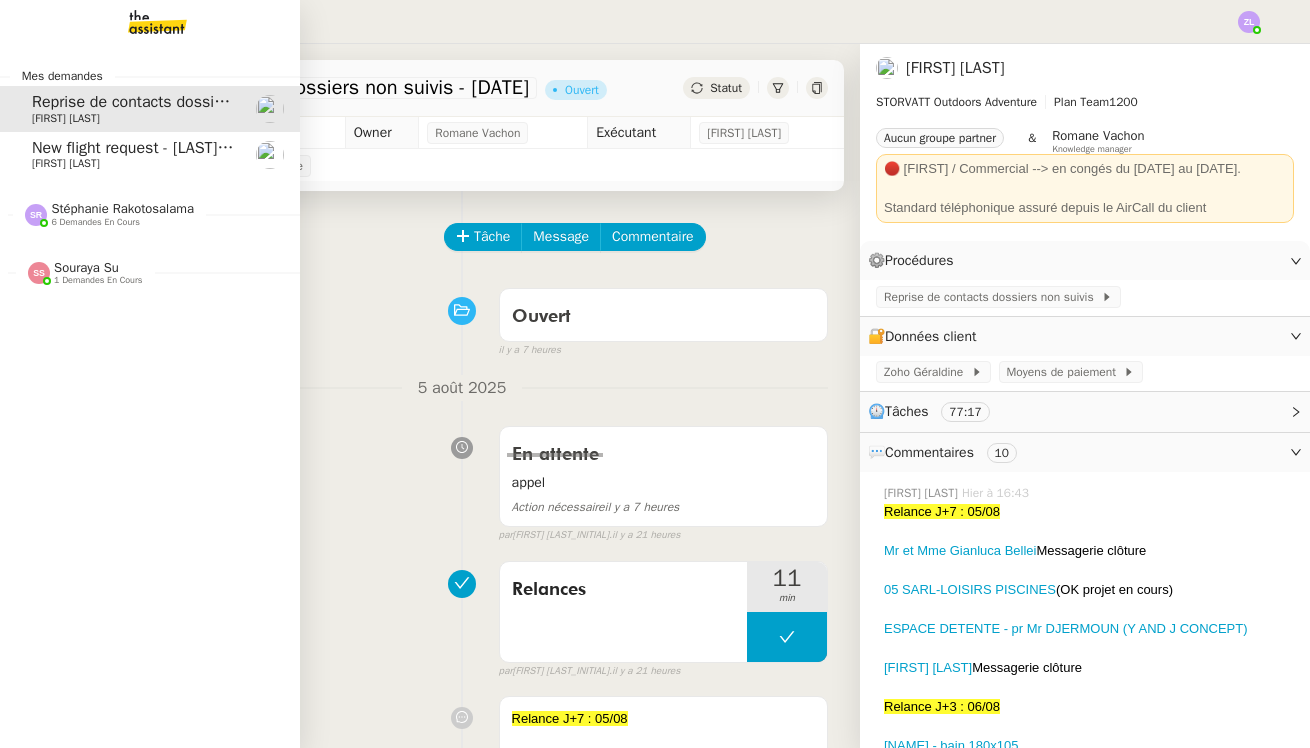 scroll, scrollTop: 0, scrollLeft: 0, axis: both 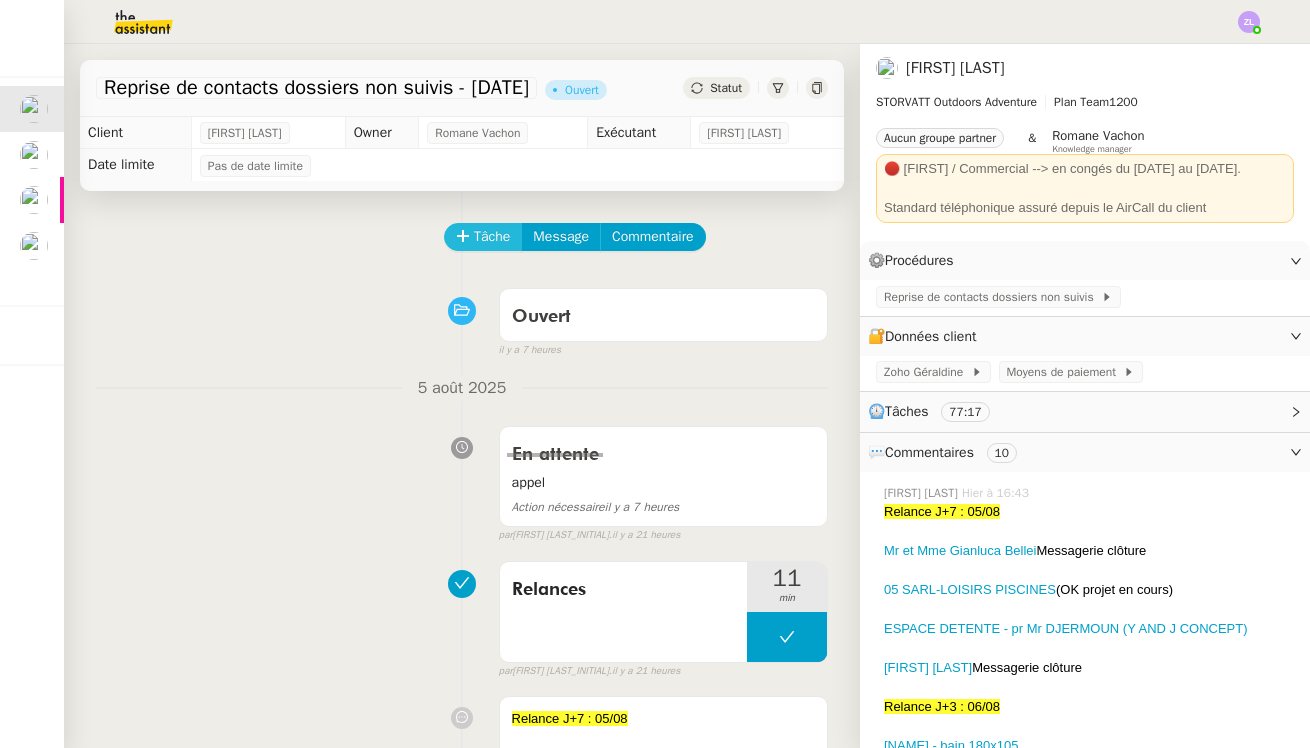 click on "Tâche" 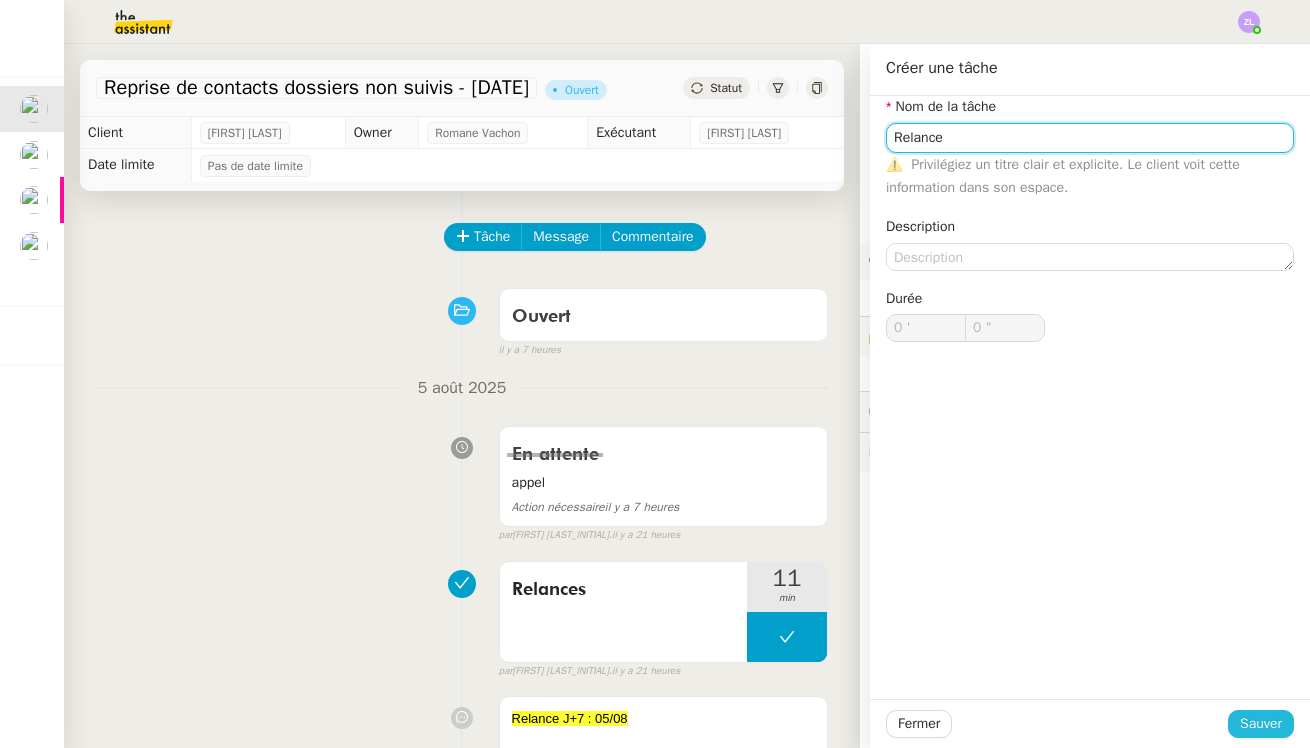 type on "Relance" 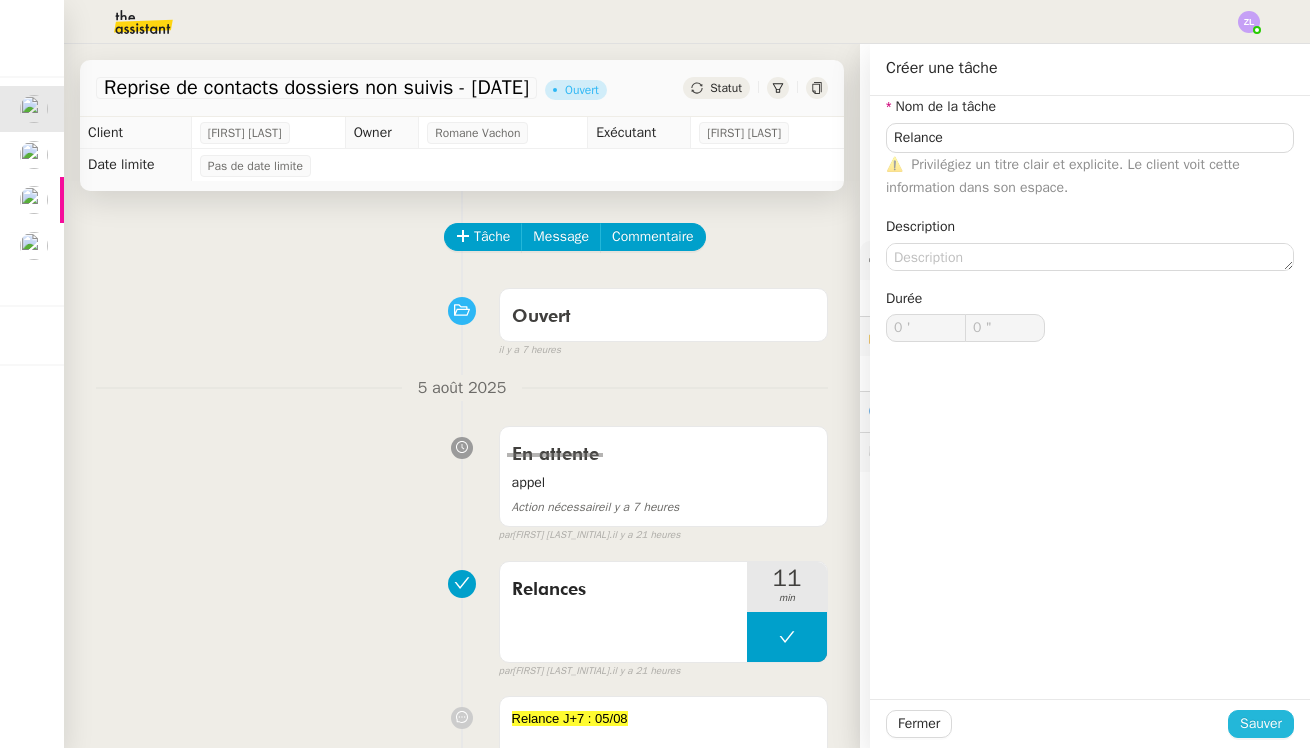 click on "Sauver" 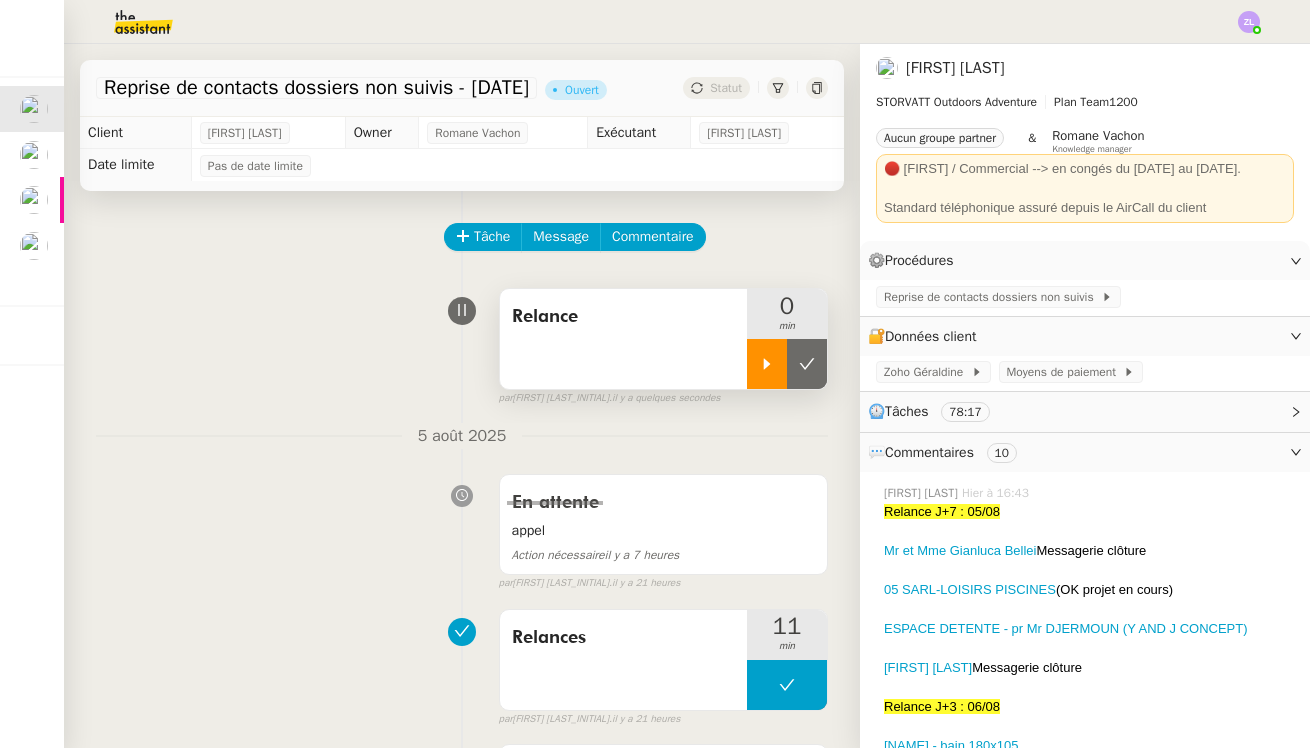 click 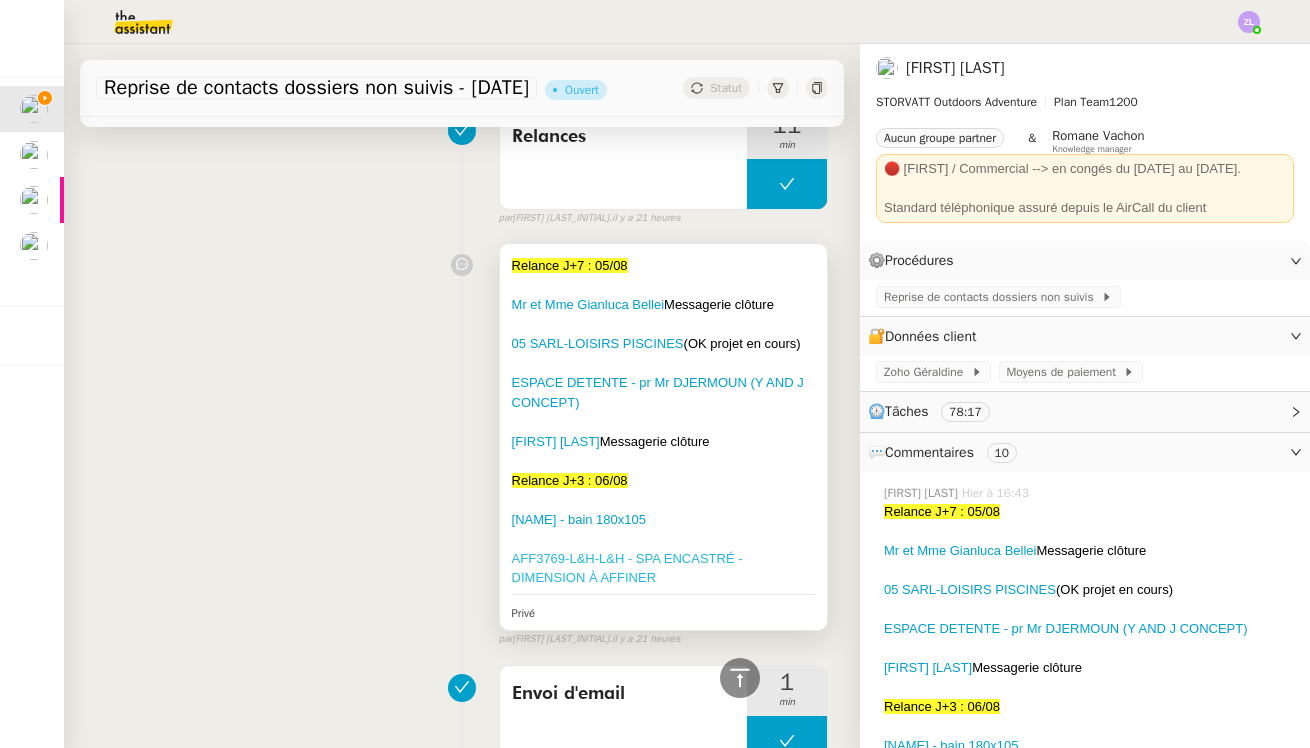 scroll, scrollTop: 459, scrollLeft: 0, axis: vertical 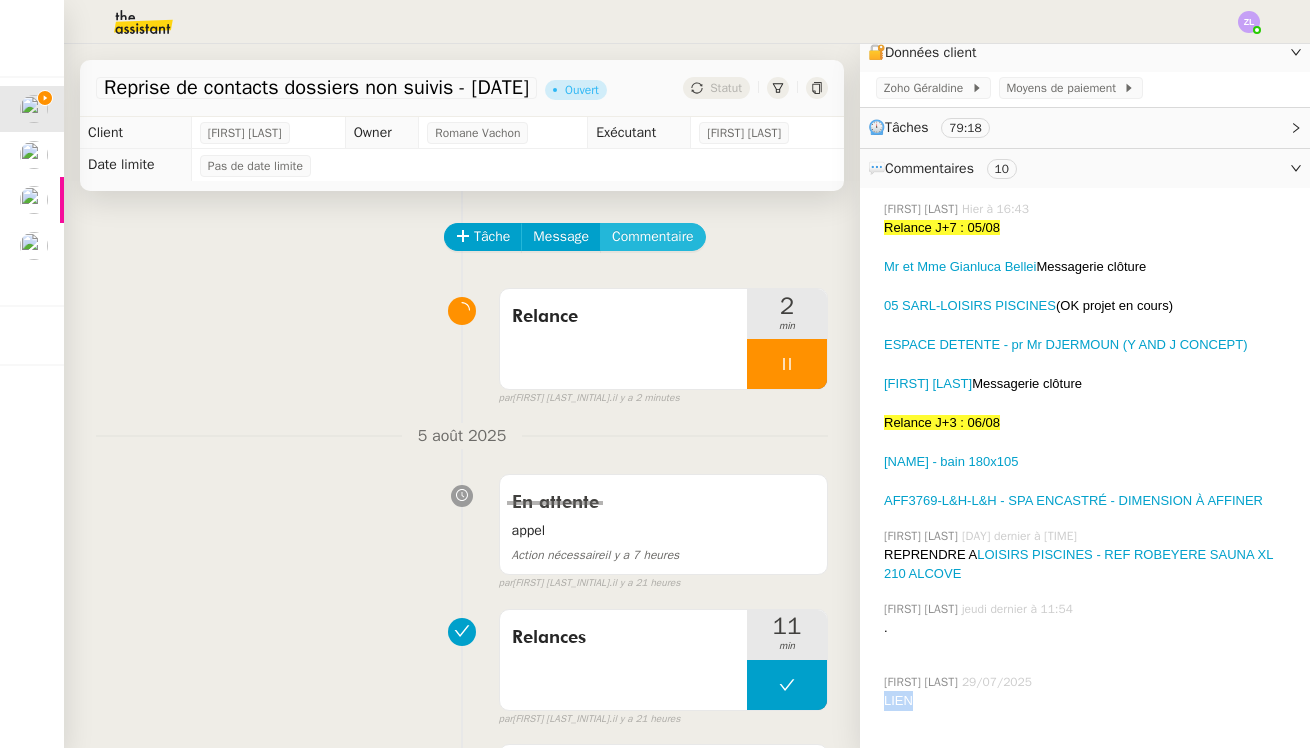 click on "Commentaire" 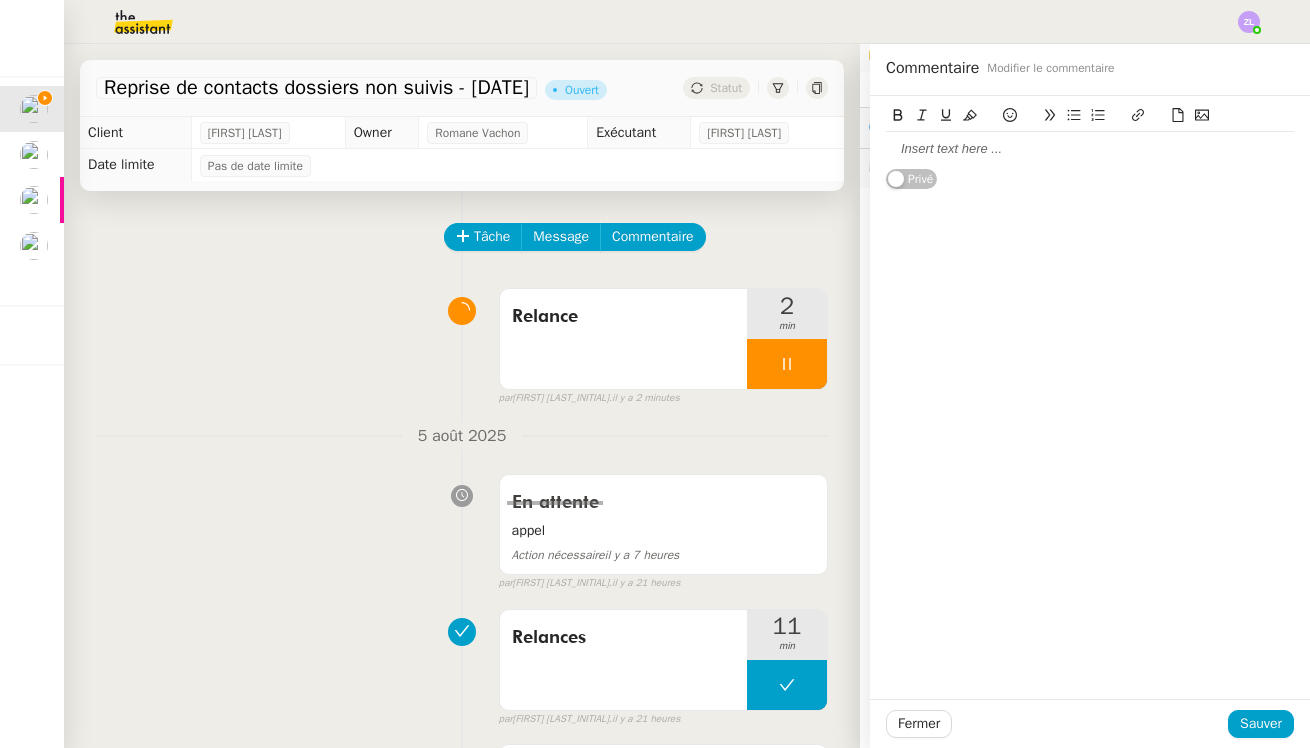 click 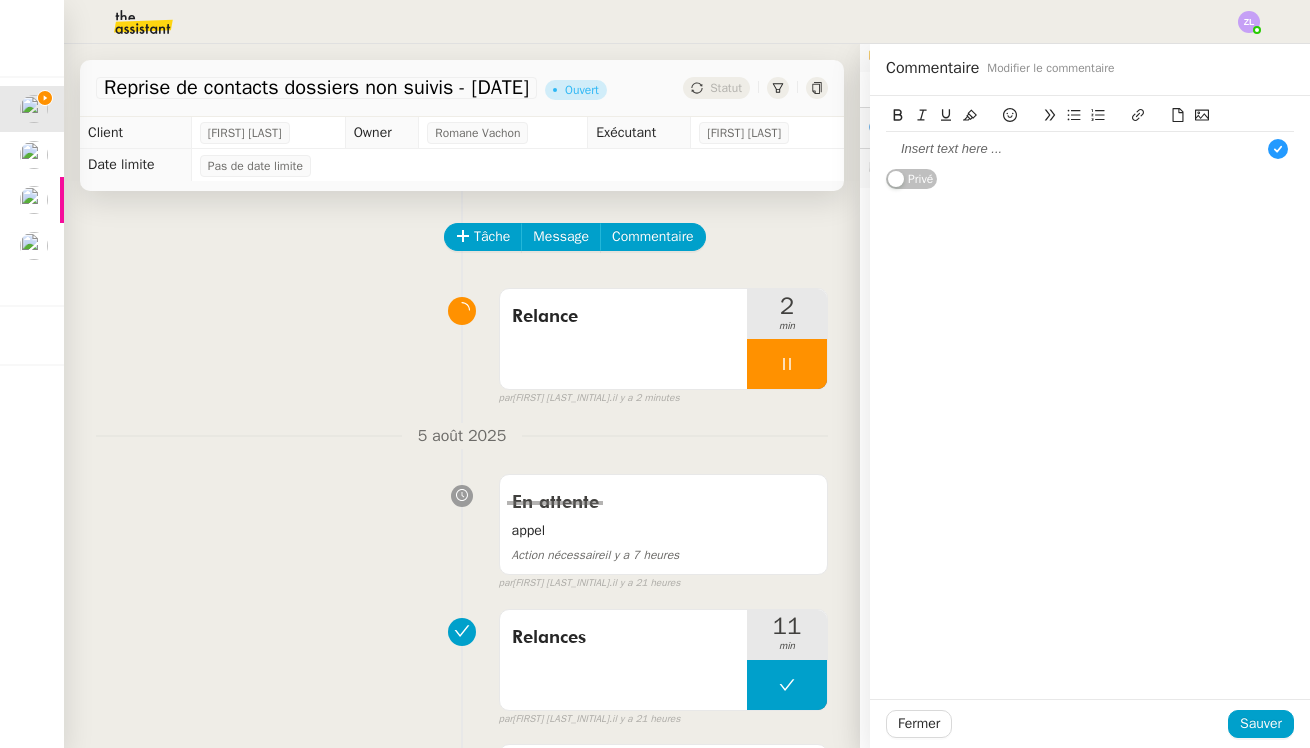 type 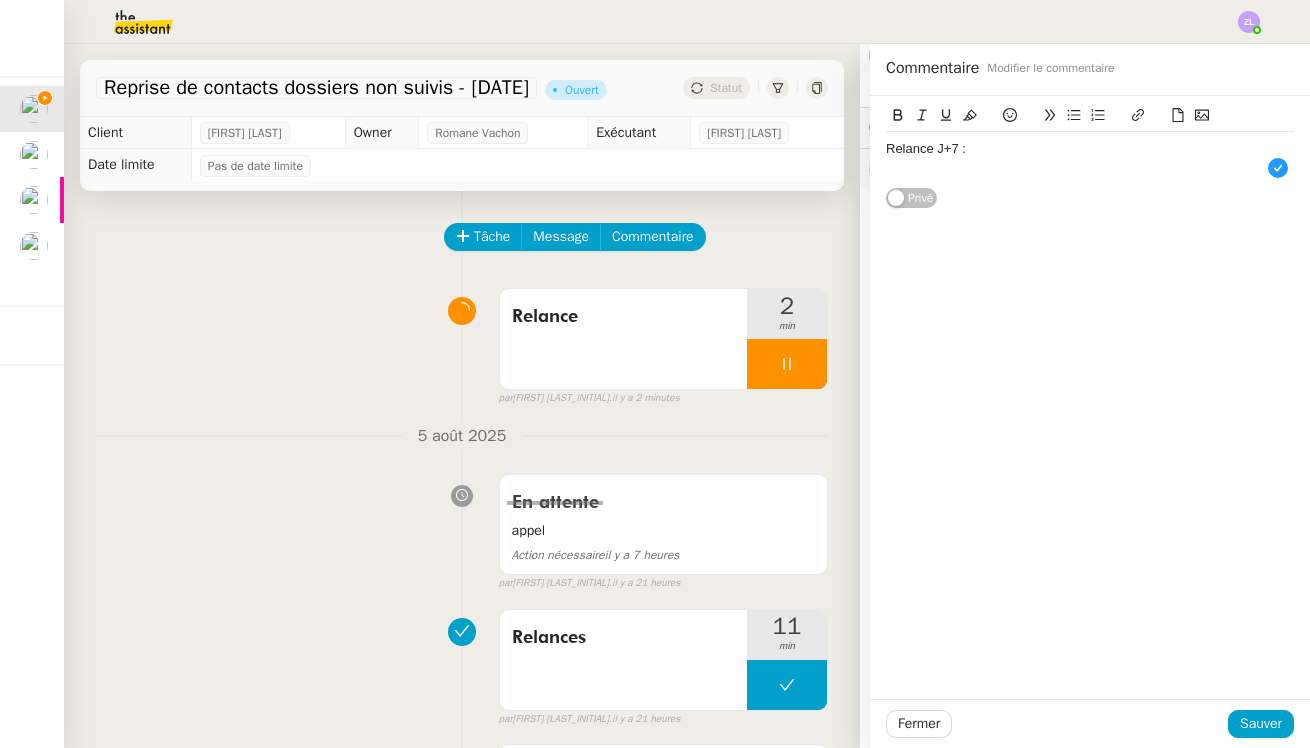 drag, startPoint x: 973, startPoint y: 149, endPoint x: 1007, endPoint y: 153, distance: 34.234486 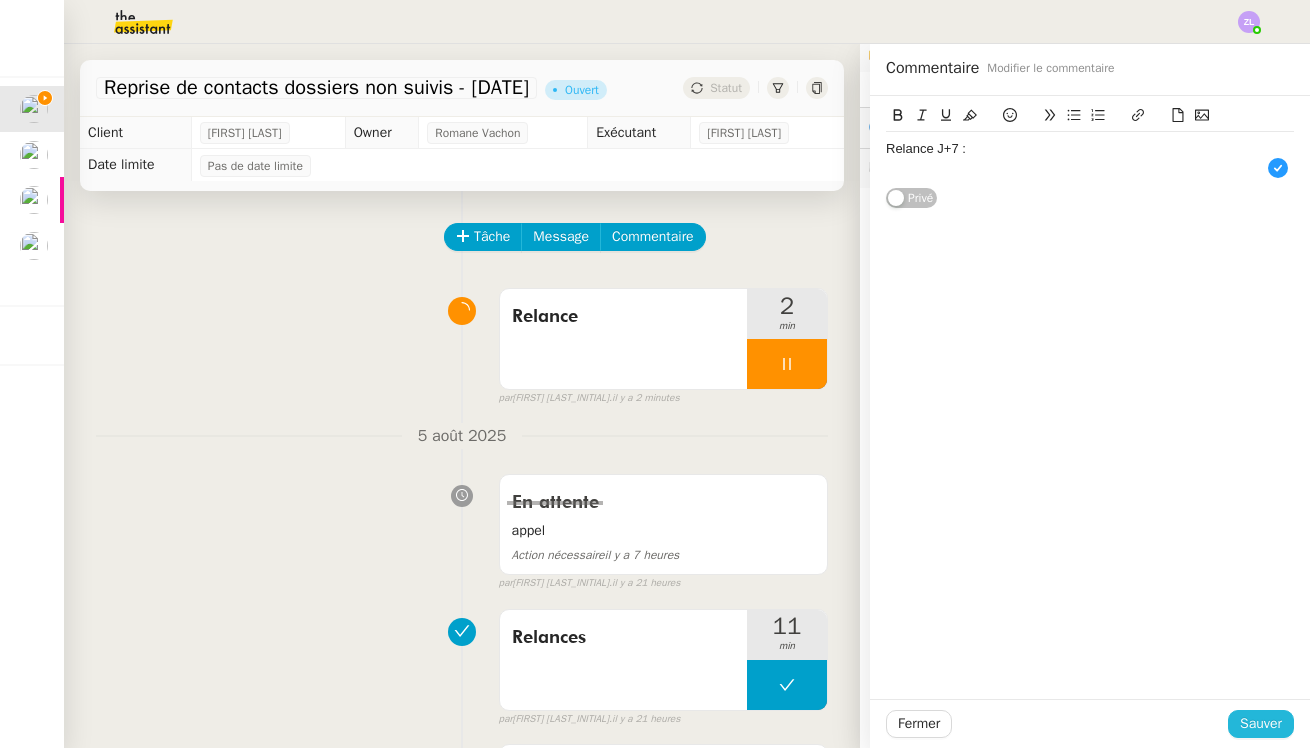 click on "Sauver" 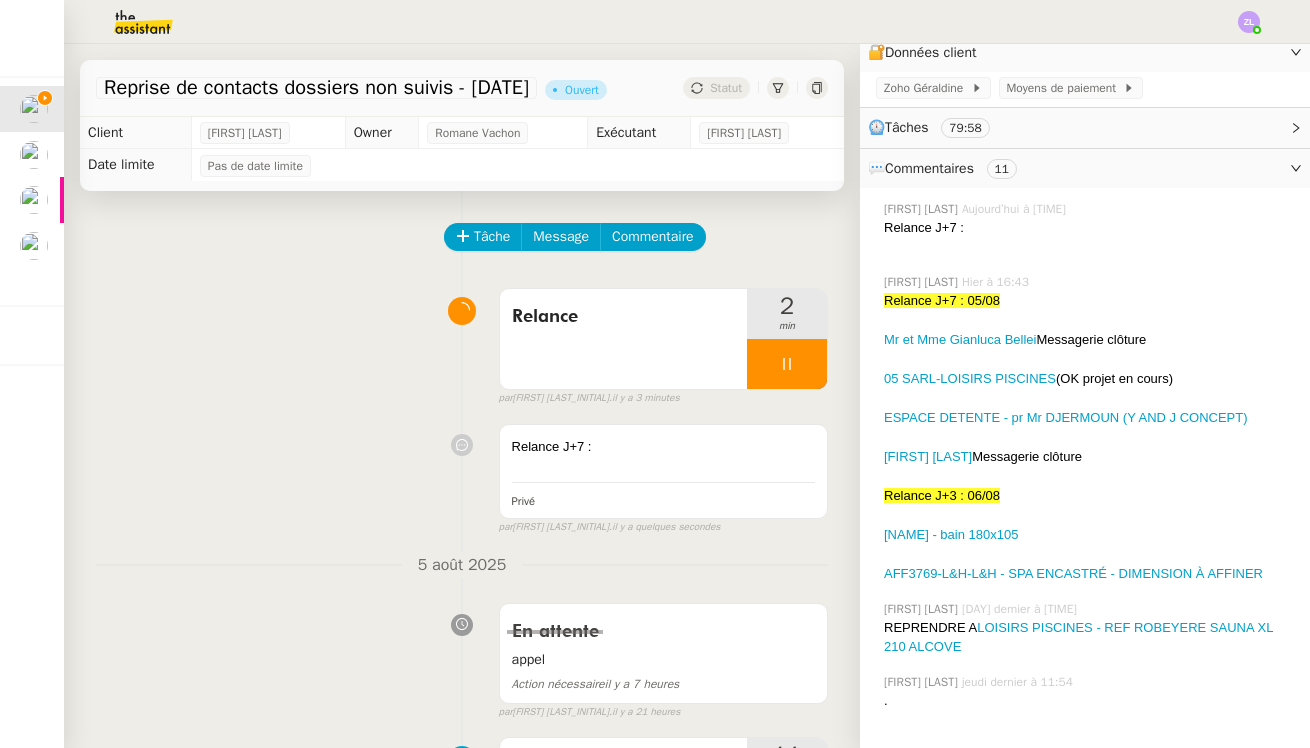 drag, startPoint x: 1062, startPoint y: 523, endPoint x: 881, endPoint y: 529, distance: 181.09943 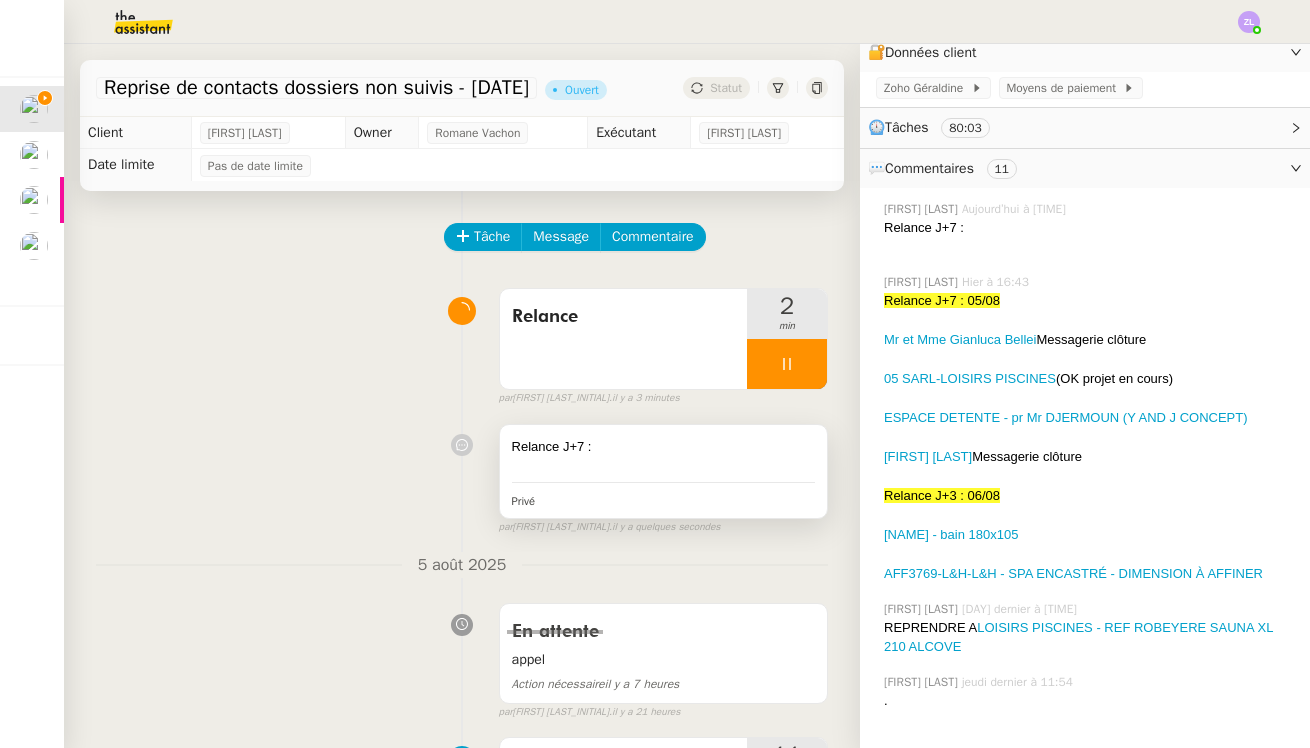 click on "Relance J+7 :" at bounding box center [663, 447] 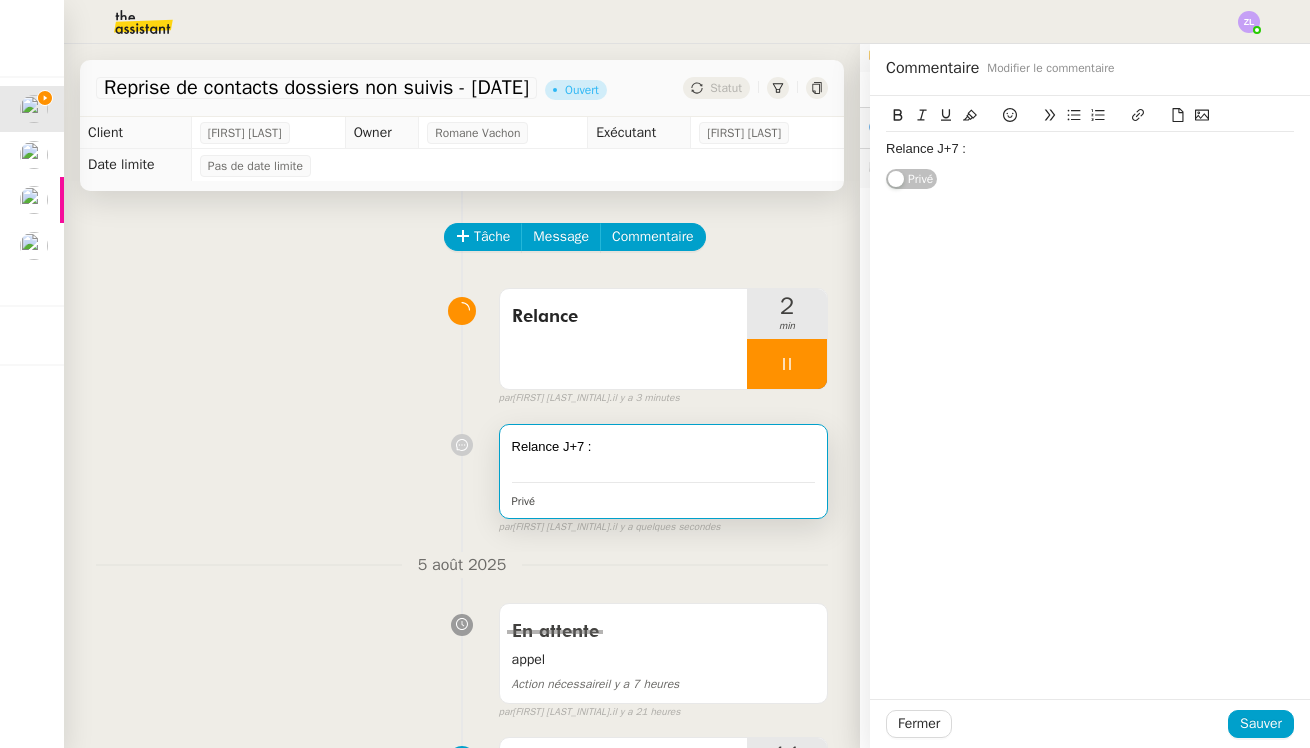 click on "Relance J+7 :" 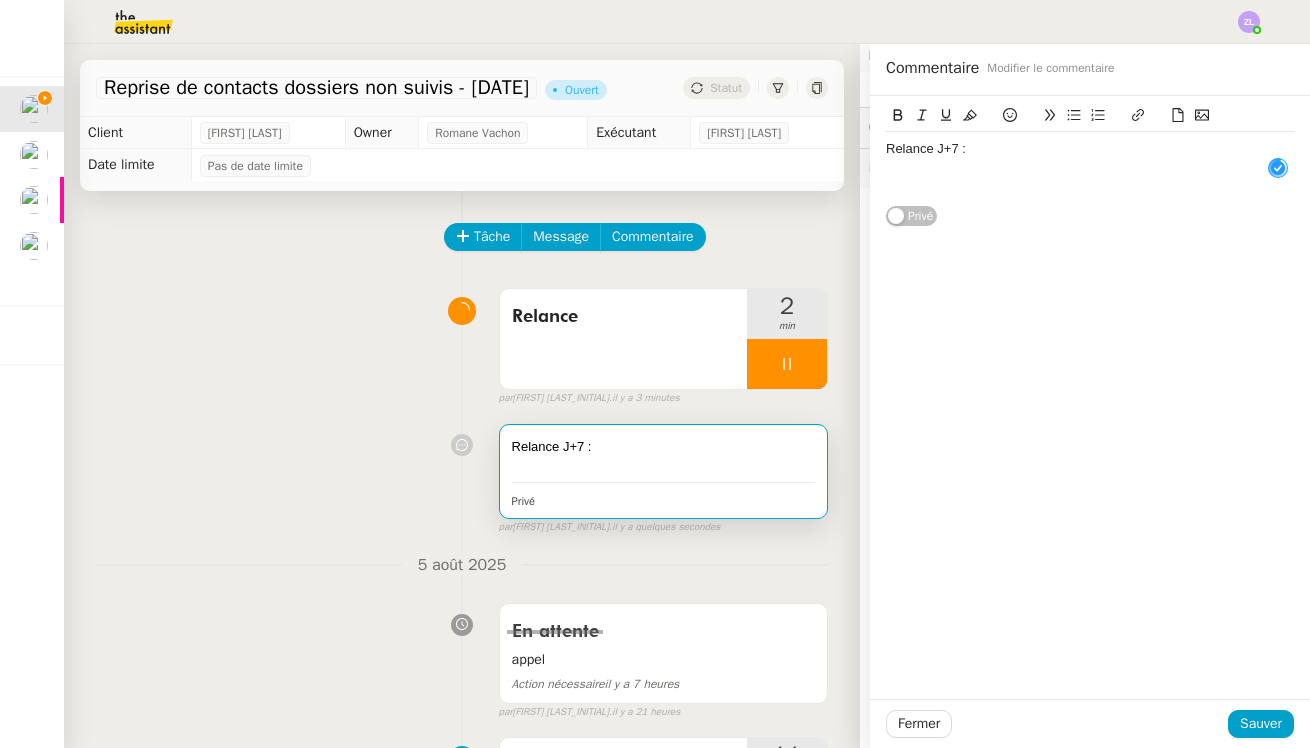 scroll, scrollTop: 11, scrollLeft: 1, axis: both 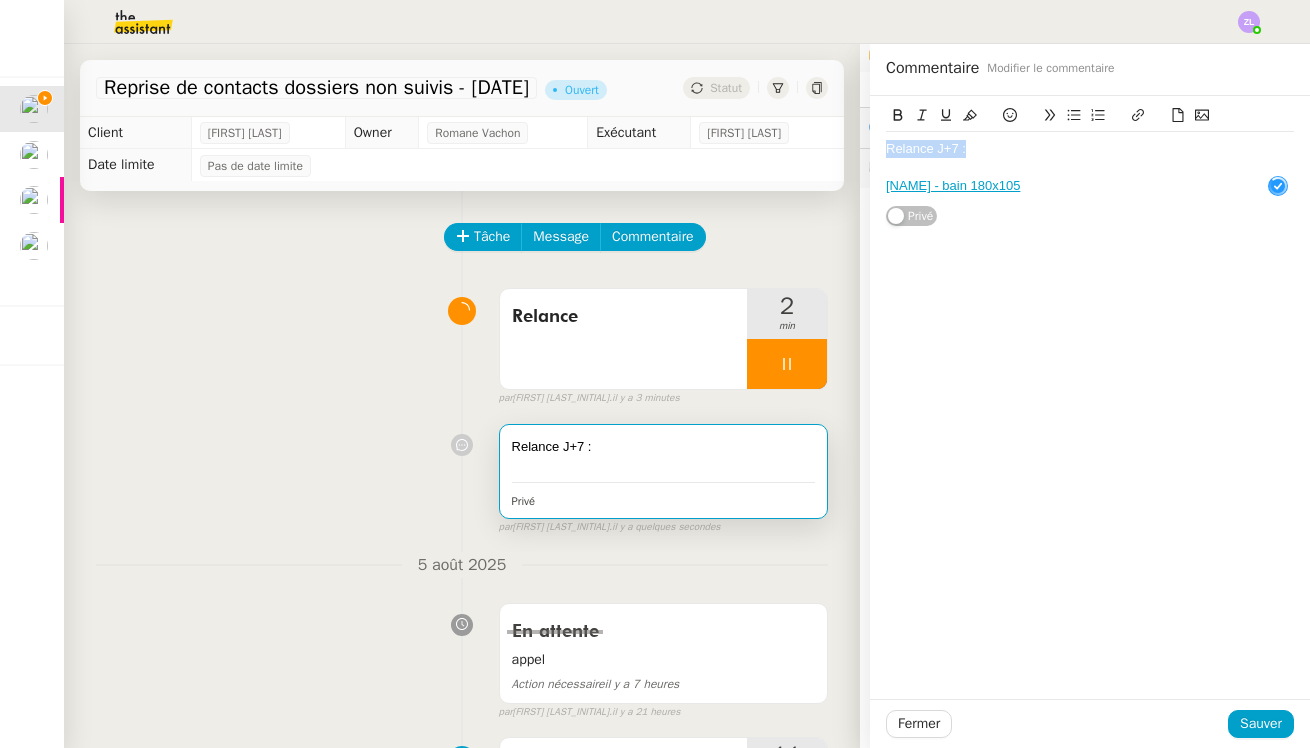click on "Reprise de contacts dossiers non suivis - [DATE]      Ouvert     Statut     Client  [FIRST] [LAST]     Owner  [FIRST] [LAST]     Exécutant  [FIRST] [LAST]     Date limite  Pas de date limite    Tâche Message Commentaire Veuillez patienter une erreur s'est produite 👌👌👌 message envoyé ✌️✌️✌️ Veuillez d'abord attribuer un client Une erreur s'est produite, veuillez réessayer  Relance      2 min false par   [LAST] [LAST]   il y a 3 minutes 👌👌👌 message envoyé ✌️✌️✌️ une erreur s'est produite 👌👌👌 message envoyé ✌️✌️✌️ Votre message va être revu ✌️✌️✌️ une erreur s'est produite, veuillez réessayer  Relance J+7 :  Privé false par   [LAST] [LAST]   il y a quelques secondes 👌👌👌 message envoyé ✌️✌️✌️ une erreur s'est produite 👌👌👌 message envoyé ✌️✌️✌️ Votre message va être revu ✌️✌️✌️ une erreur s'est produite [DATE] En attente" 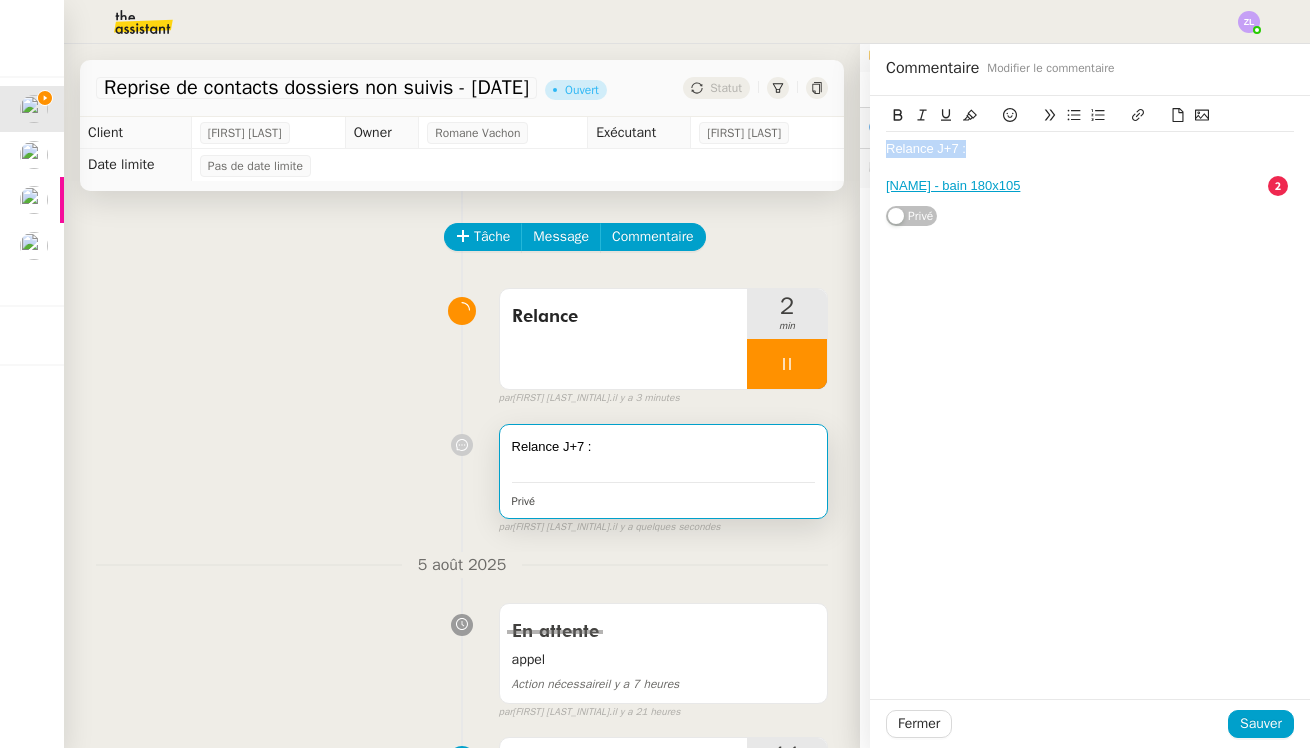 click 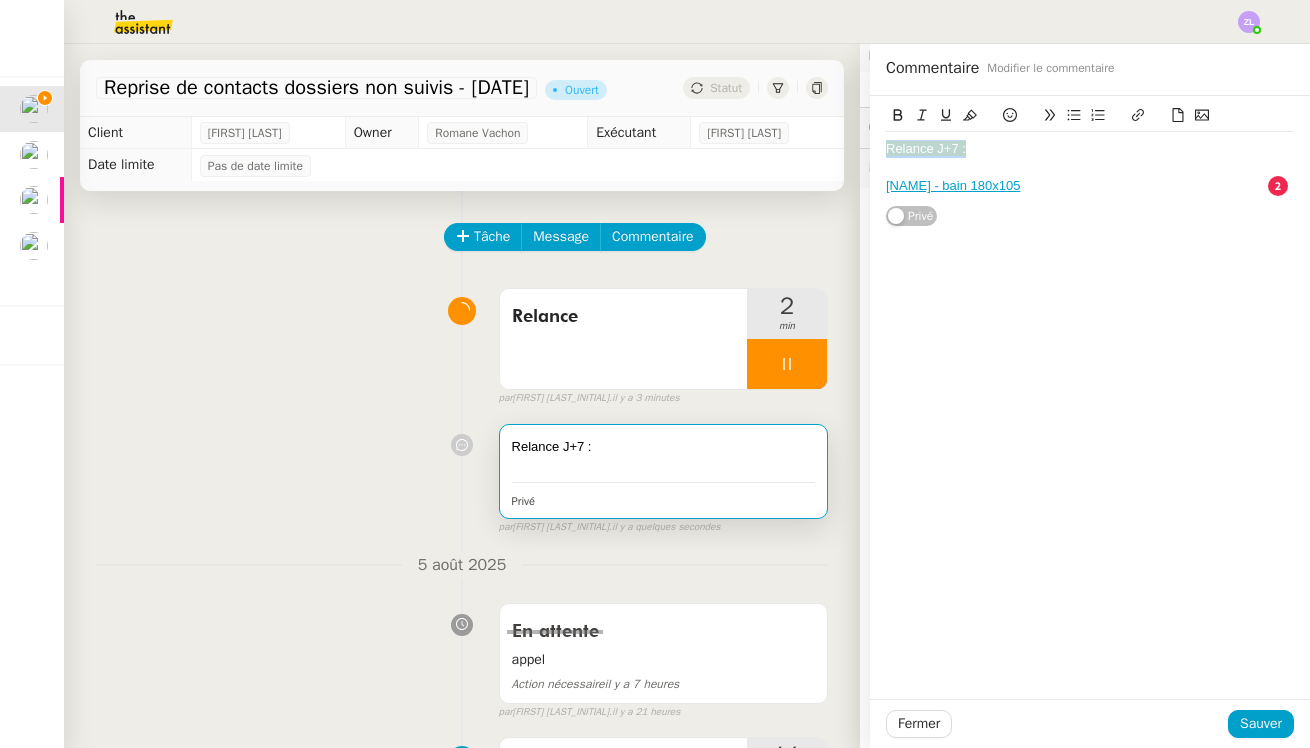 click 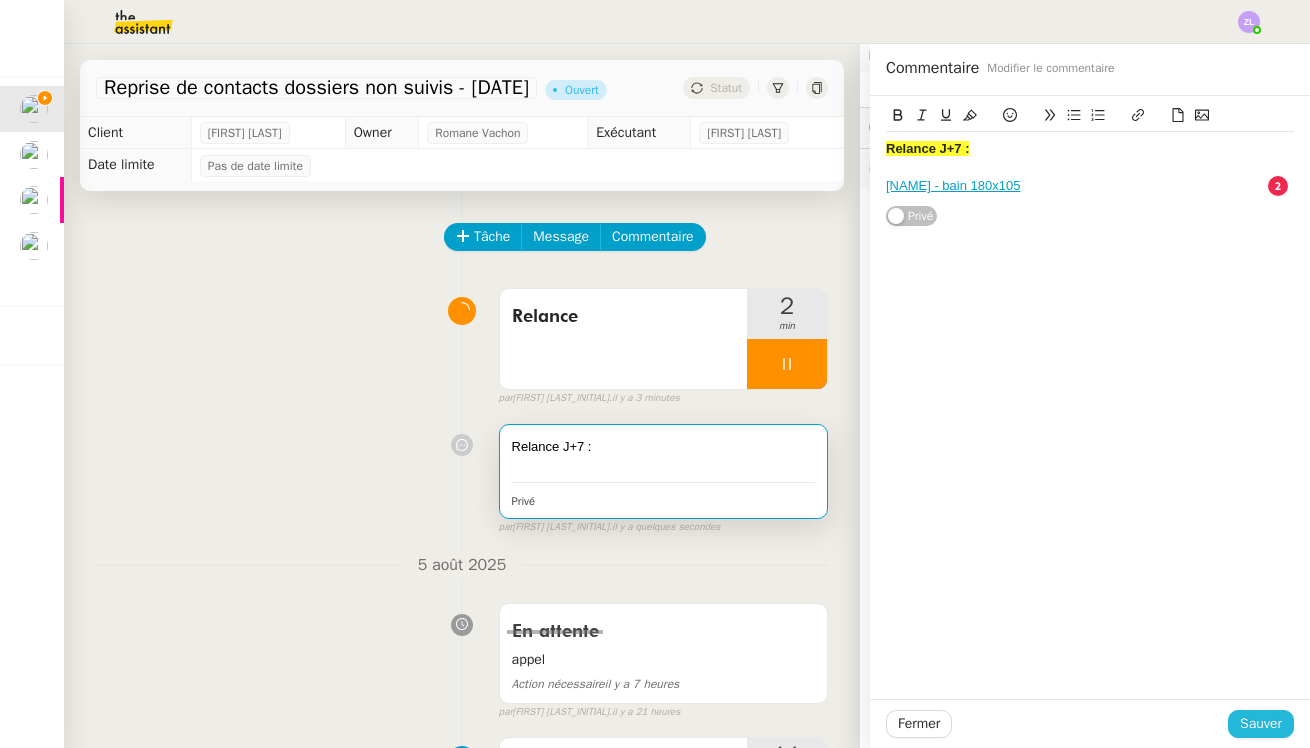 click on "Sauver" 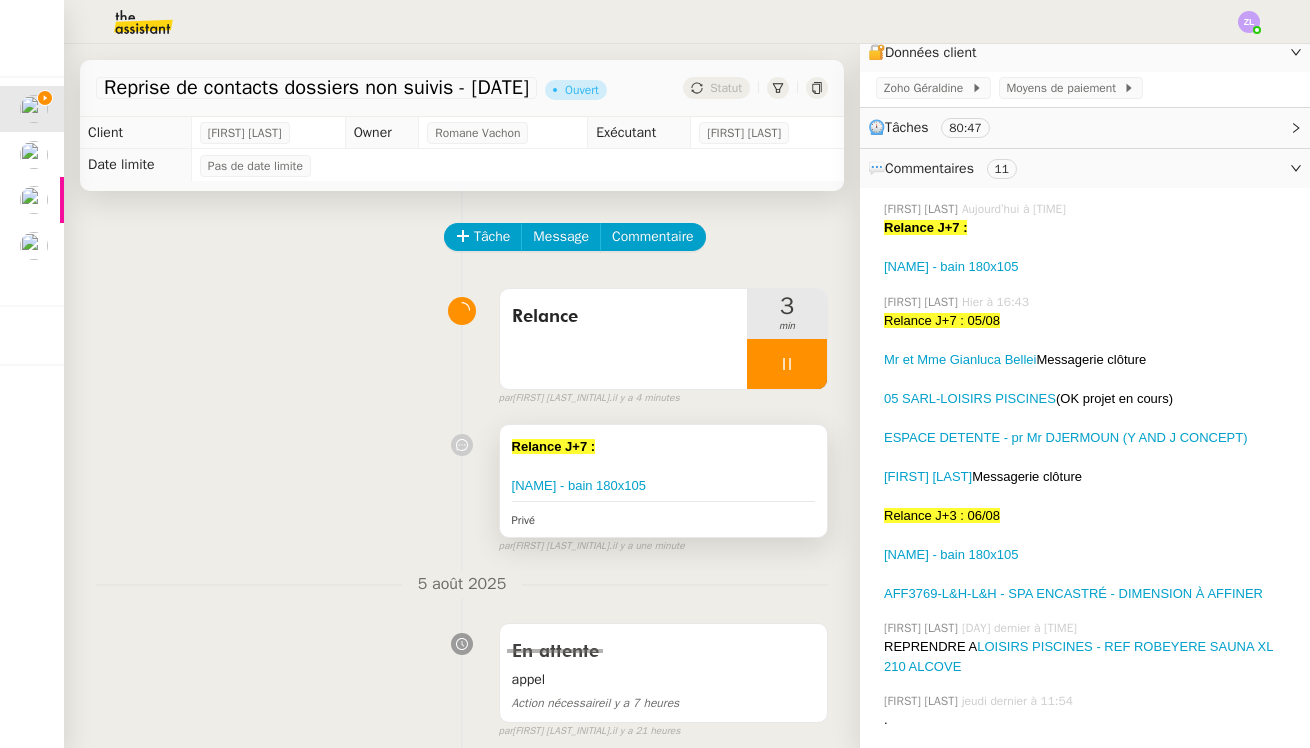 click on "Relance J+7 :" at bounding box center [663, 447] 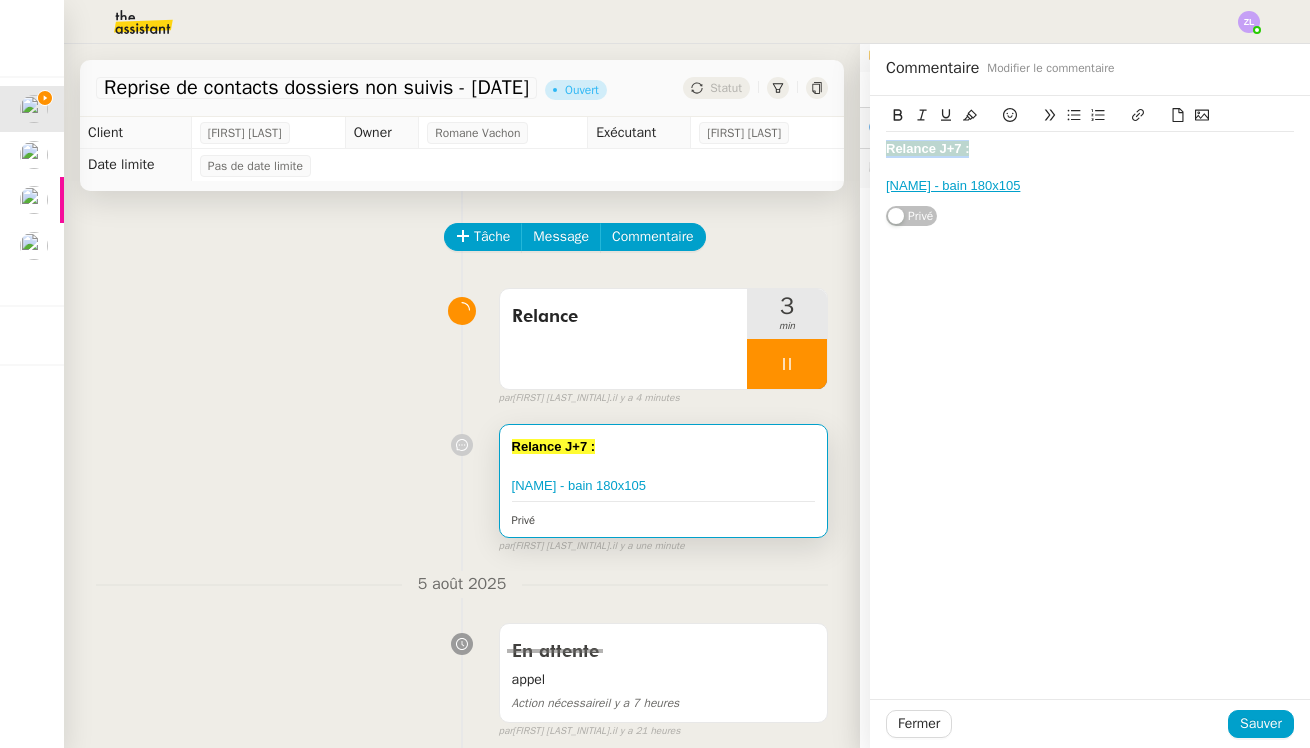 click on "Relance J+7 : TIOLLIER - bain 180x105" 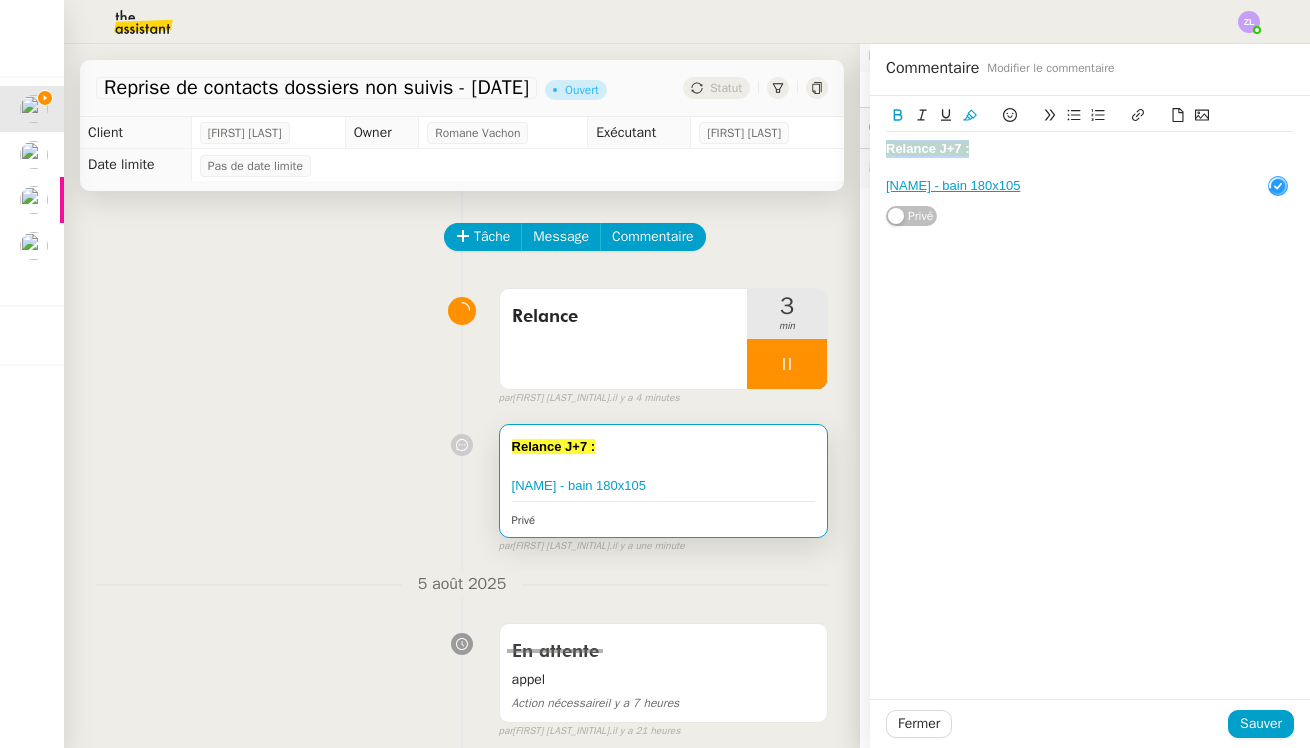 click on "Relance J+7 :" 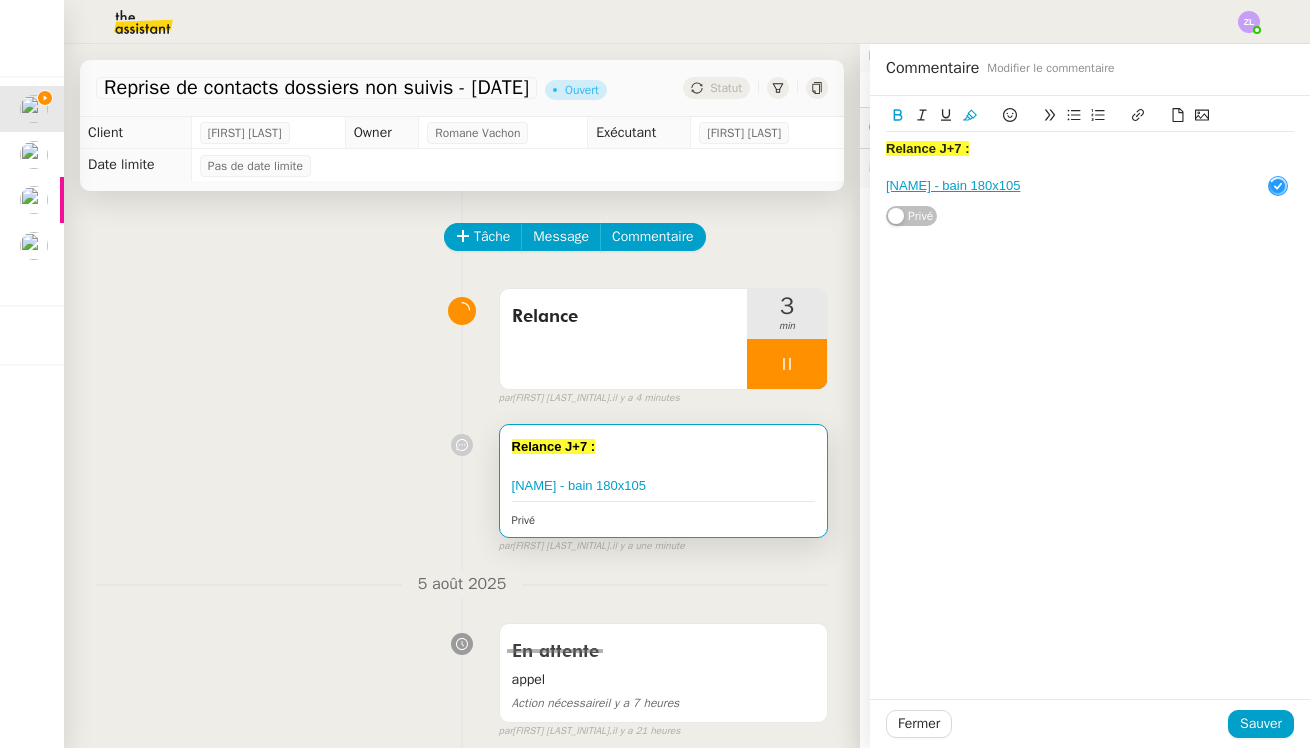 click on "Relance J+7 :" 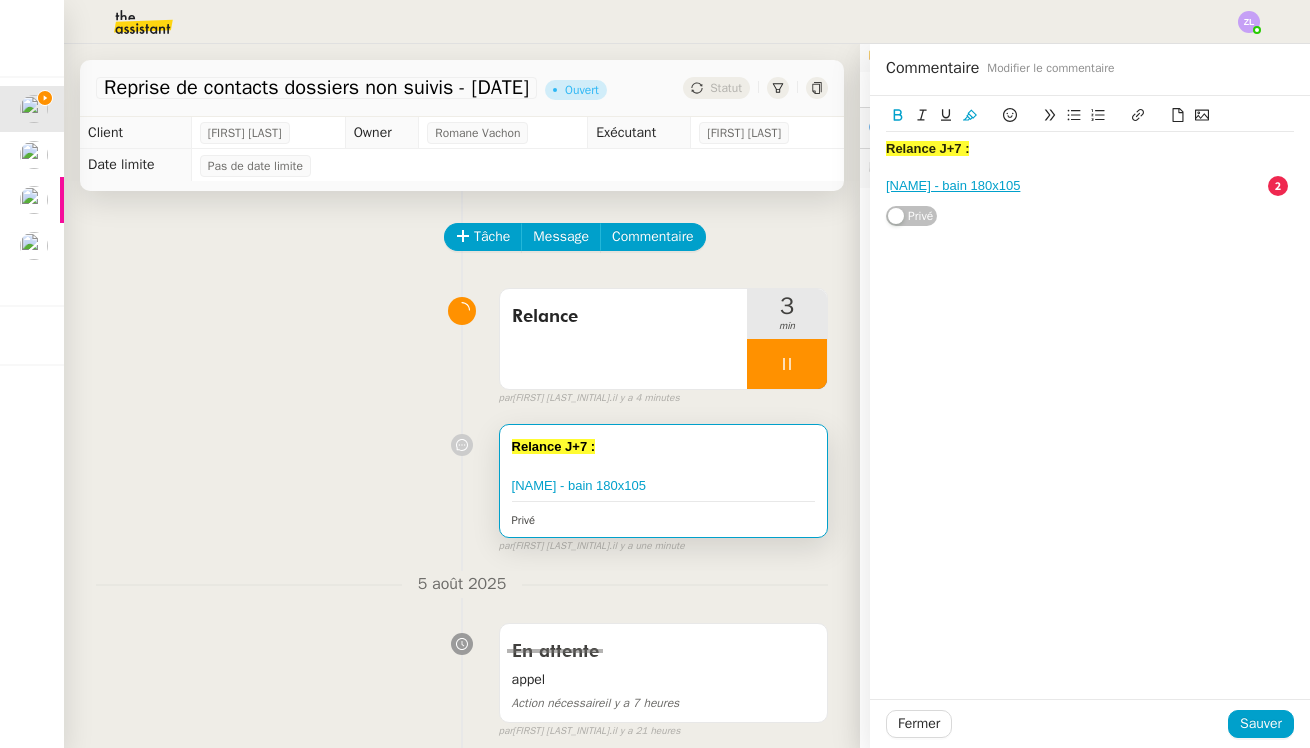 type 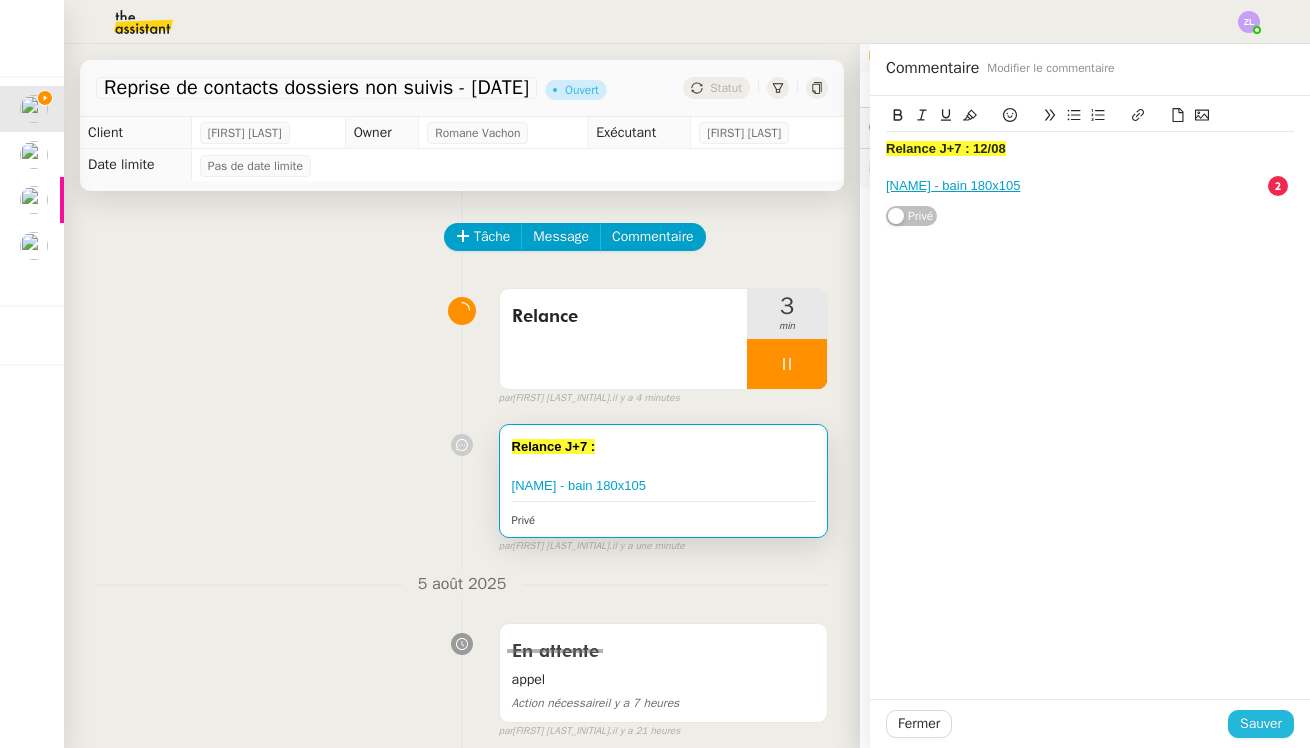click on "Sauver" 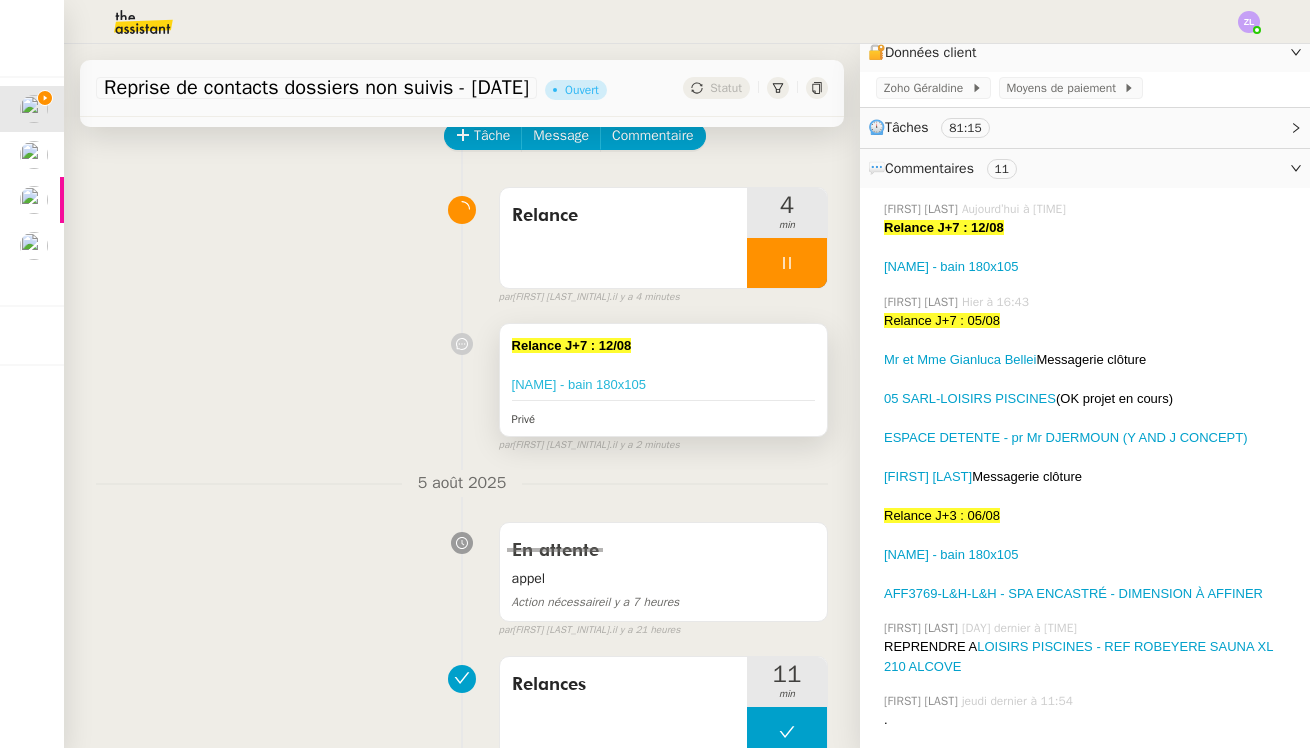 scroll, scrollTop: 103, scrollLeft: 0, axis: vertical 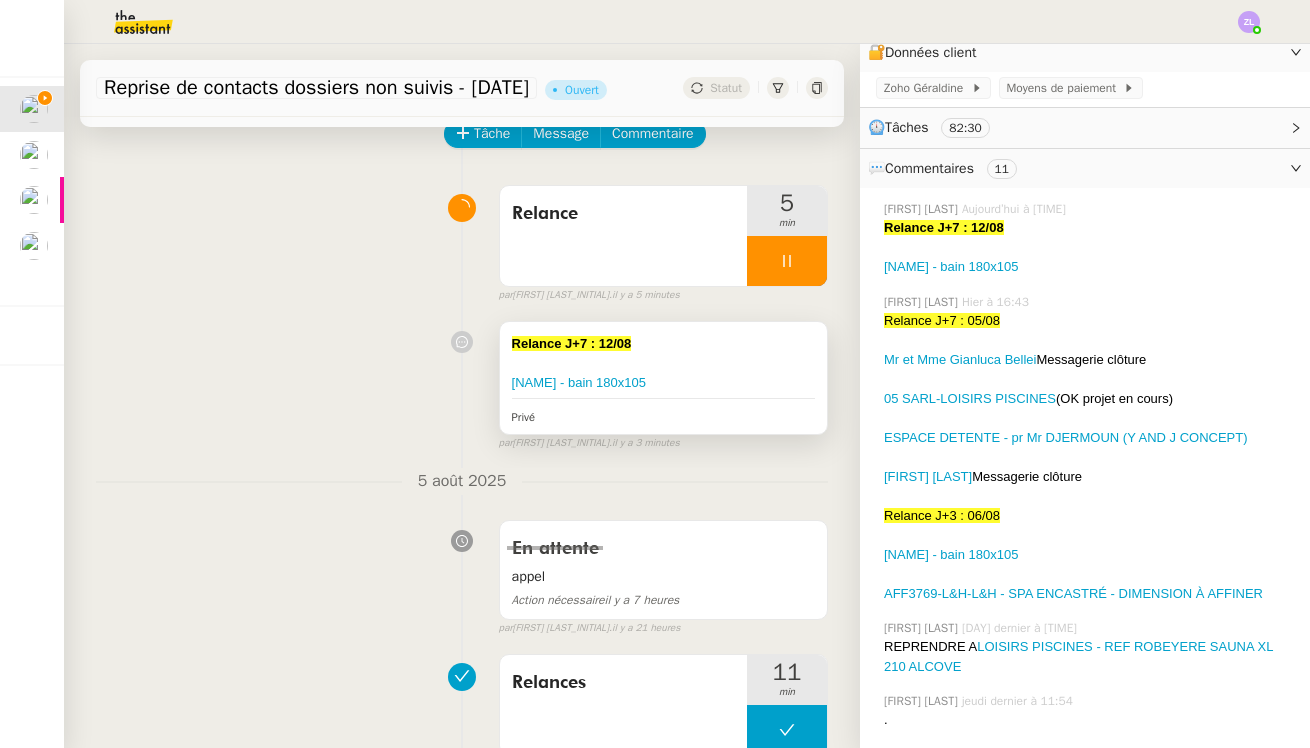 click at bounding box center (663, 363) 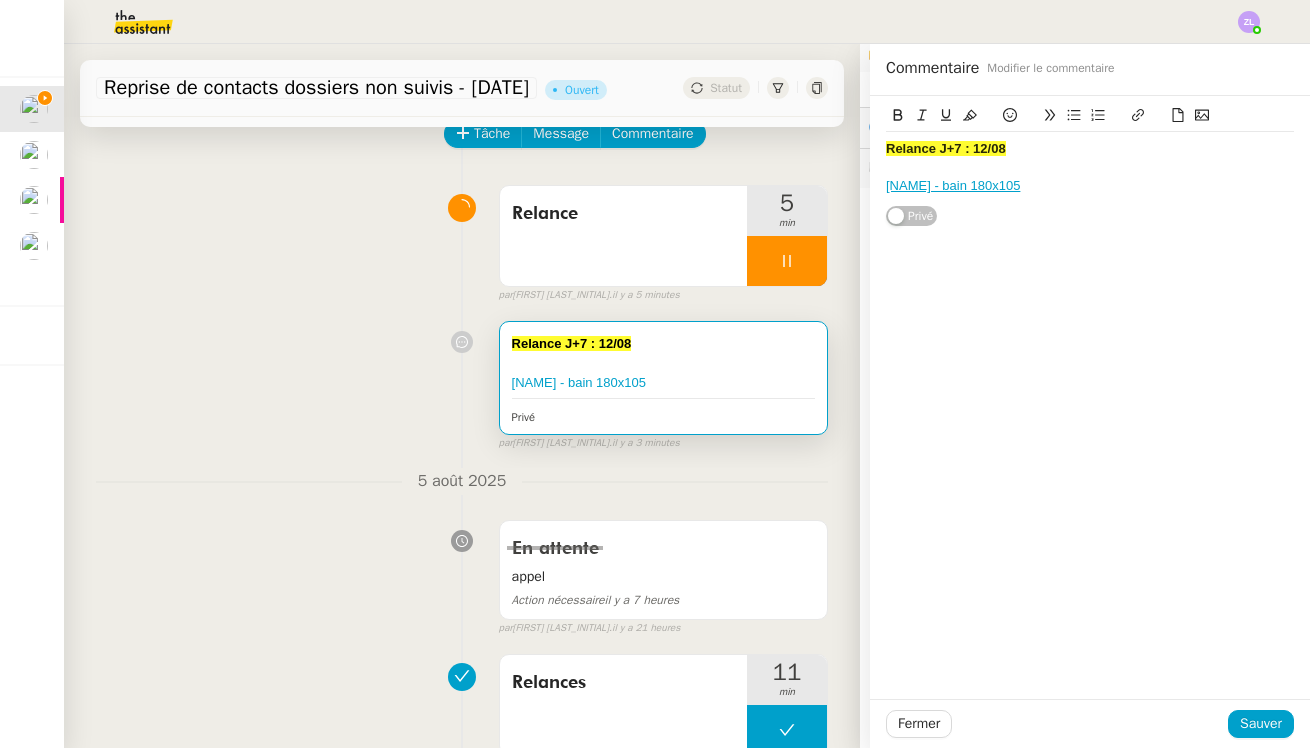 click on "Relance J+7 : [DATE] [LAST] - bain 180x105" 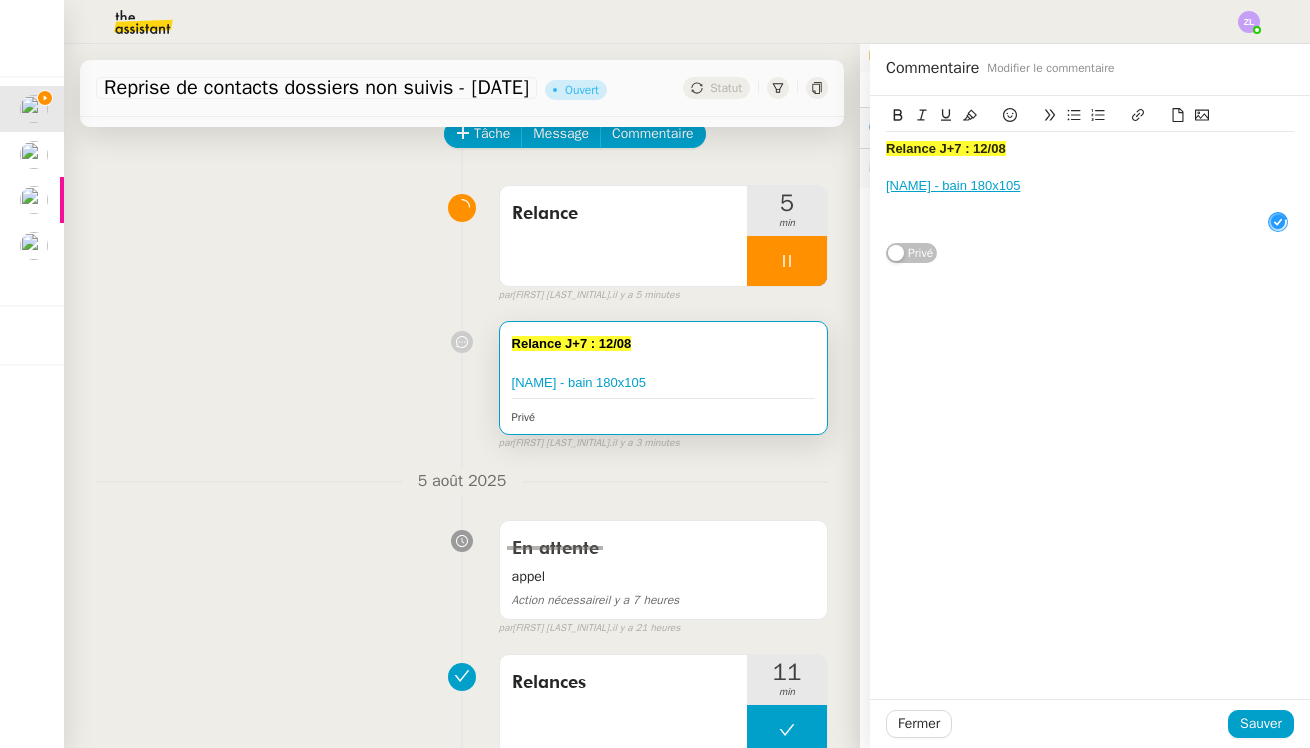 scroll, scrollTop: 11, scrollLeft: 0, axis: vertical 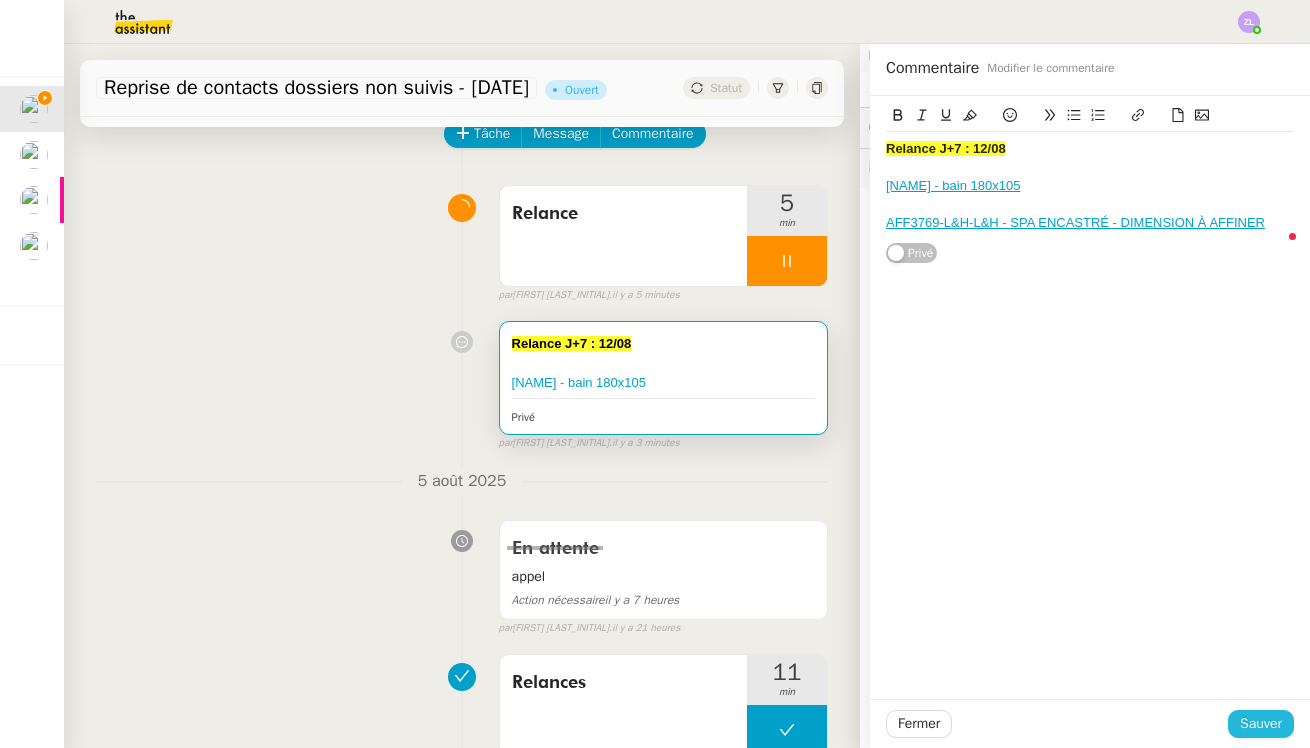 click on "Sauver" 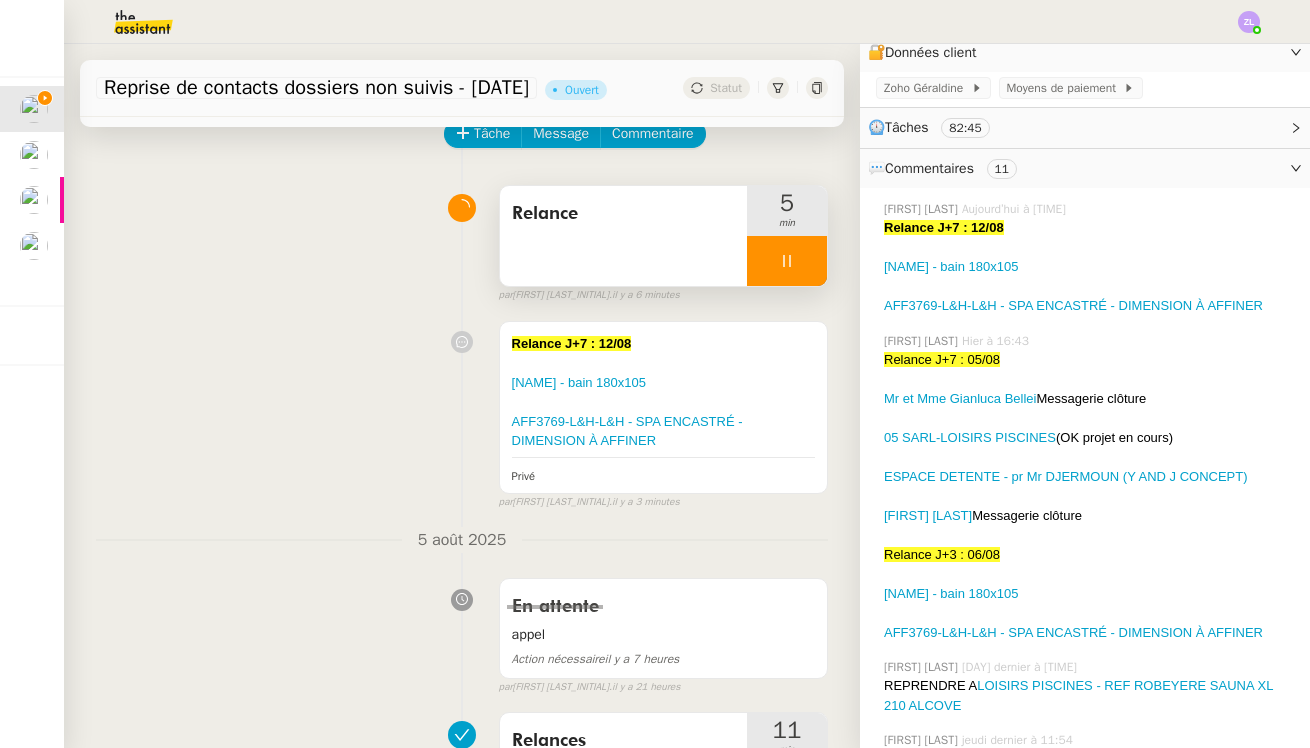 click at bounding box center (787, 261) 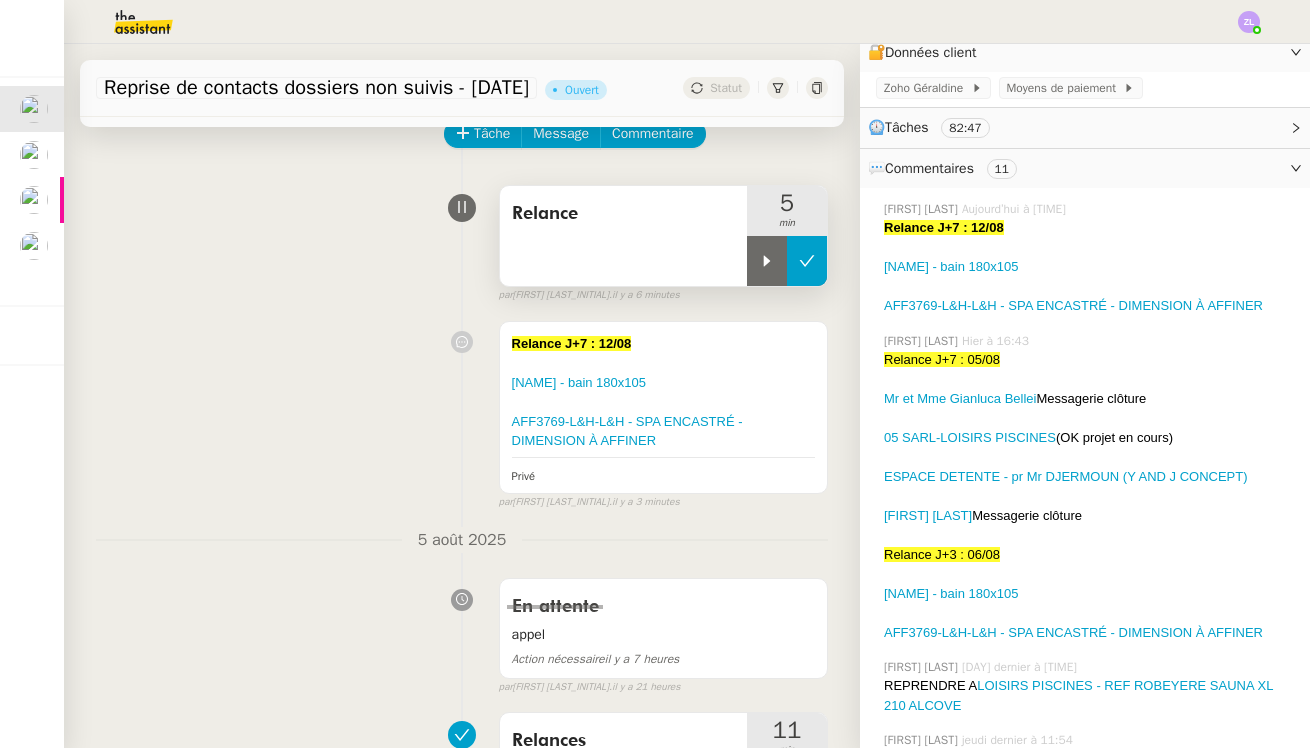 click 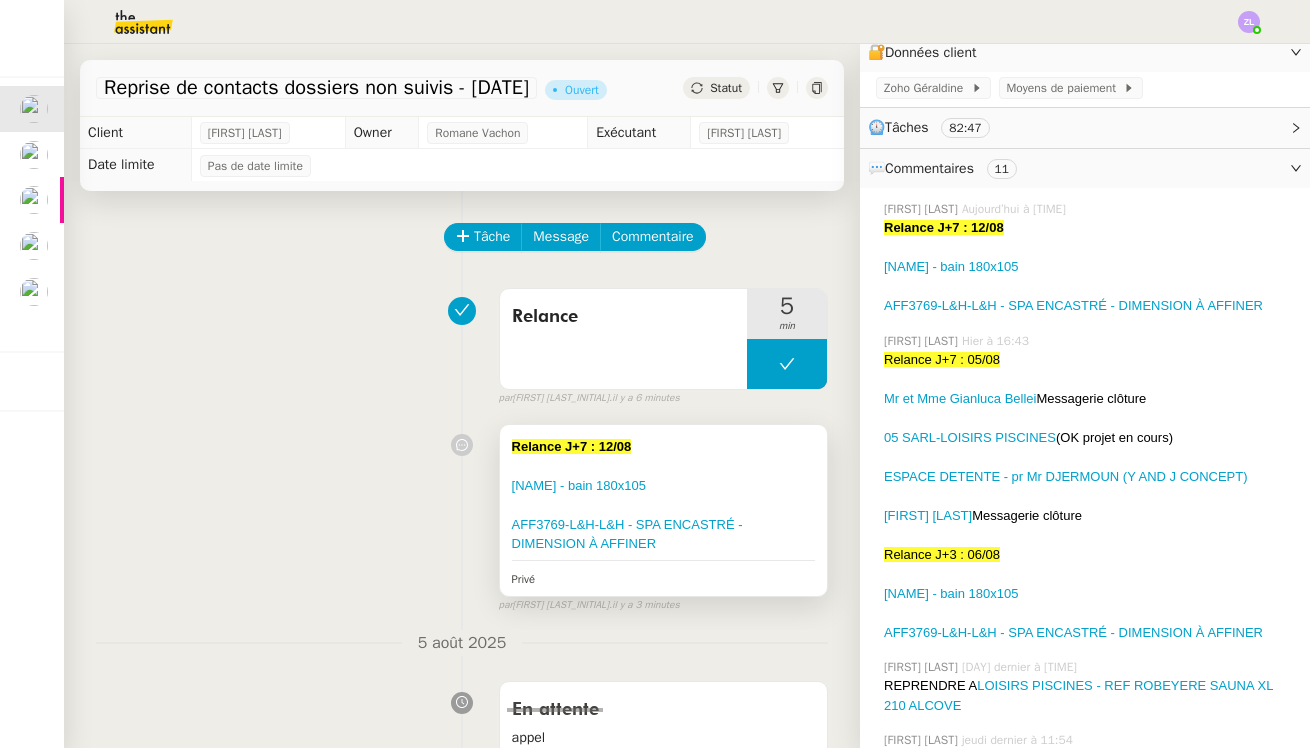 scroll, scrollTop: 0, scrollLeft: 0, axis: both 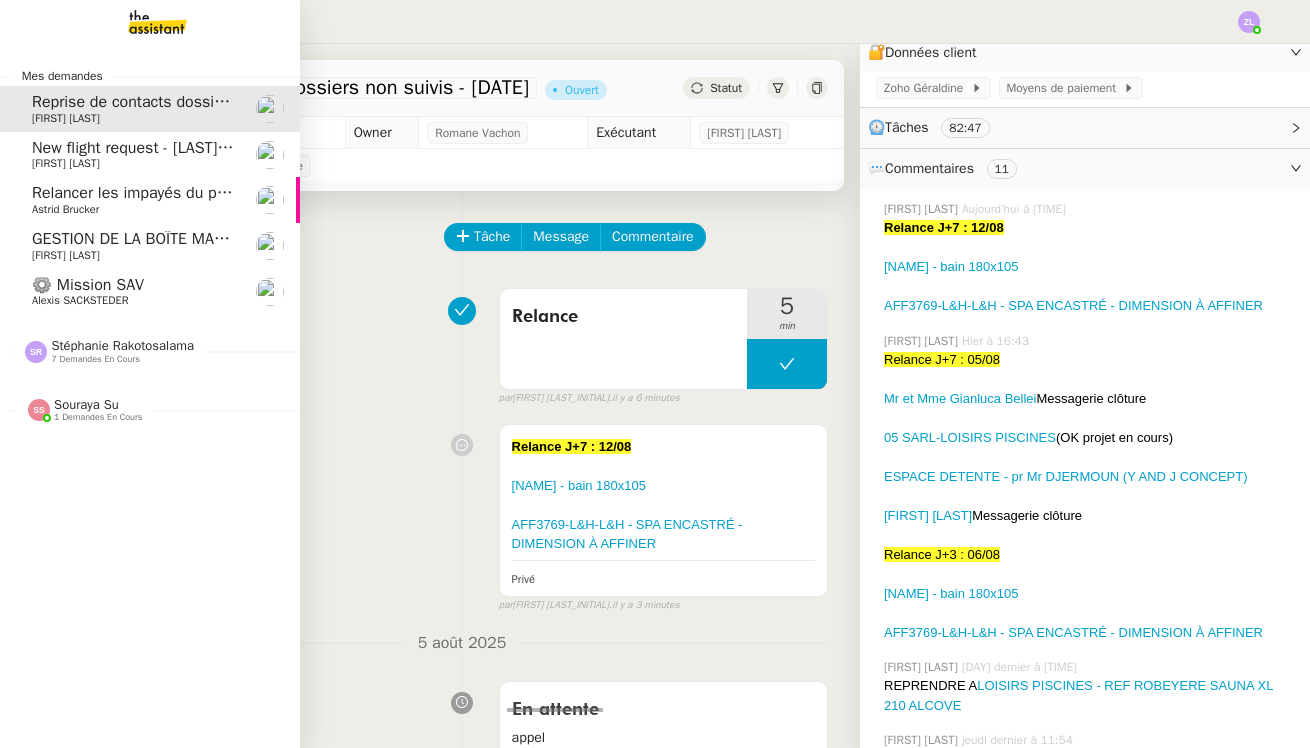 click on "GESTION DE LA BOÎTE MAIL*  - 4 août 2025 *" 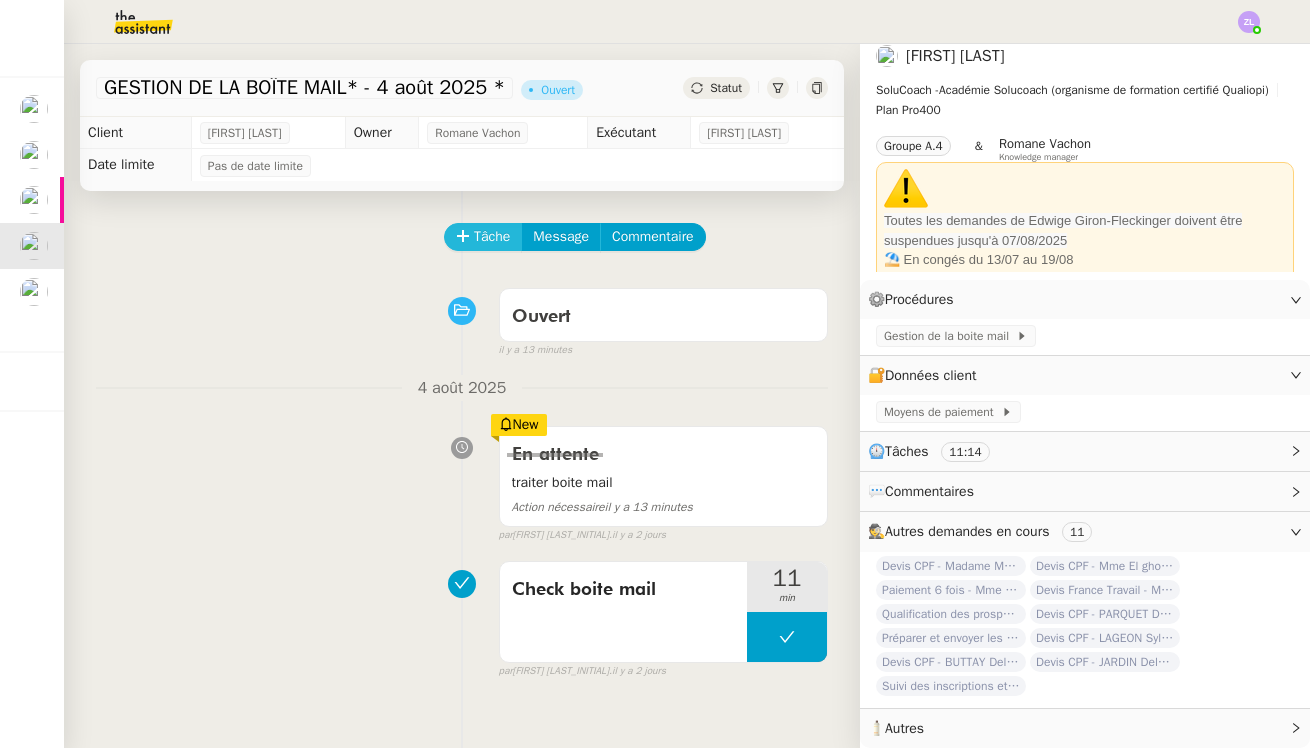 scroll, scrollTop: 11, scrollLeft: 0, axis: vertical 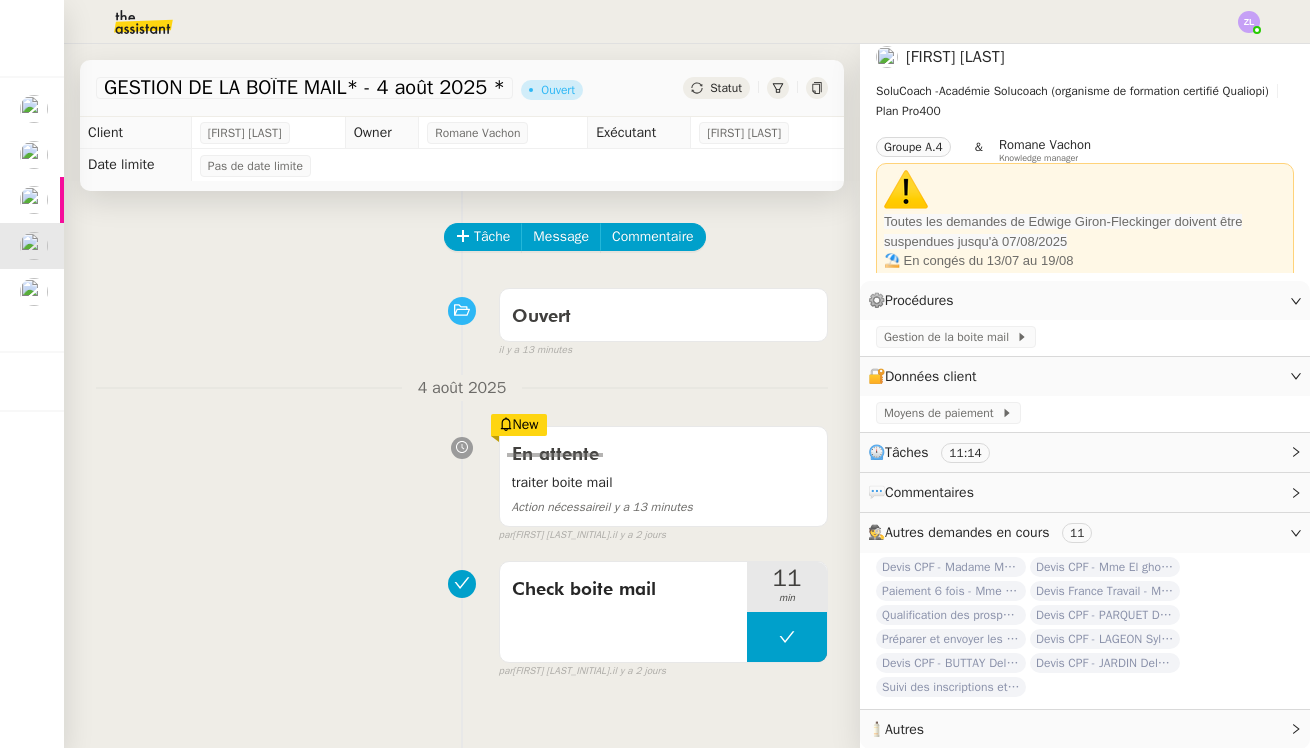 click on "Statut" 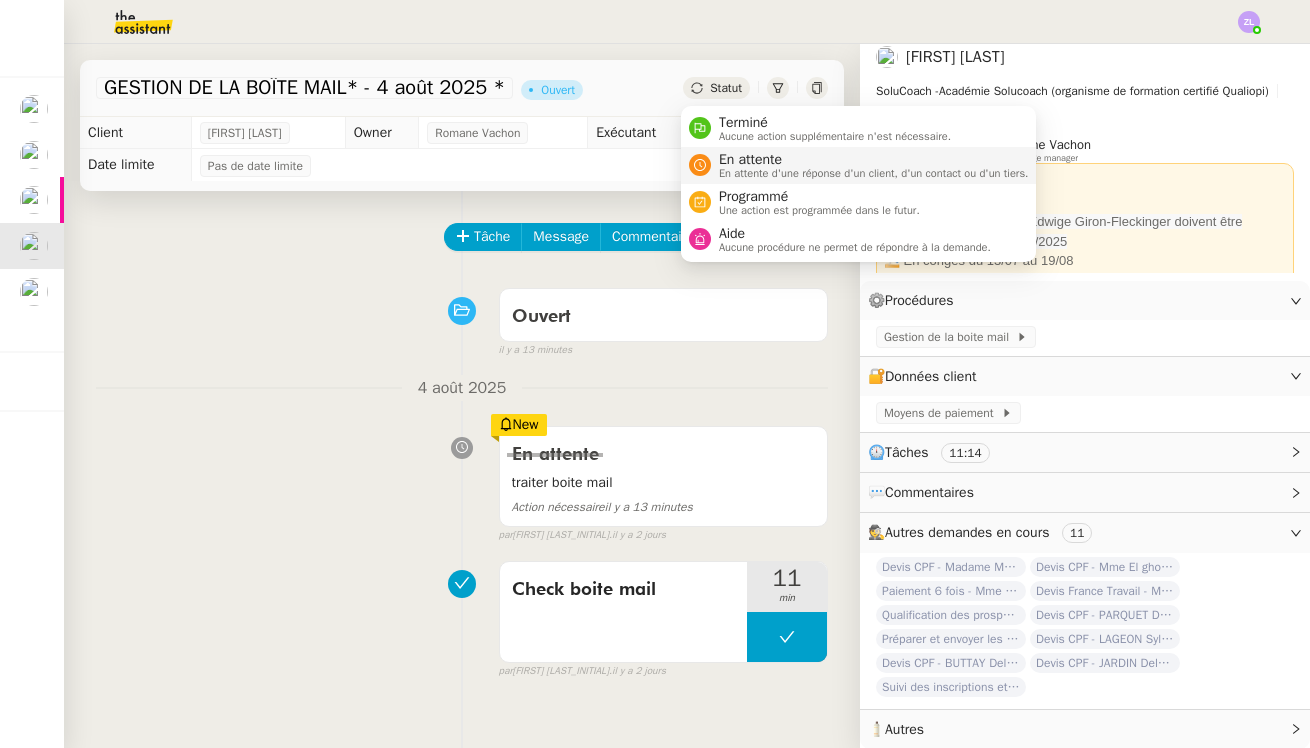 click on "En attente d'une réponse d'un client, d'un contact ou d'un tiers." at bounding box center [874, 173] 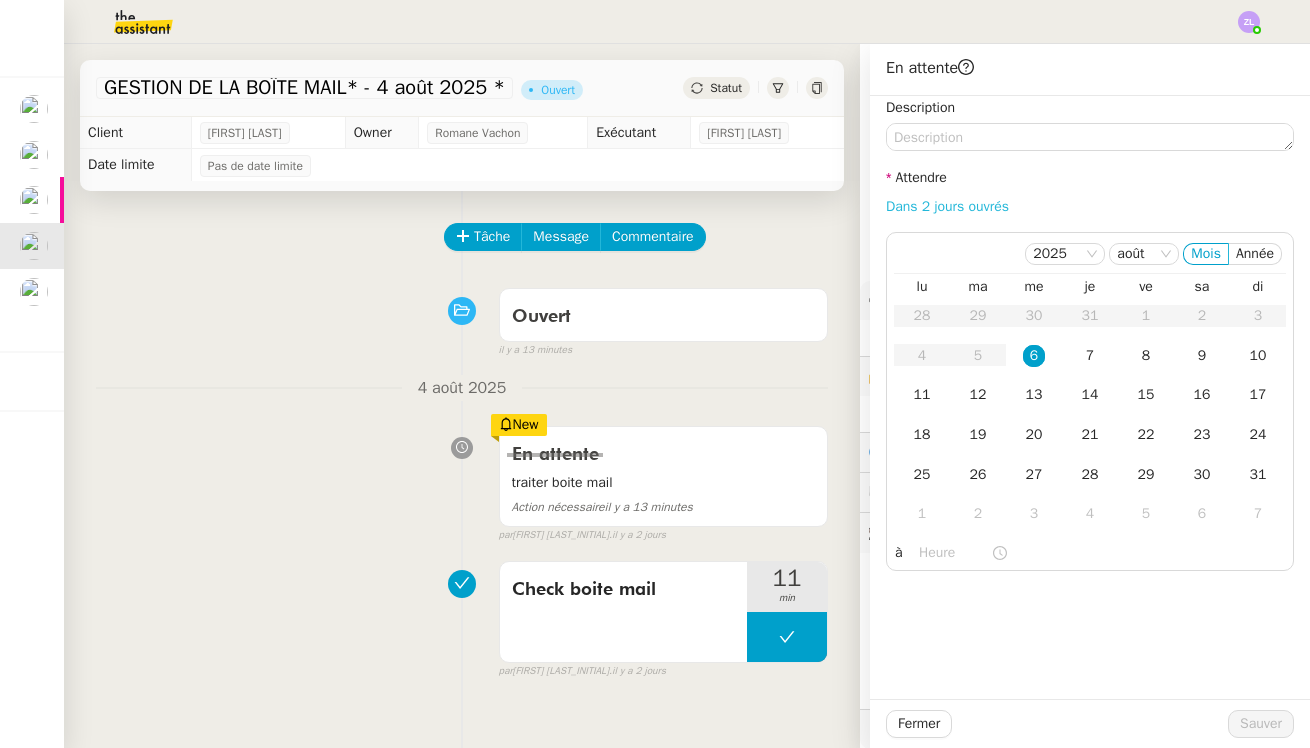 click on "Dans 2 jours ouvrés" 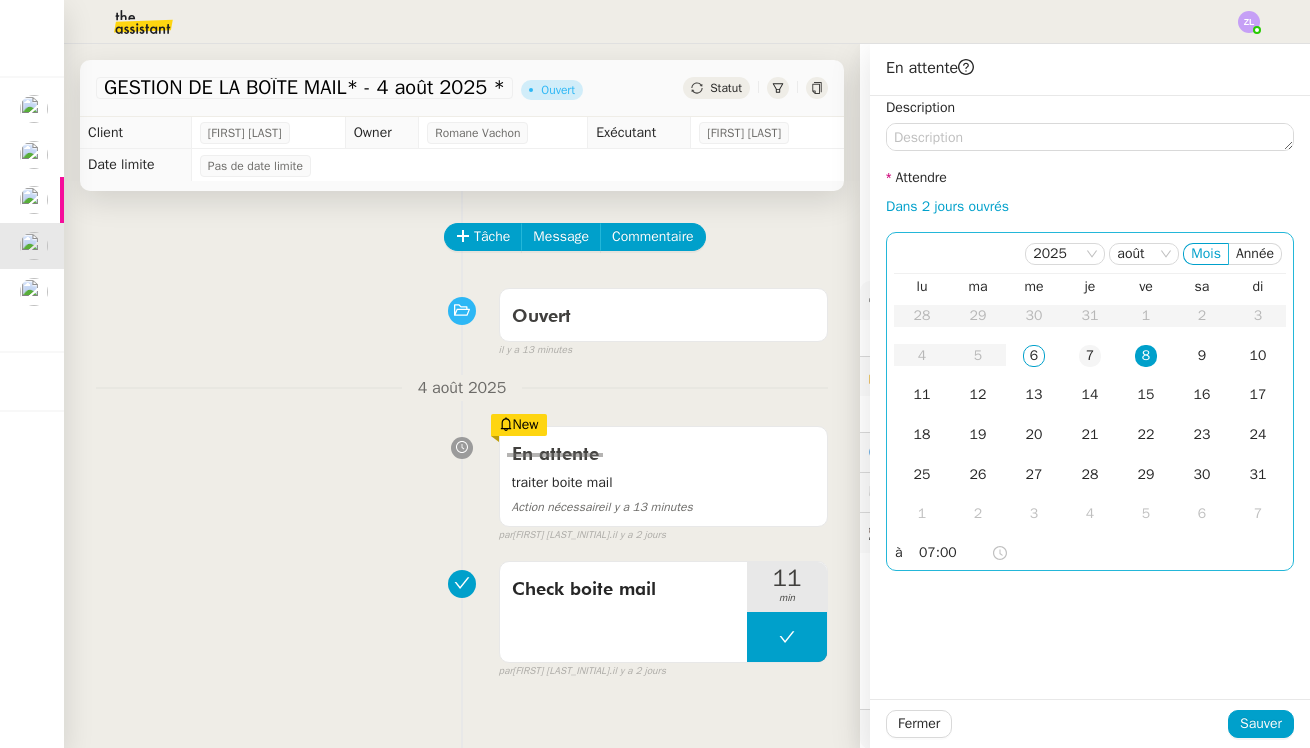 click on "7" 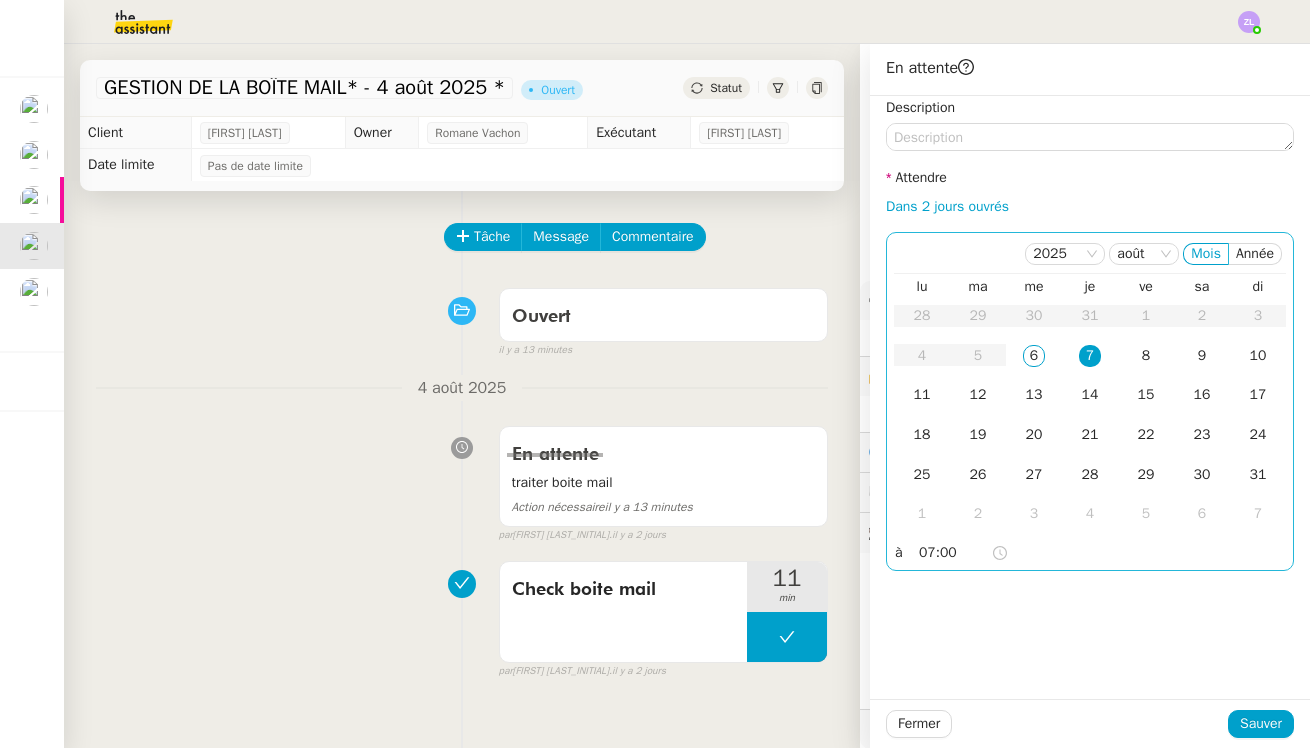 click on "07:00" 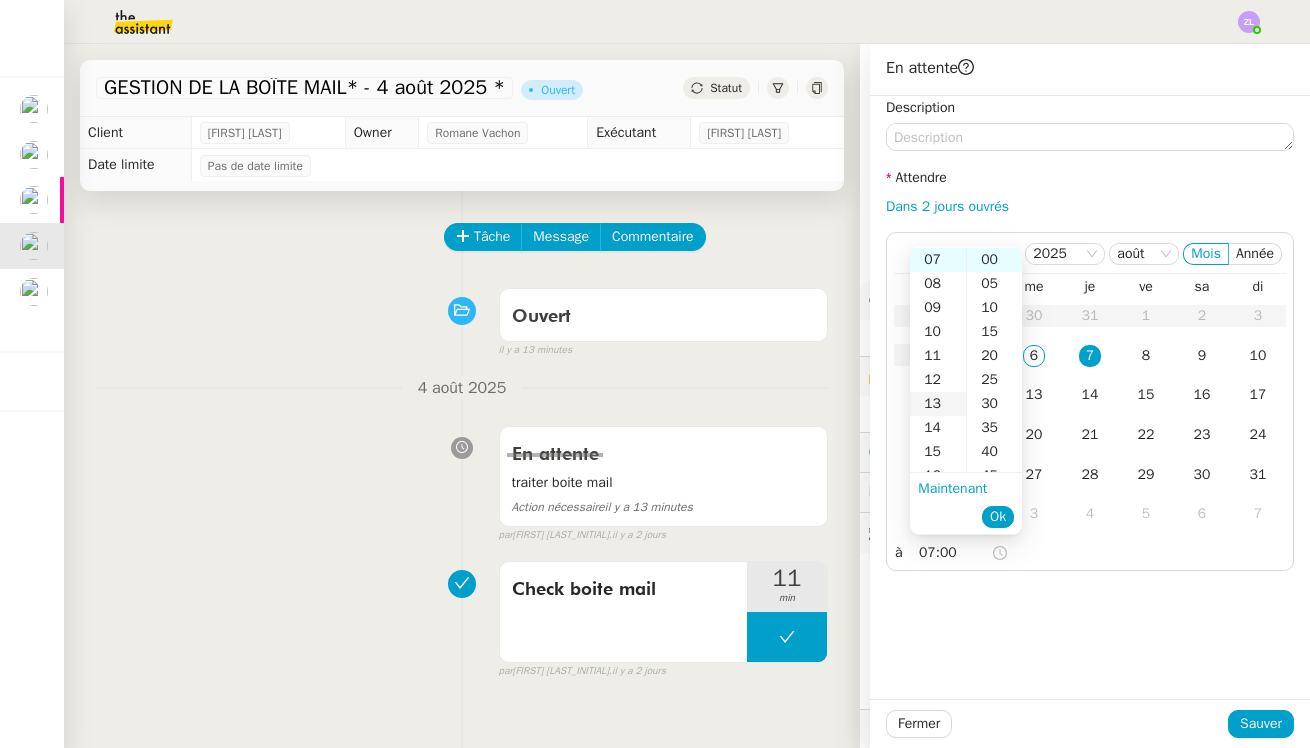 click on "13" at bounding box center (938, 404) 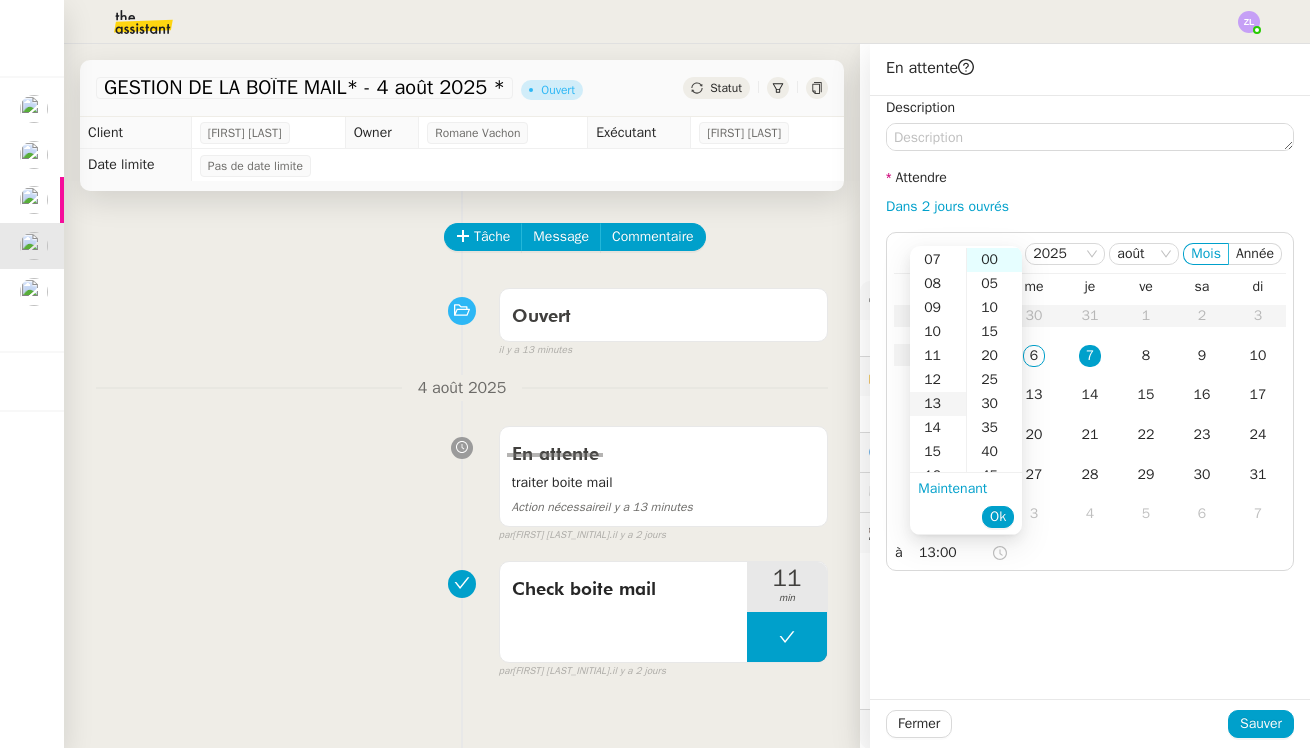 scroll, scrollTop: 312, scrollLeft: 0, axis: vertical 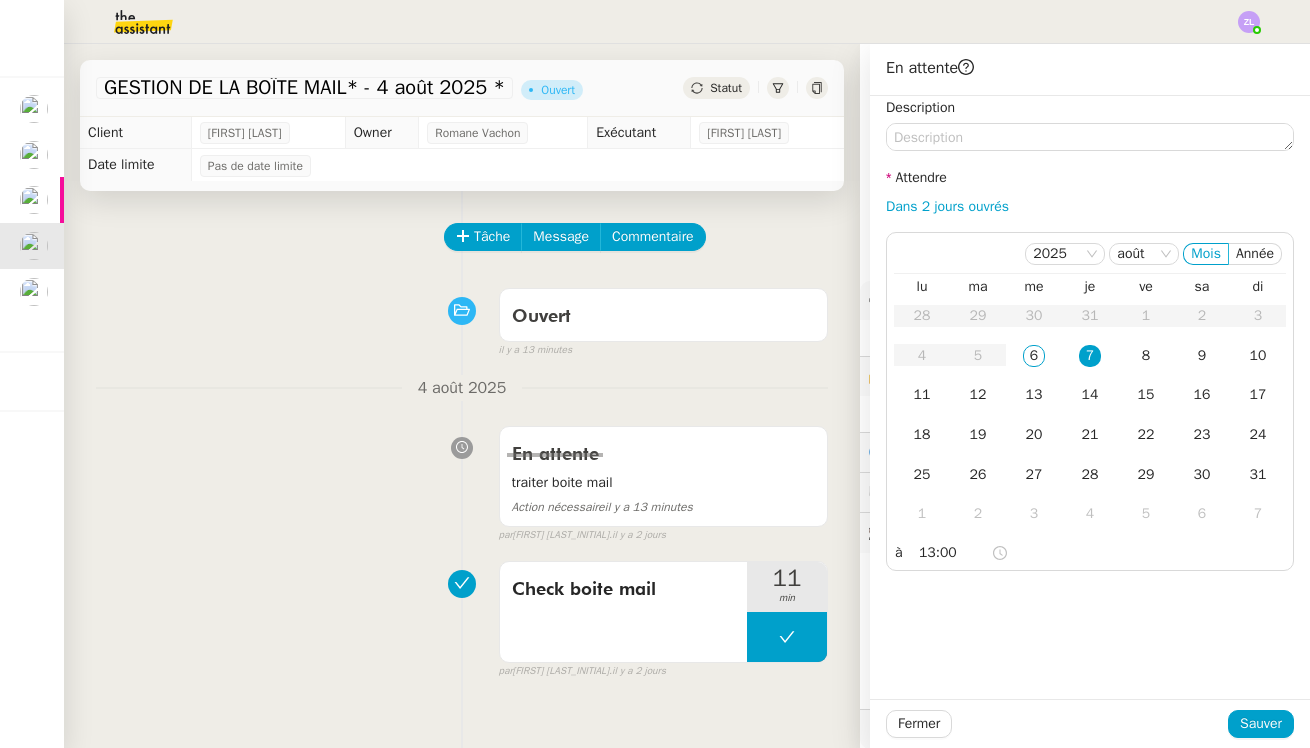 click on "Description Attendre Dans 2 jours ouvrés    2025 août Mois Année  lu   ma   me   je   ve   sa   di  28 29 30 31 1 2 3 4 5 6 7 8 9 10 11 12 13 14 15 16 17 18 19 20 21 22 23 24 25 26 27 28 29 30 31 1 2 3 4 5 6 7 à     13:00" 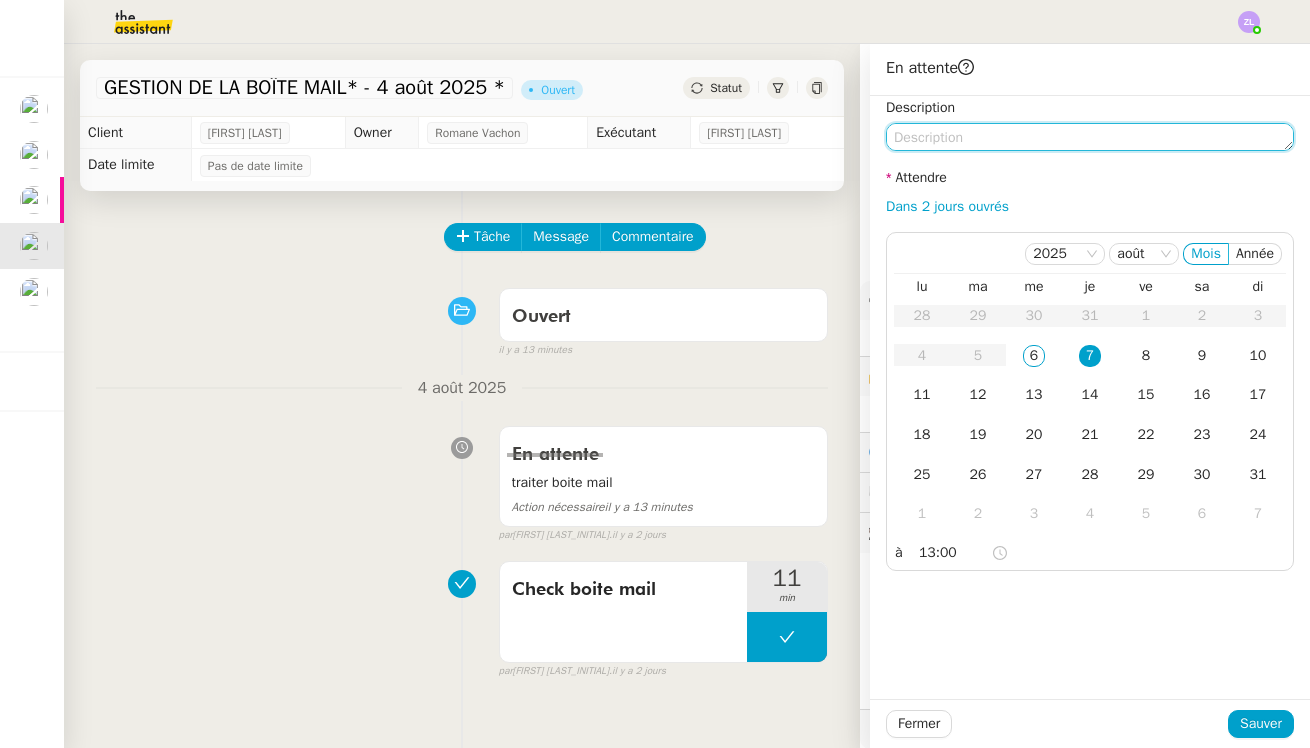 click 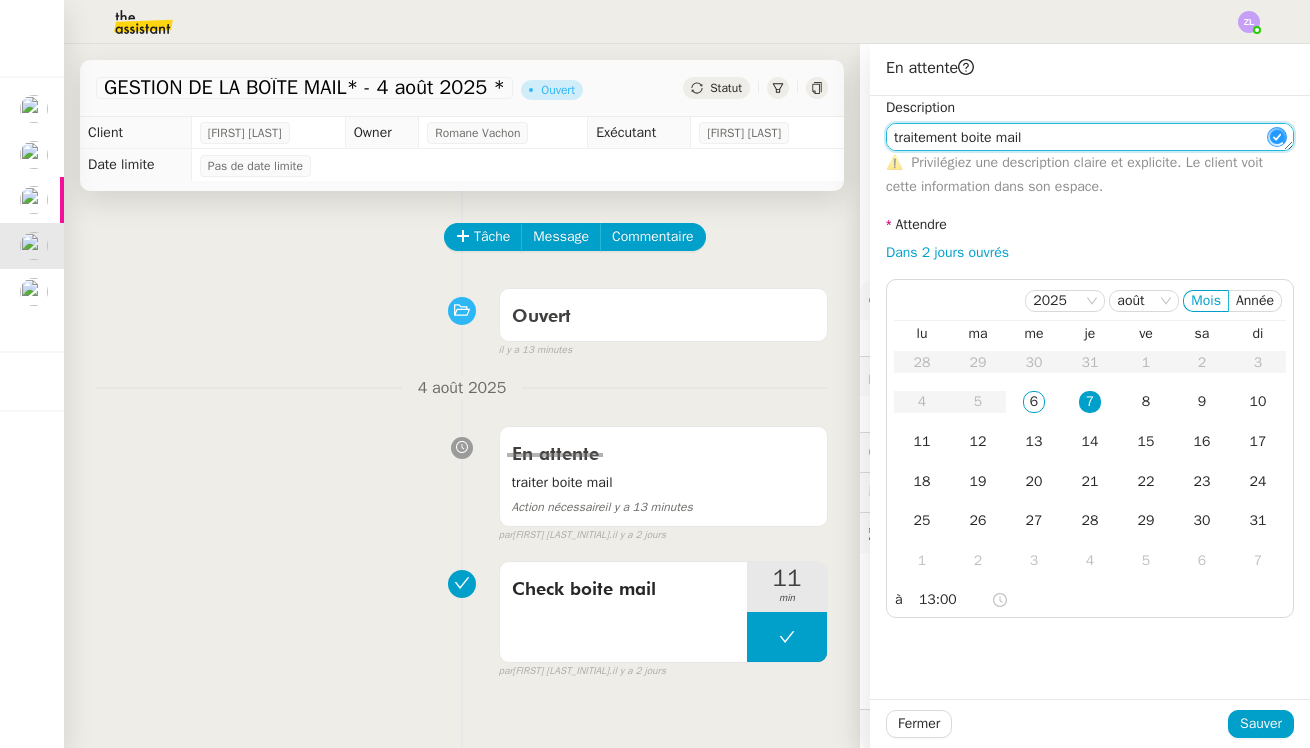 type on "traitement boite mail" 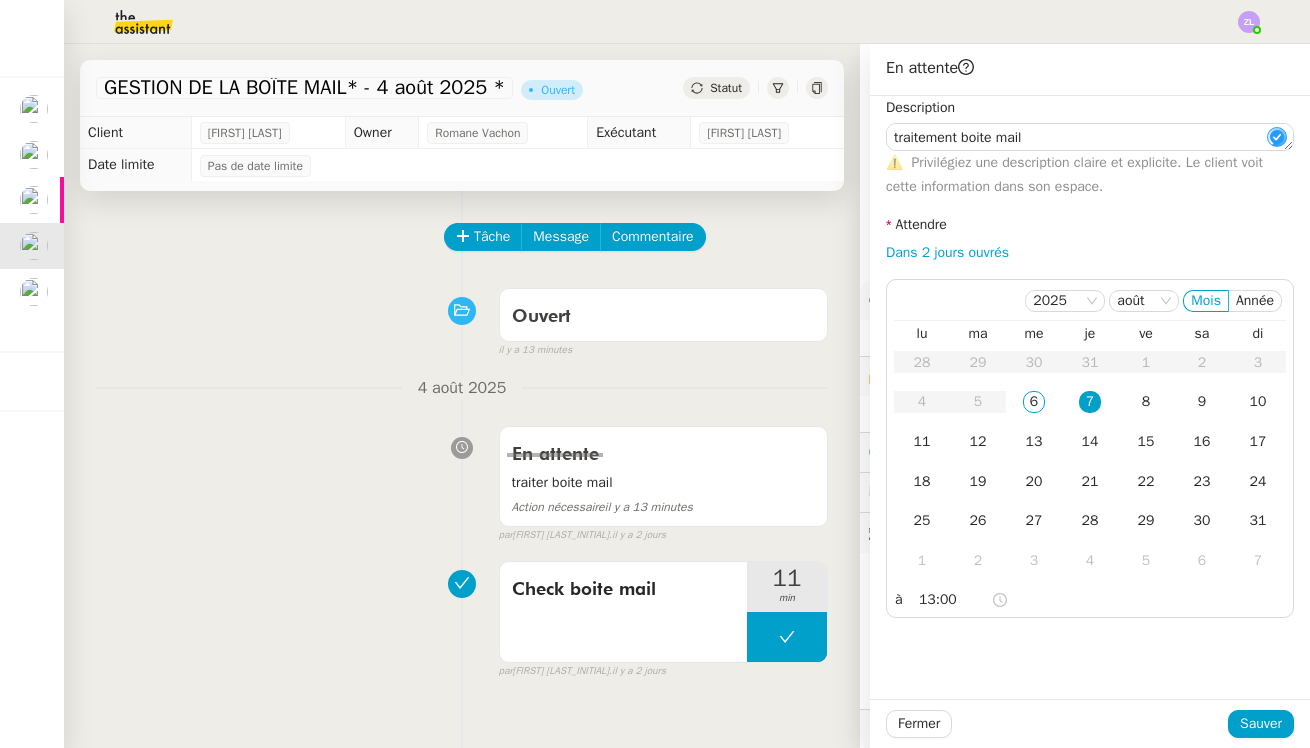 click on "Sauver" 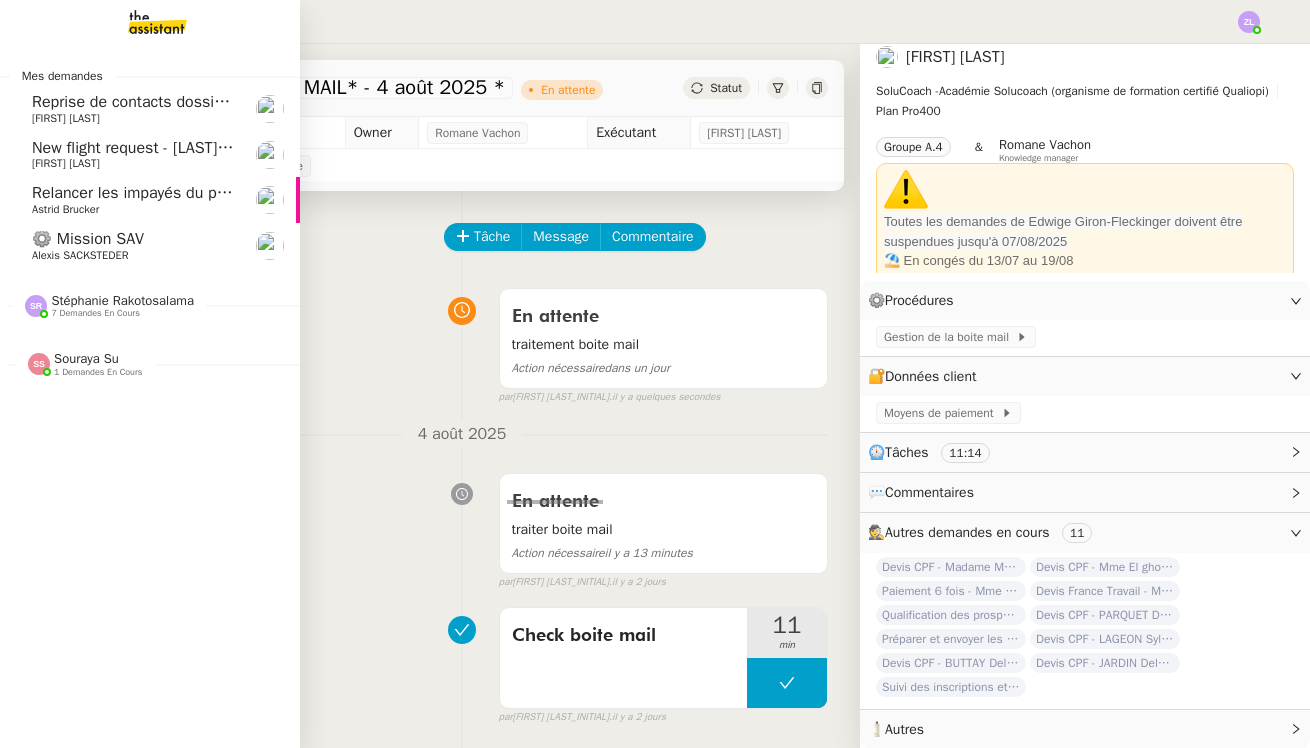 click on "⚙️ Mission SAV" 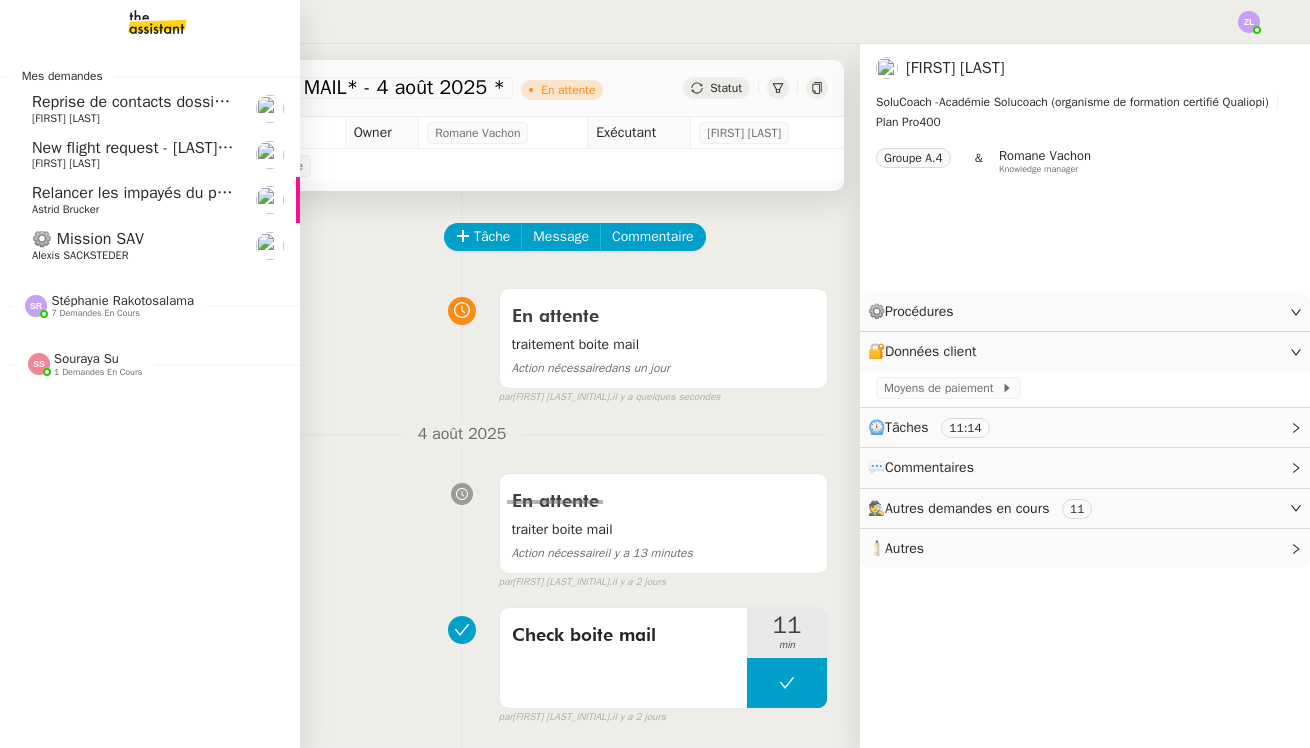 scroll, scrollTop: 0, scrollLeft: 0, axis: both 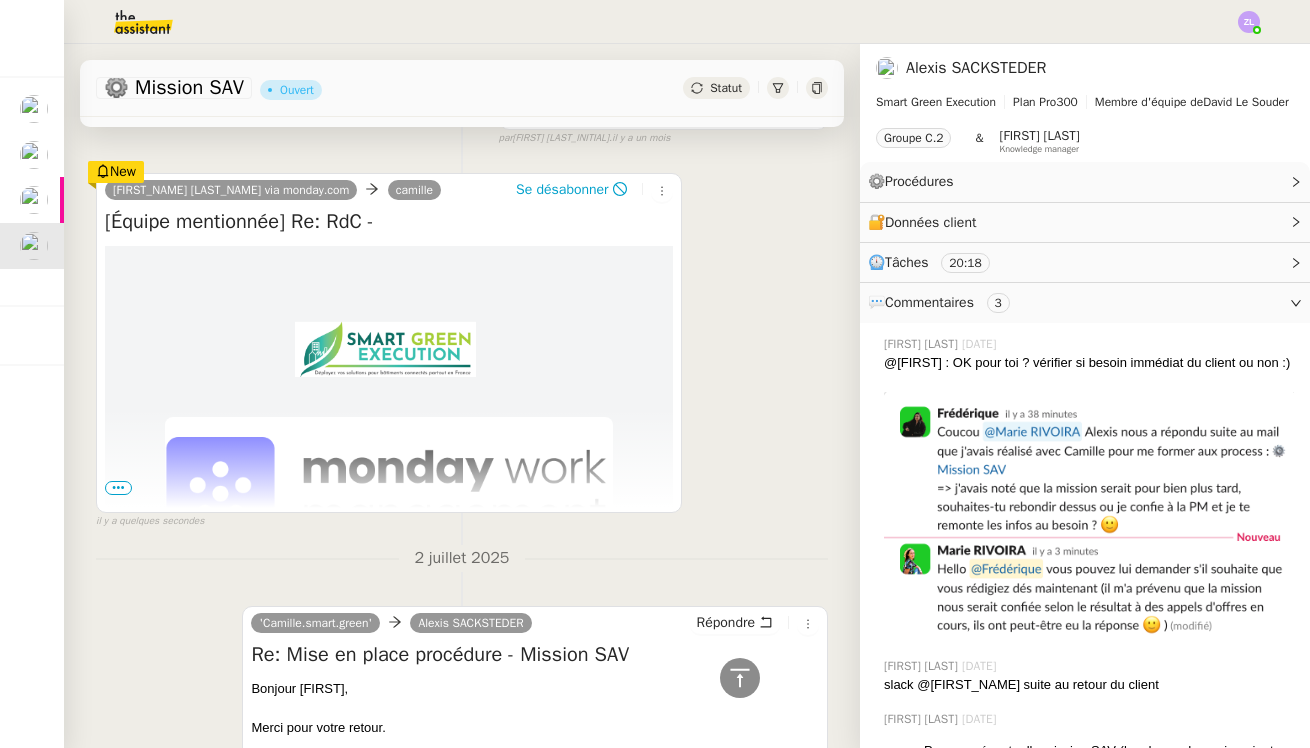 click on "•••" at bounding box center [118, 488] 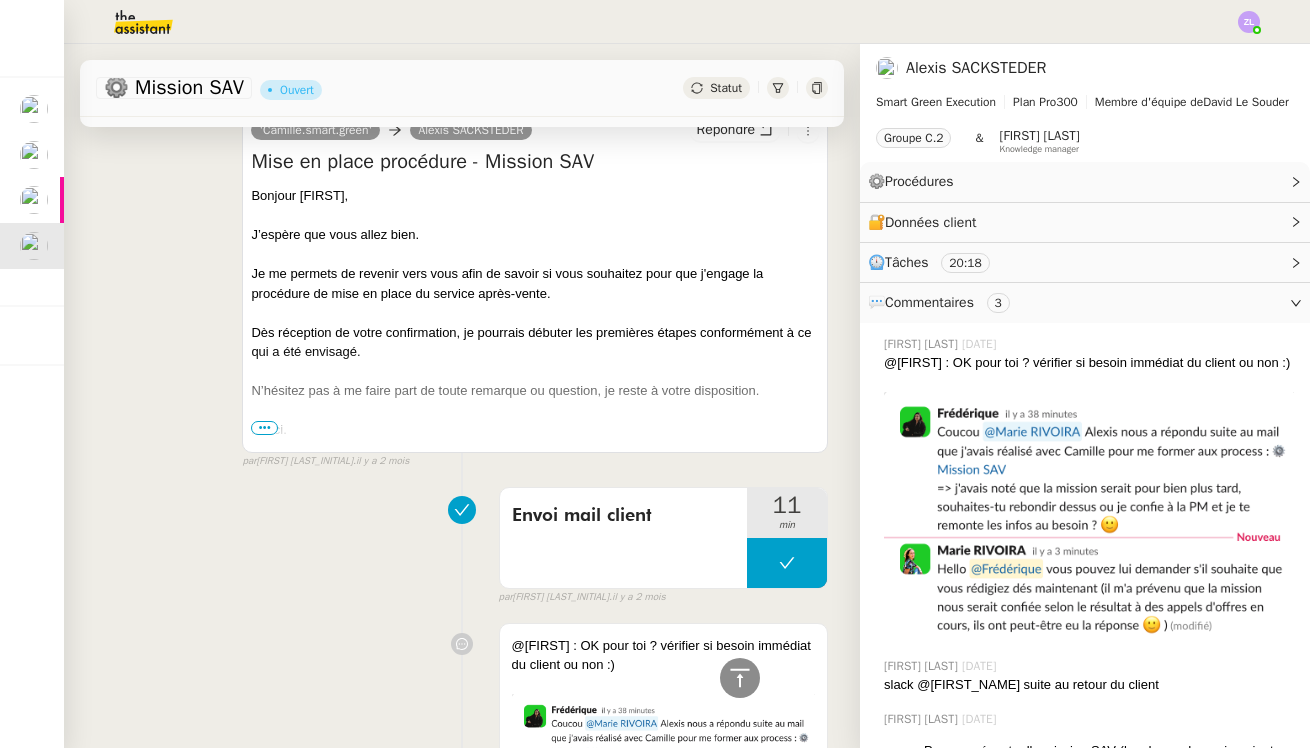scroll, scrollTop: 6648, scrollLeft: 0, axis: vertical 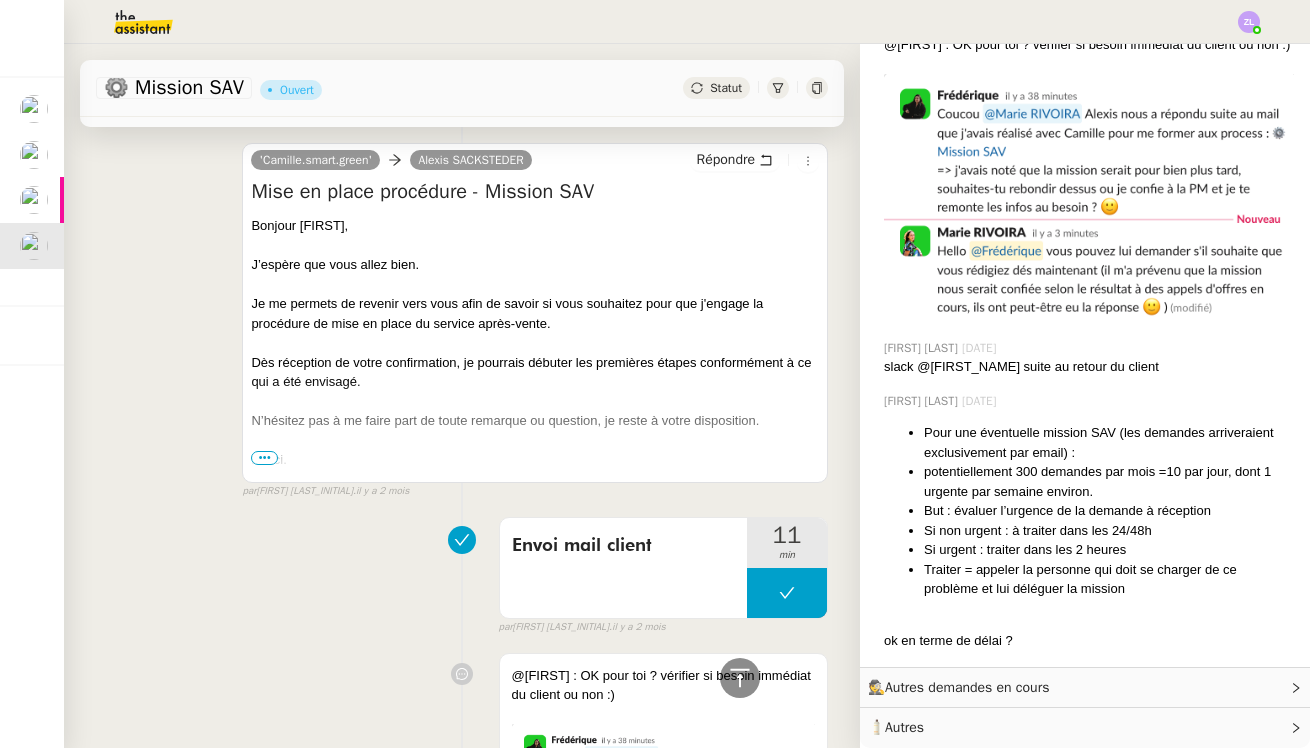 click on "🕵️  Autres demandes en cours" 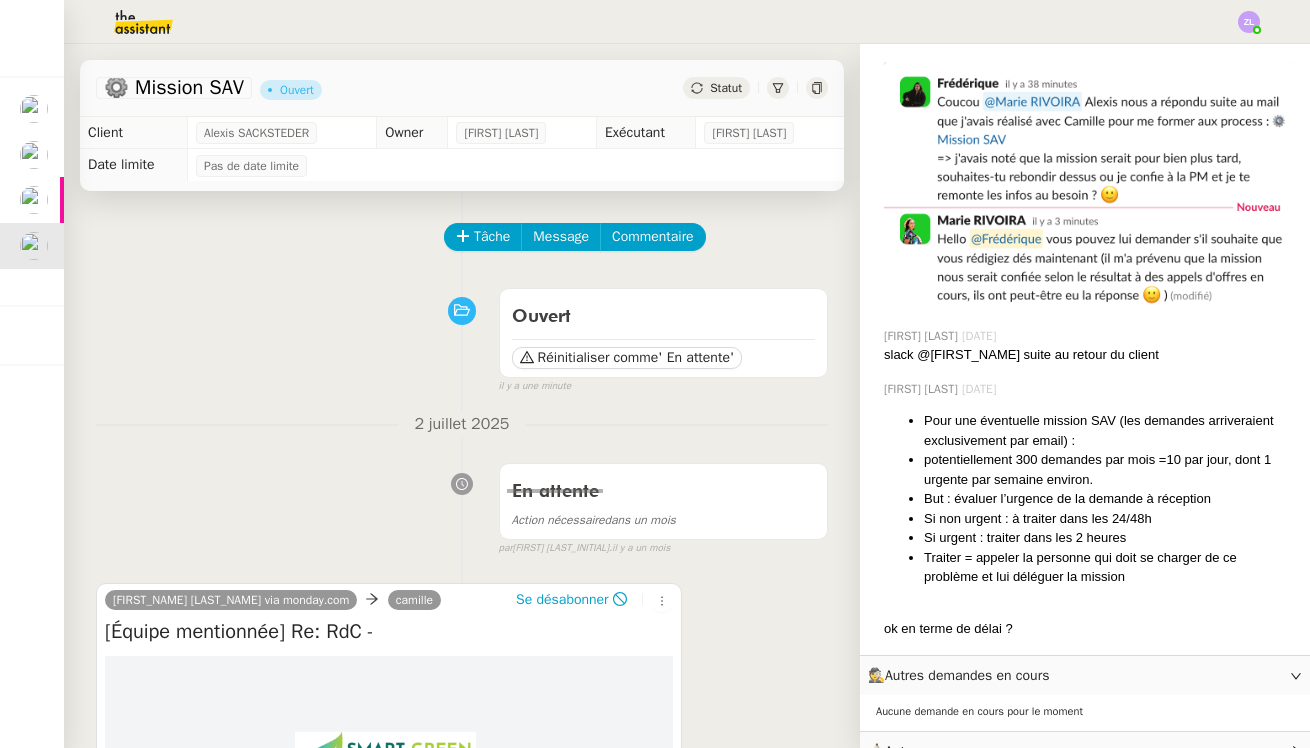 scroll, scrollTop: 0, scrollLeft: 0, axis: both 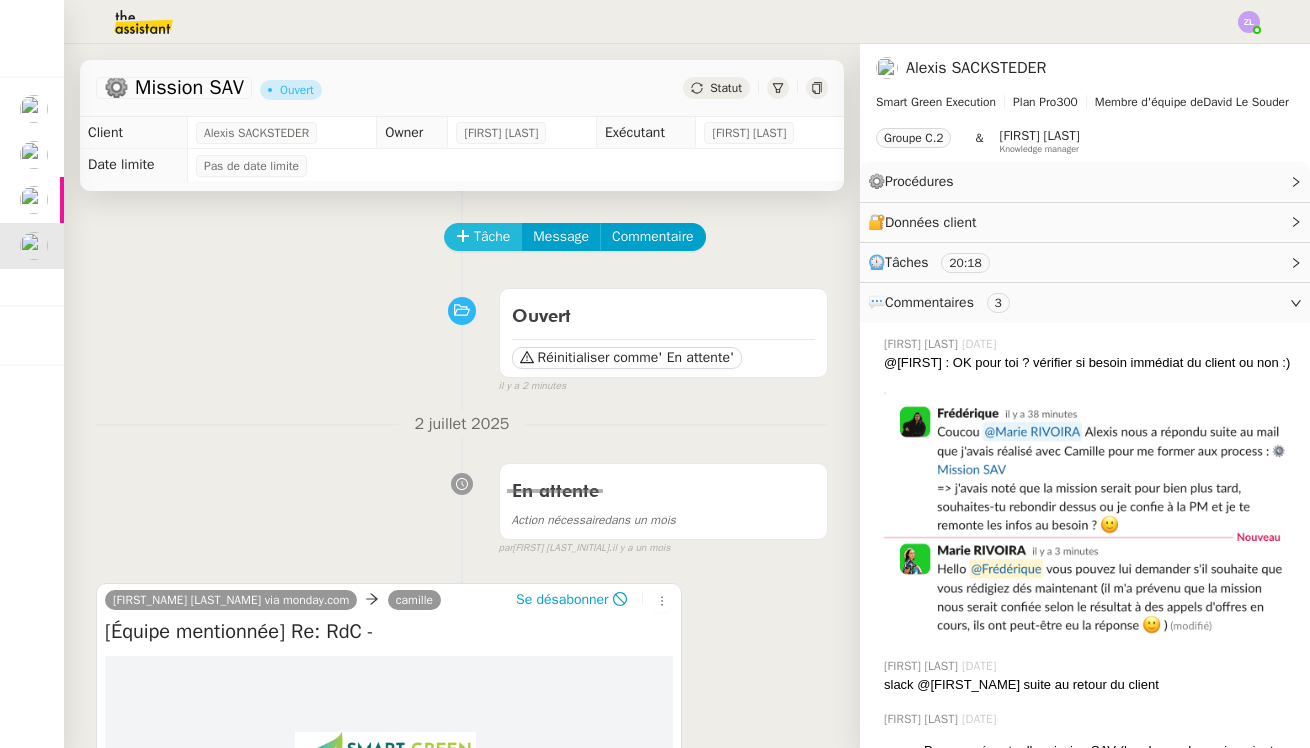 click on "Tâche" 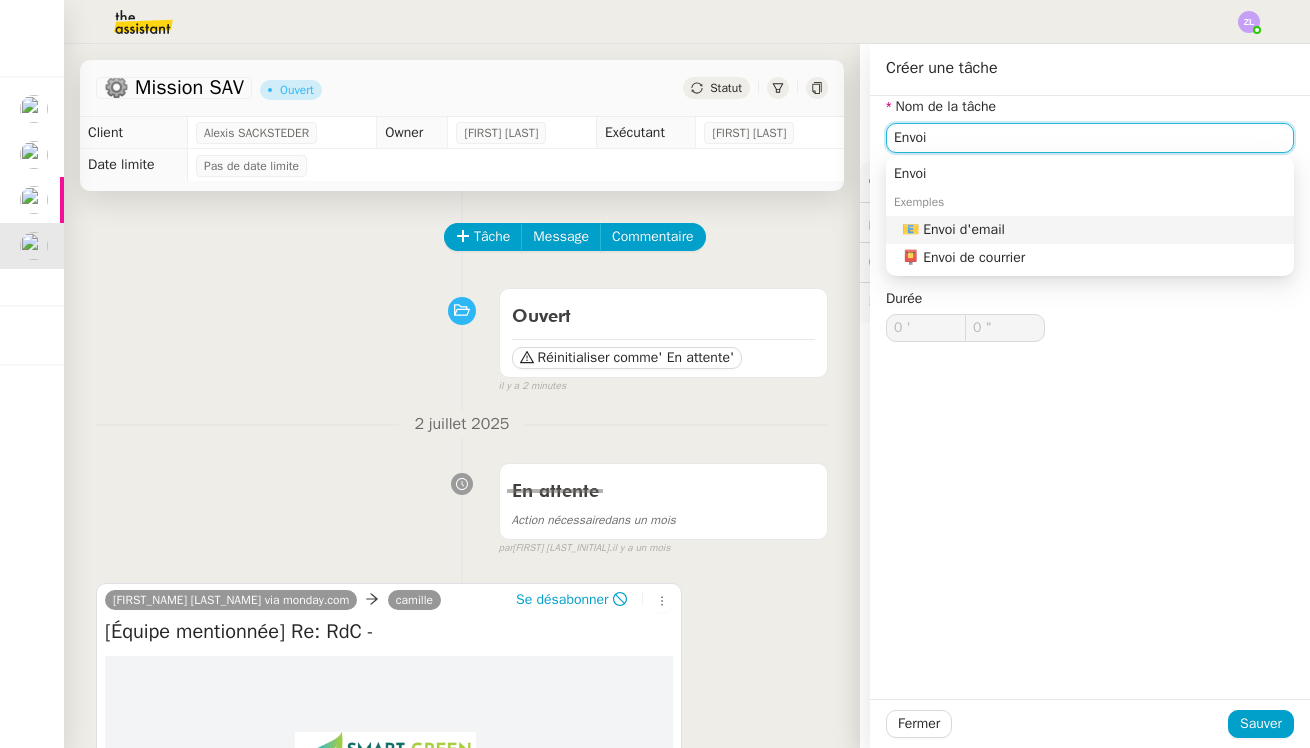 click on "📧 Envoi d'email" 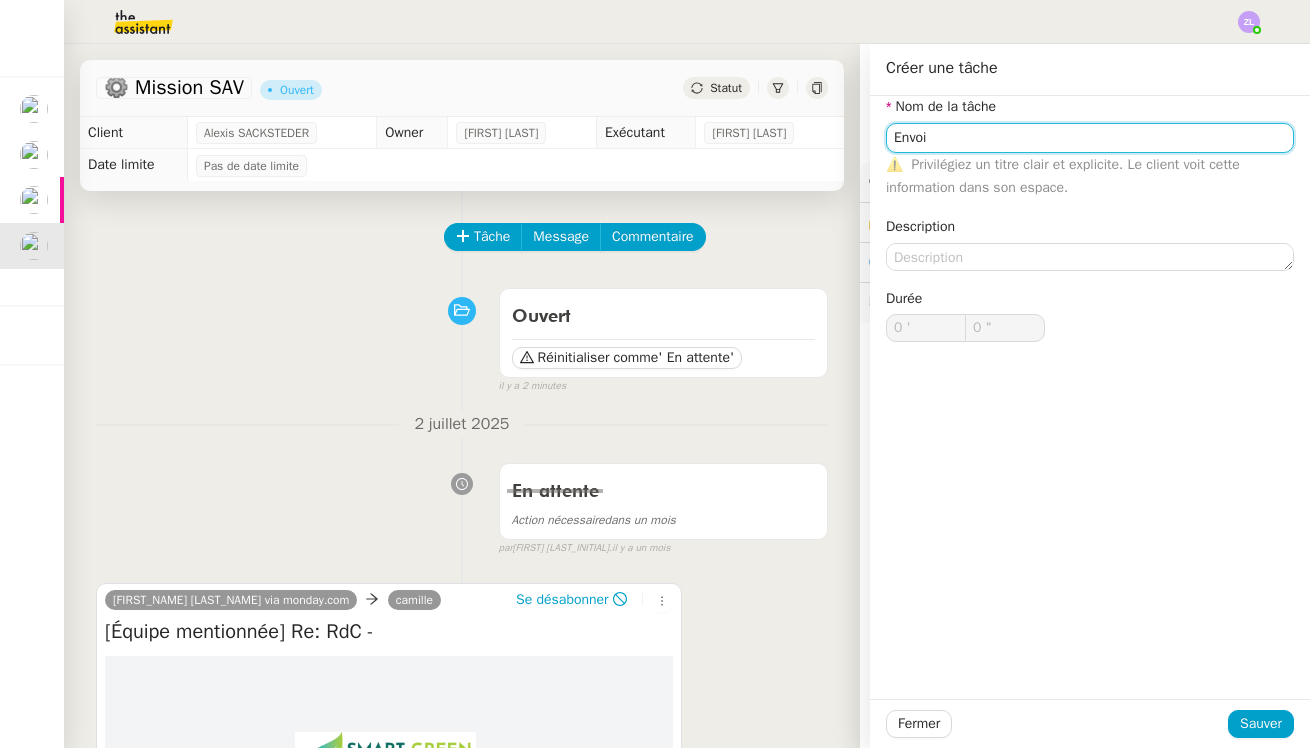 type on "Envoi d'email" 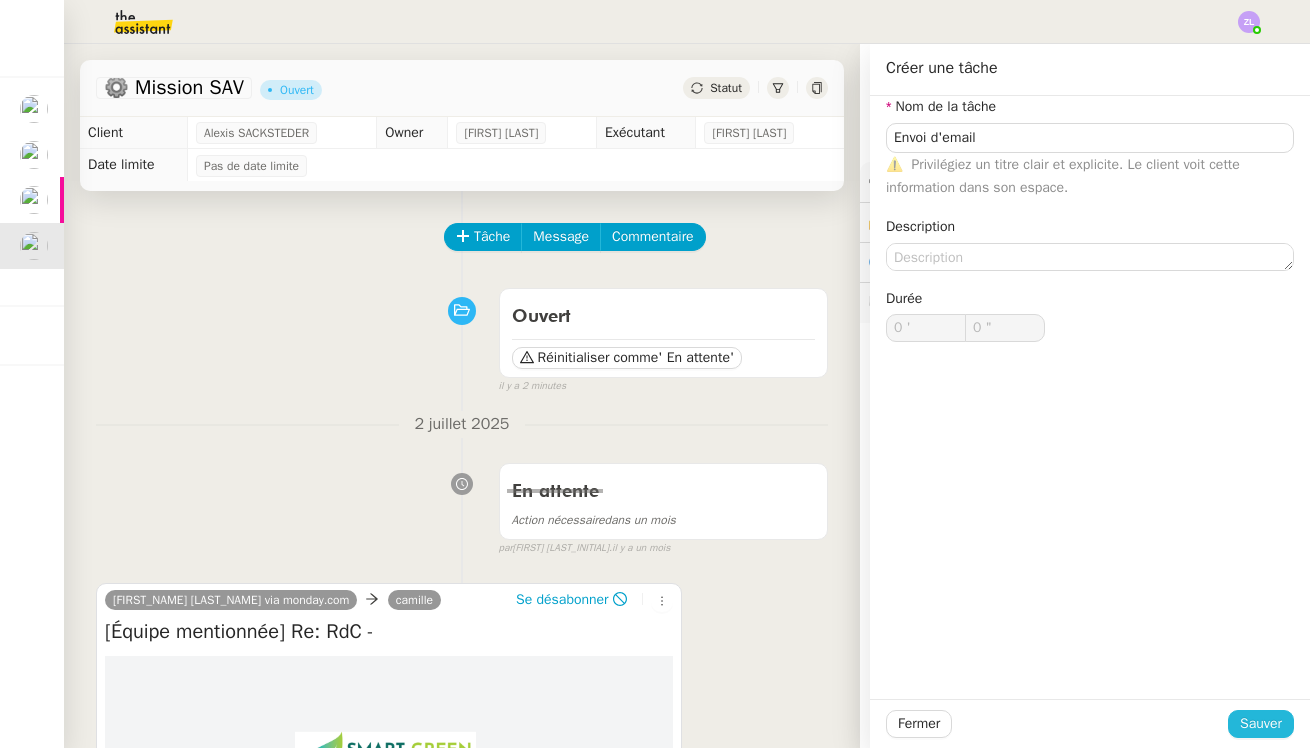 click on "Sauver" 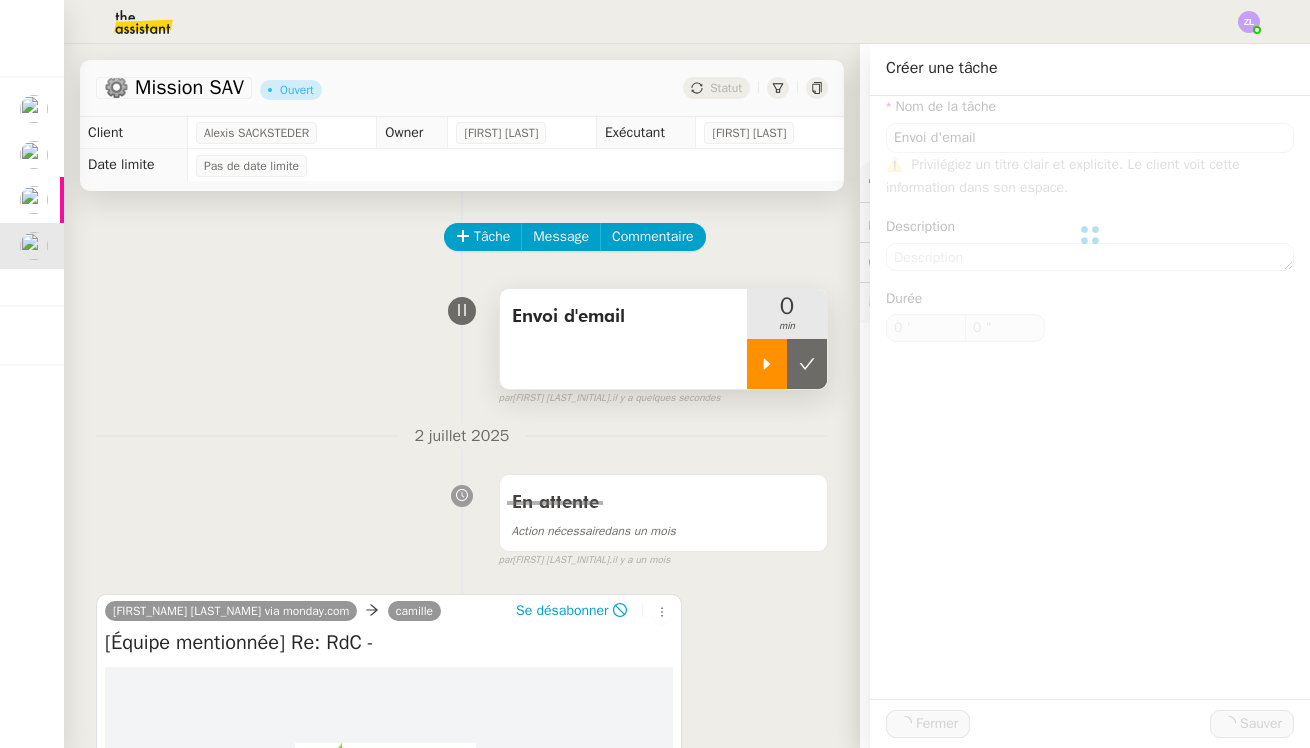click 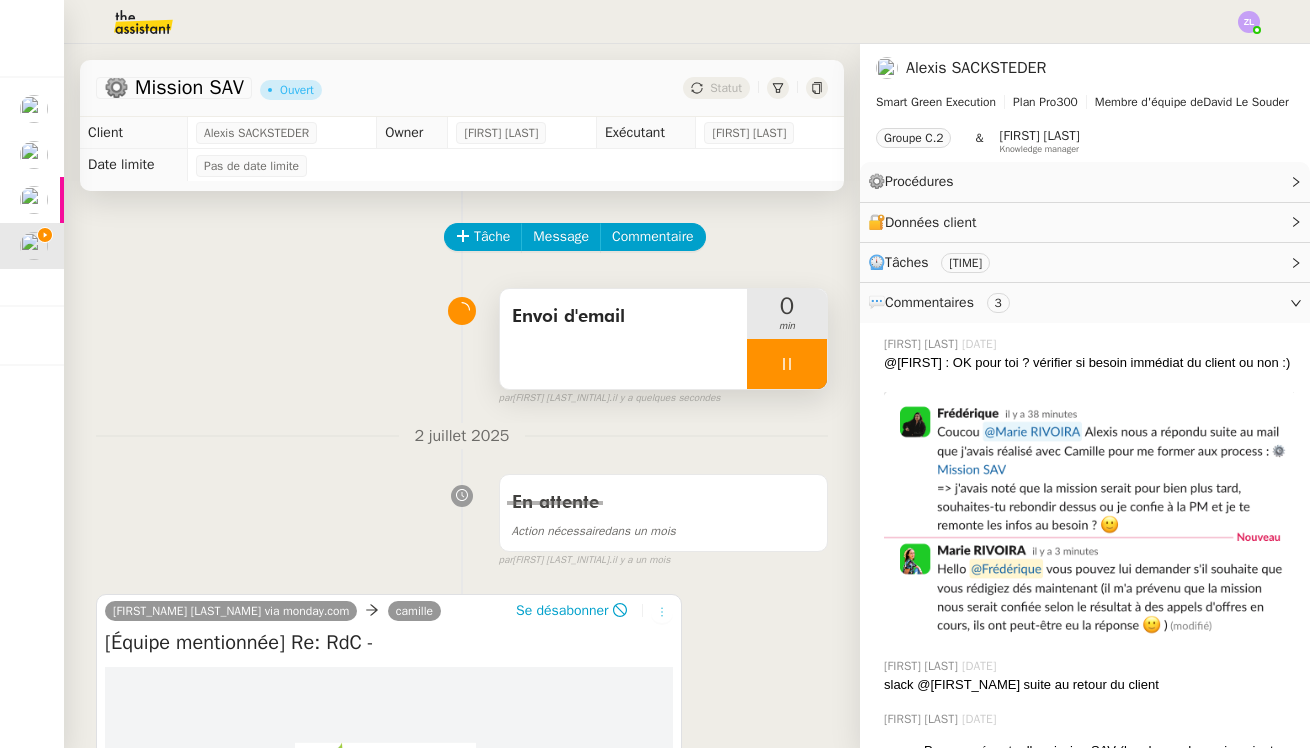 click 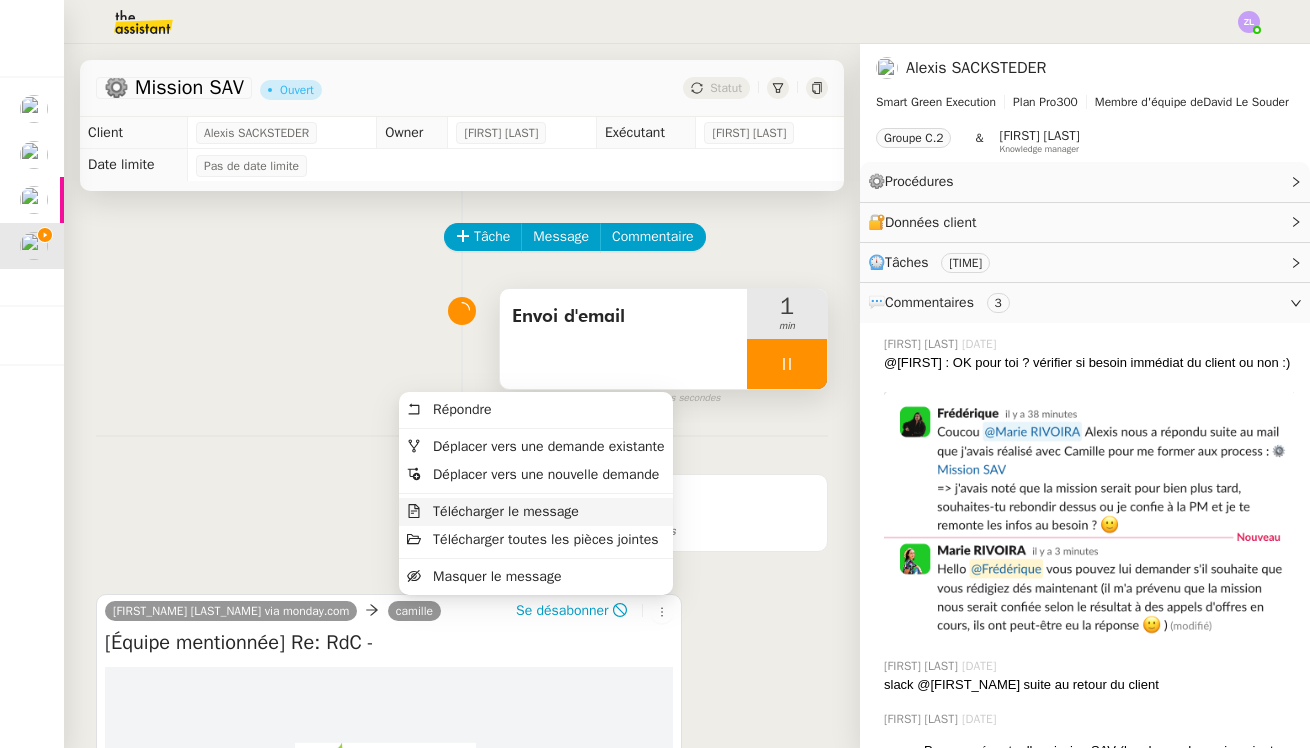 click on "Télécharger le message" at bounding box center [493, 512] 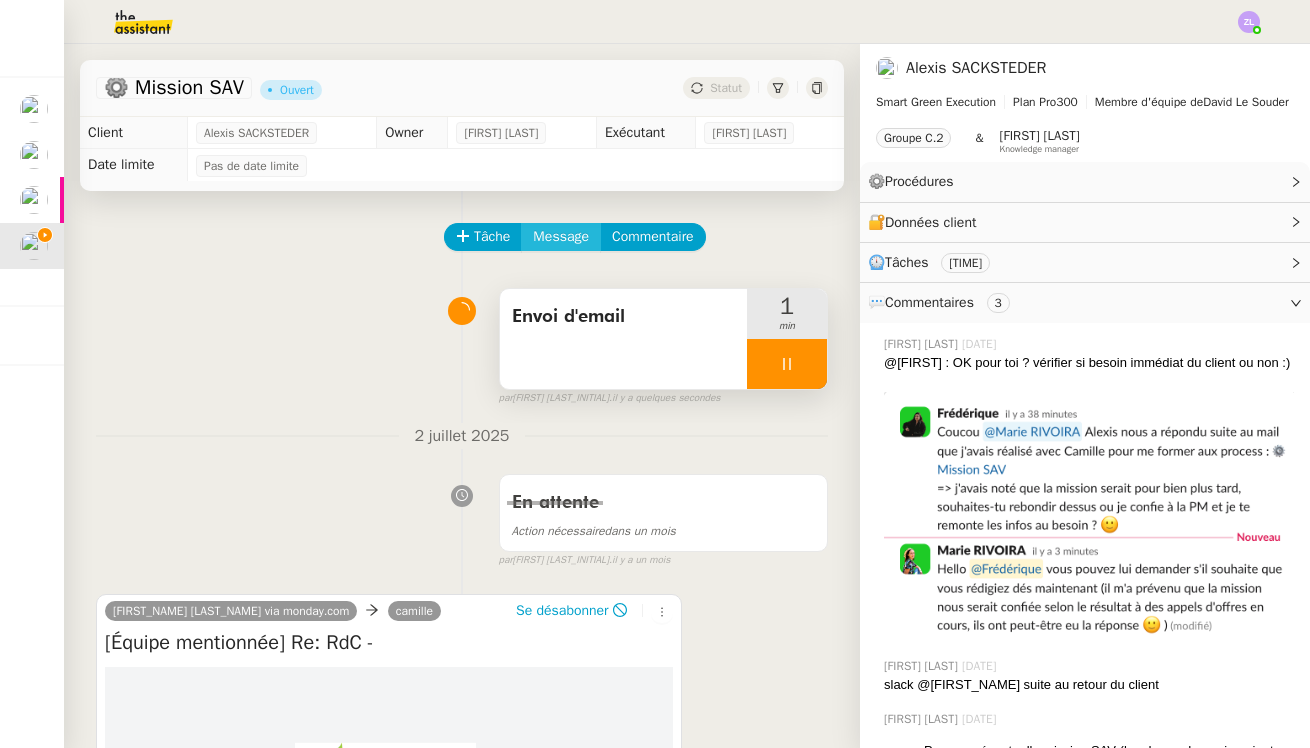 scroll, scrollTop: 0, scrollLeft: 0, axis: both 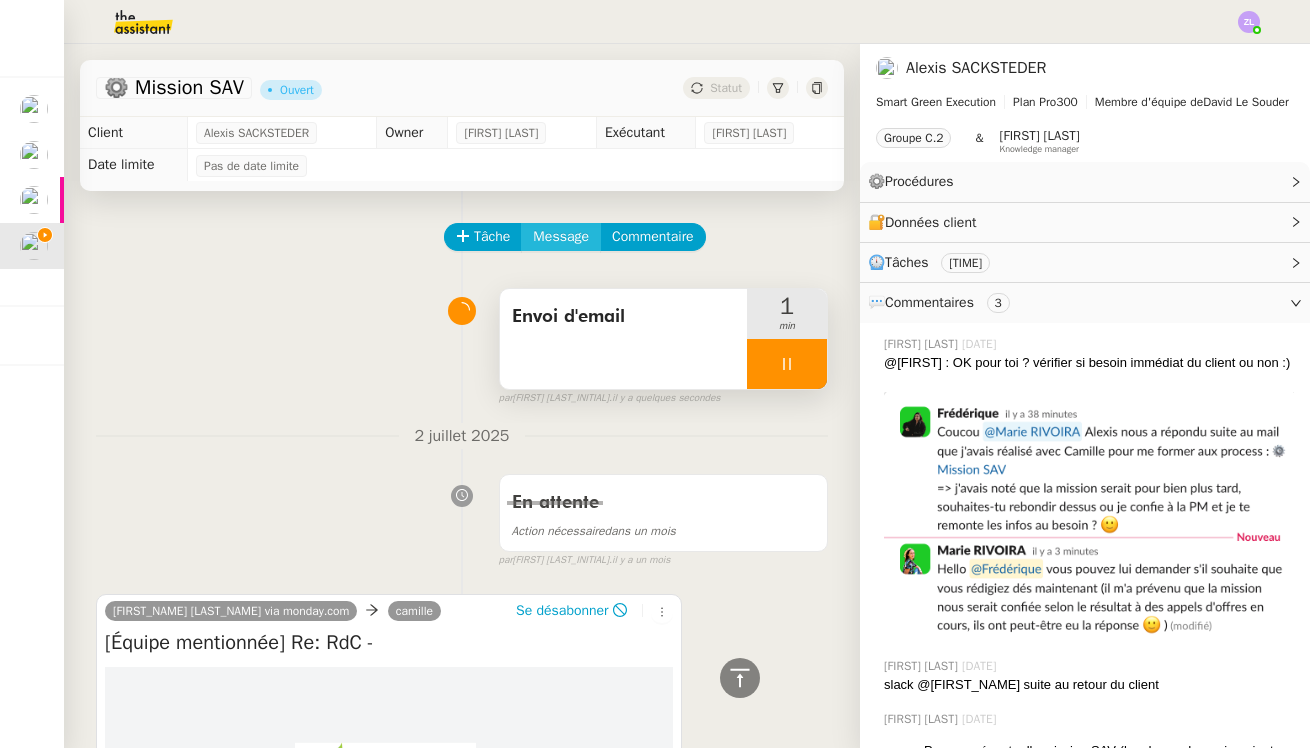click on "Message" 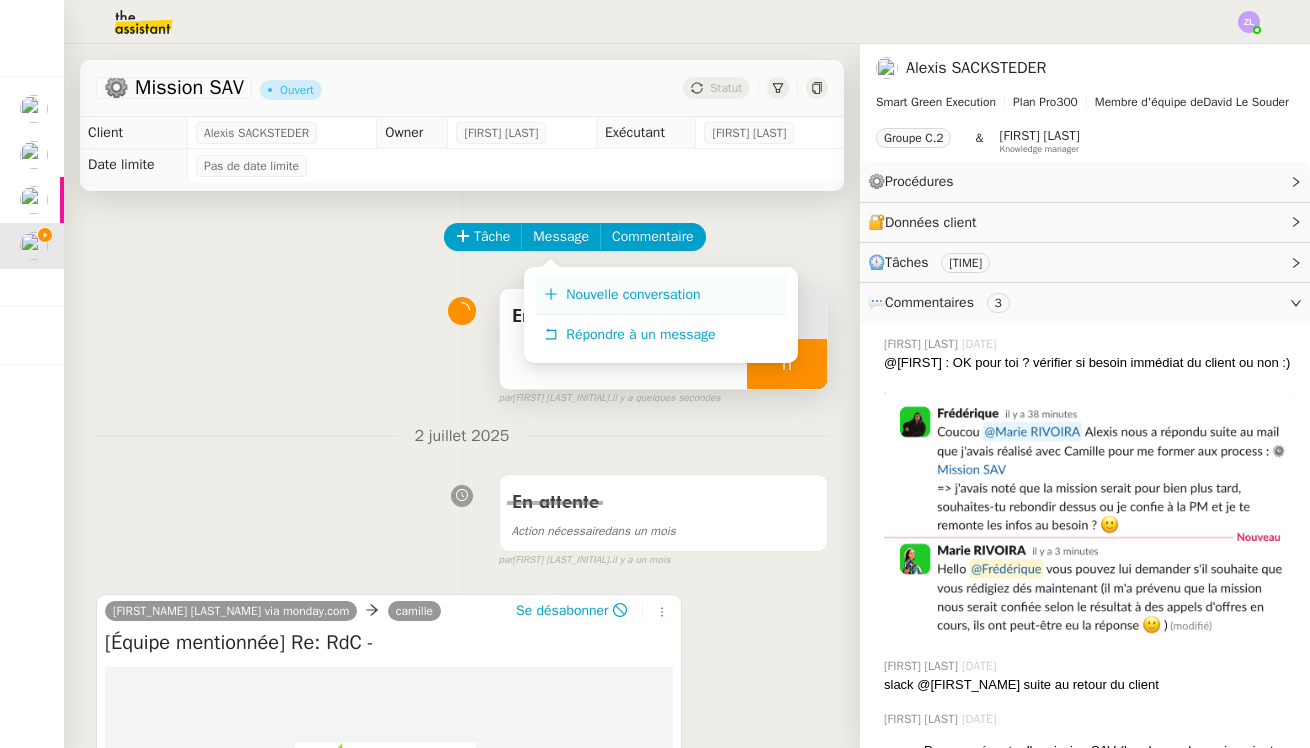 click on "Nouvelle conversation" at bounding box center (633, 294) 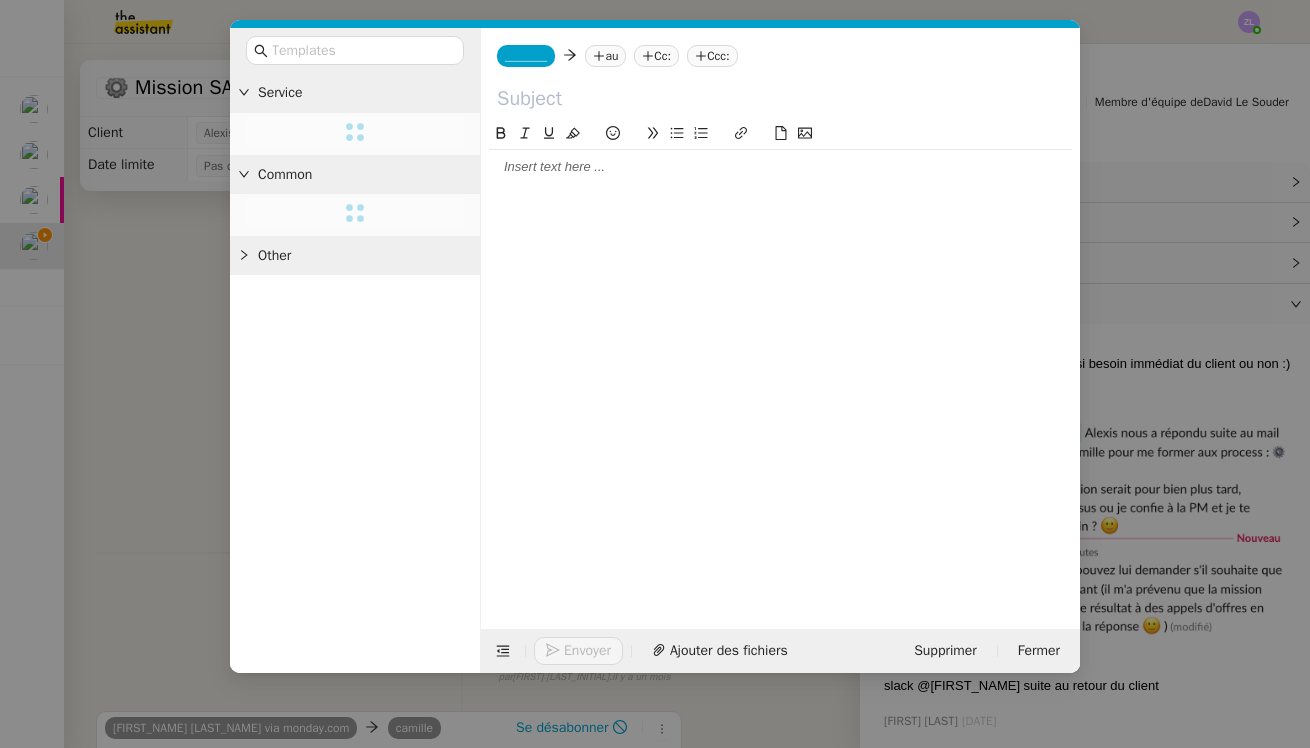 click on "_______" 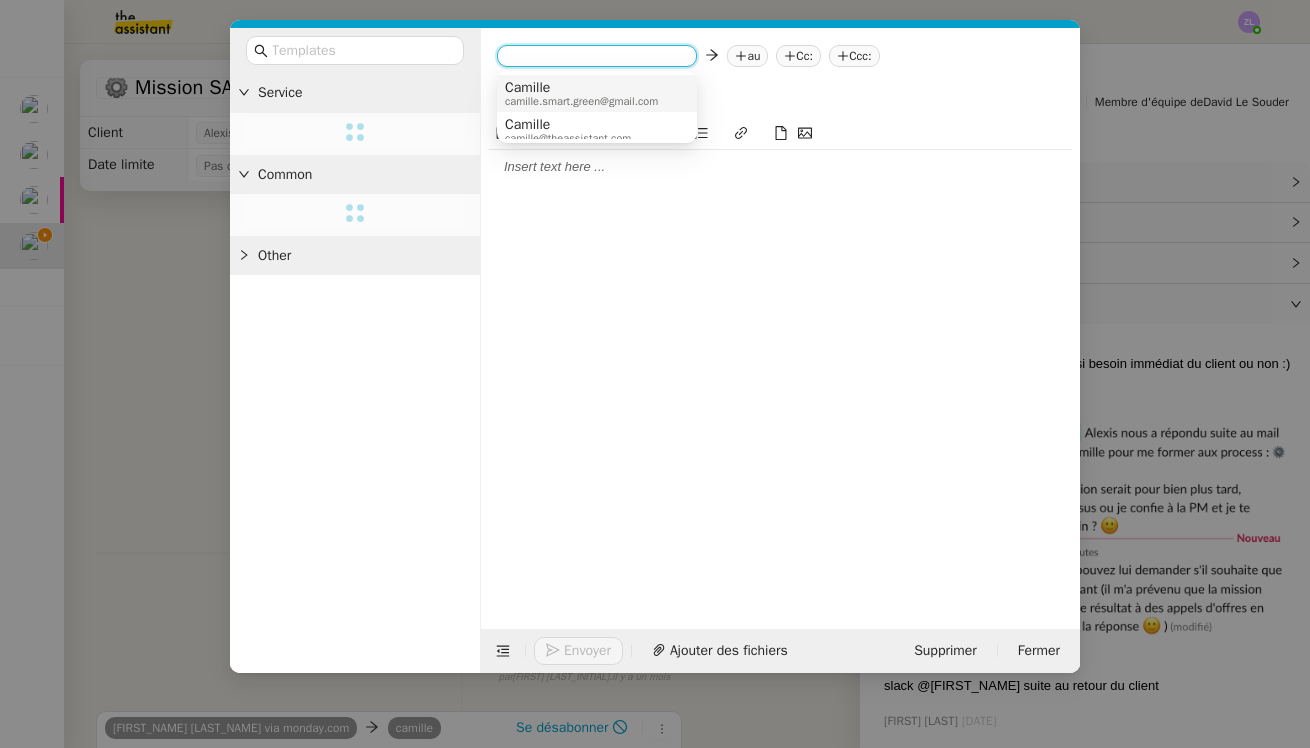 click on "Camille" at bounding box center (581, 88) 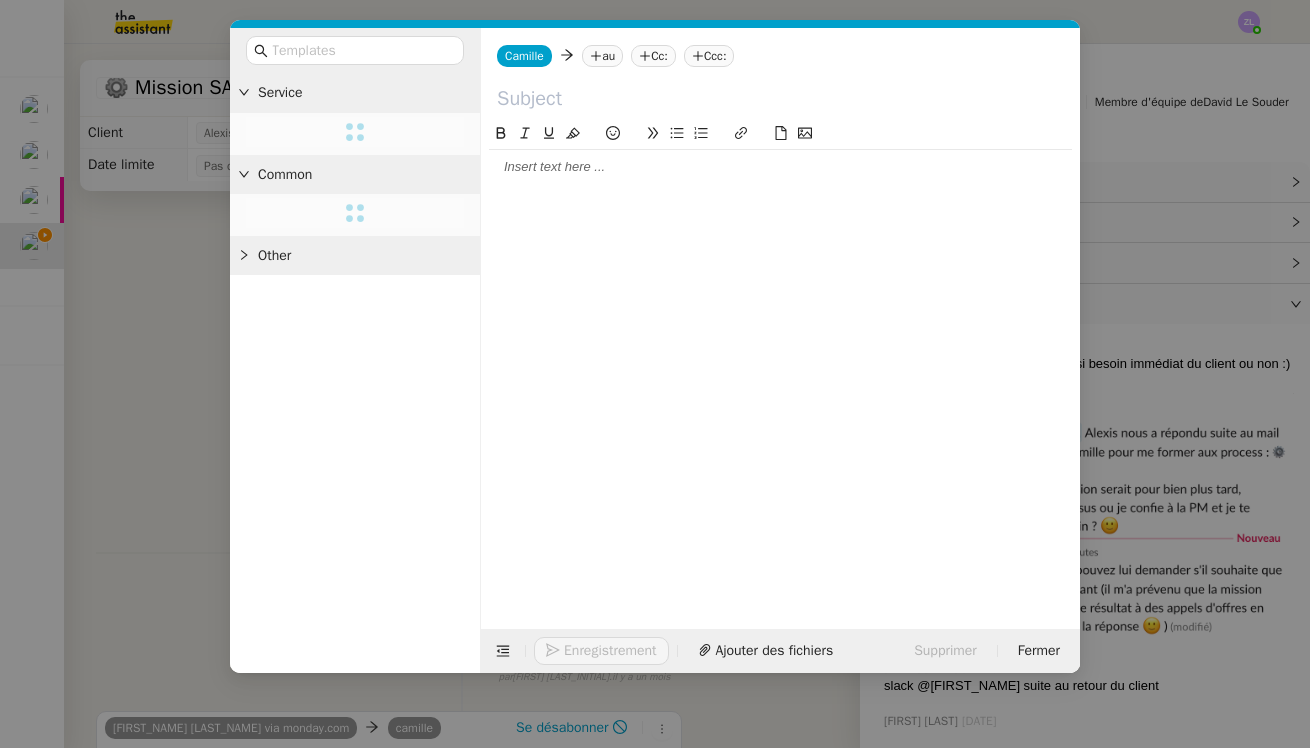 click on "au" 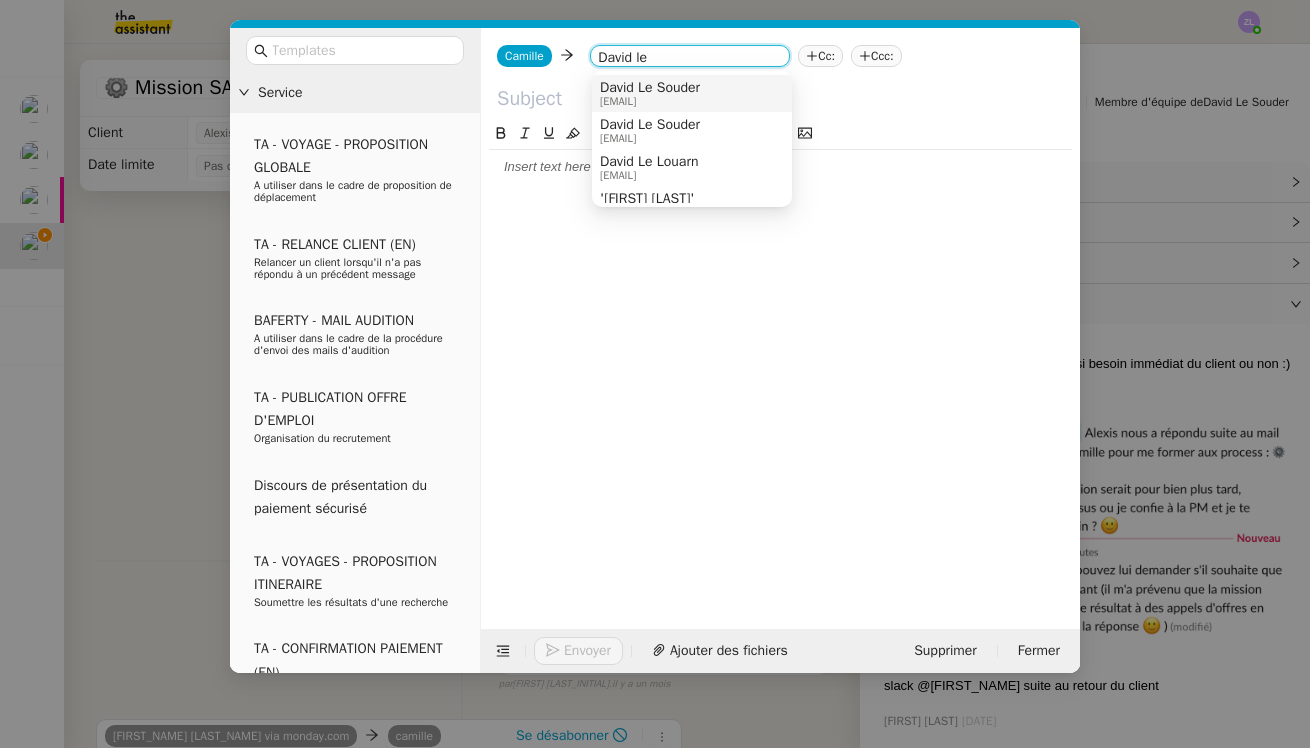 type on "David le" 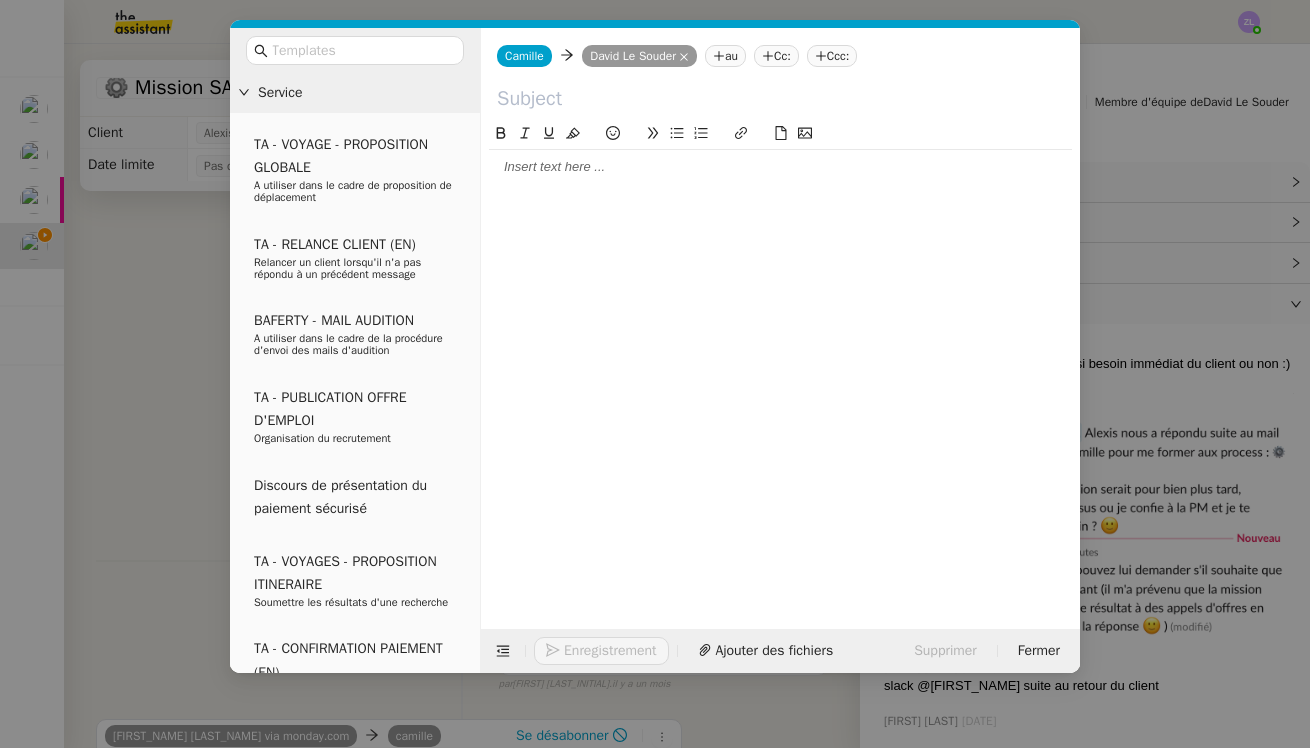 click on "Cc:" 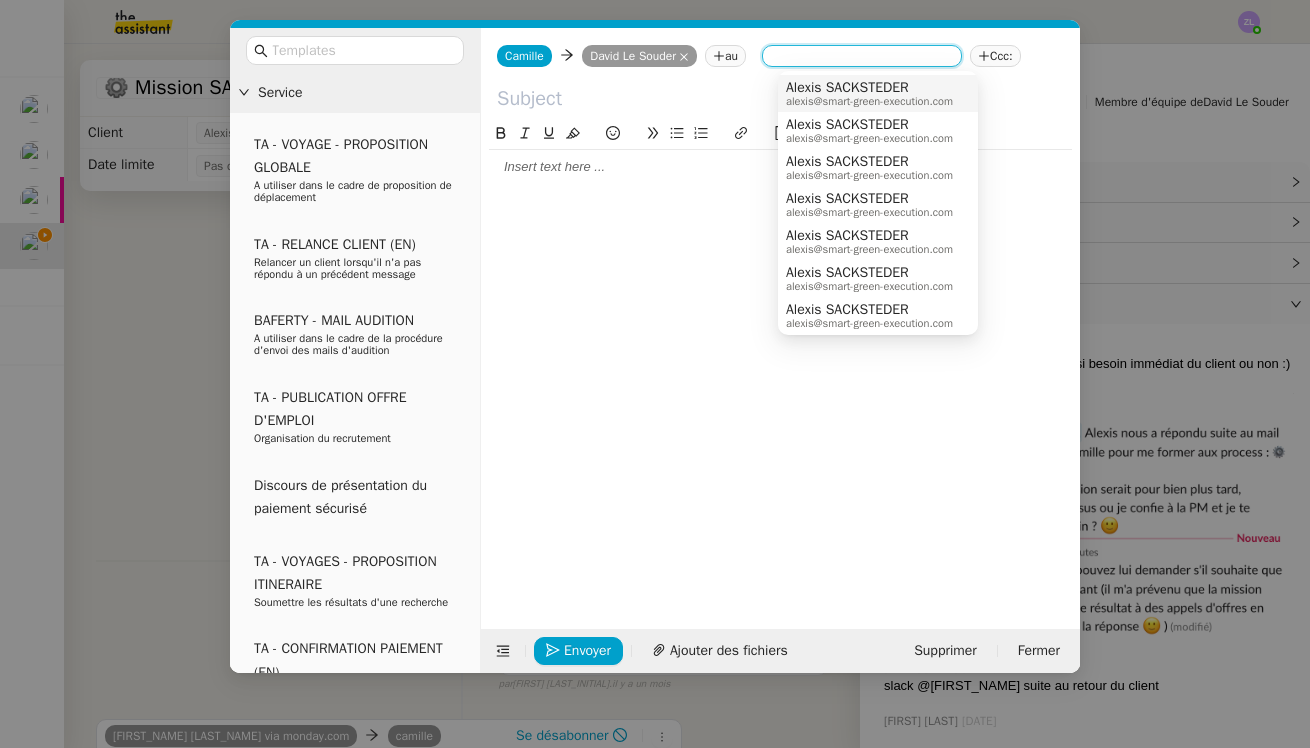 click on "Alexis SACKSTEDER" at bounding box center (869, 88) 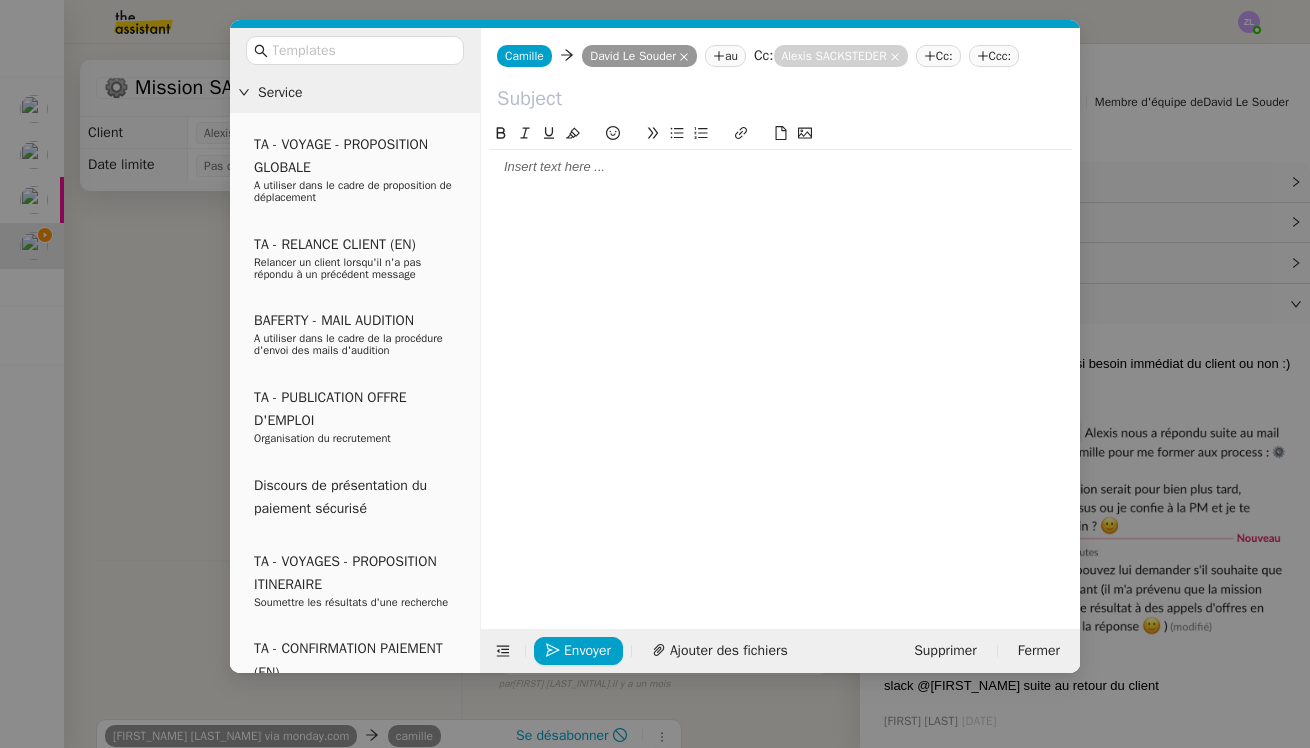 click 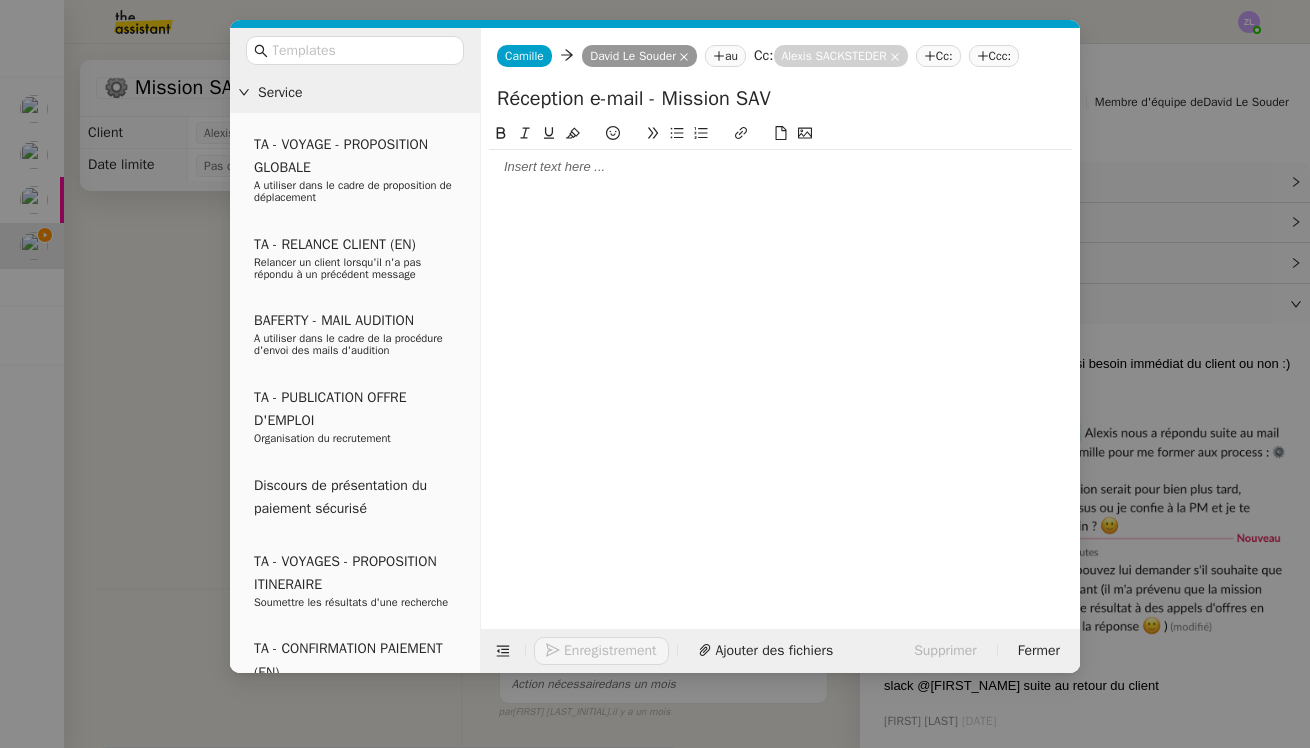 type on "Réception e-mail - Mission SAV" 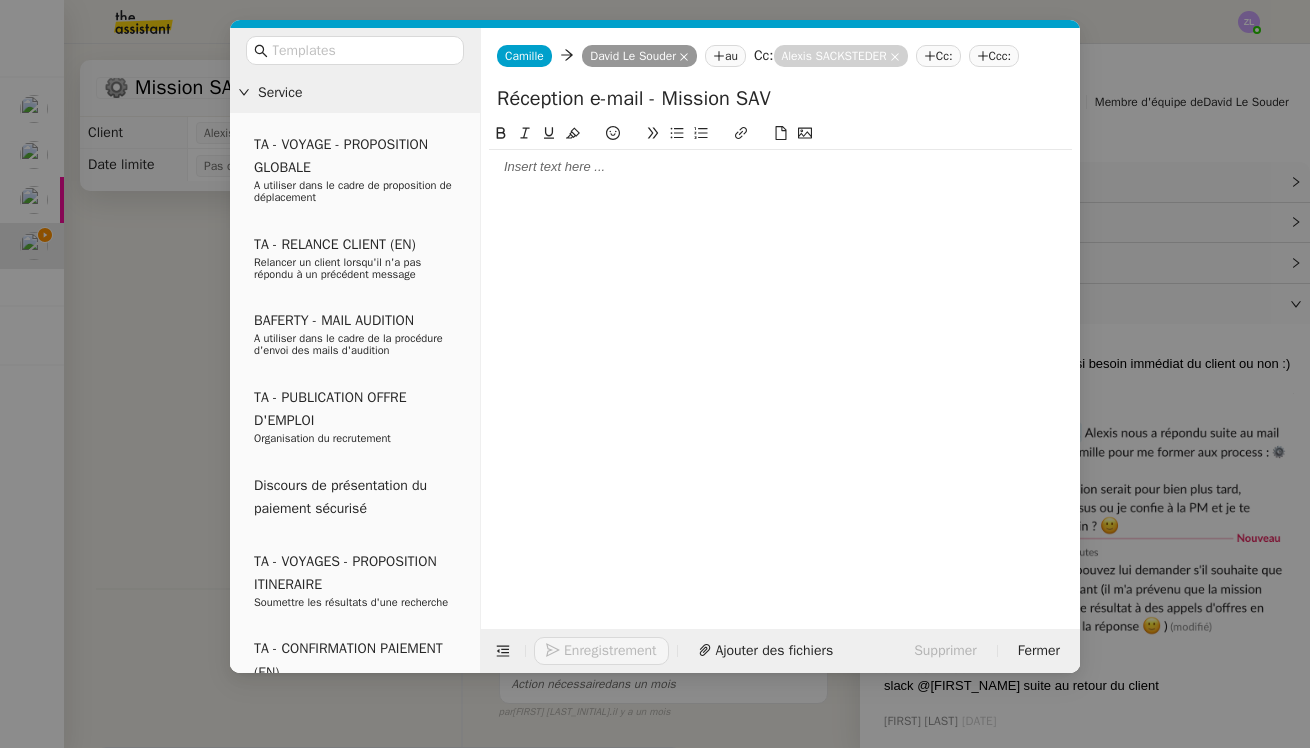 click 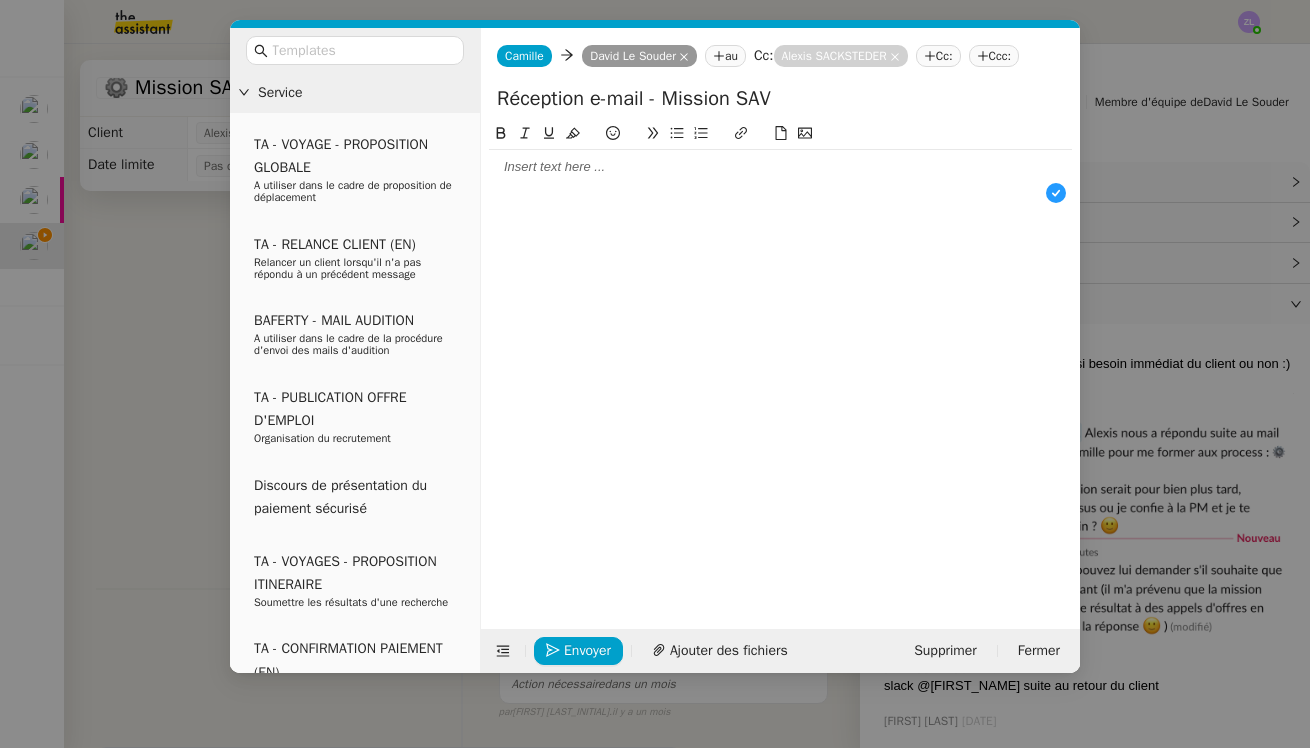 type 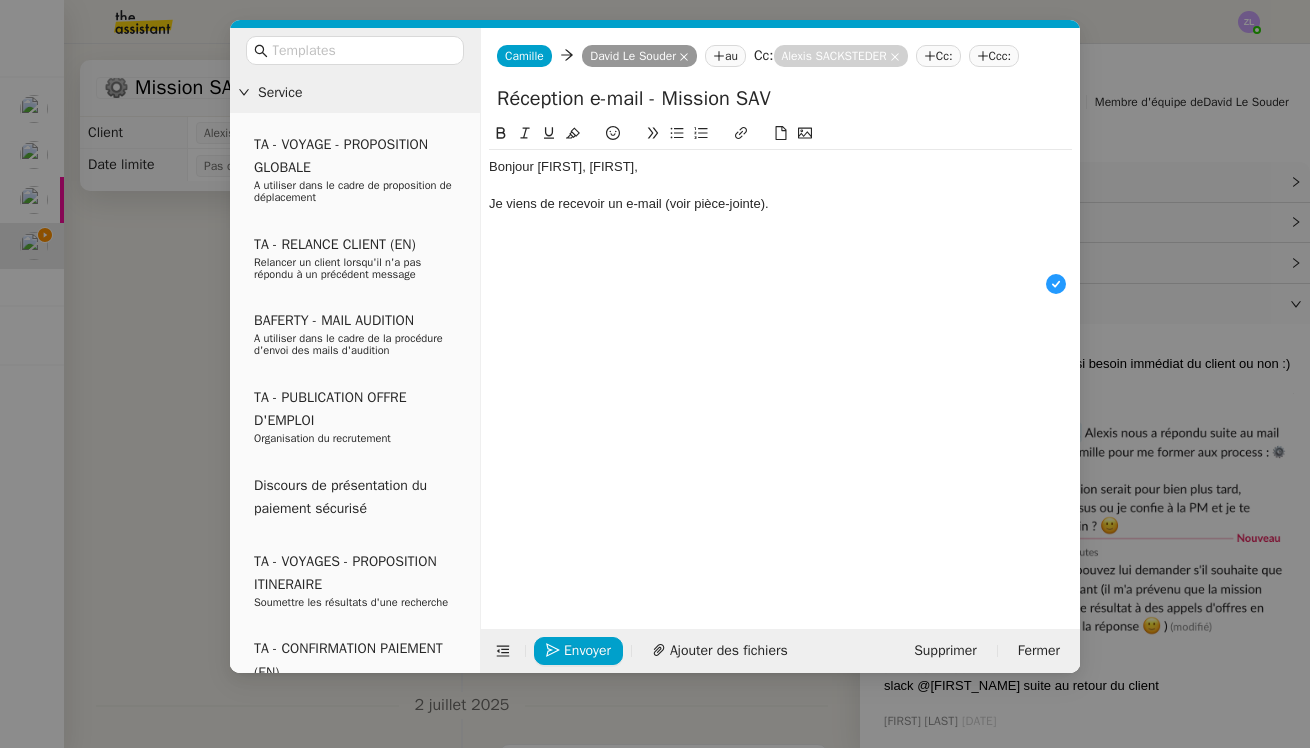 click 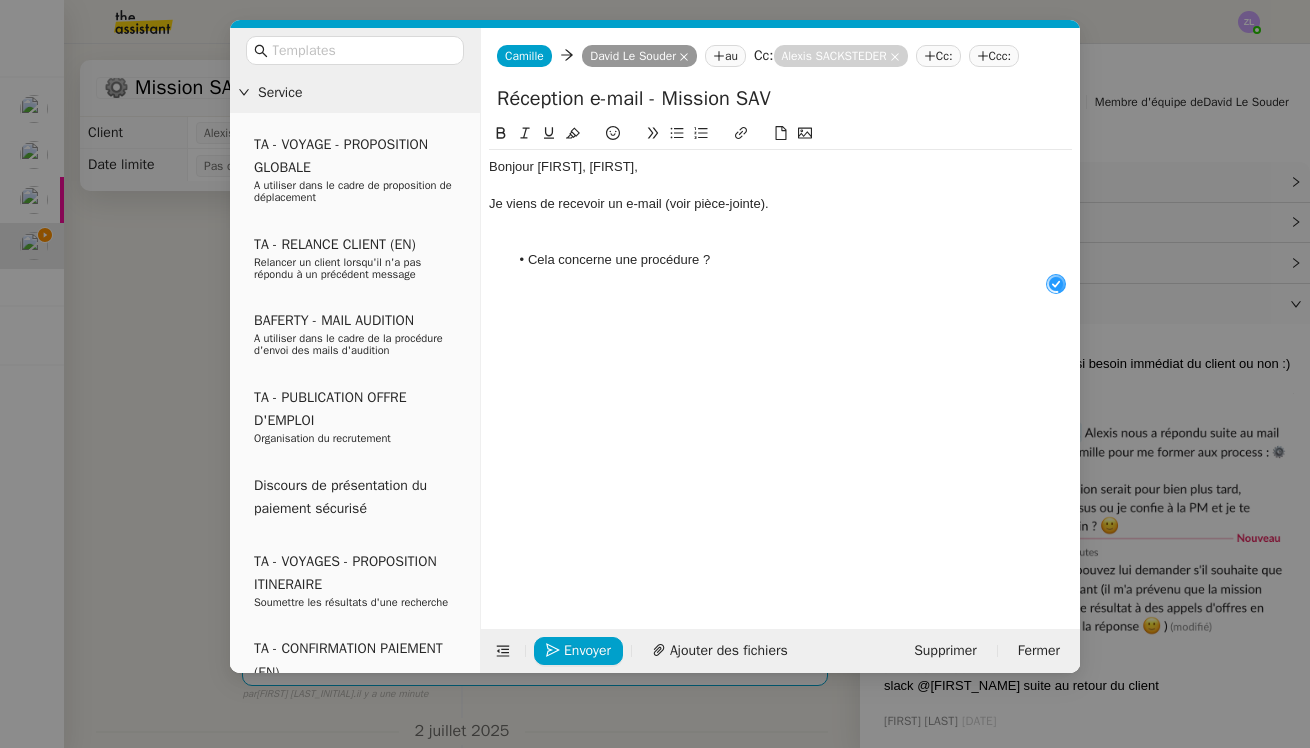 click 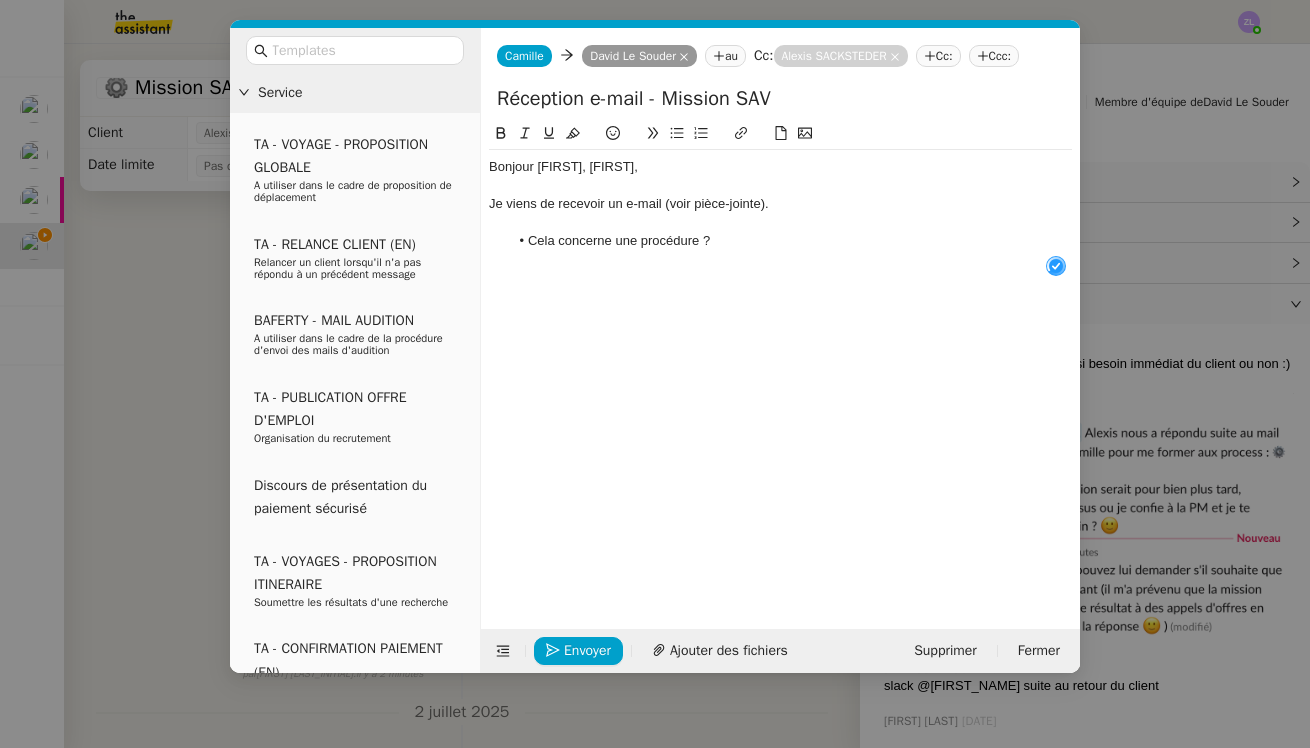 click on "Cela concerne une procédure ?" 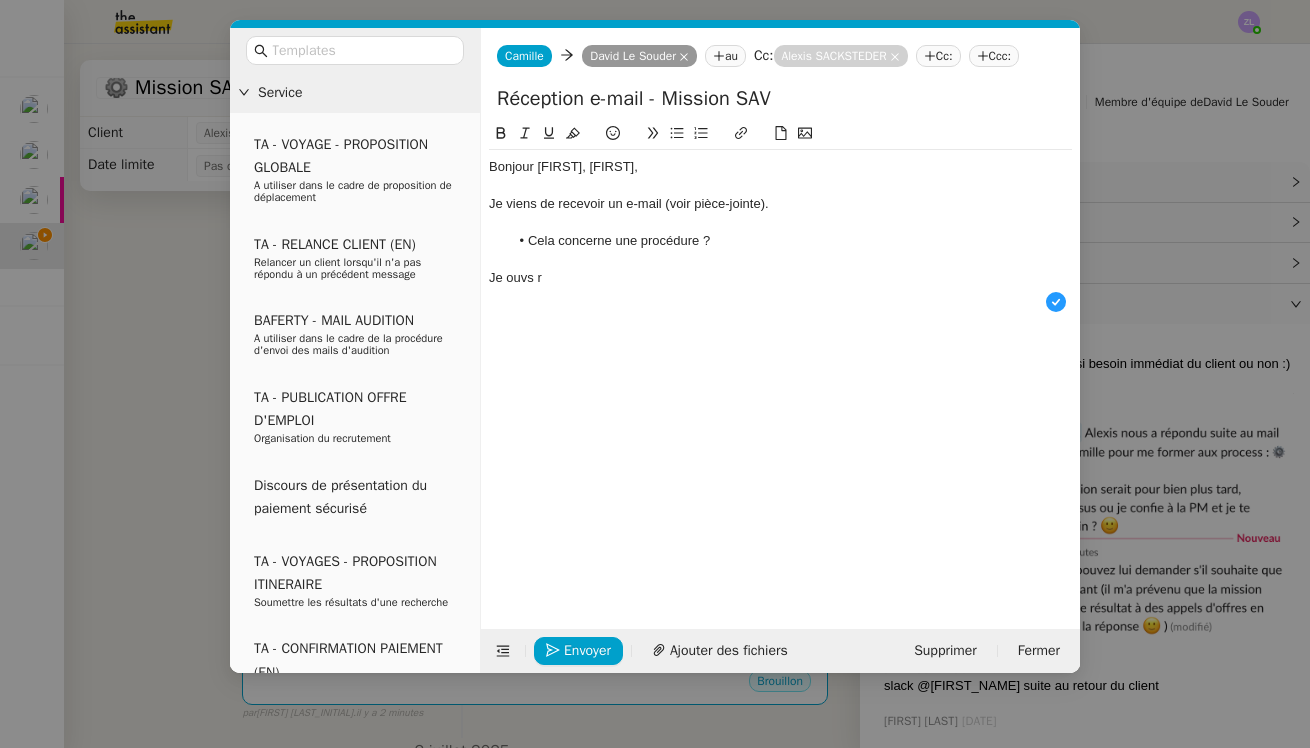 click on "Réception e-mail - Mission SAV" 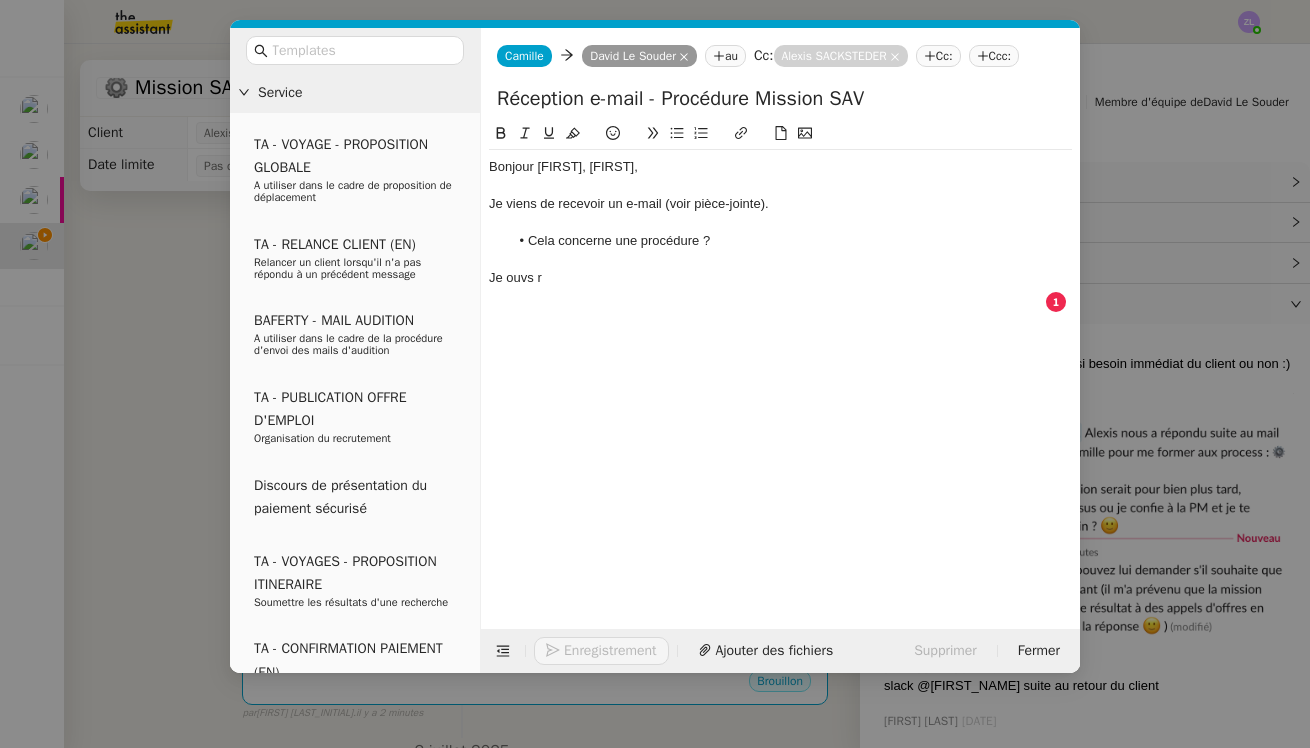 click on "Réception e-mail - Procédure Mission SAV" 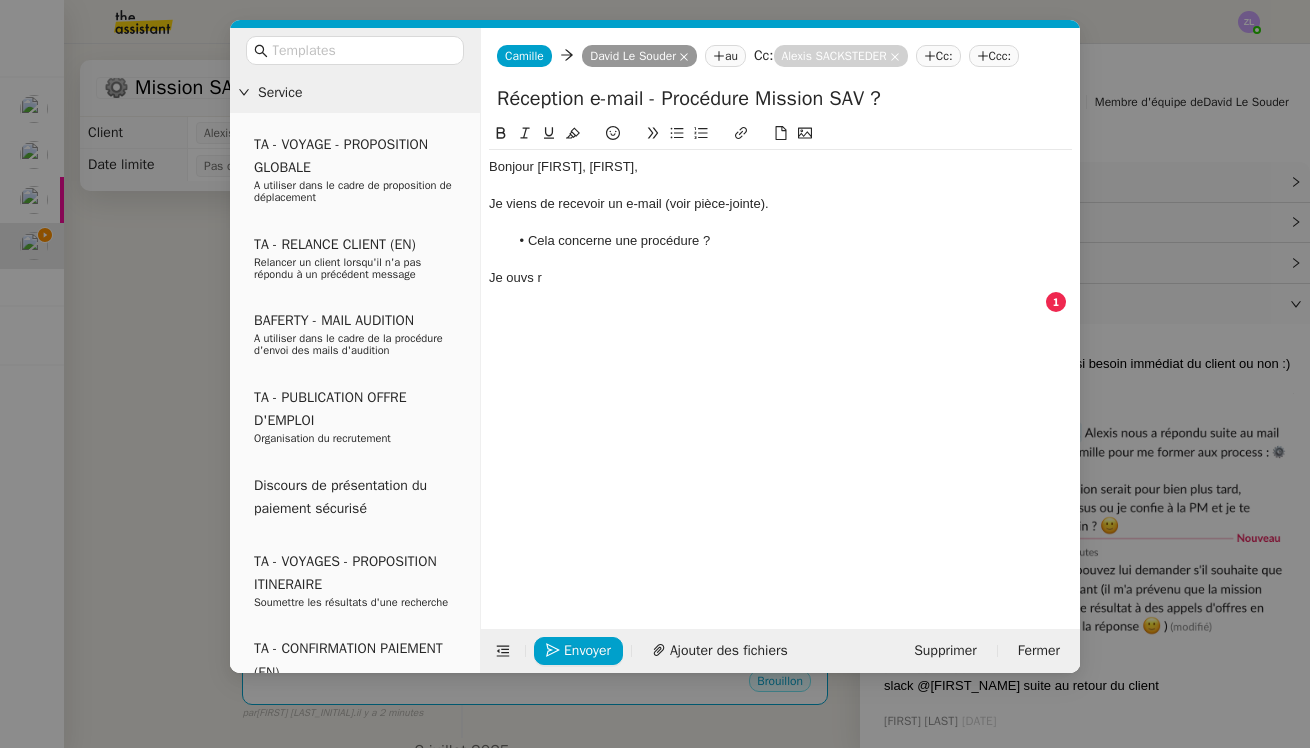 type on "Réception e-mail - Procédure Mission SAV ?" 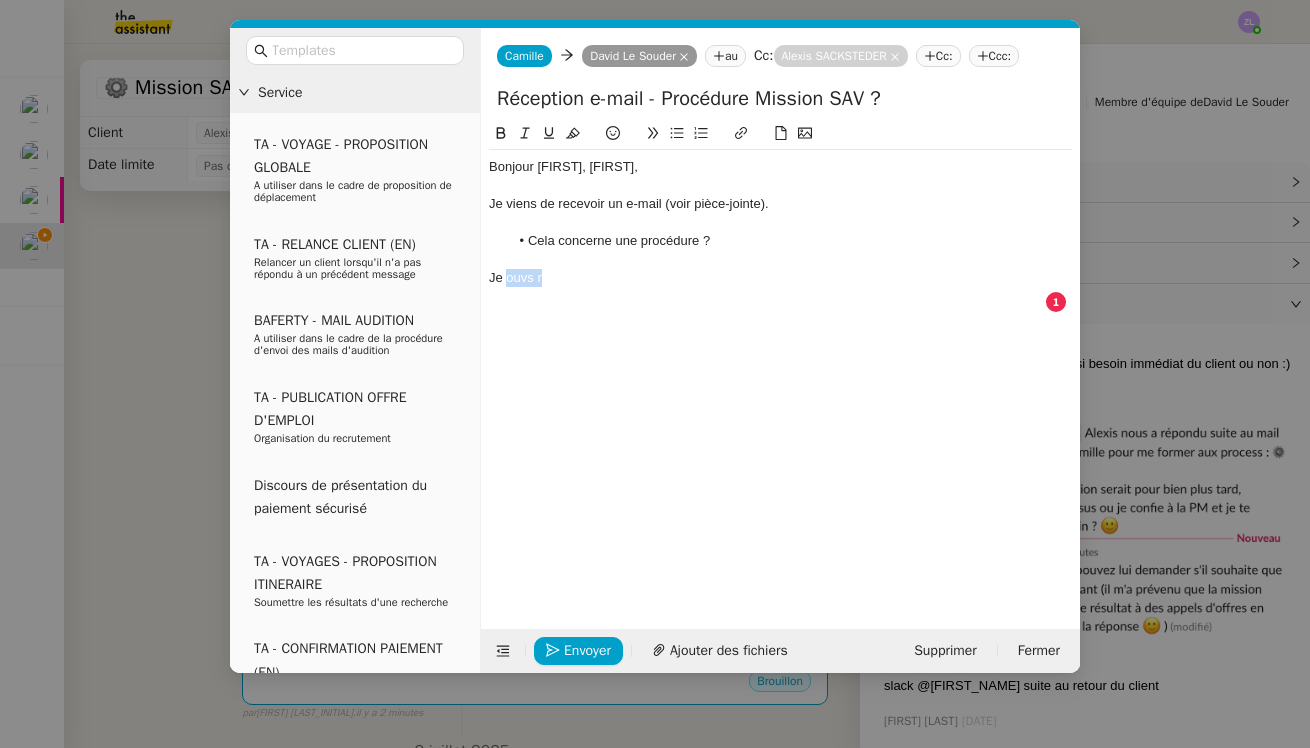 drag, startPoint x: 545, startPoint y: 299, endPoint x: 508, endPoint y: 298, distance: 37.01351 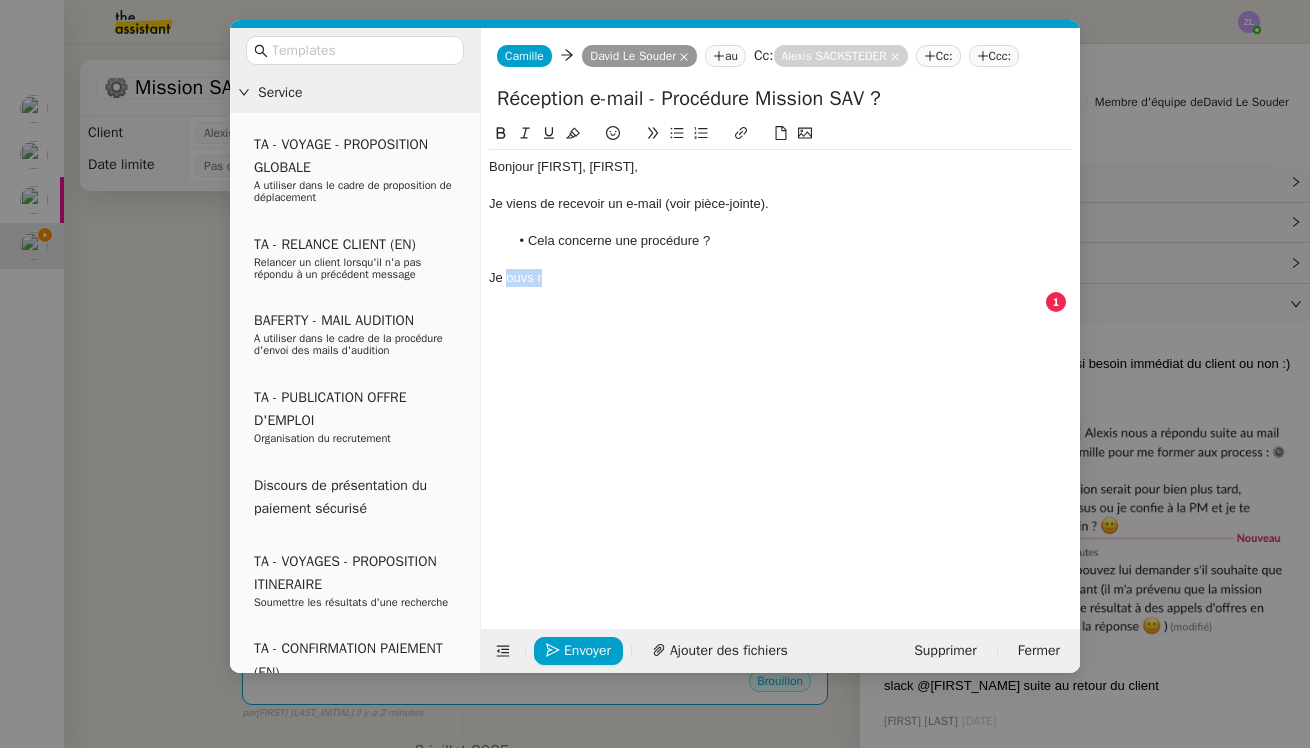 click on "Je ouvs r" 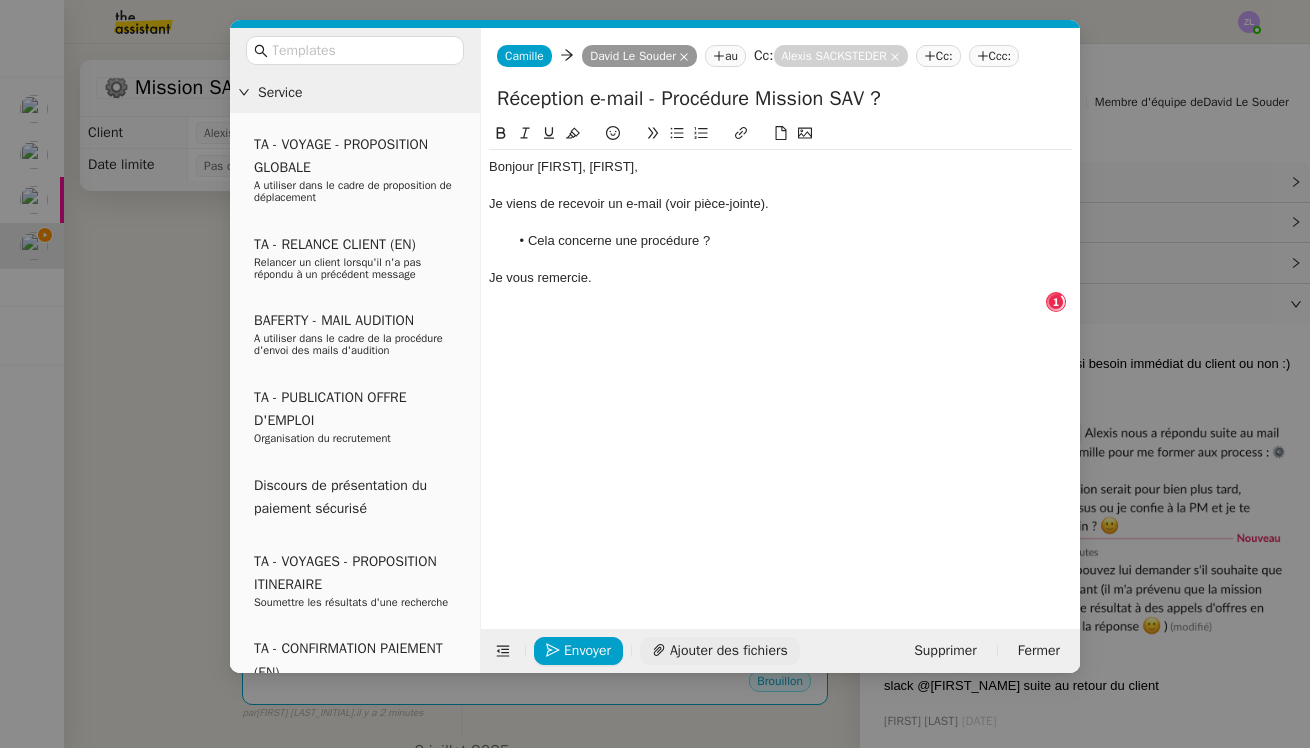 click on "Ajouter des fichiers" 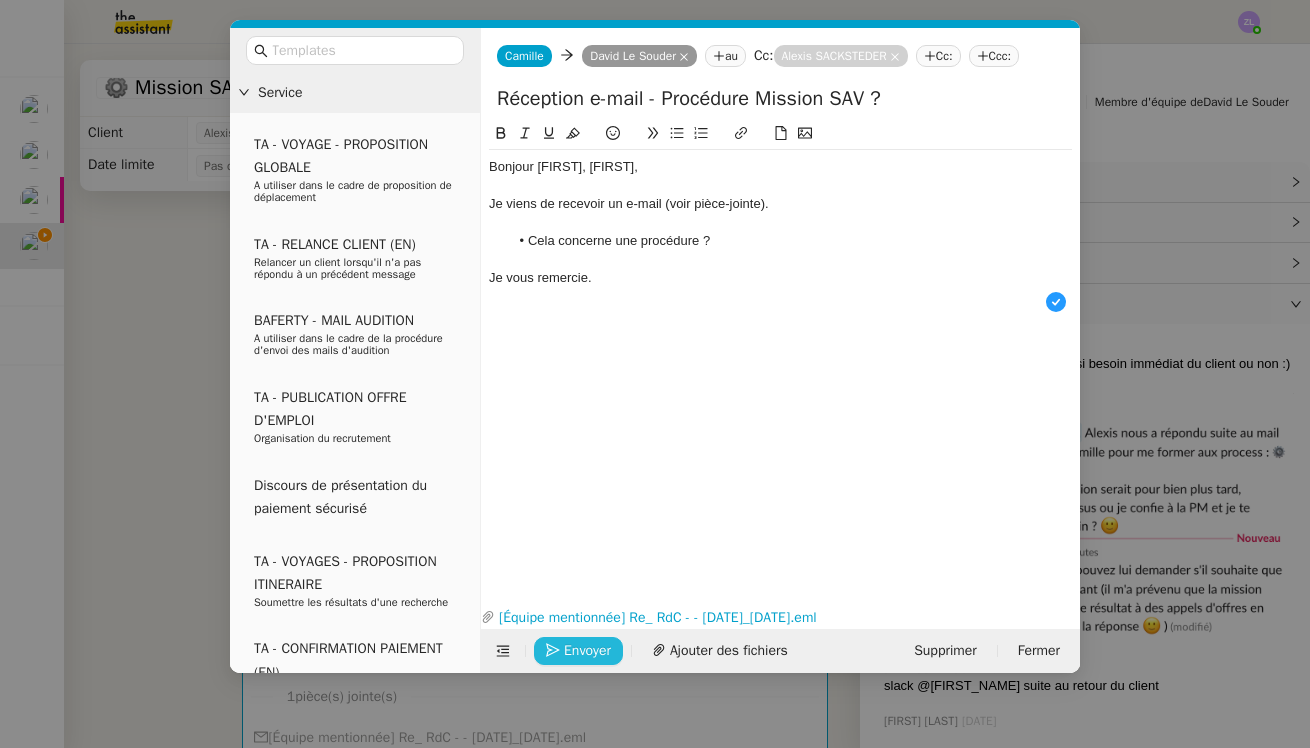 click on "Envoyer" 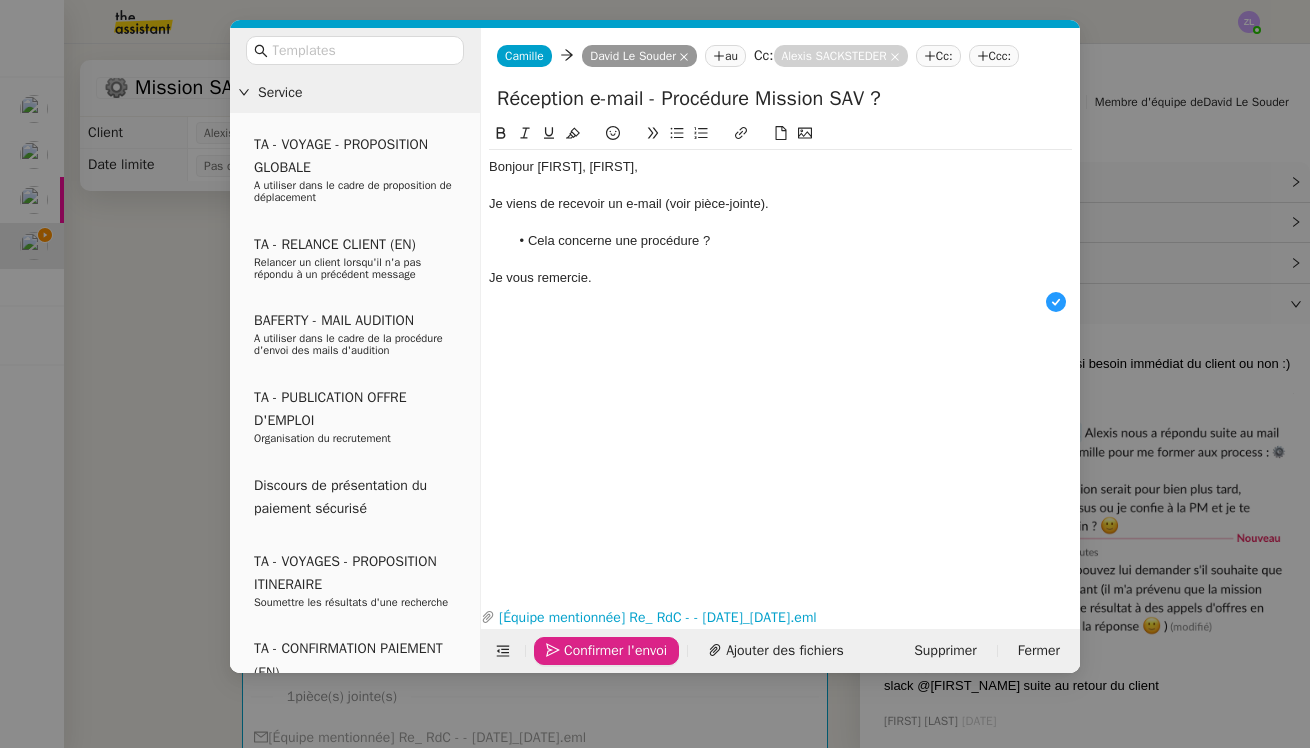 click on "Confirmer l'envoi" 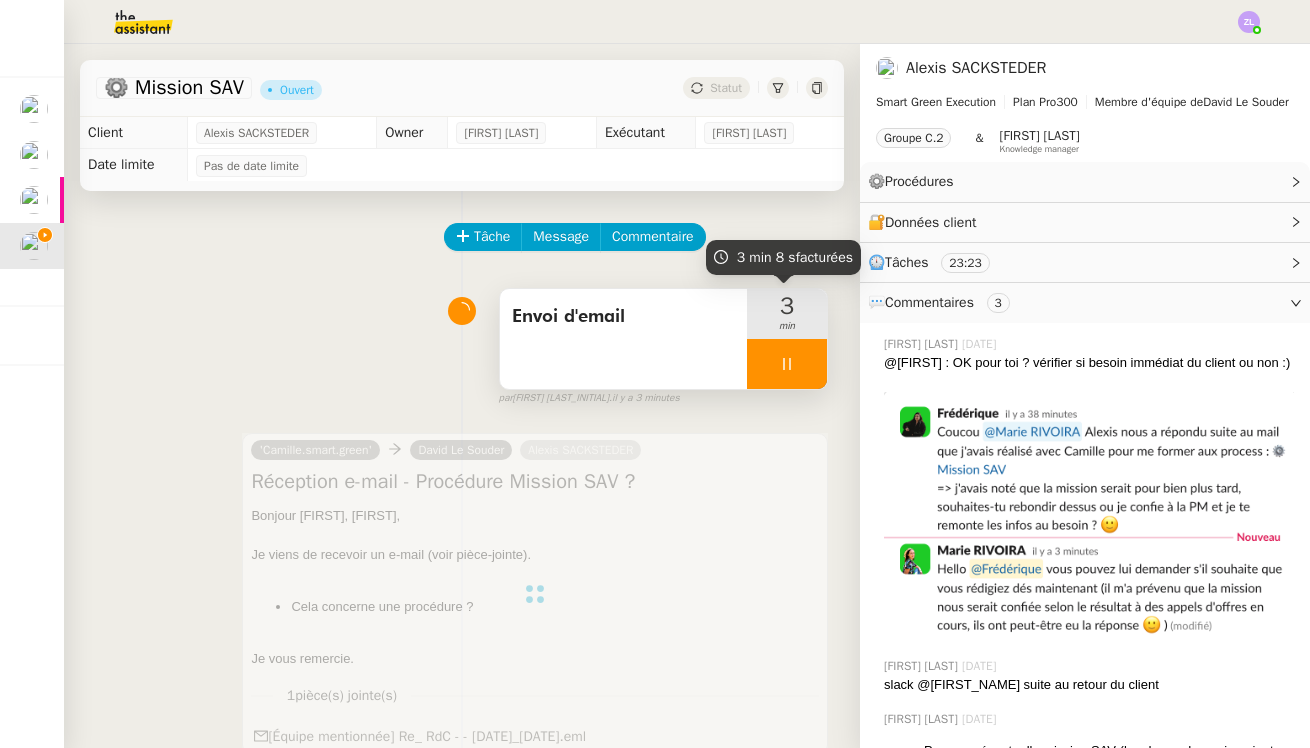 click at bounding box center (787, 364) 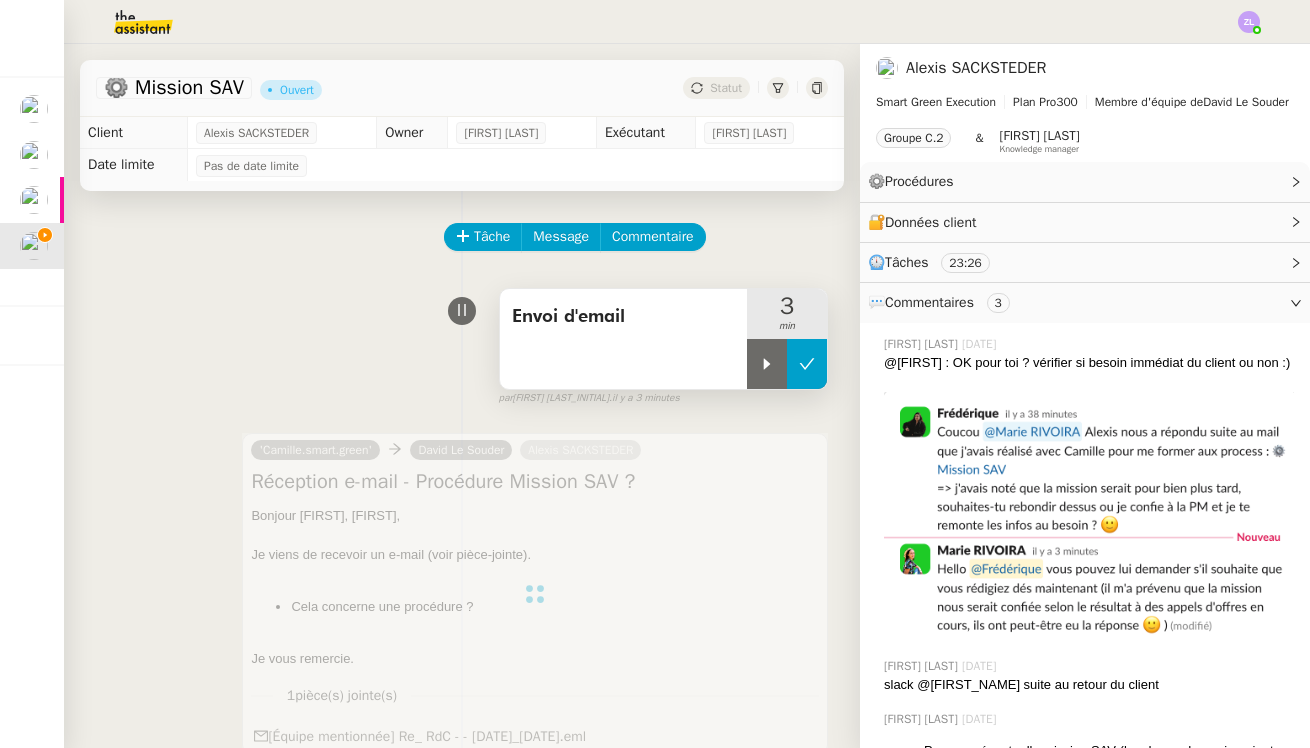 click 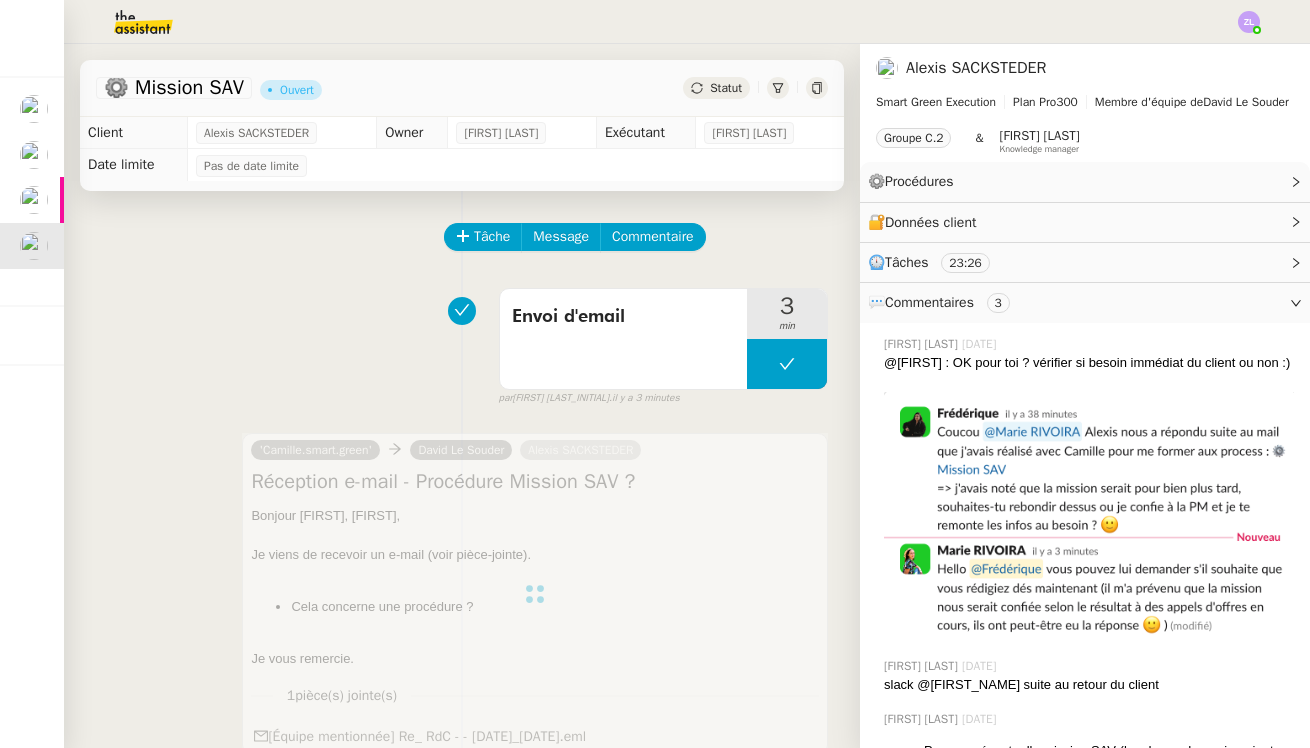 click on "Statut" 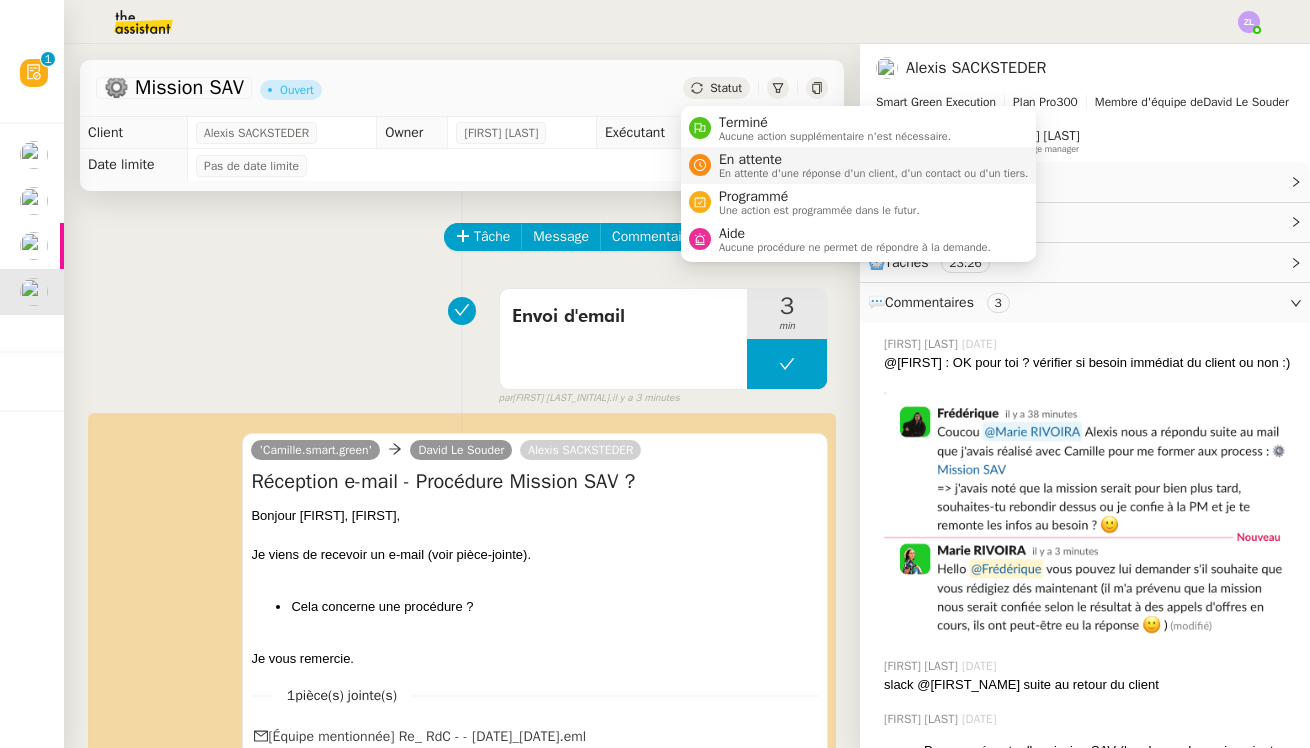 click on "En attente" at bounding box center [874, 160] 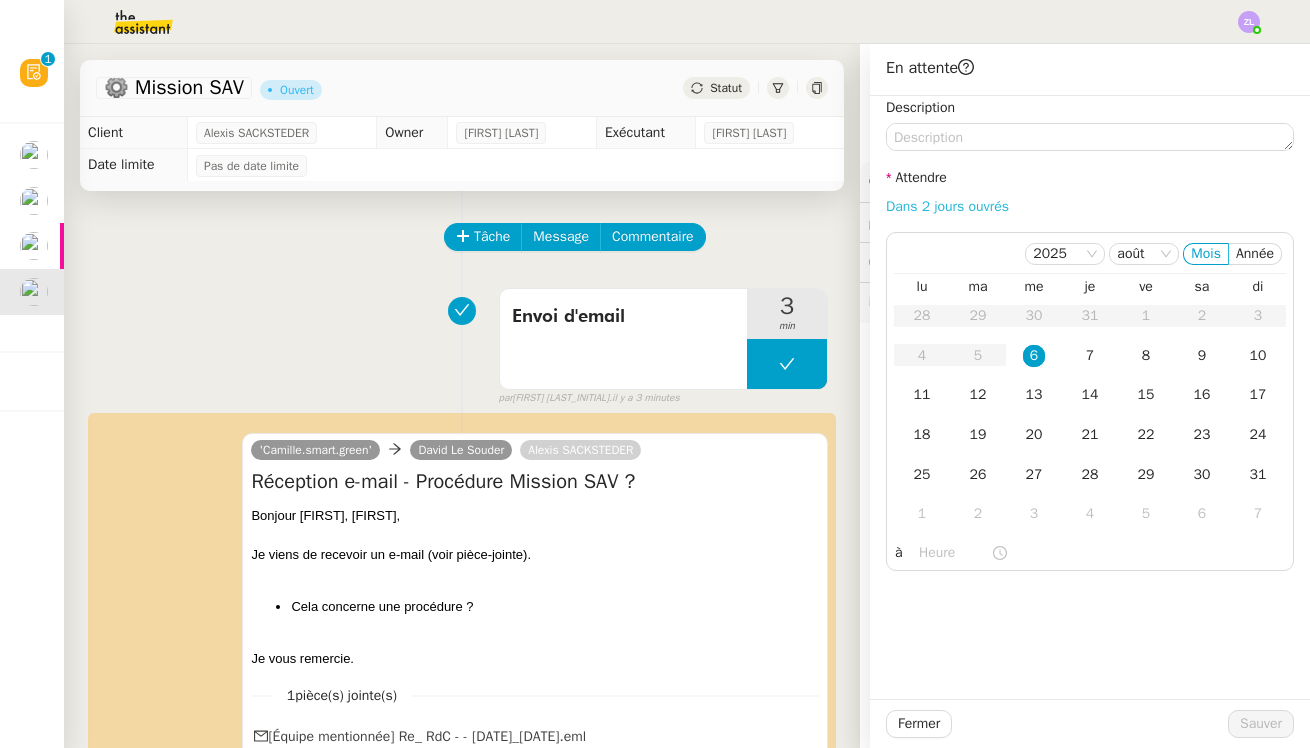 click on "Dans 2 jours ouvrés" 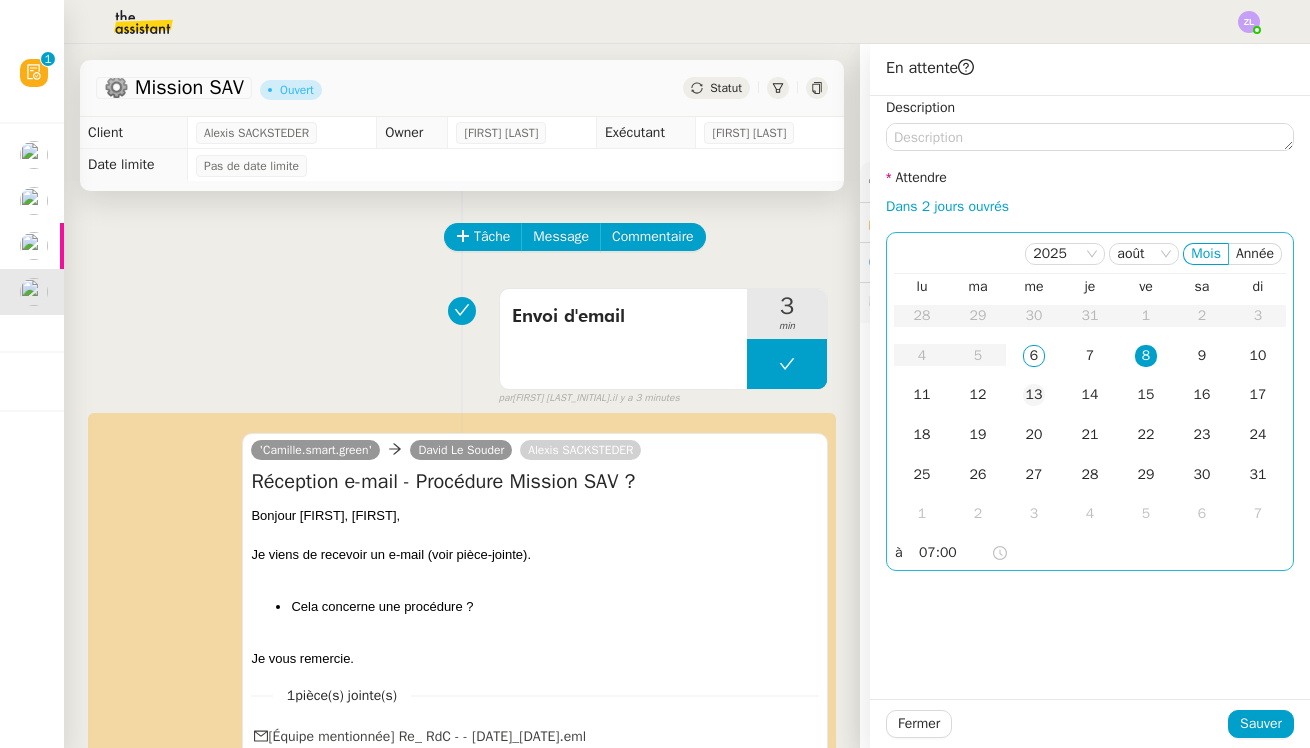 click on "13" 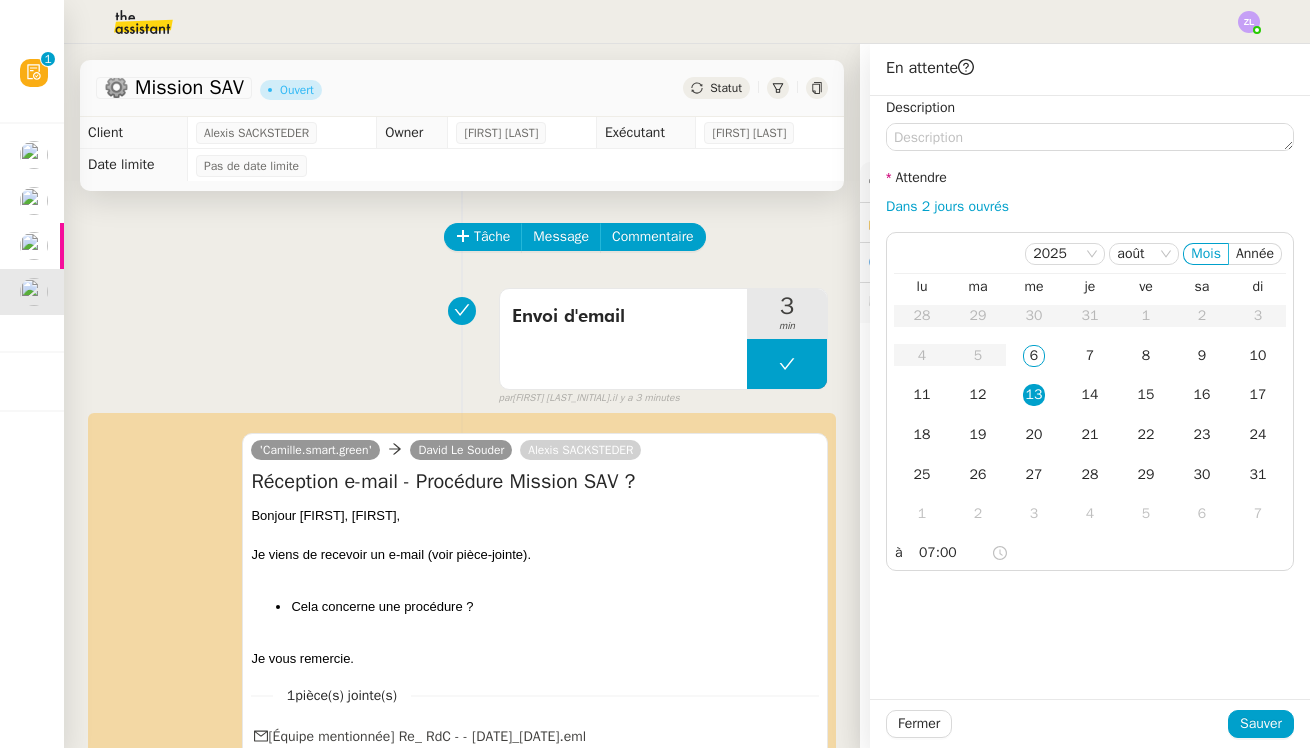 click on "Description Attendre Dans 2 jours ouvrés 2025 août Mois Année lu ma me je ve sa di 28 29 30 31 1 2 3 4 5 6 7 8 9 10 11 12 13 14 15 16 17 18 19 20 21 22 23 24 25 26 27 28 29 30 31 1 2 3 4 5 6 7 à 07:00" 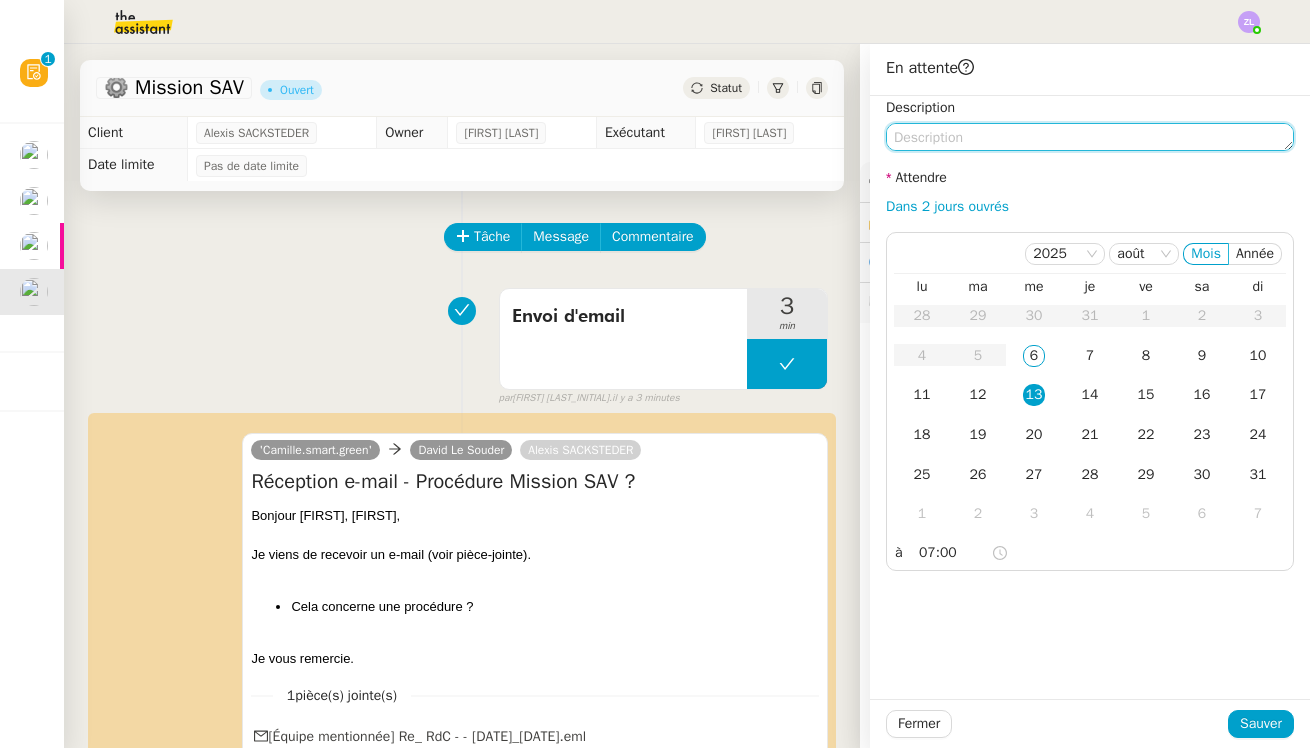 click 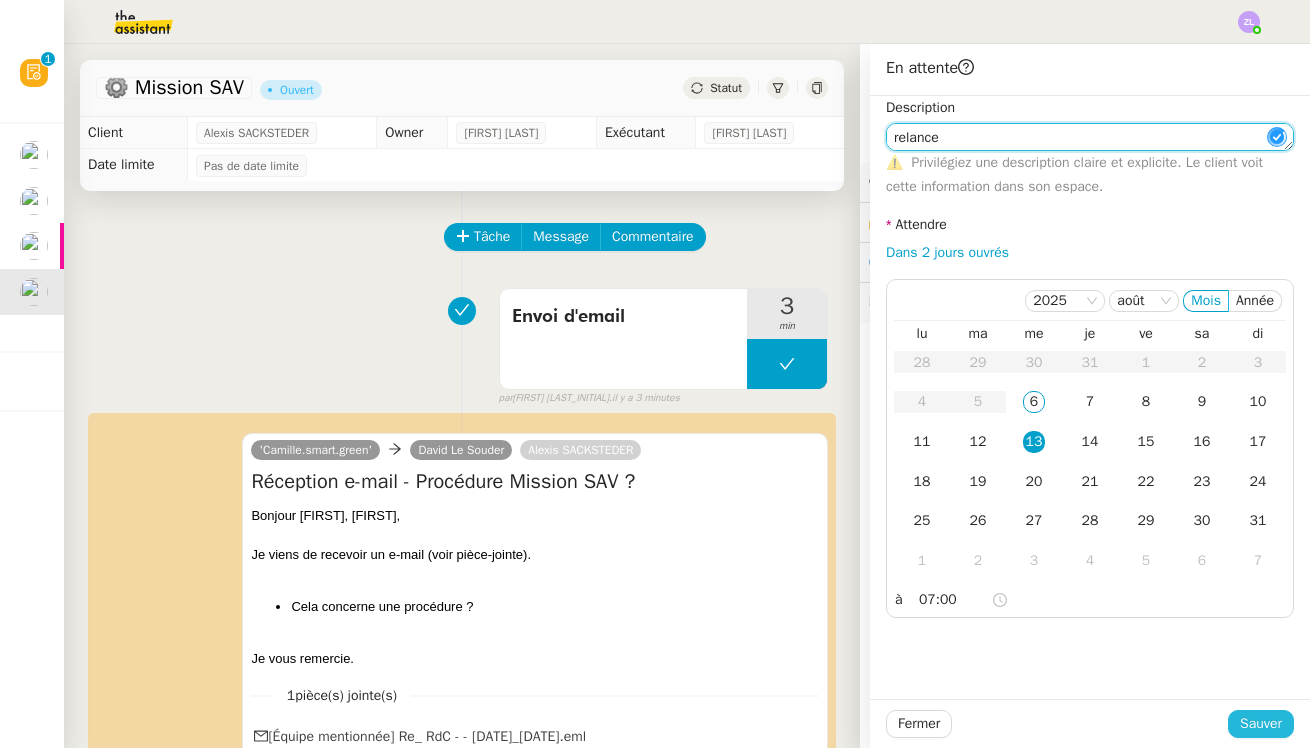 type on "relance" 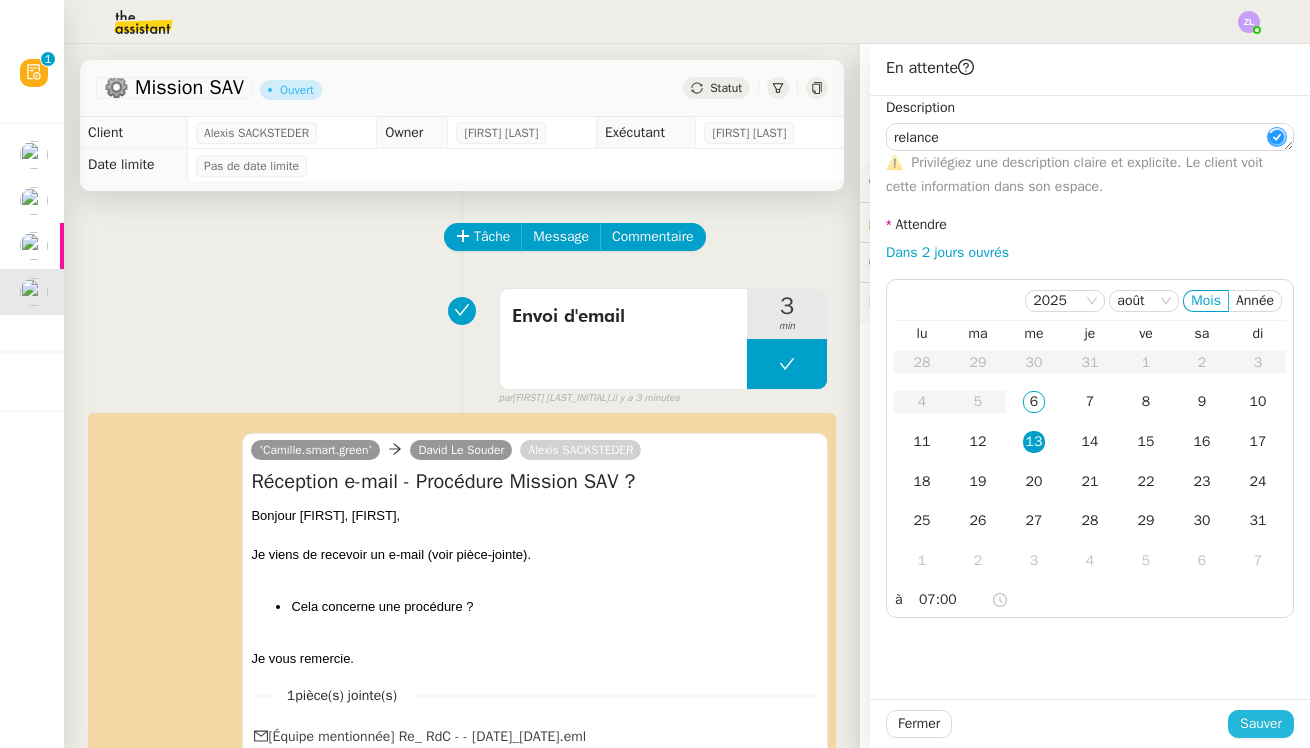 click on "Sauver" 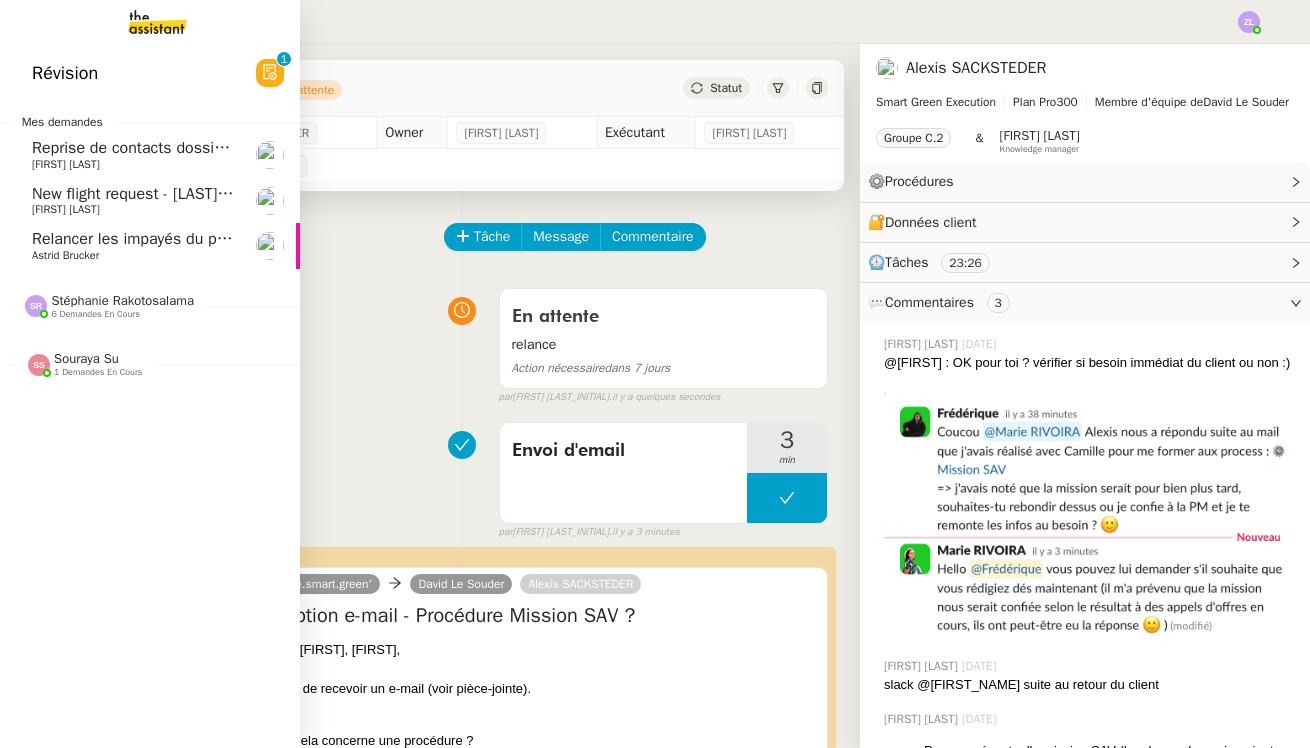 click on "Astrid Brucker" 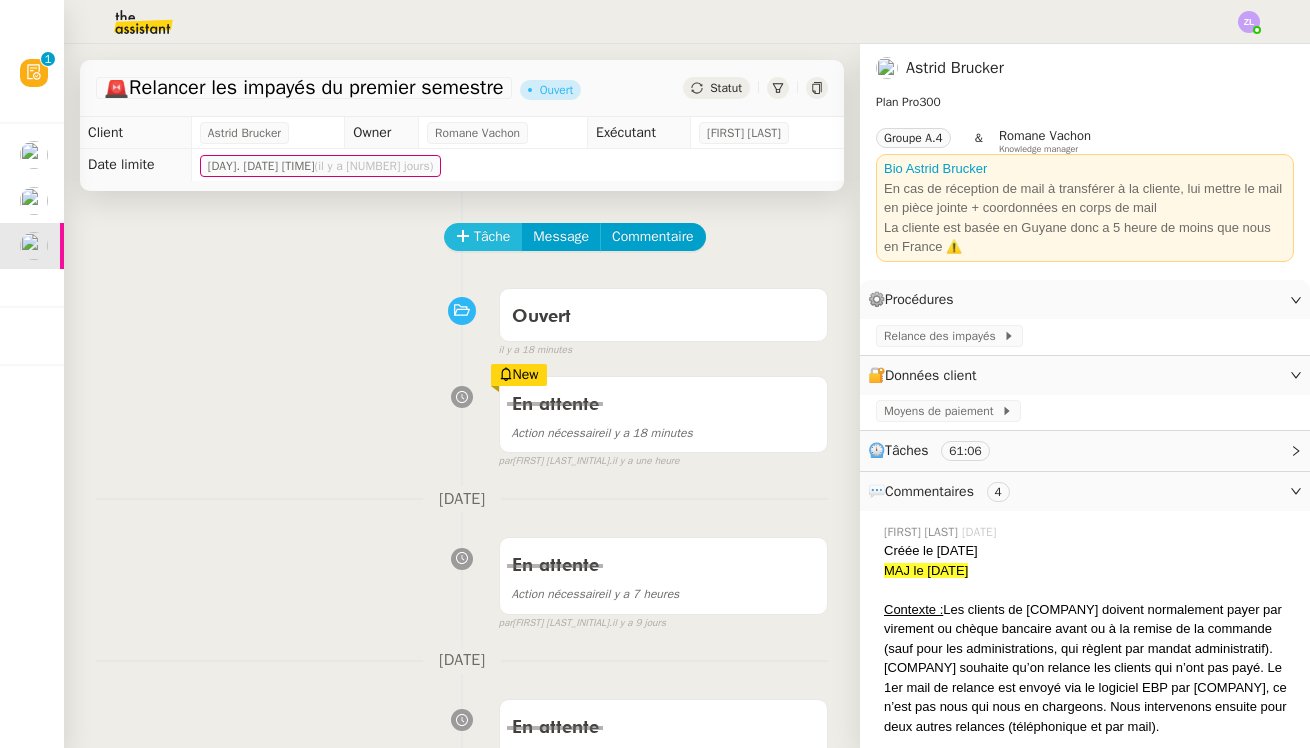 click on "Tâche" 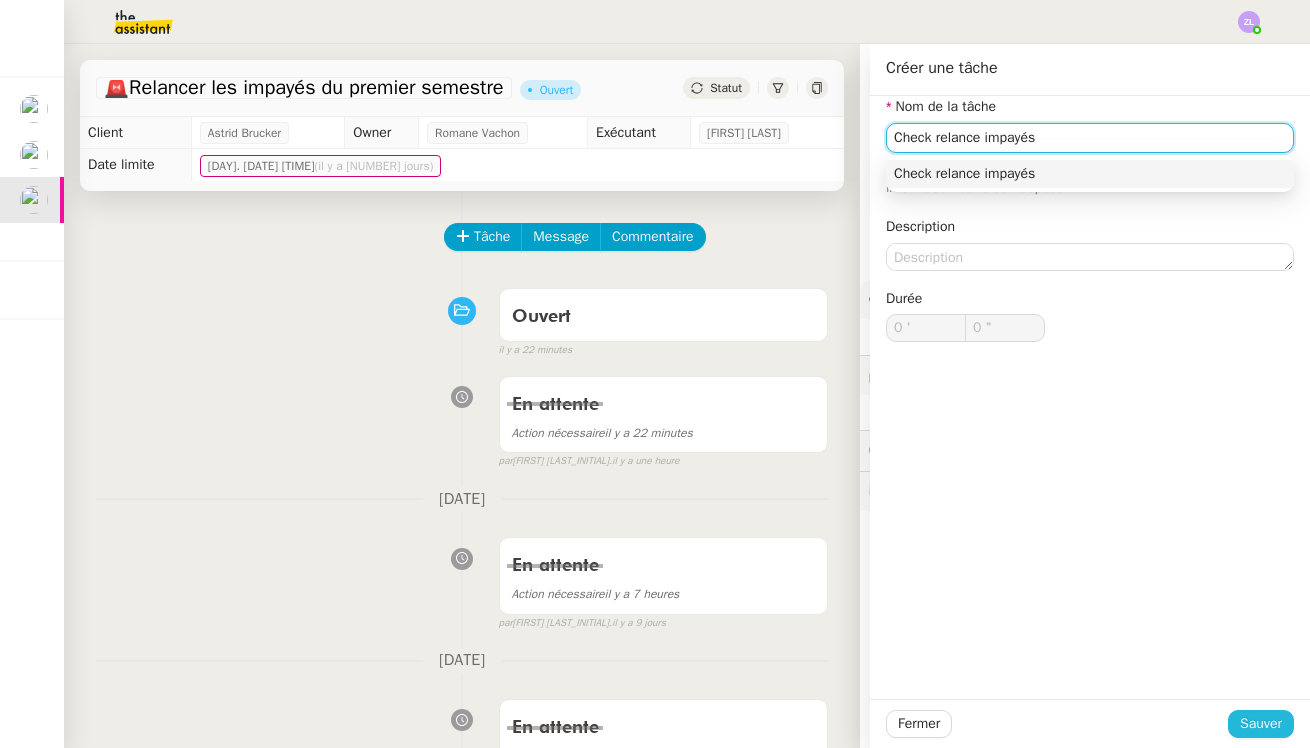 type on "Check relance impayés" 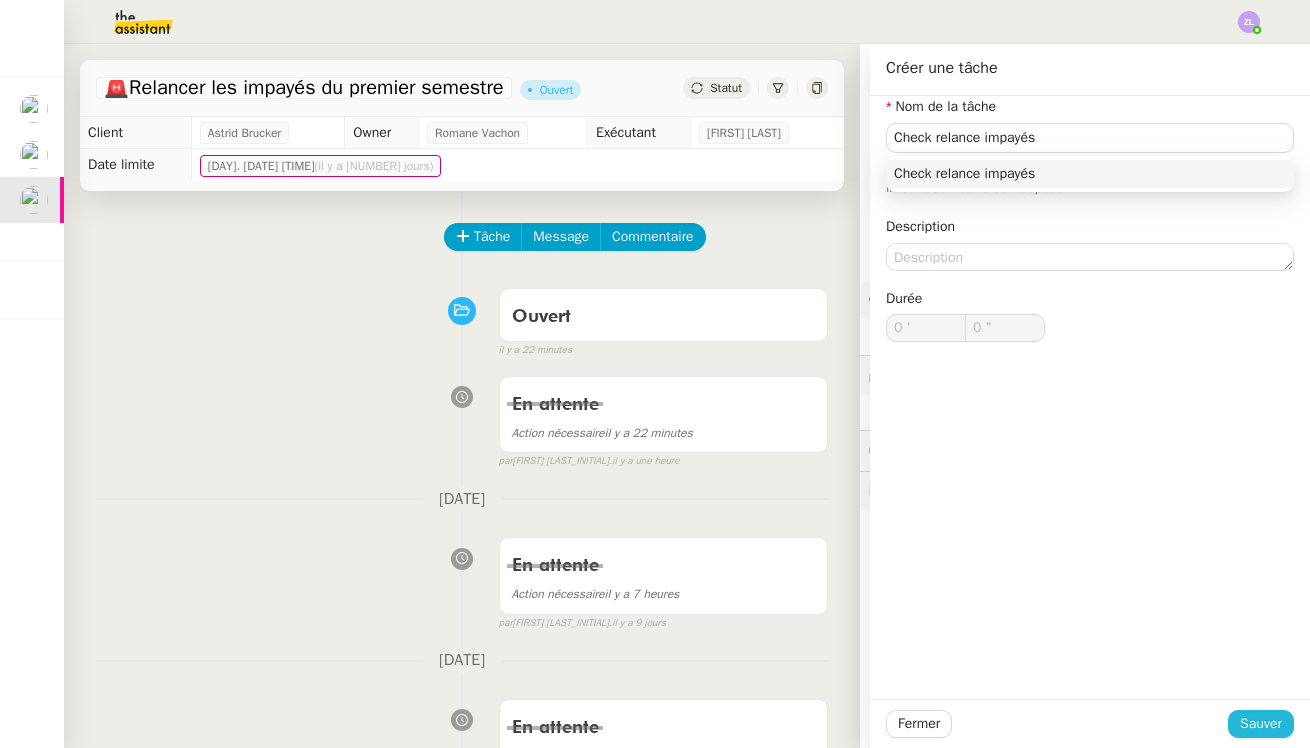 click on "Sauver" 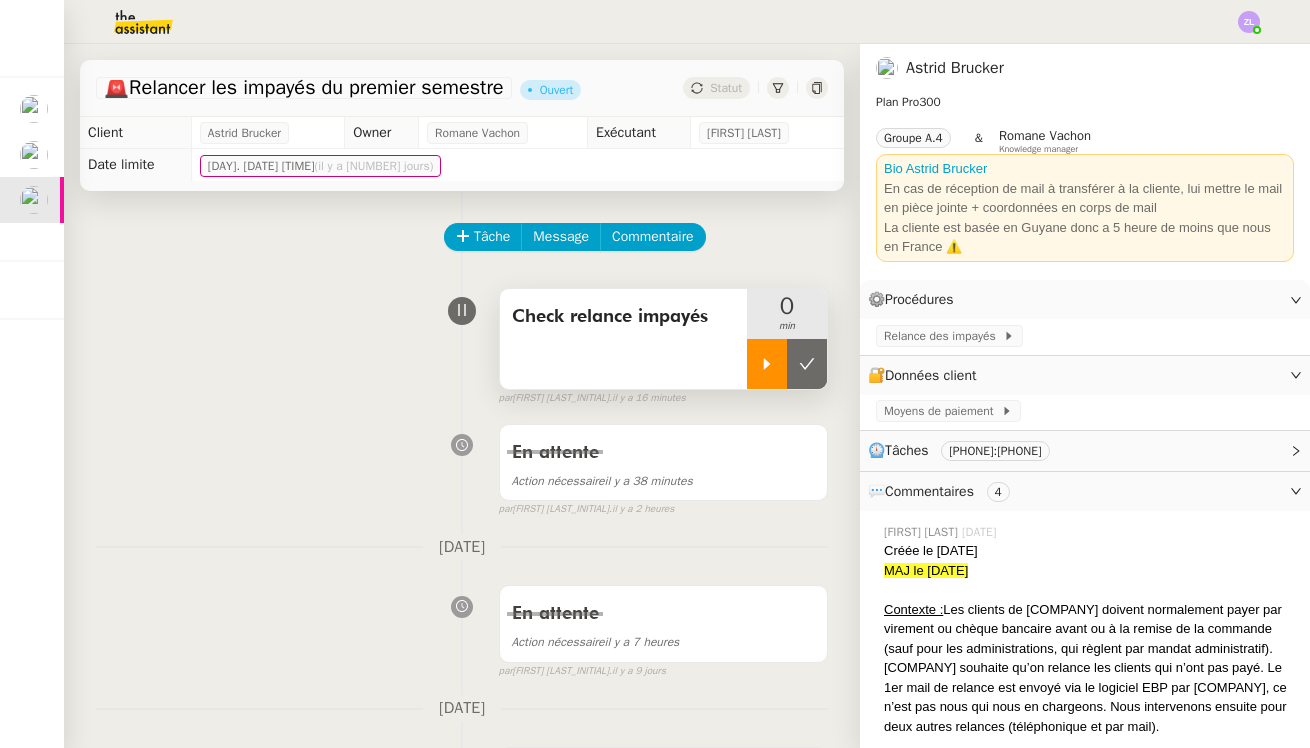click 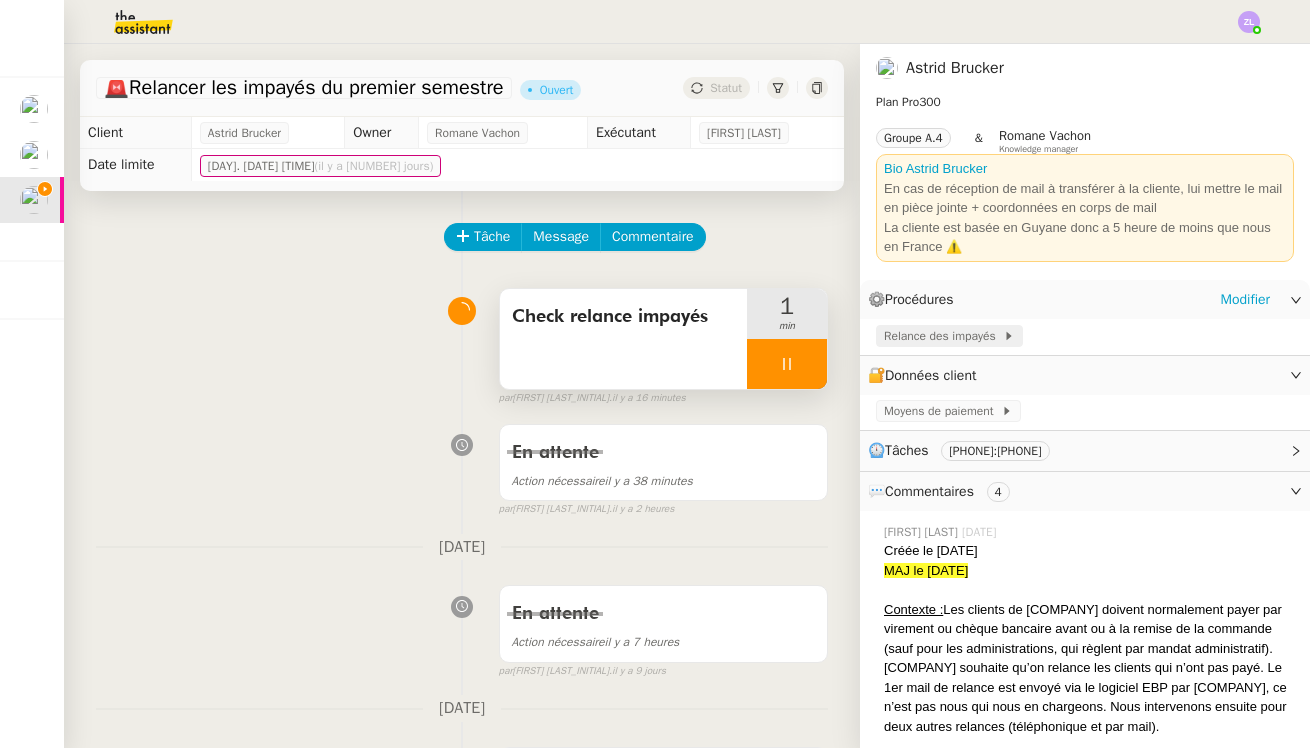 click on "Relance des impayés" 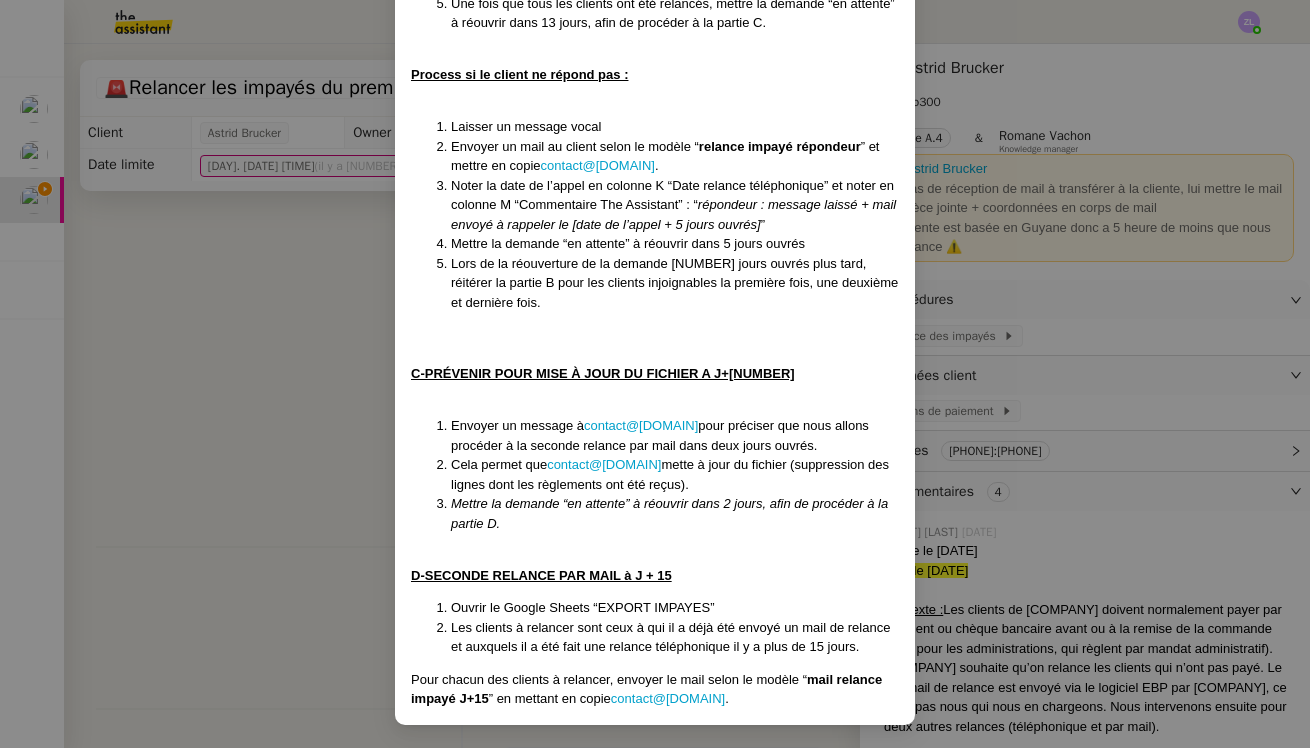 scroll, scrollTop: 1447, scrollLeft: 0, axis: vertical 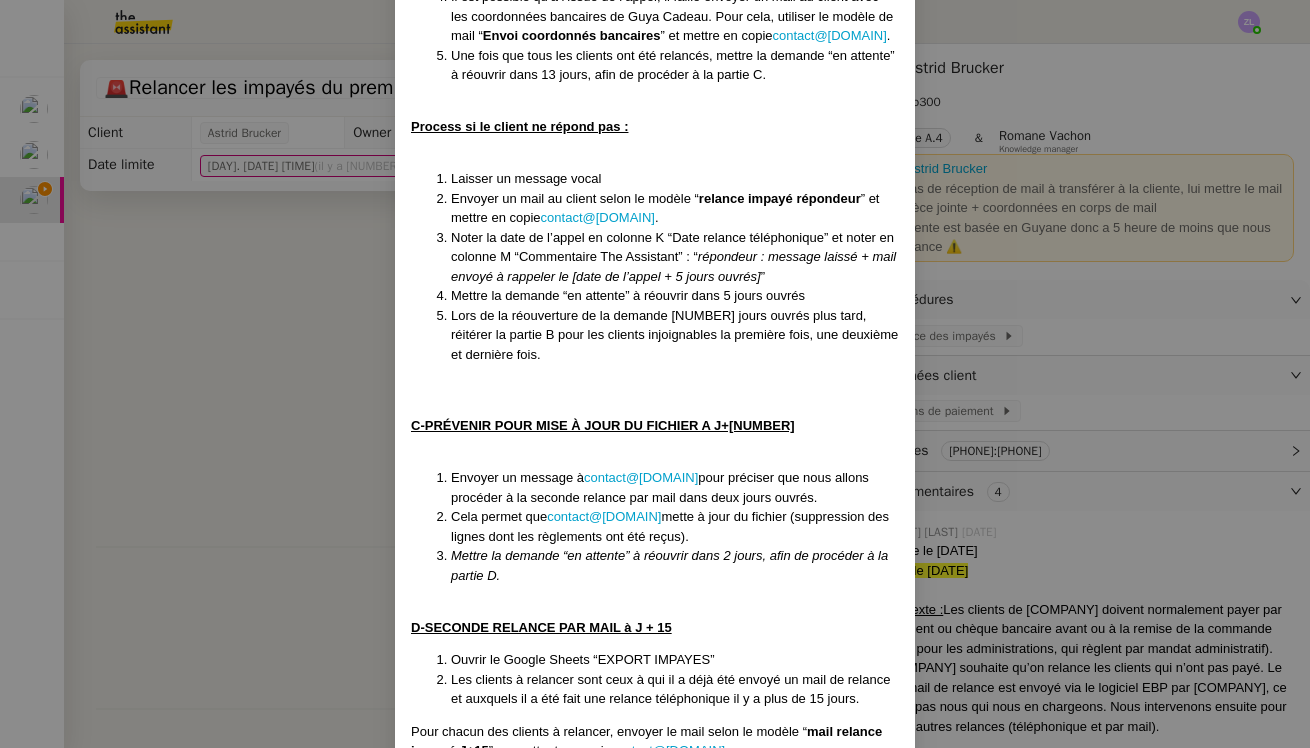 click on "Créée le [DATE] MAJ le [DATE] Contexte  :  Les clients de Guya Cadeau doivent normalement payer par virement ou chèque bancaire avant ou à la remise de la commande (sauf pour les administrations, qui règlent par mandat administratif). Guya Cadeau souhaite qu’on relance les clients qui n’ont pas payé. Le 1er mail de relance est envoyé via le logiciel EBP par Guya Cadeau, ce n’est pas nous qui nous en chargeons. Nous intervenons ensuite pour deux autres relances (téléphonique et par mail). Récurrence  :  A la demande Puis refaire le point avec la cliente pour les prochaines récurrences. Déclenchement  :  Automatique A-PRENDRE CONNAISSANCE DE LA LISTE DES CLIENTS À CONTACTER Si la cliente ne nous a pas écrit pour nous en informer, s'assurer que nous pouvons commencer la mission, c'est-à-dire que la première relance de leur côté a été faite et que la liste est bien à jour. Ouvrir le GoogleSheet “ FICHIER ” en se connectant à l'adresse en marque blanche) PAS   ﻿ . . . ”" at bounding box center (655, 374) 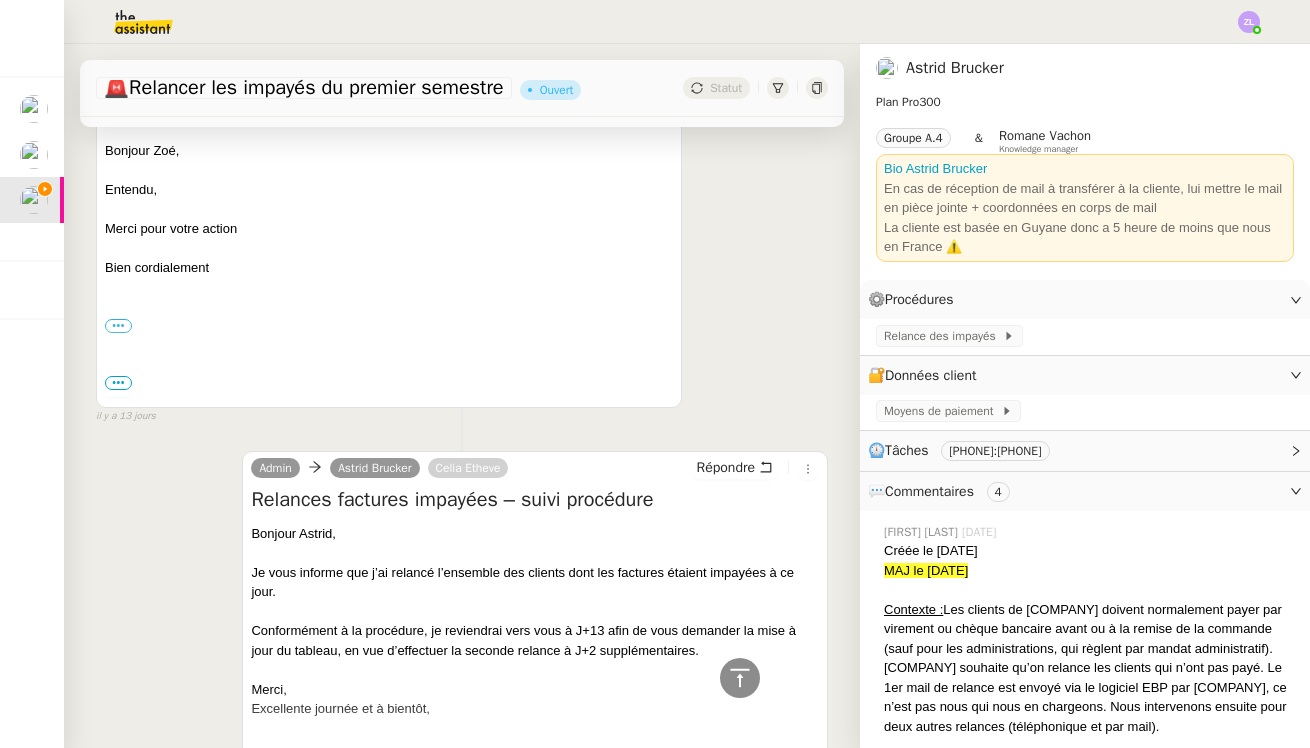 scroll, scrollTop: 3198, scrollLeft: 0, axis: vertical 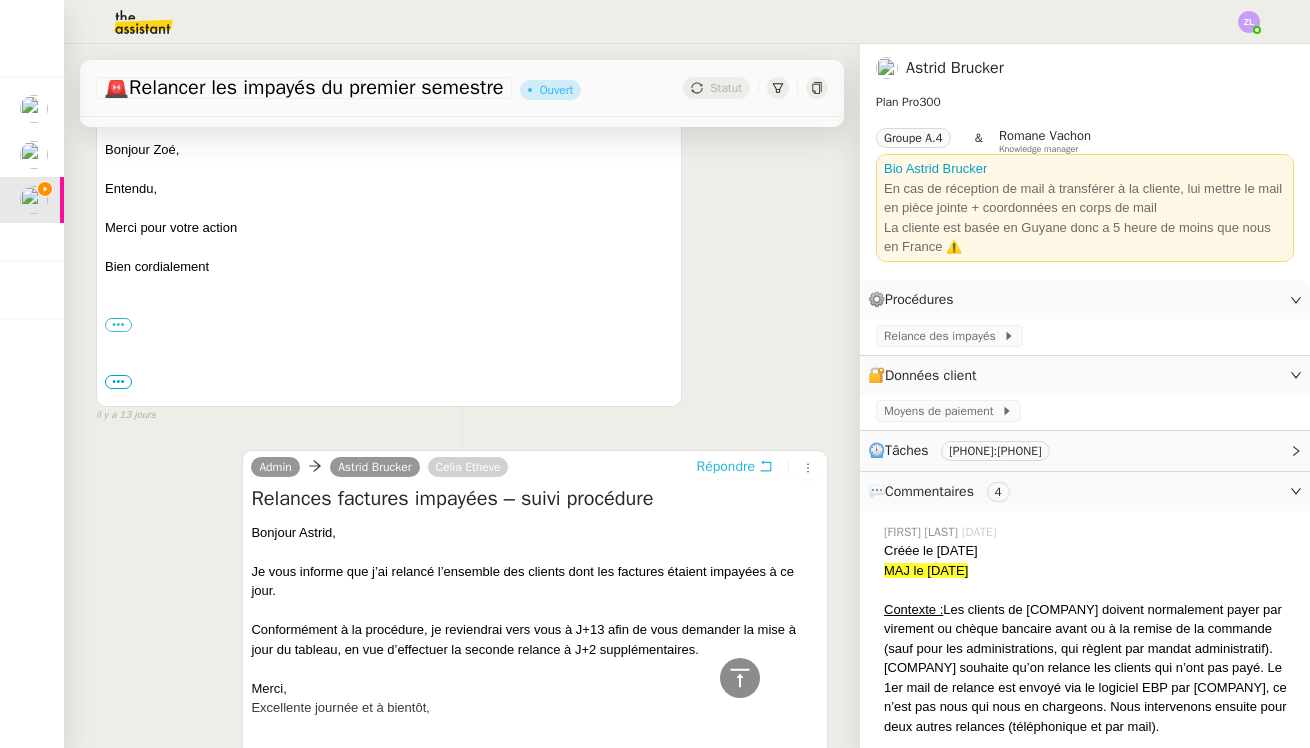 click on "Répondre" at bounding box center (735, 467) 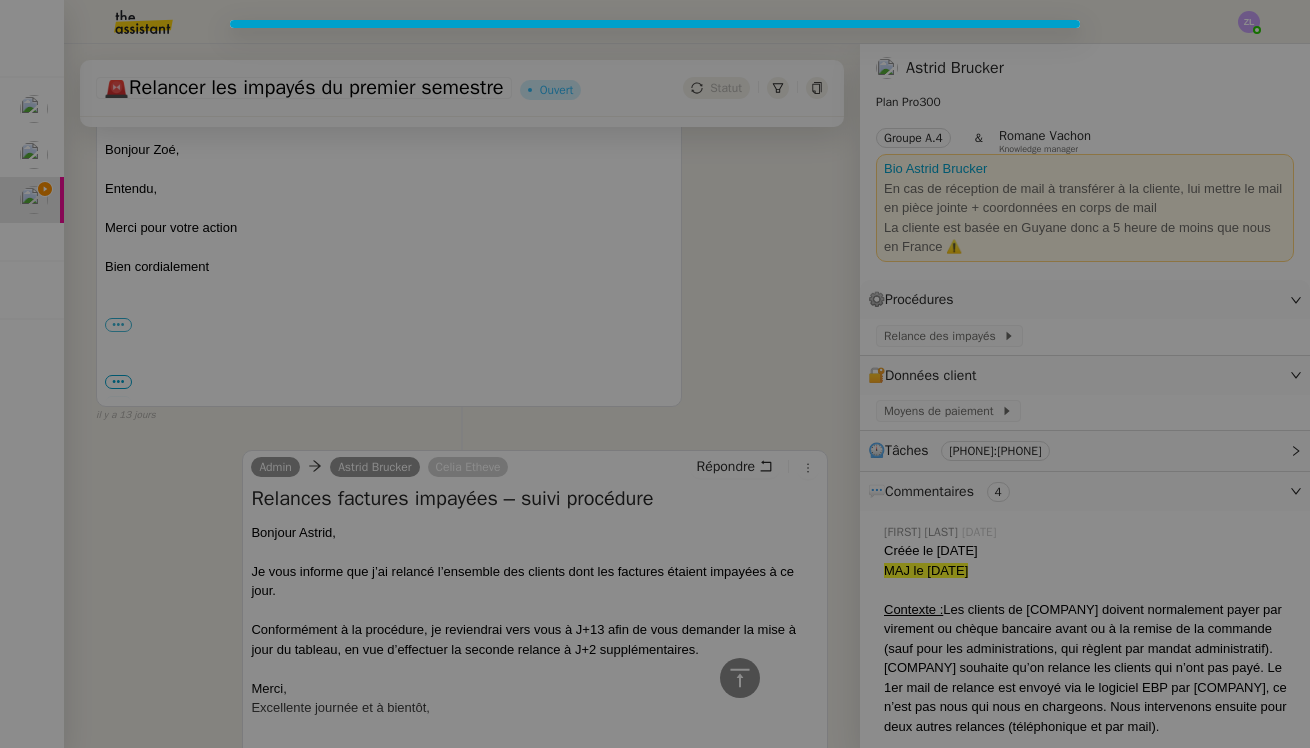 click at bounding box center [655, 374] 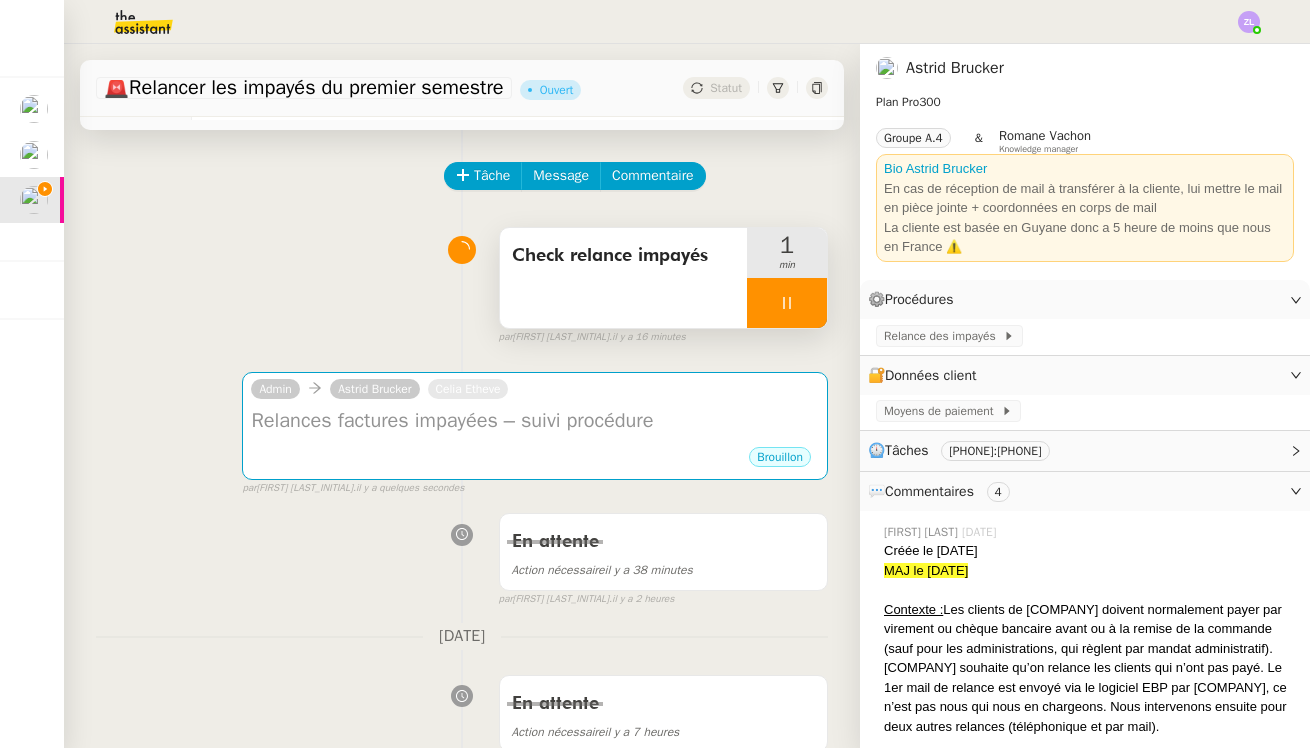 scroll, scrollTop: 69, scrollLeft: 0, axis: vertical 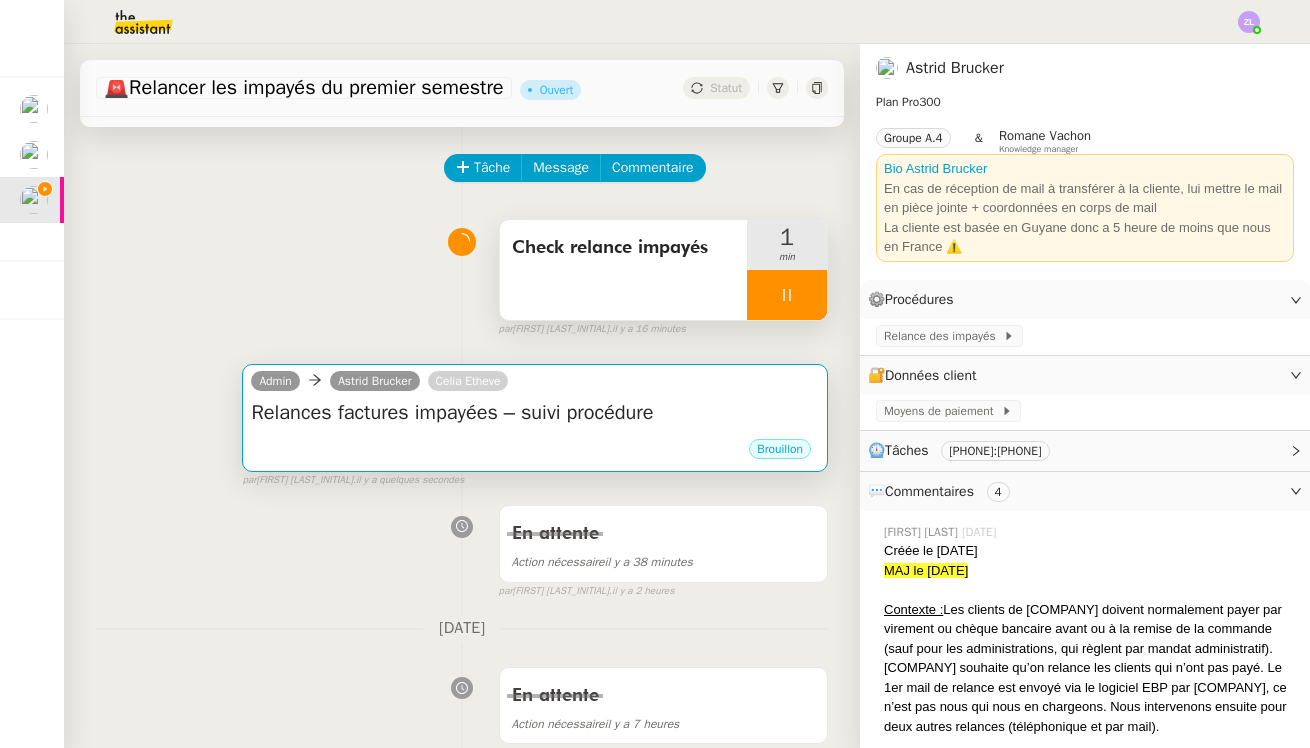 click on "Relances factures impayées – suivi procédure" at bounding box center (535, 413) 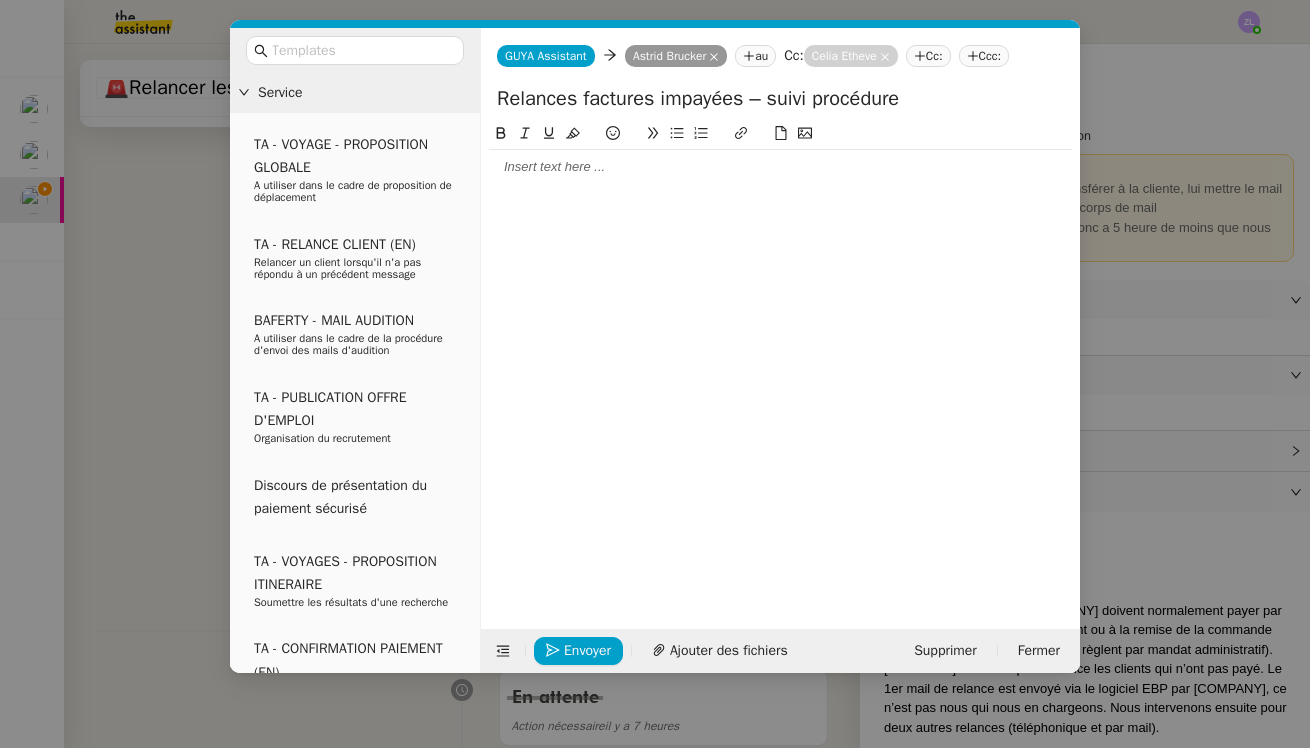 click 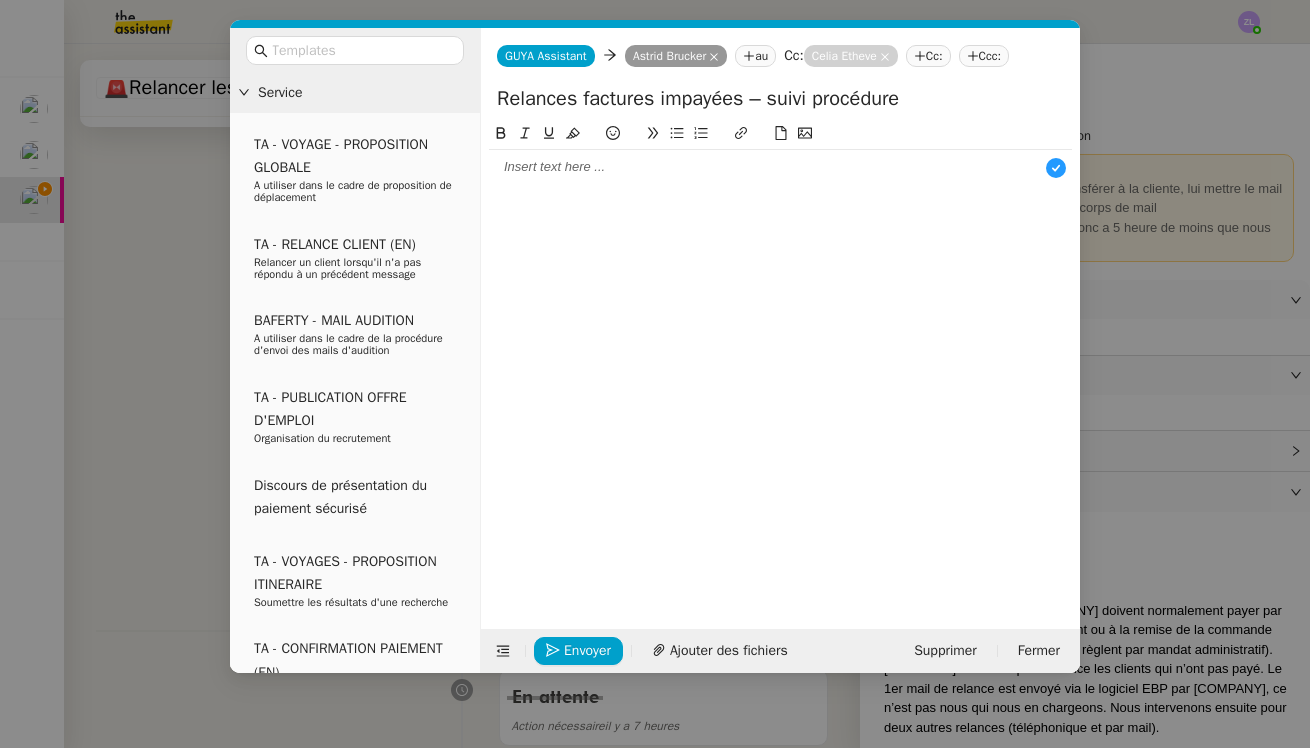 type 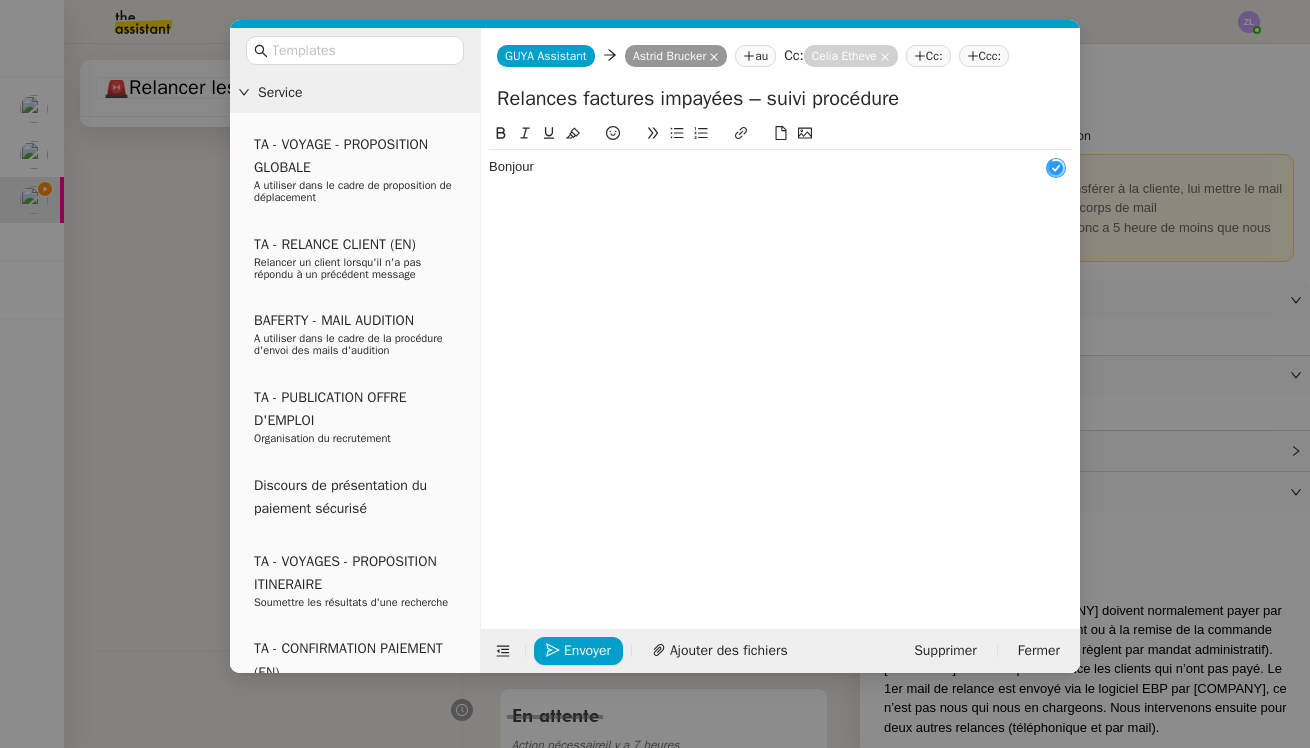 click on "Service TA - VOYAGE - PROPOSITION GLOBALE    A utiliser dans le cadre de proposition de déplacement TA - RELANCE CLIENT (EN)    Relancer un client lorsqu'il n'a pas répondu à un précédent message BAFERTY - MAIL AUDITION    A utiliser dans le cadre de la procédure d'envoi des mails d'audition TA - PUBLICATION OFFRE D'EMPLOI     Organisation du recrutement Discours de présentation du paiement sécurisé    TA - VOYAGES - PROPOSITION ITINERAIRE    Soumettre les résultats d'une recherche TA - CONFIRMATION PAIEMENT (EN)    Confirmer avec le client de modèle de transaction - Attention Plan Pro nécessaire. TA - COURRIER EXPEDIE (recommandé)    A utiliser dans le cadre de l'envoi d'un courrier recommandé TA - PARTAGE DE CALENDRIER (EN)    A utiliser pour demander au client de partager son calendrier afin de faciliter l'accès et la gestion PSPI - Appel de fonds MJL    A utiliser dans le cadre de la procédure d'appel de fonds MJL TA - RELANCE CLIENT    TA - AR PROCEDURES        21 YIELD" at bounding box center (655, 374) 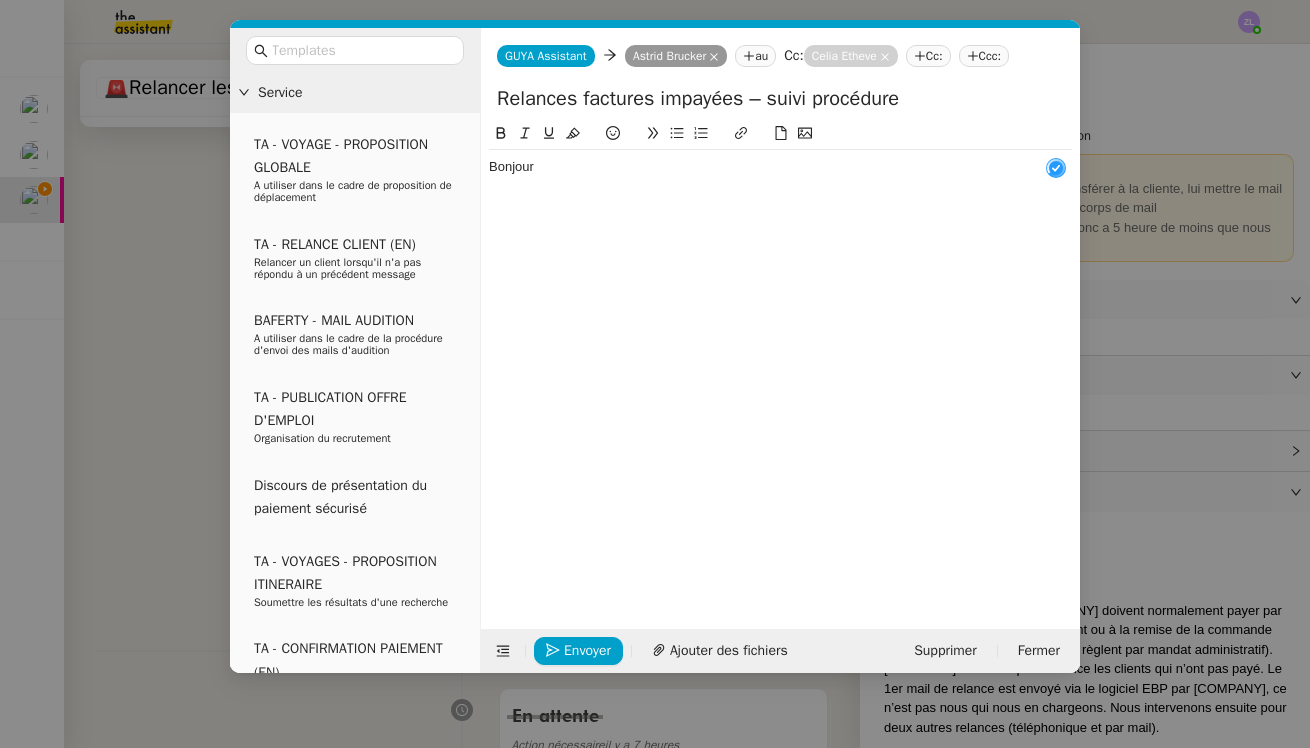 click on "Service TA - VOYAGE - PROPOSITION GLOBALE    A utiliser dans le cadre de proposition de déplacement TA - RELANCE CLIENT (EN)    Relancer un client lorsqu'il n'a pas répondu à un précédent message BAFERTY - MAIL AUDITION    A utiliser dans le cadre de la procédure d'envoi des mails d'audition TA - PUBLICATION OFFRE D'EMPLOI     Organisation du recrutement Discours de présentation du paiement sécurisé    TA - VOYAGES - PROPOSITION ITINERAIRE    Soumettre les résultats d'une recherche TA - CONFIRMATION PAIEMENT (EN)    Confirmer avec le client de modèle de transaction - Attention Plan Pro nécessaire. TA - COURRIER EXPEDIE (recommandé)    A utiliser dans le cadre de l'envoi d'un courrier recommandé TA - PARTAGE DE CALENDRIER (EN)    A utiliser pour demander au client de partager son calendrier afin de faciliter l'accès et la gestion PSPI - Appel de fonds MJL    A utiliser dans le cadre de la procédure d'appel de fonds MJL TA - RELANCE CLIENT    TA - AR PROCEDURES        21 YIELD" at bounding box center (655, 374) 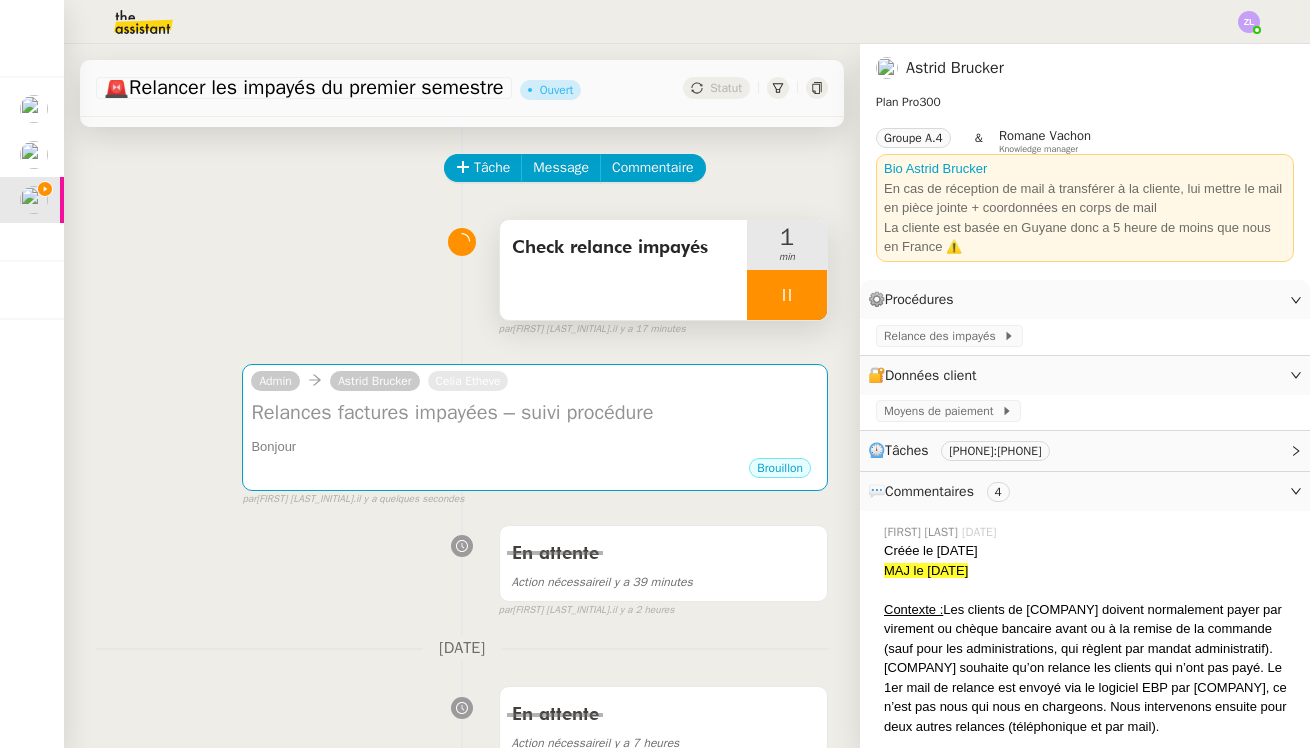 click on "Relance des impayés" 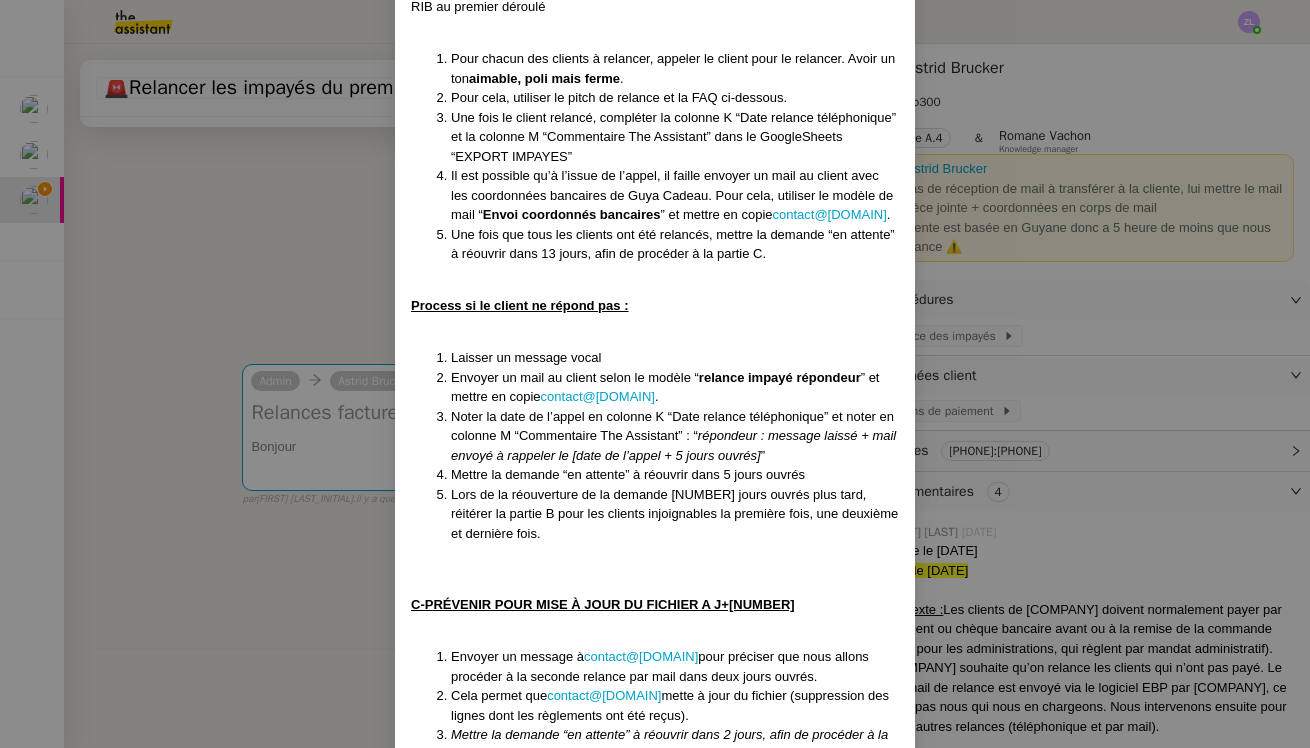scroll, scrollTop: 1447, scrollLeft: 0, axis: vertical 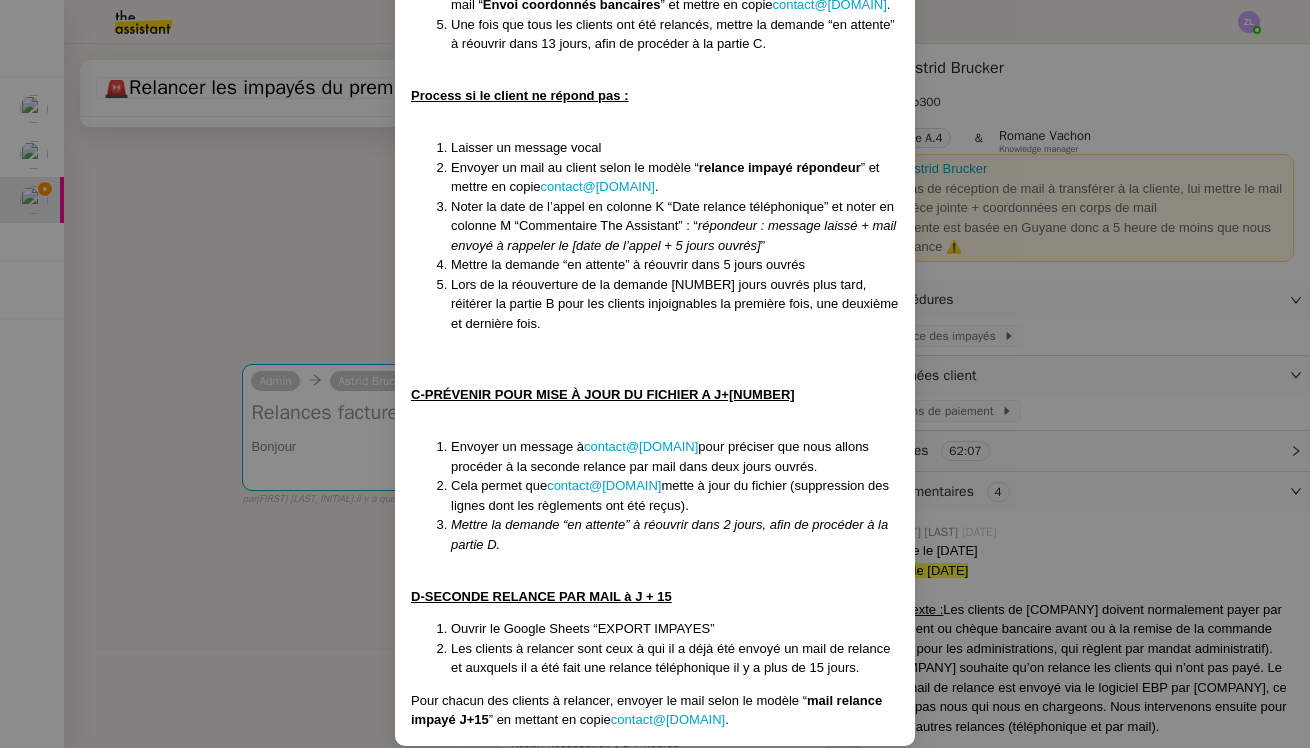 click on "Créée le [DATE] MAJ le [DATE] Contexte  :  Les clients de Guya Cadeau doivent normalement payer par virement ou chèque bancaire avant ou à la remise de la commande (sauf pour les administrations, qui règlent par mandat administratif). Guya Cadeau souhaite qu’on relance les clients qui n’ont pas payé. Le 1er mail de relance est envoyé via le logiciel EBP par Guya Cadeau, ce n’est pas nous qui nous en chargeons. Nous intervenons ensuite pour deux autres relances (téléphonique et par mail). Récurrence  :  A la demande Puis refaire le point avec la cliente pour les prochaines récurrences. Déclenchement  :  Automatique A-PRENDRE CONNAISSANCE DE LA LISTE DES CLIENTS À CONTACTER Si la cliente ne nous a pas écrit pour nous en informer, s'assurer que nous pouvons commencer la mission, c'est-à-dire que la première relance de leur côté a été faite et que la liste est bien à jour. Ouvrir le GoogleSheet “ FICHIER ” en se connectant à l'adresse en marque blanche) PAS   ﻿ . . . ”" at bounding box center [655, 374] 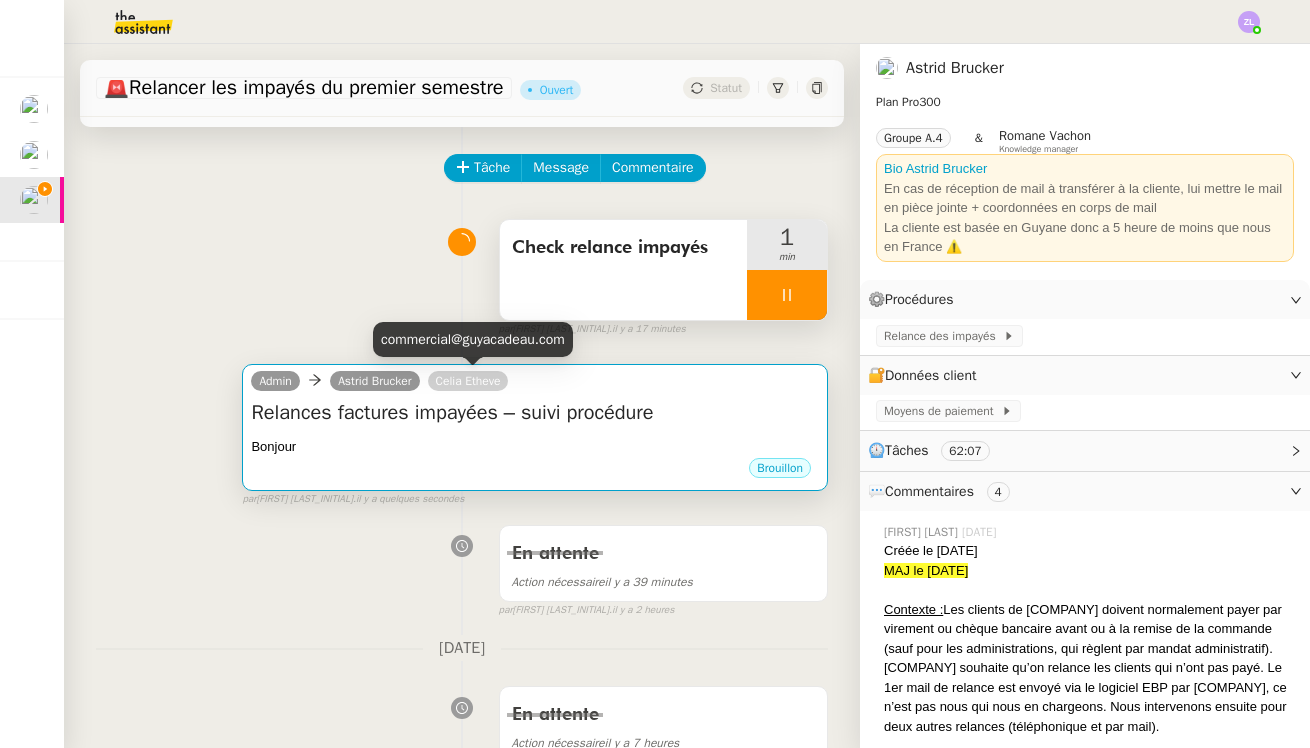 click on "Celia Etheve" at bounding box center (468, 381) 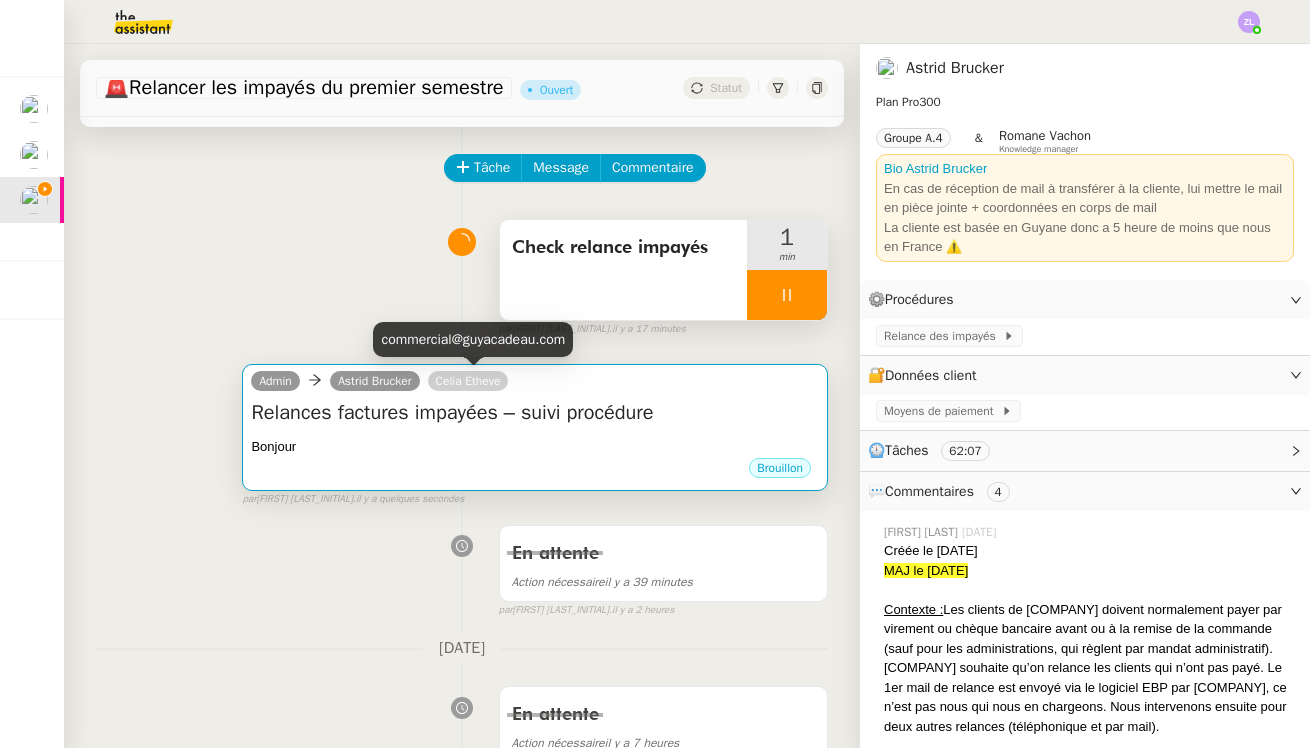 click on "Admin      [FIRST] [LAST]   [FIRST] [LAST]" at bounding box center (535, 384) 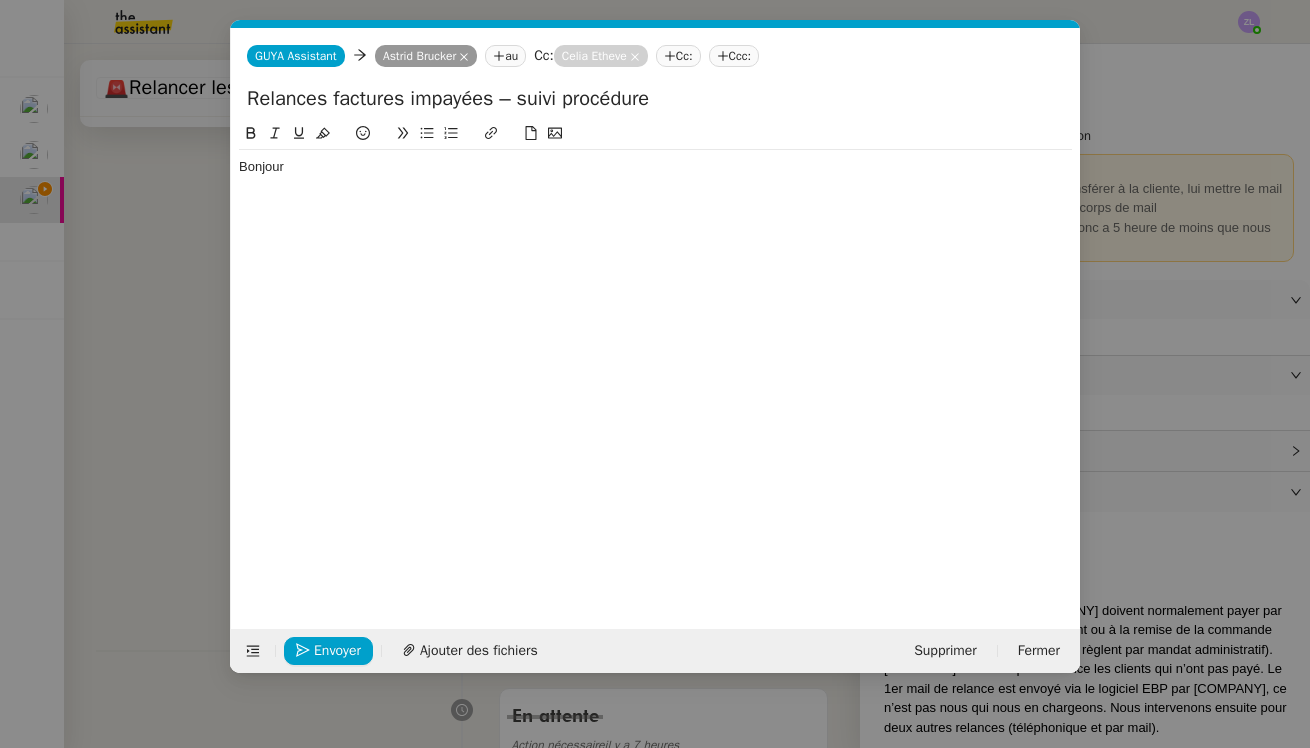 scroll, scrollTop: 0, scrollLeft: 43, axis: horizontal 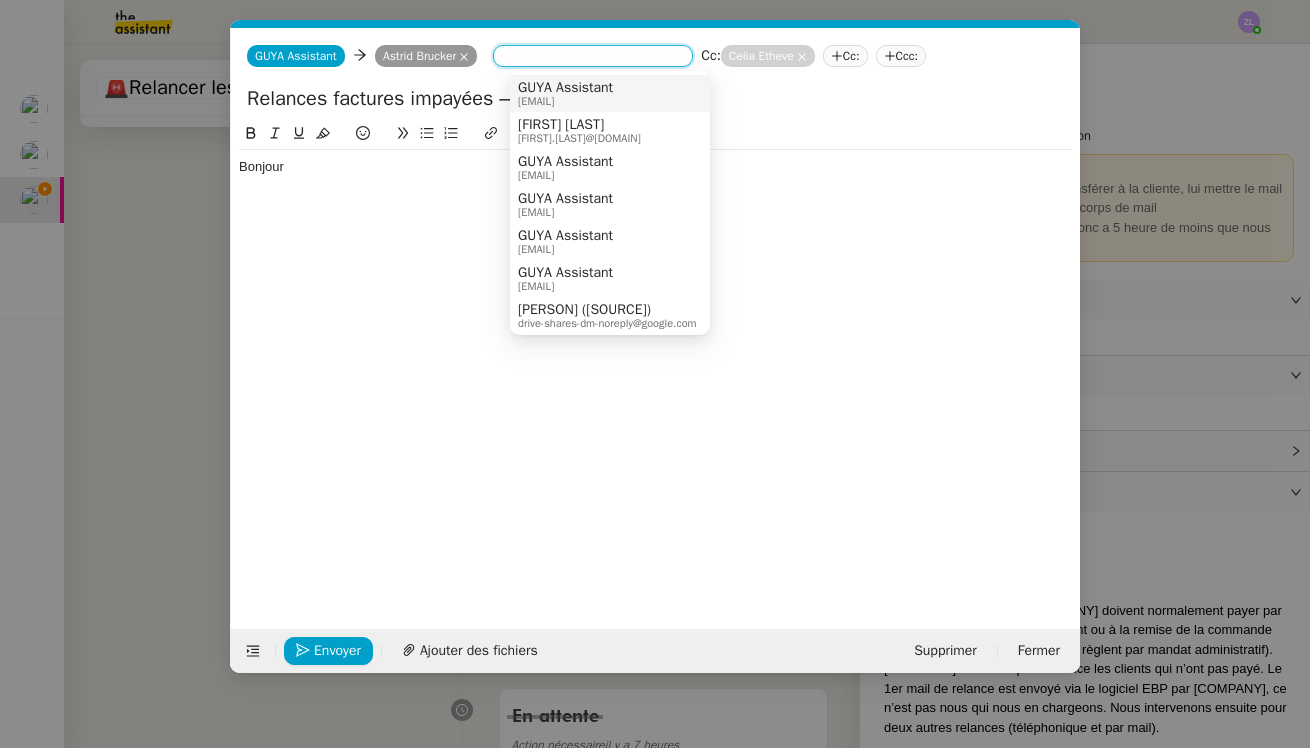paste on "contact@[DOMAIN]" 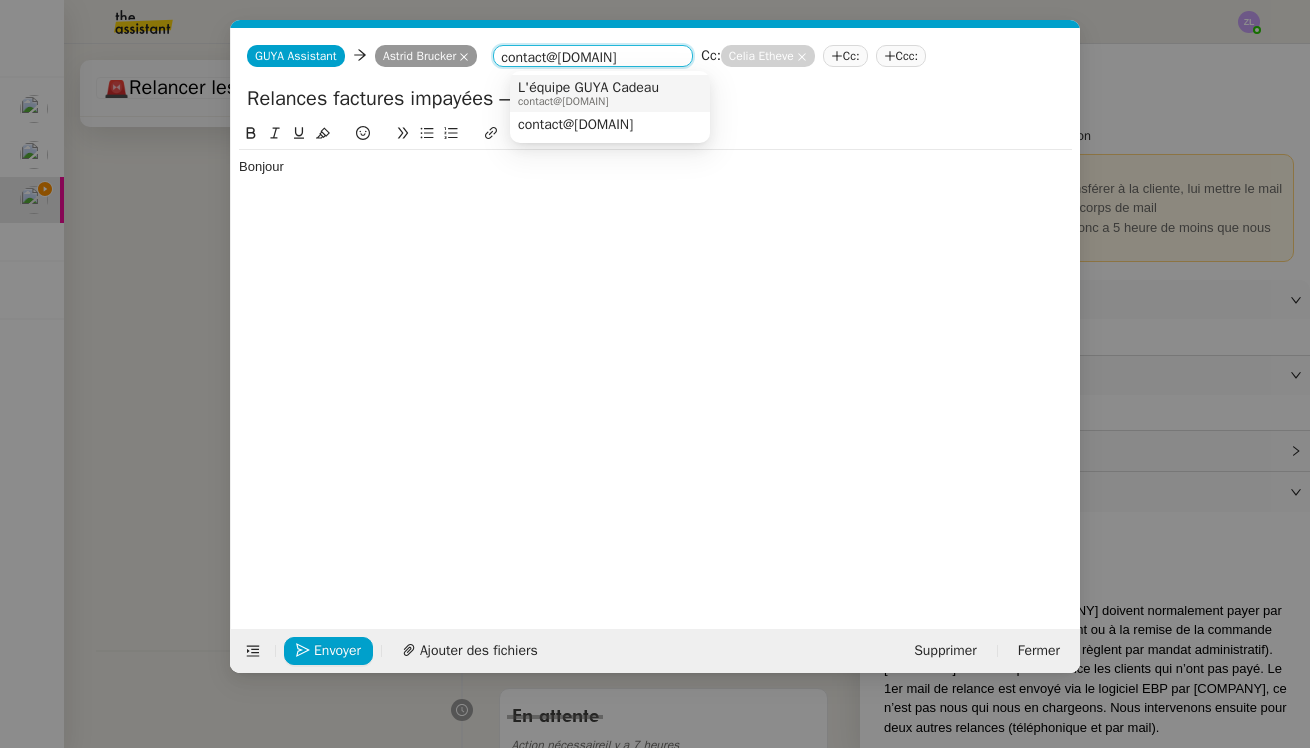 type on "contact@[DOMAIN]" 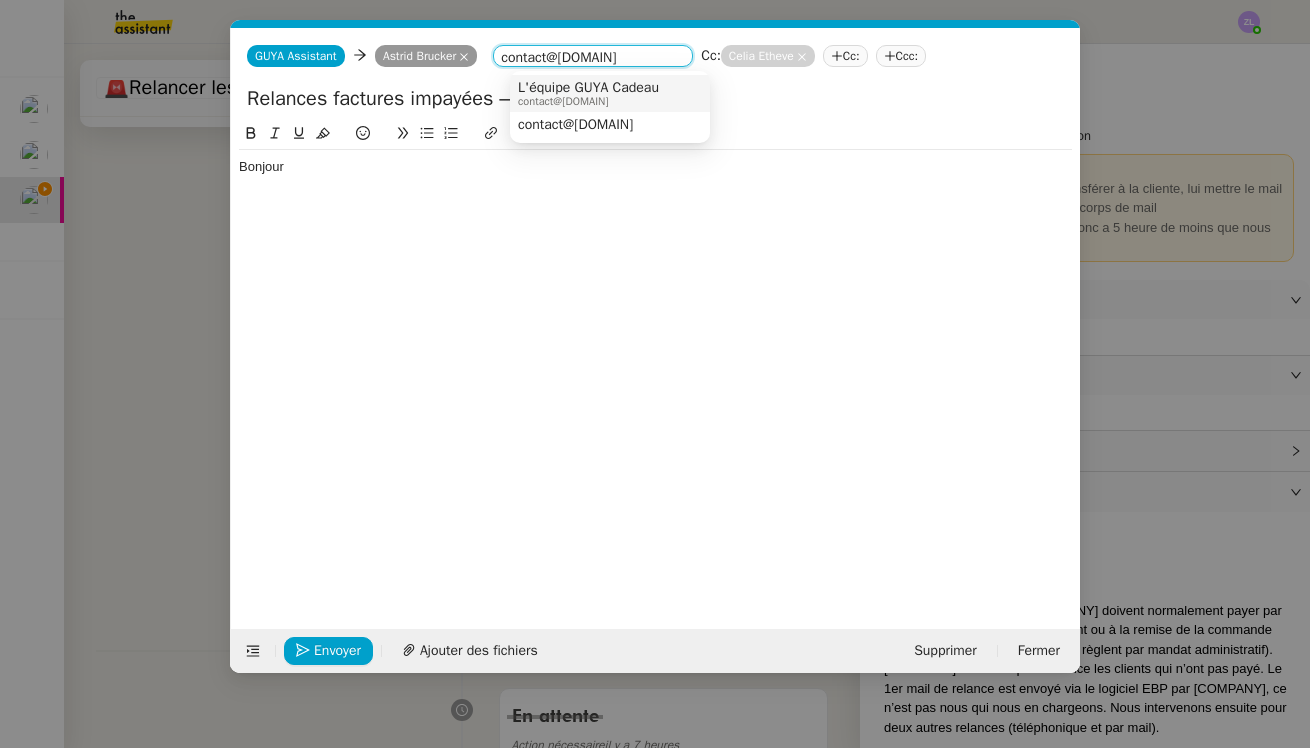click on "L'équipe GUYA Cadeau" at bounding box center (588, 88) 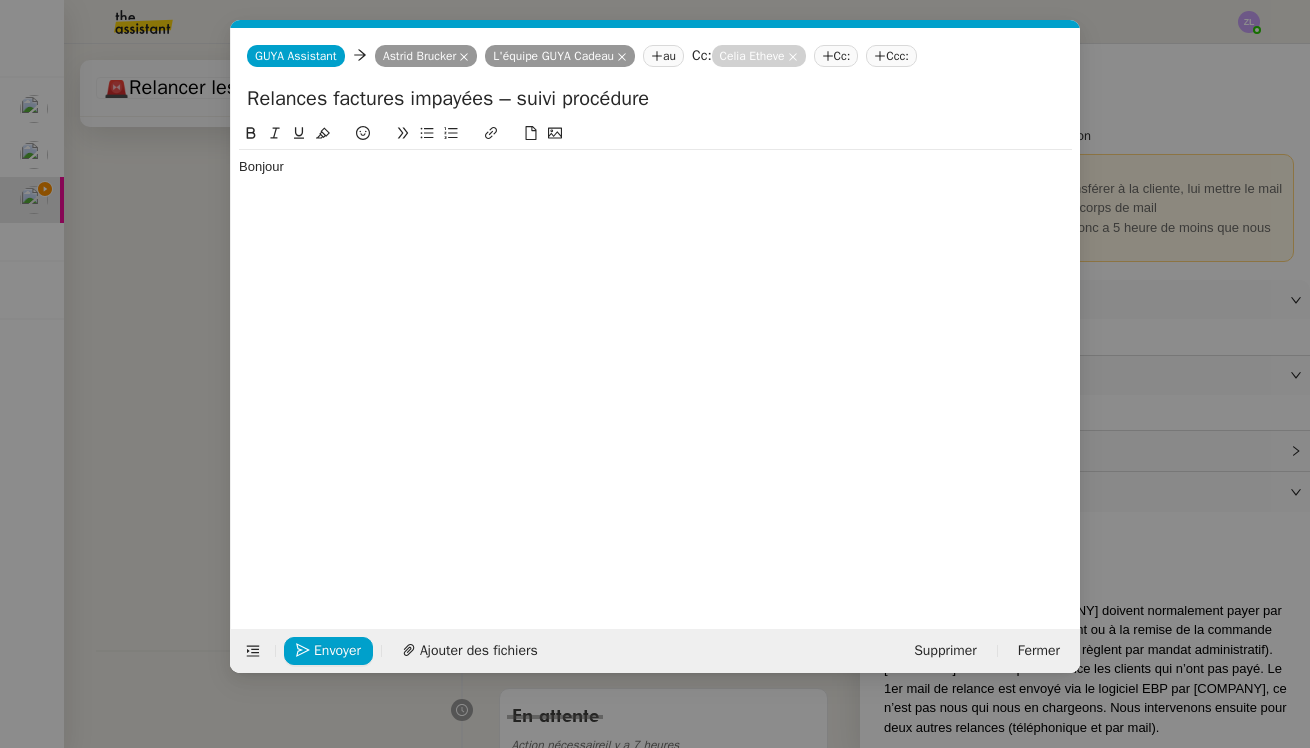 click on "Service TA - VOYAGE - PROPOSITION GLOBALE    A utiliser dans le cadre de proposition de déplacement TA - RELANCE CLIENT (EN)    Relancer un client lorsqu'il n'a pas répondu à un précédent message BAFERTY - MAIL AUDITION    A utiliser dans le cadre de la procédure d'envoi des mails d'audition TA - PUBLICATION OFFRE D'EMPLOI     Organisation du recrutement Discours de présentation du paiement sécurisé    TA - VOYAGES - PROPOSITION ITINERAIRE    Soumettre les résultats d'une recherche TA - CONFIRMATION PAIEMENT (EN)    Confirmer avec le client de modèle de transaction - Attention Plan Pro nécessaire. TA - COURRIER EXPEDIE (recommandé)    A utiliser dans le cadre de l'envoi d'un courrier recommandé TA - PARTAGE DE CALENDRIER (EN)    A utiliser pour demander au client de partager son calendrier afin de faciliter l'accès et la gestion PSPI - Appel de fonds MJL    A utiliser dans le cadre de la procédure d'appel de fonds MJL TA - RELANCE CLIENT    TA - AR PROCEDURES        21 YIELD" at bounding box center (655, 374) 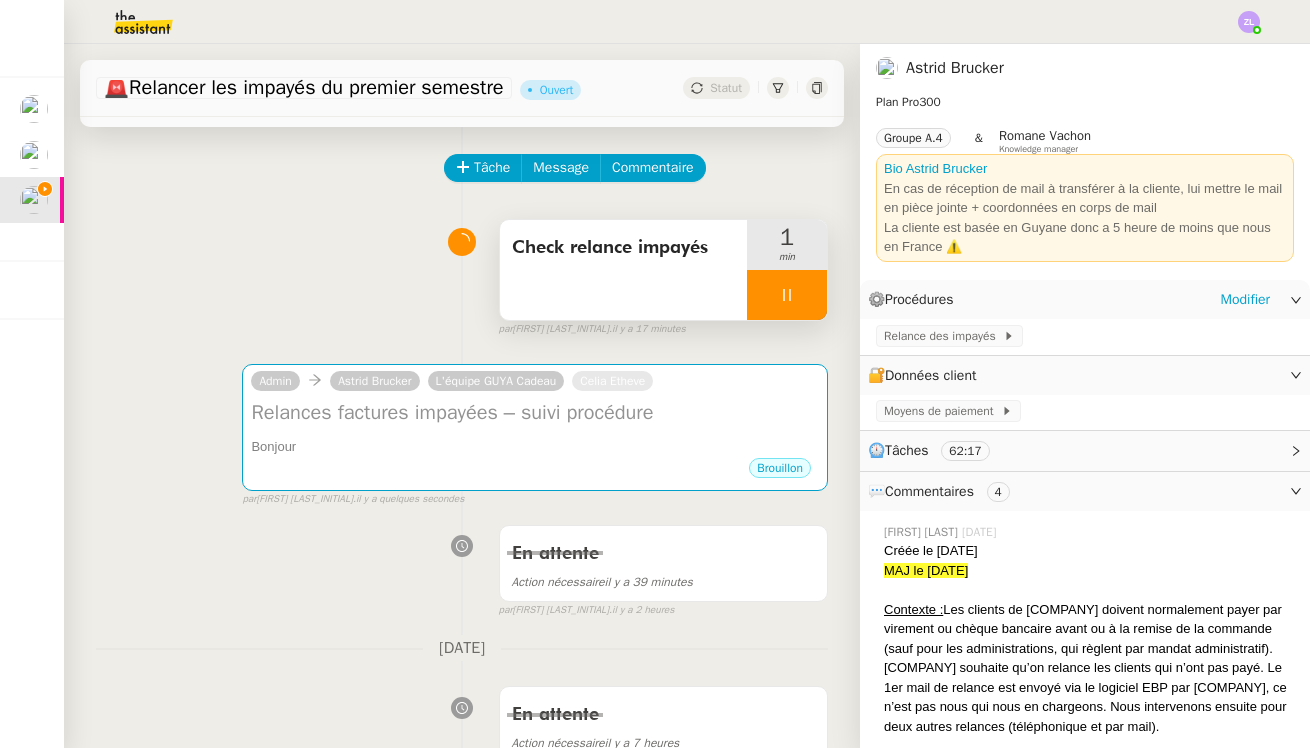 click on "⚙️  Procédures     Modifier" 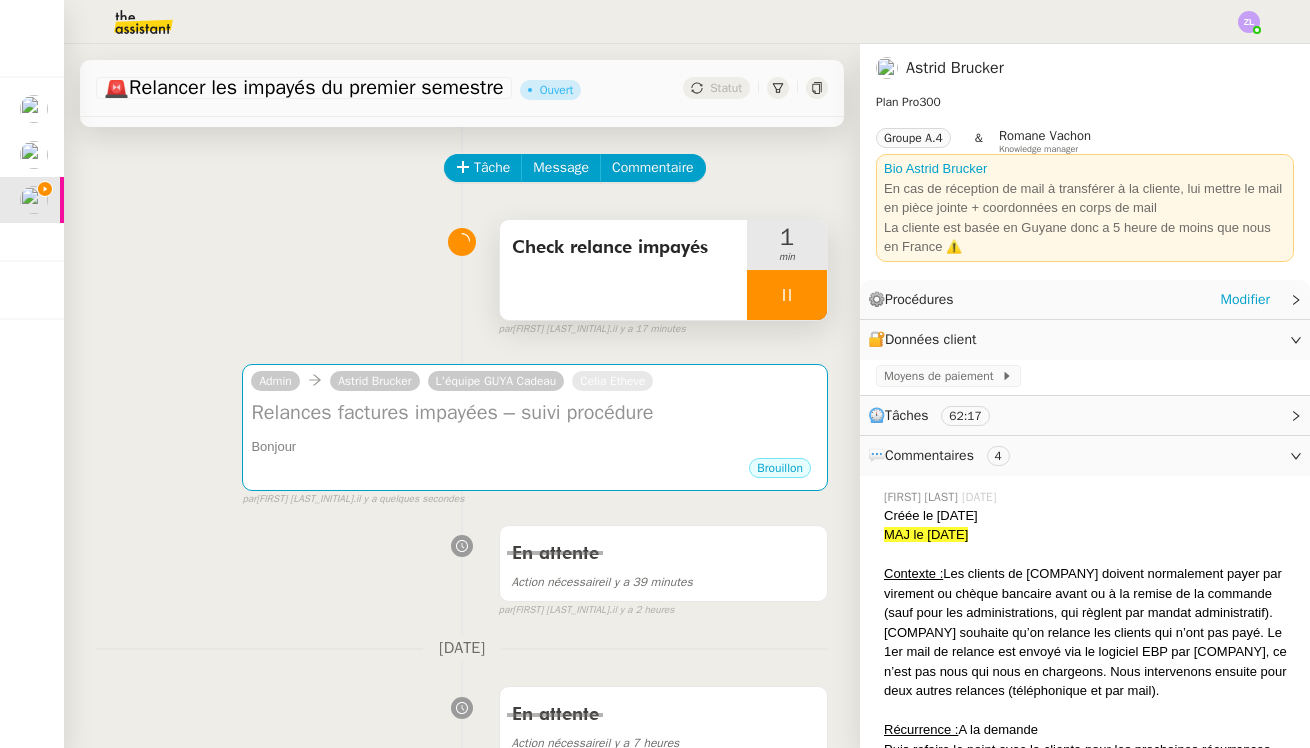 click on "Procédures" 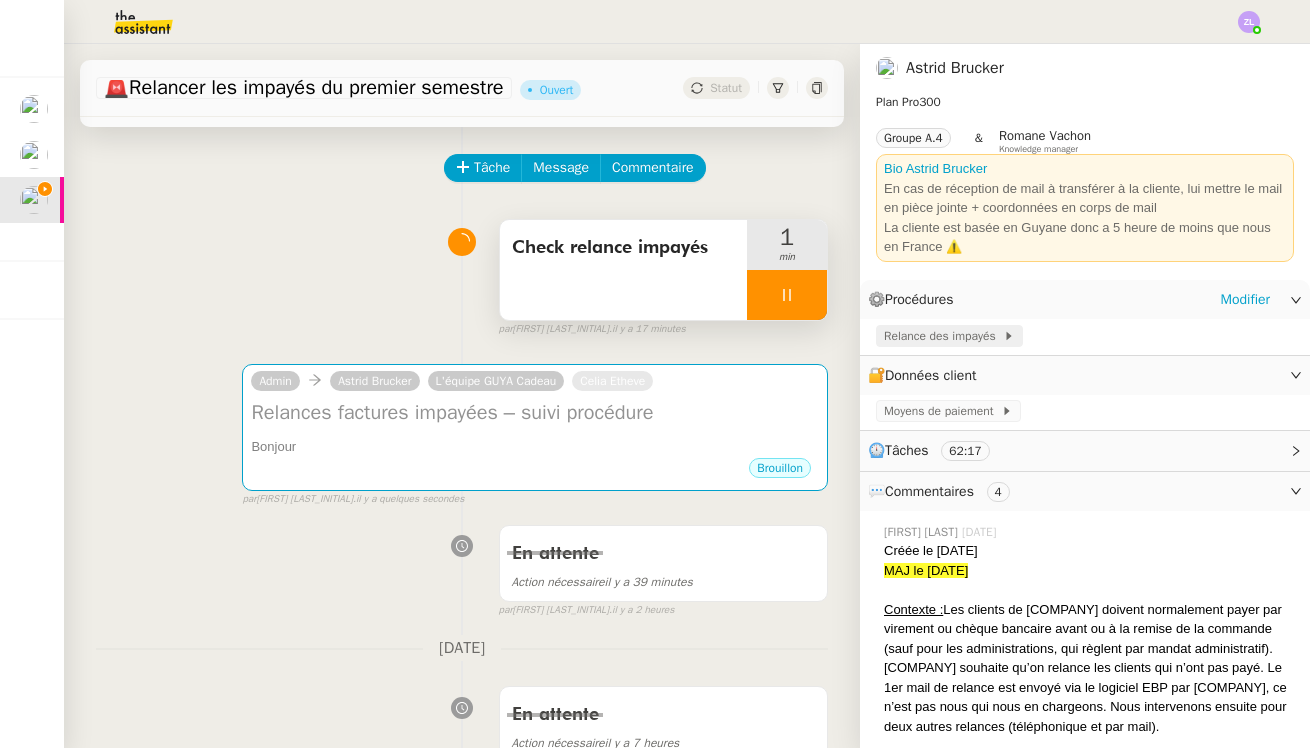 click on "Relance des impayés" 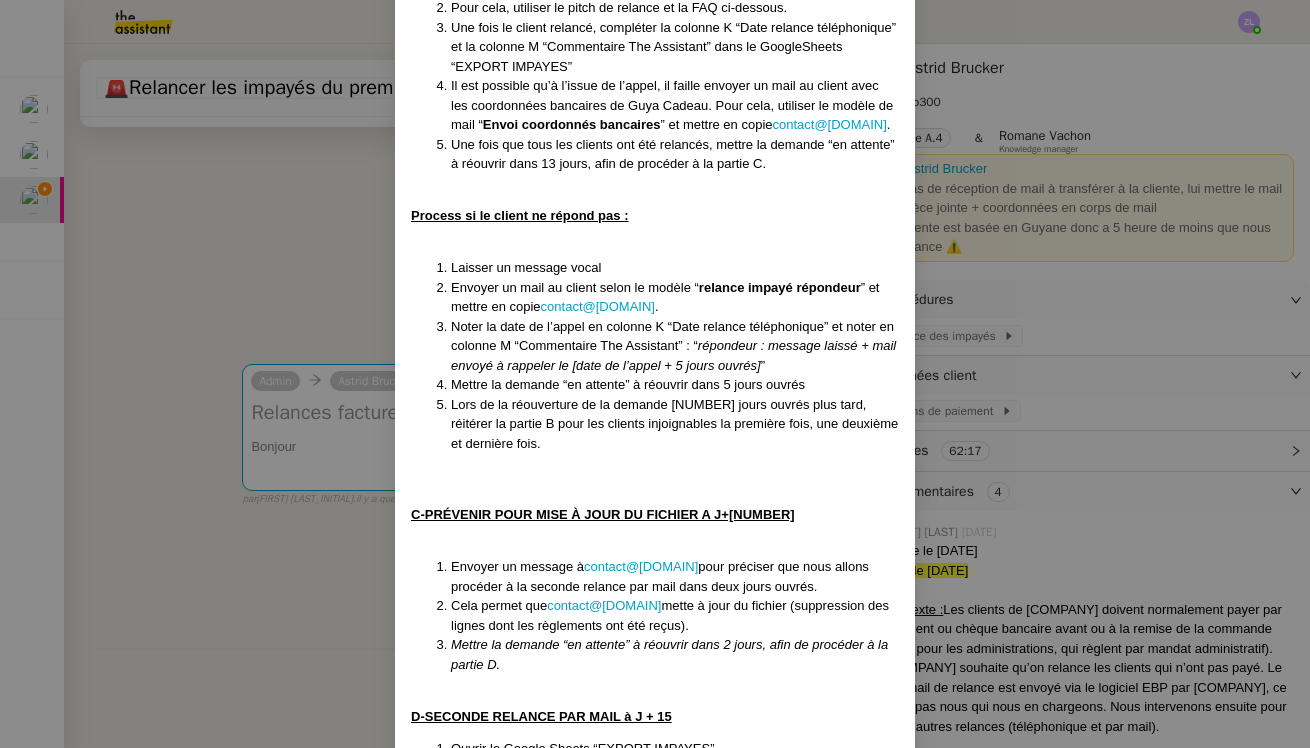 scroll, scrollTop: 1447, scrollLeft: 0, axis: vertical 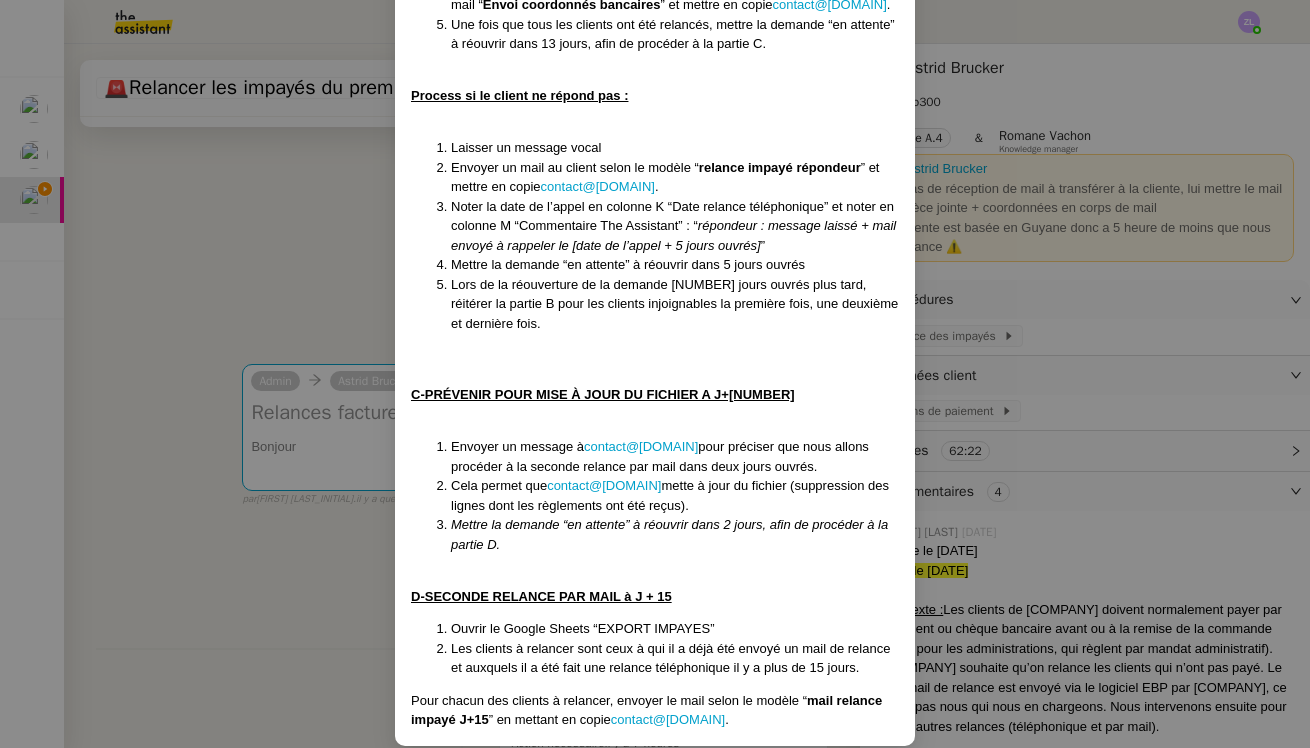 drag, startPoint x: 454, startPoint y: 424, endPoint x: 873, endPoint y: 447, distance: 419.6308 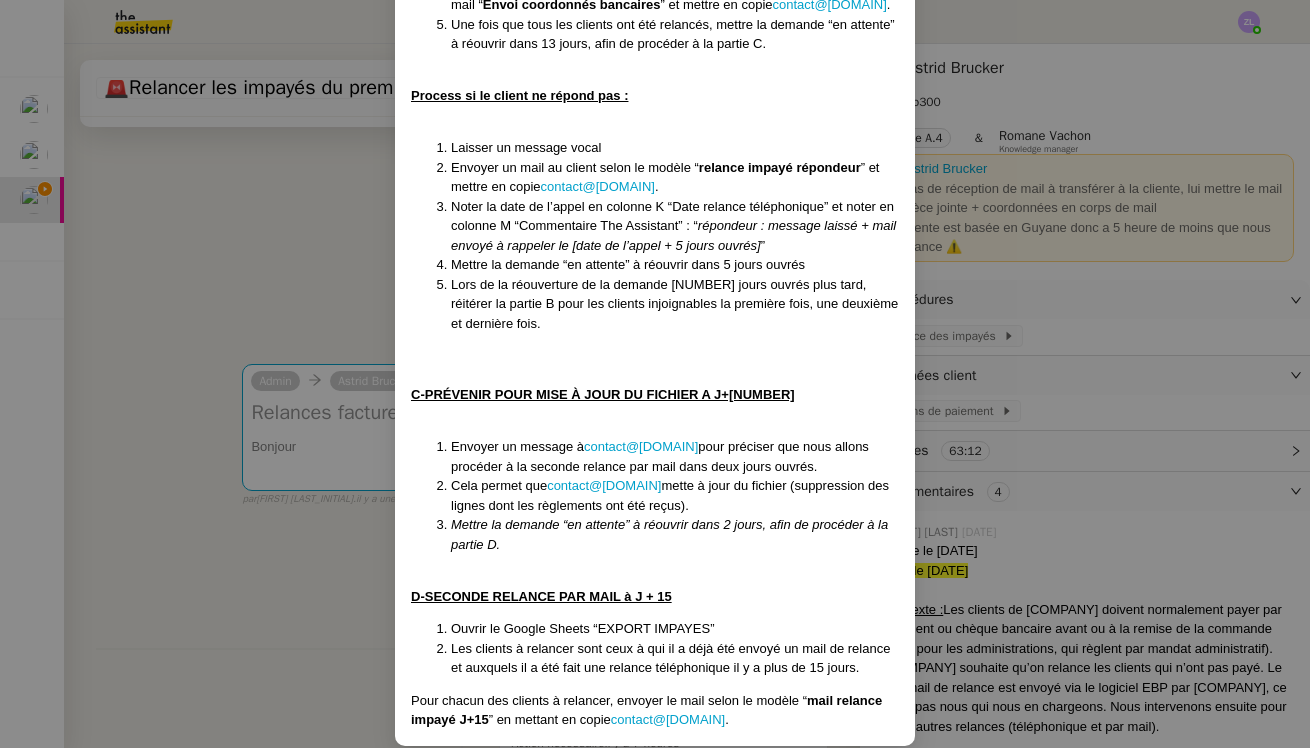 click on "Créée le [DATE] MAJ le [DATE] Contexte  :  Les clients de Guya Cadeau doivent normalement payer par virement ou chèque bancaire avant ou à la remise de la commande (sauf pour les administrations, qui règlent par mandat administratif). Guya Cadeau souhaite qu’on relance les clients qui n’ont pas payé. Le 1er mail de relance est envoyé via le logiciel EBP par Guya Cadeau, ce n’est pas nous qui nous en chargeons. Nous intervenons ensuite pour deux autres relances (téléphonique et par mail). Récurrence  :  A la demande Puis refaire le point avec la cliente pour les prochaines récurrences. Déclenchement  :  Automatique A-PRENDRE CONNAISSANCE DE LA LISTE DES CLIENTS À CONTACTER Si la cliente ne nous a pas écrit pour nous en informer, s'assurer que nous pouvons commencer la mission, c'est-à-dire que la première relance de leur côté a été faite et que la liste est bien à jour. Ouvrir le GoogleSheet “ FICHIER ” en se connectant à l'adresse en marque blanche) PAS   ﻿ . . . ”" at bounding box center [655, 374] 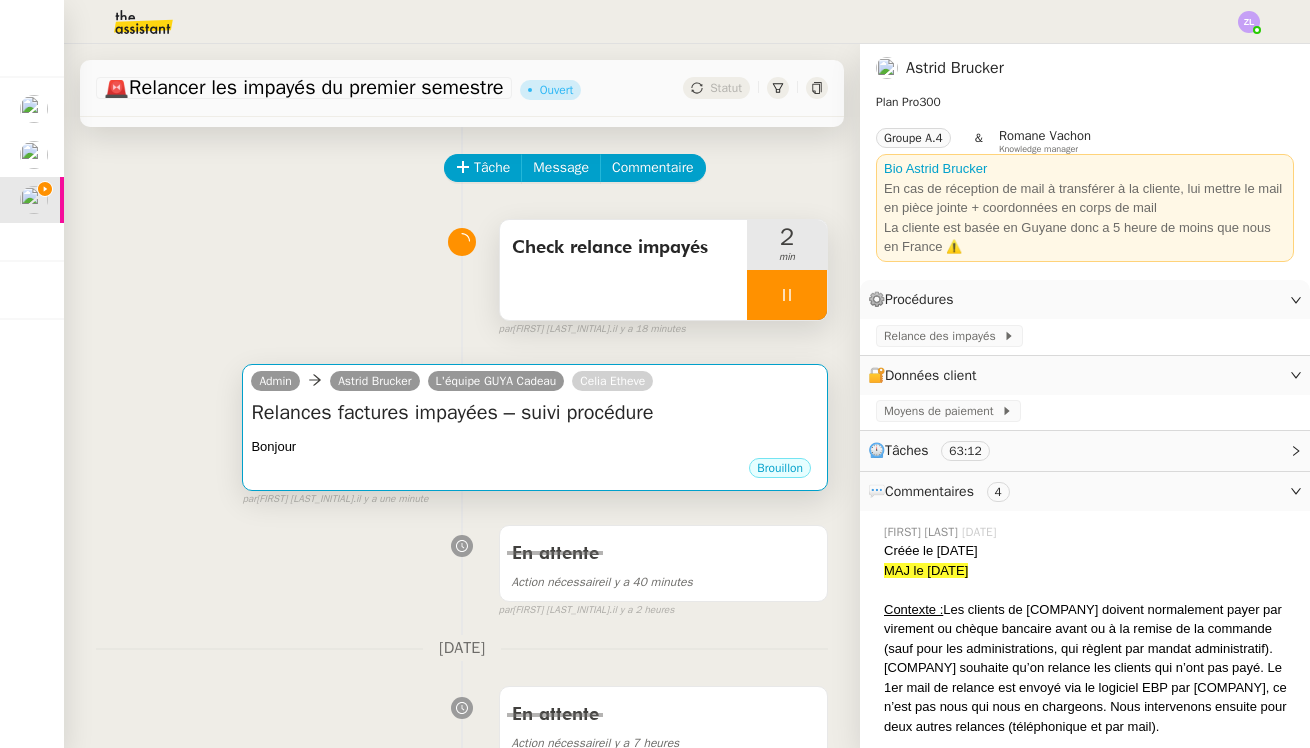 click on "Bonjour" at bounding box center (535, 447) 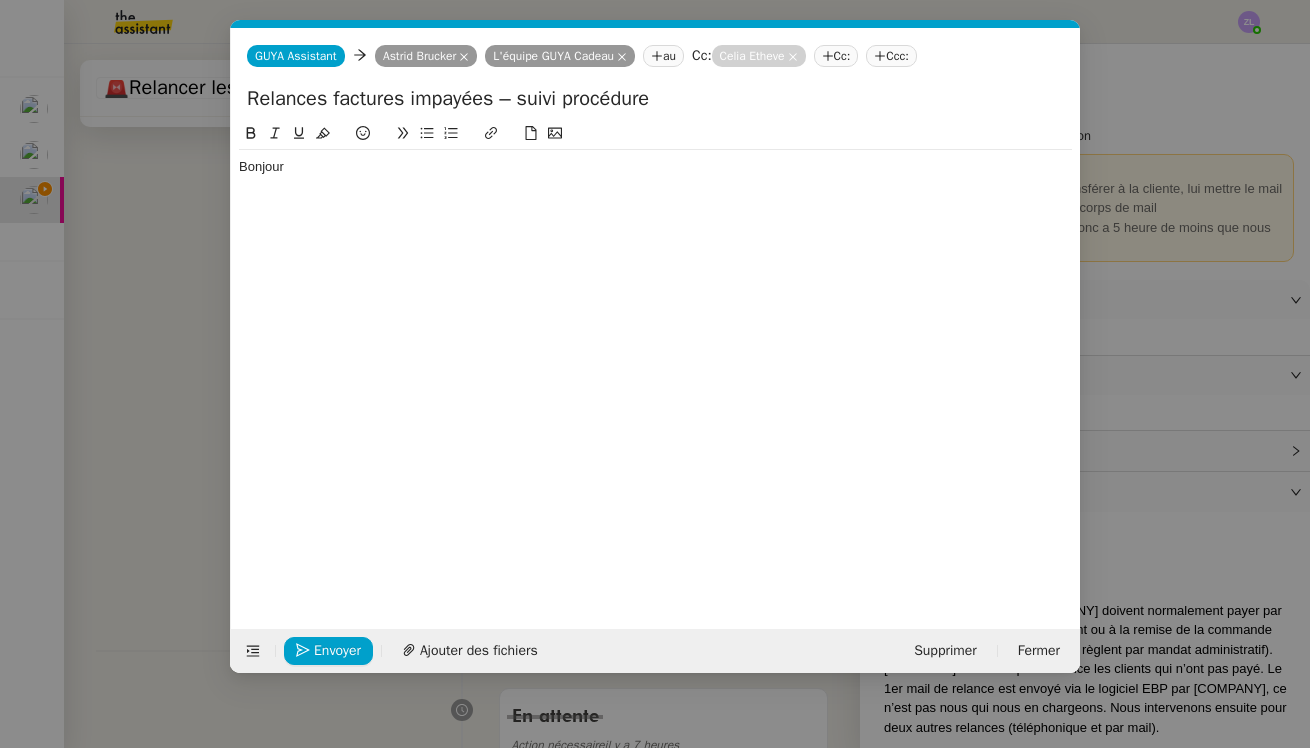scroll, scrollTop: 0, scrollLeft: 43, axis: horizontal 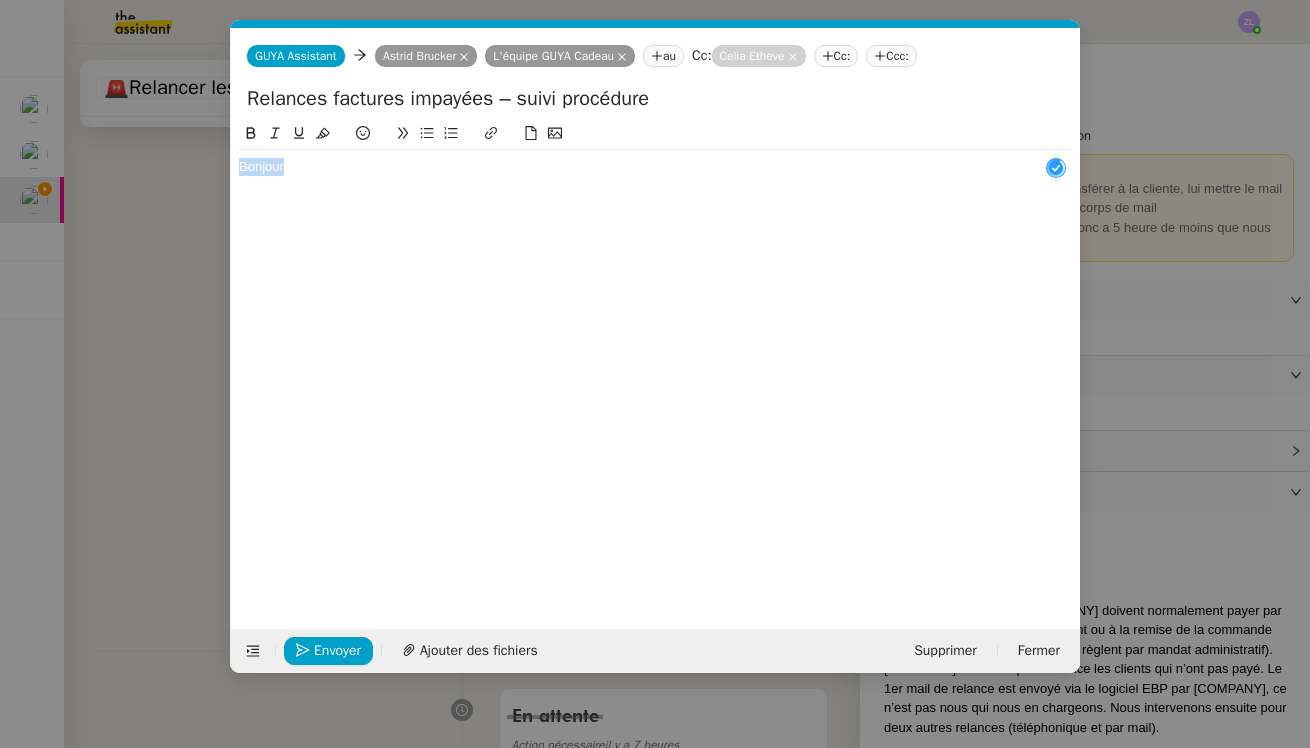 drag, startPoint x: 295, startPoint y: 166, endPoint x: 149, endPoint y: 166, distance: 146 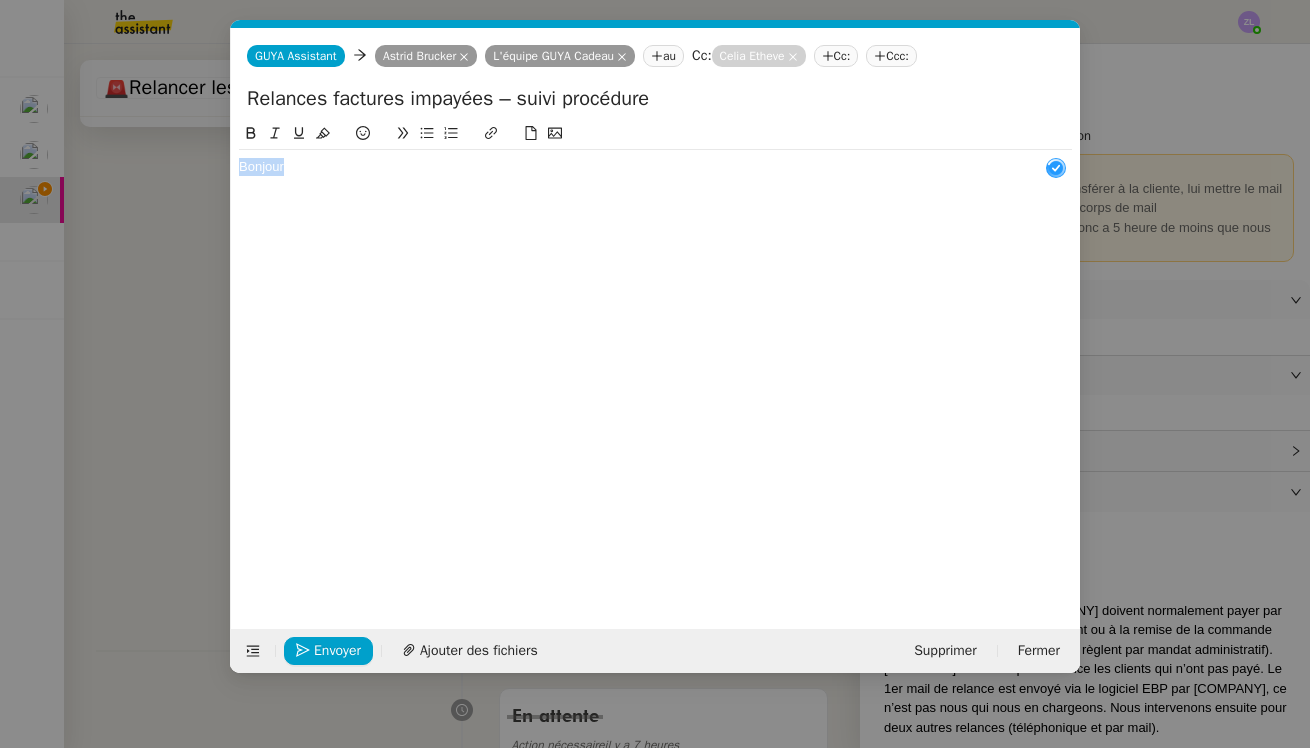 click on "Service TA - VOYAGE - PROPOSITION GLOBALE    A utiliser dans le cadre de proposition de déplacement TA - RELANCE CLIENT (EN)    Relancer un client lorsqu'il n'a pas répondu à un précédent message BAFERTY - MAIL AUDITION    A utiliser dans le cadre de la procédure d'envoi des mails d'audition TA - PUBLICATION OFFRE D'EMPLOI     Organisation du recrutement Discours de présentation du paiement sécurisé    TA - VOYAGES - PROPOSITION ITINERAIRE    Soumettre les résultats d'une recherche TA - CONFIRMATION PAIEMENT (EN)    Confirmer avec le client de modèle de transaction - Attention Plan Pro nécessaire. TA - COURRIER EXPEDIE (recommandé)    A utiliser dans le cadre de l'envoi d'un courrier recommandé TA - PARTAGE DE CALENDRIER (EN)    A utiliser pour demander au client de partager son calendrier afin de faciliter l'accès et la gestion PSPI - Appel de fonds MJL    A utiliser dans le cadre de la procédure d'appel de fonds MJL TA - RELANCE CLIENT    TA - AR PROCEDURES        21 YIELD" at bounding box center [655, 374] 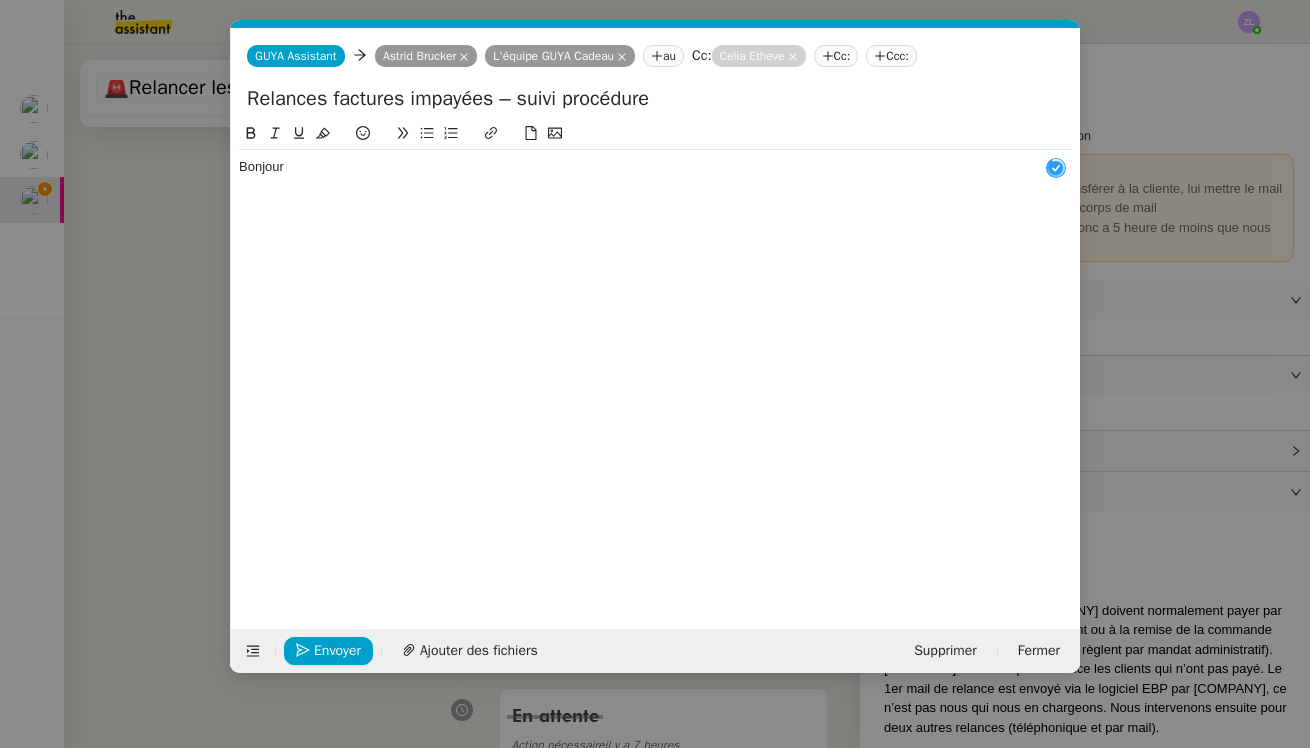 scroll, scrollTop: 21, scrollLeft: 0, axis: vertical 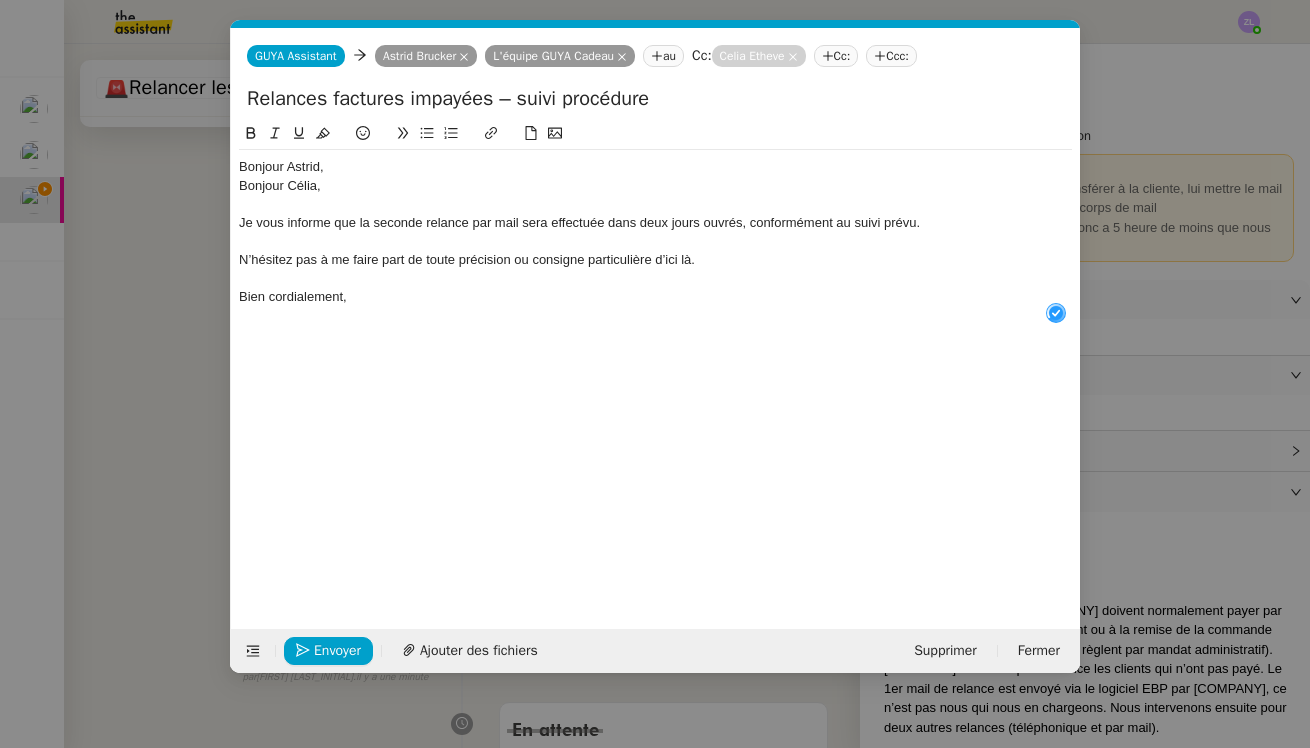 click on "Service TA - VOYAGE - PROPOSITION GLOBALE    A utiliser dans le cadre de proposition de déplacement TA - RELANCE CLIENT (EN)    Relancer un client lorsqu'il n'a pas répondu à un précédent message BAFERTY - MAIL AUDITION    A utiliser dans le cadre de la procédure d'envoi des mails d'audition TA - PUBLICATION OFFRE D'EMPLOI     Organisation du recrutement Discours de présentation du paiement sécurisé    TA - VOYAGES - PROPOSITION ITINERAIRE    Soumettre les résultats d'une recherche TA - CONFIRMATION PAIEMENT (EN)    Confirmer avec le client de modèle de transaction - Attention Plan Pro nécessaire. TA - COURRIER EXPEDIE (recommandé)    A utiliser dans le cadre de l'envoi d'un courrier recommandé TA - PARTAGE DE CALENDRIER (EN)    A utiliser pour demander au client de partager son calendrier afin de faciliter l'accès et la gestion PSPI - Appel de fonds MJL    A utiliser dans le cadre de la procédure d'appel de fonds MJL TA - RELANCE CLIENT    TA - AR PROCEDURES        21 YIELD" at bounding box center [655, 374] 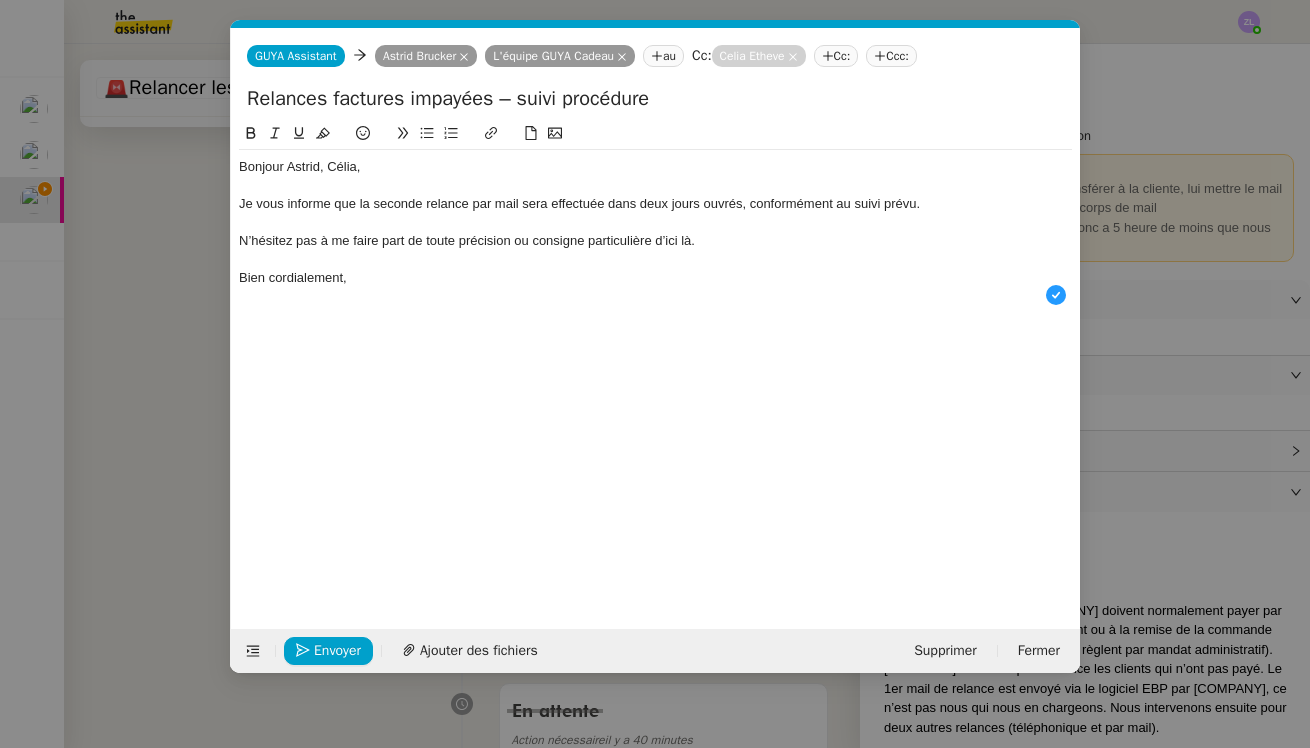 click on "Je vous informe que la seconde relance par mail sera effectuée dans deux jours ouvrés, conformément au suivi prévu." 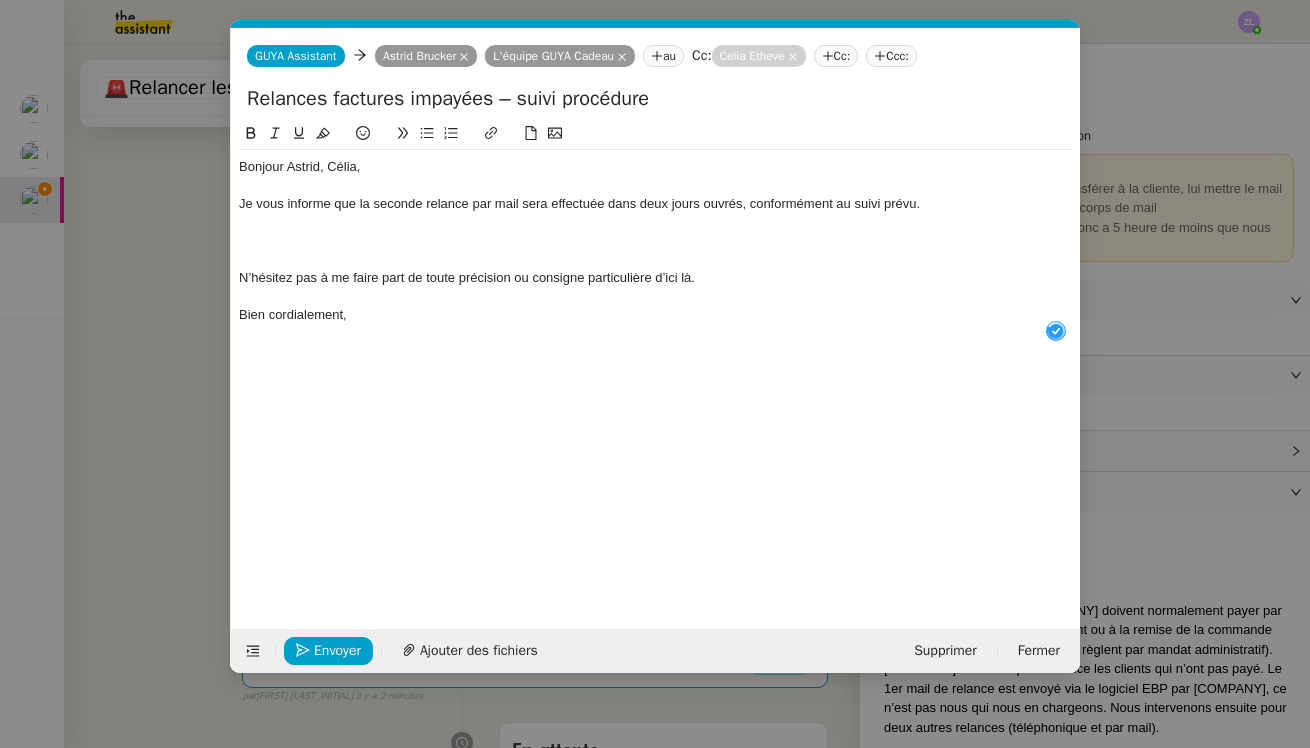 click 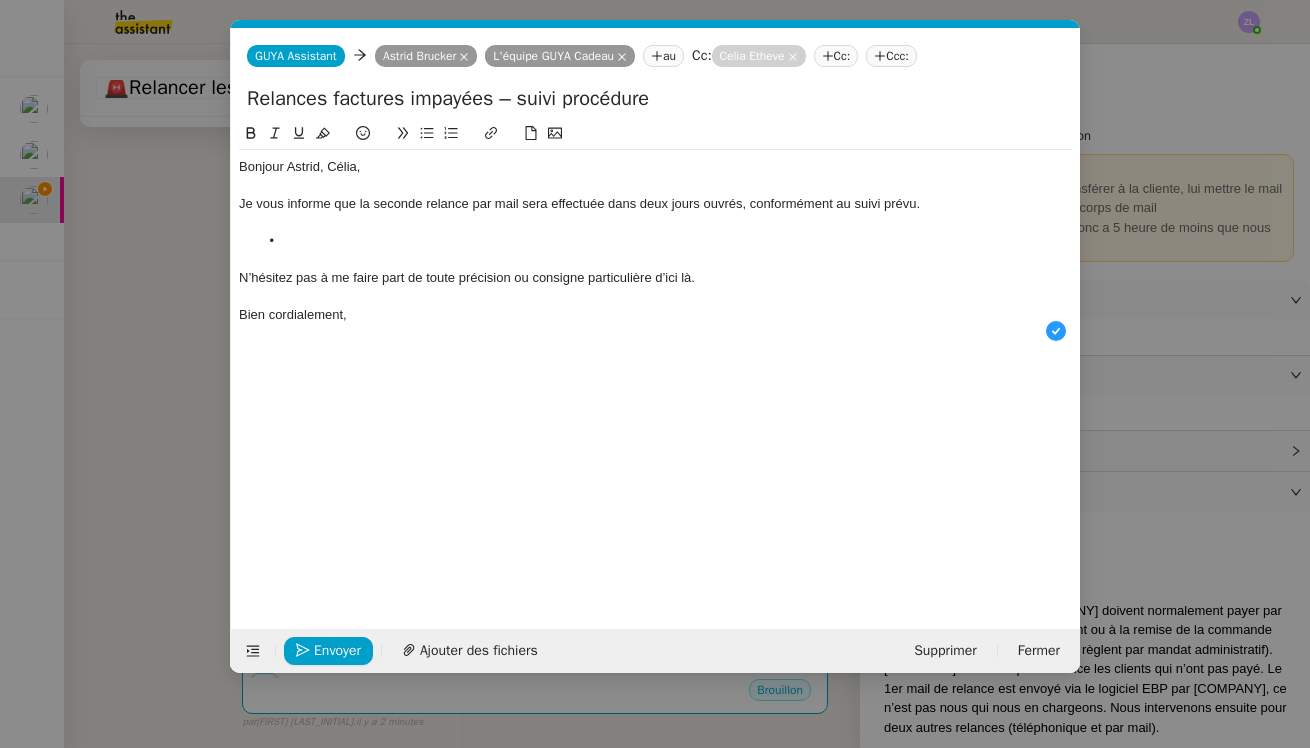 type 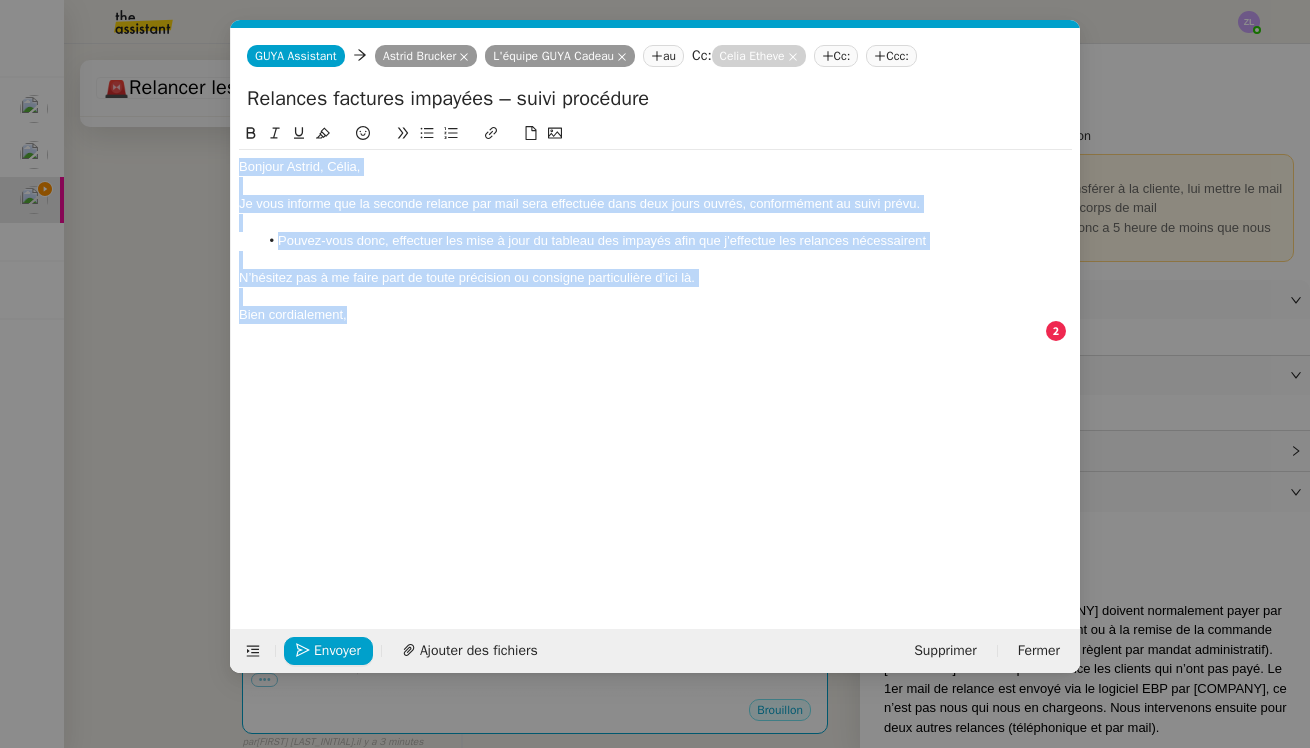 drag, startPoint x: 395, startPoint y: 312, endPoint x: 153, endPoint y: 122, distance: 307.67514 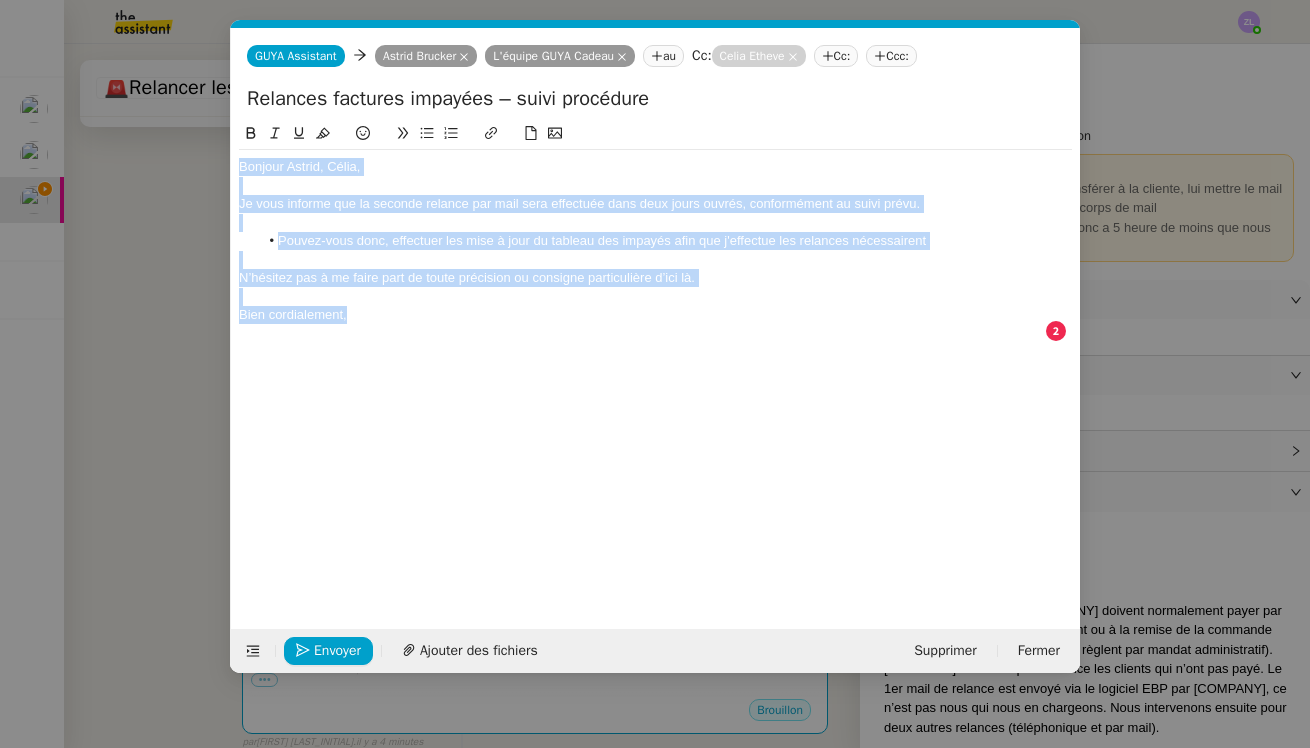 click on "Pouvez-vous donc, effectuer les mise à jour du tableau des impayés afin que j'effectue les relances nécessairent" 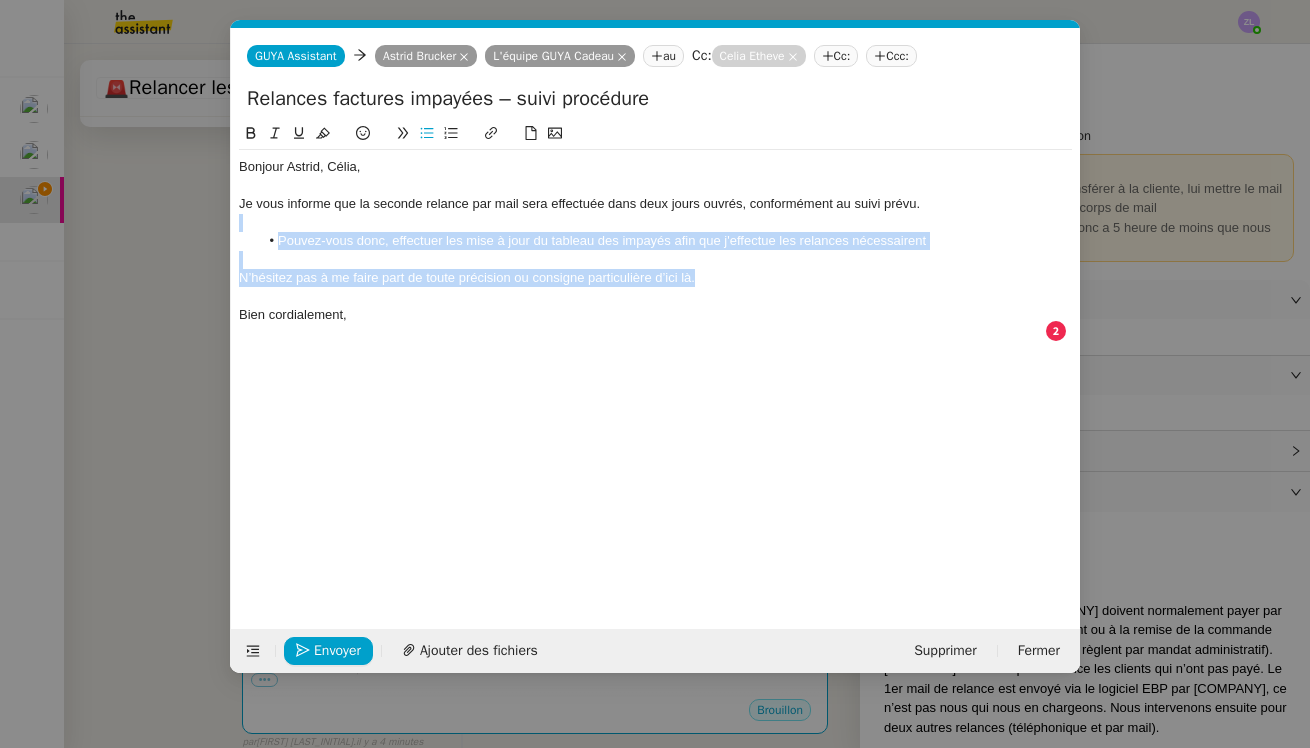 drag, startPoint x: 242, startPoint y: 225, endPoint x: 701, endPoint y: 284, distance: 462.7764 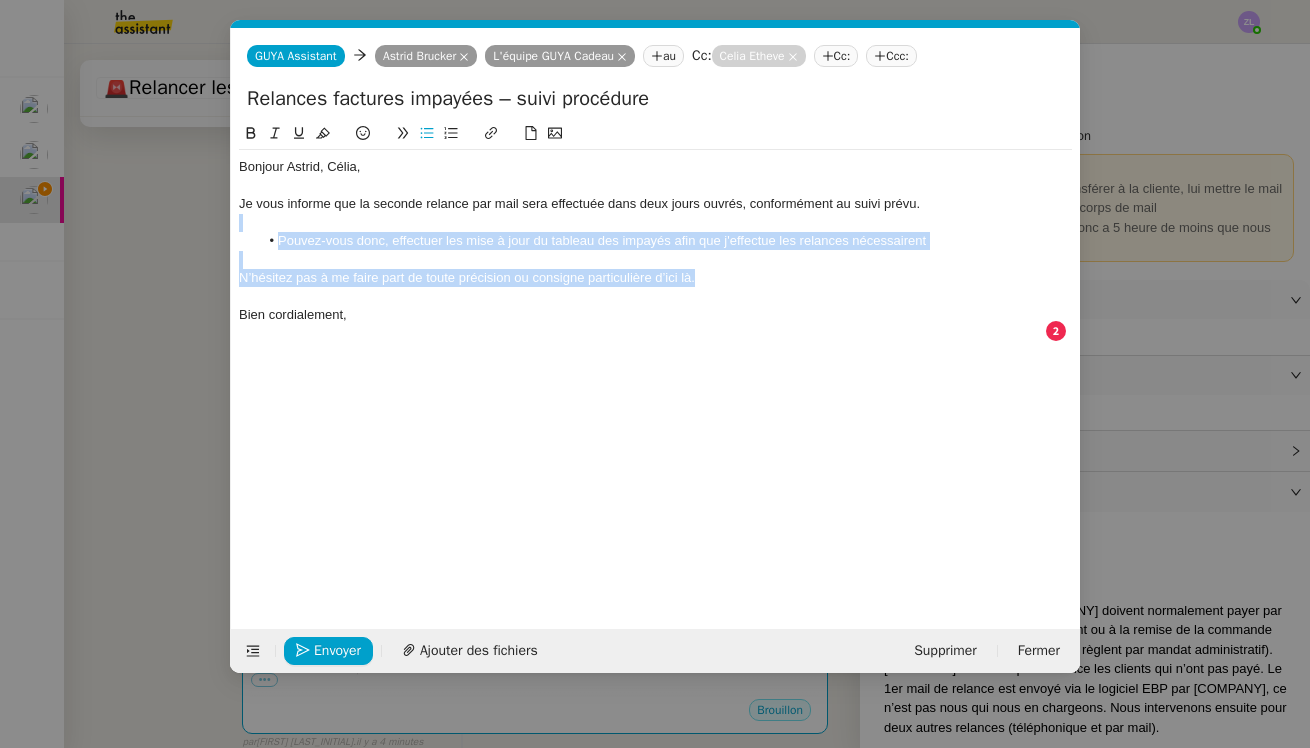 click on "Bonjour [NAME], [NAME], Je vous informe que la seconde relance par mail sera effectuée dans deux jours ouvrés, conformément au suivi prévu. Pouvez-vous donc, effectuer les mise à jour du tableau des impayés afin que j'effectue les relances nécessairent N’hésitez pas à me faire part de toute précision ou consigne particulière d’ici là. Bien cordialement," 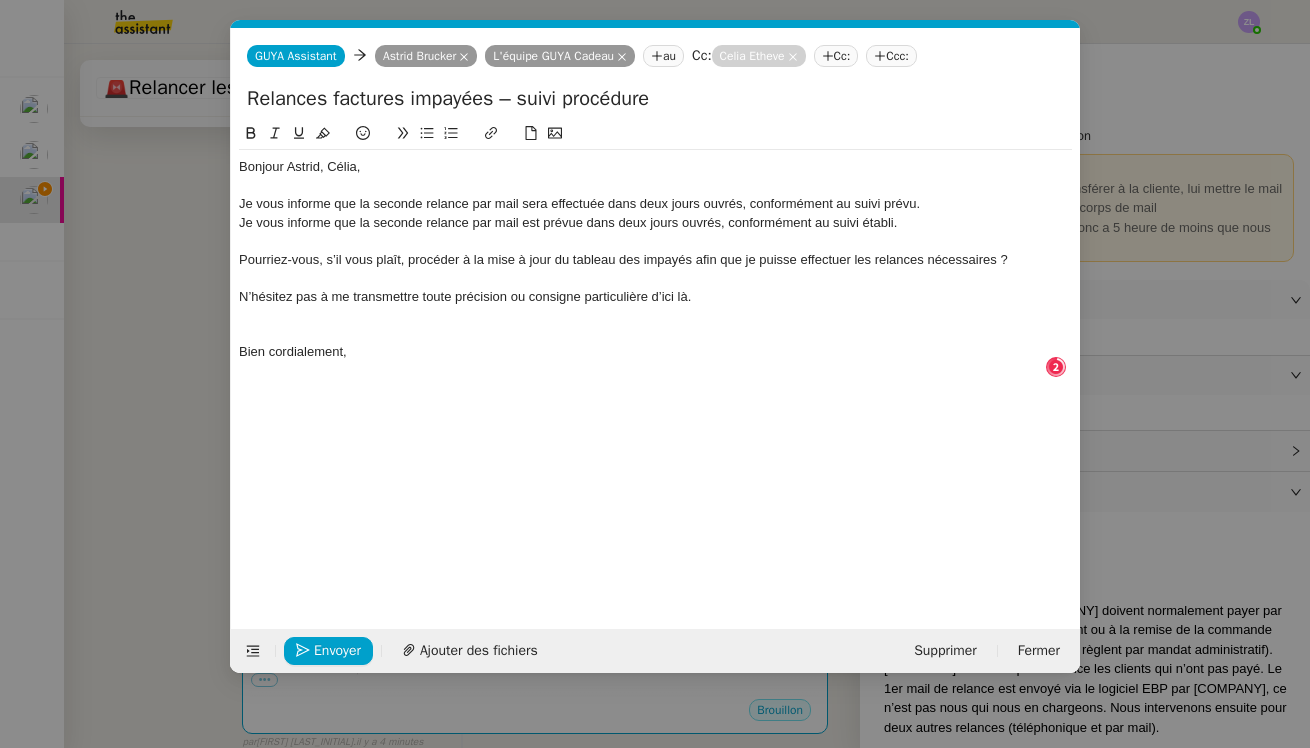 scroll, scrollTop: 21, scrollLeft: 0, axis: vertical 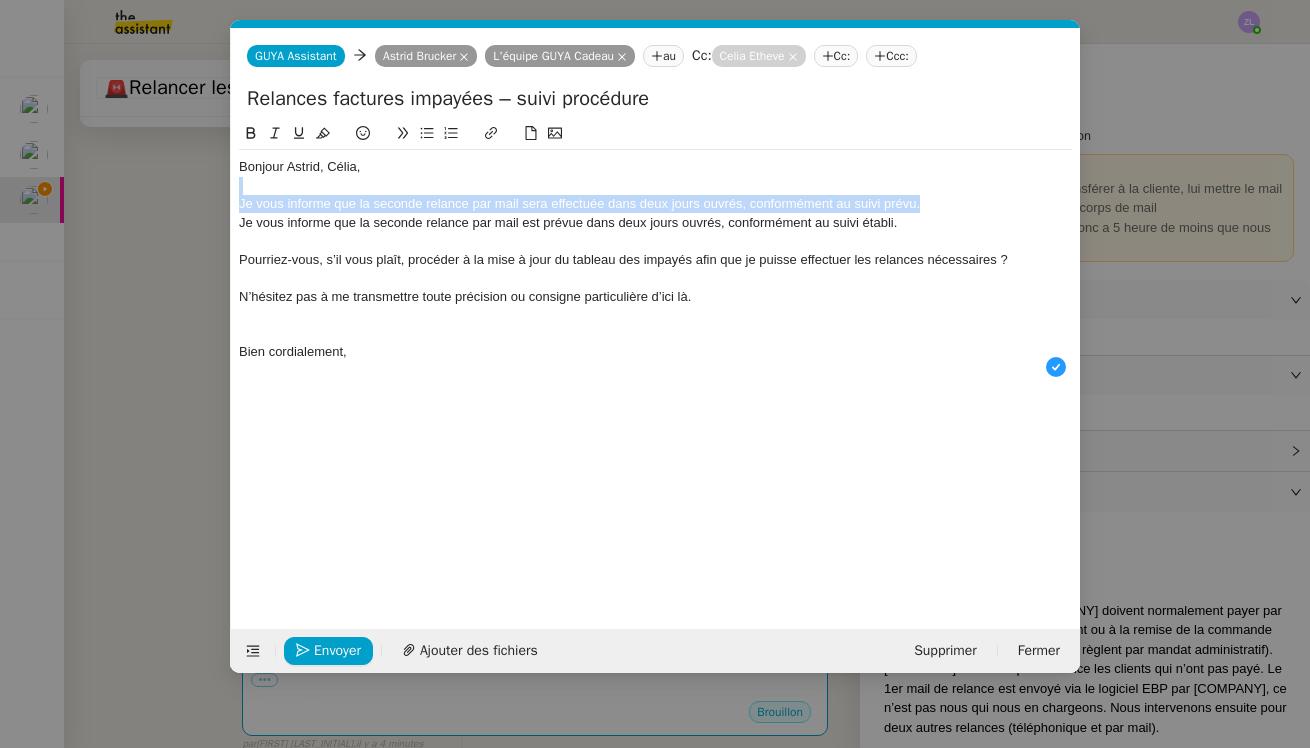 drag, startPoint x: 929, startPoint y: 198, endPoint x: 259, endPoint y: 198, distance: 670 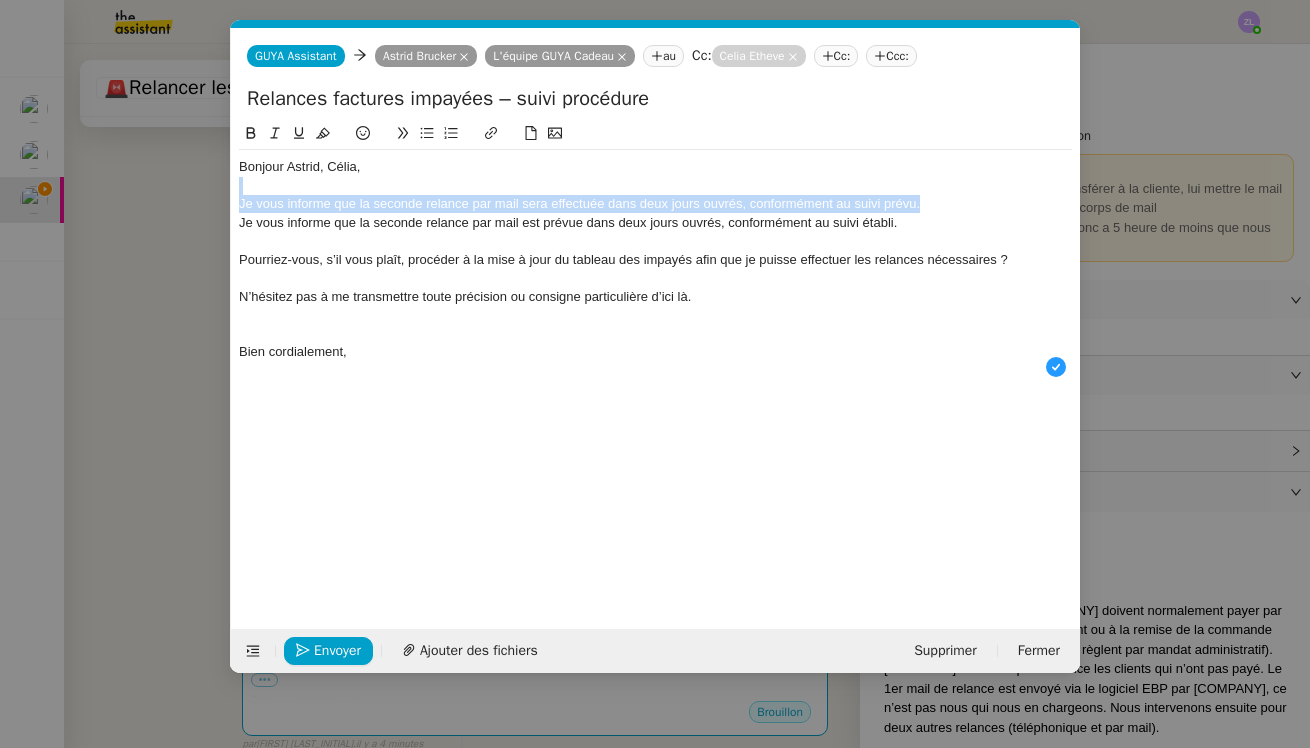 click on "Je vous informe que la seconde relance par mail sera effectuée dans deux jours ouvrés, conformément au suivi prévu." 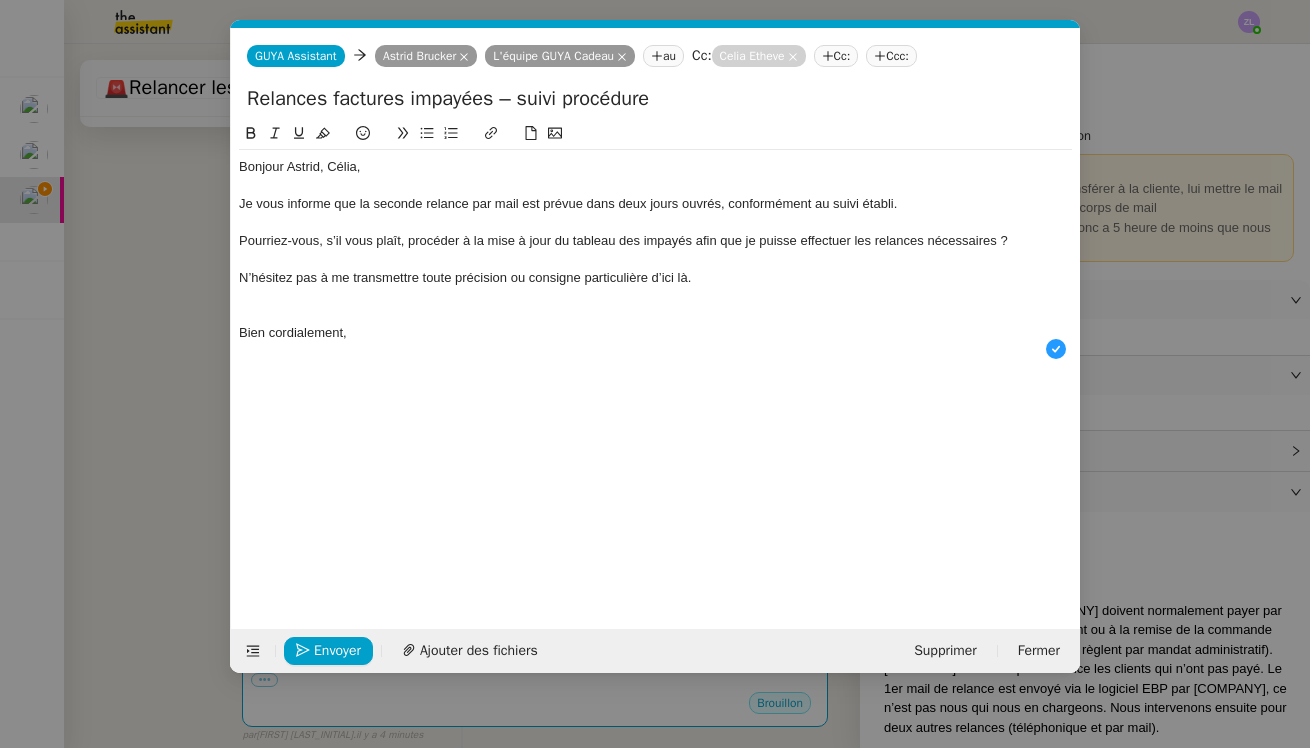 click on "Pourriez-vous, s’il vous plaît, procéder à la mise à jour du tableau des impayés afin que je puisse effectuer les relances nécessaires ?" 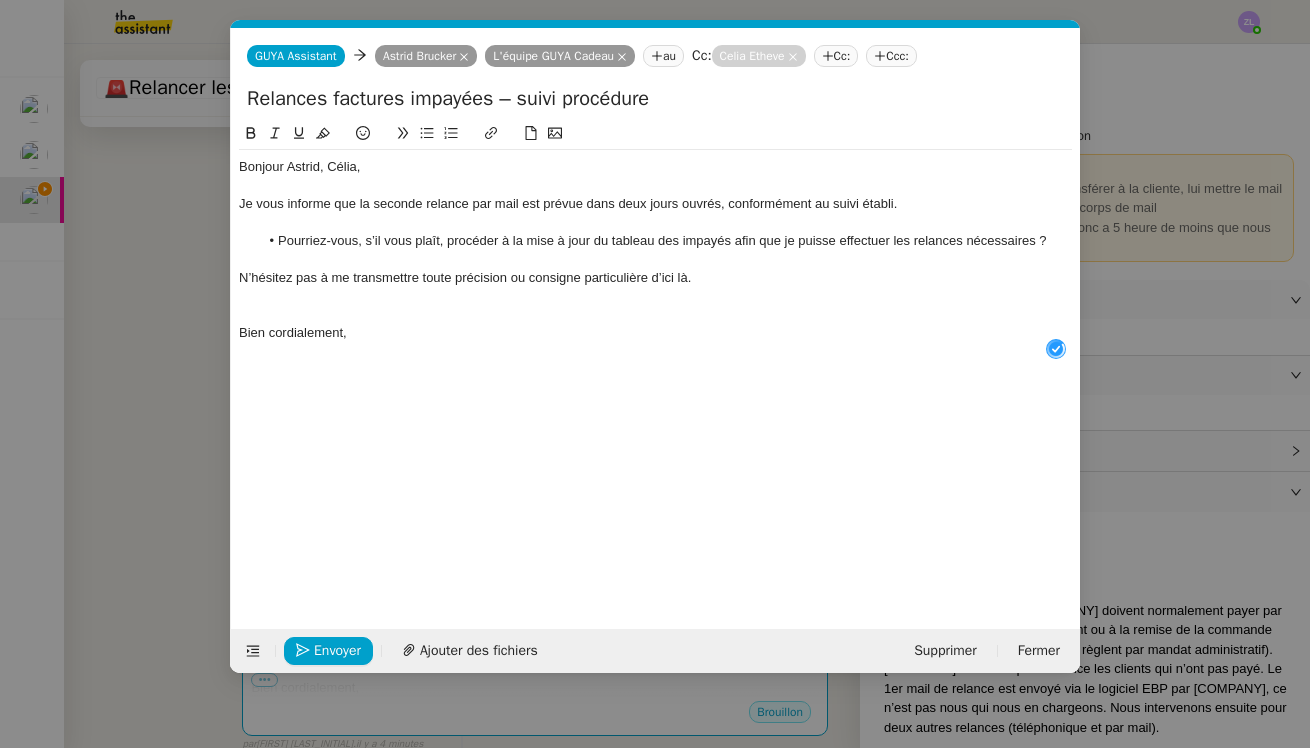 click on "Pourriez-vous, s’il vous plaît, procéder à la mise à jour du tableau des impayés afin que je puisse effectuer les relances nécessaires ?" 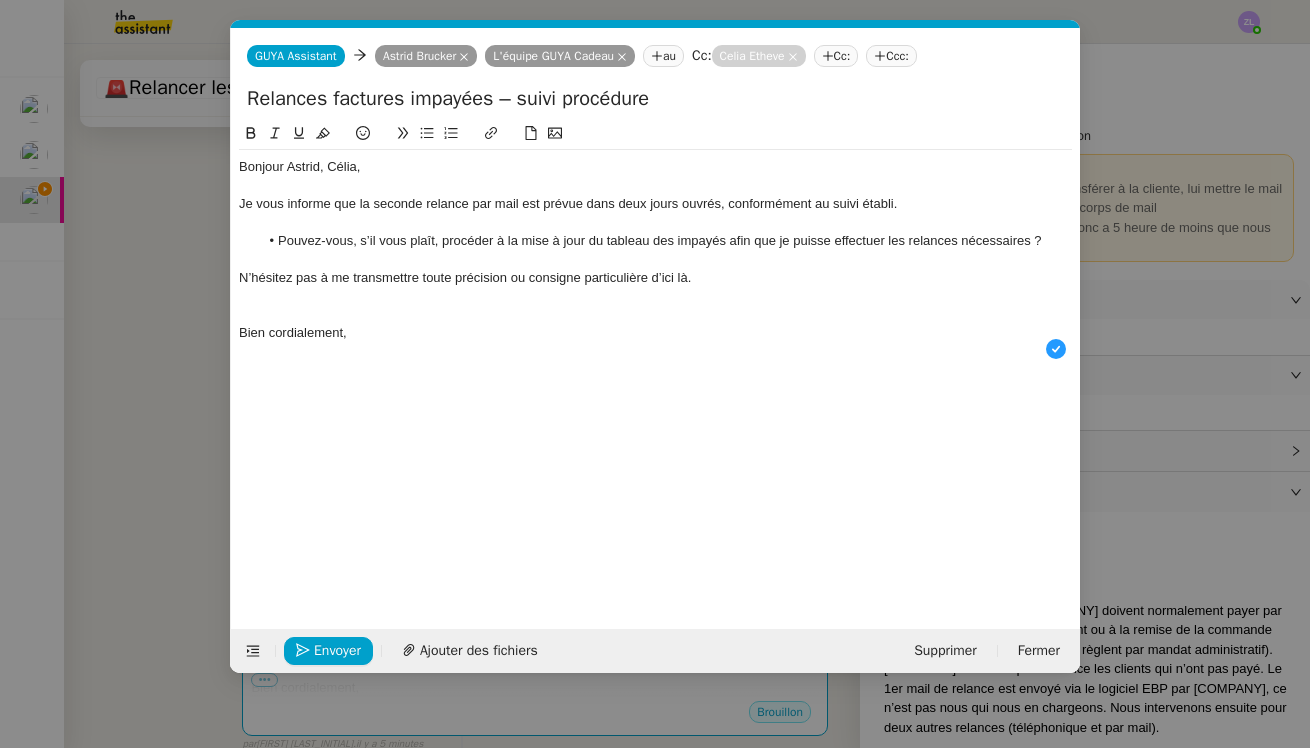 click 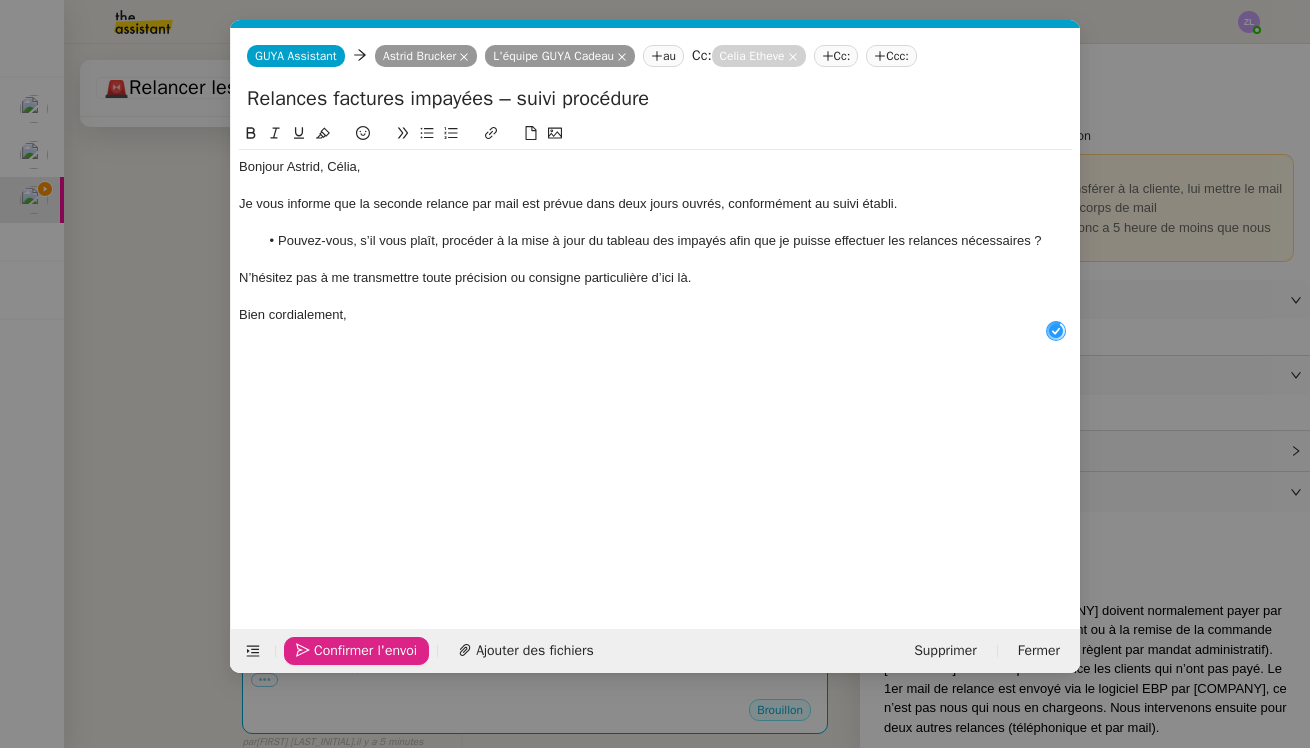 click on "Confirmer l'envoi" 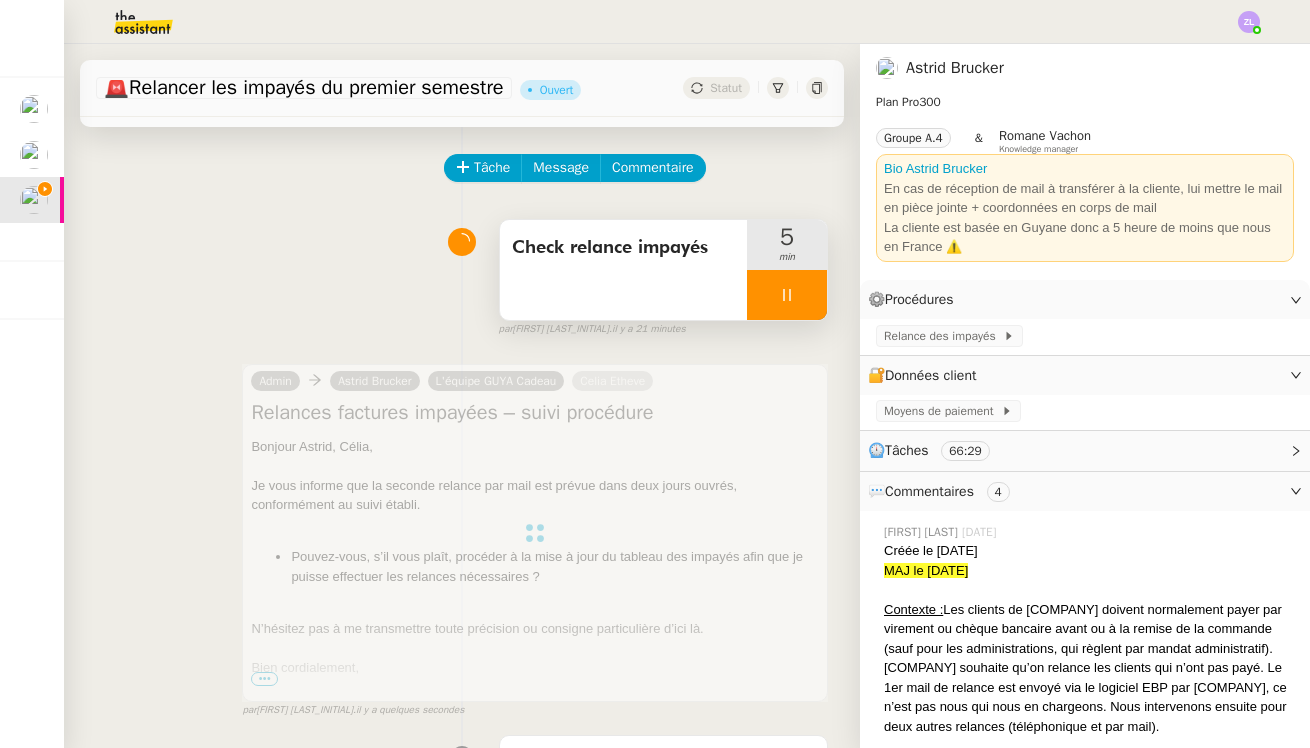 drag, startPoint x: 766, startPoint y: 290, endPoint x: 809, endPoint y: 294, distance: 43.185646 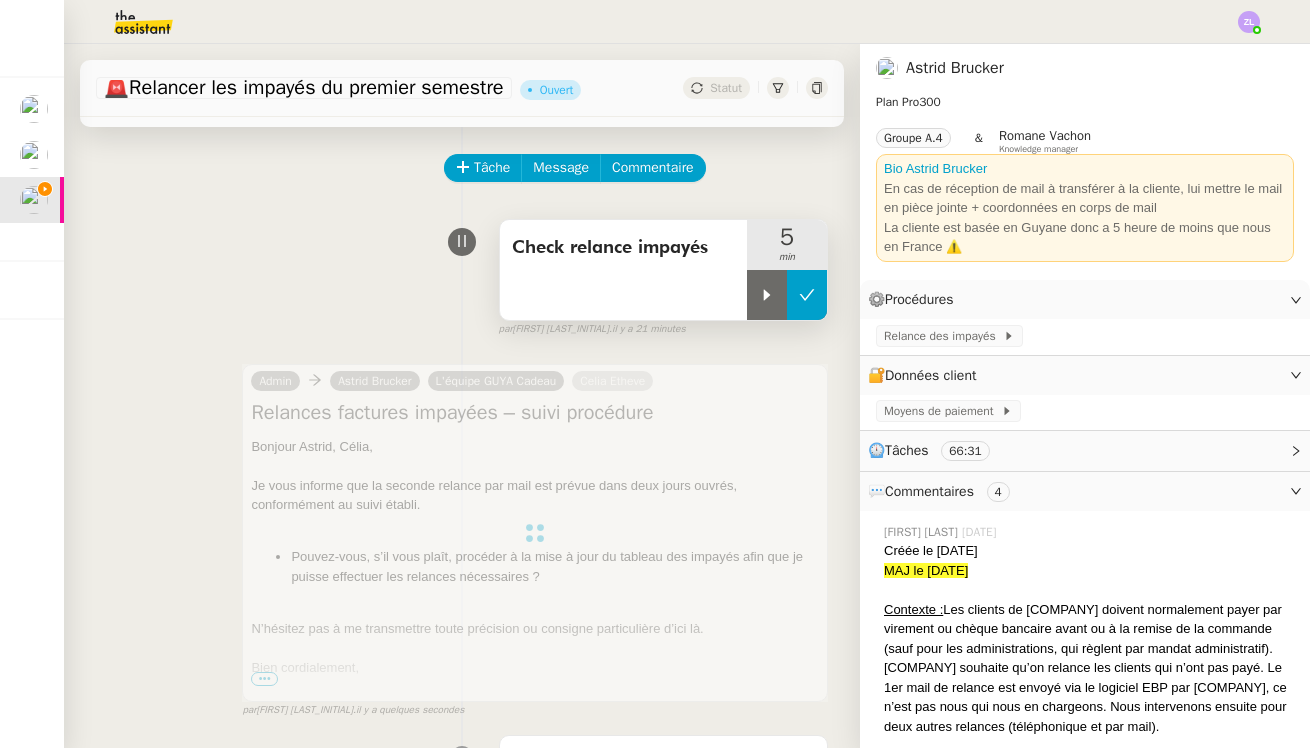 click 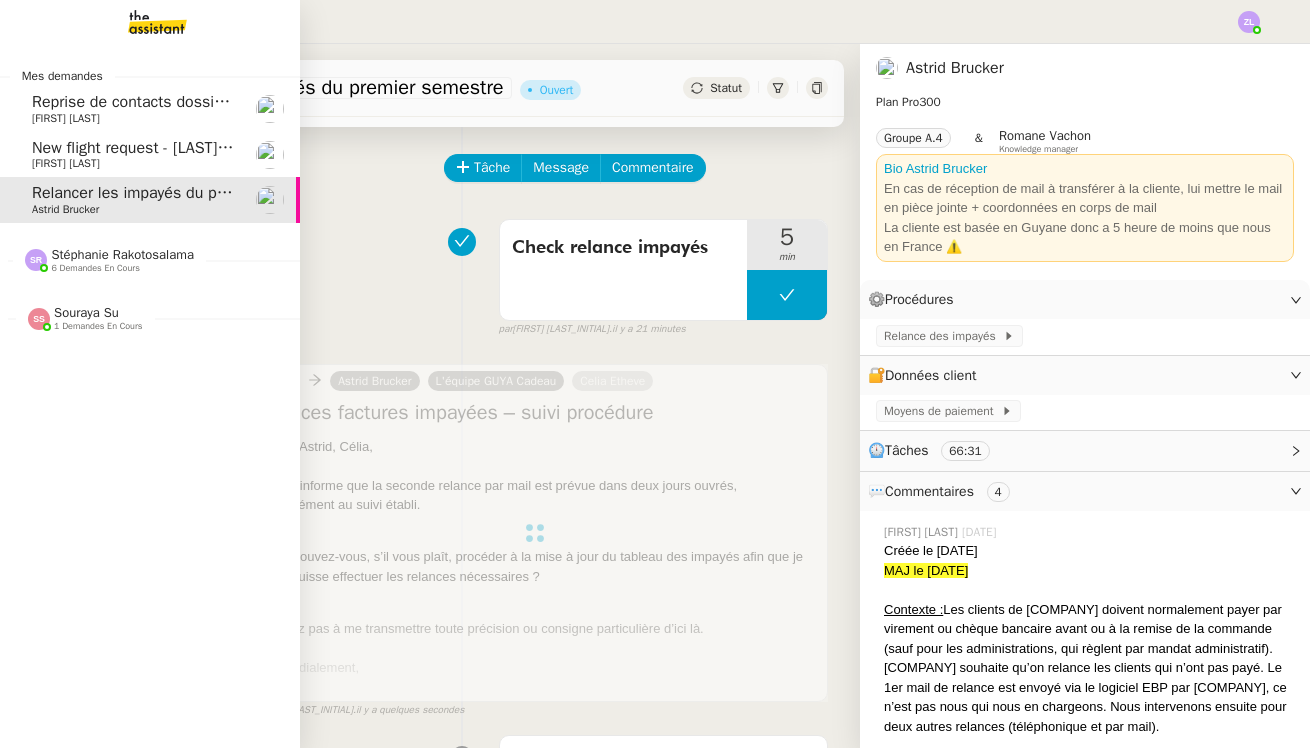 click on "6 demandes en cours" 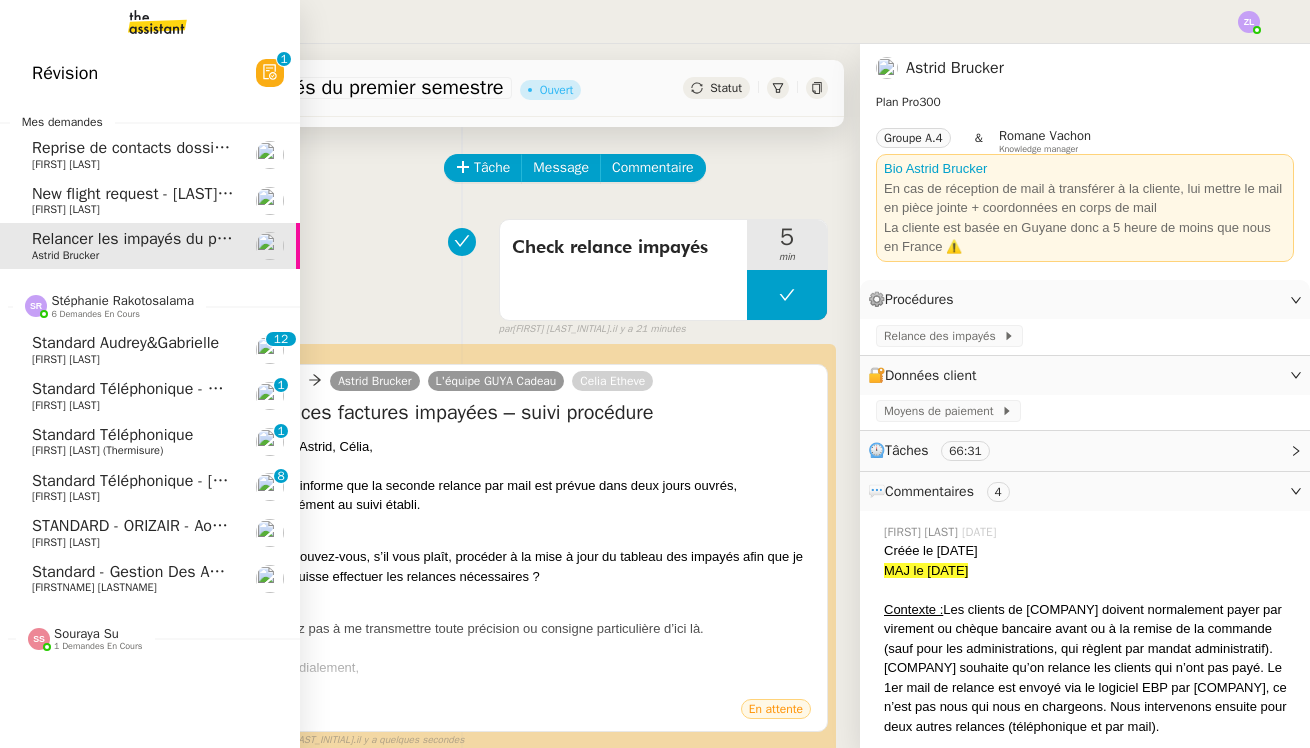 click on "Standard téléphonique - [DATE]" 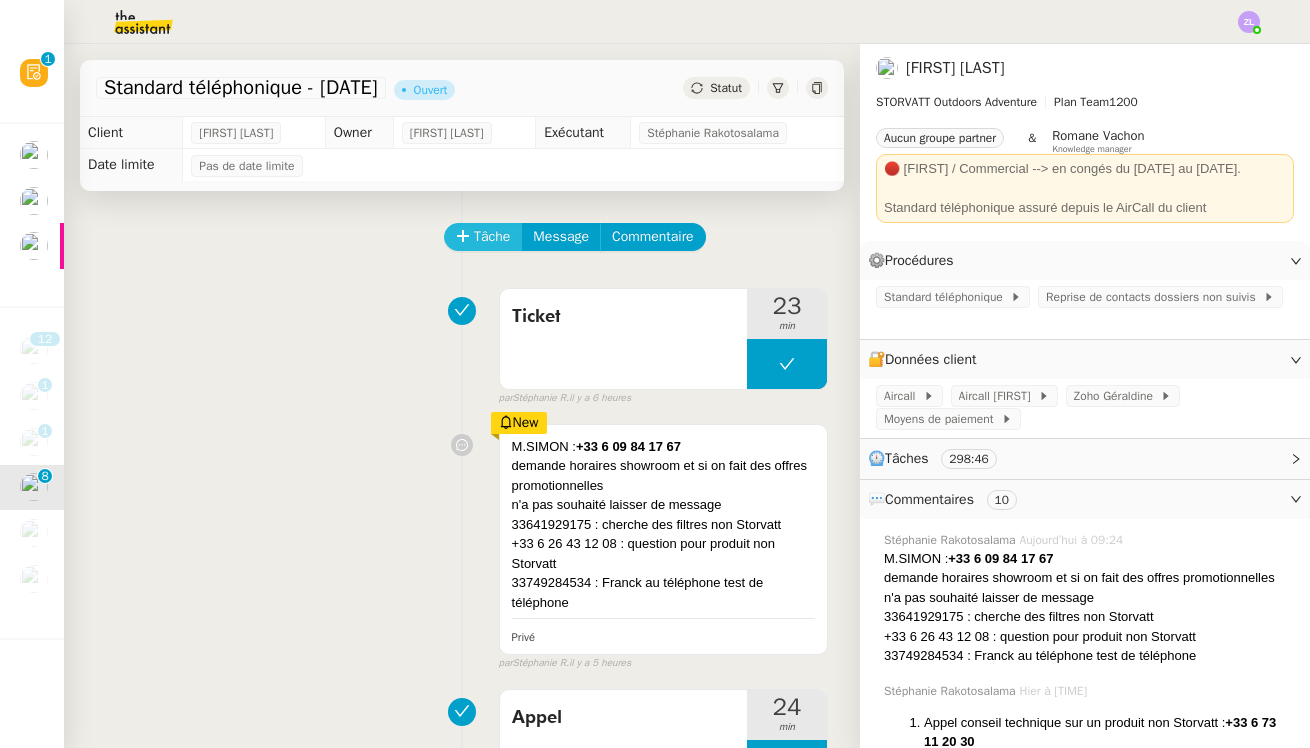 scroll, scrollTop: 0, scrollLeft: 0, axis: both 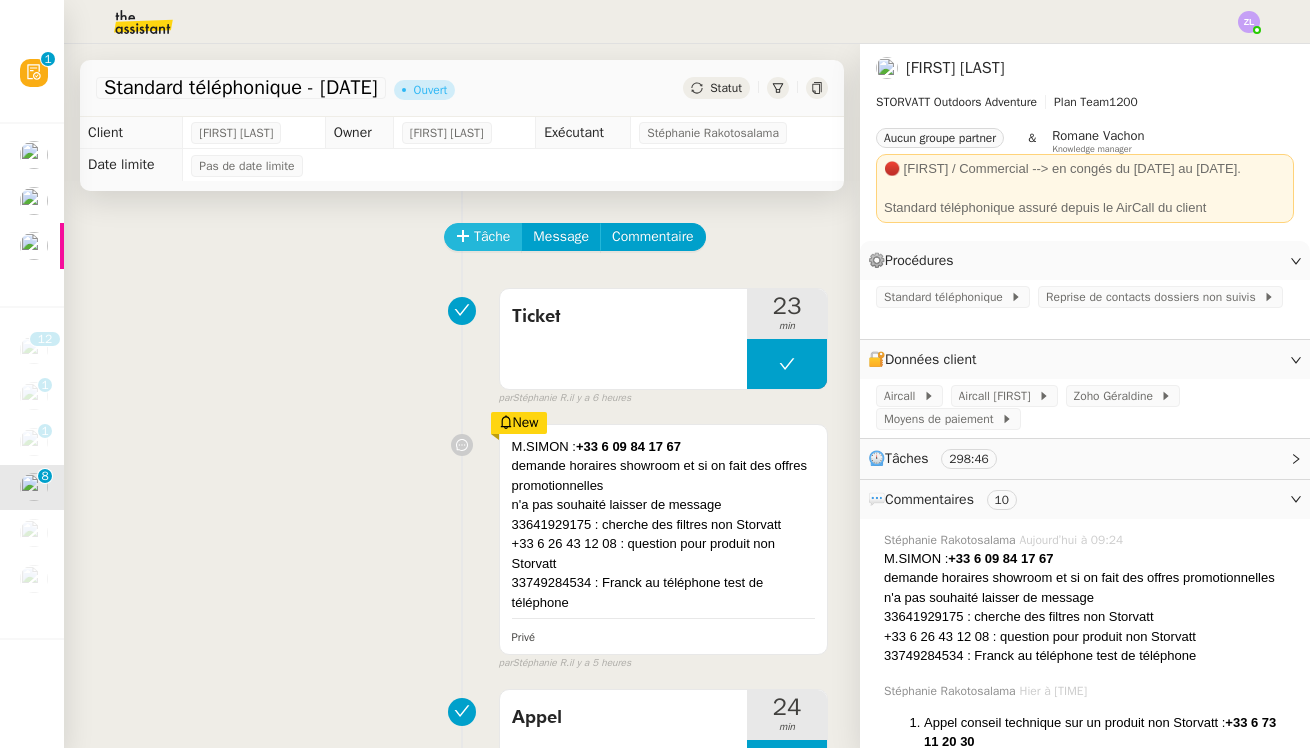 click on "Tâche" 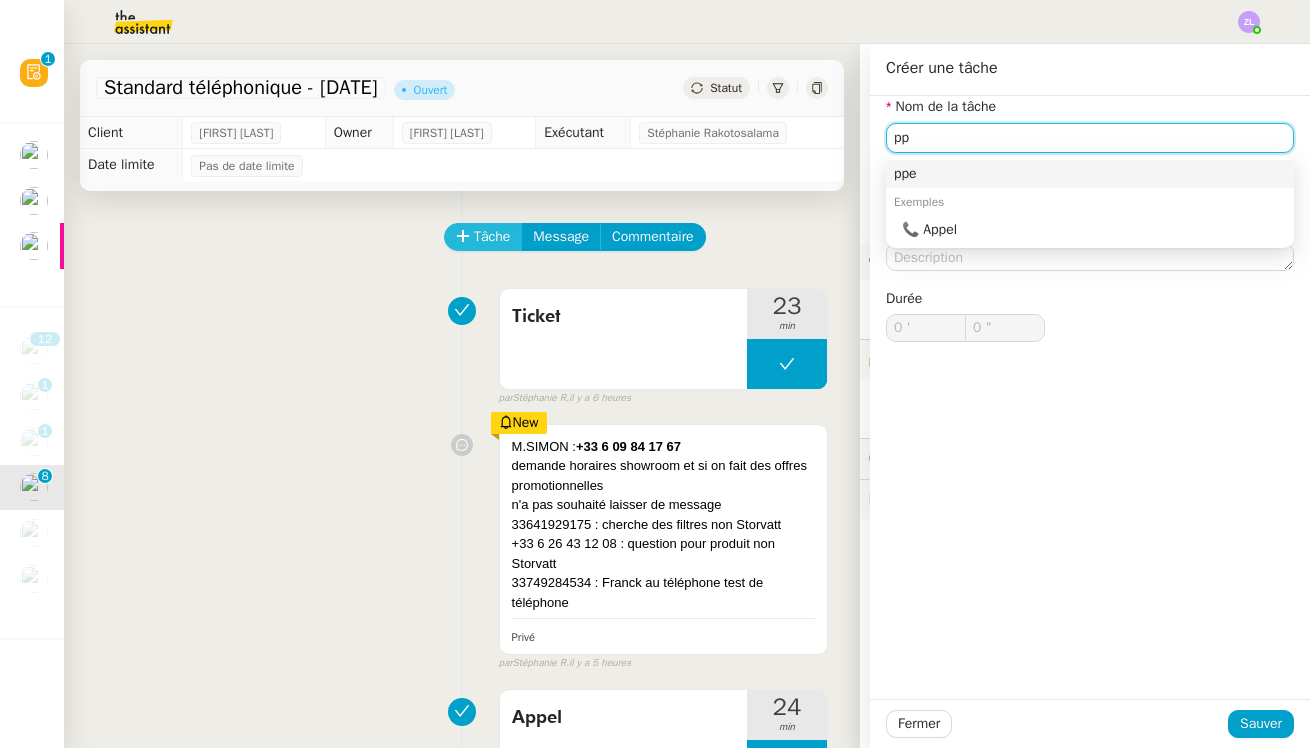 type on "p" 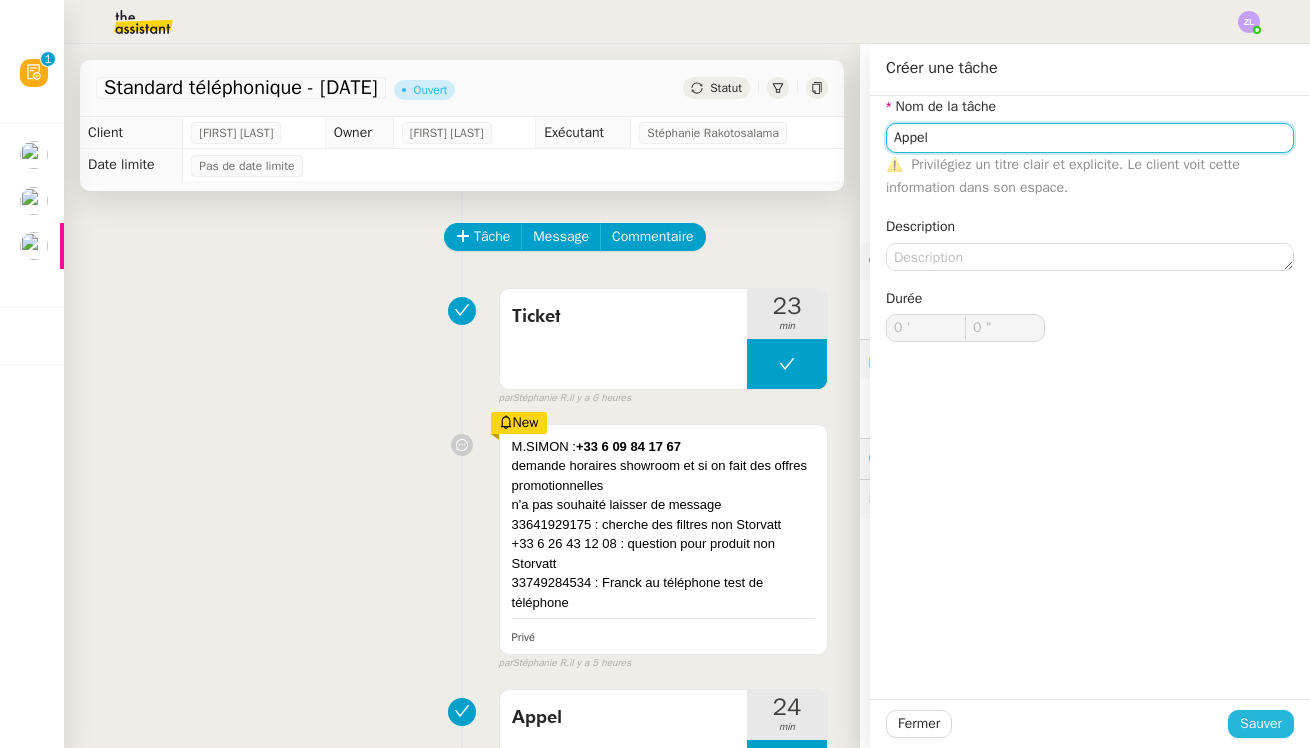 type on "Appel" 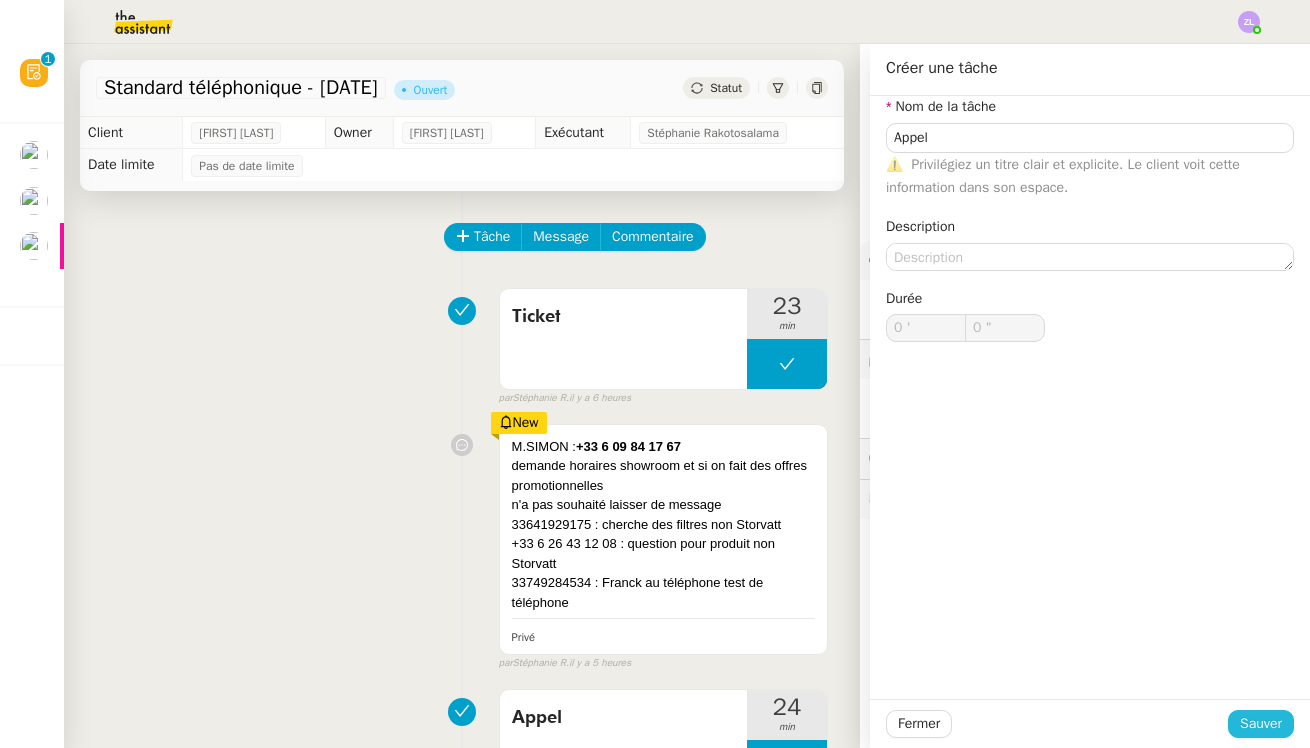 click on "Sauver" 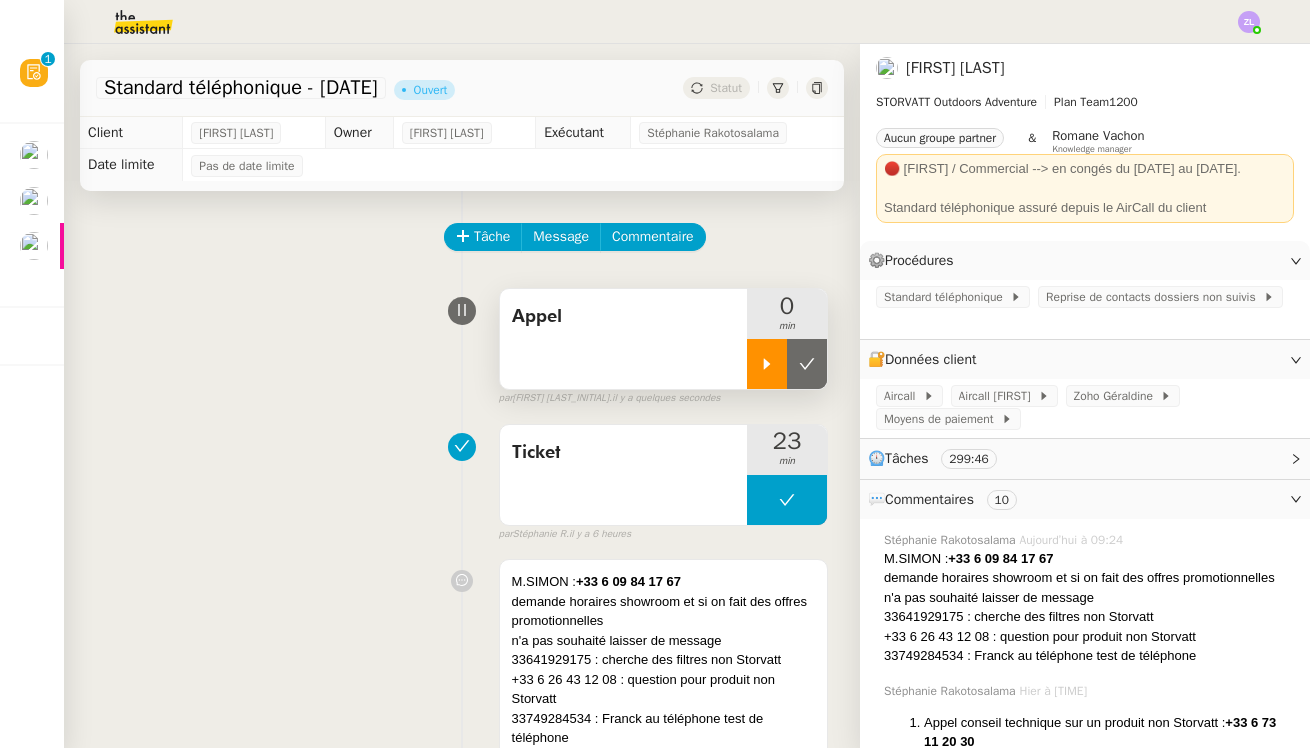 click 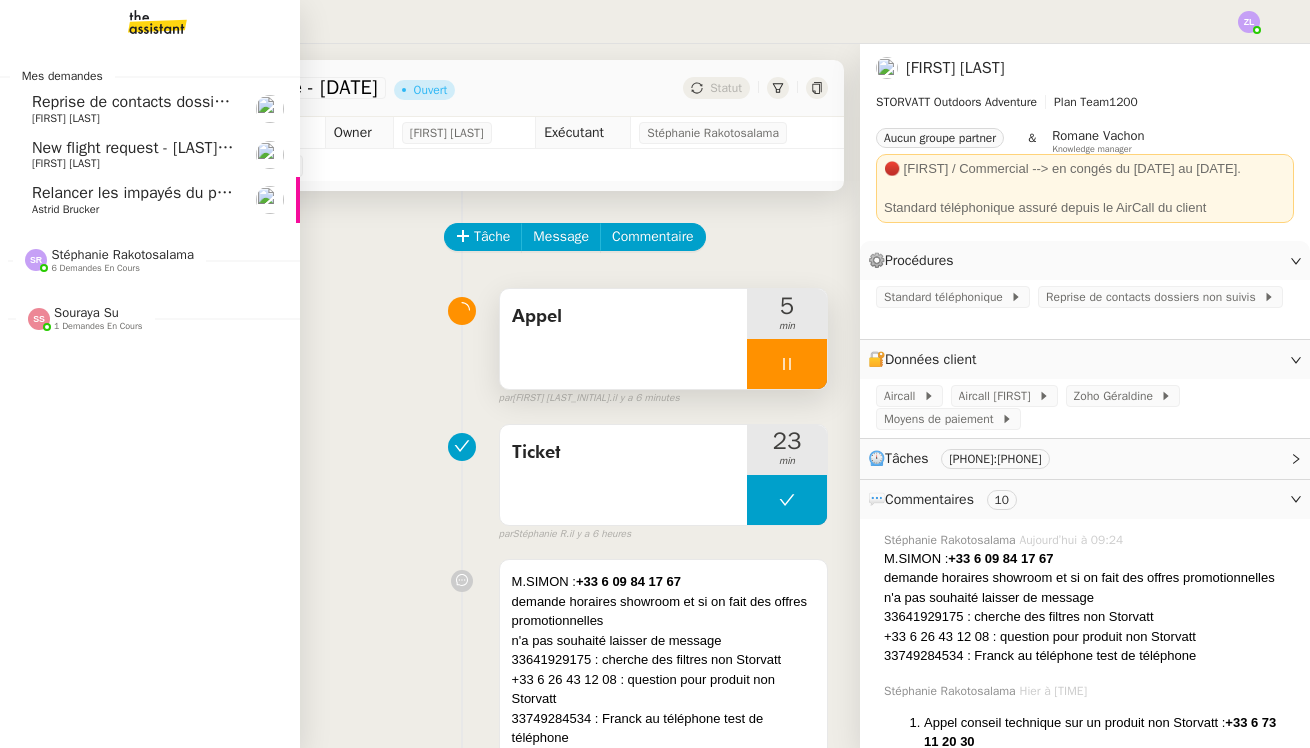 click on "Astrid Brucker" 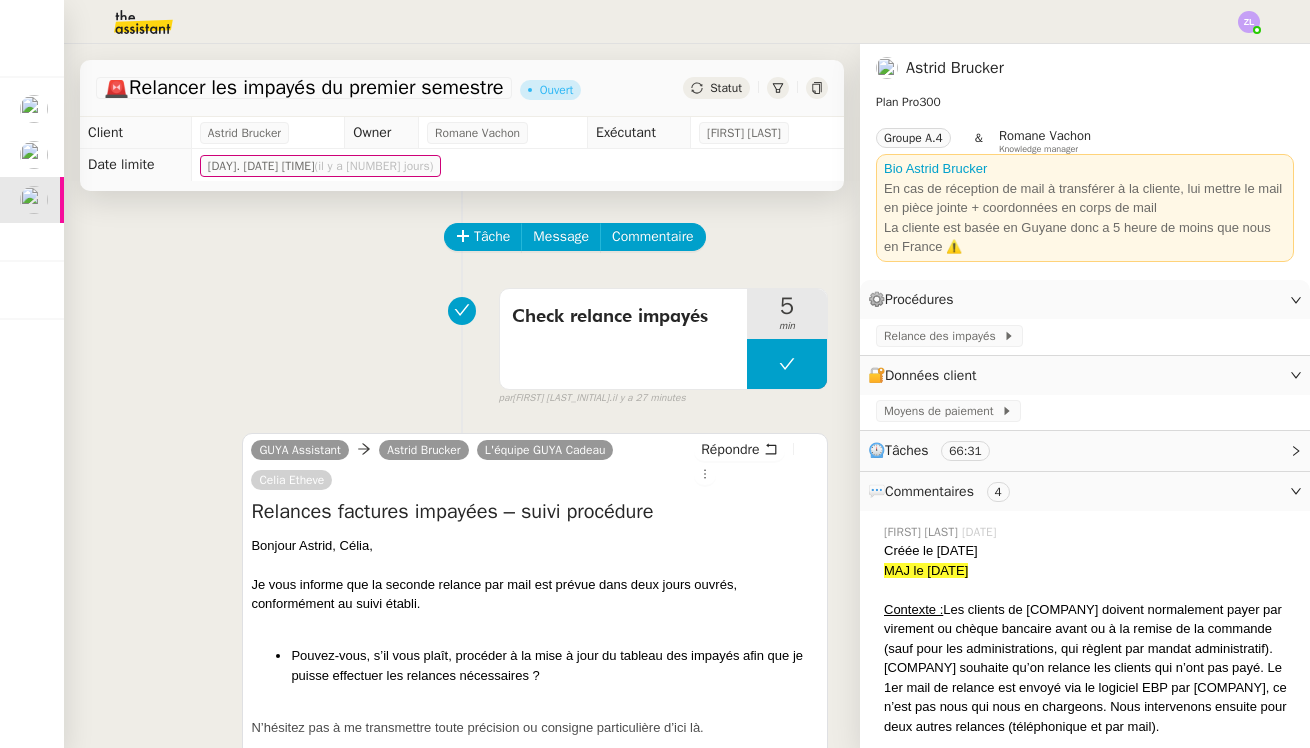 scroll, scrollTop: 0, scrollLeft: 0, axis: both 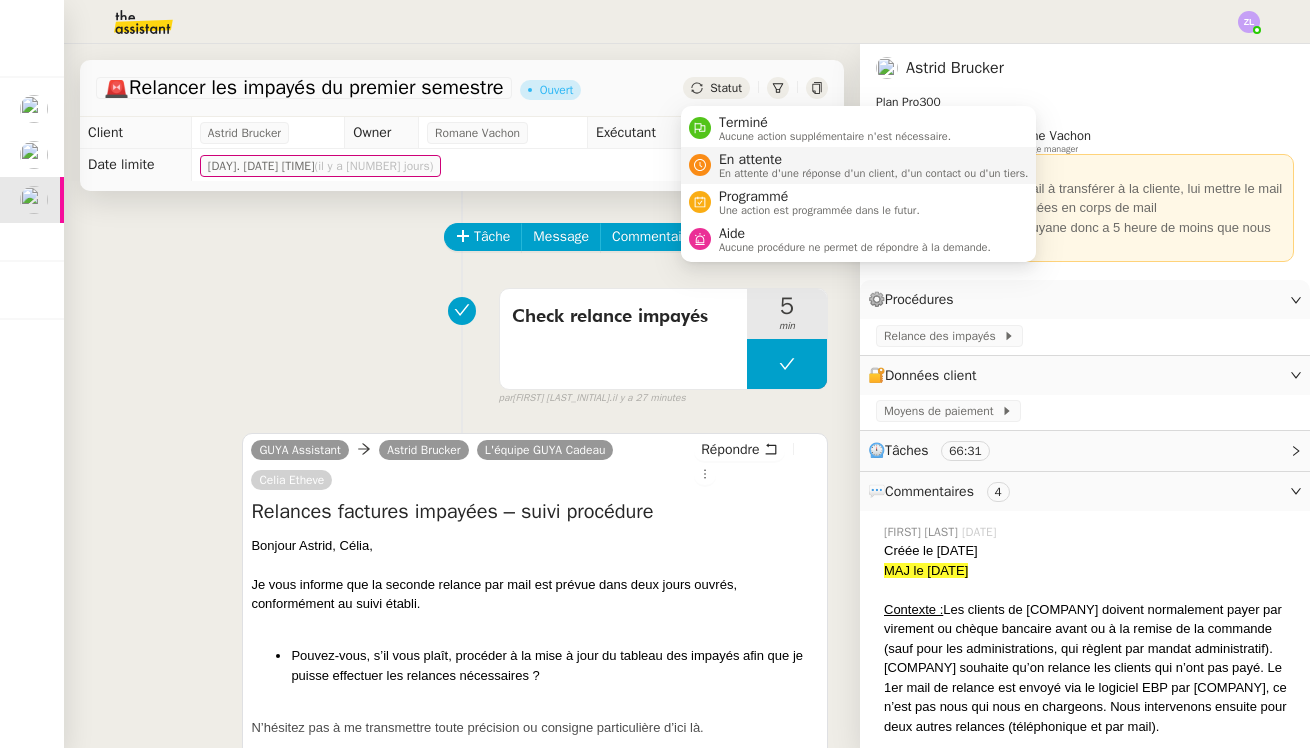 click on "En attente d'une réponse d'un client, d'un contact ou d'un tiers." at bounding box center (874, 173) 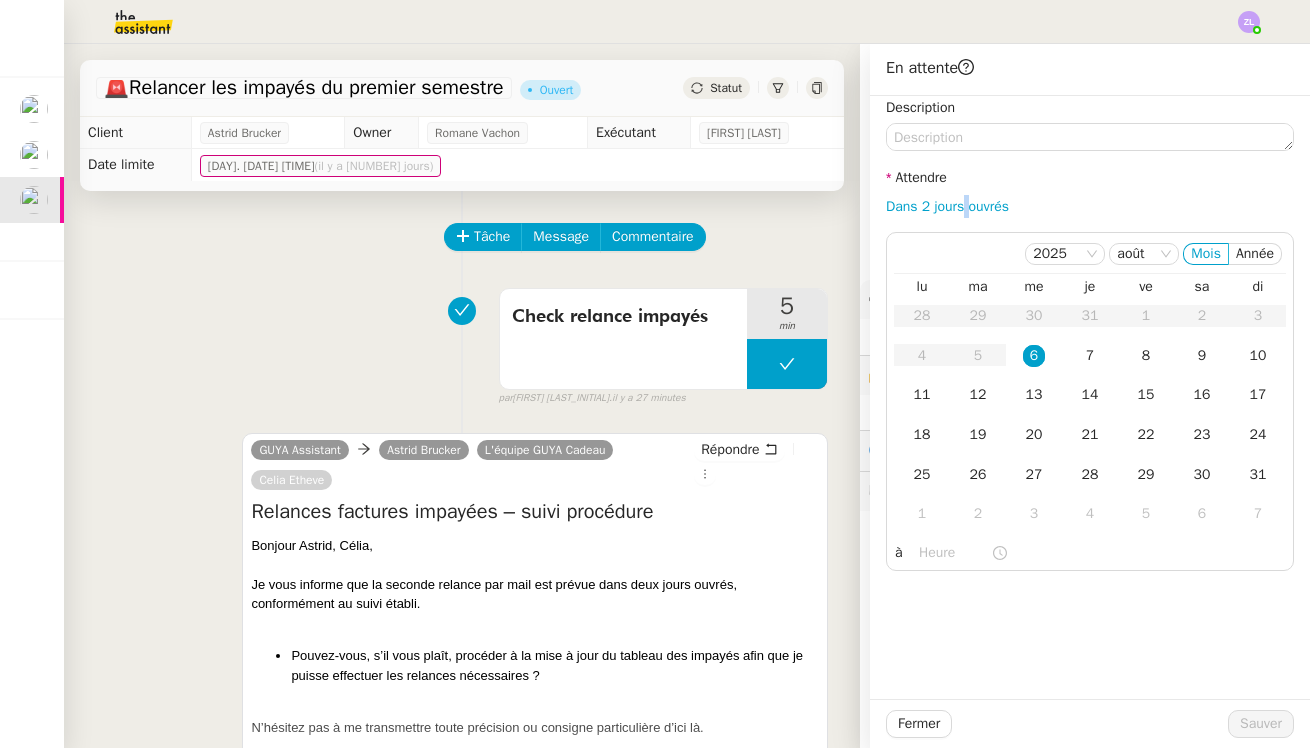 click on "Dans 2 jours ouvrés" 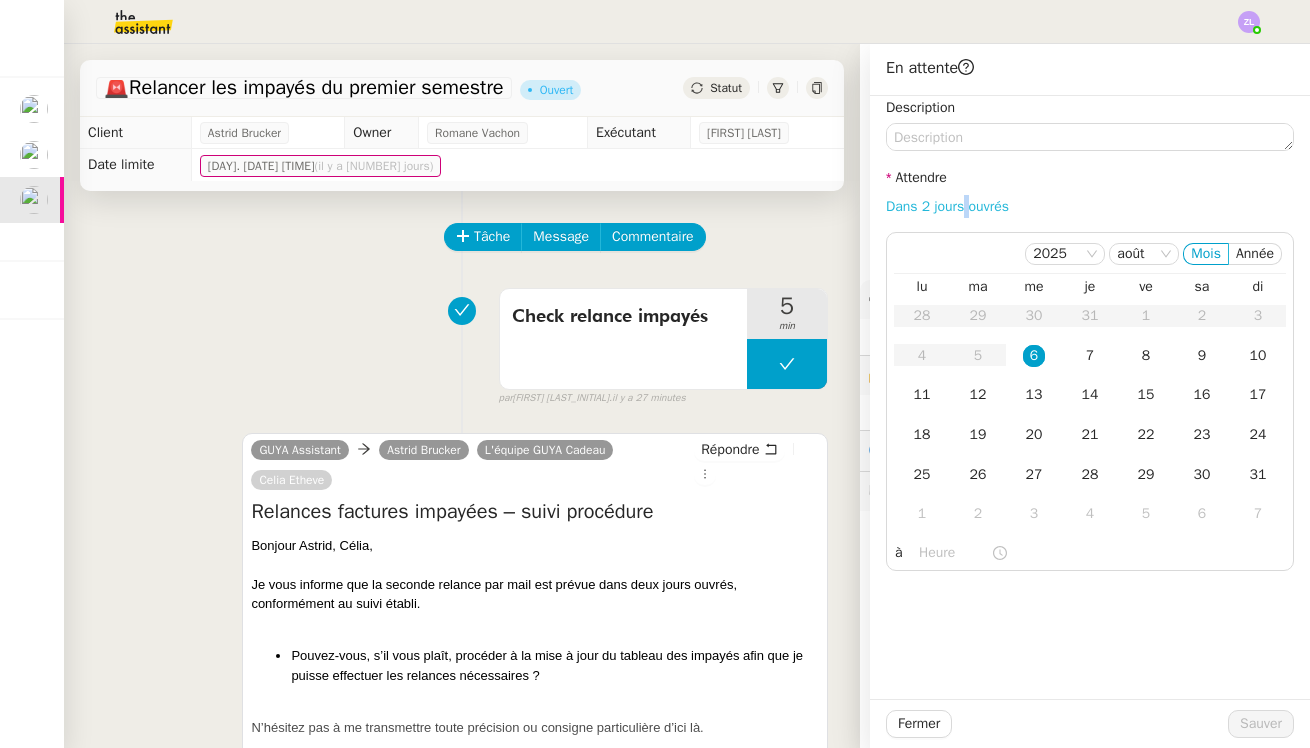 click on "Dans 2 jours ouvrés" 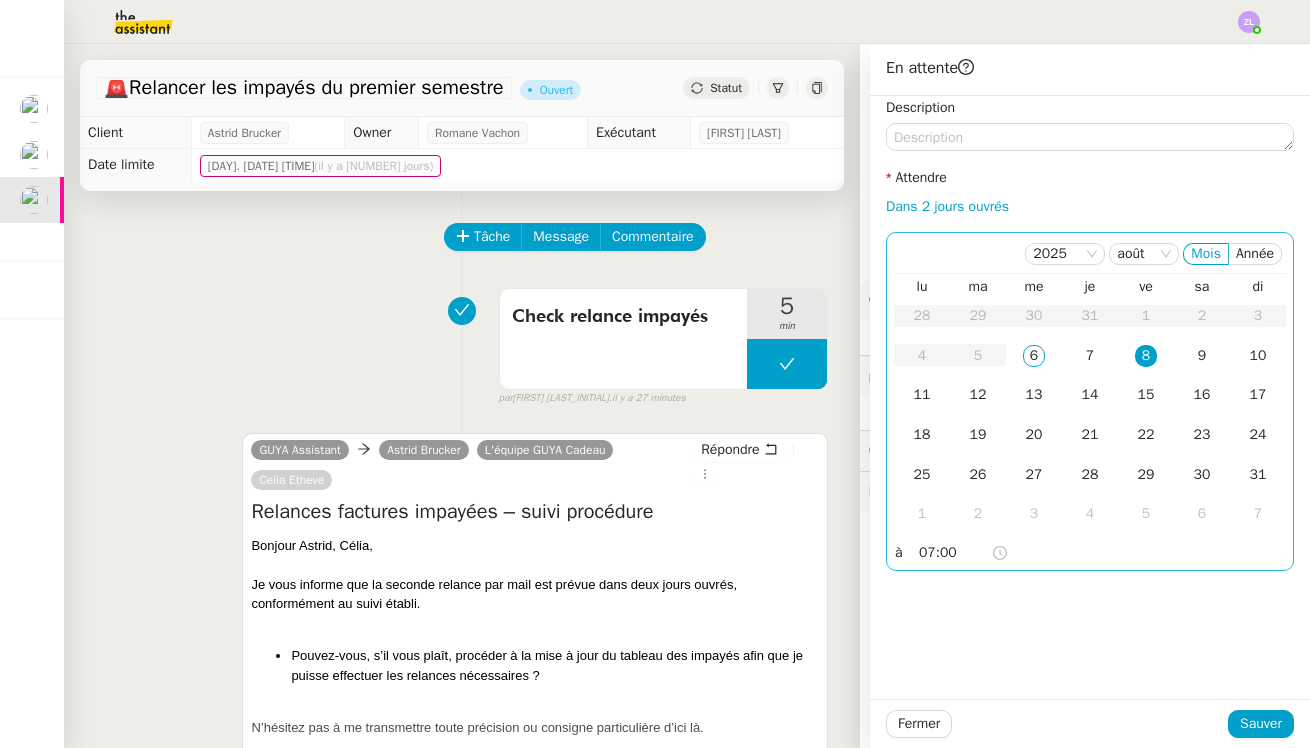 click on "07:00" 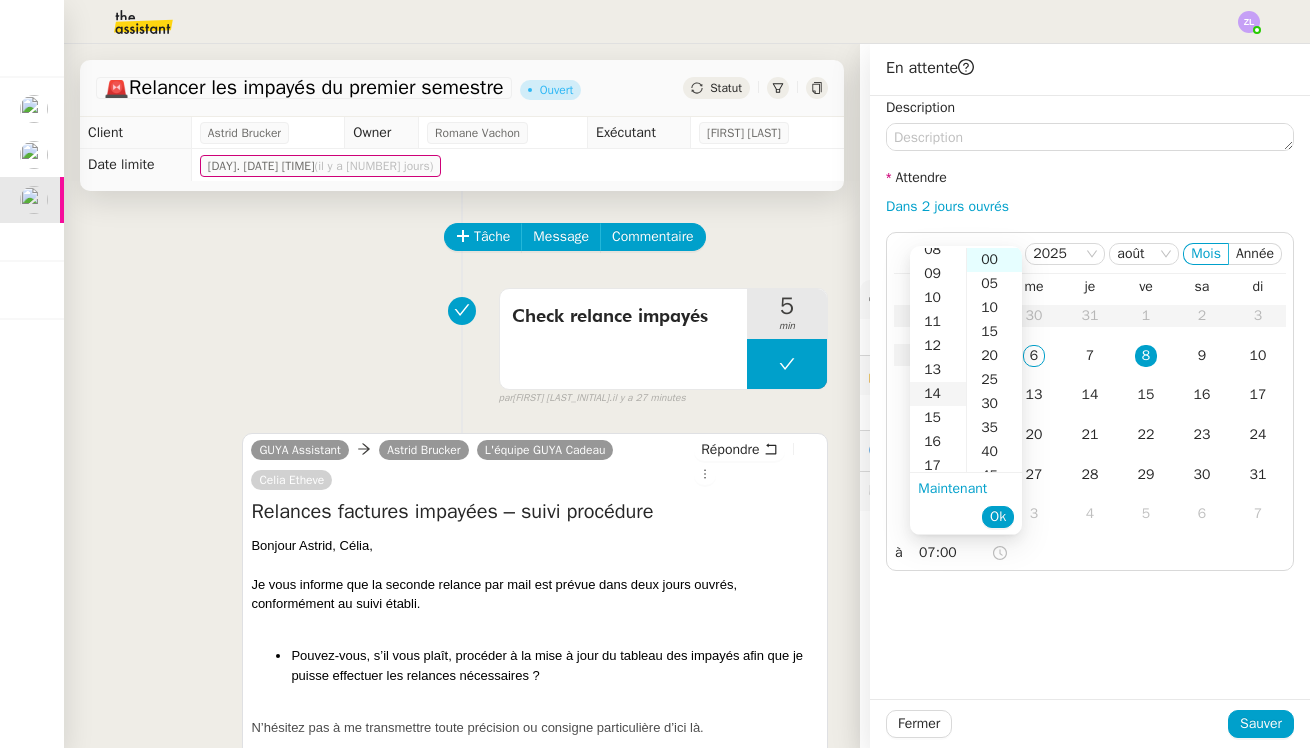 click on "14" at bounding box center [938, 394] 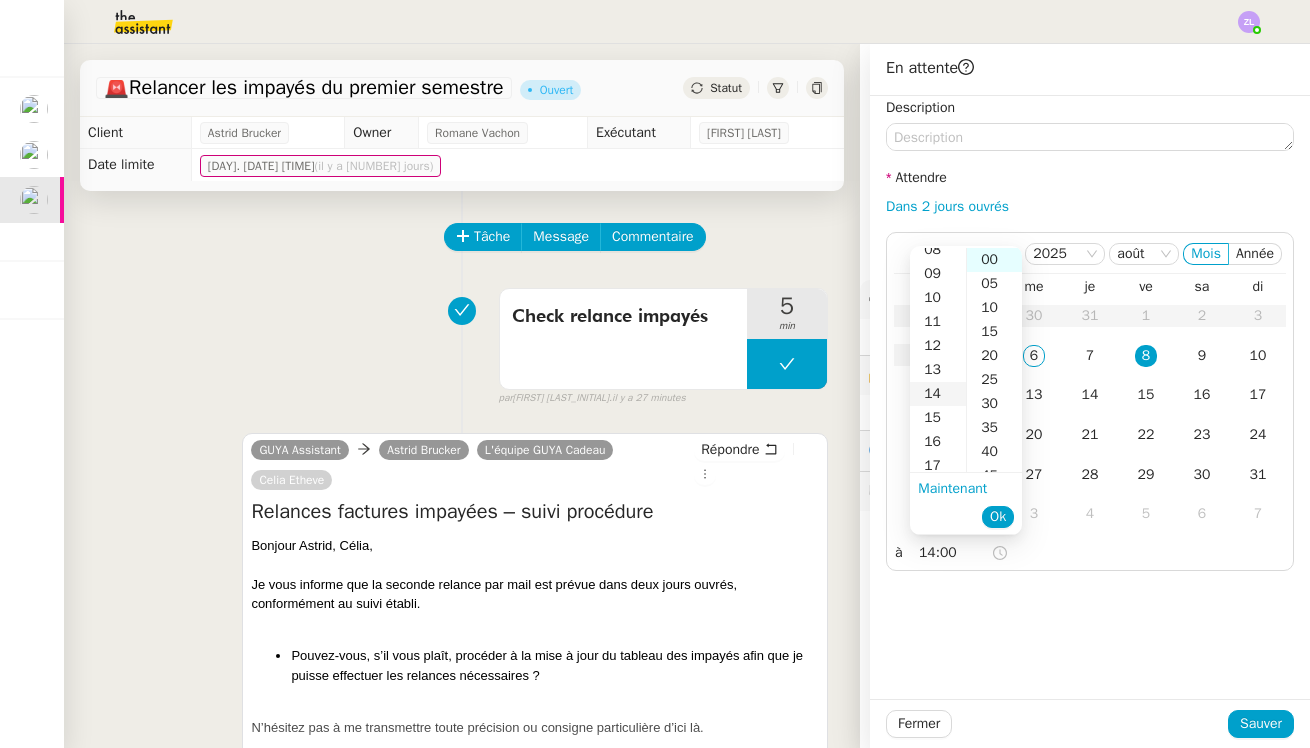 scroll, scrollTop: 336, scrollLeft: 0, axis: vertical 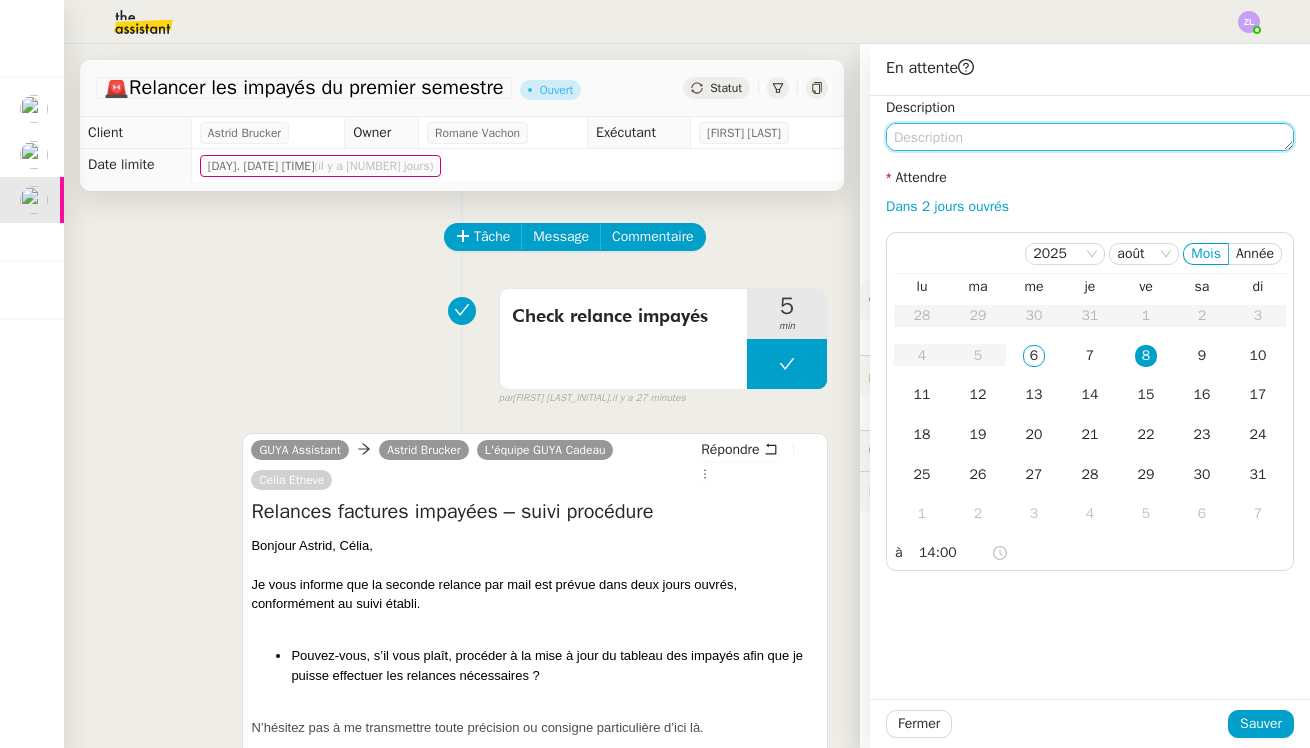 click 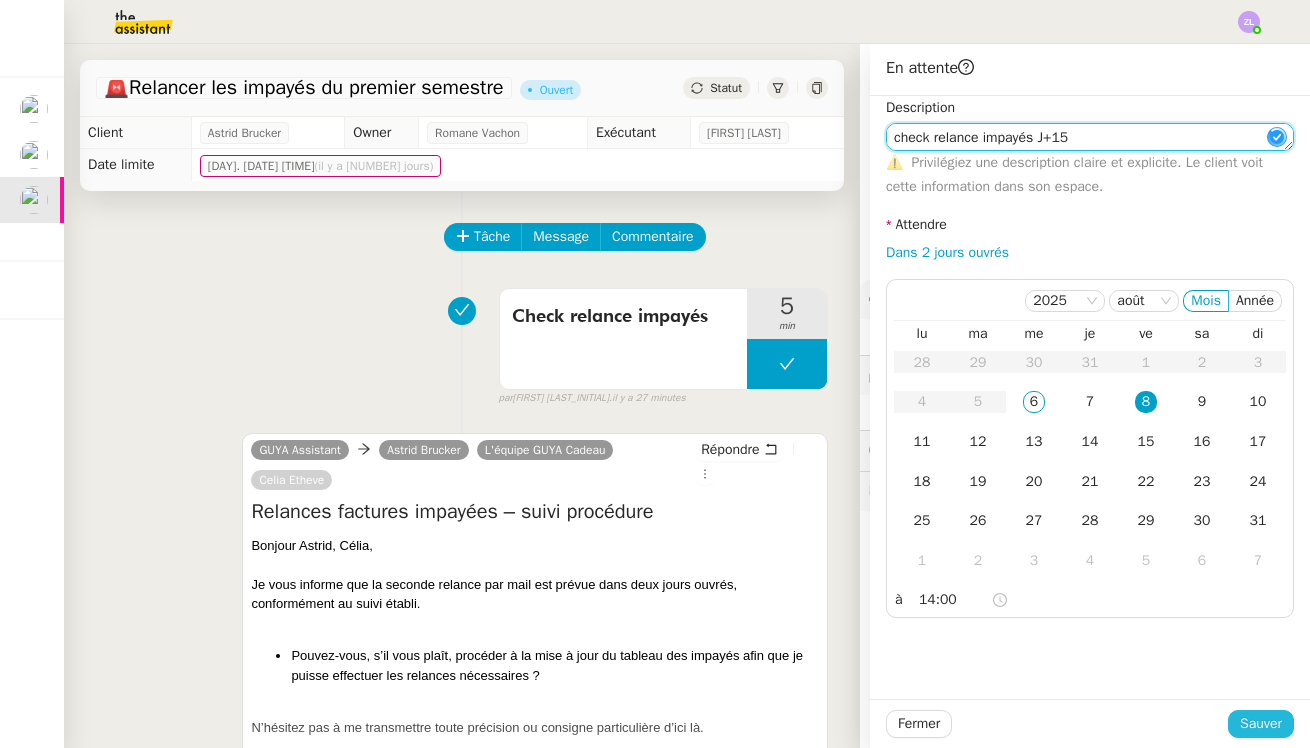 type on "check relance impayés J+15" 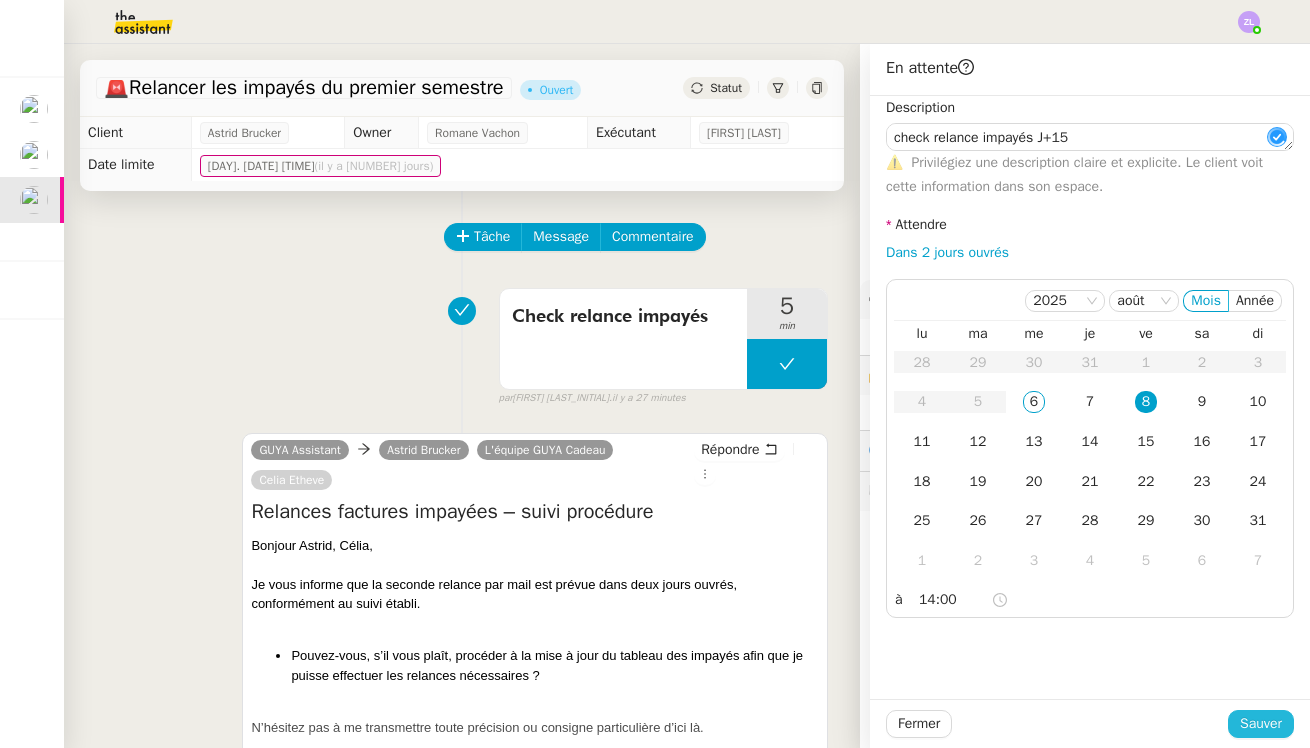 click on "Sauver" 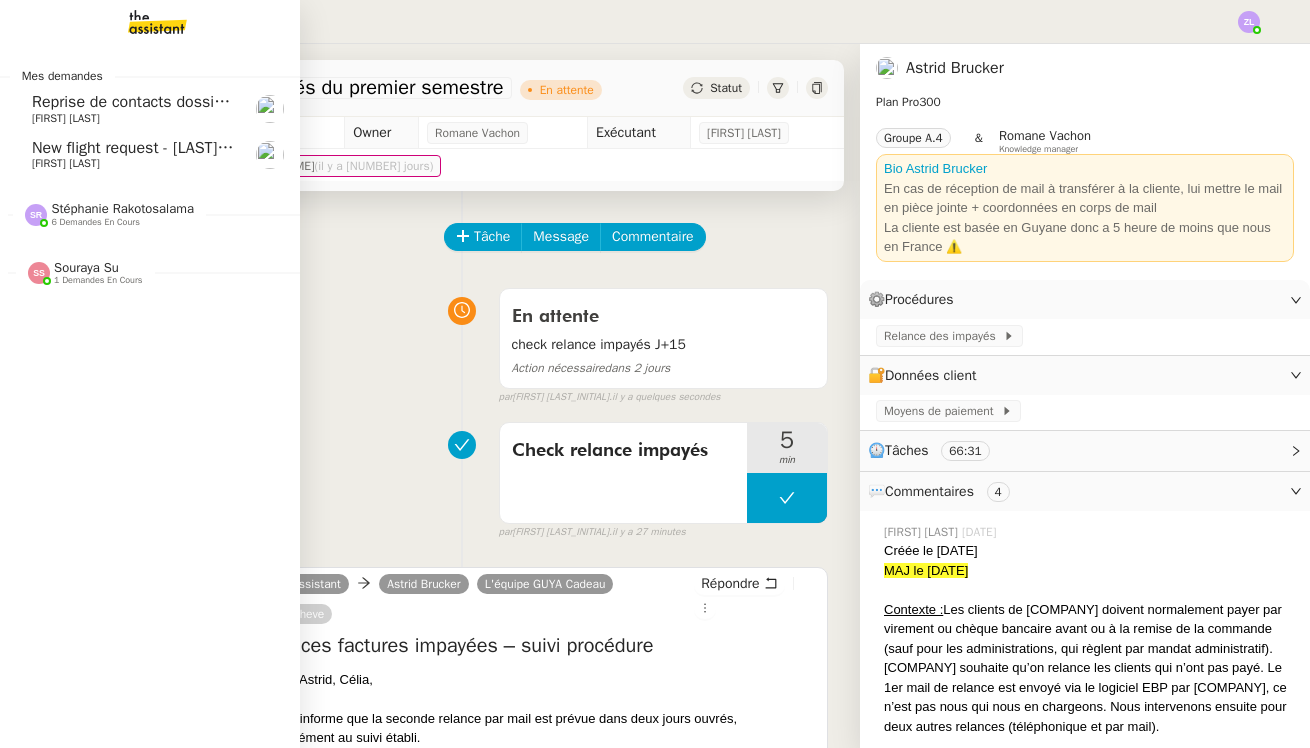 click 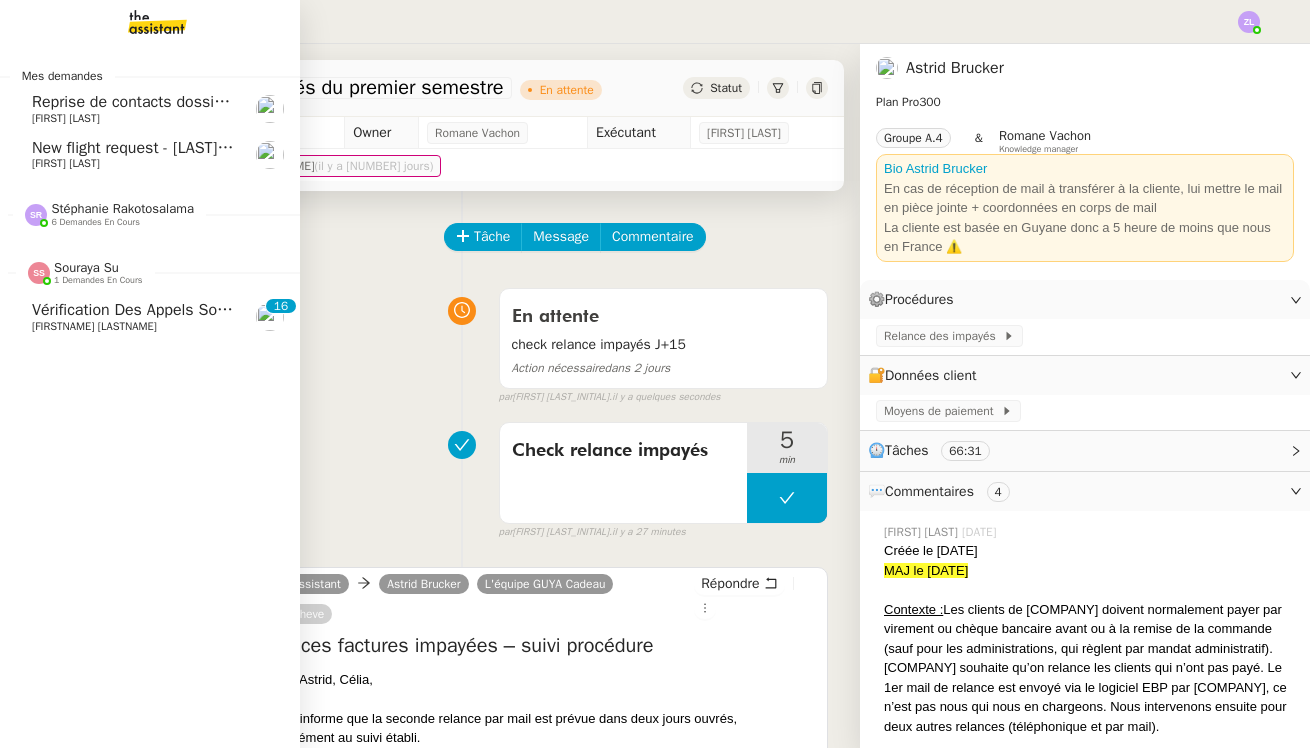 click on "Stéphanie Rakotosalama    6 demandes en cours" 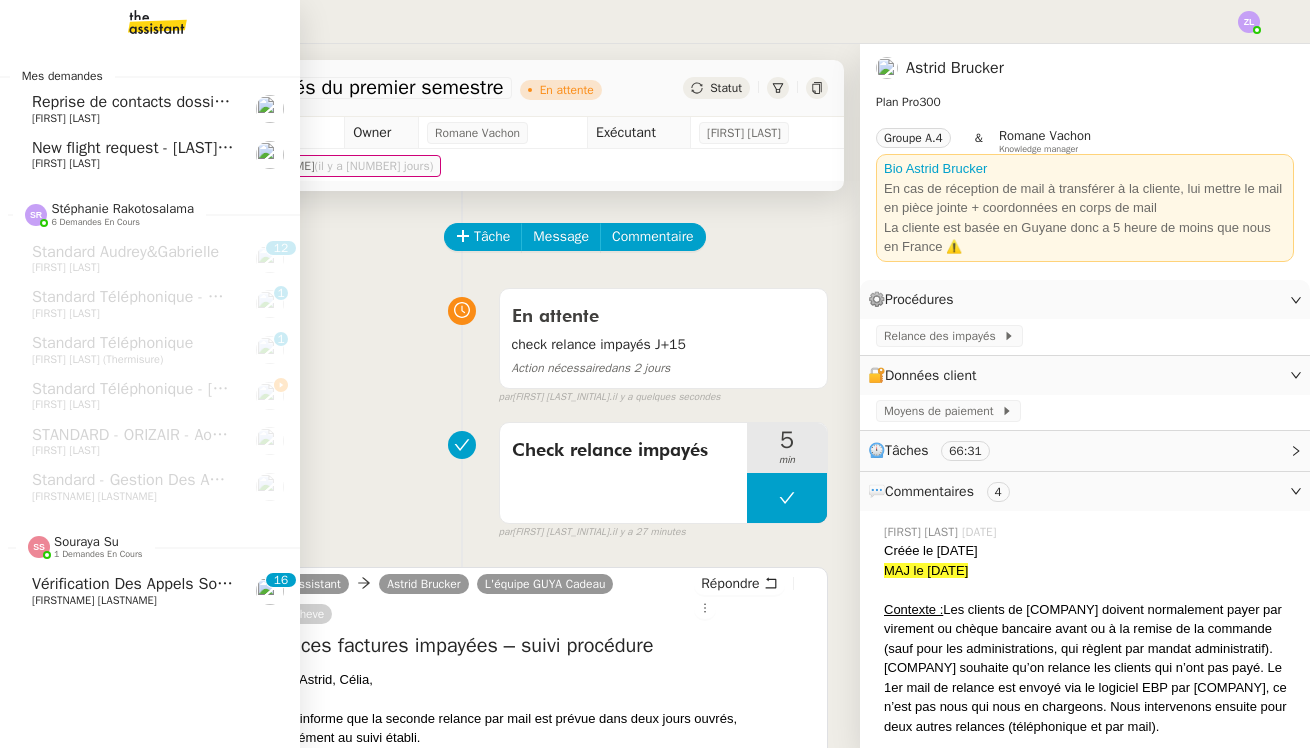 click 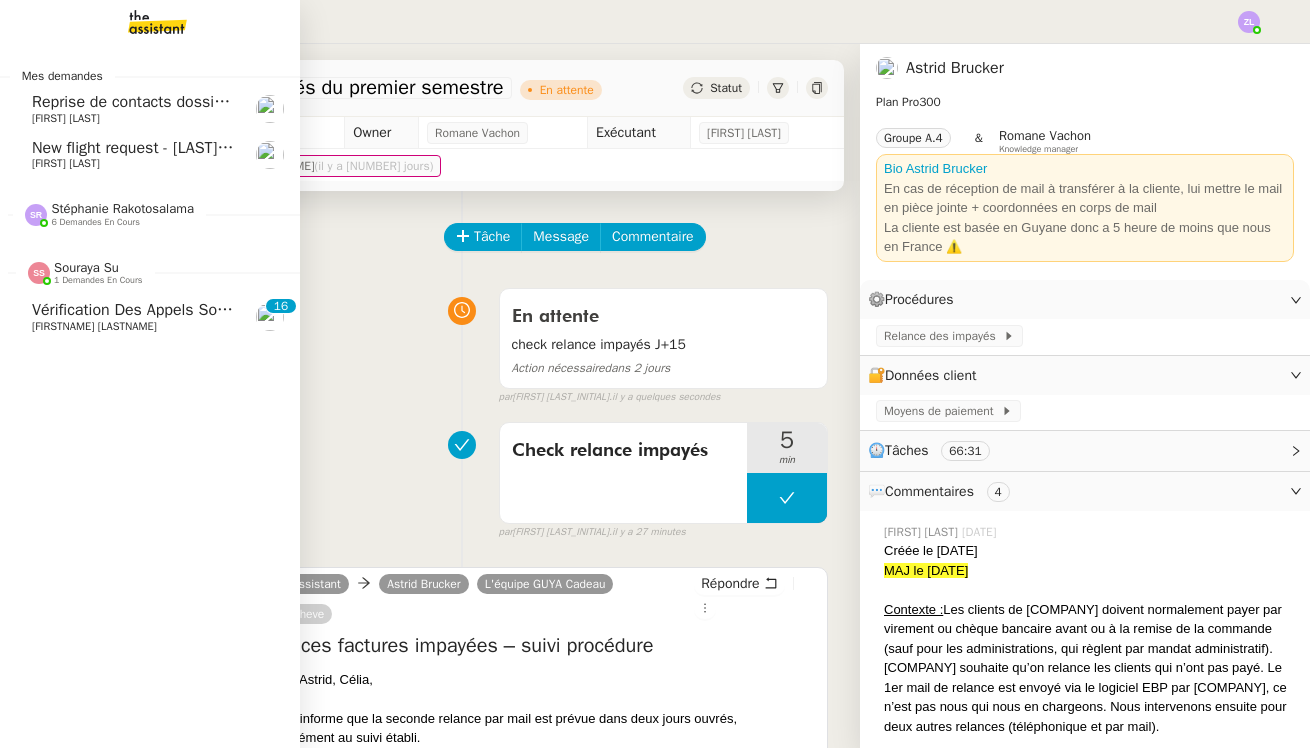 click 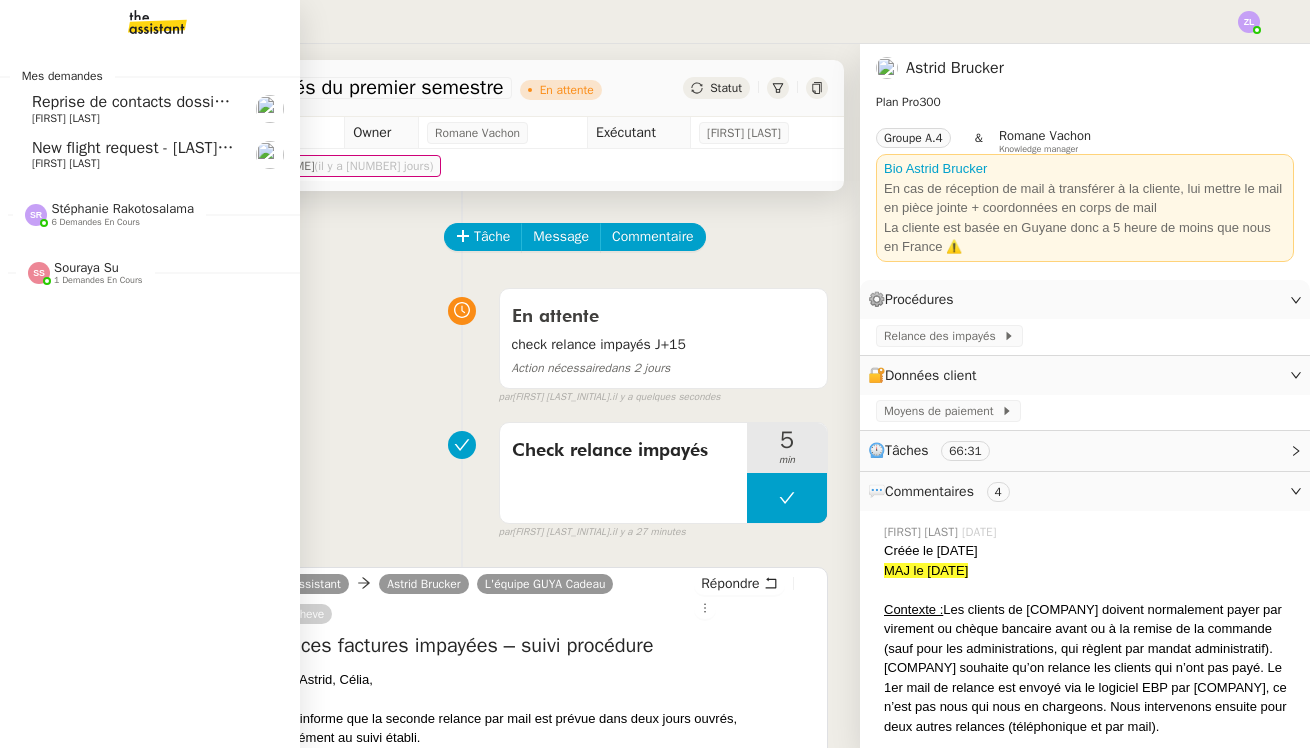click 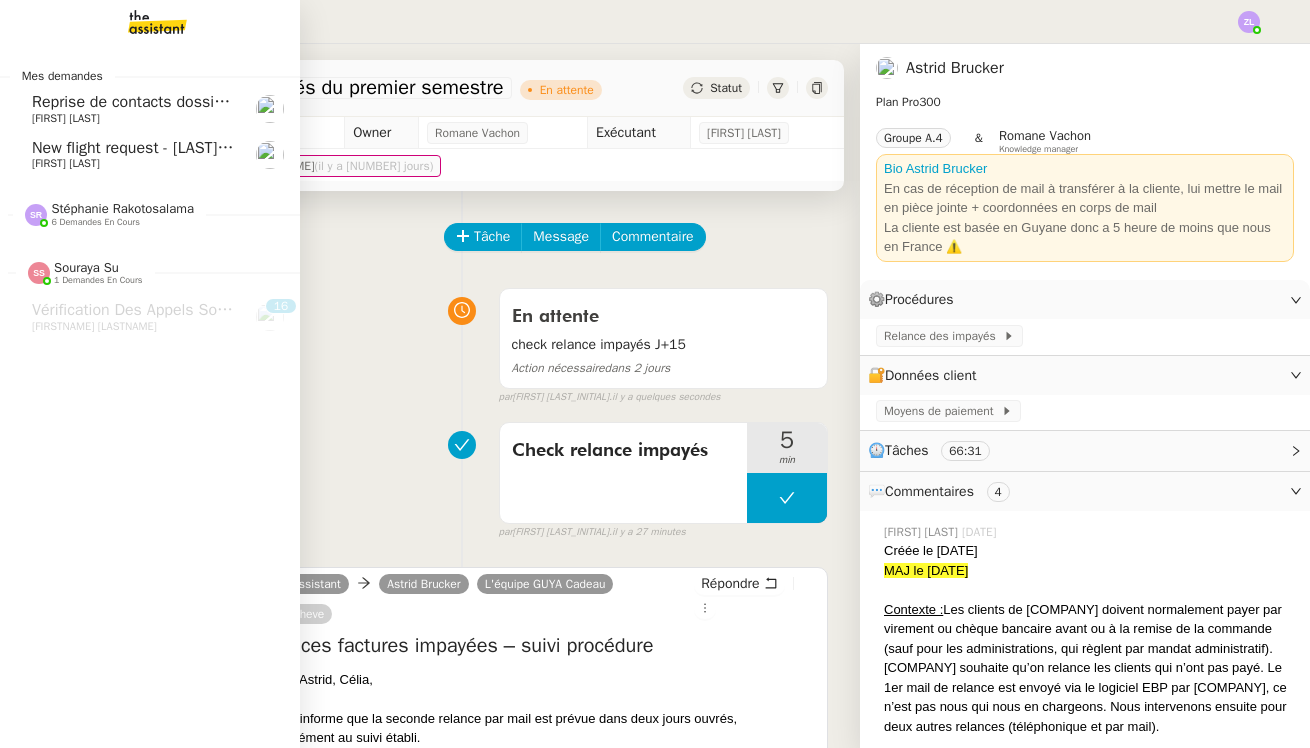 click on "Stéphanie Rakotosalama" 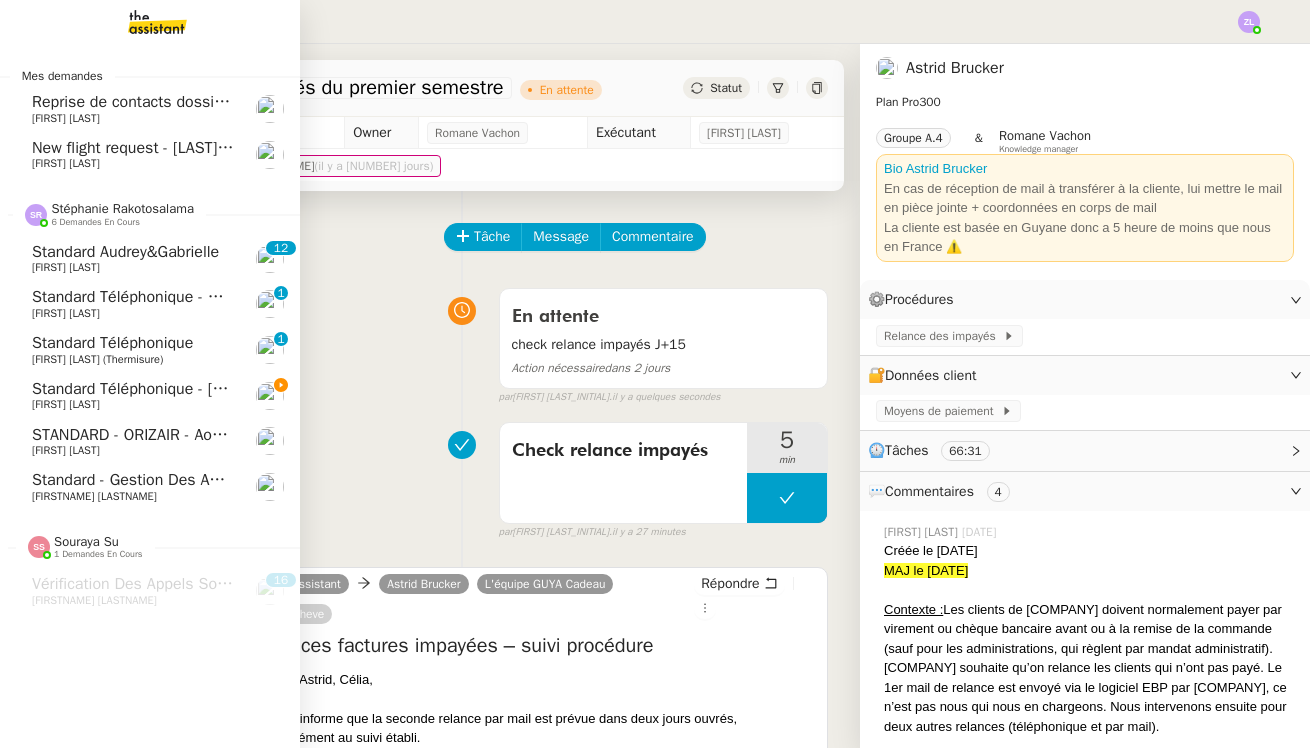 click on "[FIRST] [LAST]" 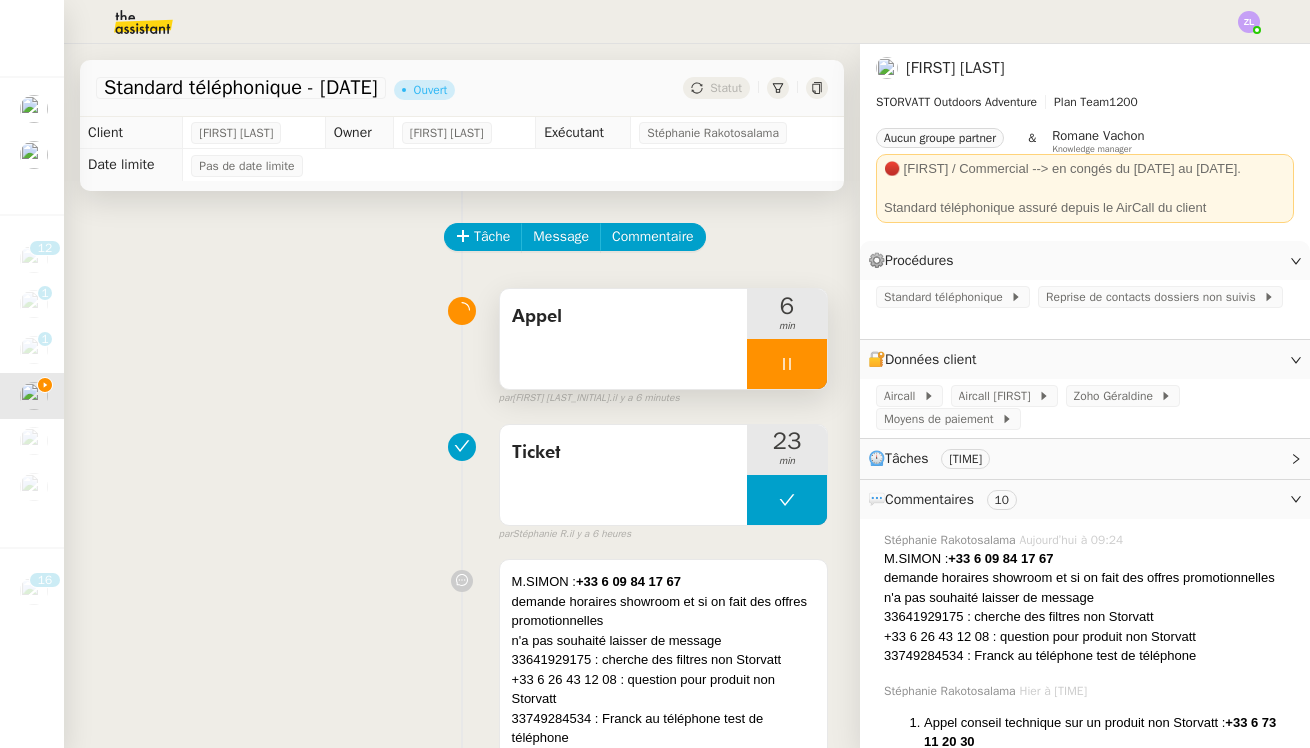 click at bounding box center [787, 364] 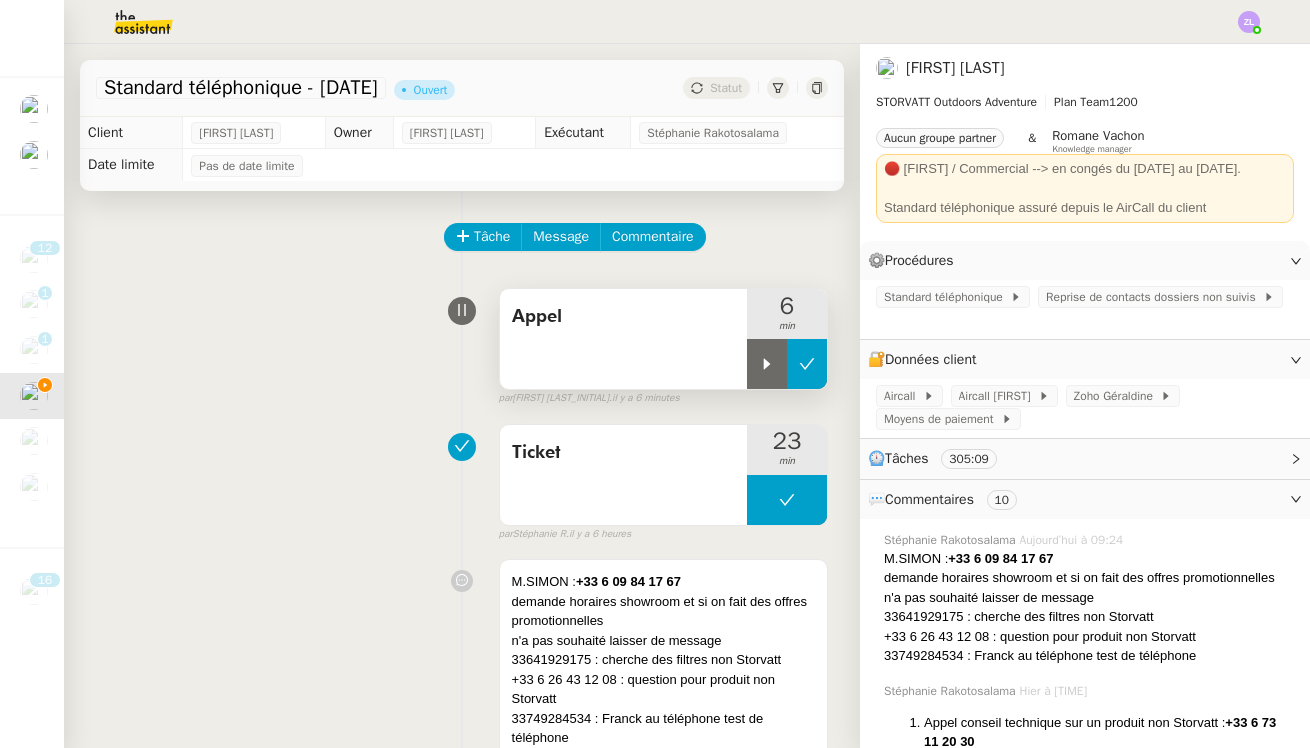 click at bounding box center [807, 364] 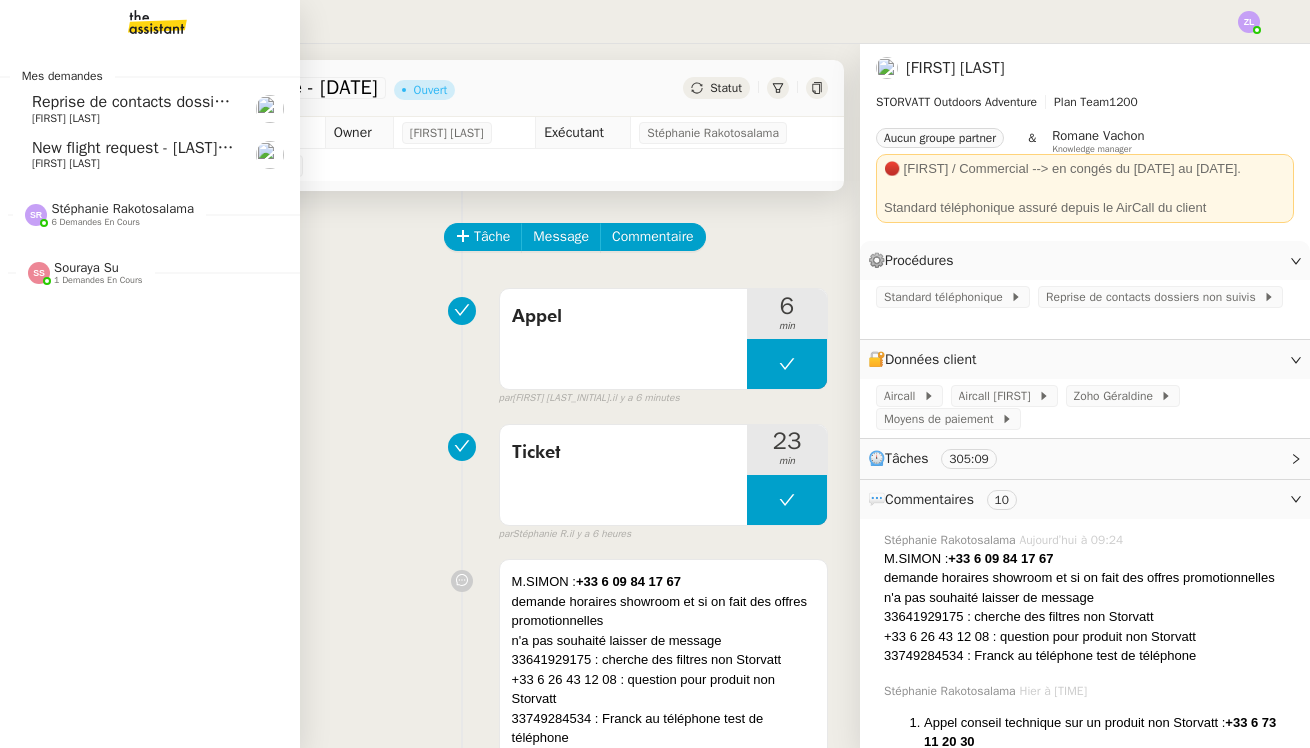 click on "[FIRST] [LAST]" 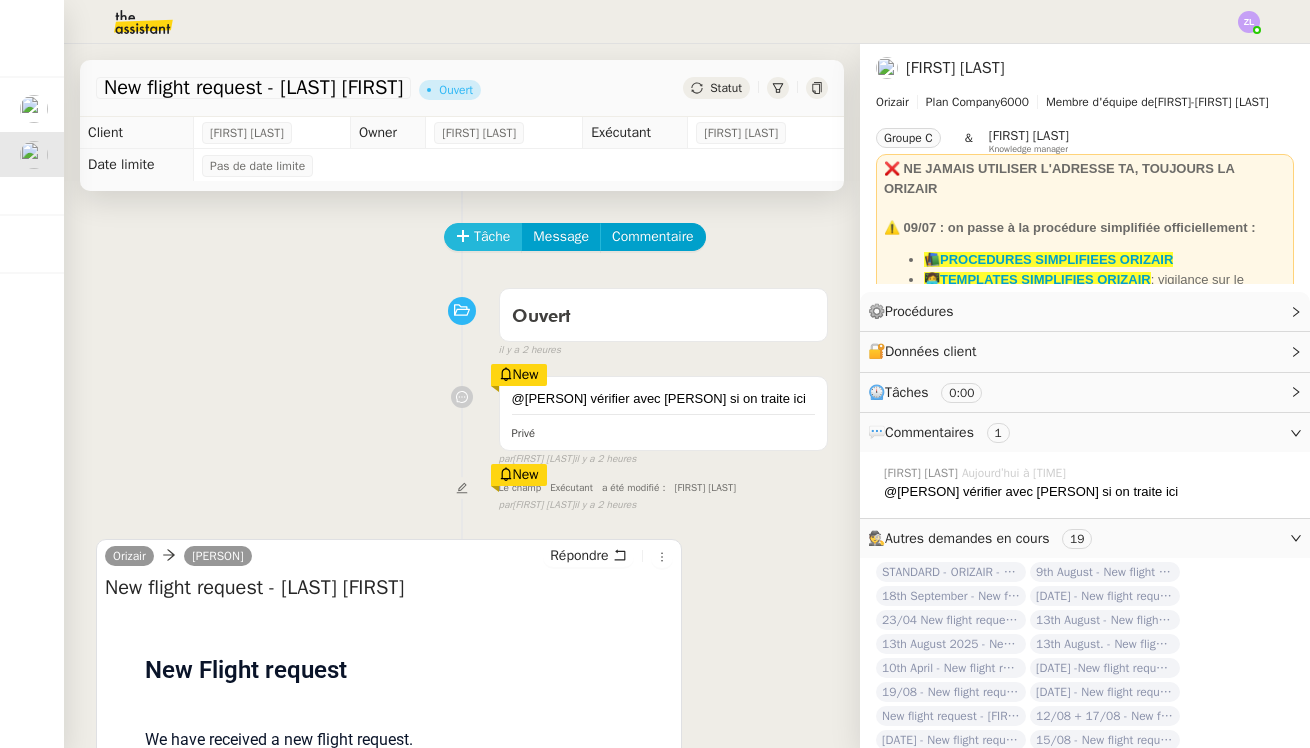 scroll, scrollTop: -1, scrollLeft: 0, axis: vertical 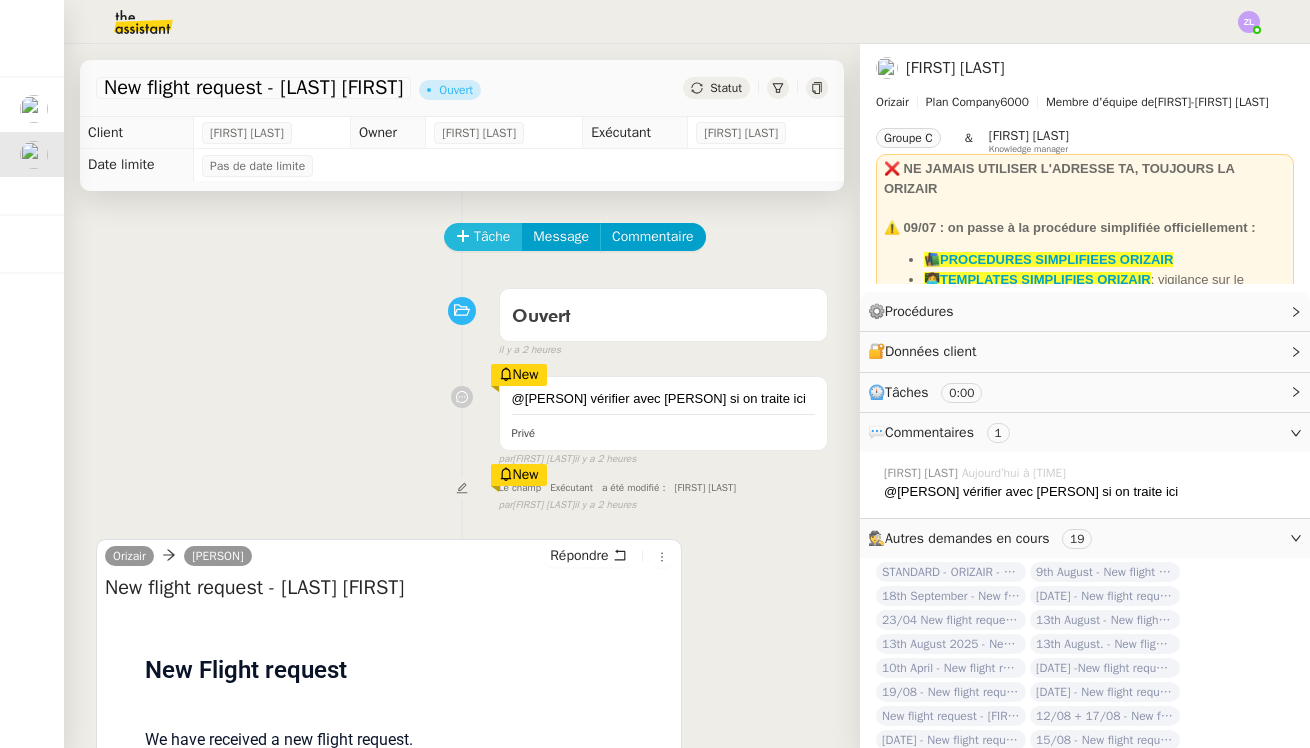 click on "Tâche" 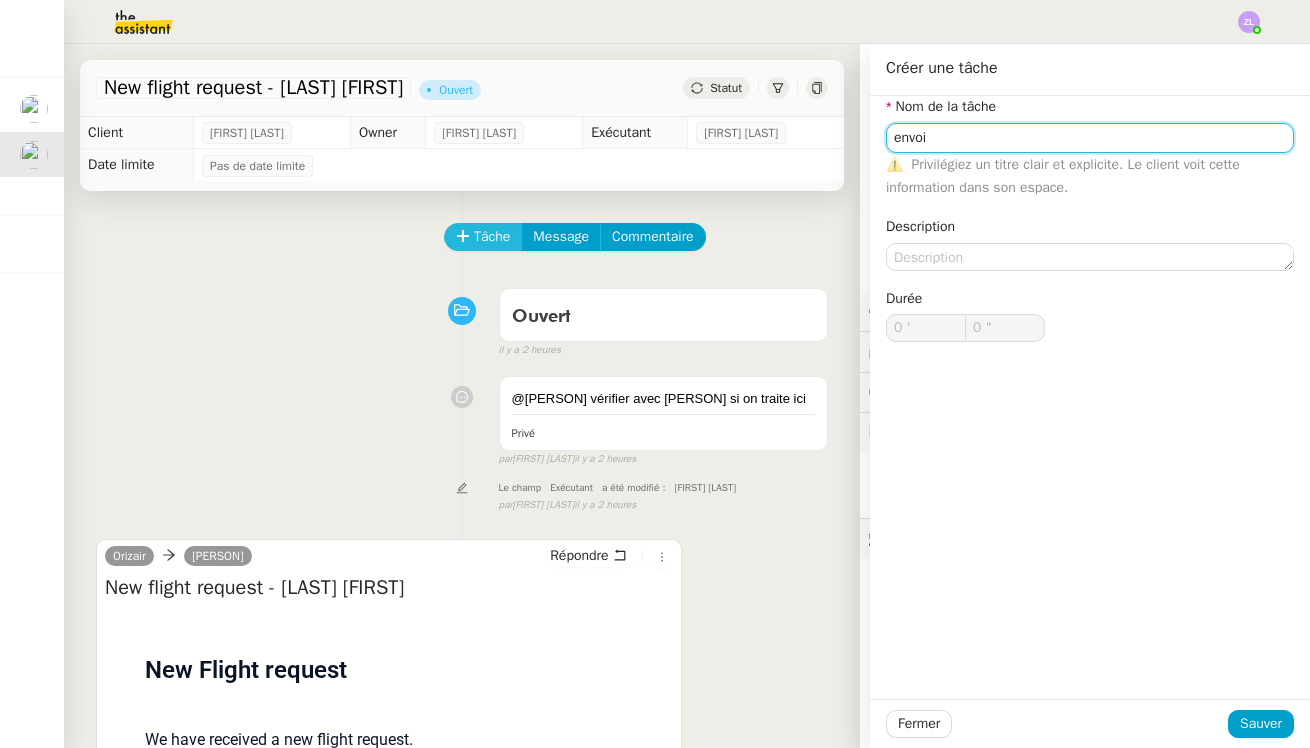 type on "Envoi d'email" 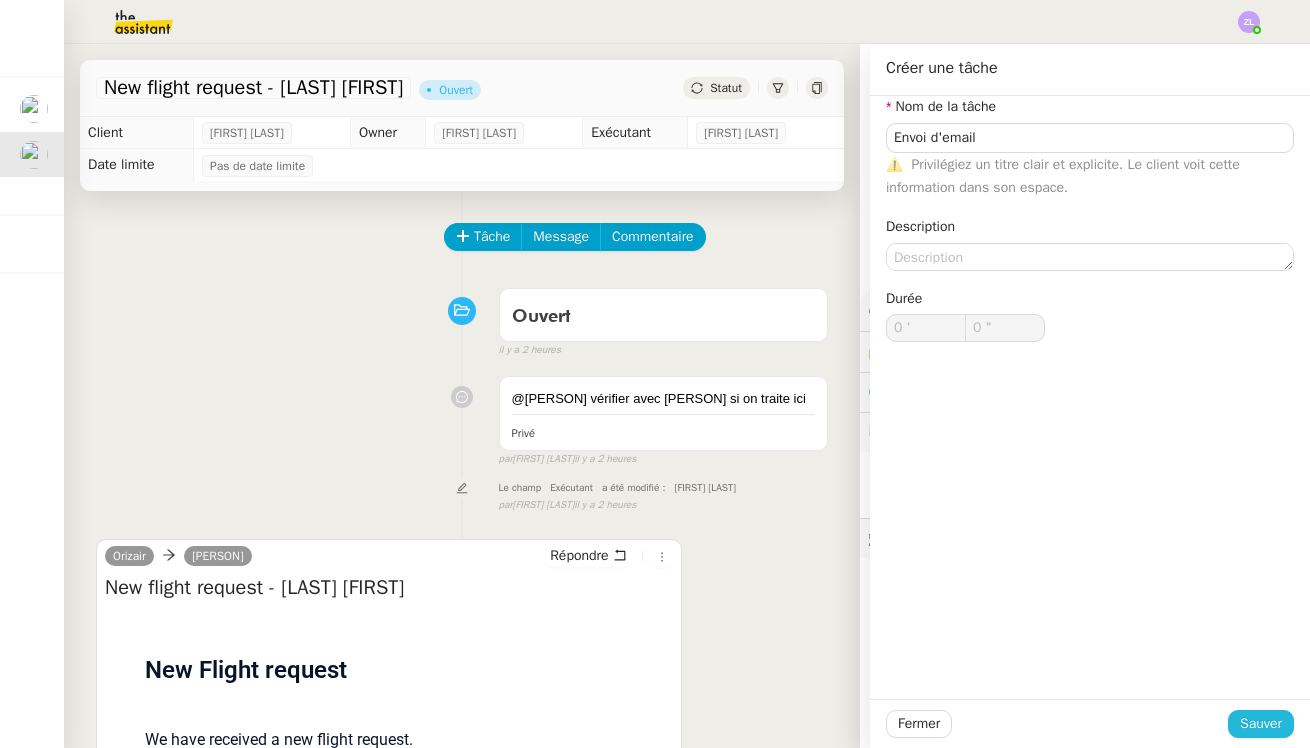 click on "Sauver" 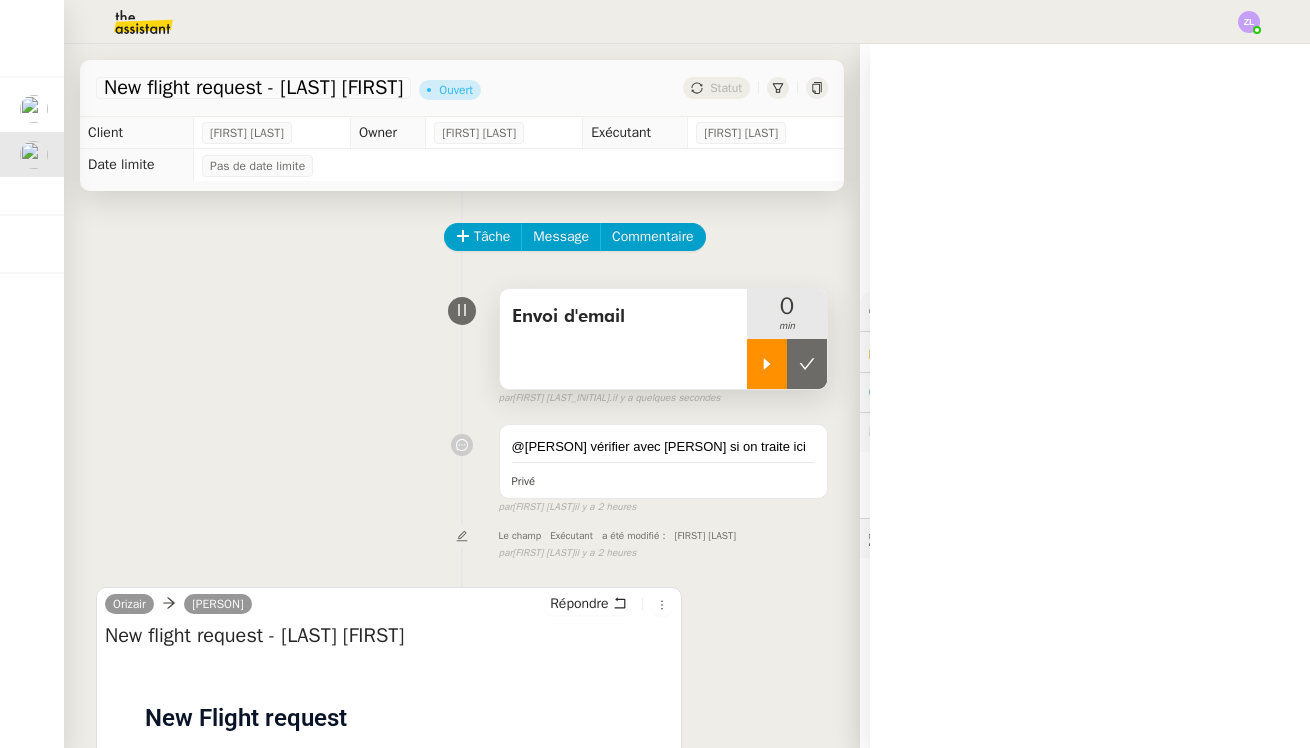 click 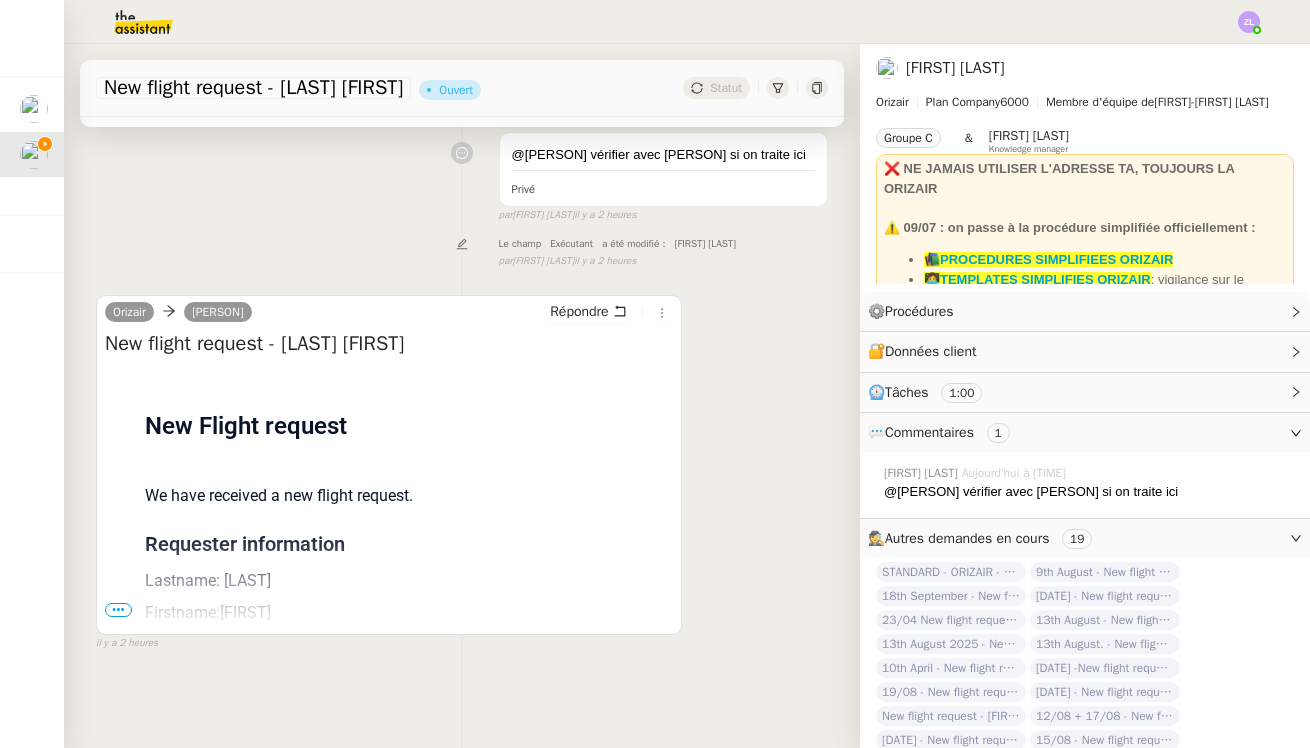 scroll, scrollTop: 290, scrollLeft: 0, axis: vertical 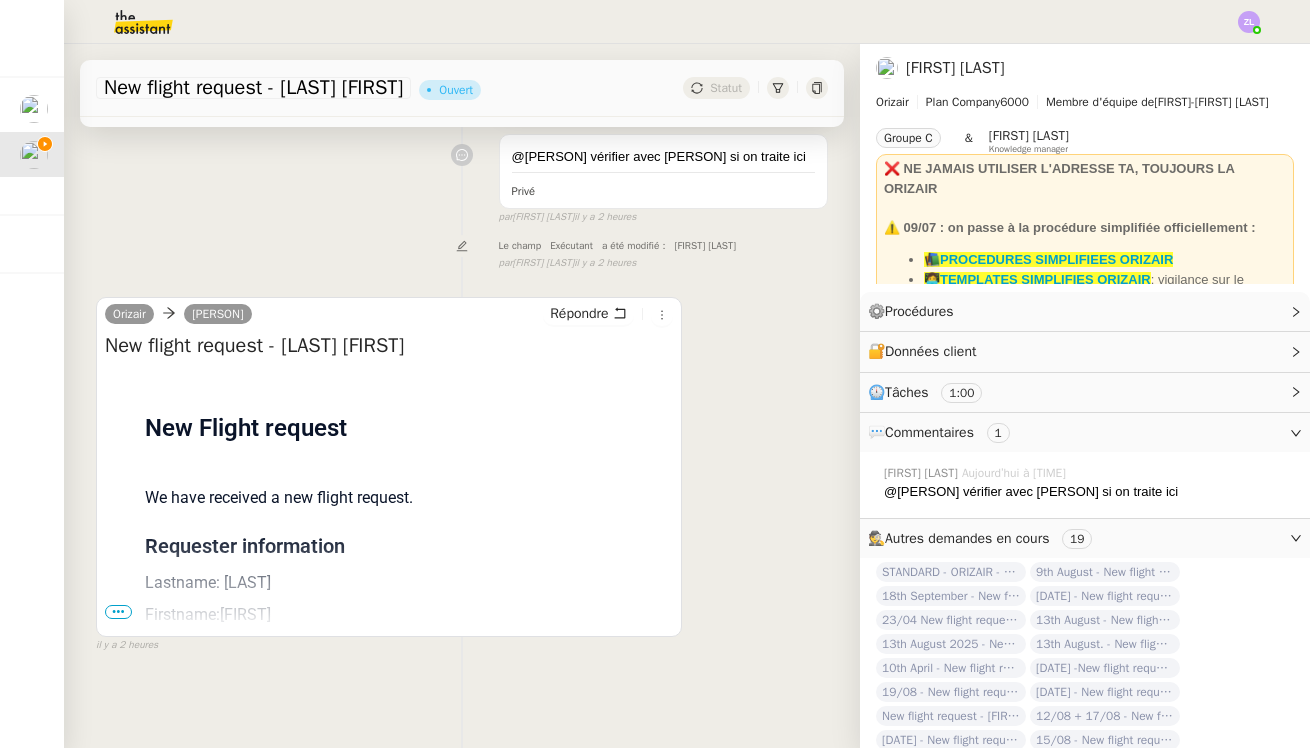 click on "Flight request created by [FIRST] [LAST]  New Flight request  We have received a new flight request.  Requester information Lastname: [LAST]  Firstname: [FIRST]  Phone:  [PHONE]   Email:  [EMAIL]   Trip 1: Departure: London Heathrow Airport Arrival: Nice-Côte d'Azur Airport Date & Time: [DATE] [TIME] Passengers: 1 Adults - 0 Children - 0 Infants  Pets: 0 Small - 1 Large  Luggage: 0 Carry-on - 0 Hold - 0 Skis - 0 Golf - 0 Others  Sent by Orizair  Flying responsibly, leading sustainably" at bounding box center (389, 699) 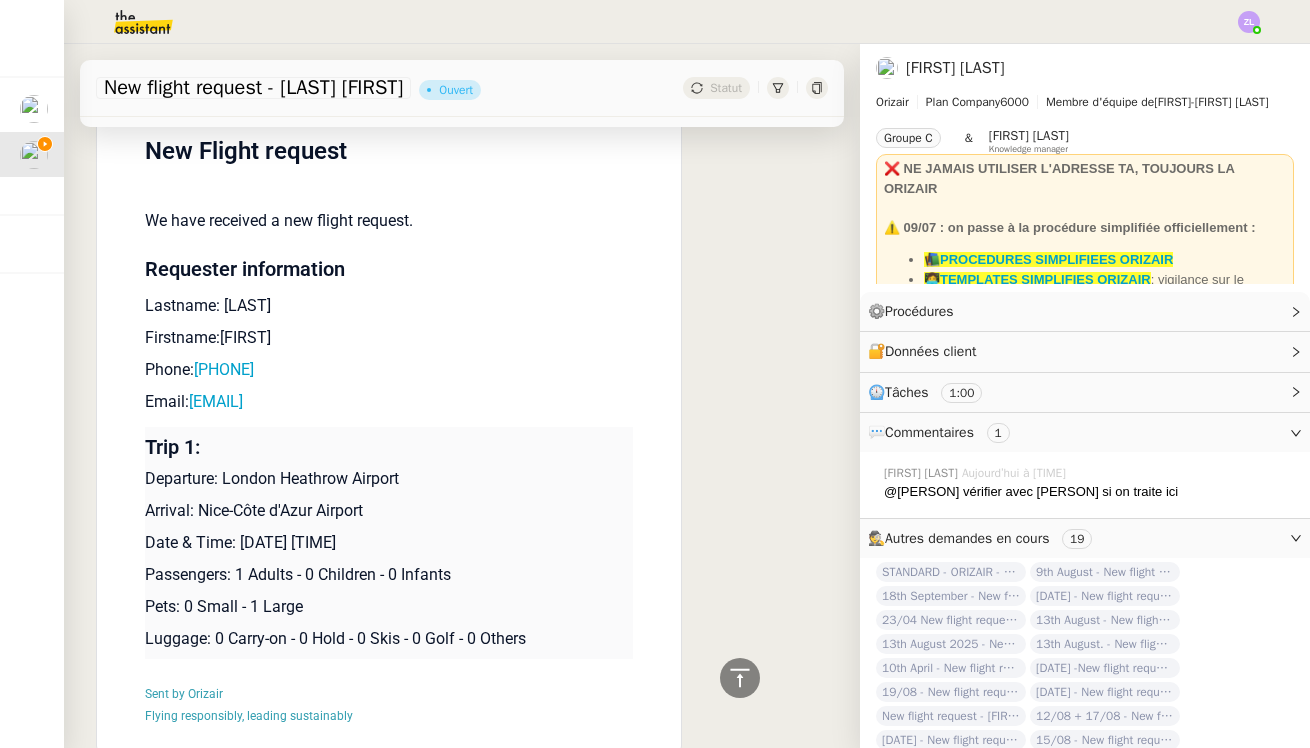 scroll, scrollTop: 578, scrollLeft: 0, axis: vertical 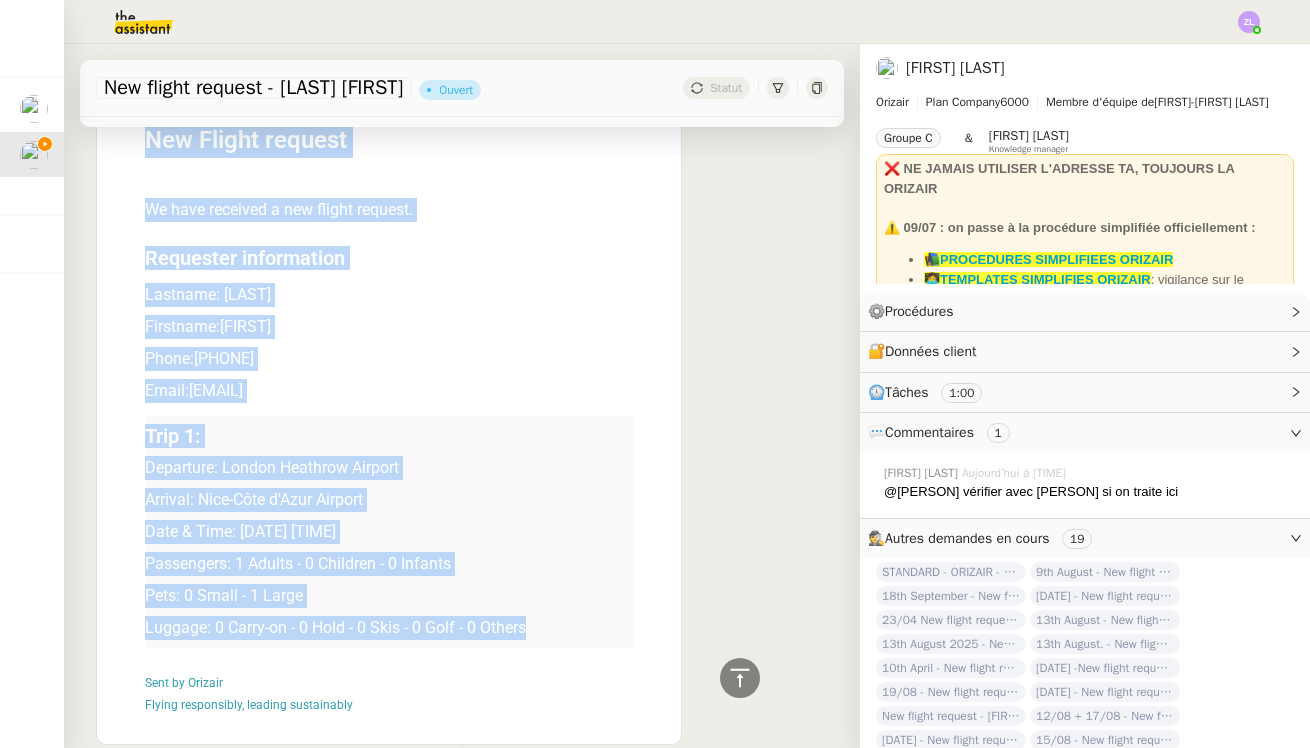 drag, startPoint x: 139, startPoint y: 293, endPoint x: 585, endPoint y: 622, distance: 554.21747 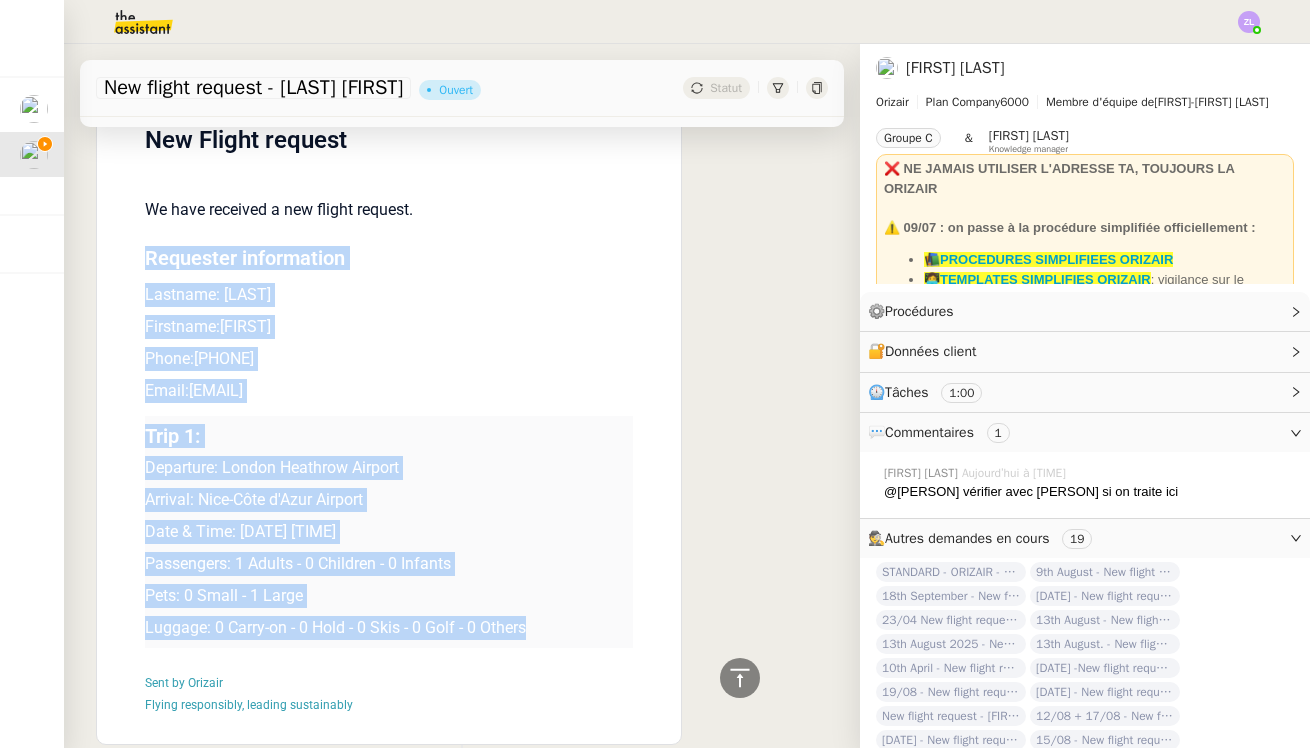 drag, startPoint x: 575, startPoint y: 634, endPoint x: 145, endPoint y: 258, distance: 571.20575 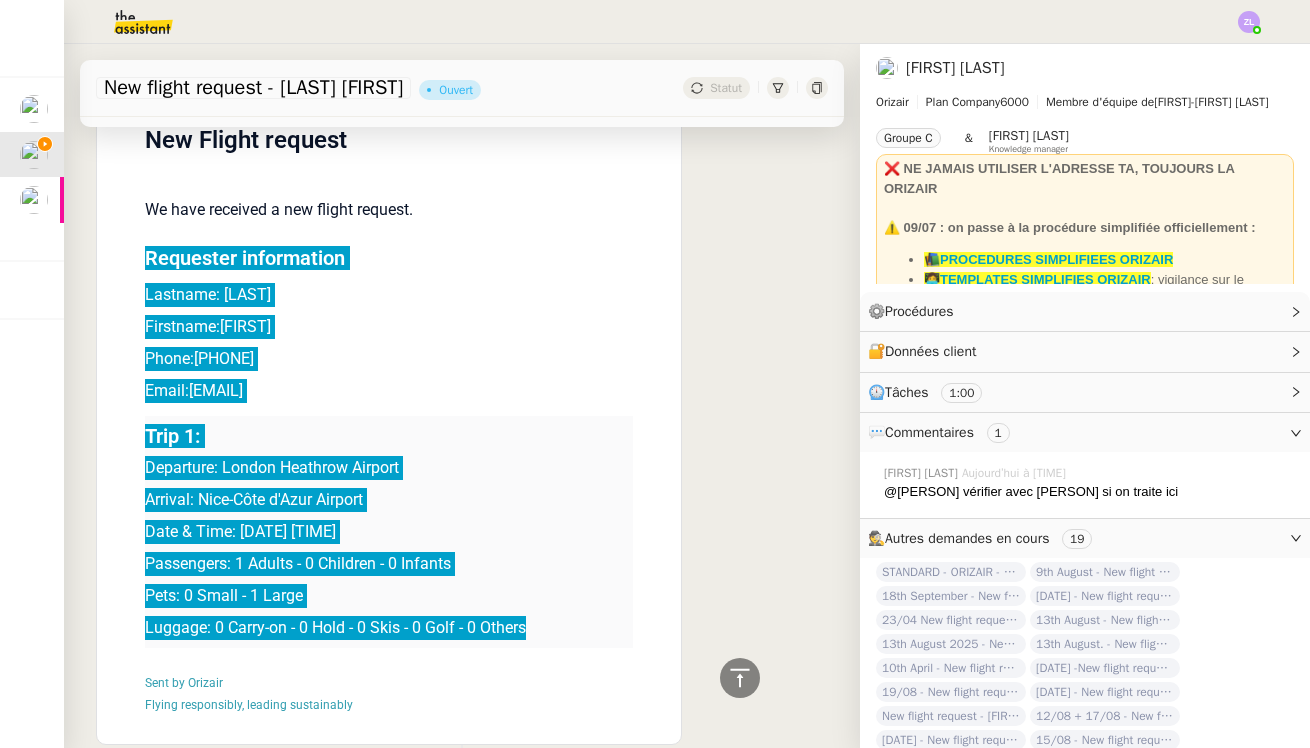 drag, startPoint x: 696, startPoint y: 743, endPoint x: 222, endPoint y: 528, distance: 520.4815 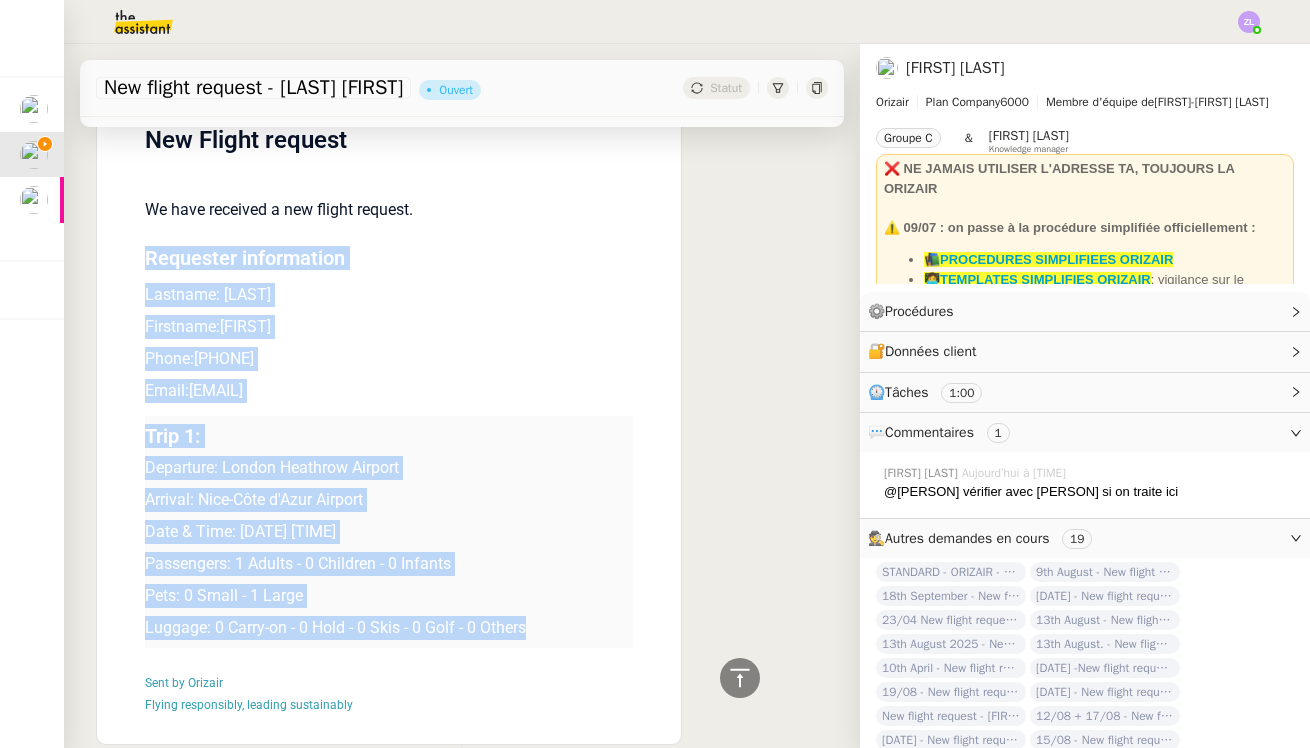click on "Date & Time: [DATE] [TIME]" at bounding box center [389, 532] 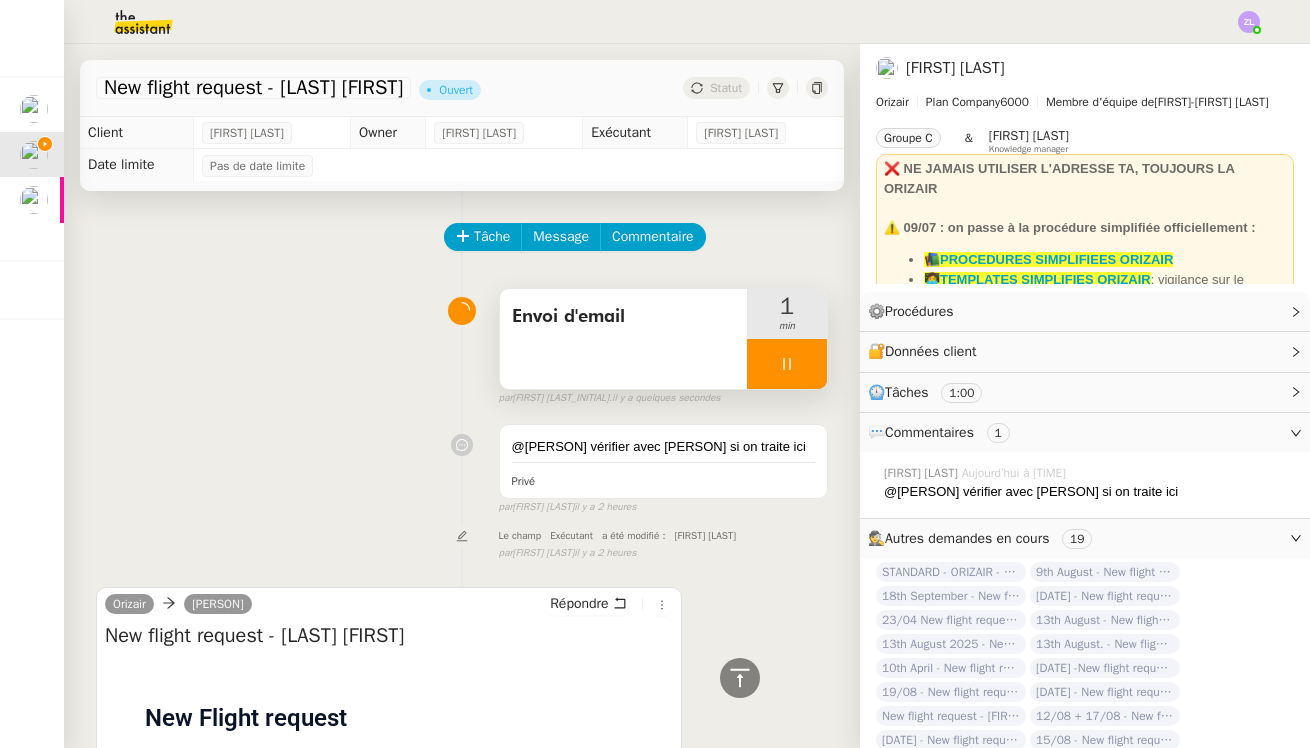 scroll, scrollTop: 0, scrollLeft: 0, axis: both 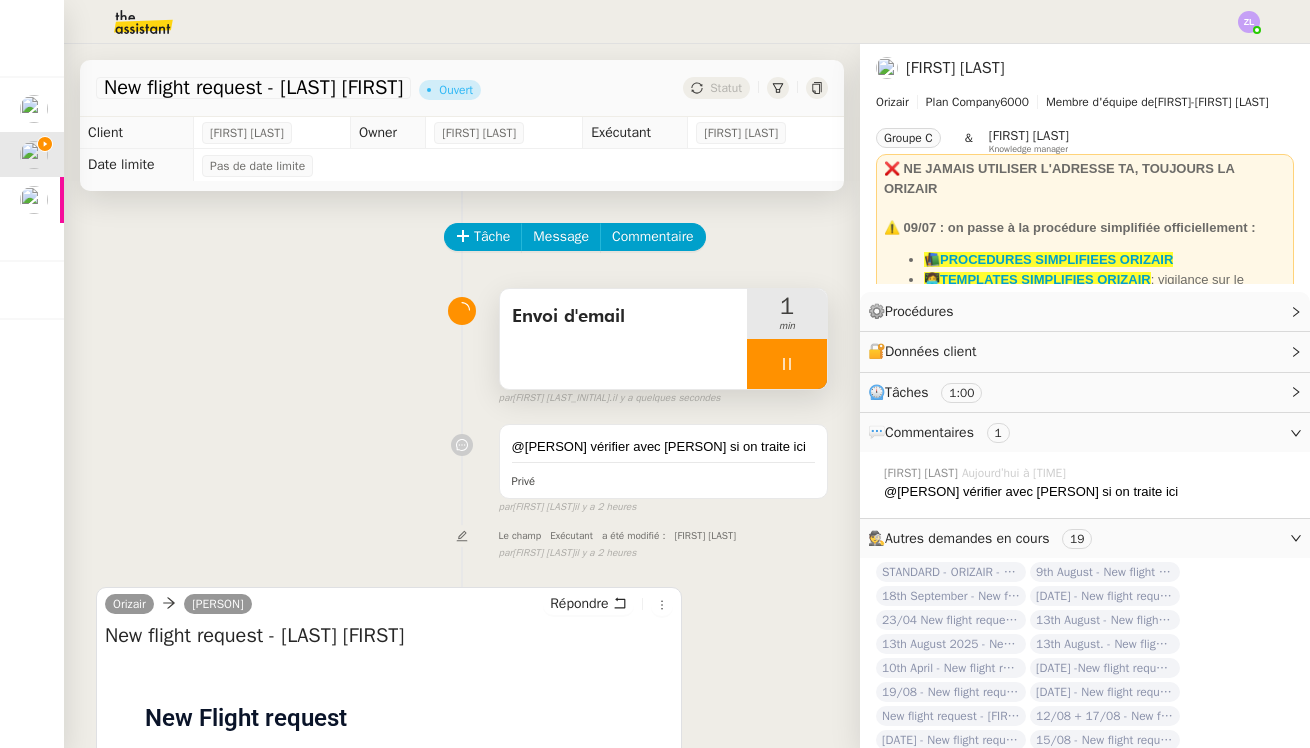 click on "Tâche Message Commentaire Veuillez patienter une erreur s'est produite 👌👌👌 message envoyé ✌️✌️✌️ Veuillez d'abord attribuer un client Une erreur s'est produite, veuillez réessayer  Envoi d'email     1 min false par   [FIRST] [LAST]   il y a quelques secondes 👌👌👌 message envoyé ✌️✌️✌️ une erreur s'est produite 👌👌👌 message envoyé ✌️✌️✌️ Votre message va être revu ✌️✌️✌️ une erreur s'est produite La taille des fichiers doit être de 10Mb au maximum.
@[FIRST] vérifier avec [FIRST] si on traite ici Privé false par   [FIRST] [LAST]   il y a 2 heures 👌👌👌 message envoyé ✌️✌️✌️ une erreur s'est produite 👌👌👌 message envoyé ✌️✌️✌️ Votre message va être revu ✌️✌️✌️ une erreur s'est produite La taille des fichiers doit être de 10Mb au maximum. Le champ     Exécutant     a été modifié :     [FIRST] [LAST] false par   [FIRST] [LAST]   il y a 2 heures une erreur s'est produite" 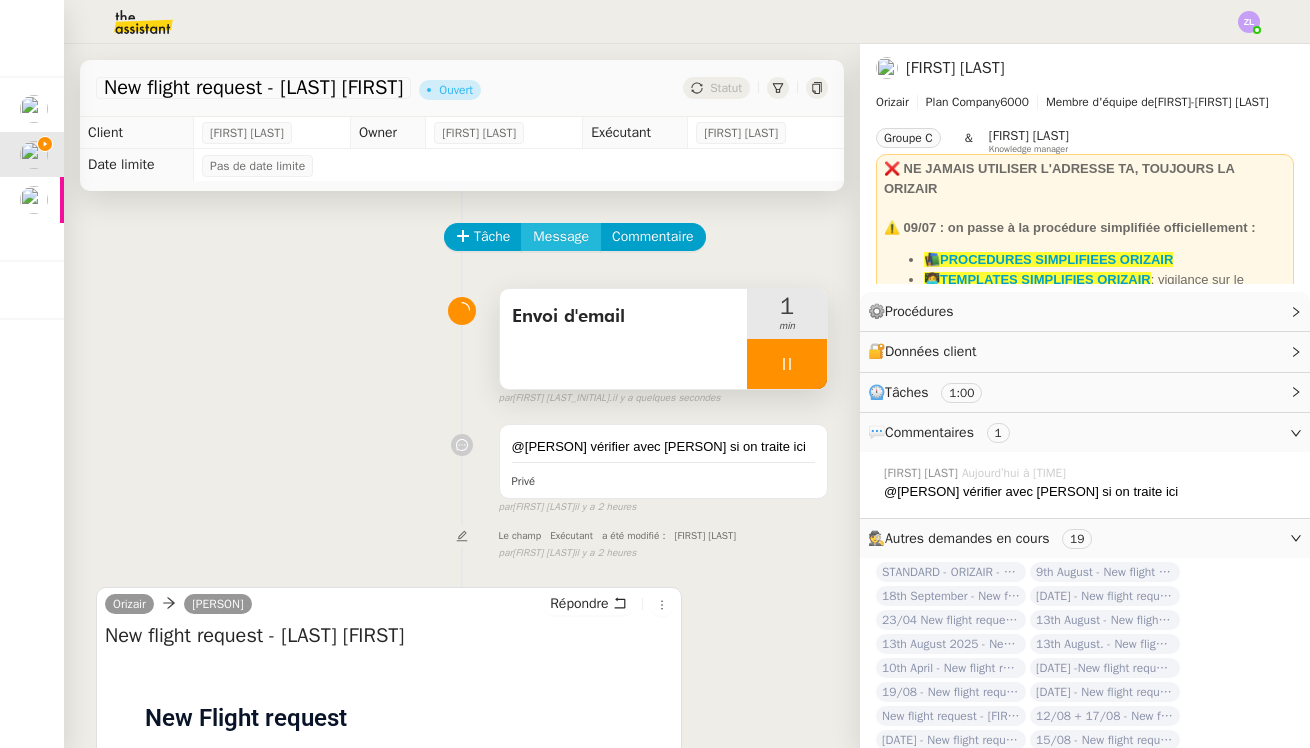 click on "Message" 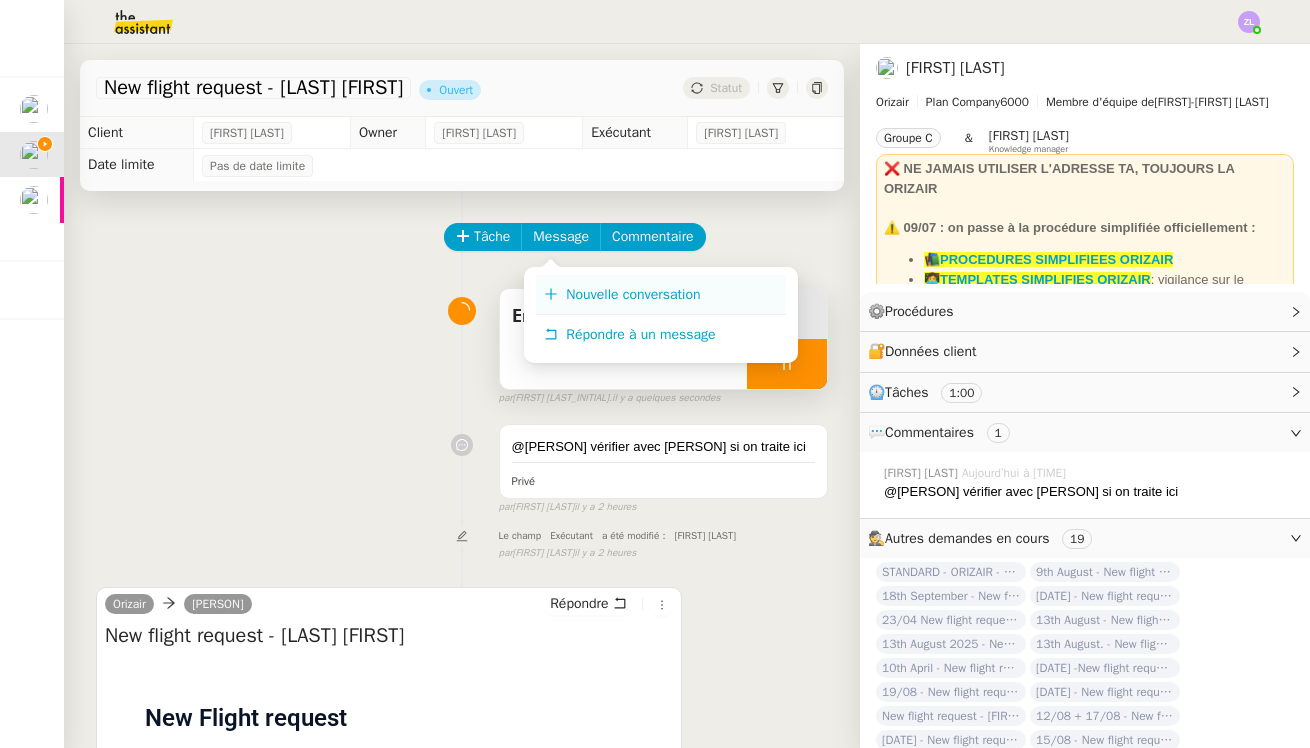 click on "Nouvelle conversation" at bounding box center [633, 294] 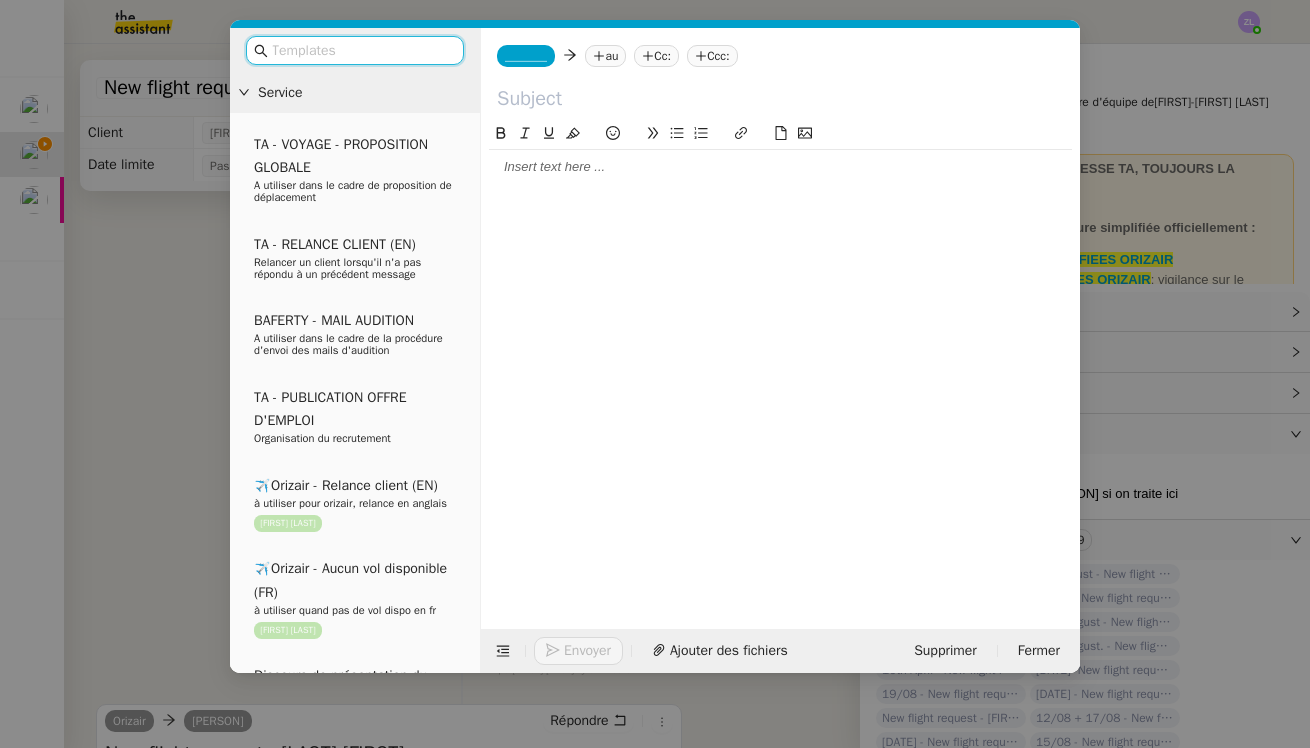 click on "_______" 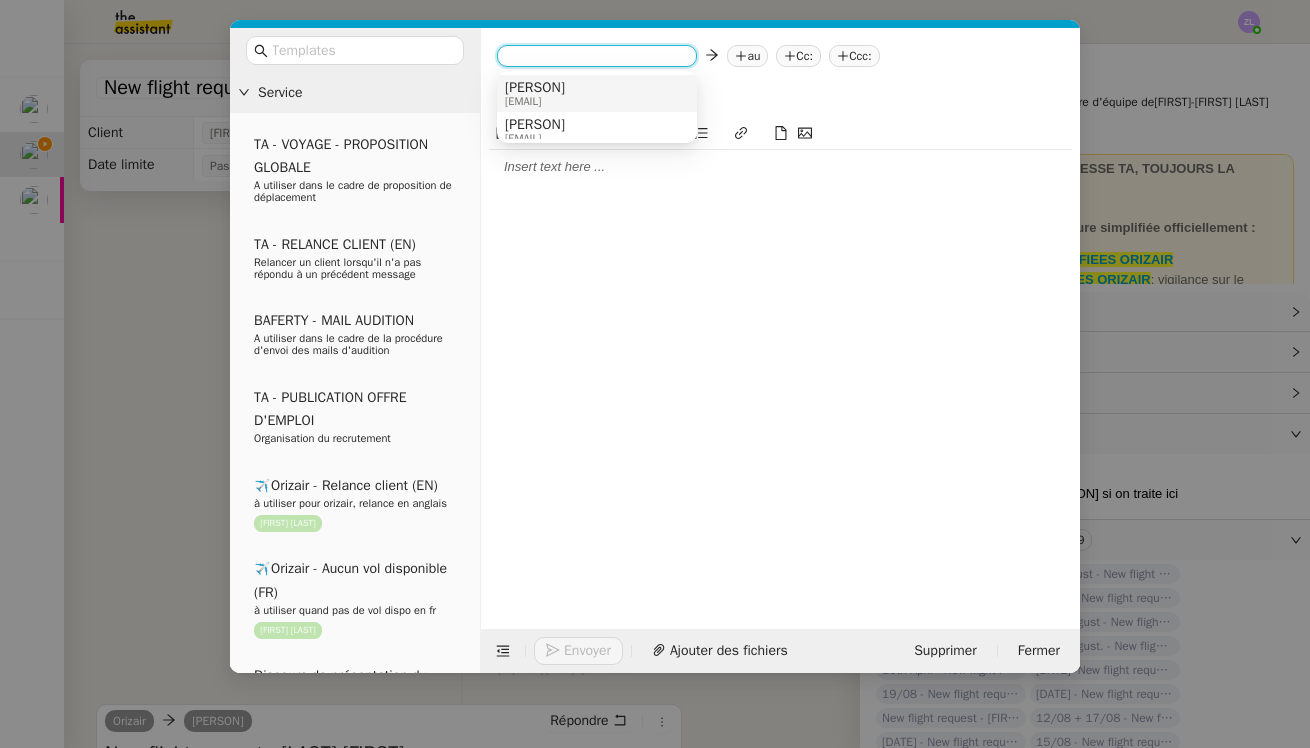 click on "[PERSON]" at bounding box center [535, 88] 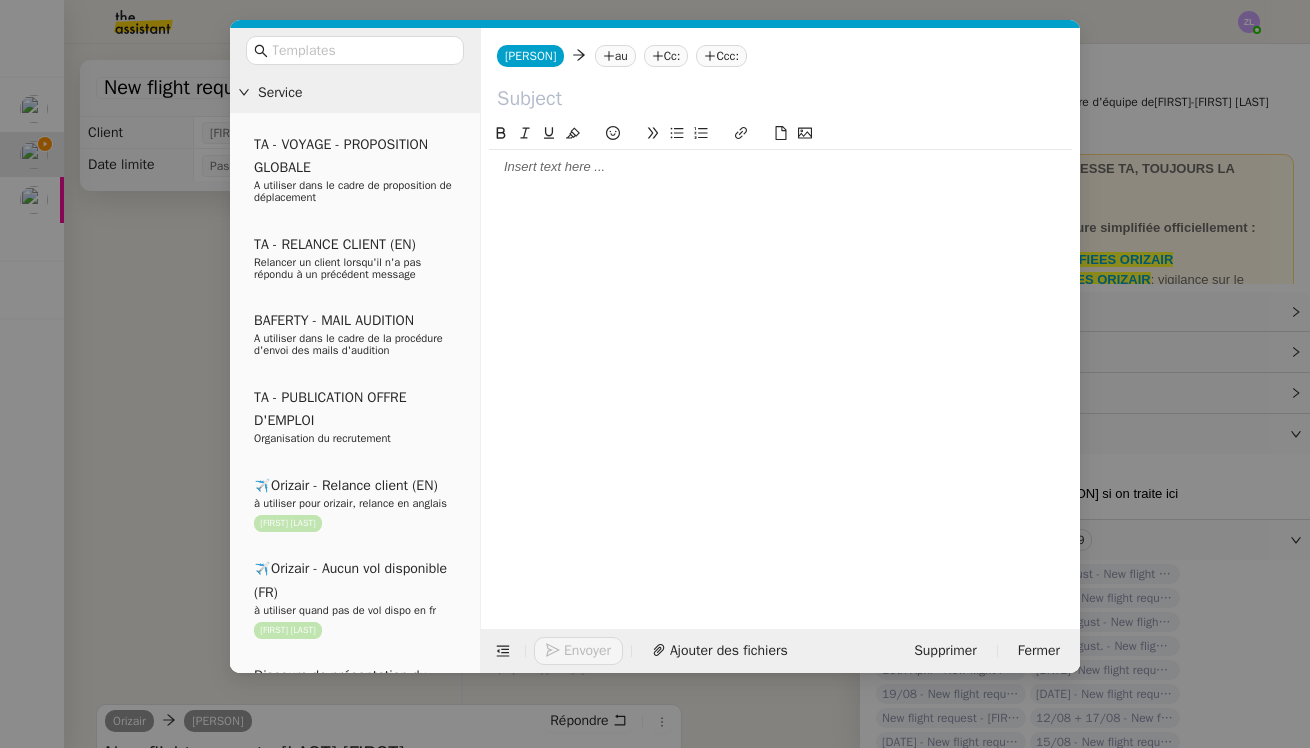 click on "au" 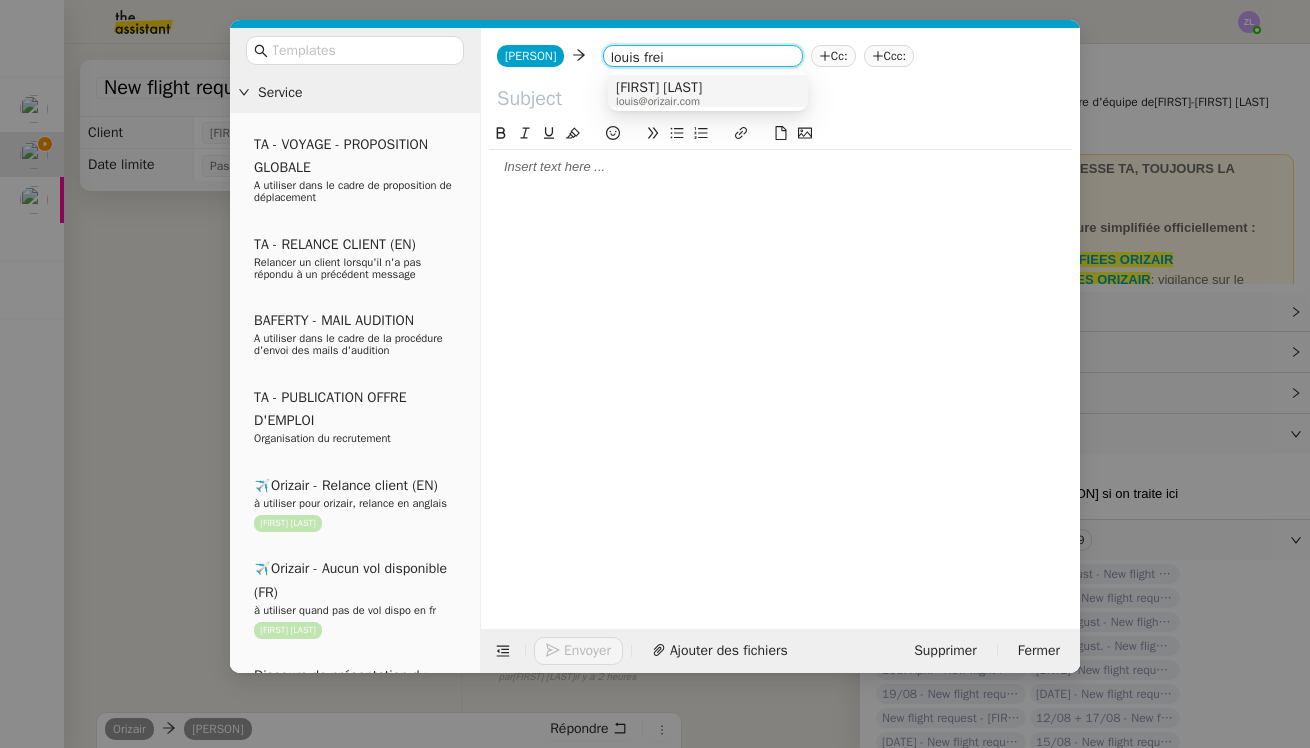 type on "louis frei" 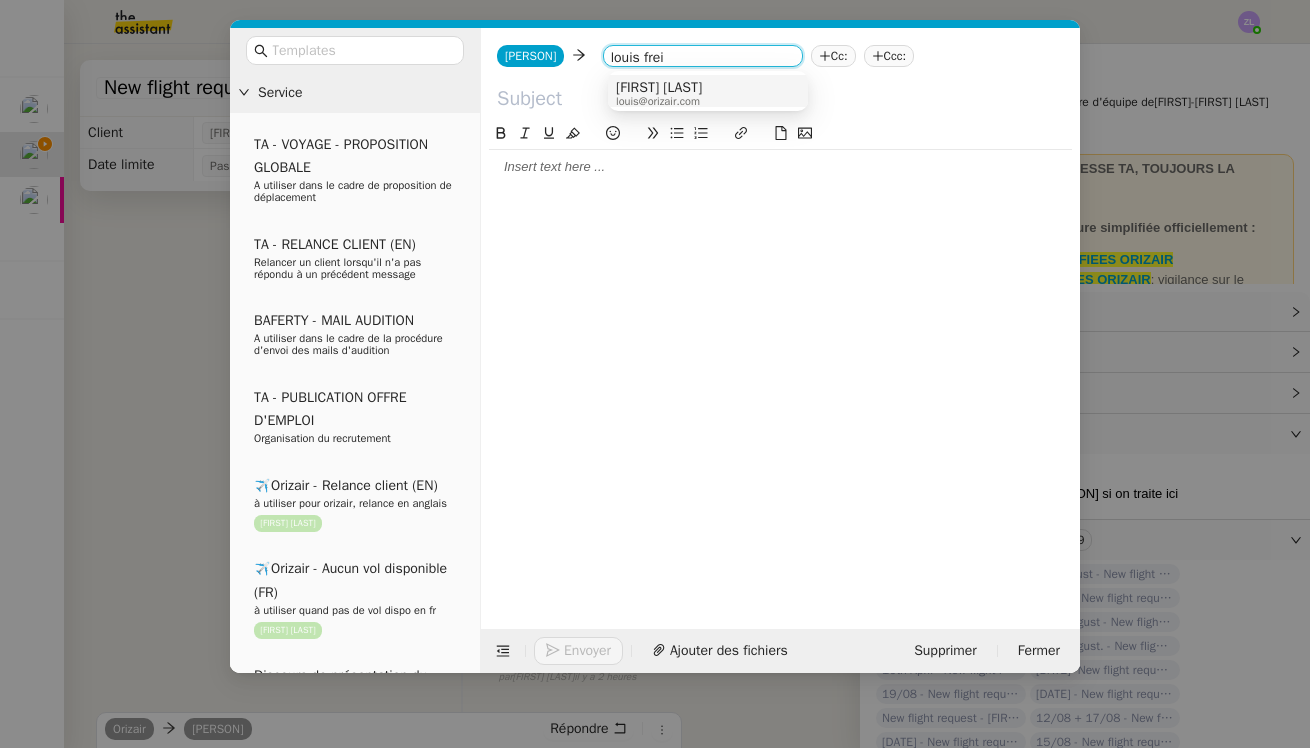 click on "[FIRST] [LAST]" at bounding box center (659, 88) 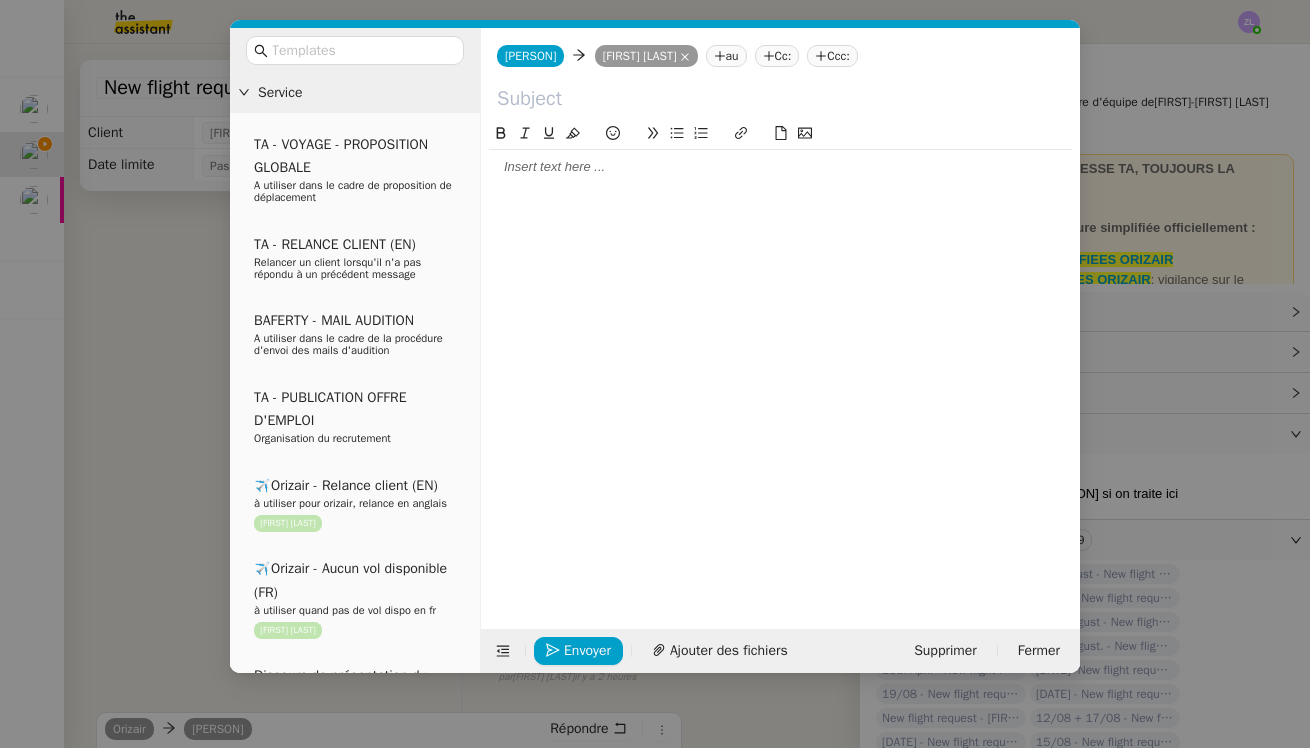 click 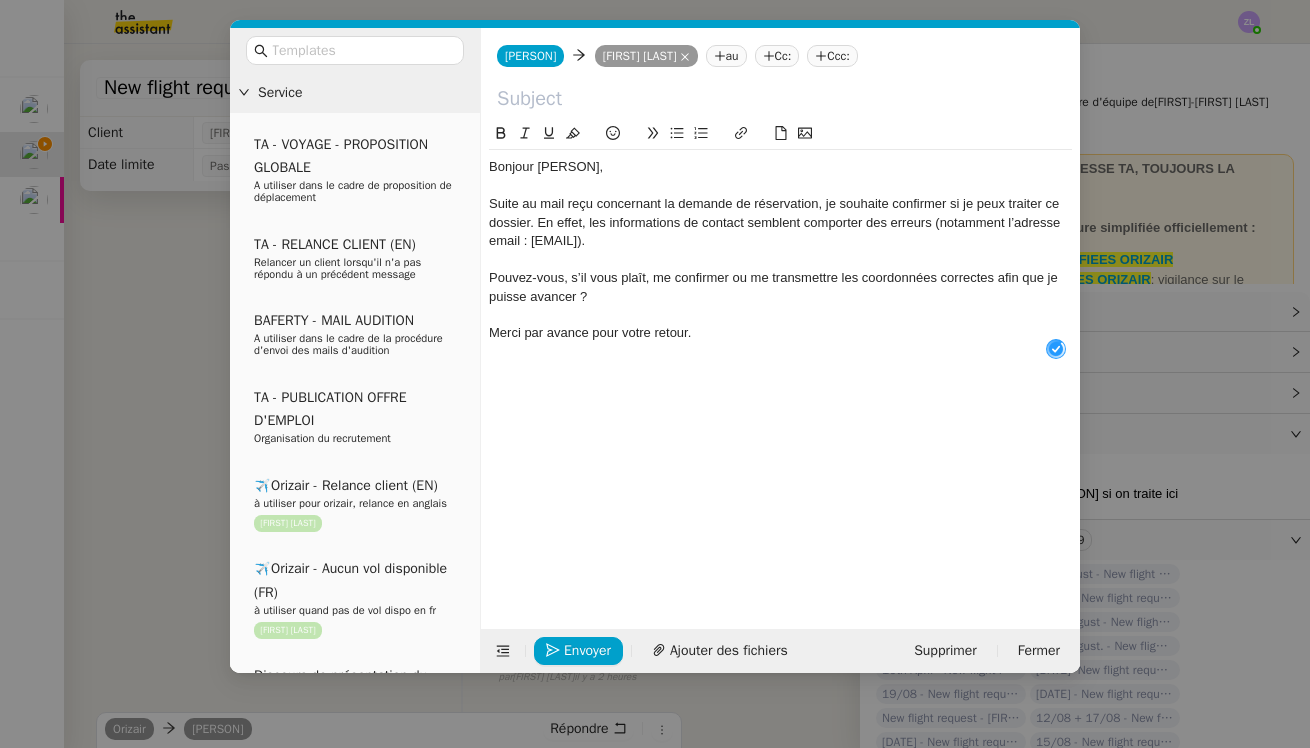 scroll, scrollTop: 21, scrollLeft: 0, axis: vertical 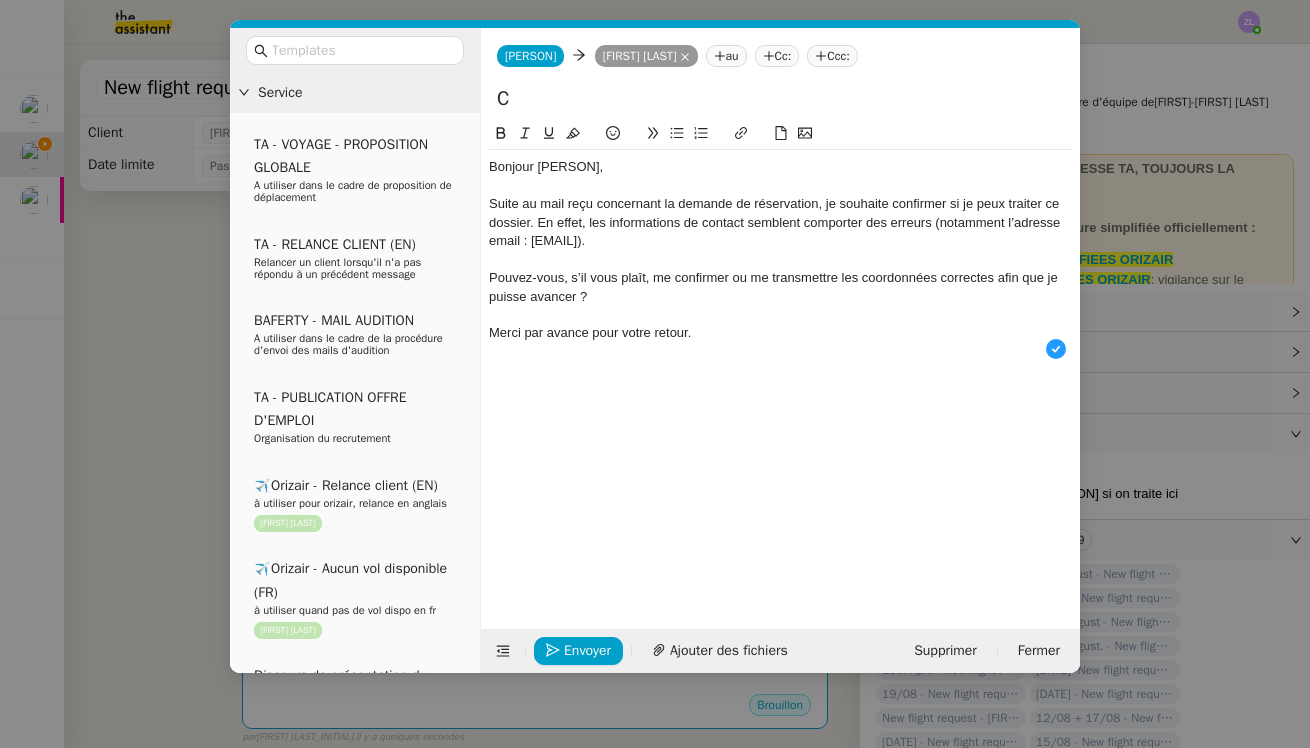 click on "C" 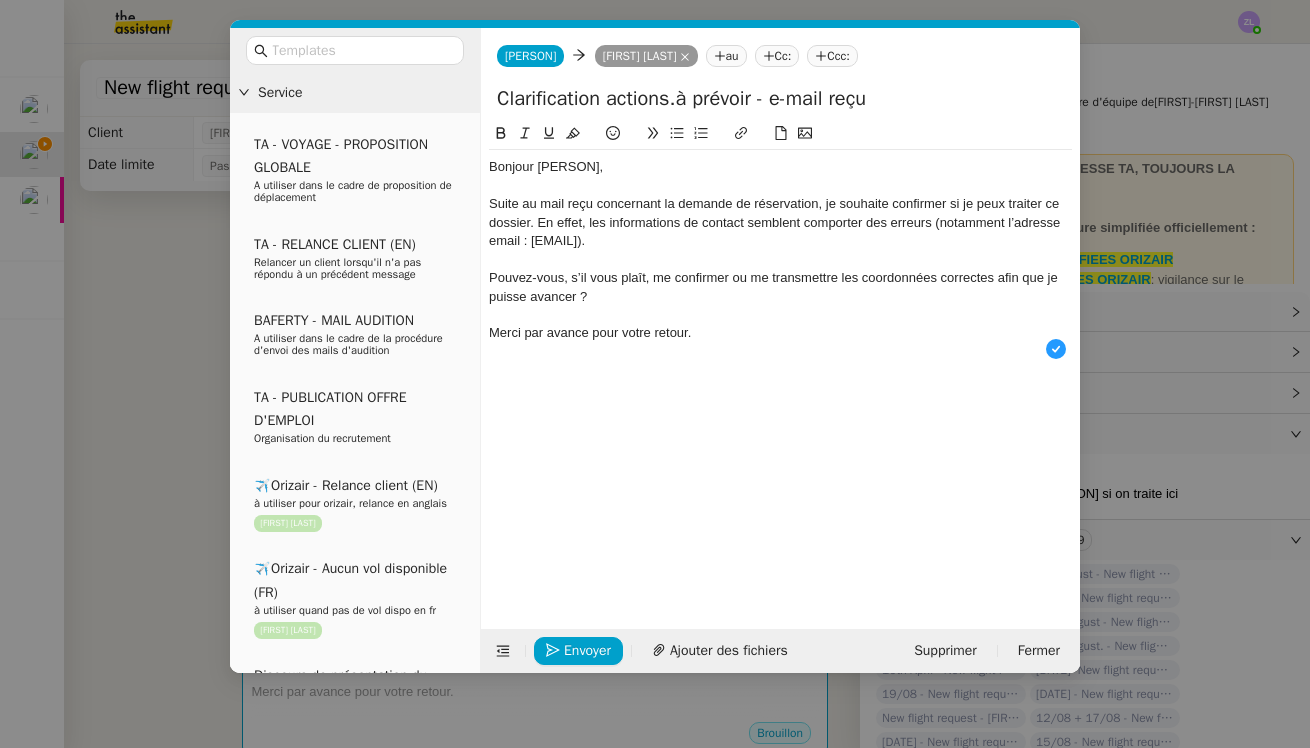 click on "Clarification actions.à prévoir - e-mail reçu" 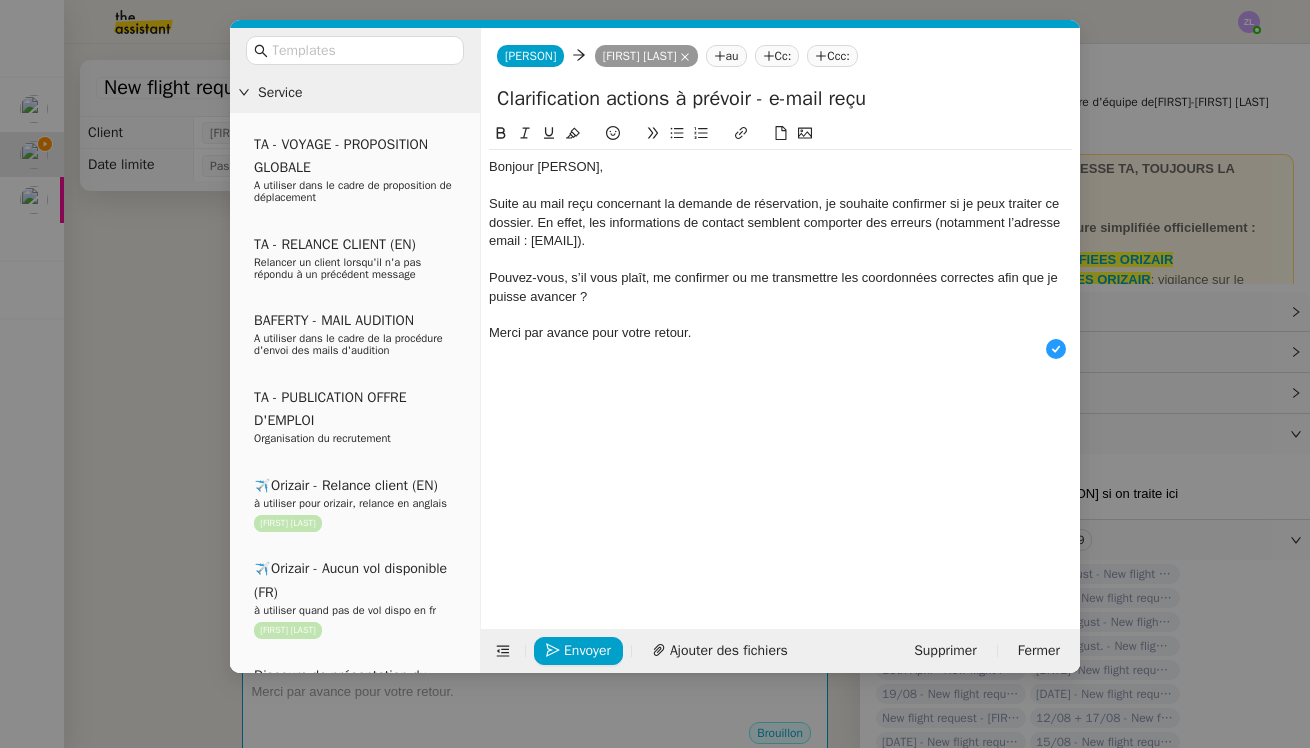 type on "Clarification actions à prévoir - e-mail reçu" 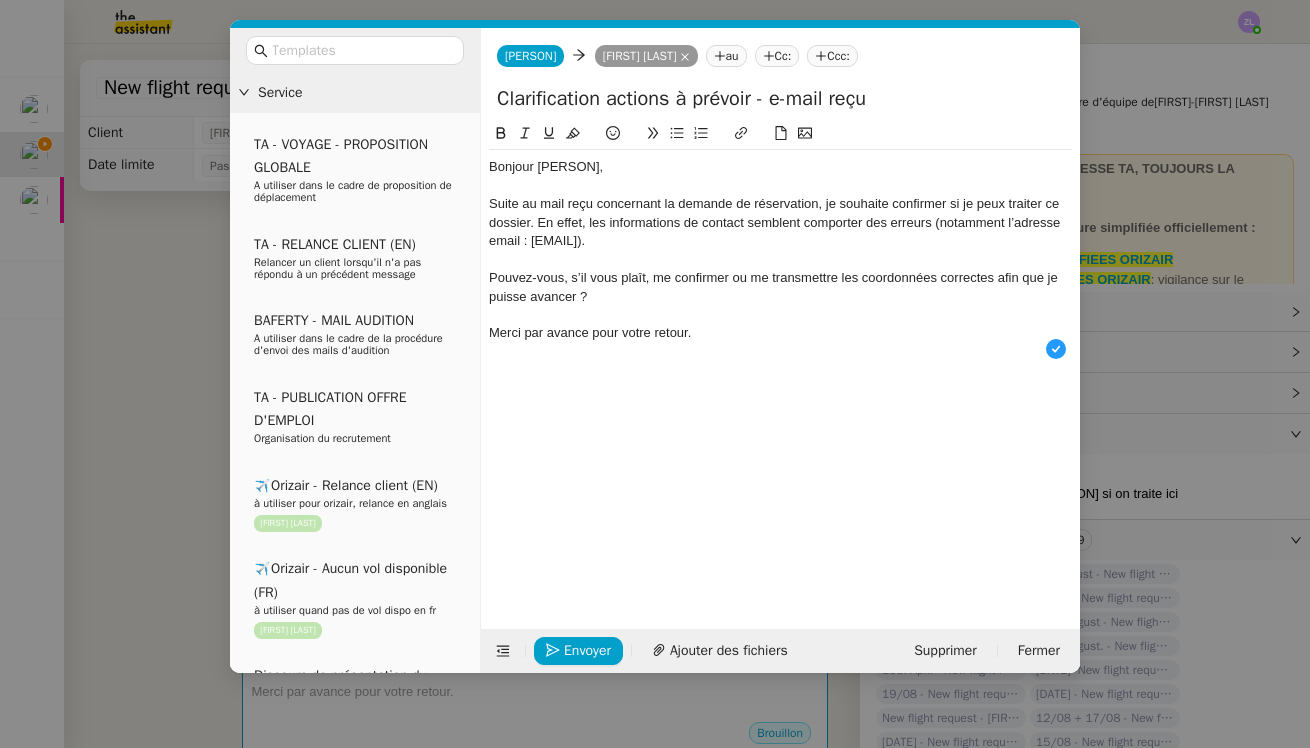 type 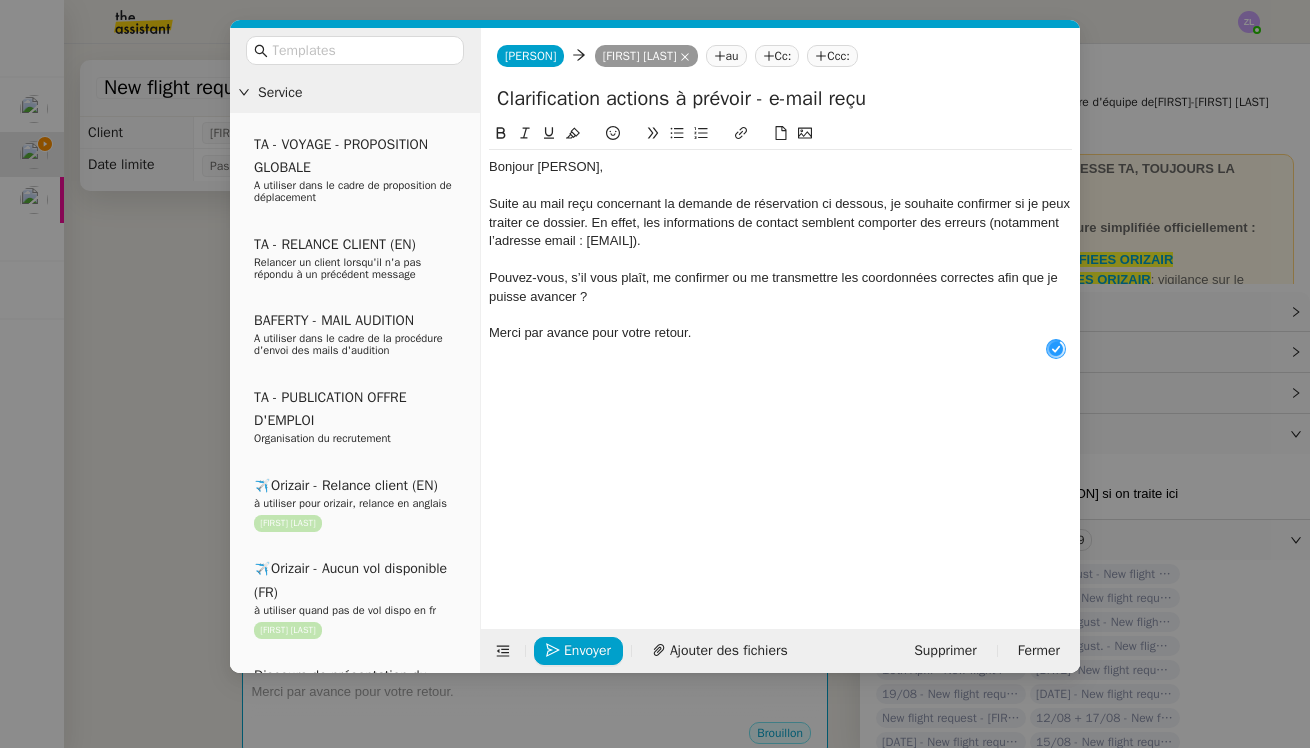 click on "Suite au mail reçu concernant la demande de réservation ci dessous, je souhaite confirmer si je peux traiter ce dossier. En effet, les informations de contact semblent comporter des erreurs (notamment l’adresse email : [EMAIL])." 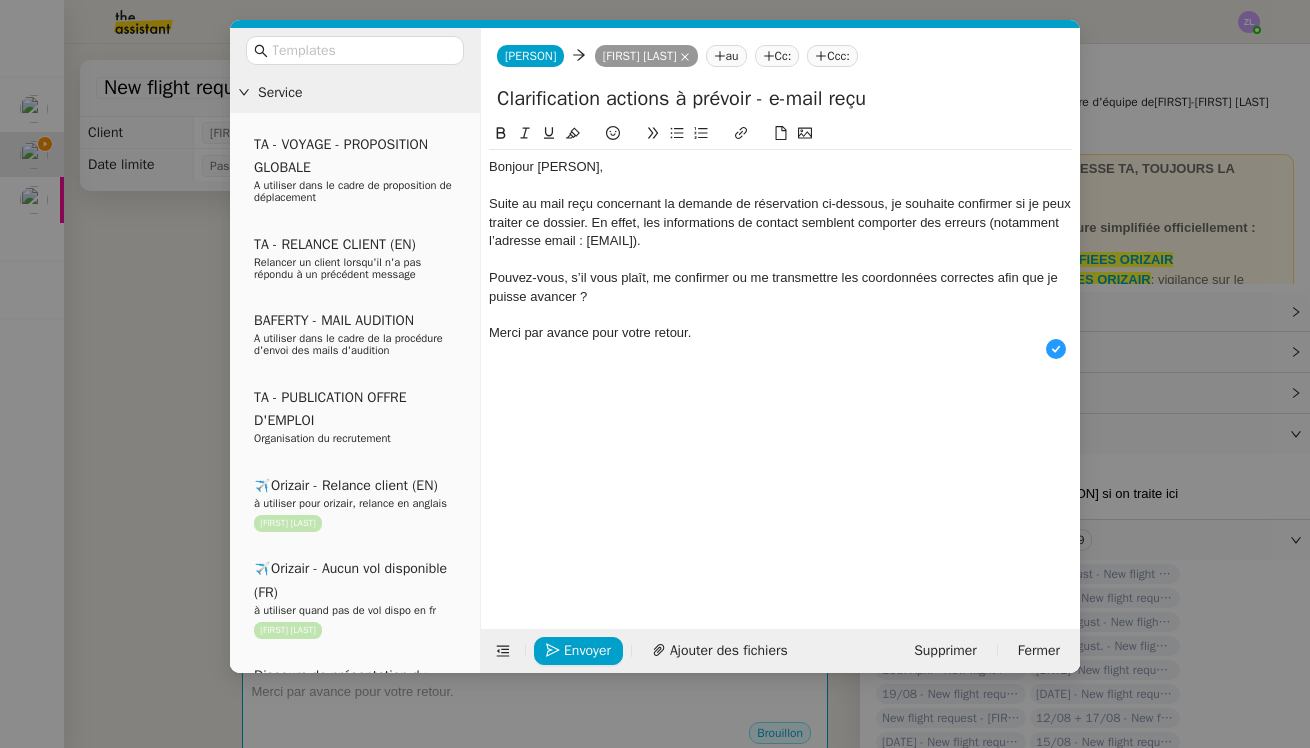 click on "Suite au mail reçu concernant la demande de réservation ci-dessous, je souhaite confirmer si je peux traiter ce dossier. En effet, les informations de contact semblent comporter des erreurs (notamment l’adresse email : [EMAIL])." 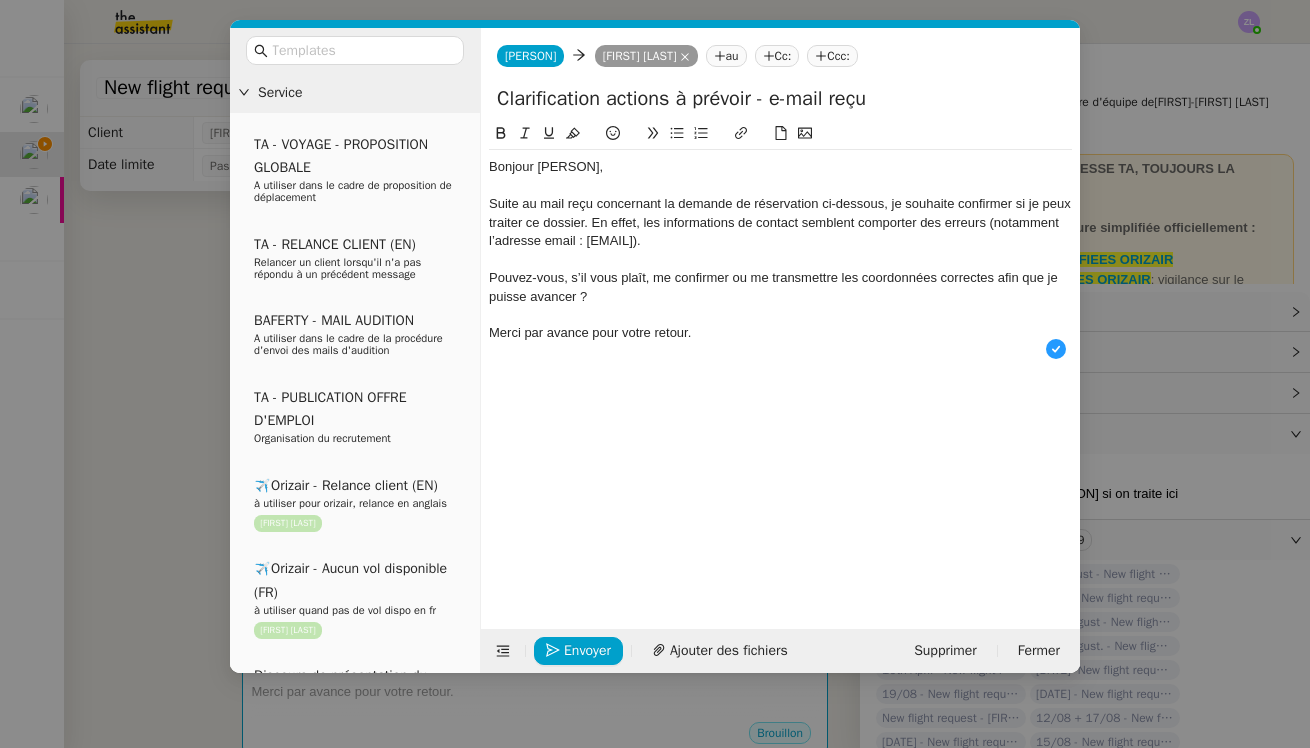 click on "Suite au mail reçu concernant la demande de réservation ci-dessous, je souhaite confirmer si je peux traiter ce dossier. En effet, les informations de contact semblent comporter des erreurs (notamment l’adresse email : [EMAIL])." 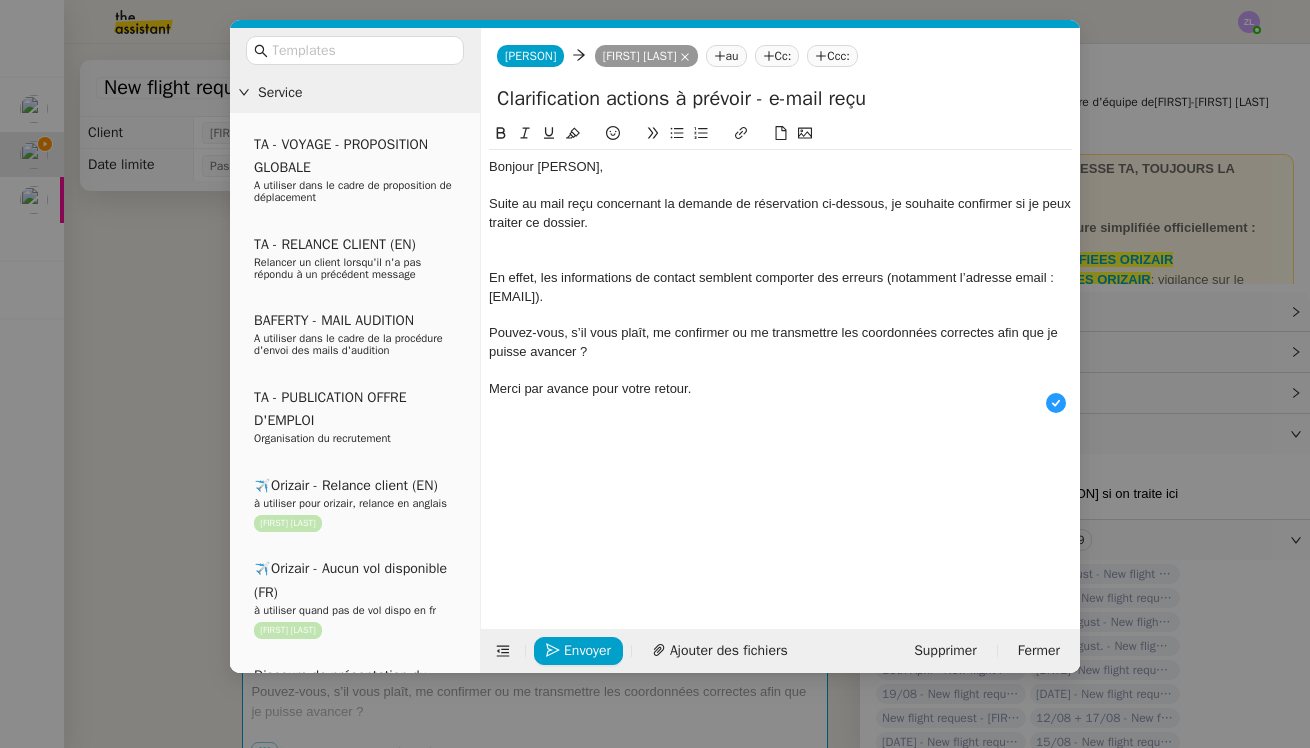 click on "Service TA - VOYAGE - PROPOSITION GLOBALE    A utiliser dans le cadre de proposition de déplacement TA - RELANCE CLIENT (EN)    Relancer un client lorsqu'il n'a pas répondu à un précédent message BAFERTY - MAIL AUDITION    A utiliser dans le cadre de la procédure d'envoi des mails d'audition TA - PUBLICATION OFFRE D'EMPLOI     Organisation du recrutement ✈️Orizair - Relance client (EN)     à utiliser pour orizair, relance en anglais  [FIRST] [LAST] ✈️Orizair - Aucun vol disponible (FR)    à utiliser quand pas de vol dispo en fr  [FIRST] [LAST] Discours de présentation du paiement sécurisé    ✈️Orizair - Relance client (FR)    à utiliser pour orizair, première relance en français  [FIRST] [LAST] TA - VOYAGES - PROPOSITION ITINERAIRE    Soumettre les résultats d'une recherche Orizair - Empty Legs - Confirmation opérateur (EN)    à utiliser dans la communication sur avinode pour les empty legs  [FIRST] [LAST] TA - CONFIRMATION PAIEMENT (EN)    TA - COURRIER EXPEDIE (recommandé)" at bounding box center [655, 374] 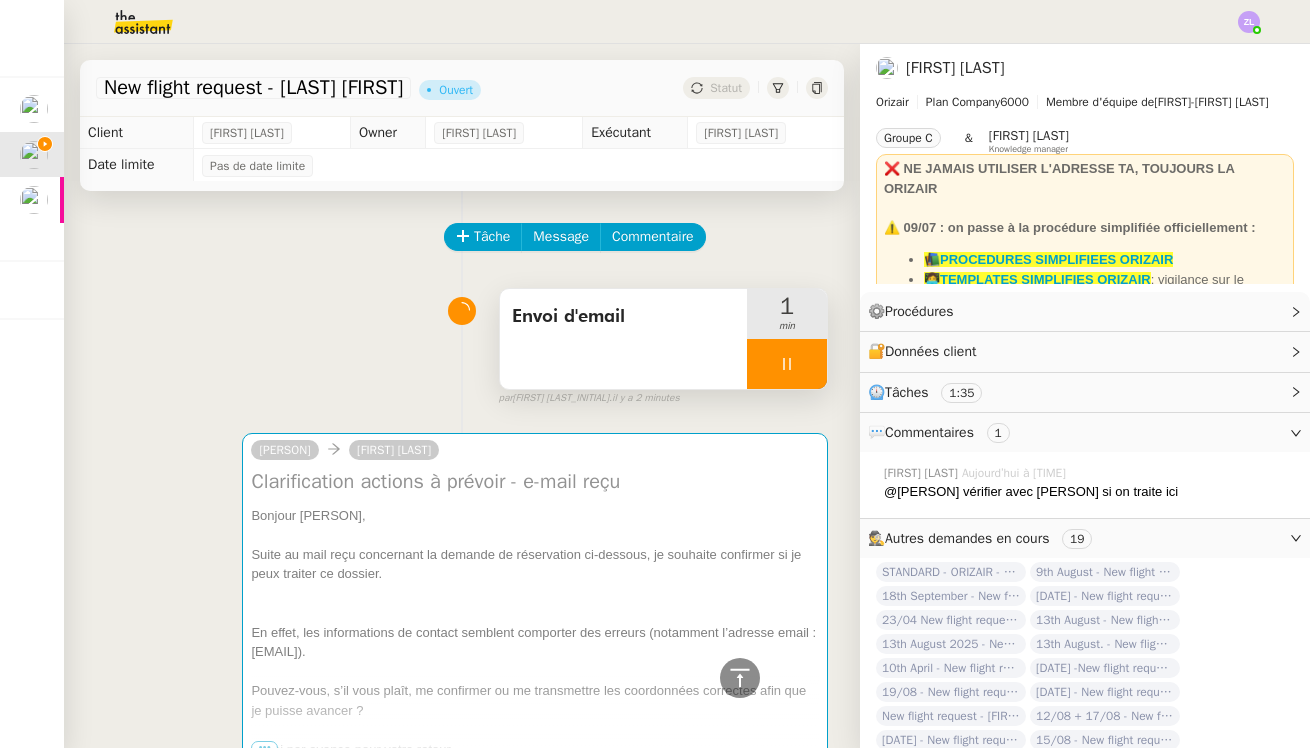 scroll, scrollTop: 1089, scrollLeft: 0, axis: vertical 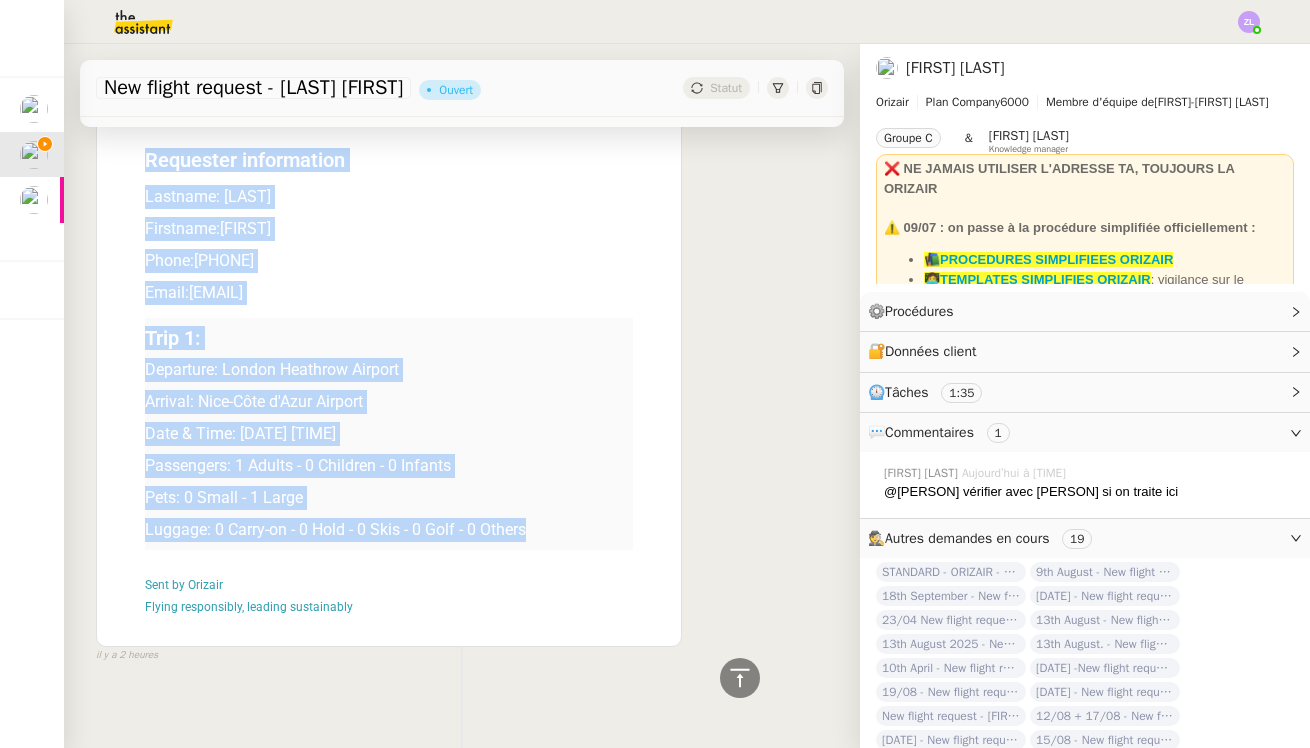 drag, startPoint x: 148, startPoint y: 159, endPoint x: 581, endPoint y: 532, distance: 571.505 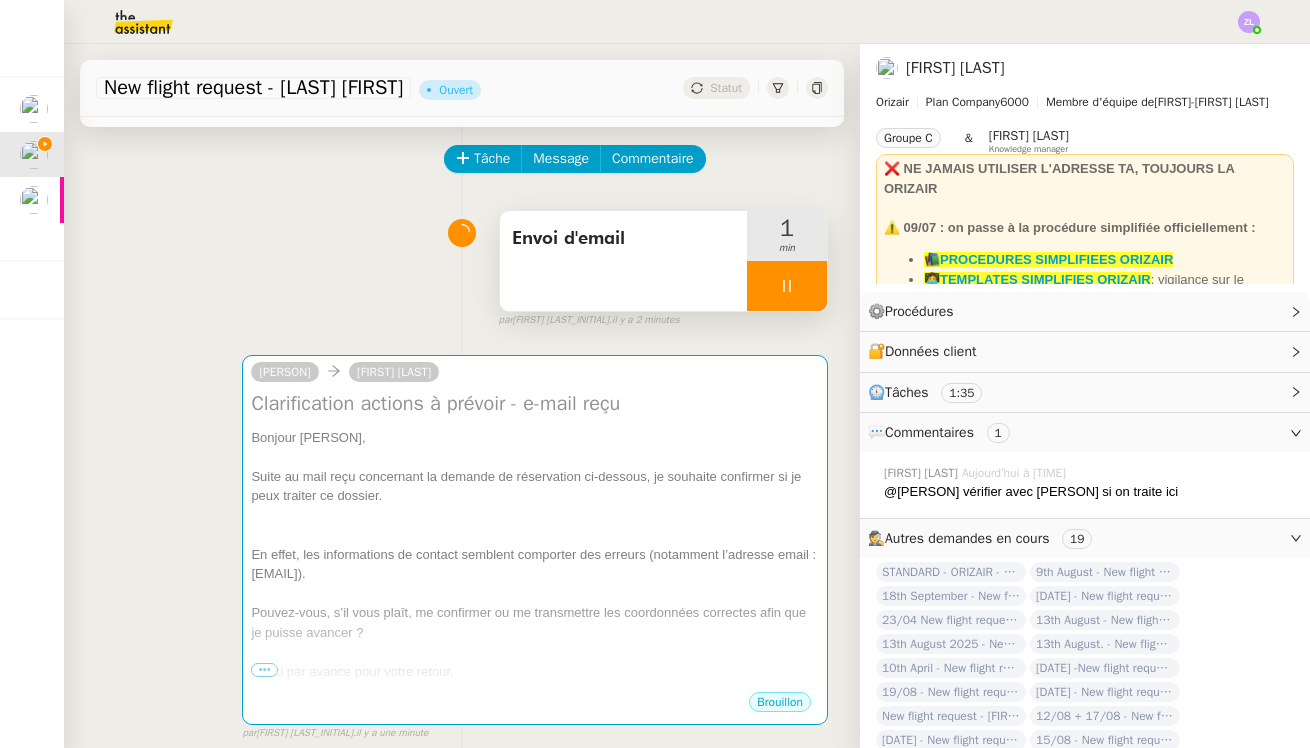 scroll, scrollTop: 0, scrollLeft: 0, axis: both 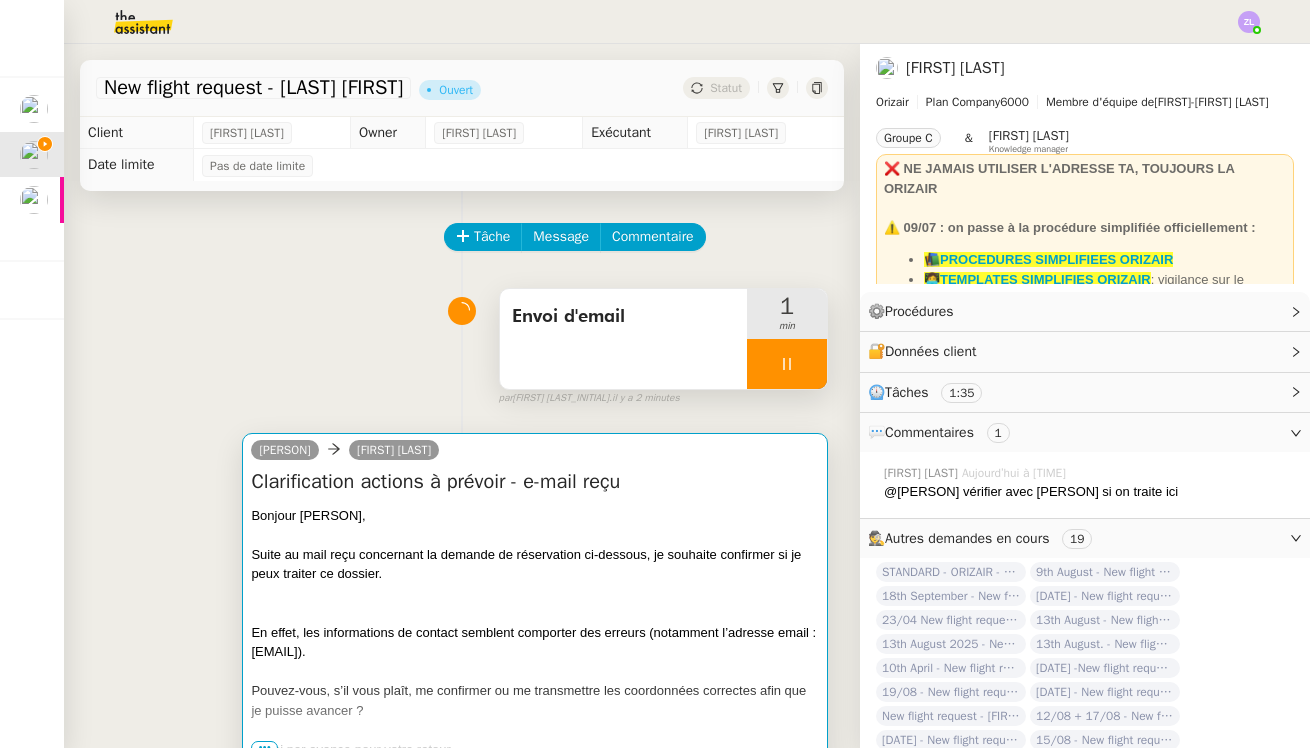 click on "Suite au mail reçu concernant la demande de réservation ci-dessous, je souhaite confirmer si je peux traiter ce dossier." at bounding box center [535, 564] 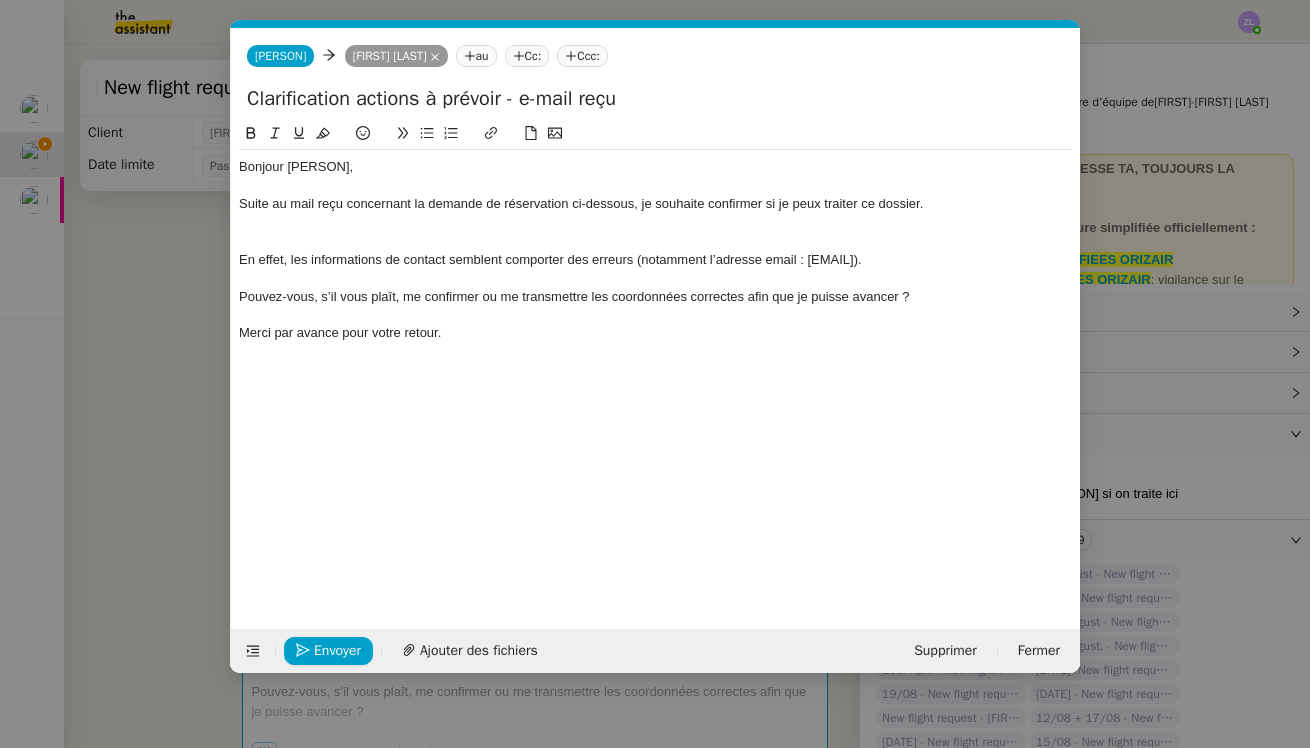 scroll, scrollTop: 0, scrollLeft: 43, axis: horizontal 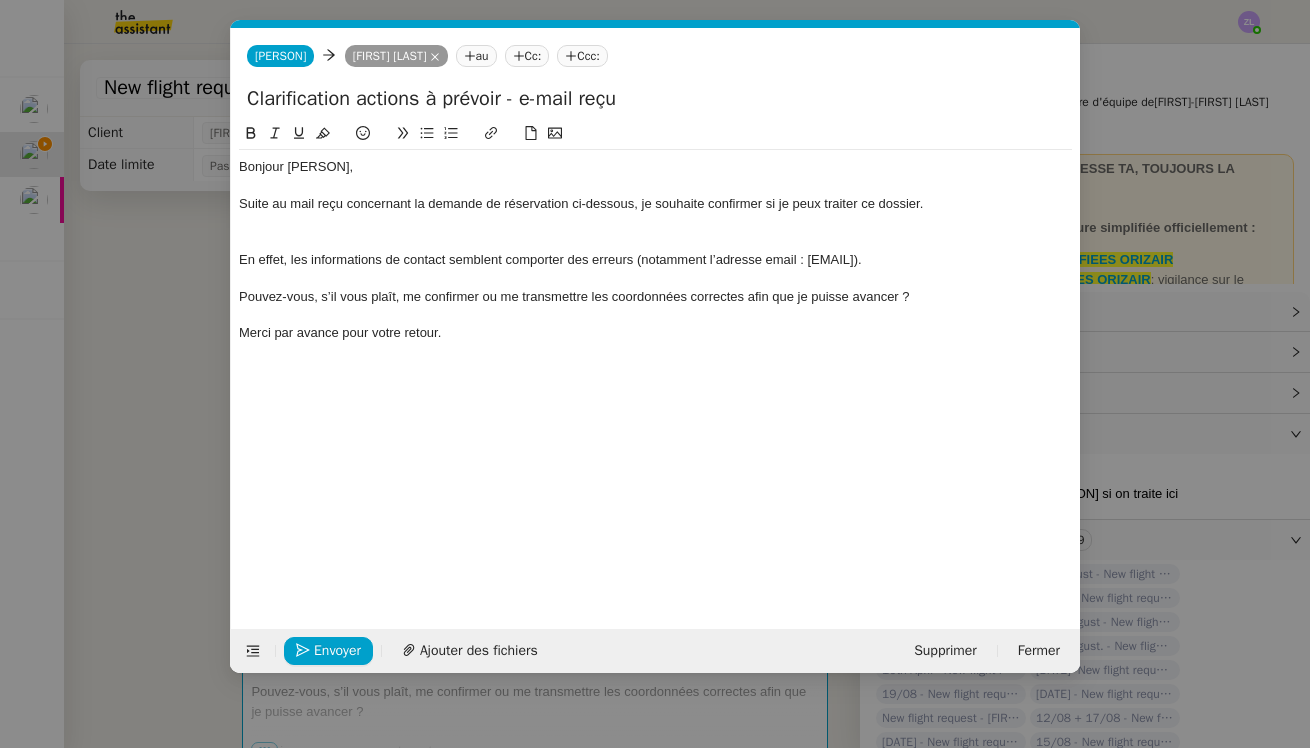 click 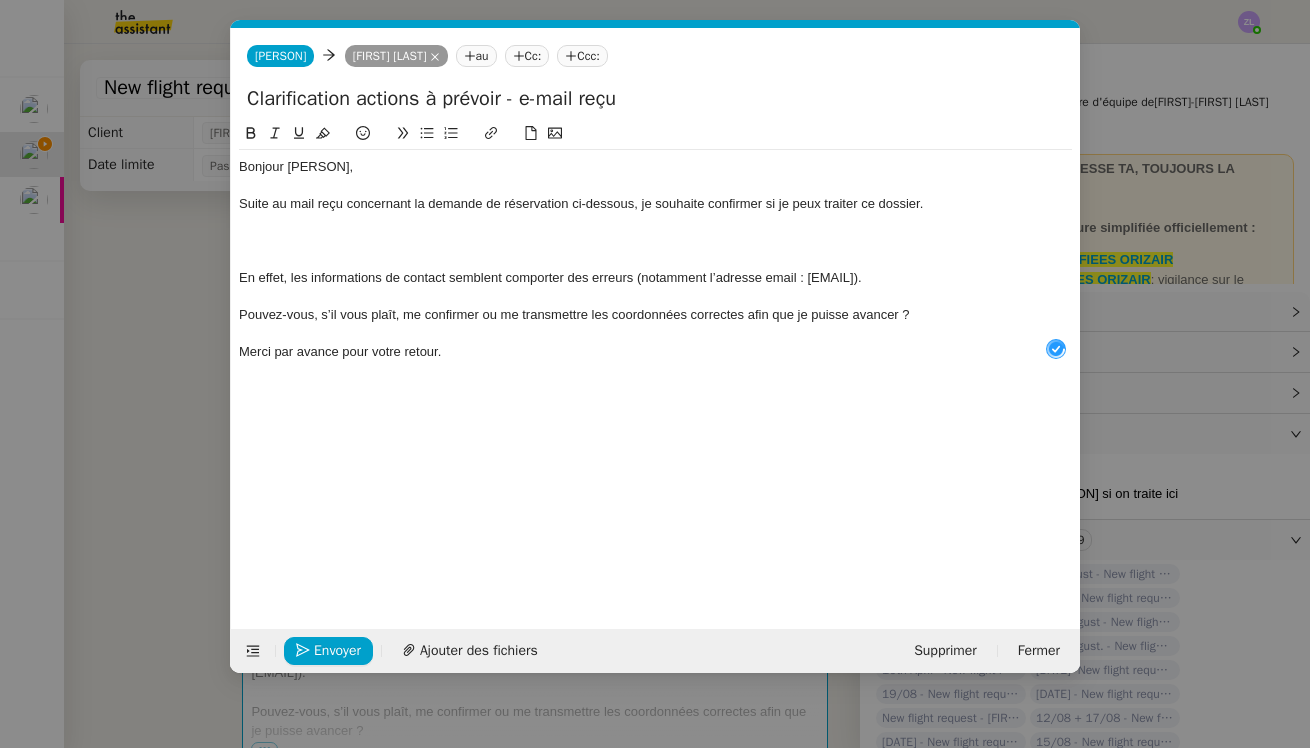 scroll, scrollTop: 21, scrollLeft: 0, axis: vertical 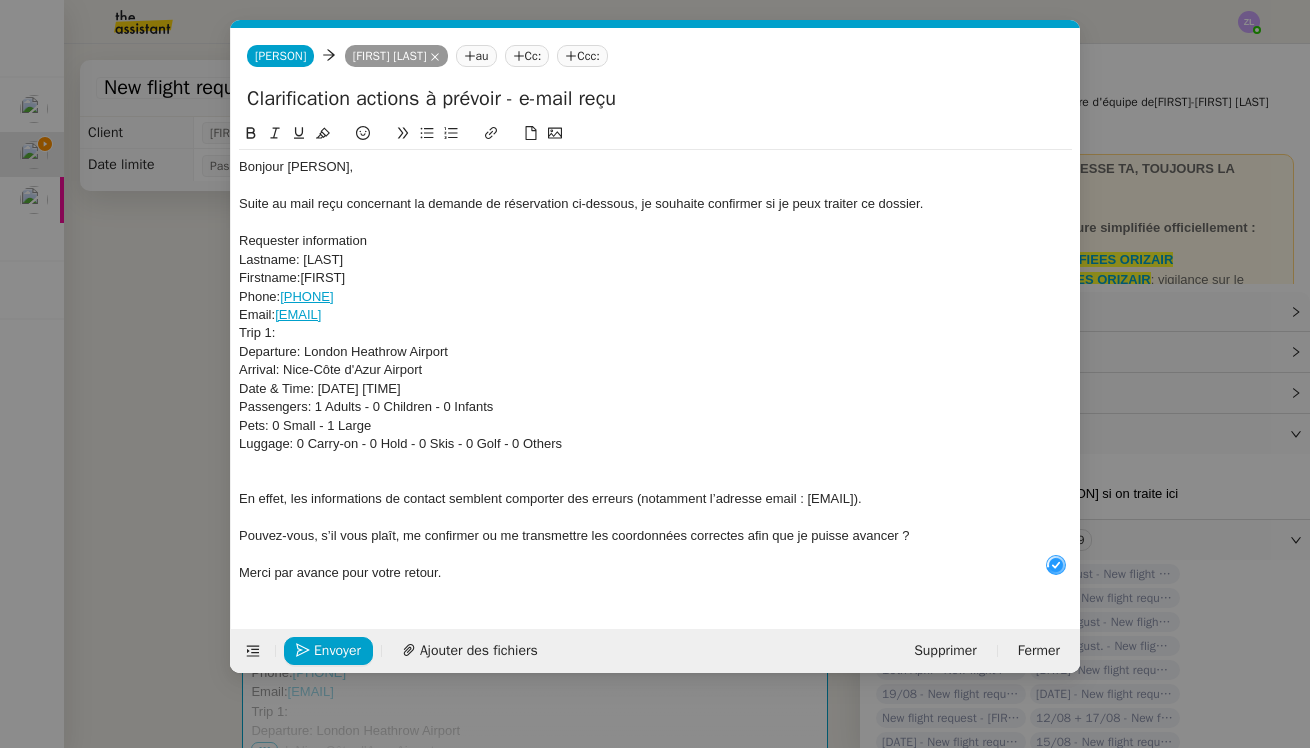 click on "Requester information" 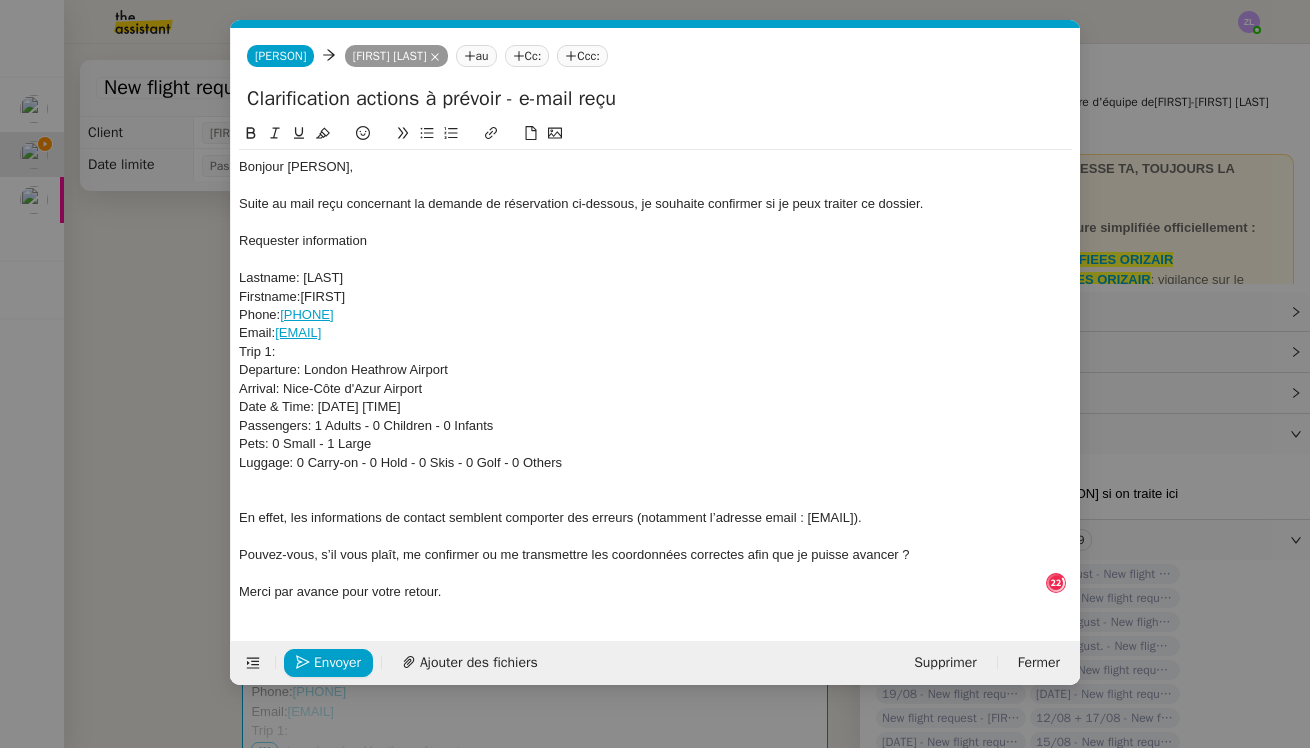 drag, startPoint x: 340, startPoint y: 294, endPoint x: 351, endPoint y: 273, distance: 23.70654 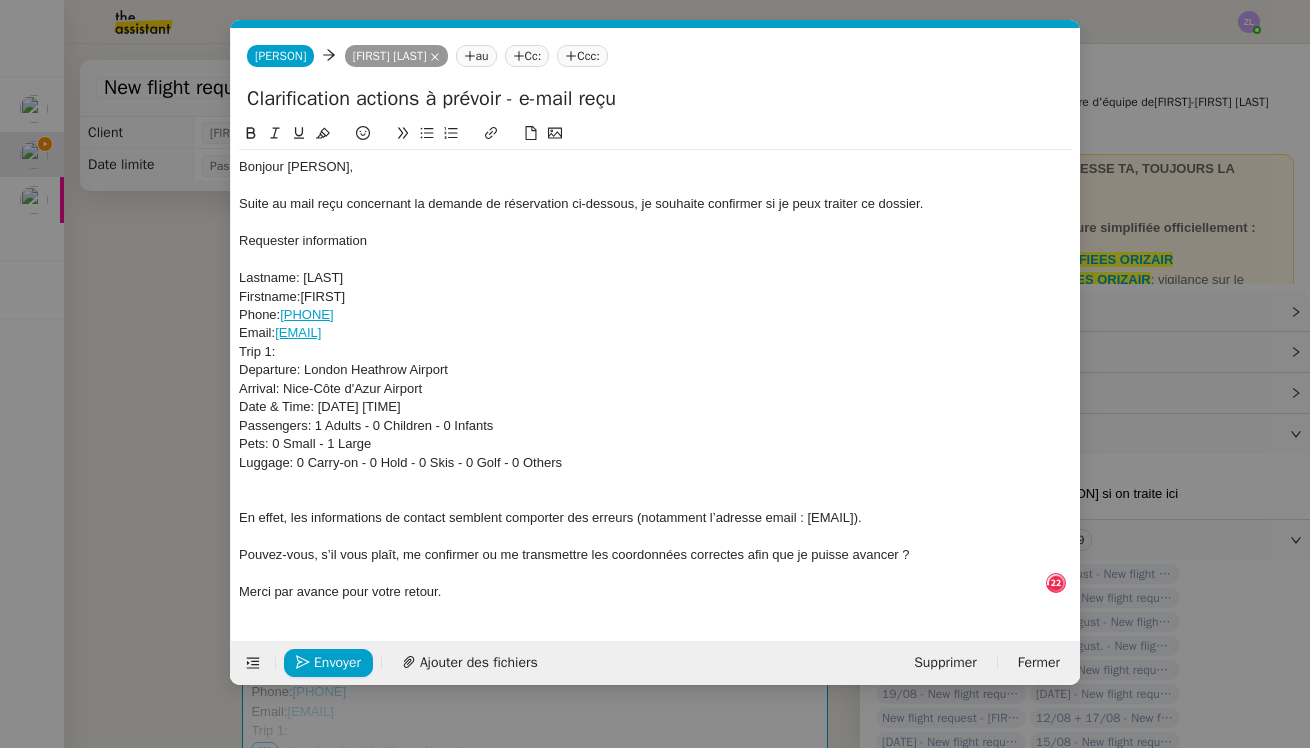 click on "Firstname:[FIRST]" 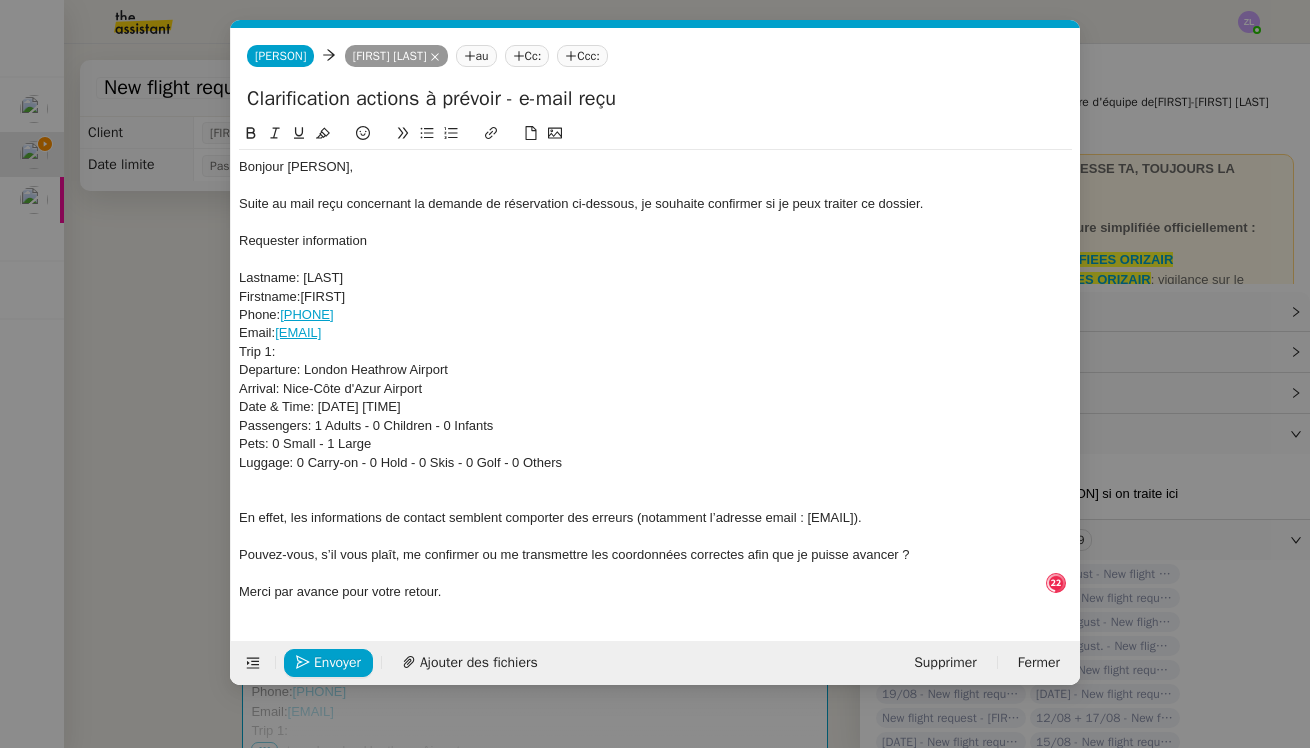 click on "Lastname: [LAST]" 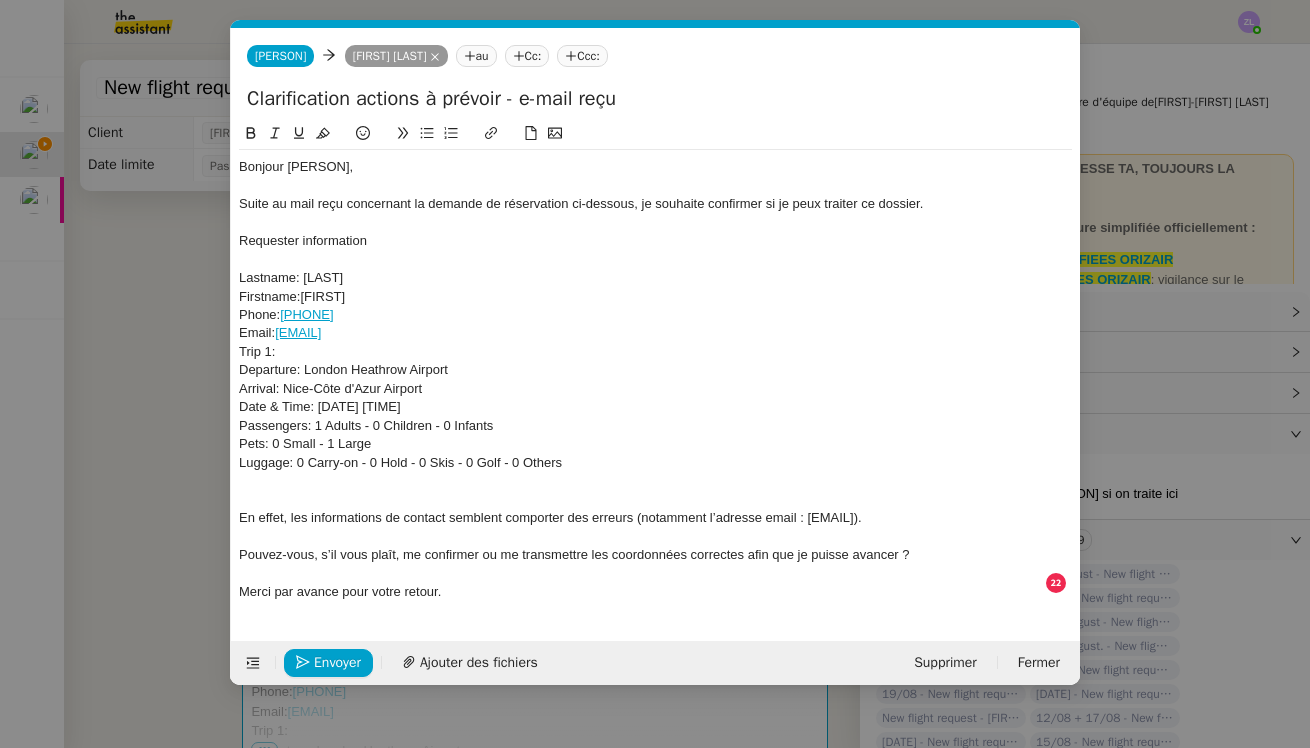 click on "Email: [EMAIL]" 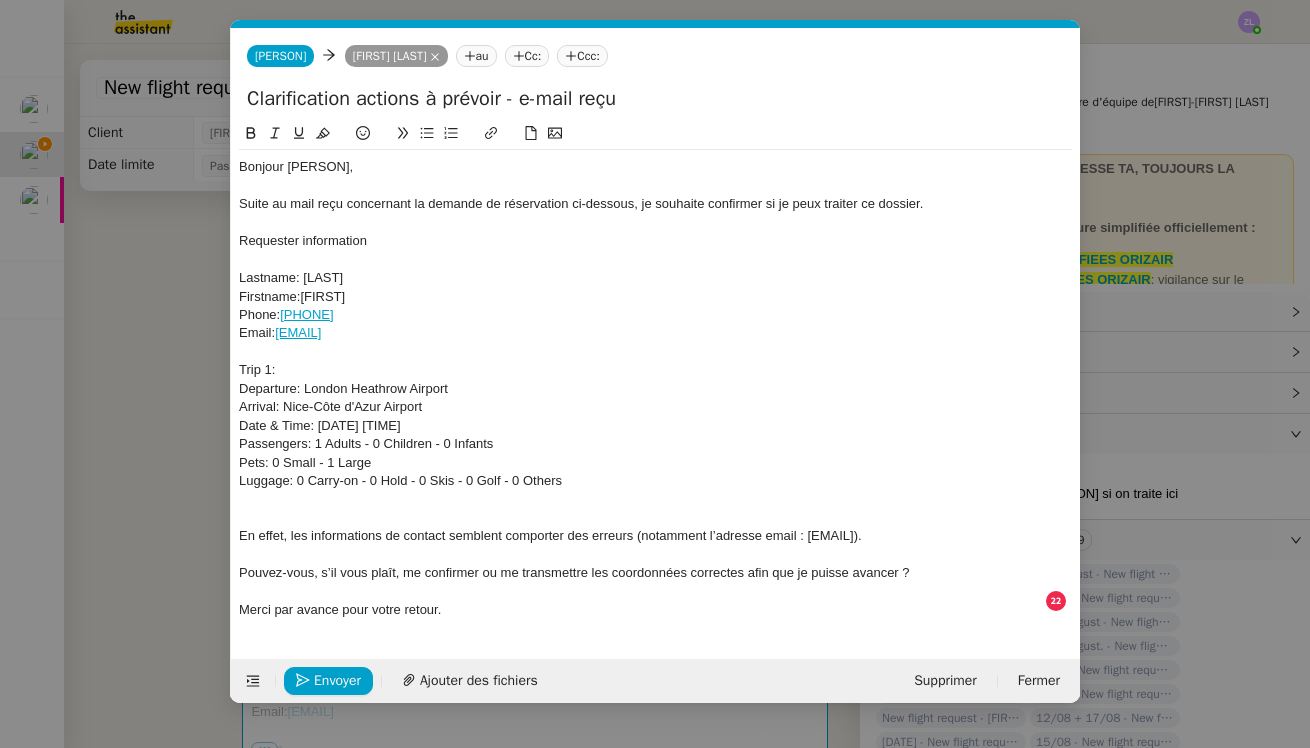 click 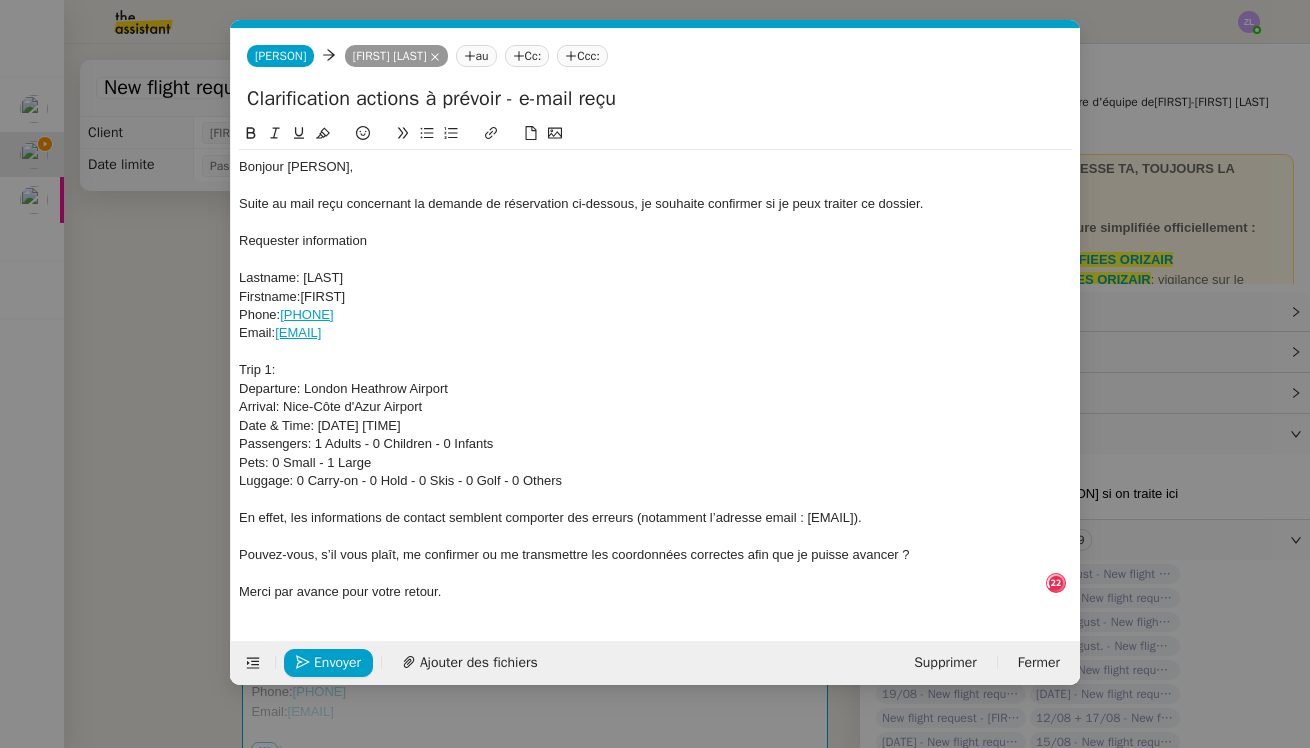click on "Pouvez-vous, s’il vous plaît, me confirmer ou me transmettre les coordonnées correctes afin que je puisse avancer ?" 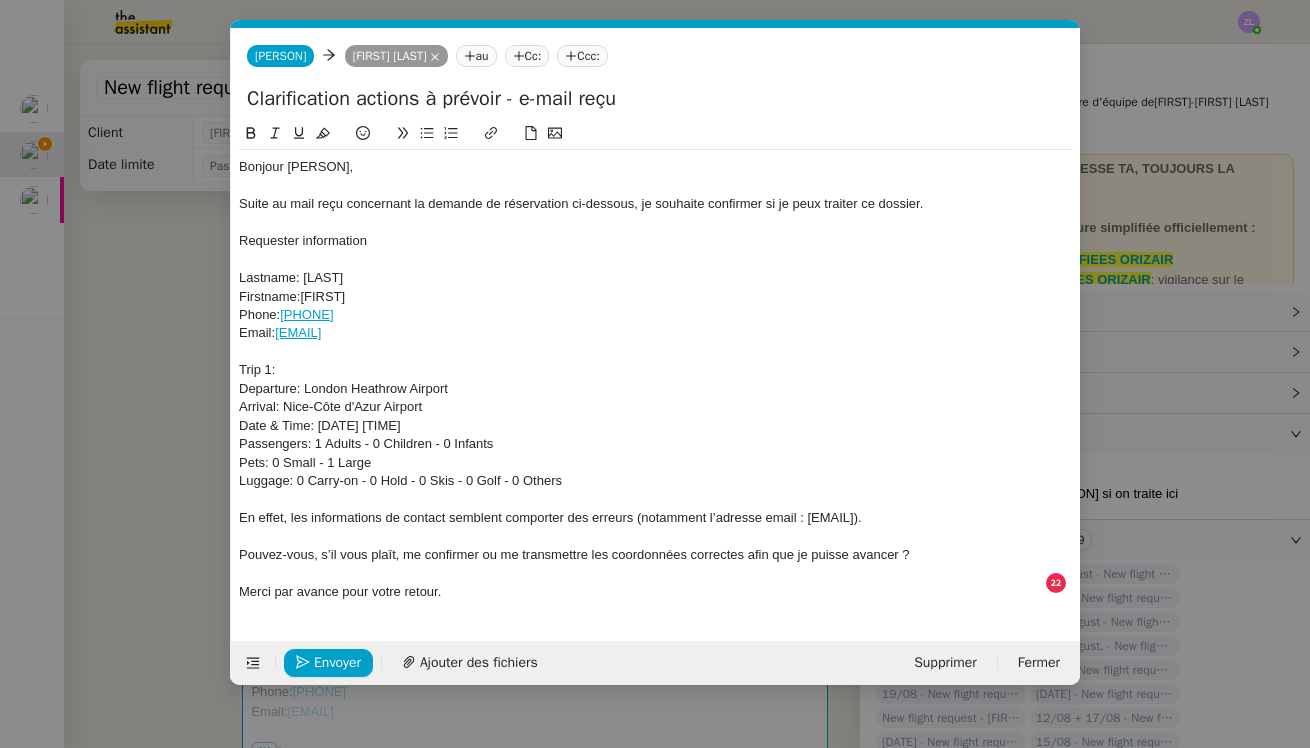 click 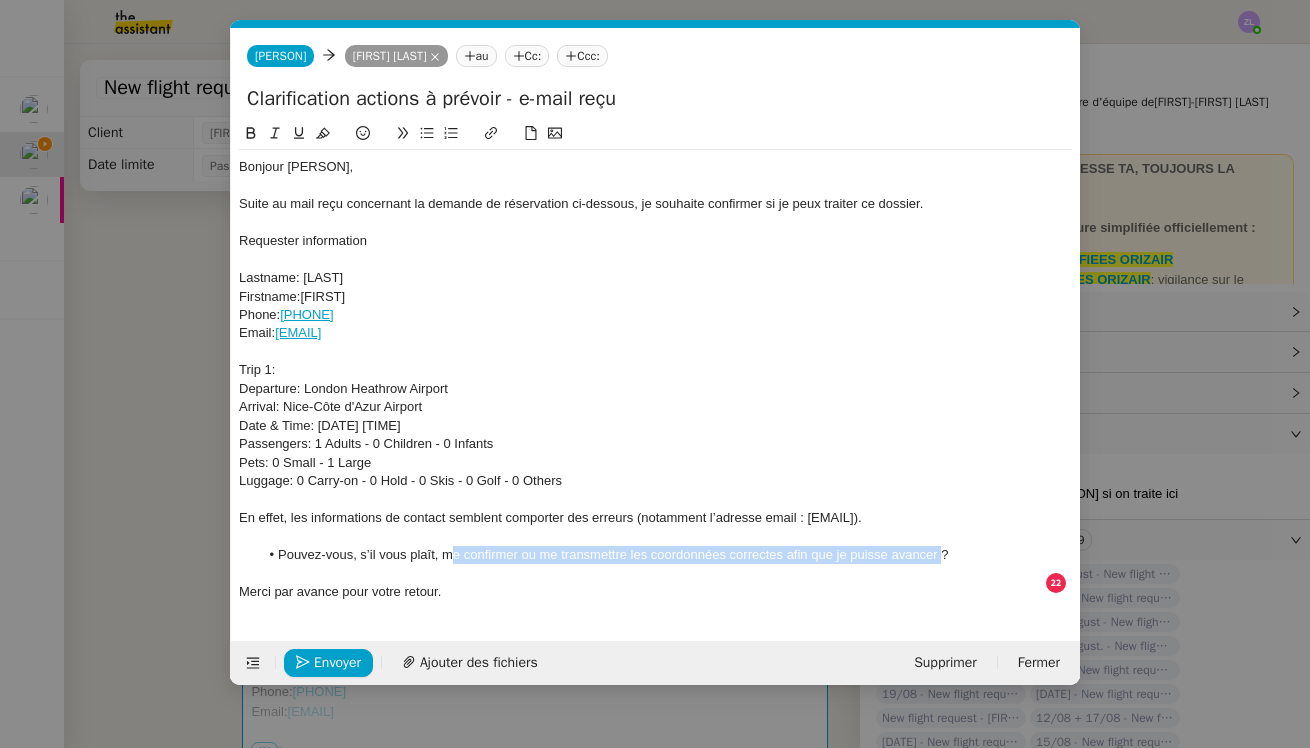 drag, startPoint x: 942, startPoint y: 546, endPoint x: 453, endPoint y: 541, distance: 489.02557 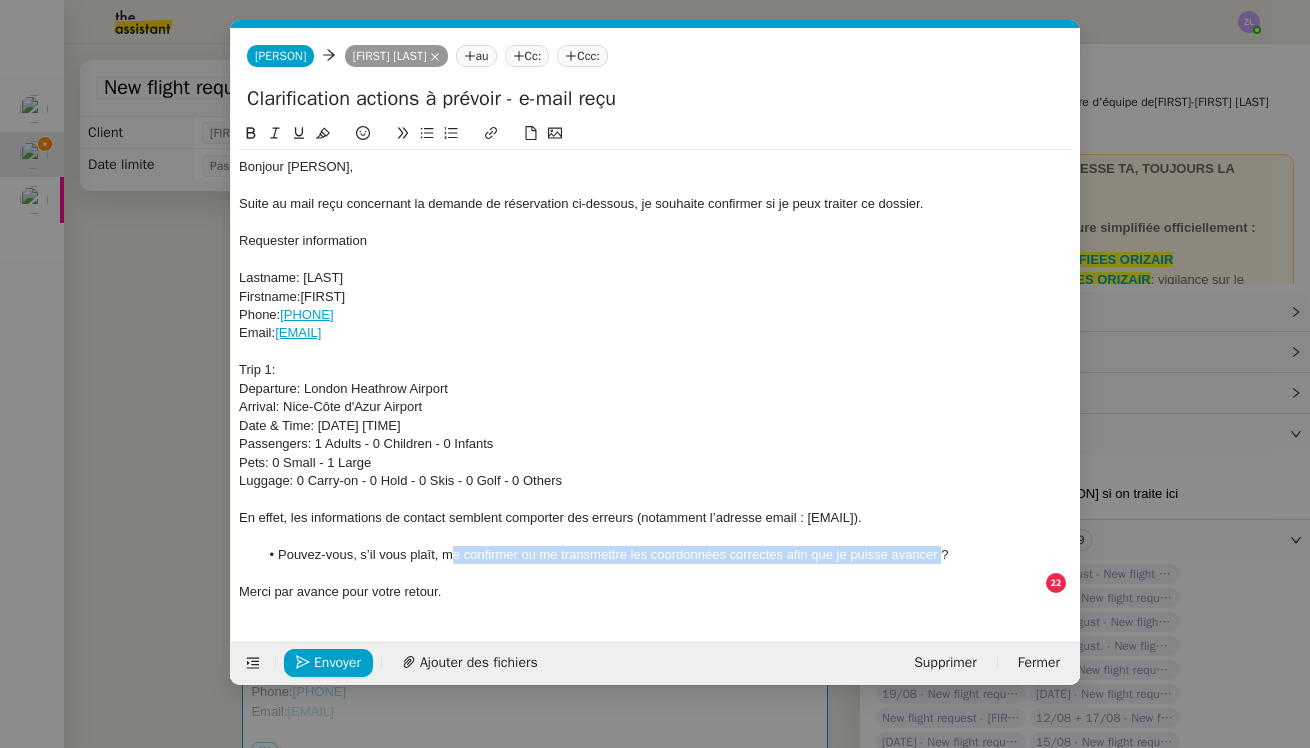 click on "Pouvez-vous, s’il vous plaît, me confirmer ou me transmettre les coordonnées correctes afin que je puisse avancer ?" 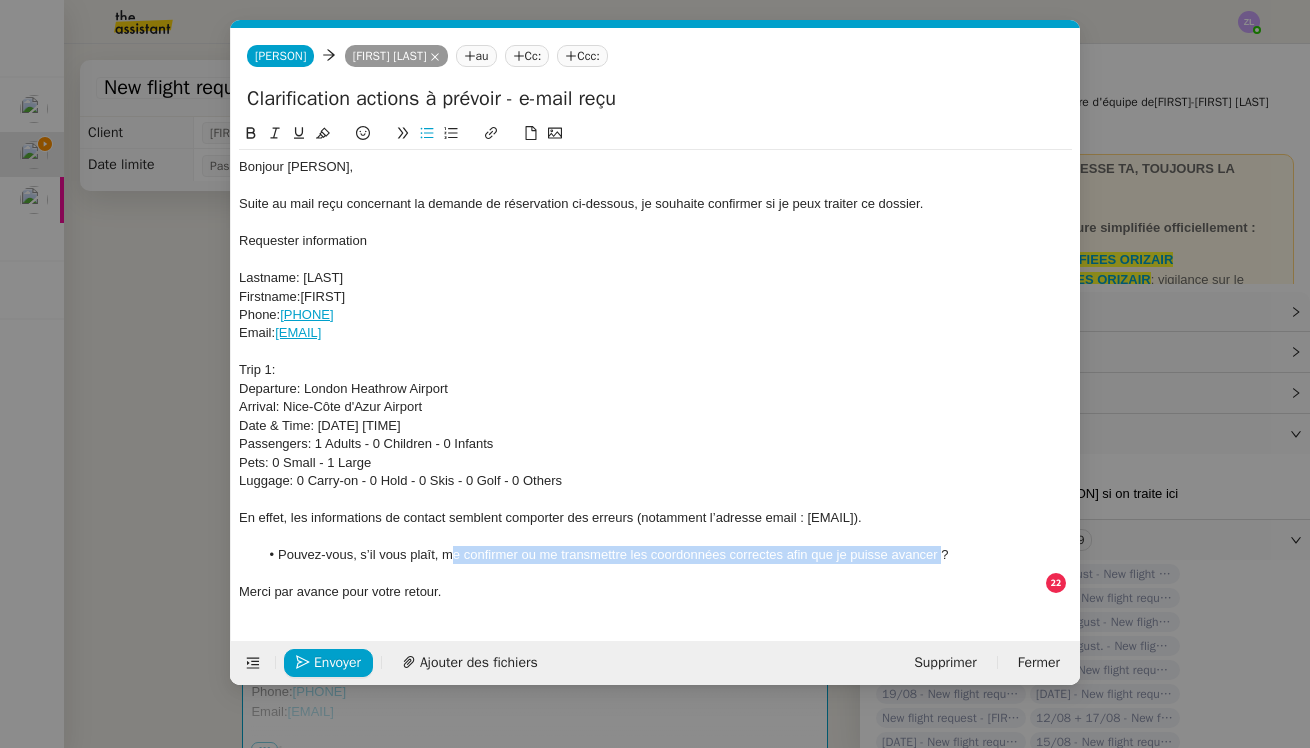 type 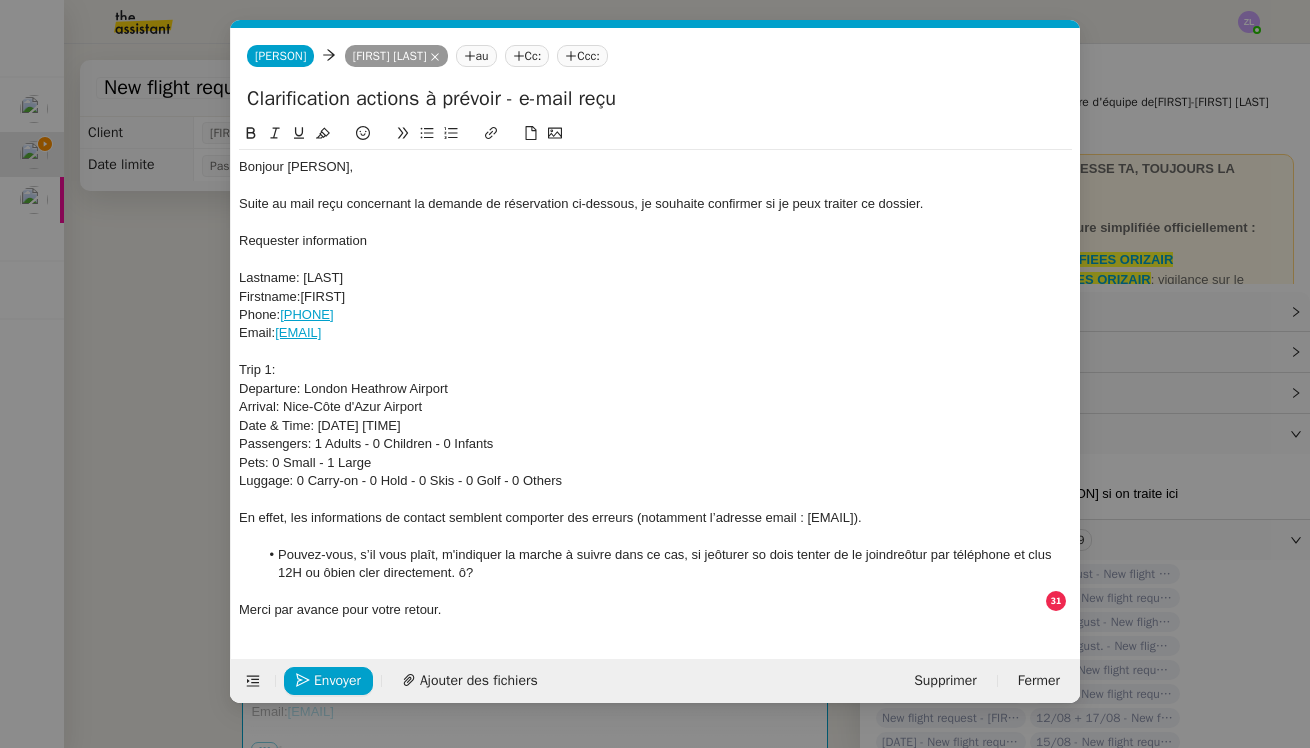 drag, startPoint x: 171, startPoint y: 317, endPoint x: 297, endPoint y: 371, distance: 137.08392 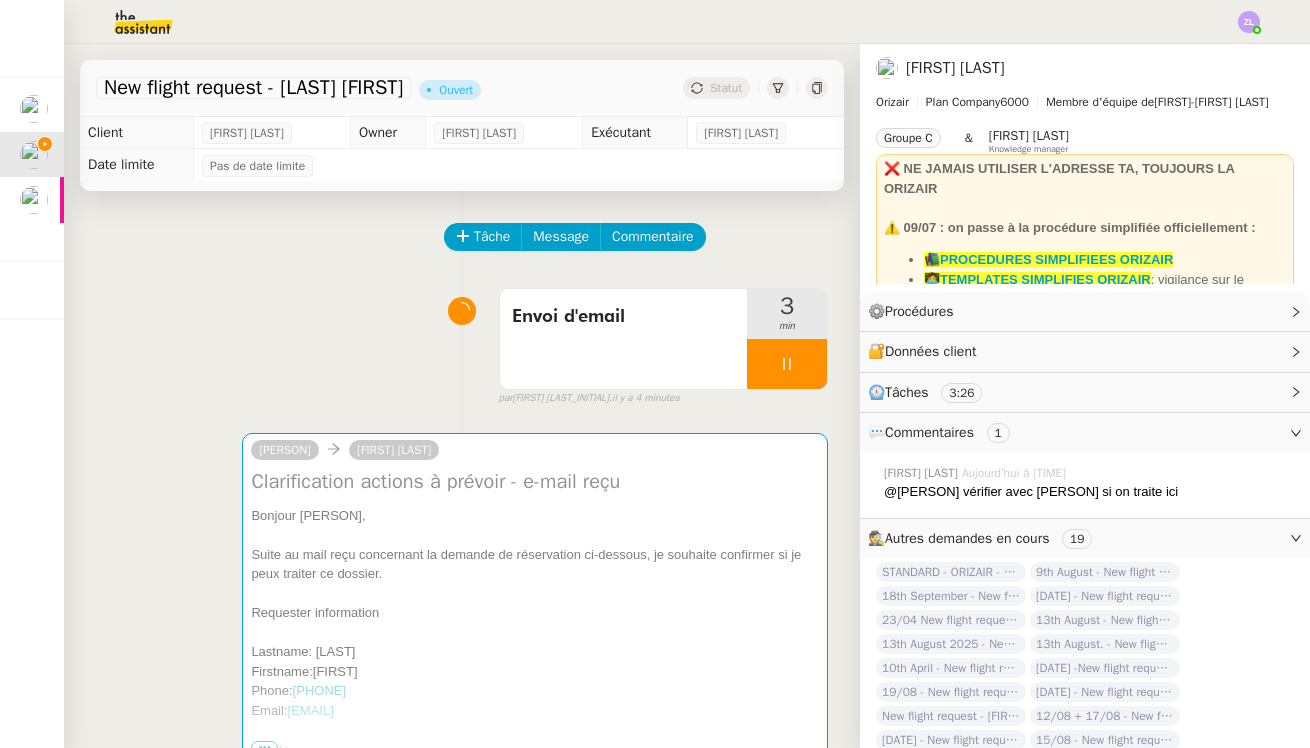 drag, startPoint x: 774, startPoint y: 371, endPoint x: 79, endPoint y: 286, distance: 700.1785 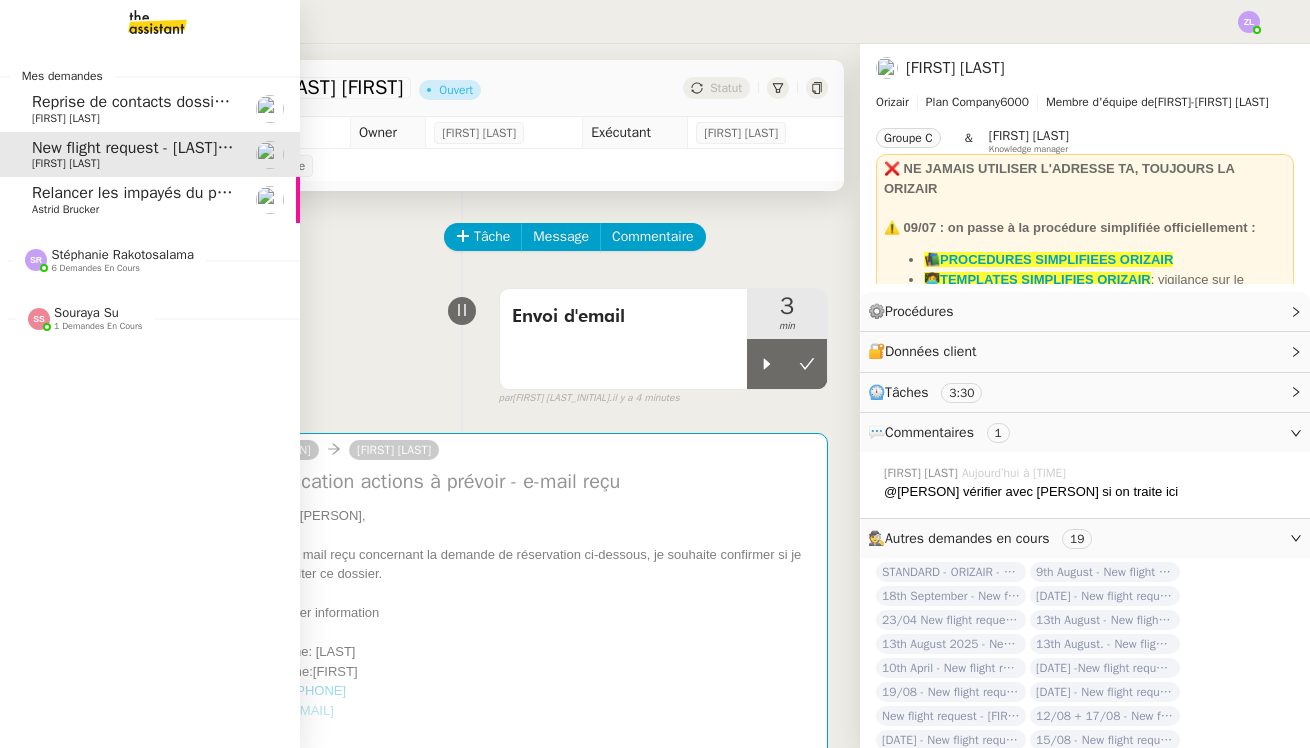 click on "Stéphanie Rakotosalama" 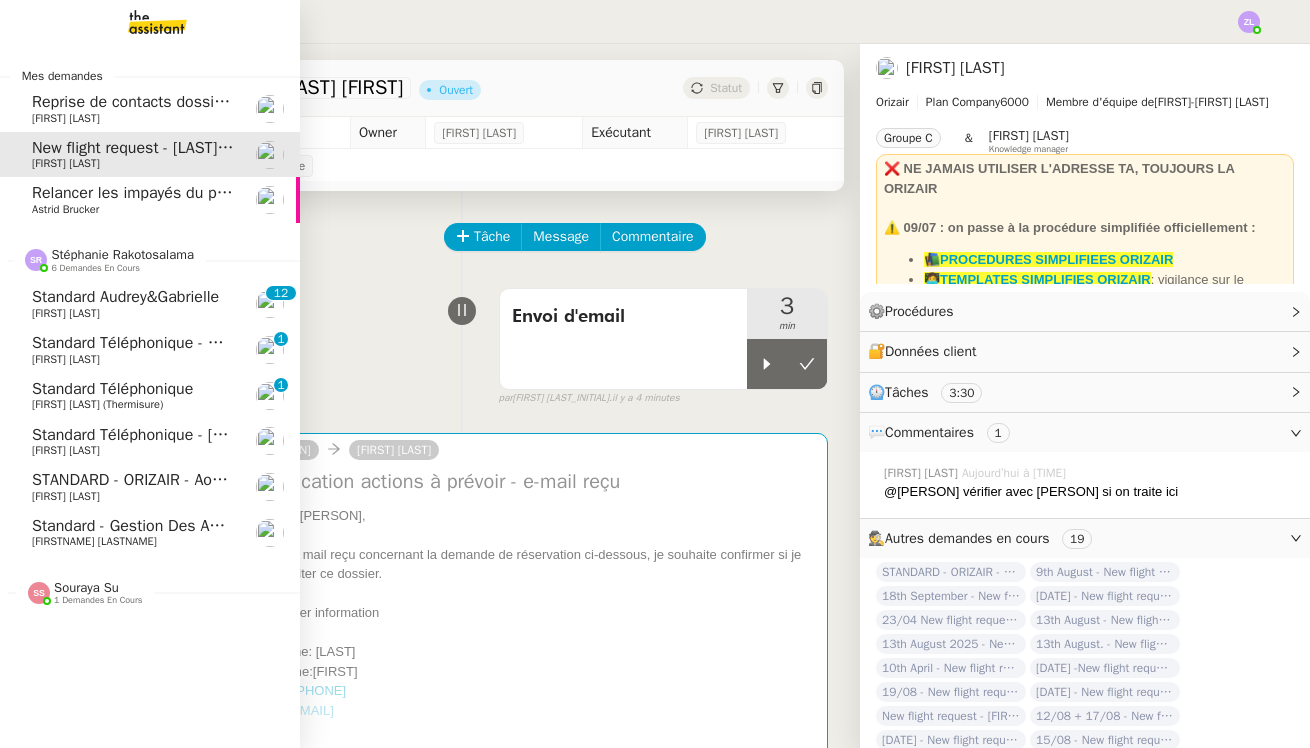 scroll, scrollTop: 0, scrollLeft: 0, axis: both 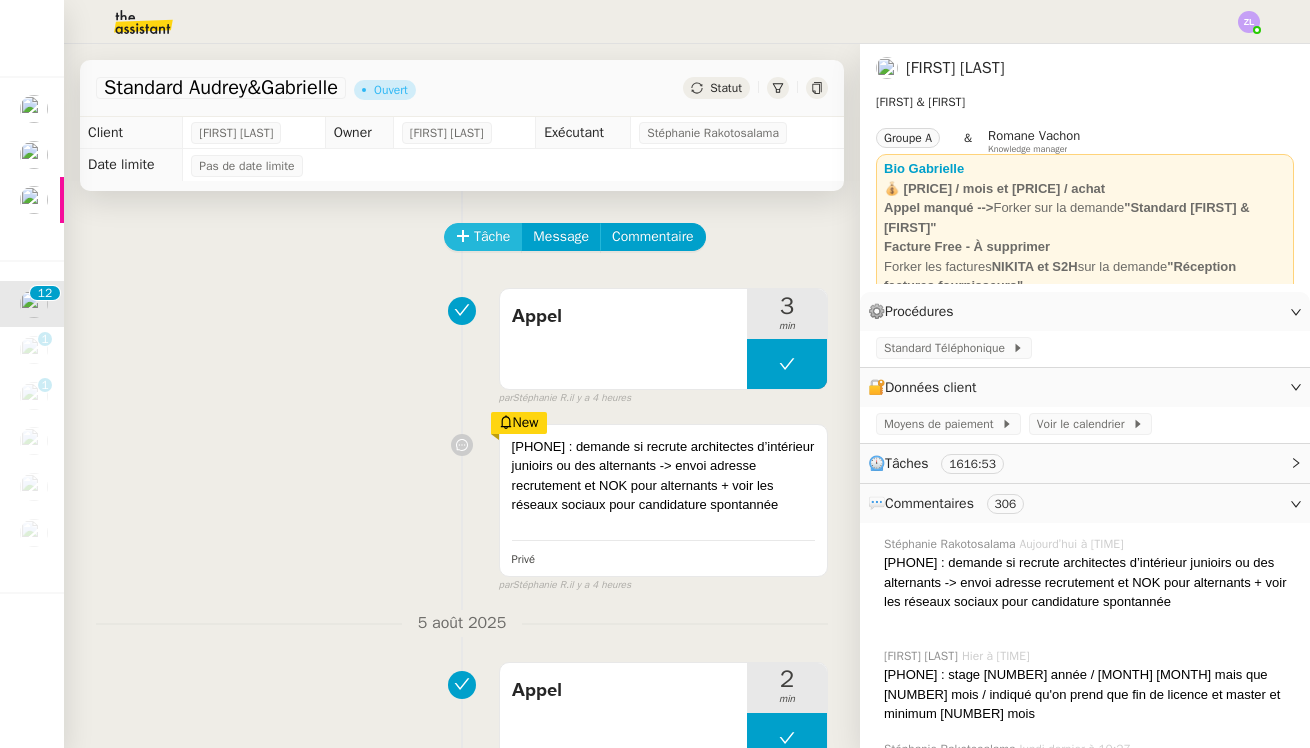 click on "Tâche" 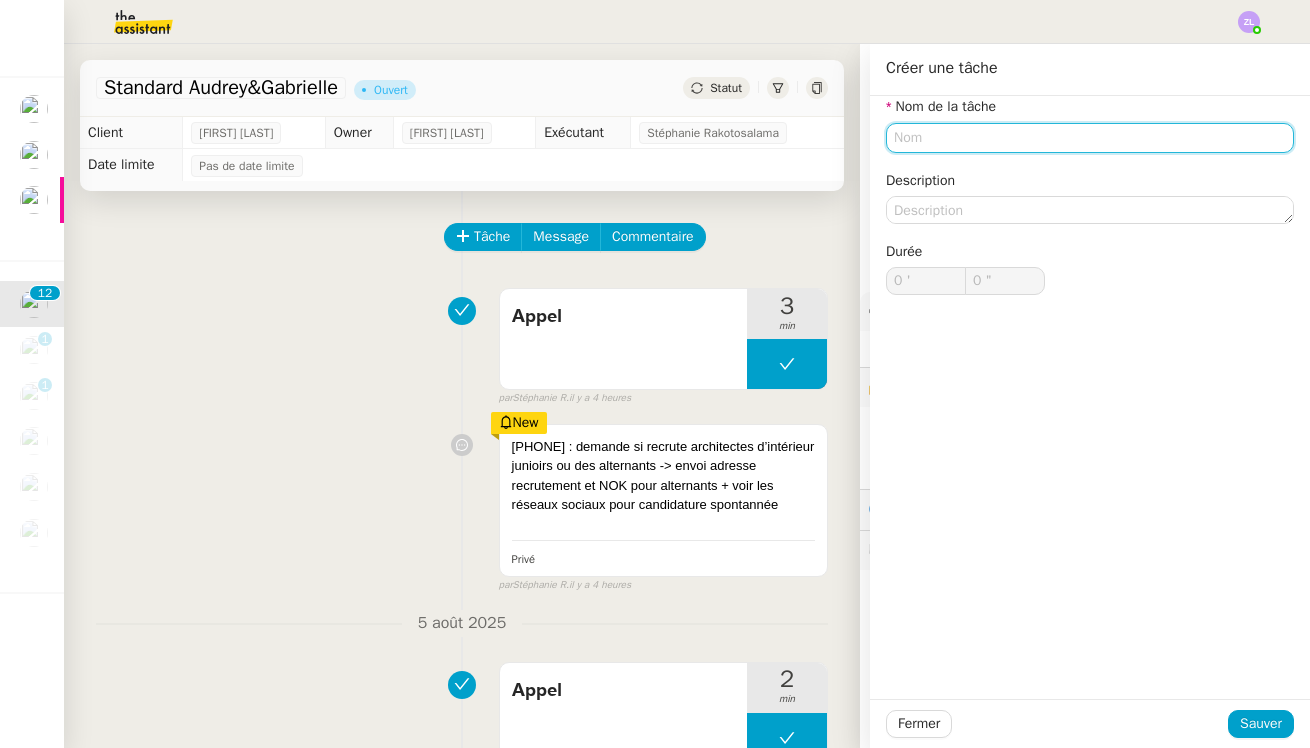 type on "p" 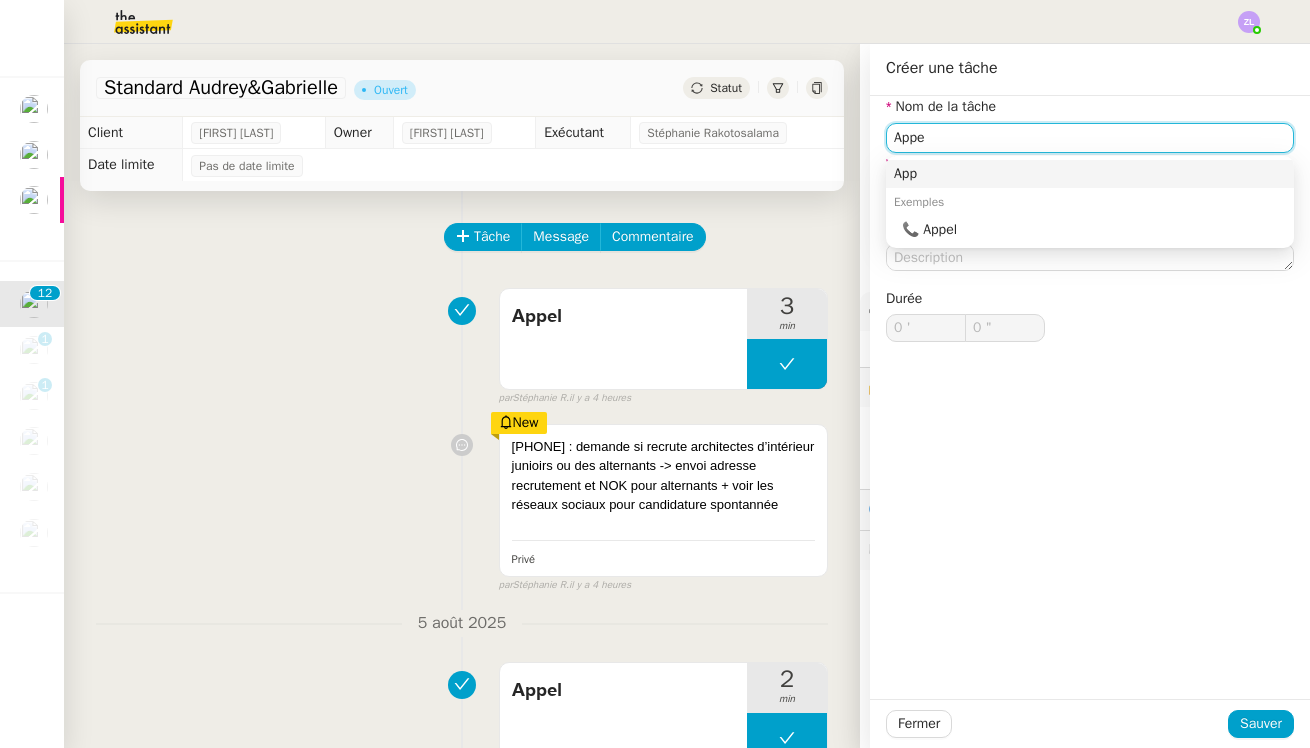 scroll, scrollTop: 0, scrollLeft: 0, axis: both 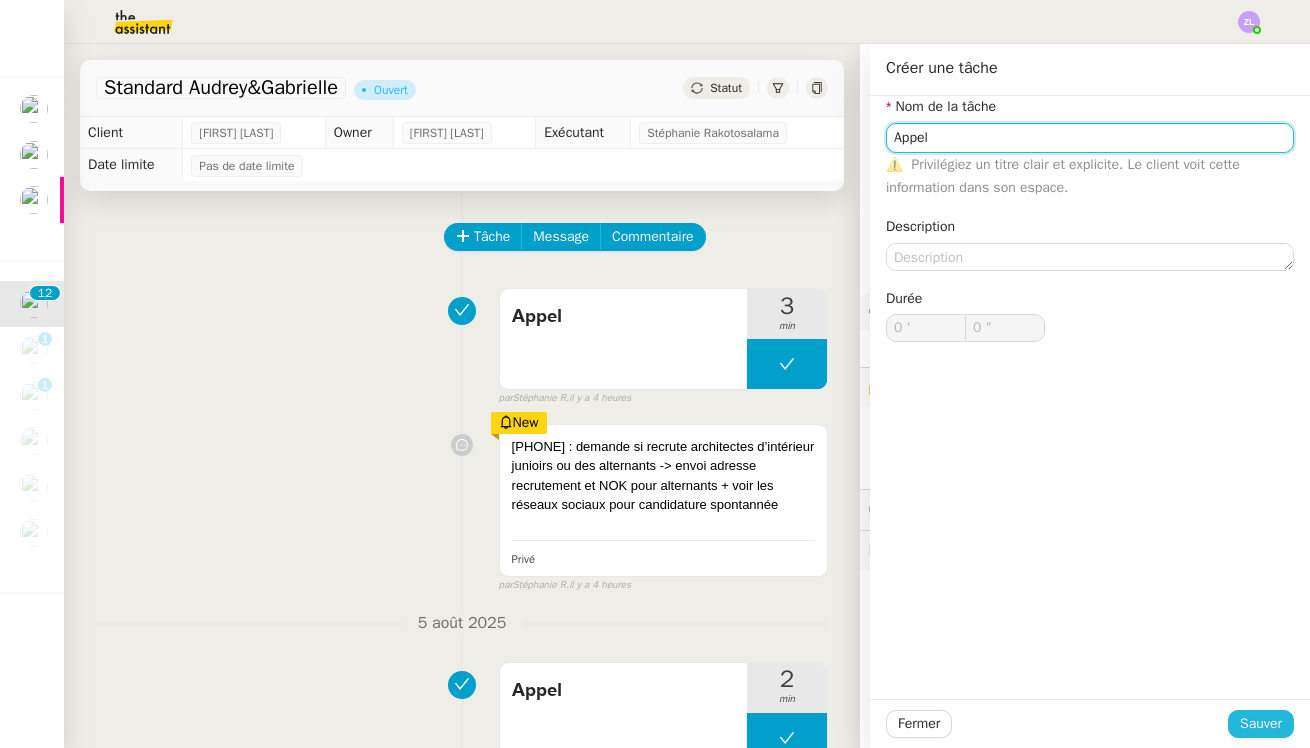 type on "Appel" 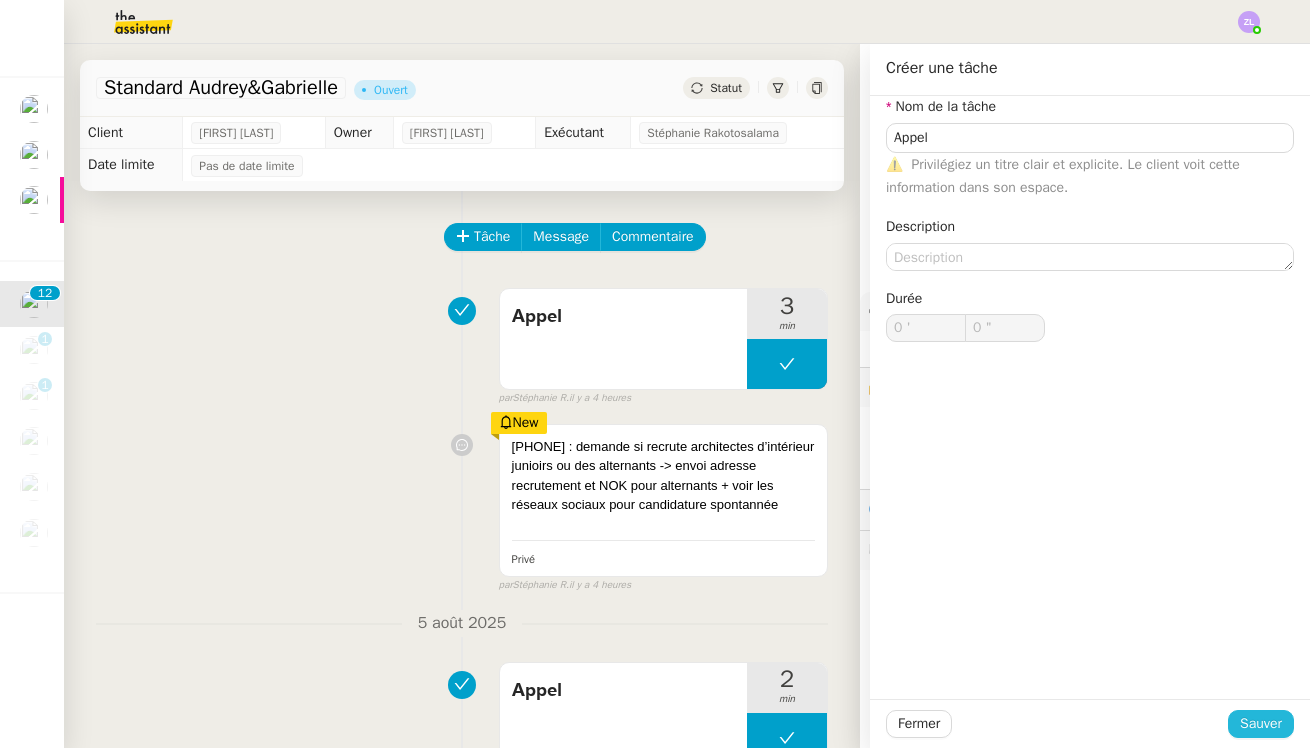 click on "Sauver" 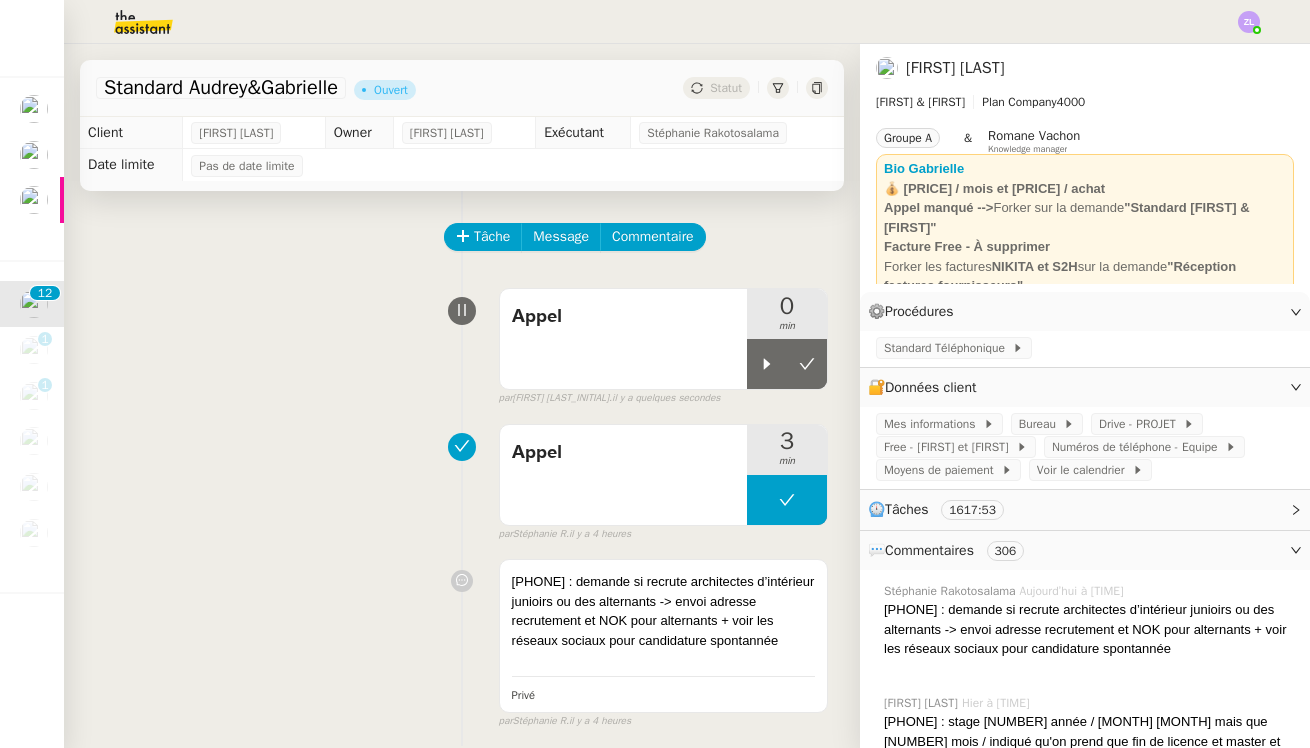 click 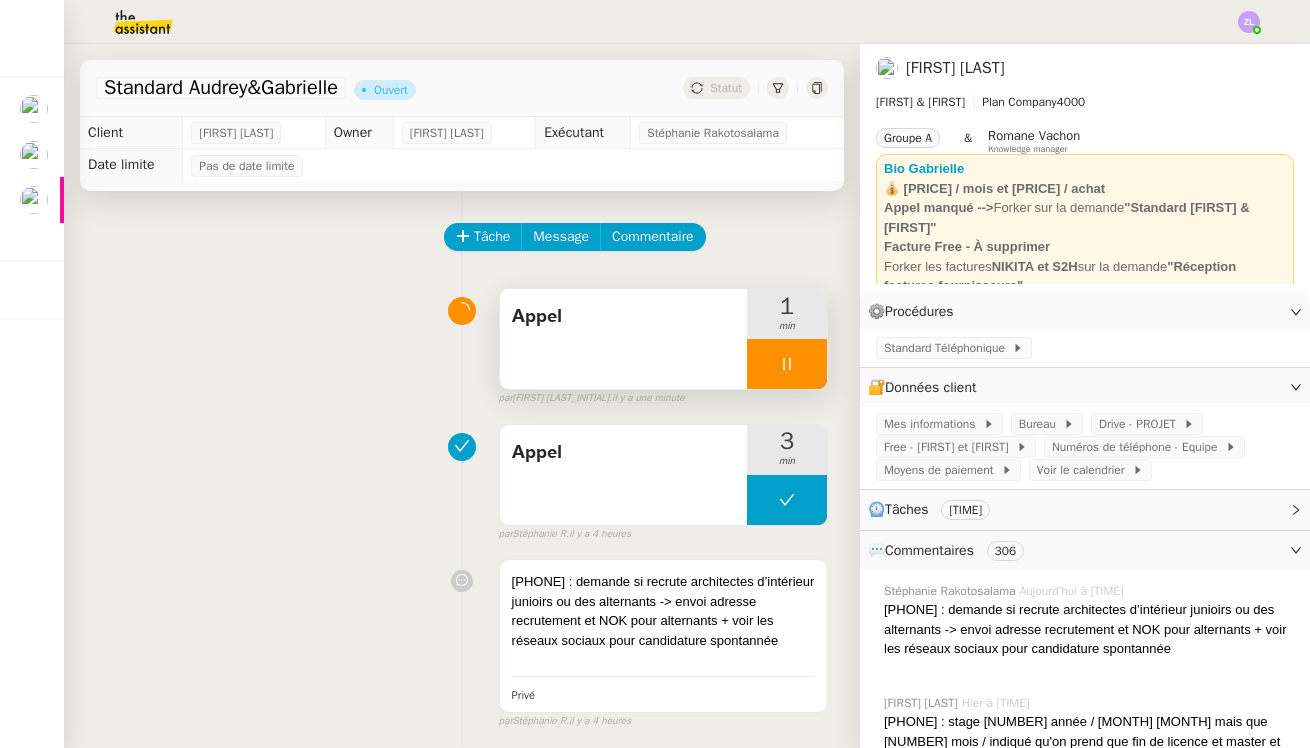 click on "Appel" at bounding box center [623, 317] 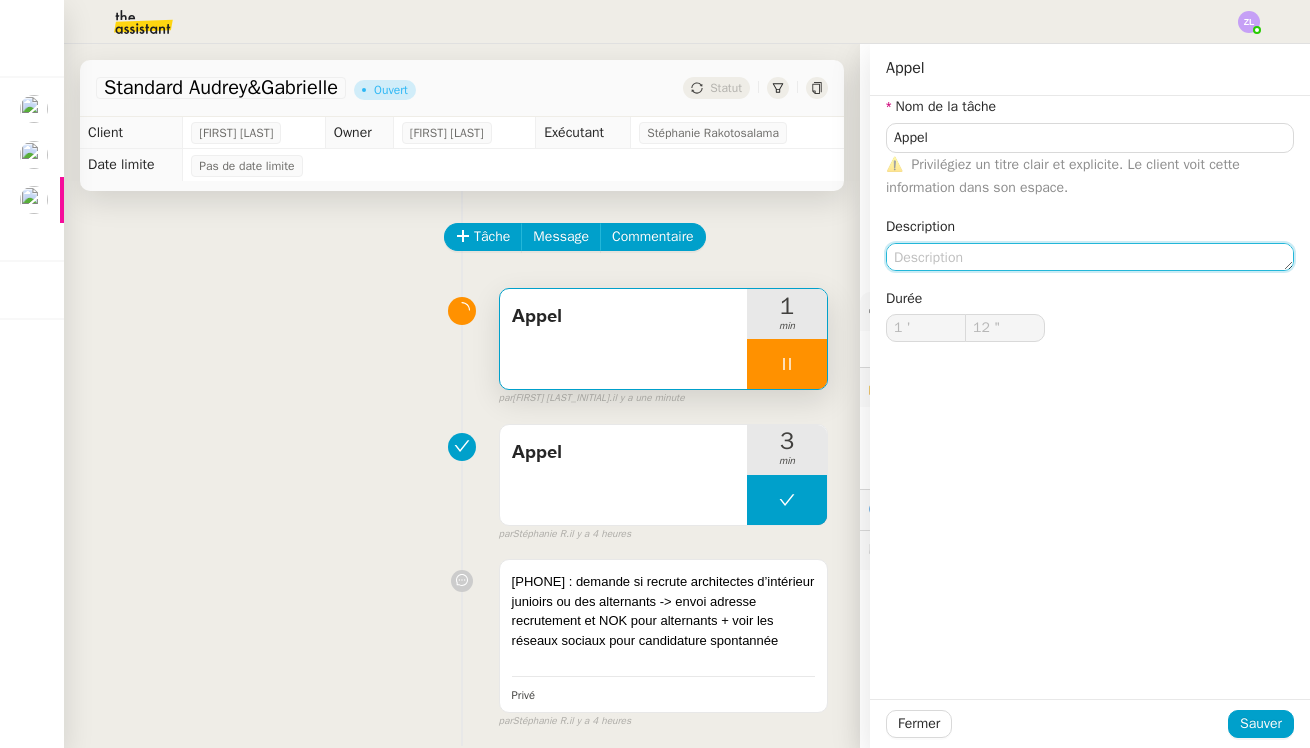 click 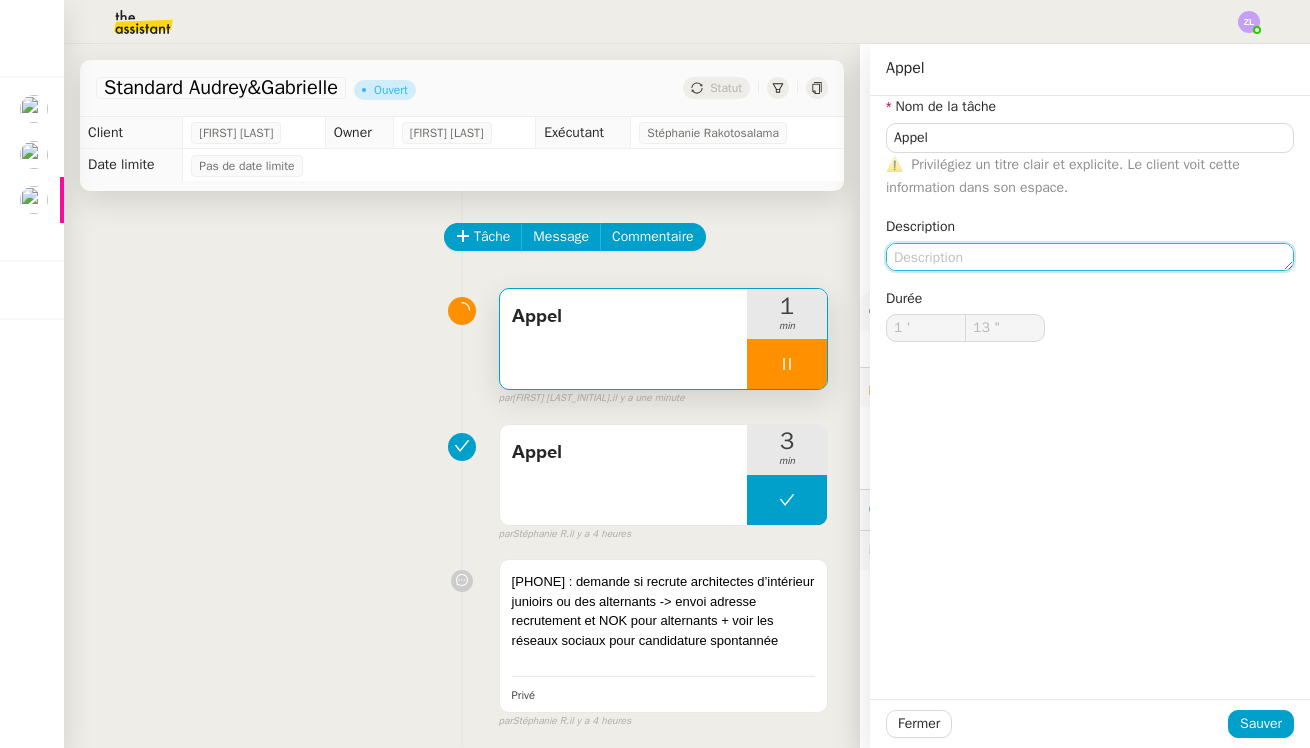 type on "14 "" 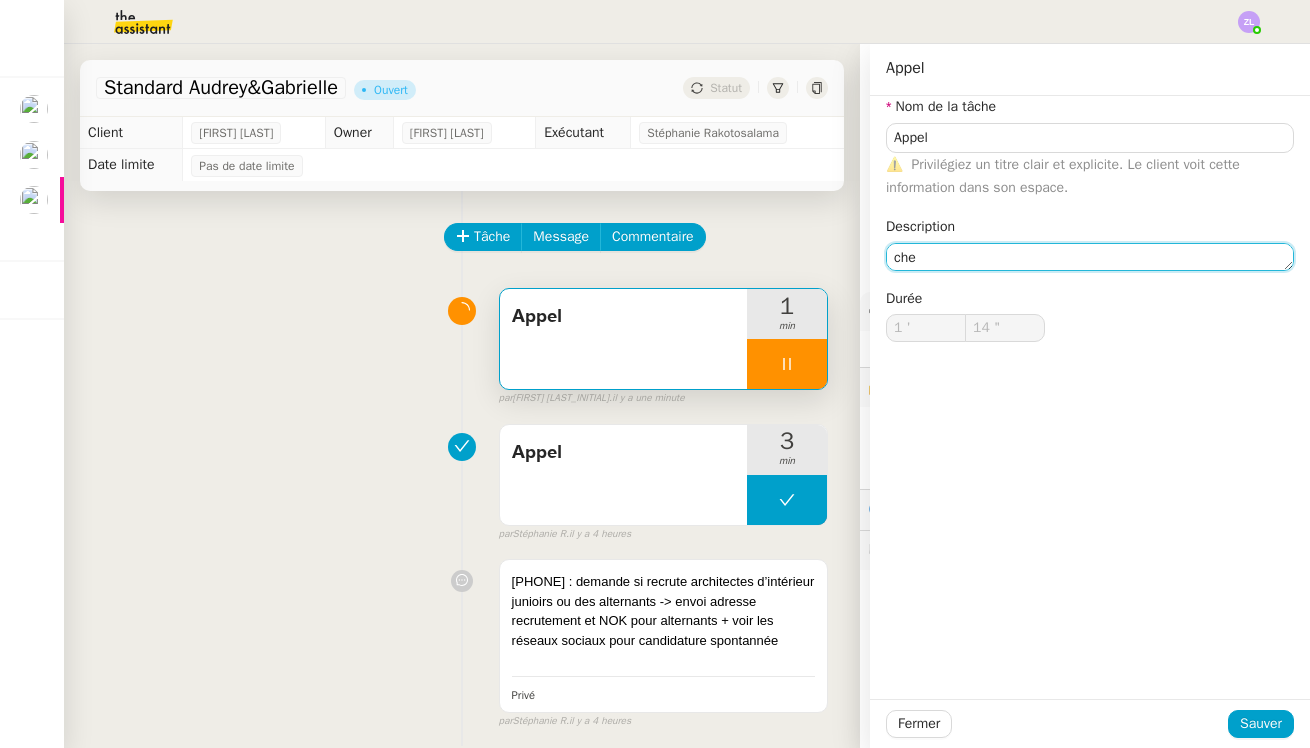 type on "cher" 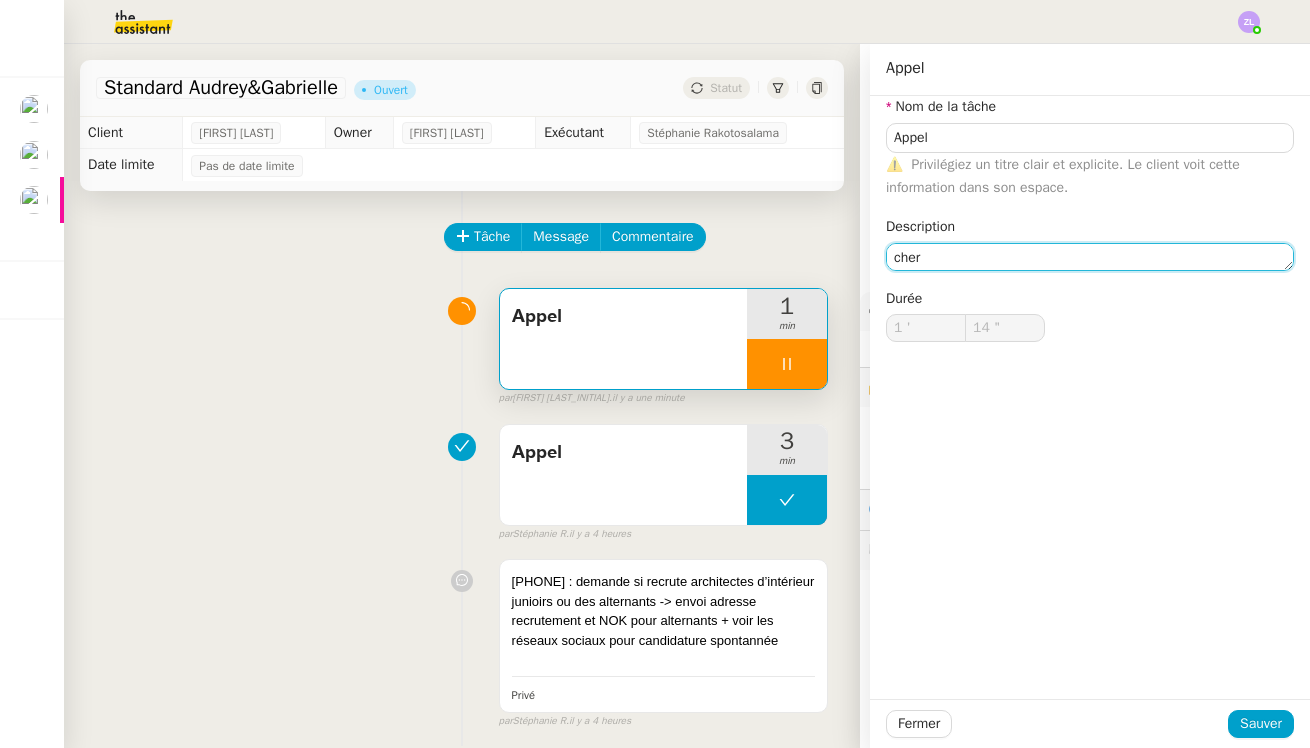 type on "15 "" 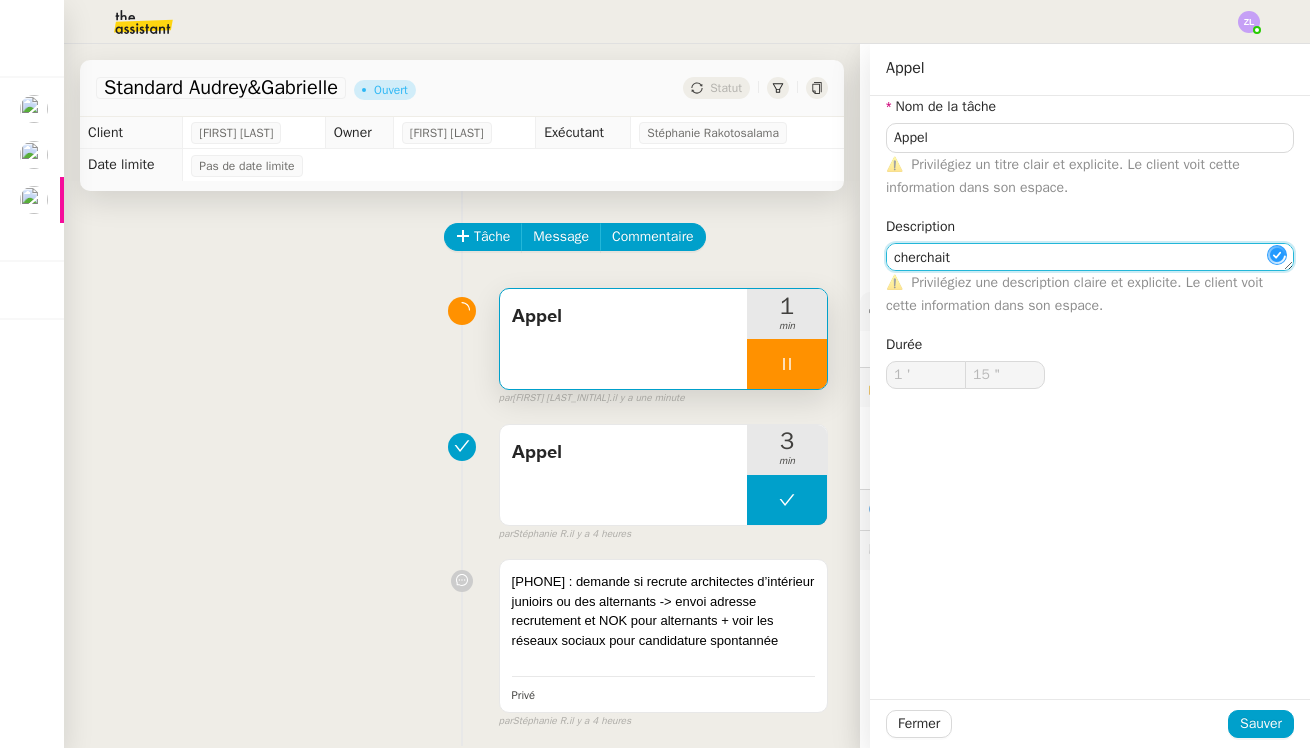 type on "cherchait" 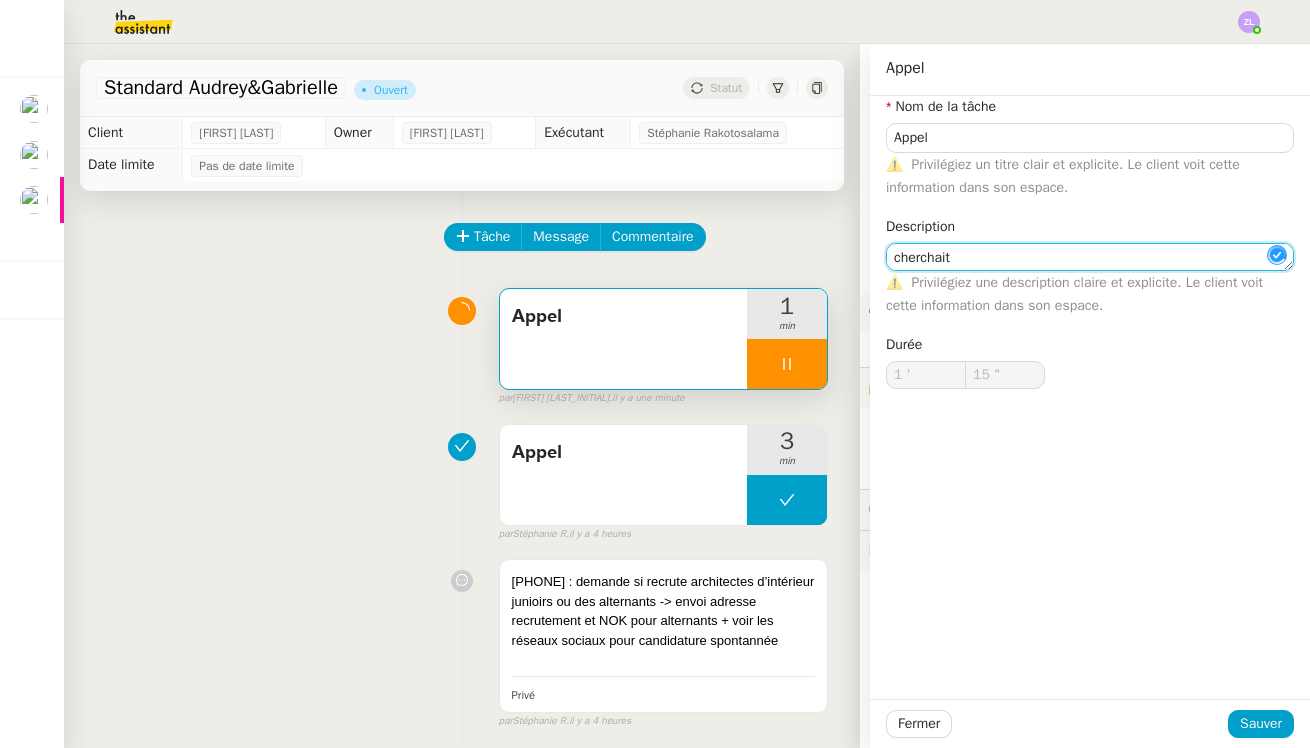 type on "16 "" 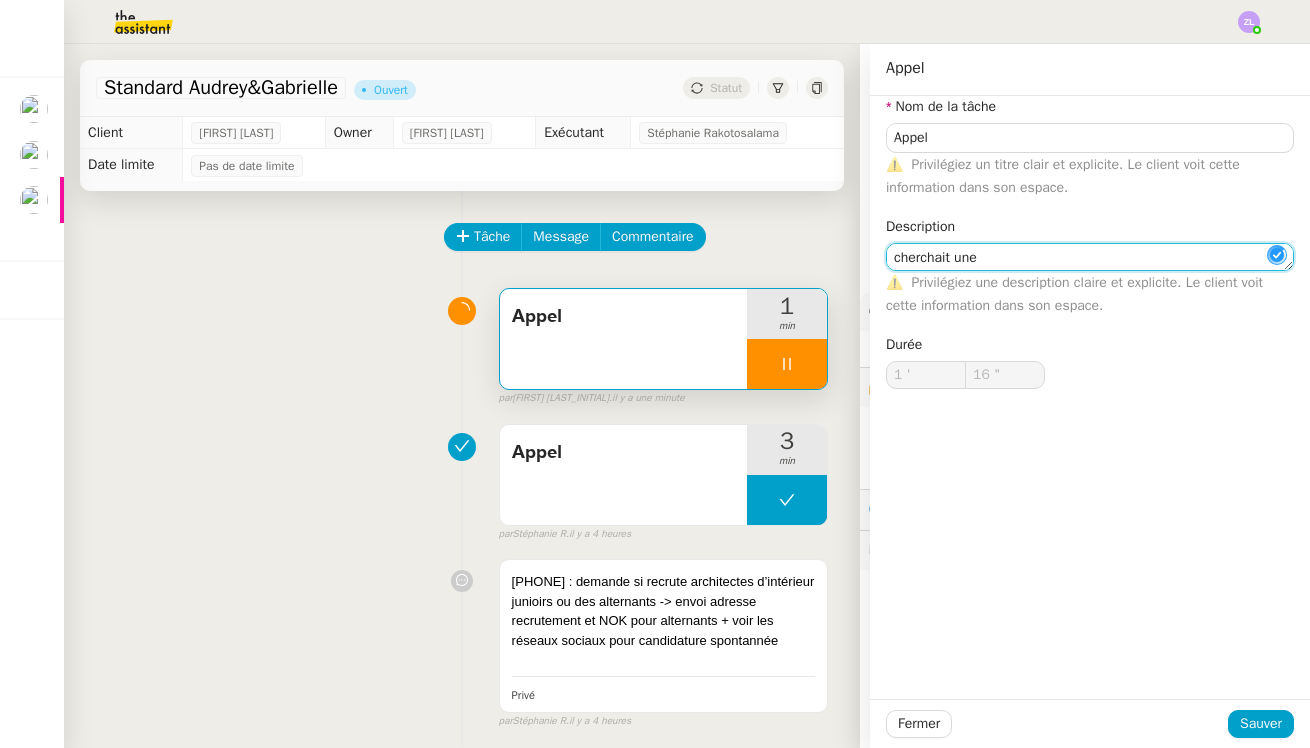 type on "cherchait une r" 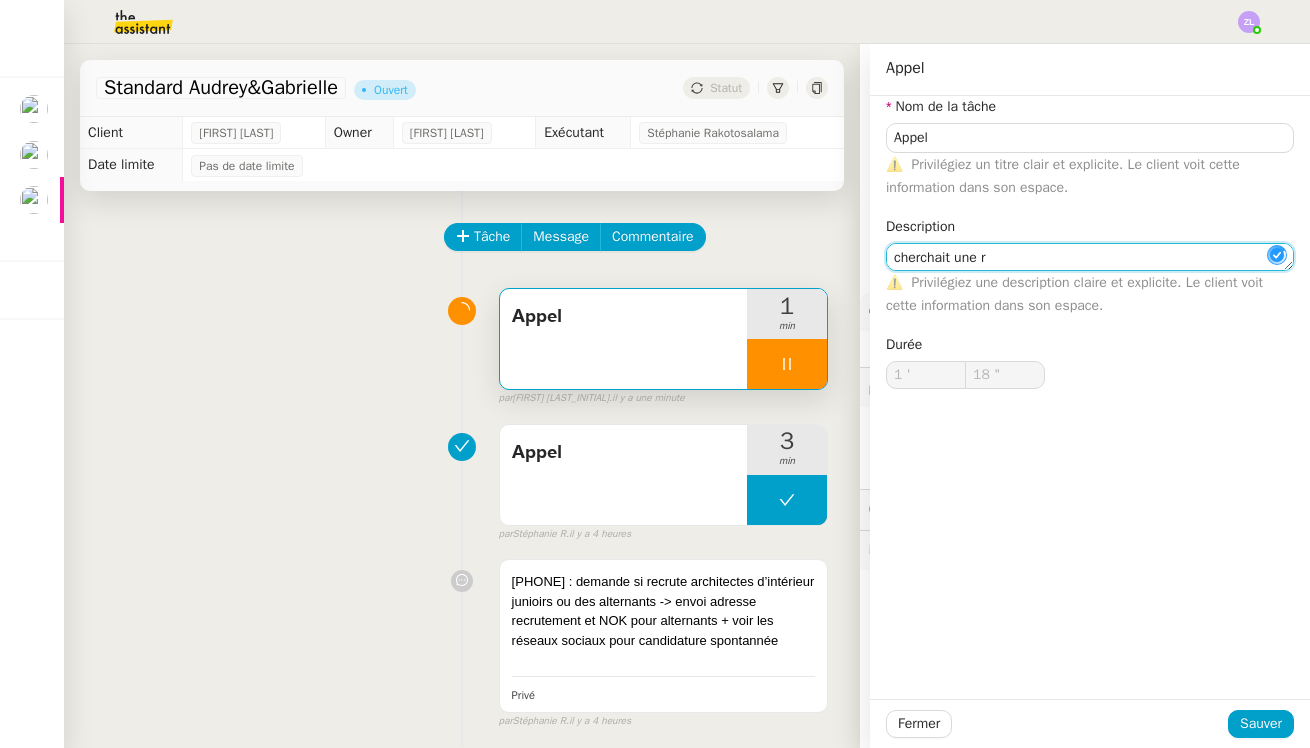 type on "19 "" 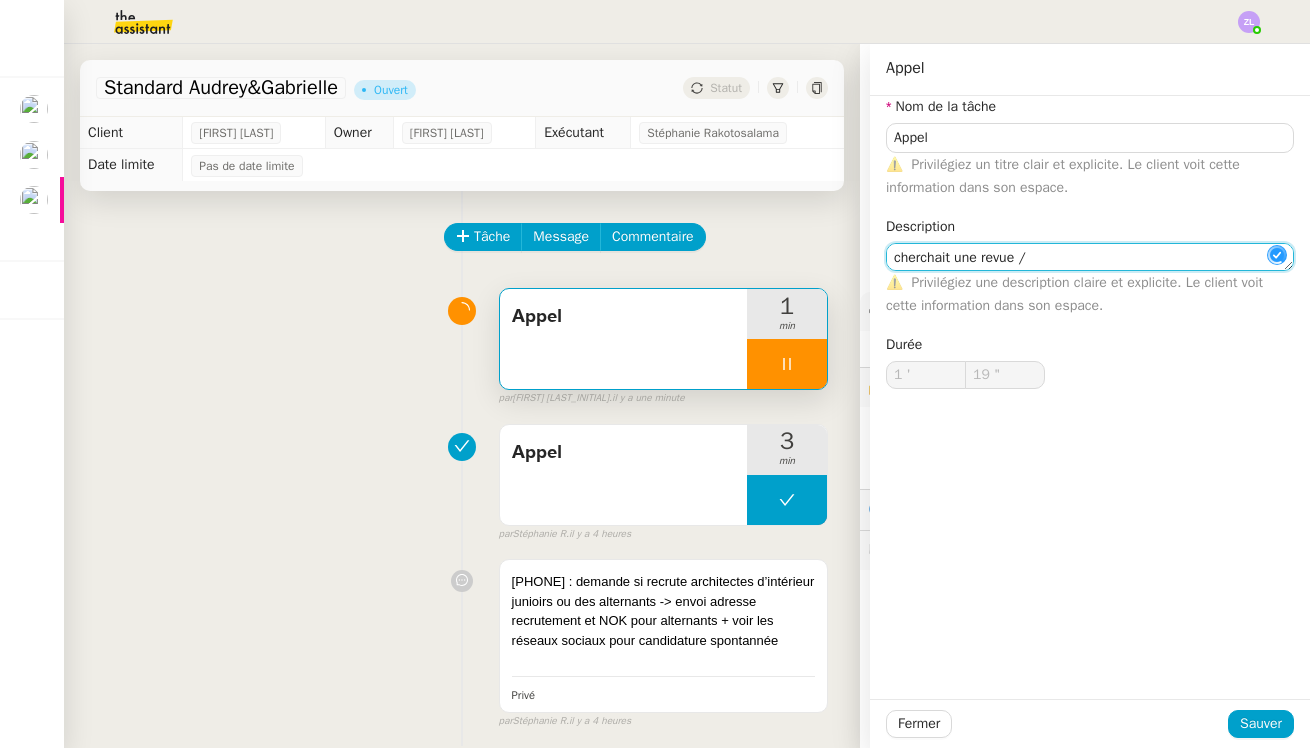 type on "cherchait une revue / t" 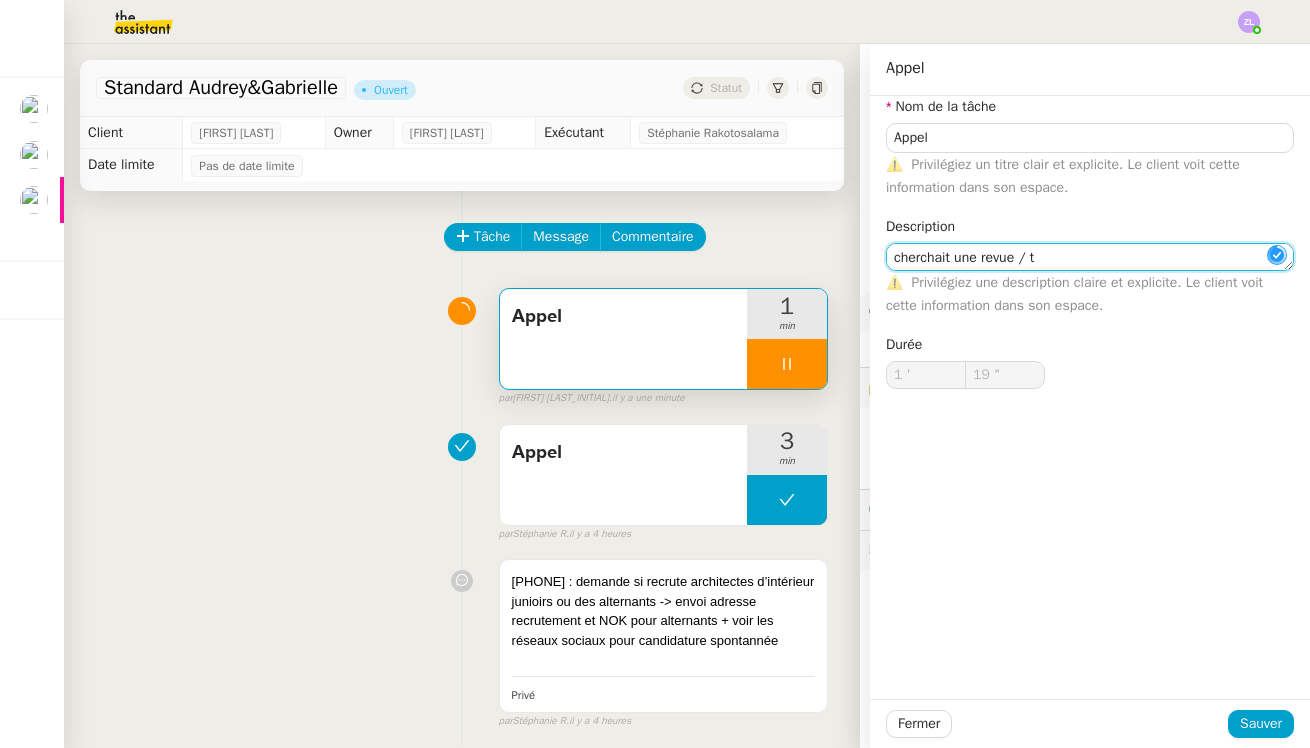 type on "20 "" 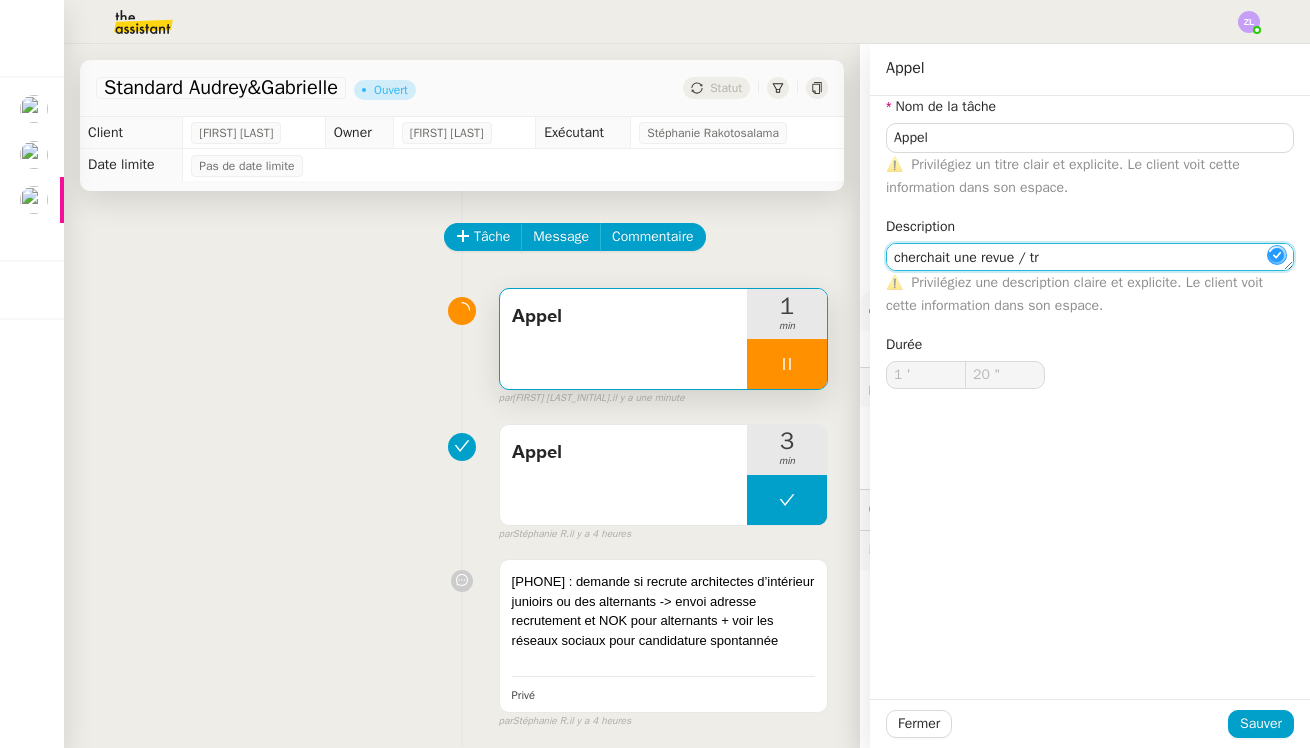 type on "cherchait une revue / tro" 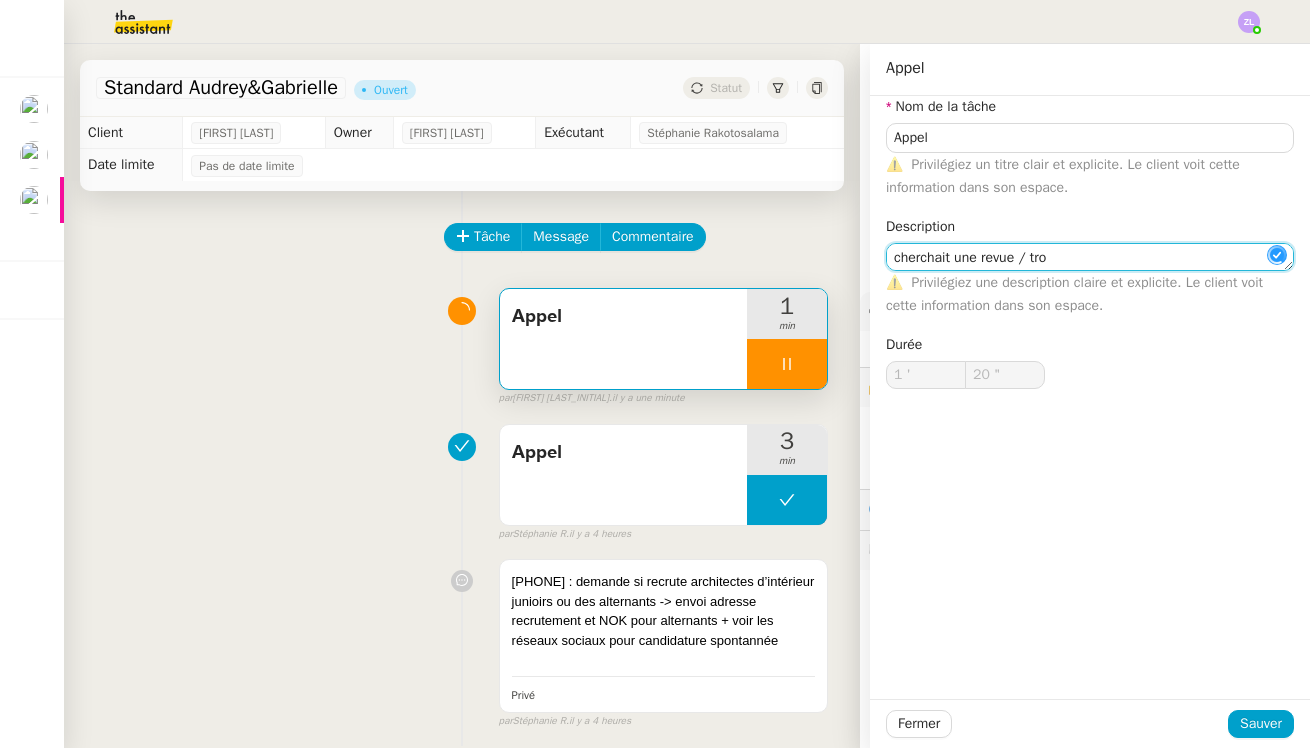 type on "21 "" 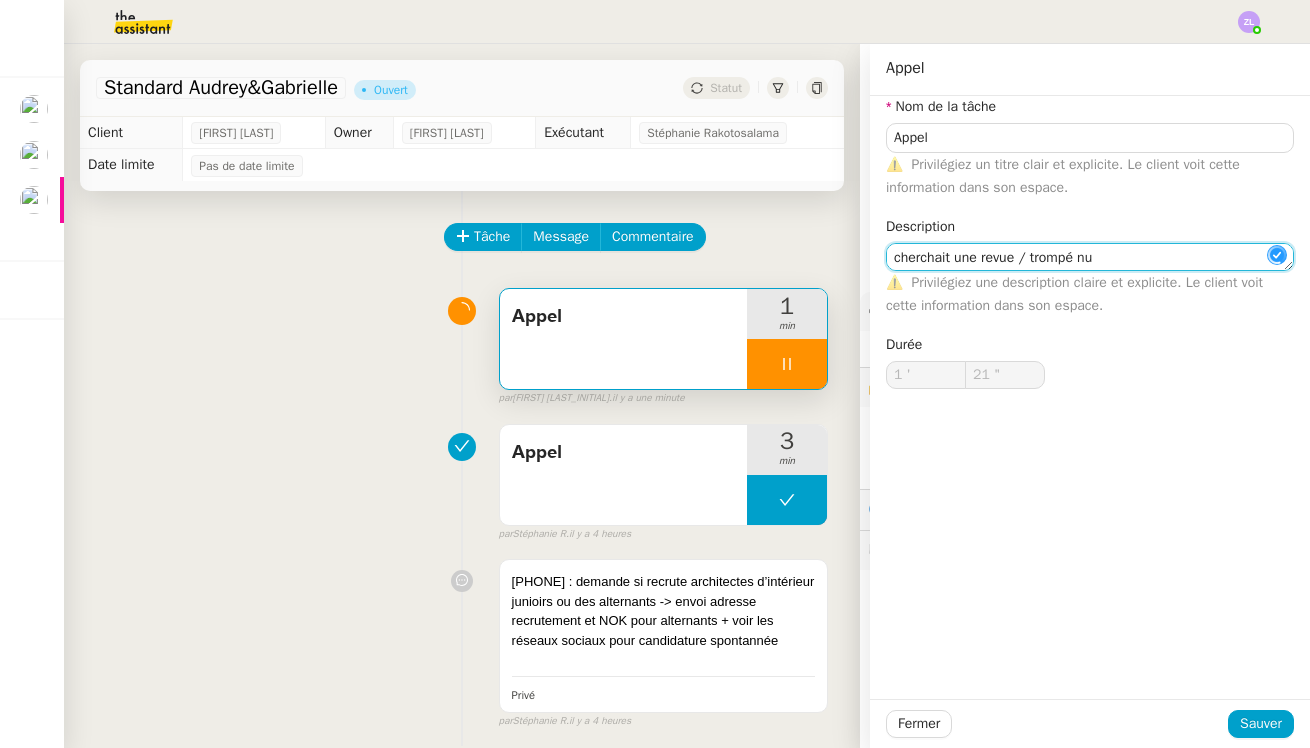 type on "cherchait une revue / trompé num" 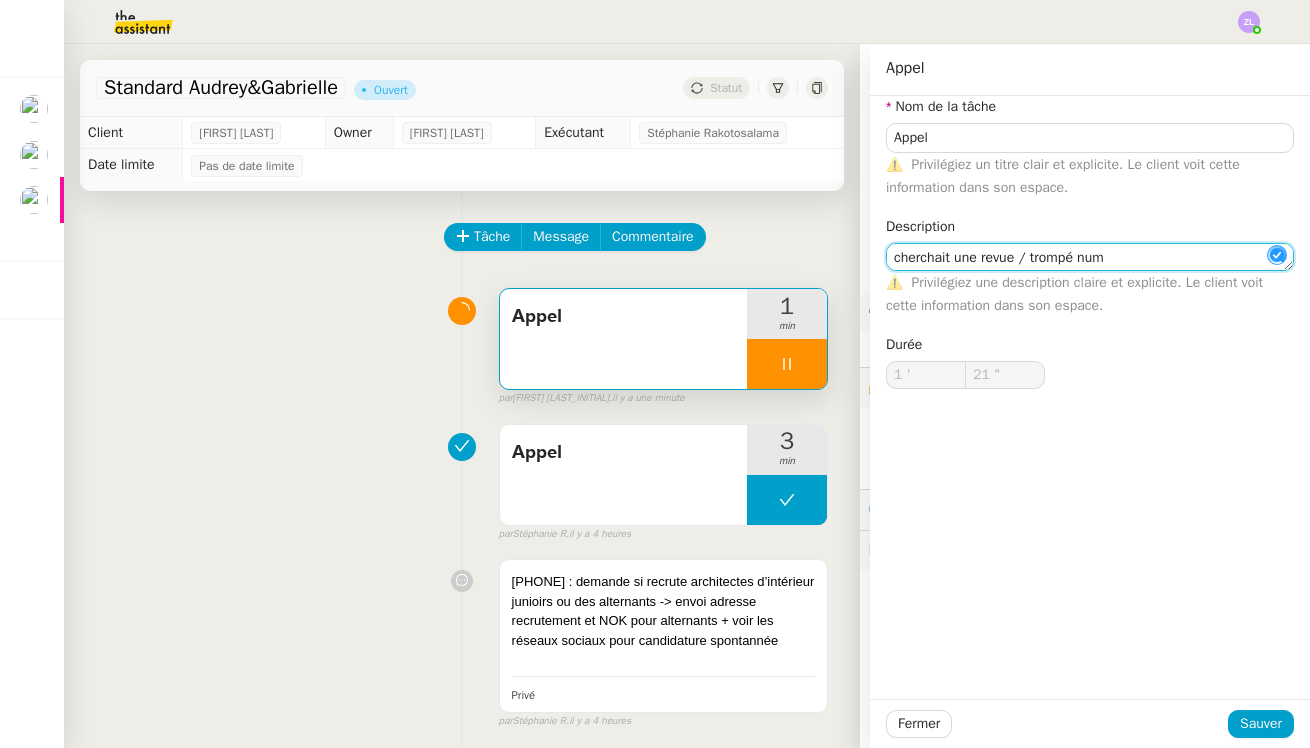 type on "22 "" 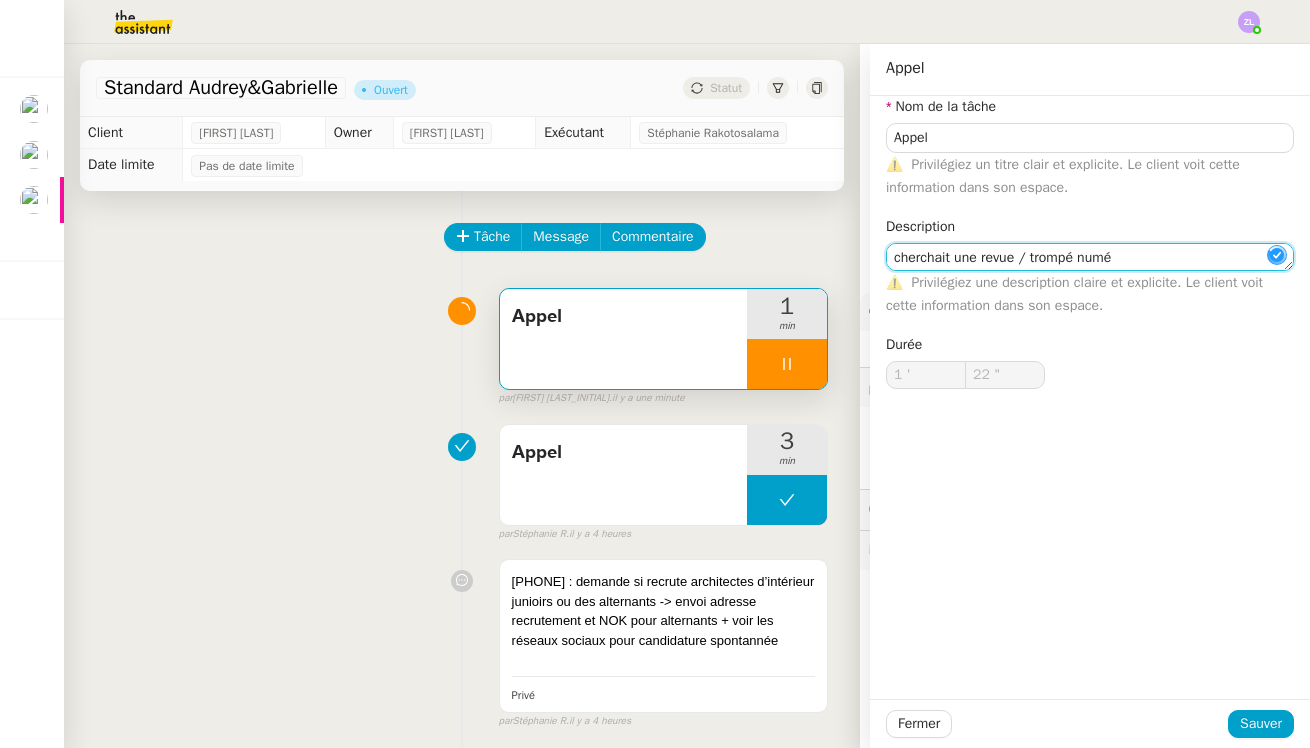 type on "cherchait une revue / trompé numér" 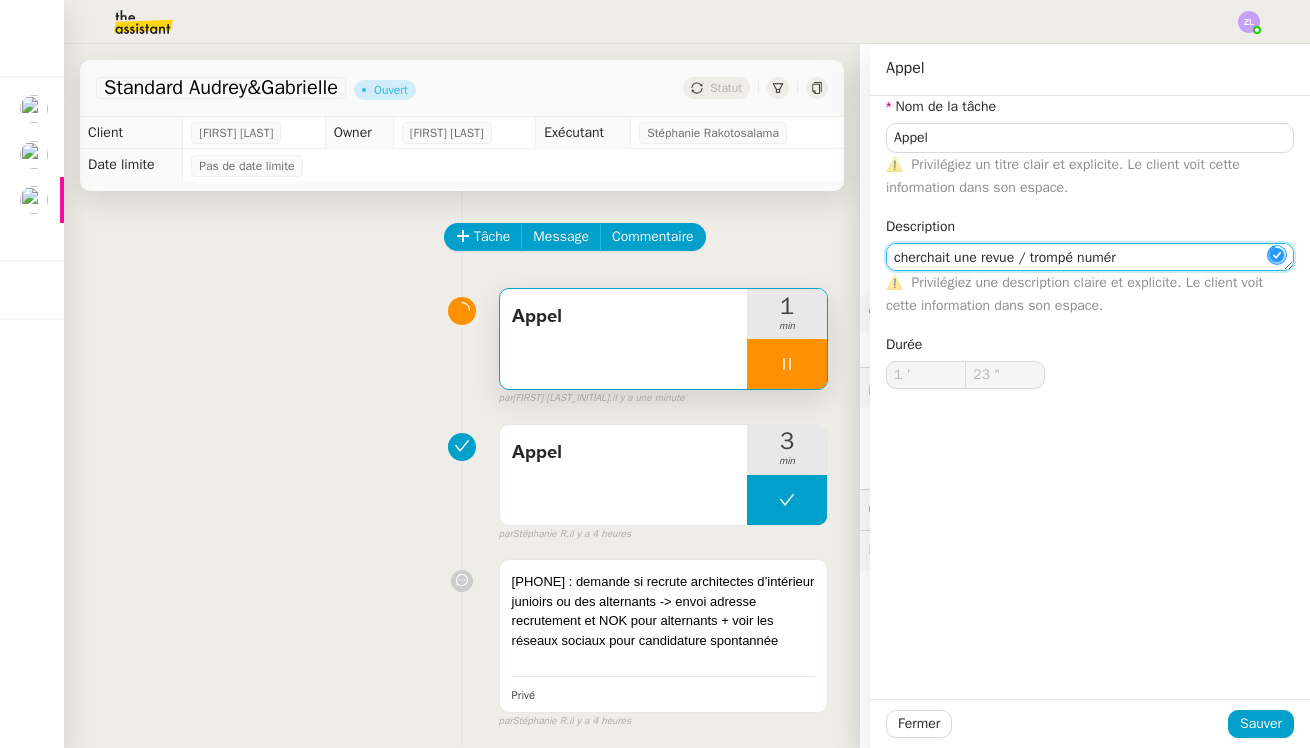 type on "24 "" 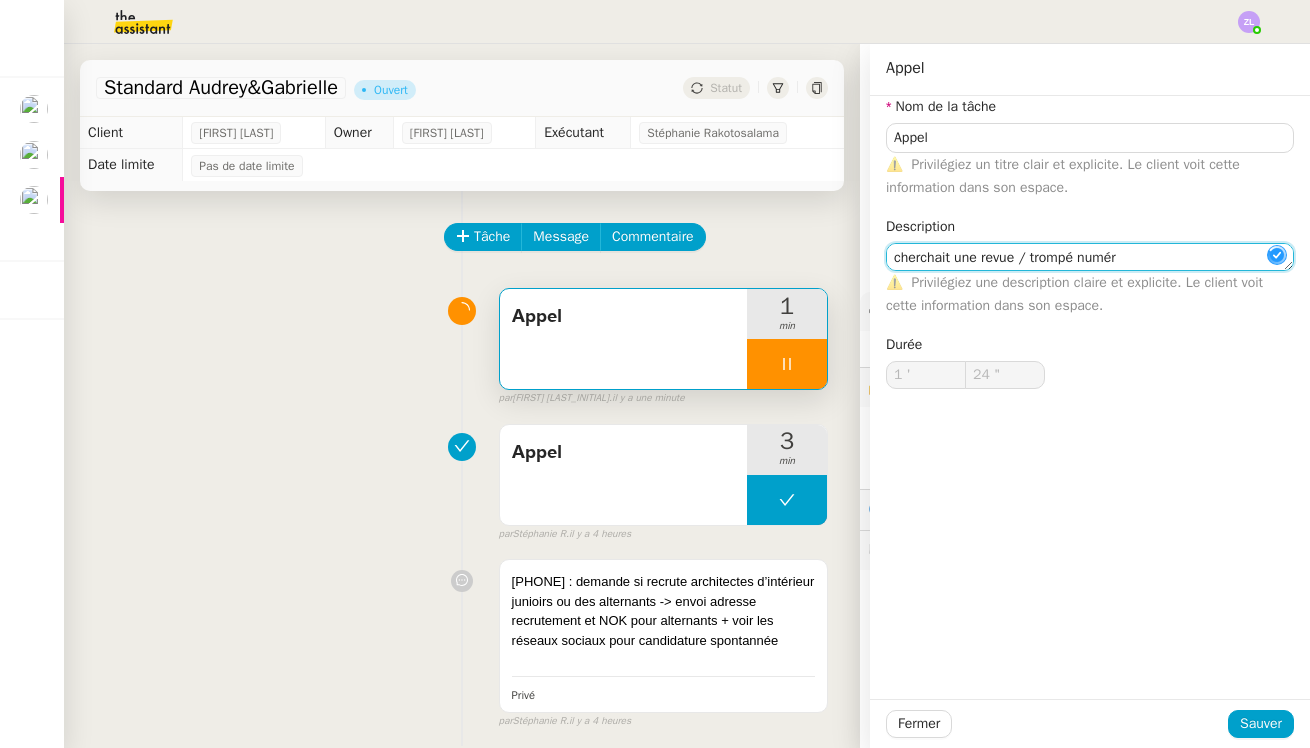 type on "cherchait une revue / trompé numéro" 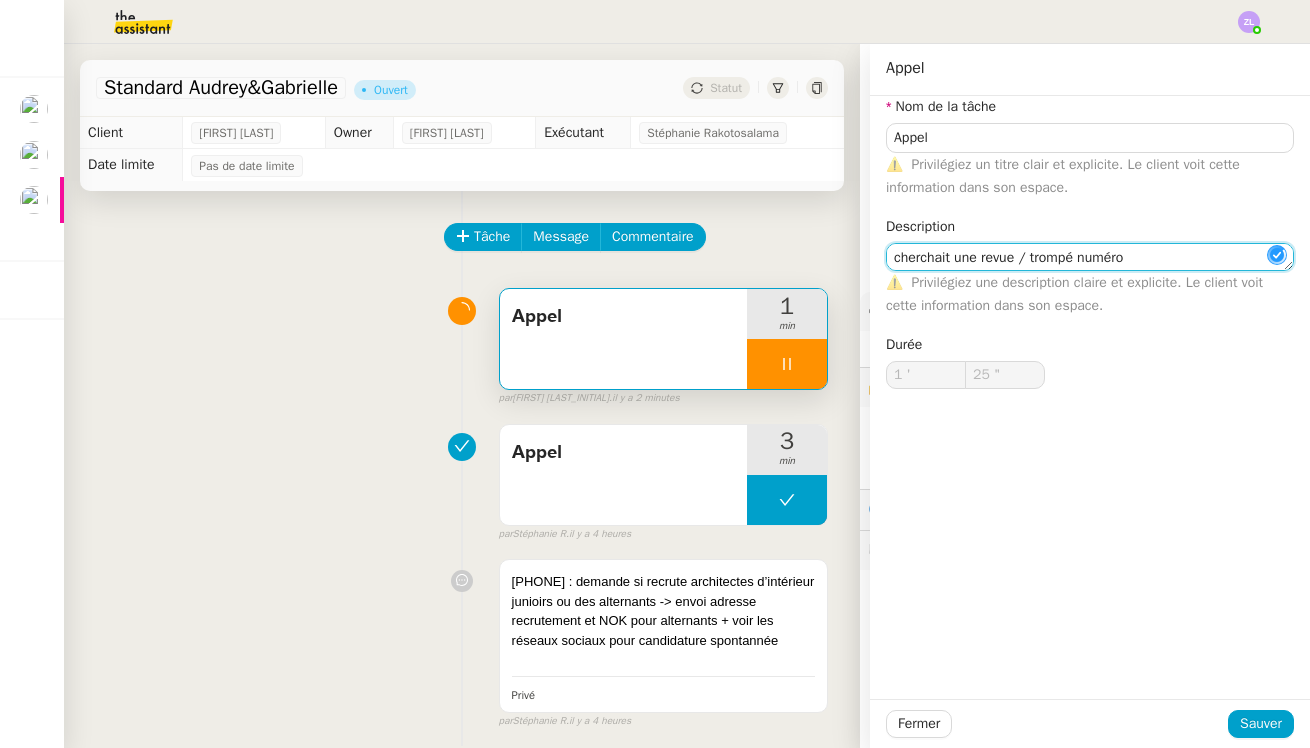 type on "26 "" 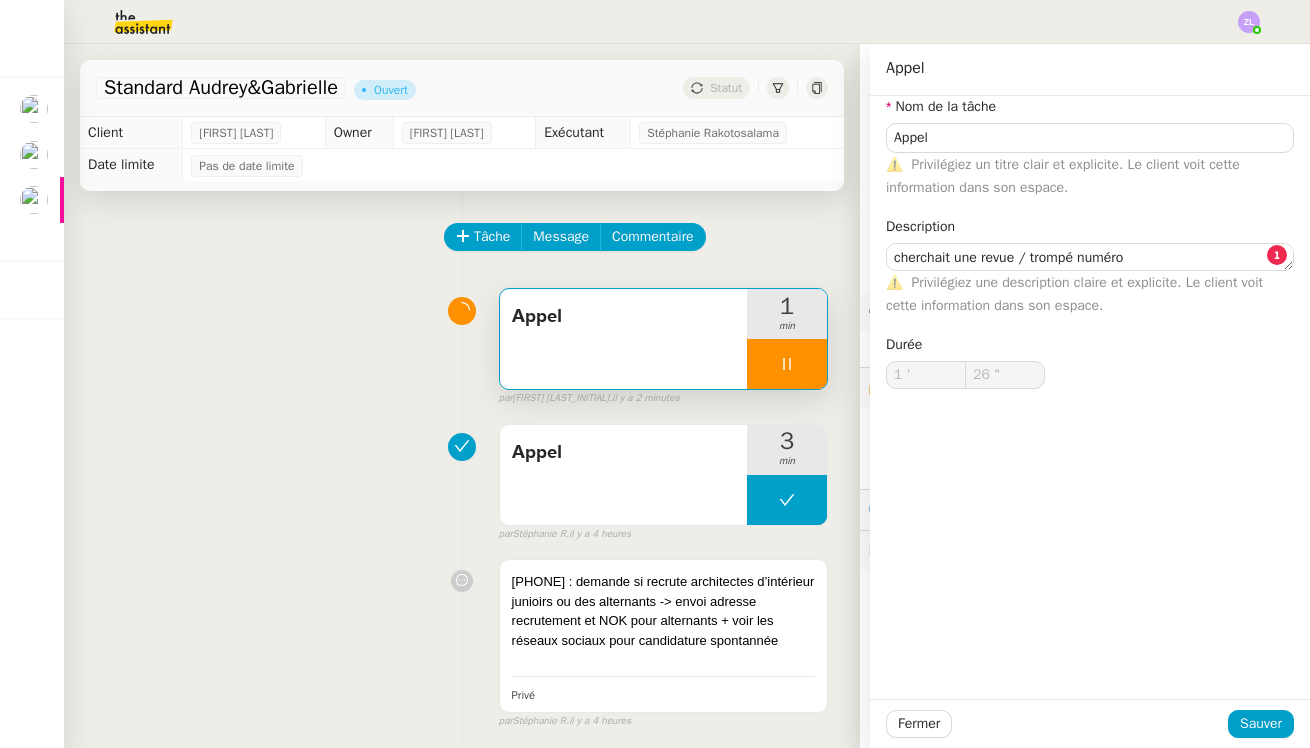 type on "cherchait une revue / trompé numéro" 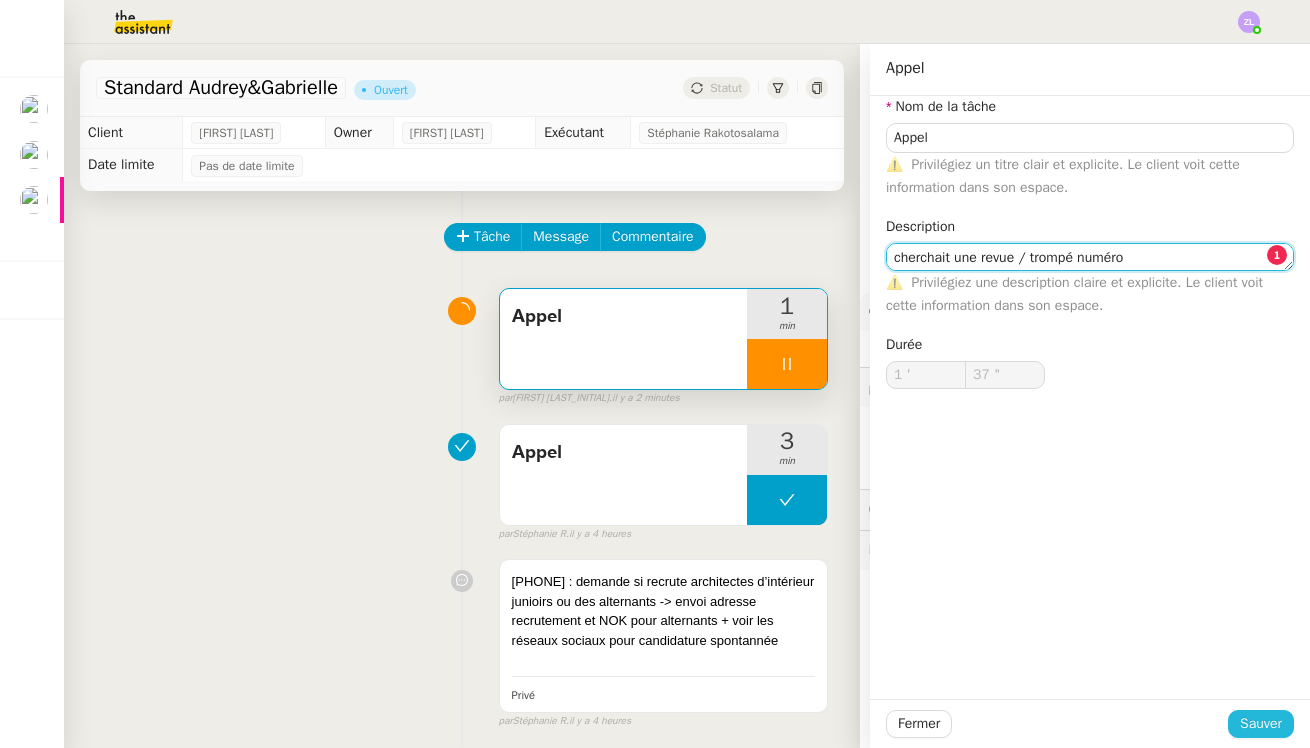 type on "38 "" 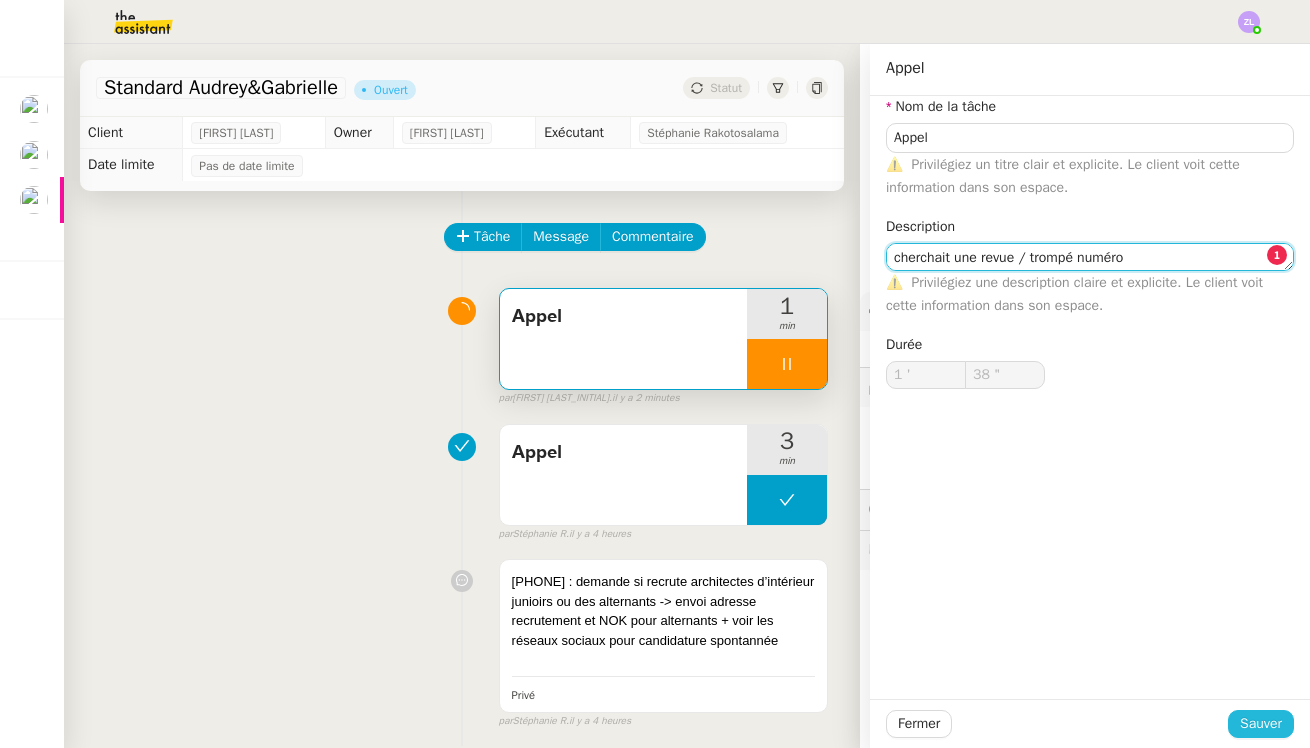 type on "cherchait une revue / trompé numéro" 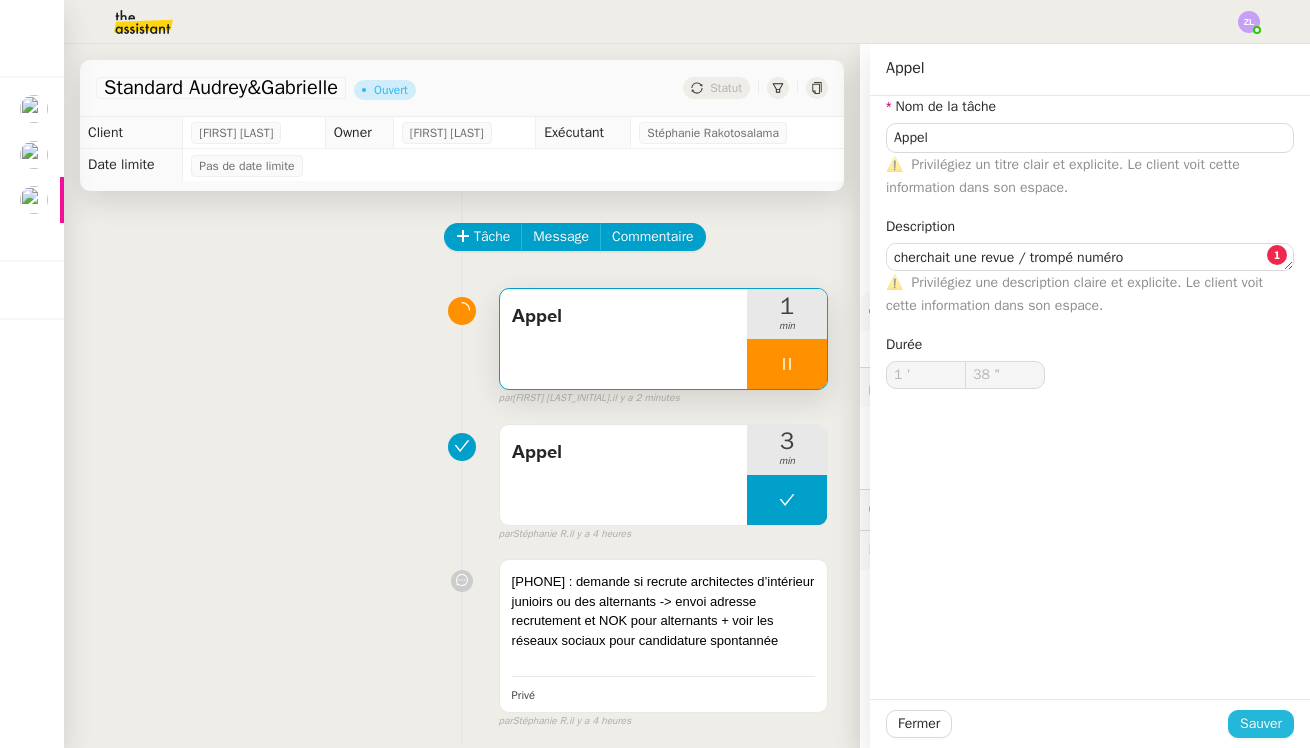 click on "Sauver" 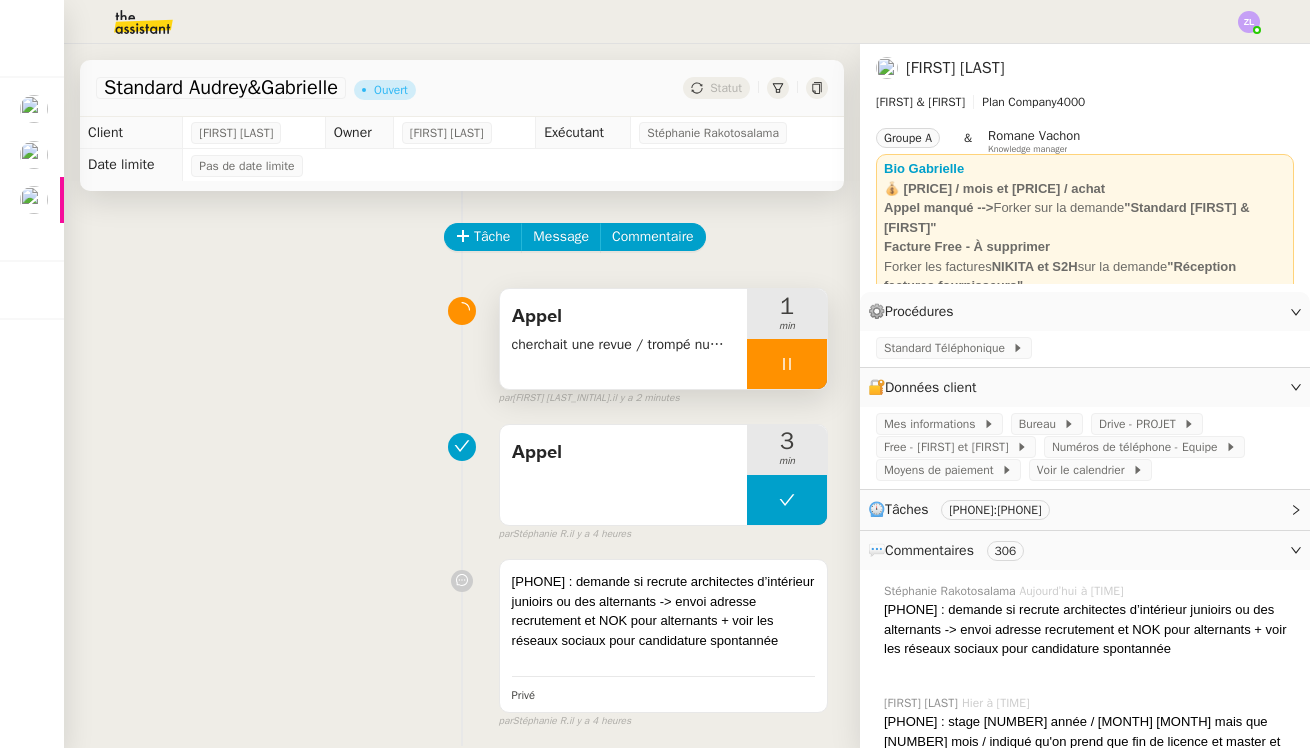 click at bounding box center (787, 364) 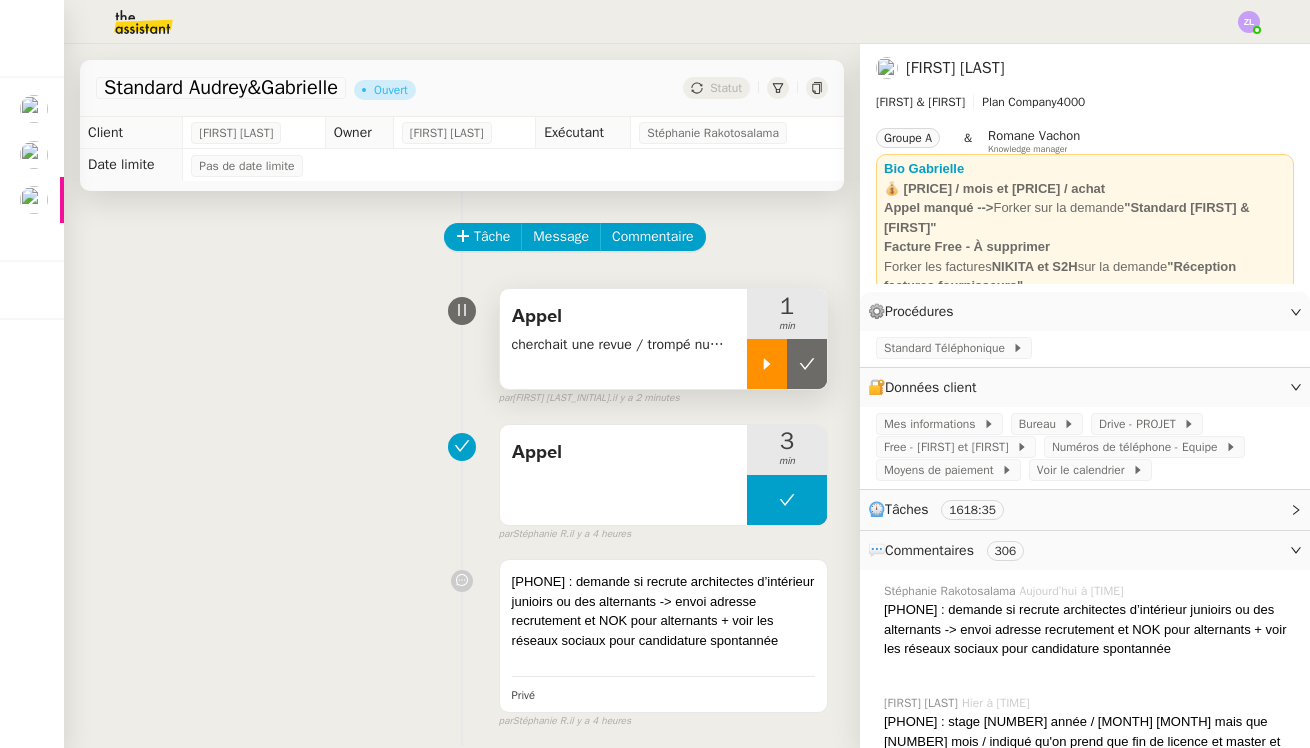 click 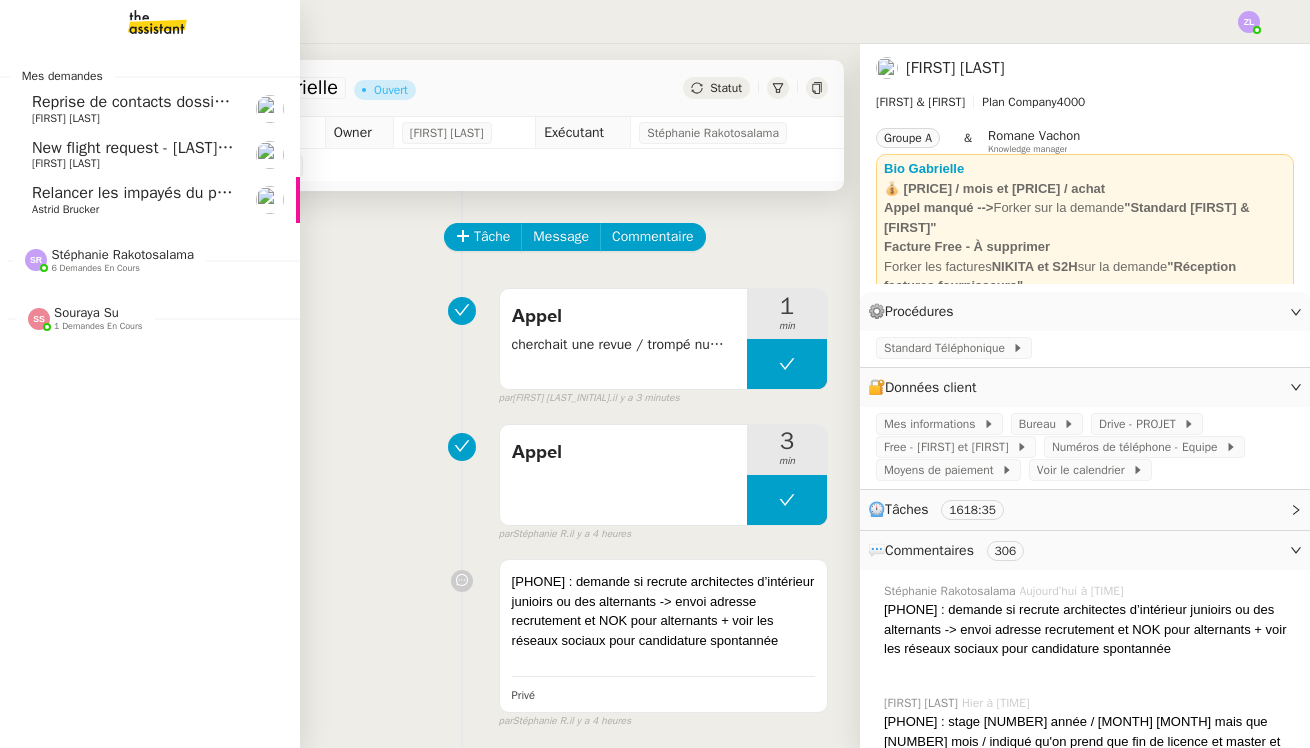 click on "Relancer les impayés du premier semestre" 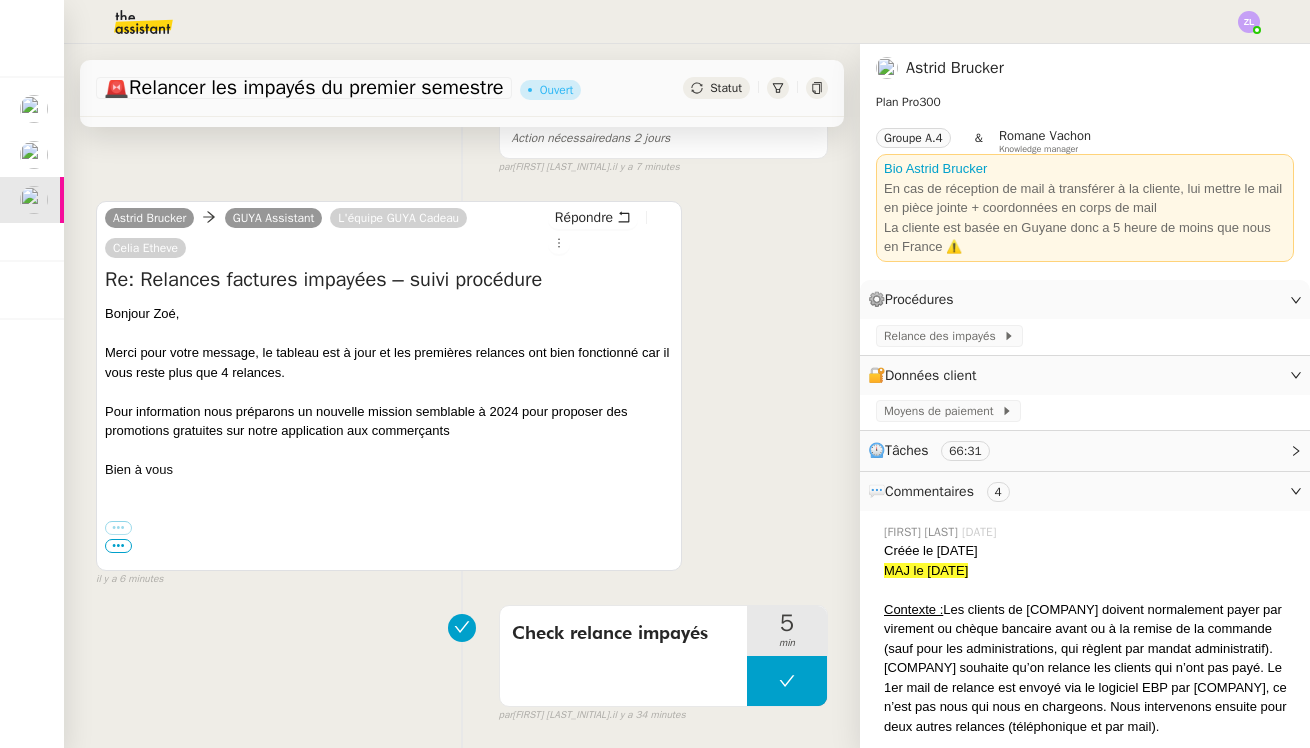 scroll, scrollTop: 369, scrollLeft: 0, axis: vertical 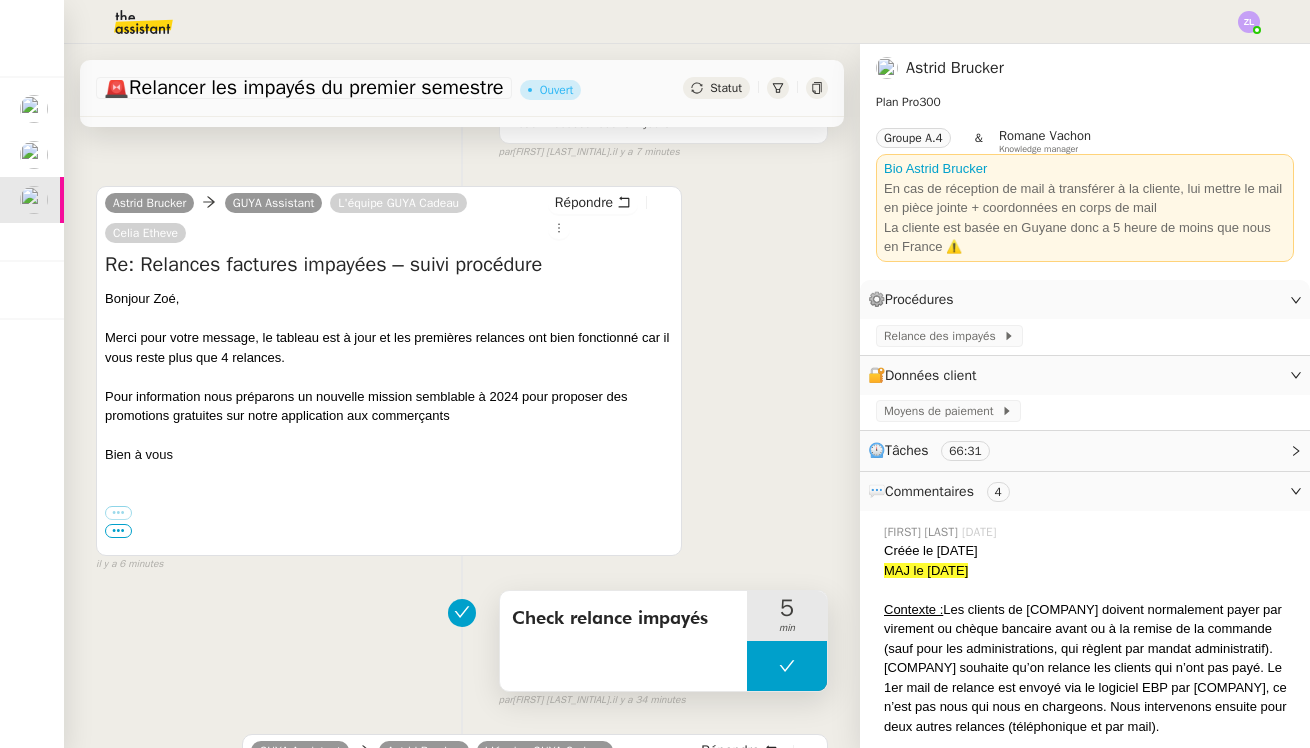click at bounding box center [787, 666] 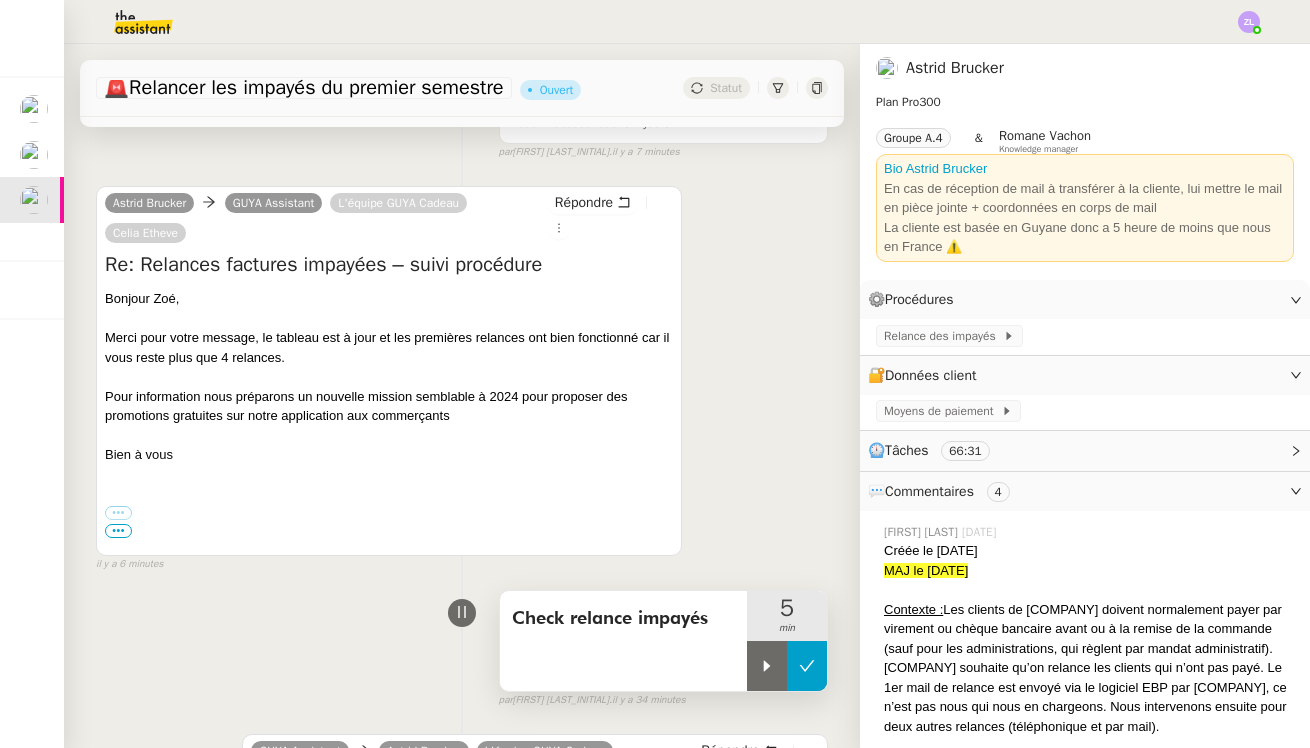click 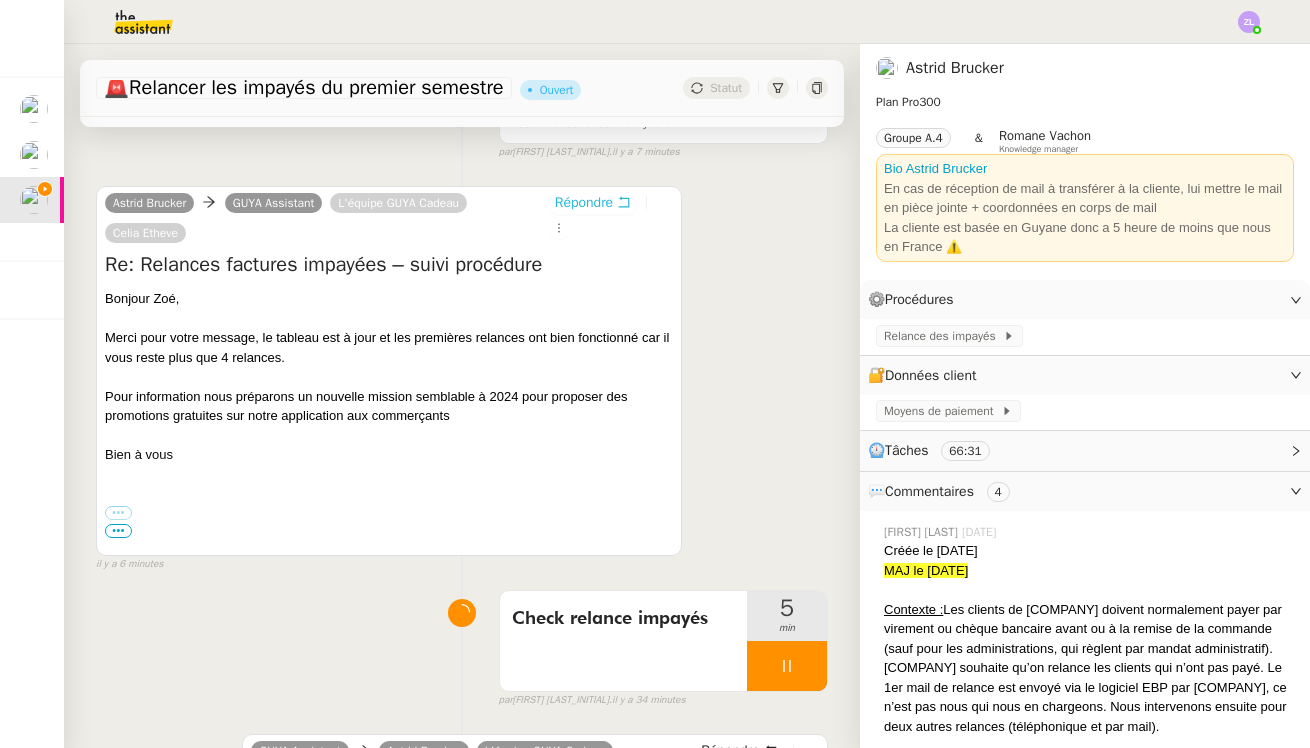 click on "Répondre" at bounding box center [584, 203] 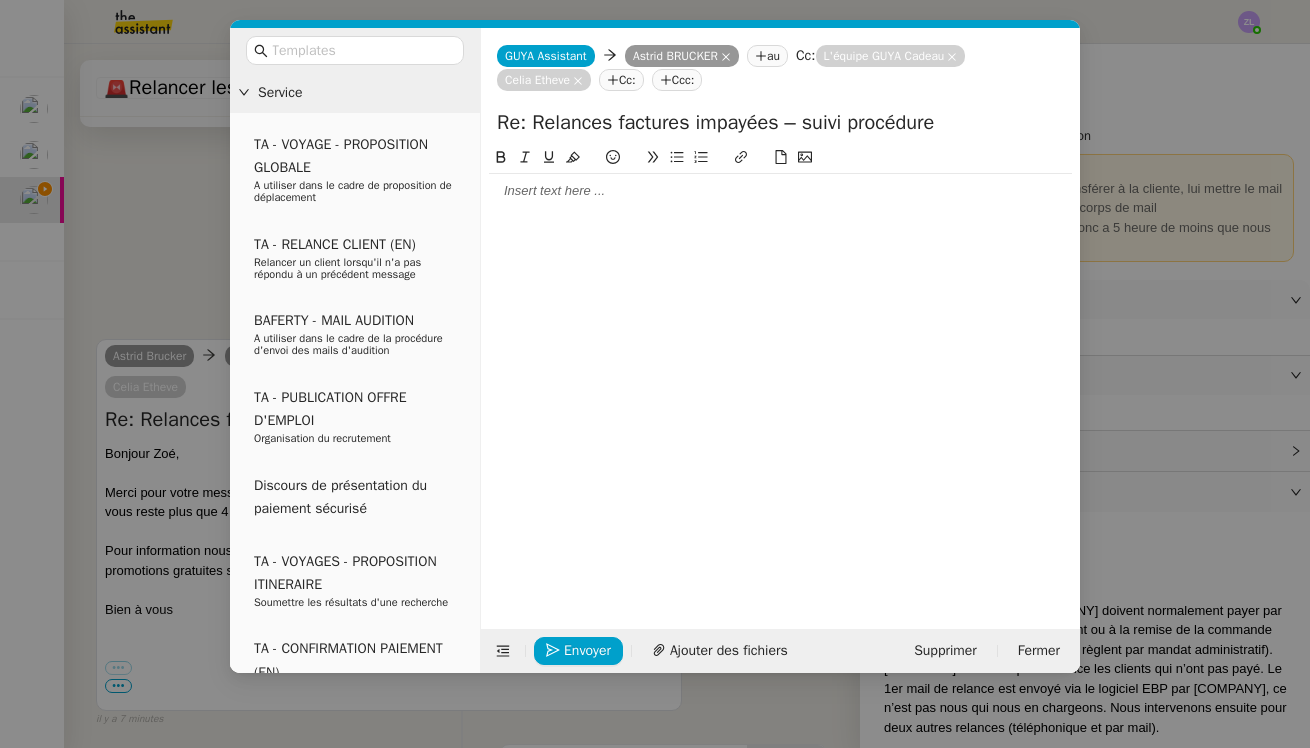 click on "Service TA - VOYAGE - PROPOSITION GLOBALE    A utiliser dans le cadre de proposition de déplacement TA - RELANCE CLIENT (EN)    Relancer un client lorsqu'il n'a pas répondu à un précédent message BAFERTY - MAIL AUDITION    A utiliser dans le cadre de la procédure d'envoi des mails d'audition TA - PUBLICATION OFFRE D'EMPLOI     Organisation du recrutement Discours de présentation du paiement sécurisé    TA - VOYAGES - PROPOSITION ITINERAIRE    Soumettre les résultats d'une recherche TA - CONFIRMATION PAIEMENT (EN)    Confirmer avec le client de modèle de transaction - Attention Plan Pro nécessaire. TA - COURRIER EXPEDIE (recommandé)    A utiliser dans le cadre de l'envoi d'un courrier recommandé TA - PARTAGE DE CALENDRIER (EN)    A utiliser pour demander au client de partager son calendrier afin de faciliter l'accès et la gestion PSPI - Appel de fonds MJL    A utiliser dans le cadre de la procédure d'appel de fonds MJL TA - RELANCE CLIENT    TA - AR PROCEDURES        21 YIELD" at bounding box center (655, 374) 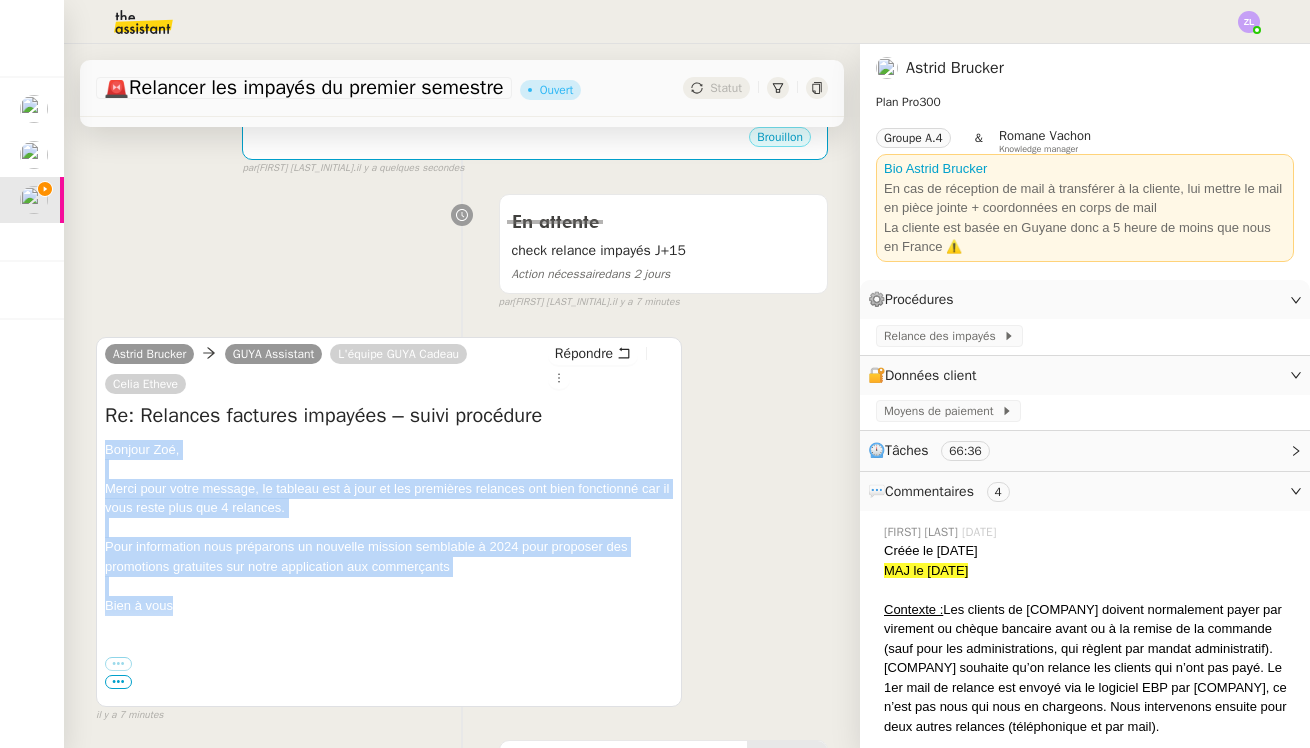 drag, startPoint x: 201, startPoint y: 602, endPoint x: 90, endPoint y: 453, distance: 185.80096 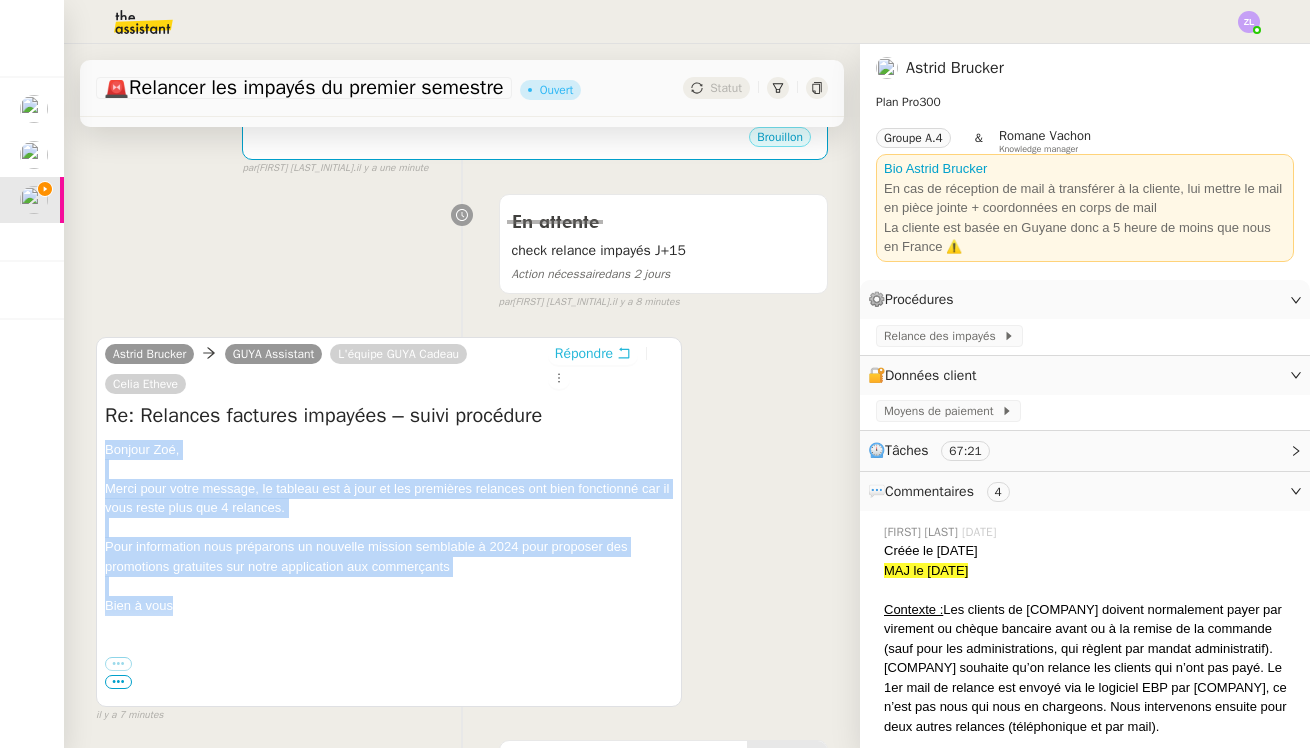 click on "Répondre" at bounding box center (593, 354) 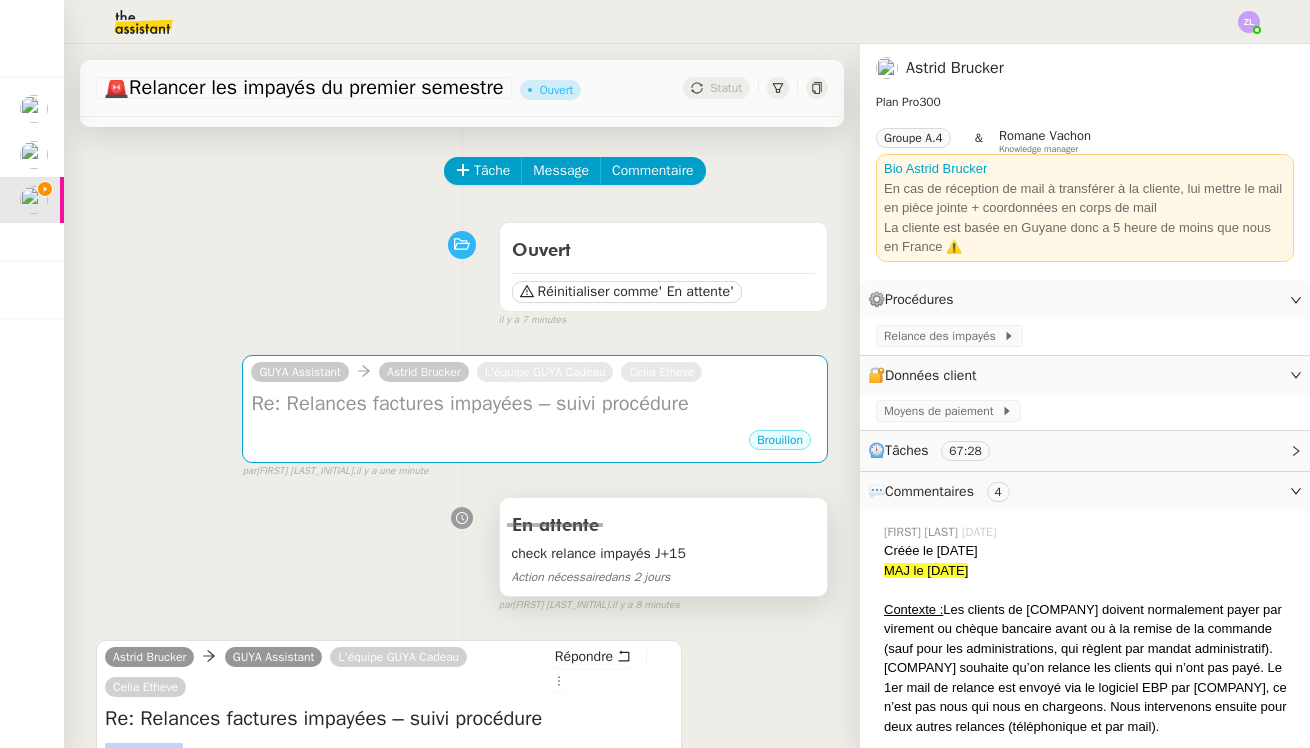 scroll, scrollTop: 55, scrollLeft: 0, axis: vertical 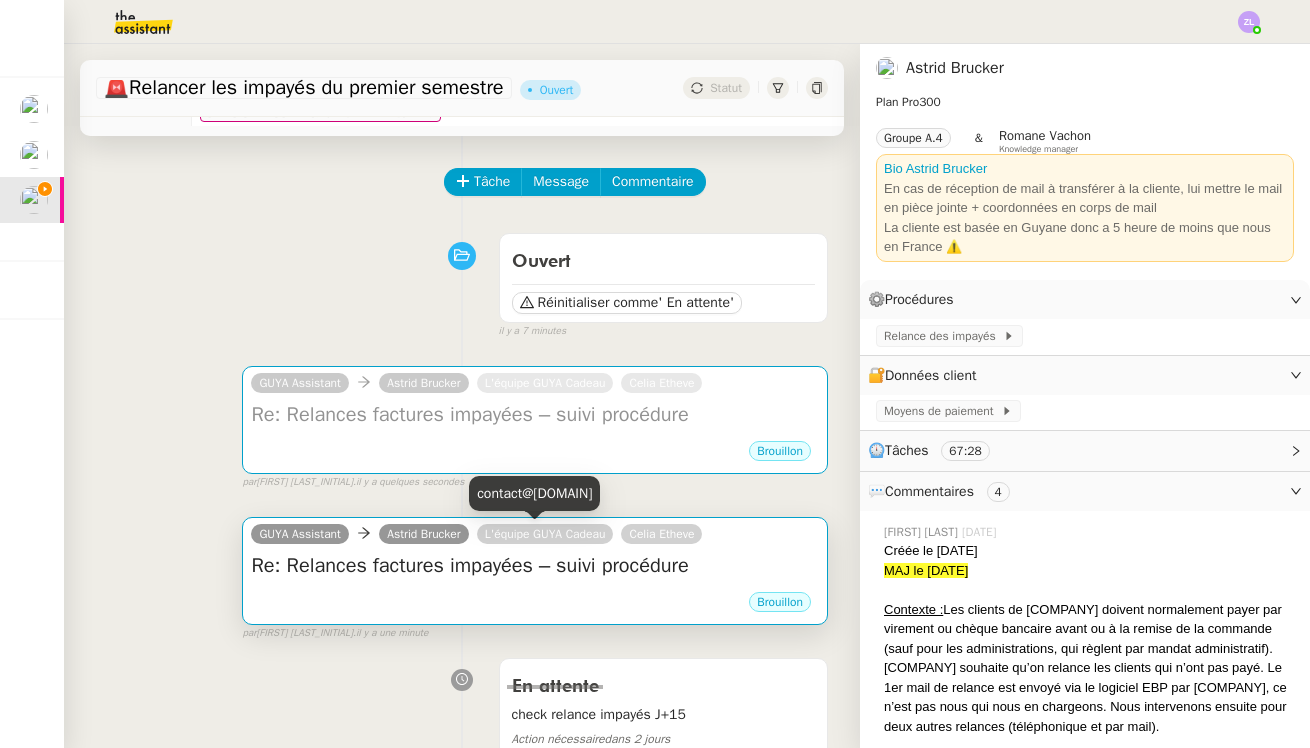 click on "Re: Relances factures impayées – suivi procédure" at bounding box center (535, 566) 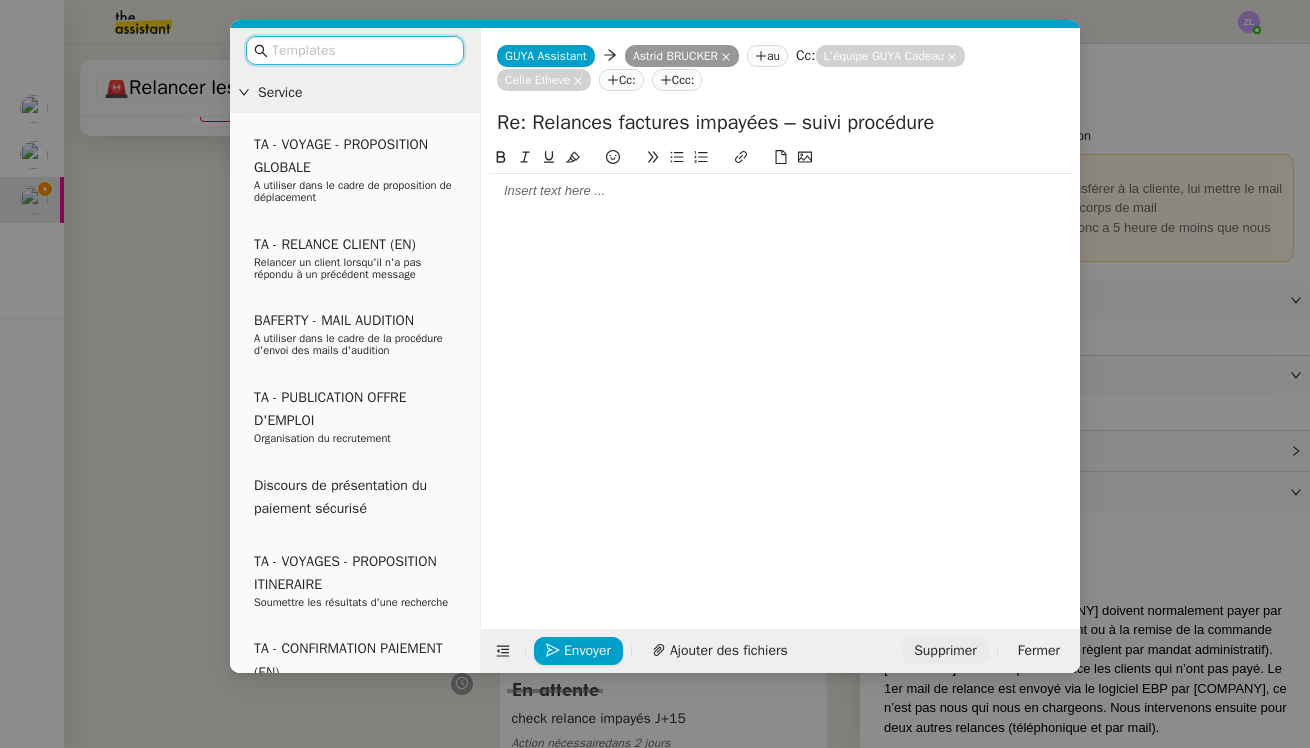 click on "Supprimer" 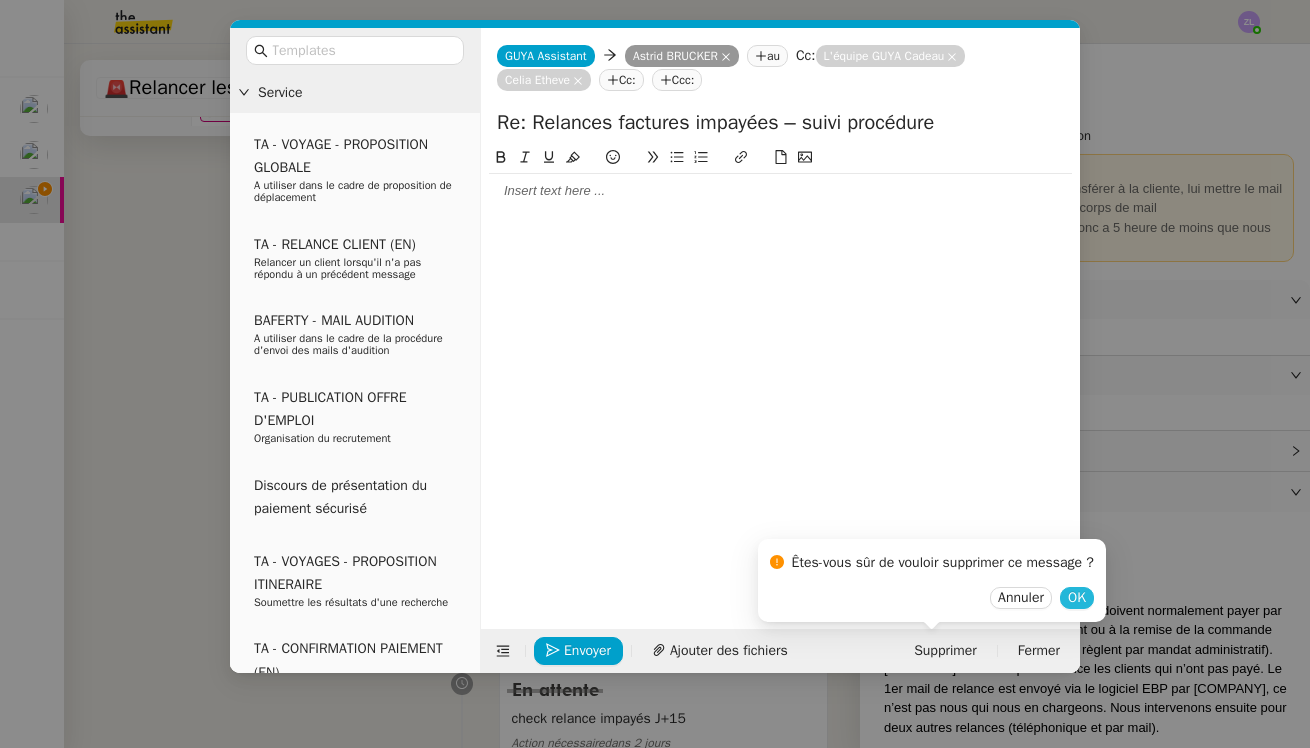 click on "OK" at bounding box center (1077, 598) 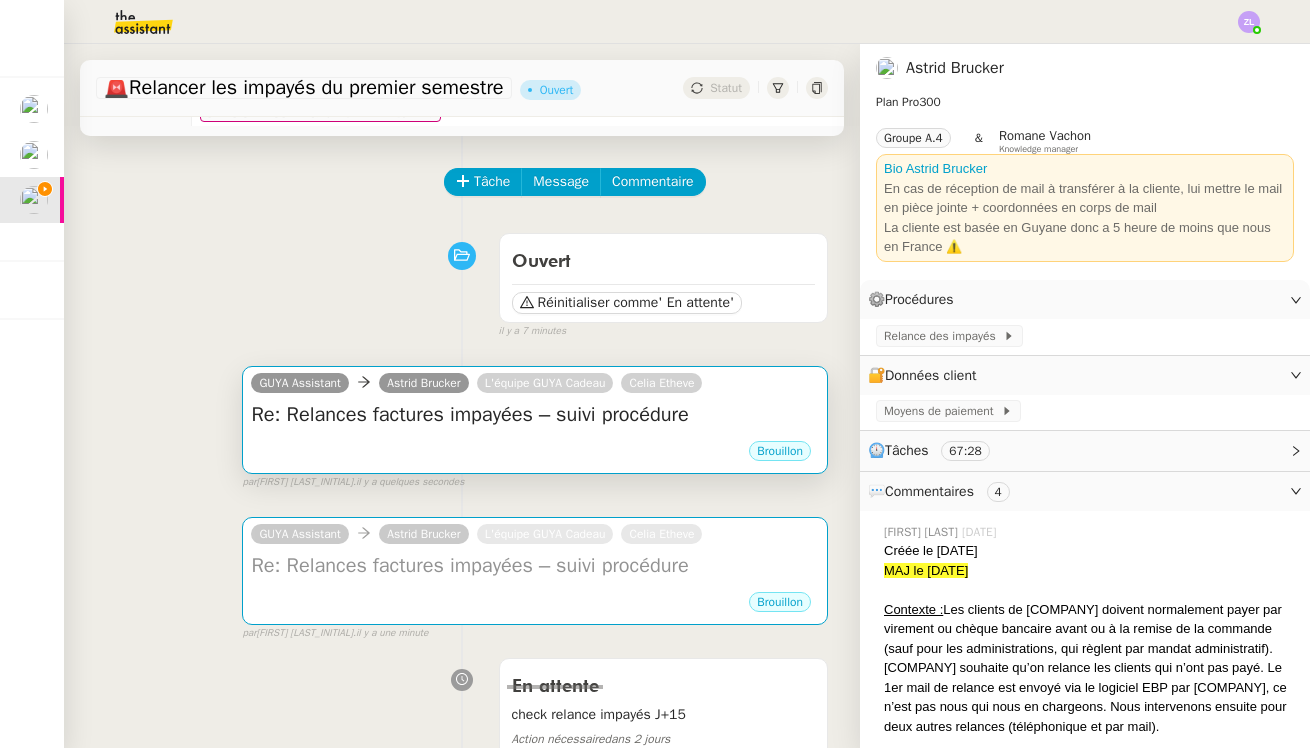 click on "Re: Relances factures impayées – suivi procédure" at bounding box center [535, 415] 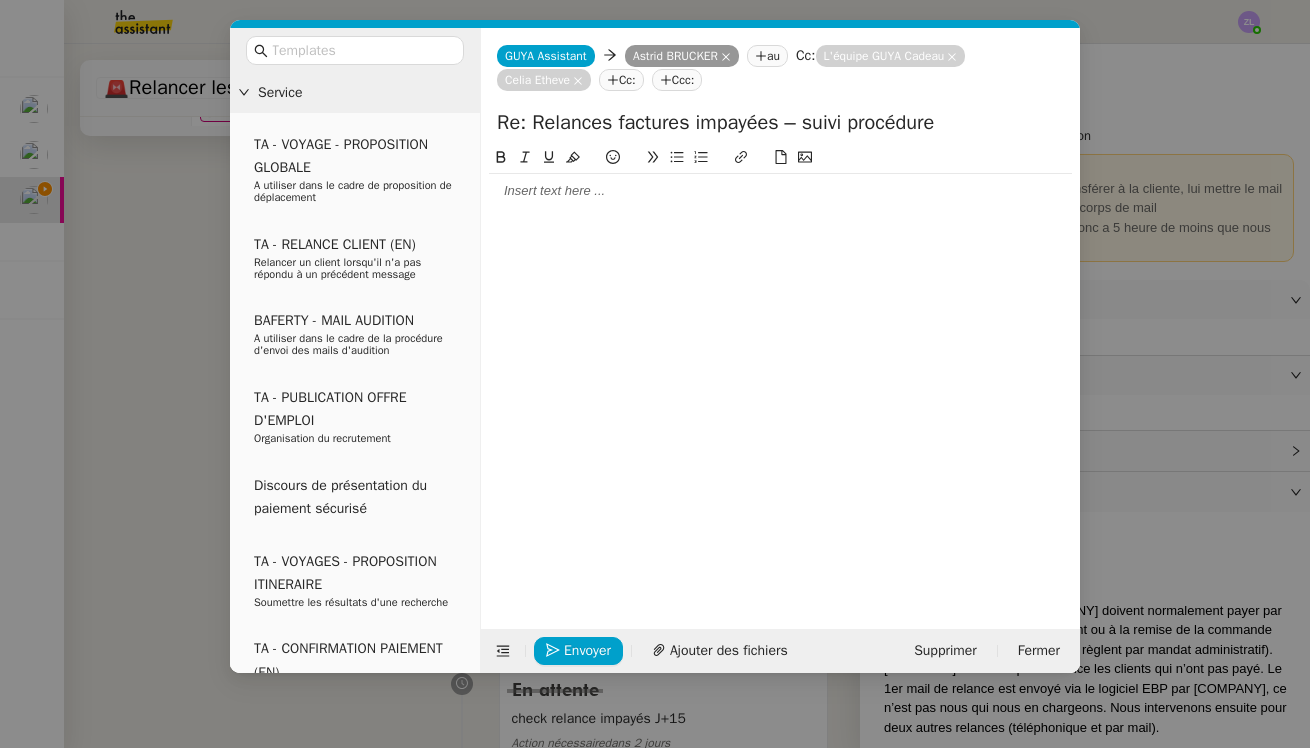 click 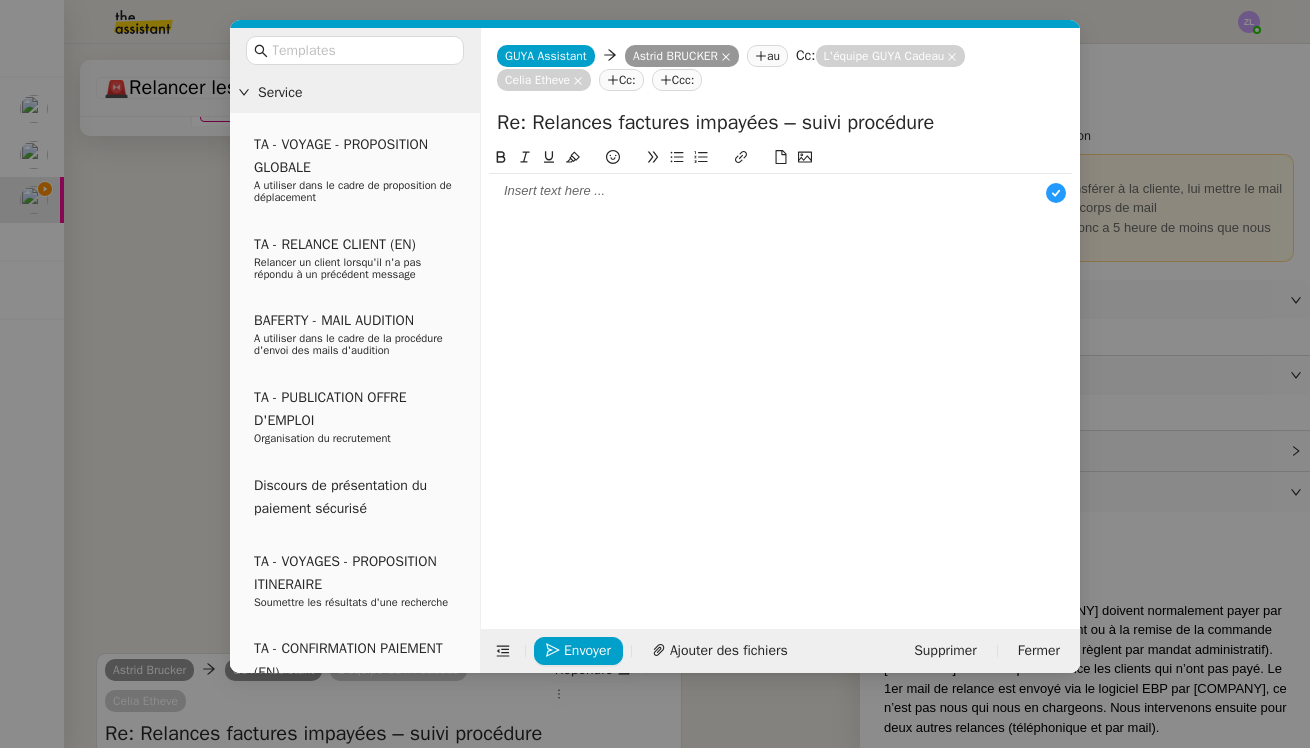 scroll, scrollTop: 21, scrollLeft: 0, axis: vertical 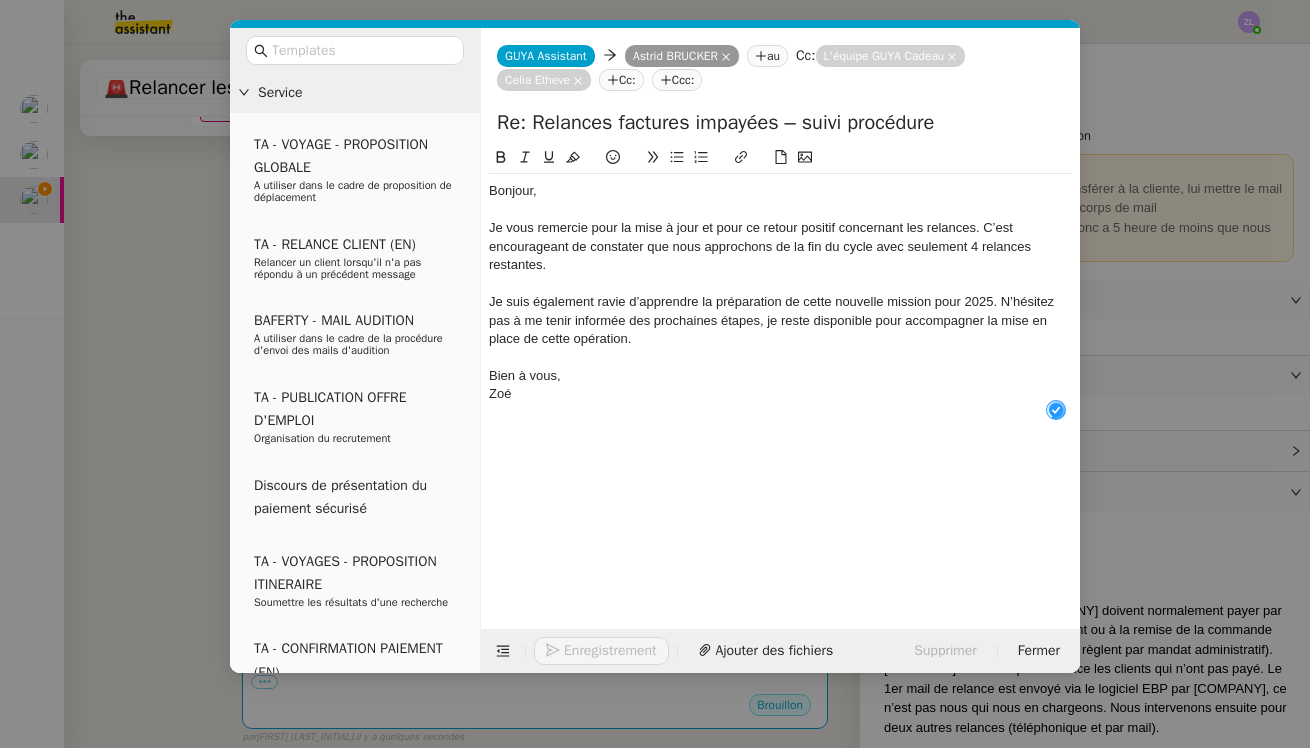 click on "Bonjour," 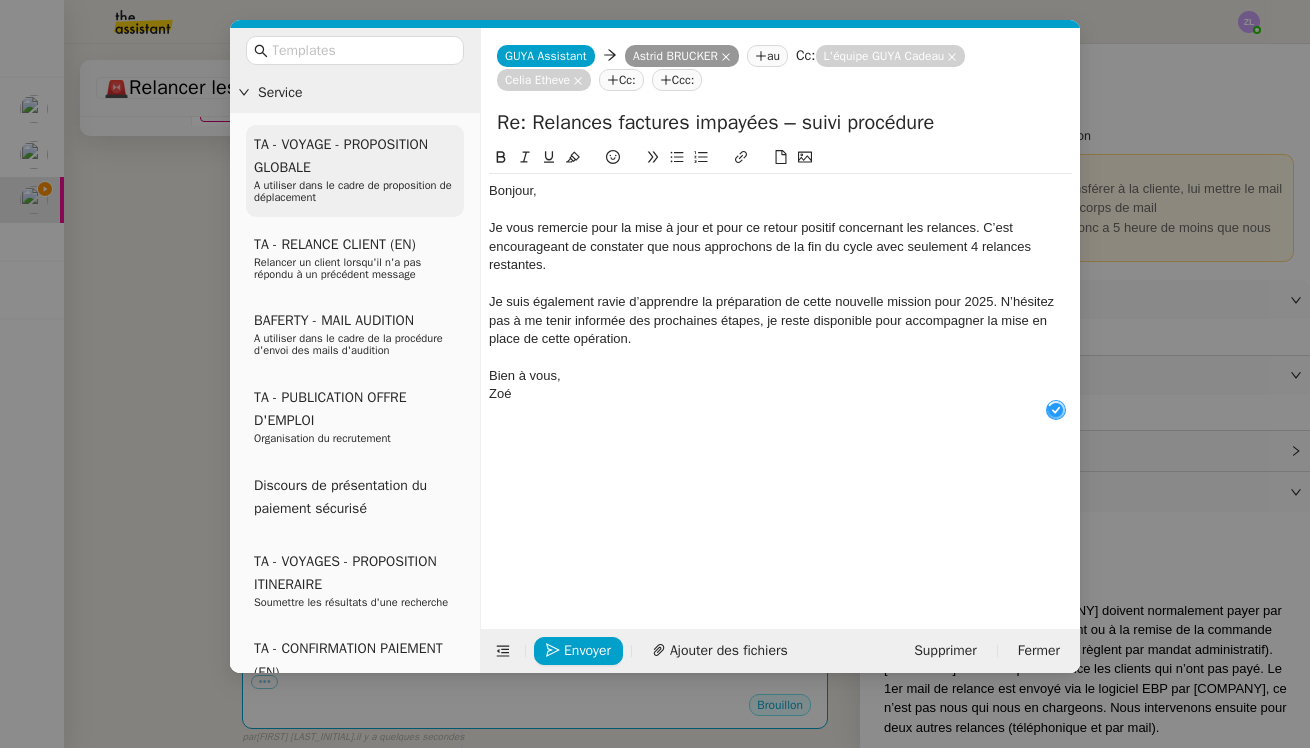 type 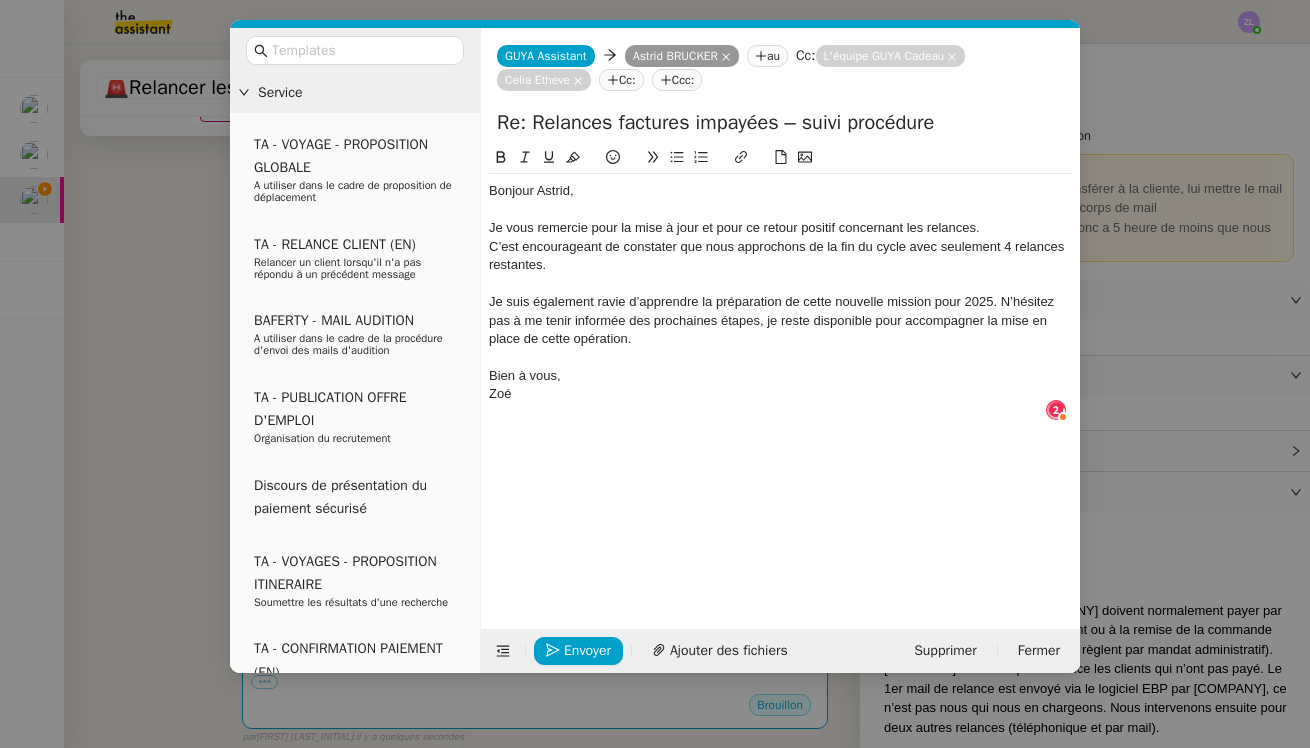 click on "Je vous remercie pour la mise à jour et pour ce retour positif concernant les relances." 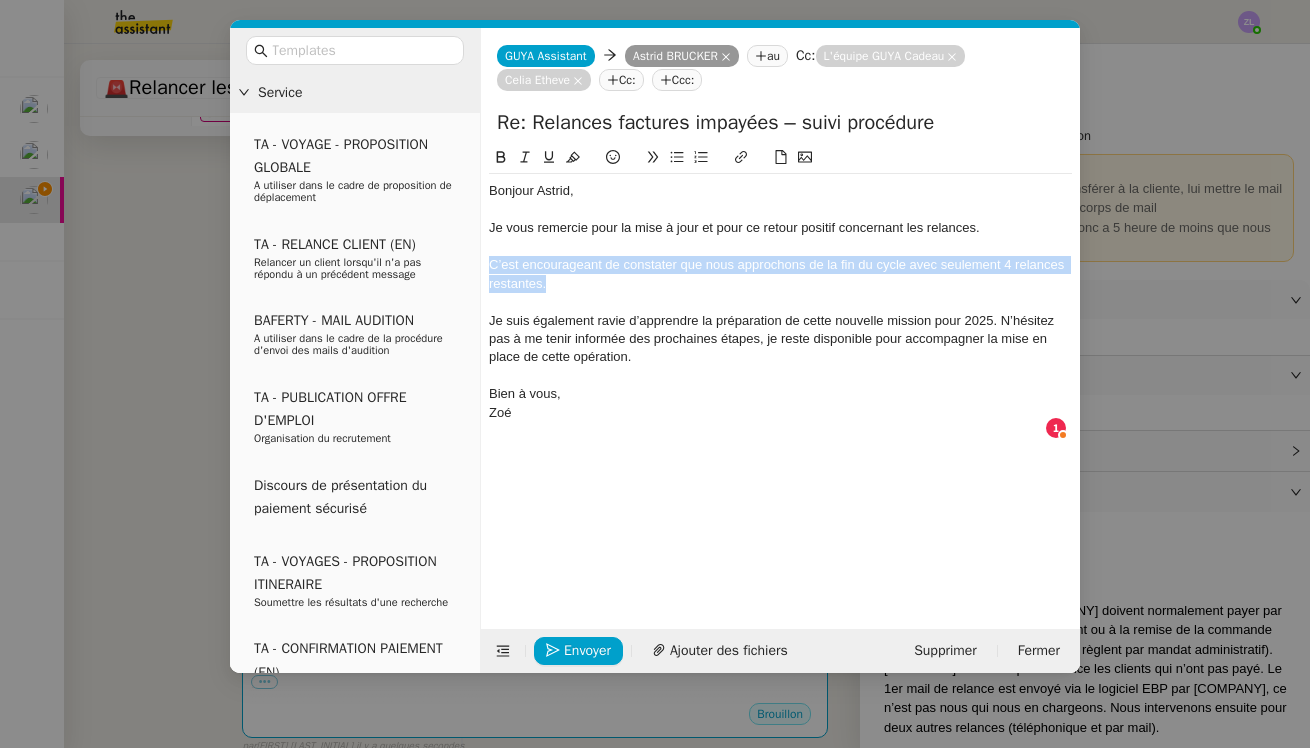 click on "Bonjour Astrid, Je vous remercie pour la mise à jour et pour ce retour positif concernant les relances.  C’est encourageant de constater que nous approchons de la fin du cycle avec seulement 4 relances restantes. Je suis également ravie d’apprendre la préparation de cette nouvelle mission pour 2025. N’hésitez pas à me tenir informée des prochaines étapes, je reste disponible pour accompagner la mise en place de cette opération. Bien à vous, Zoé" 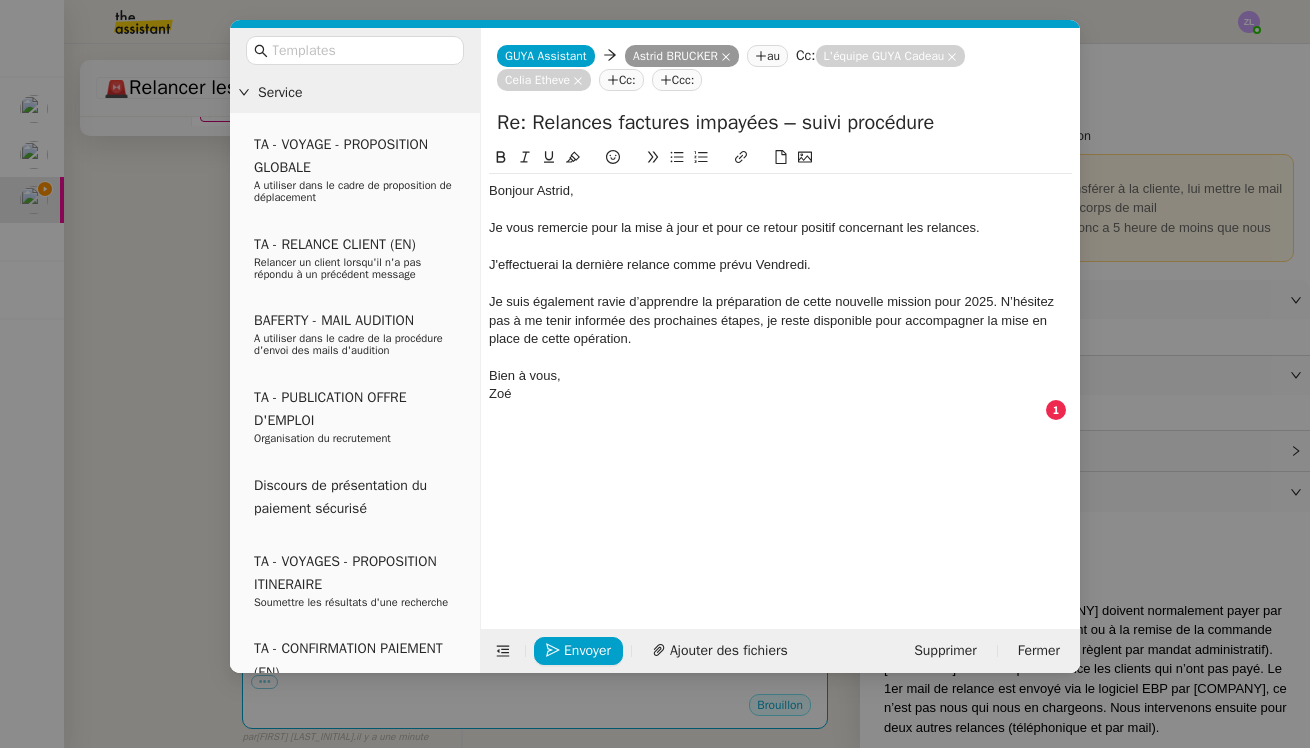 click on "Je suis également ravie d’apprendre la préparation de cette nouvelle mission pour 2025. N’hésitez pas à me tenir informée des prochaines étapes, je reste disponible pour accompagner la mise en place de cette opération." 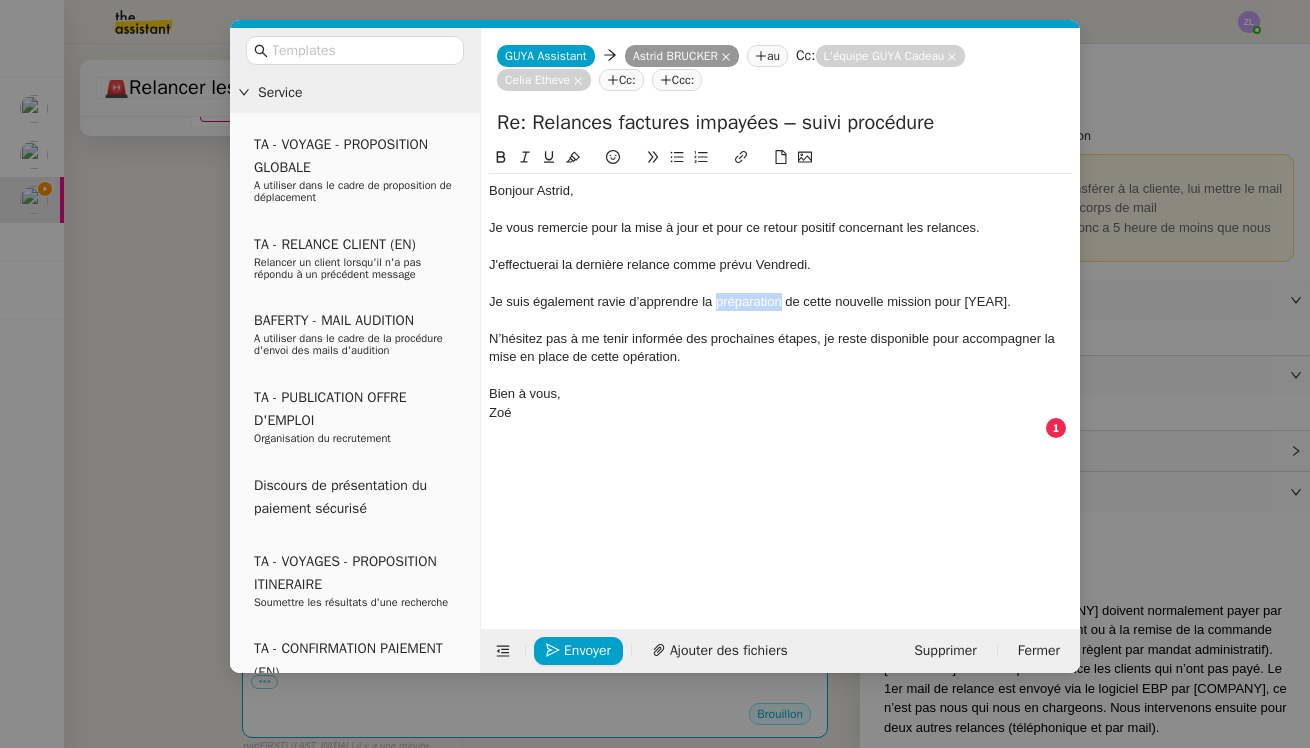 drag, startPoint x: 718, startPoint y: 302, endPoint x: 782, endPoint y: 301, distance: 64.00781 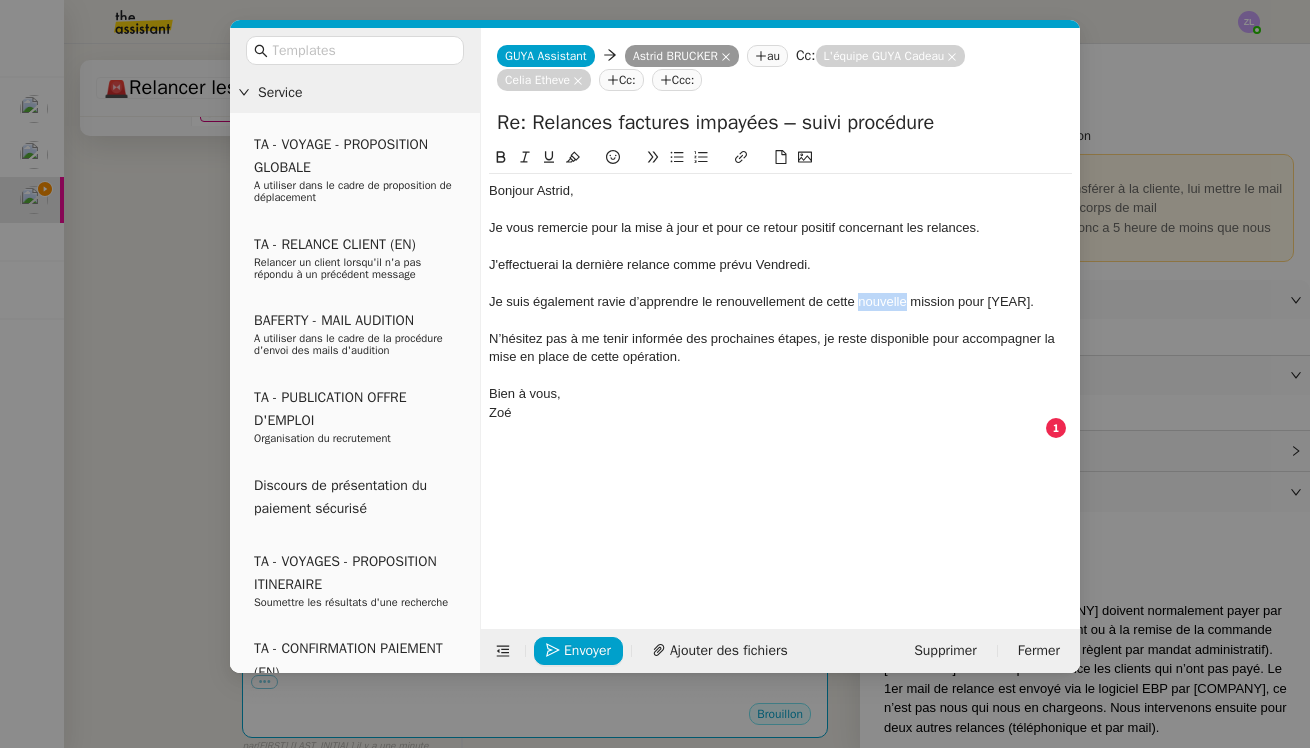 drag, startPoint x: 877, startPoint y: 302, endPoint x: 857, endPoint y: 302, distance: 20 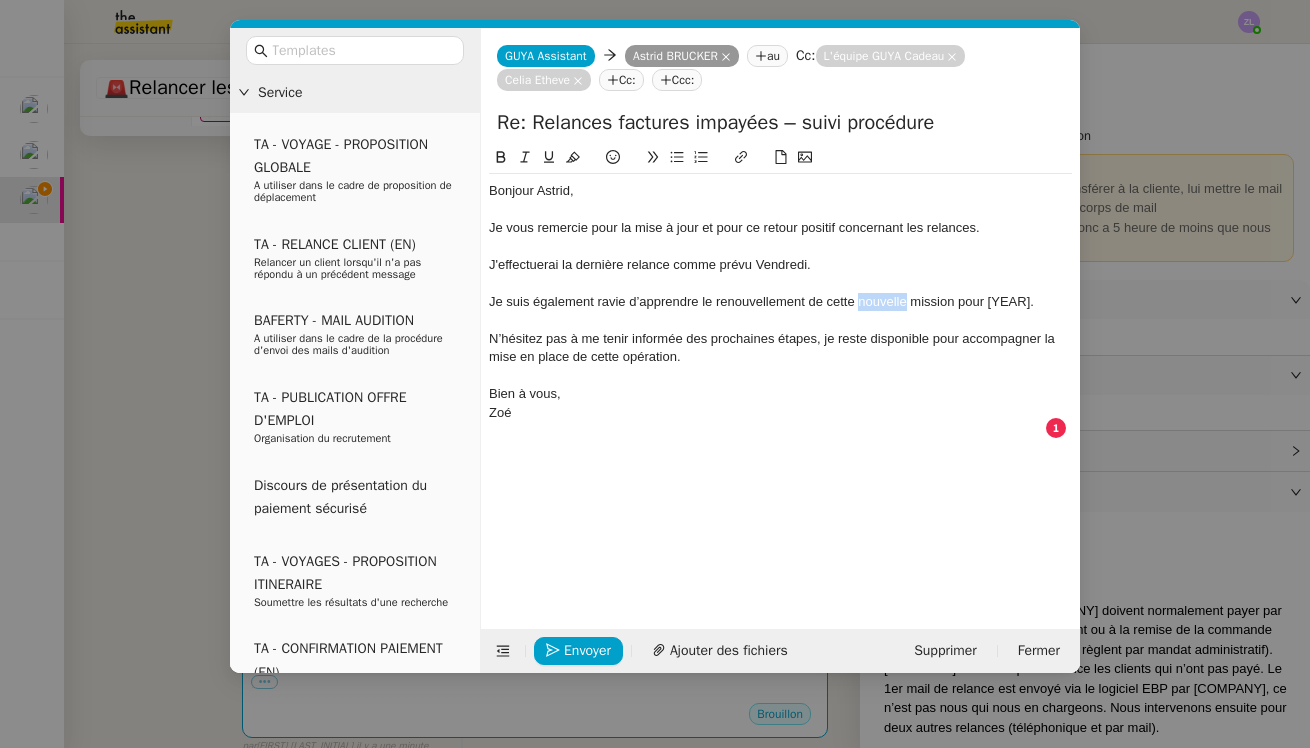 click on "Je suis également ravie d’apprendre le renouvellement de cette nouvelle mission pour [YEAR]." 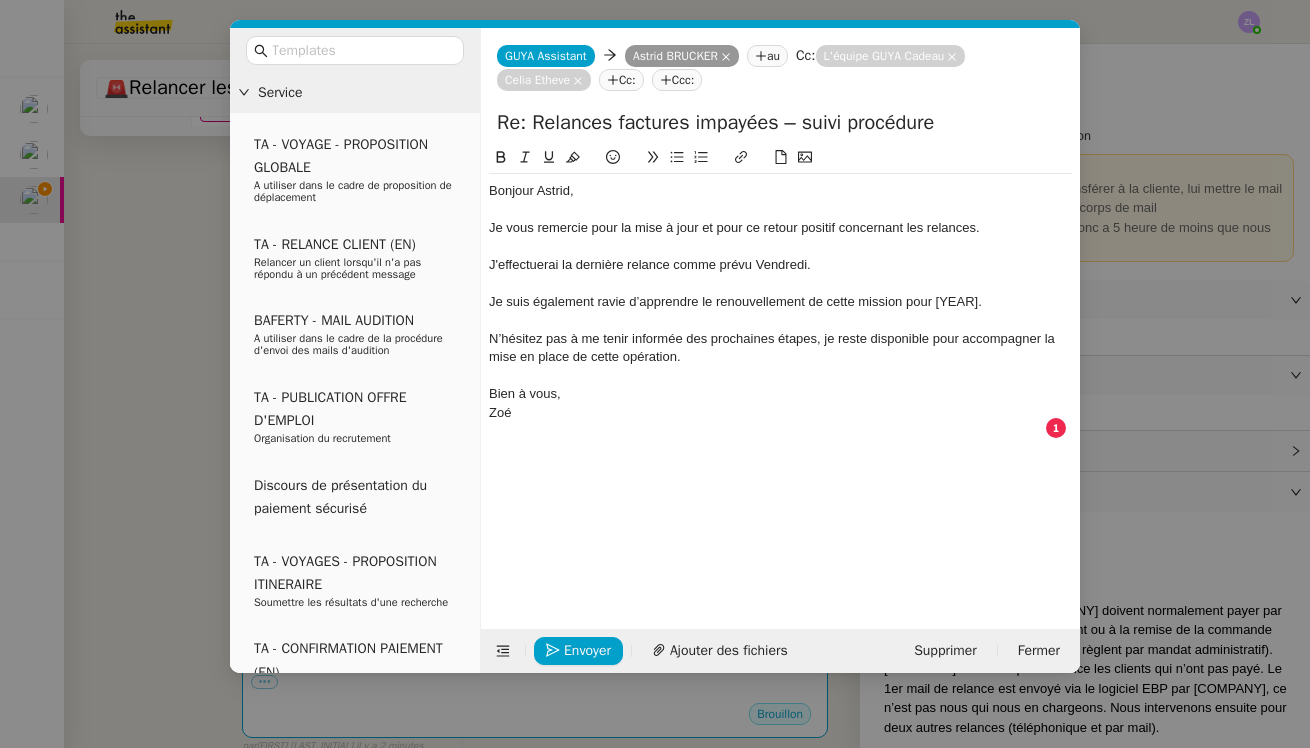 click on "Je suis également ravie d’apprendre le renouvellement de cette mission pour [YEAR]." 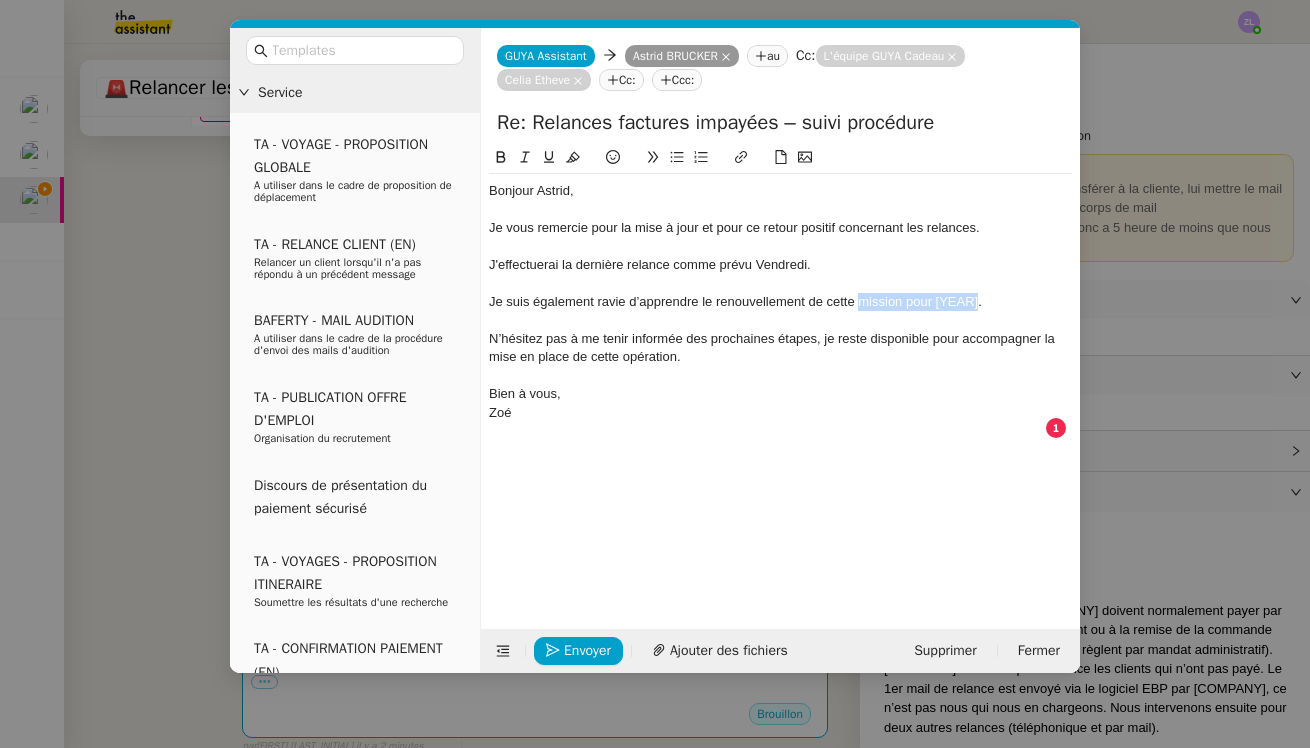 drag, startPoint x: 973, startPoint y: 298, endPoint x: 863, endPoint y: 297, distance: 110.00455 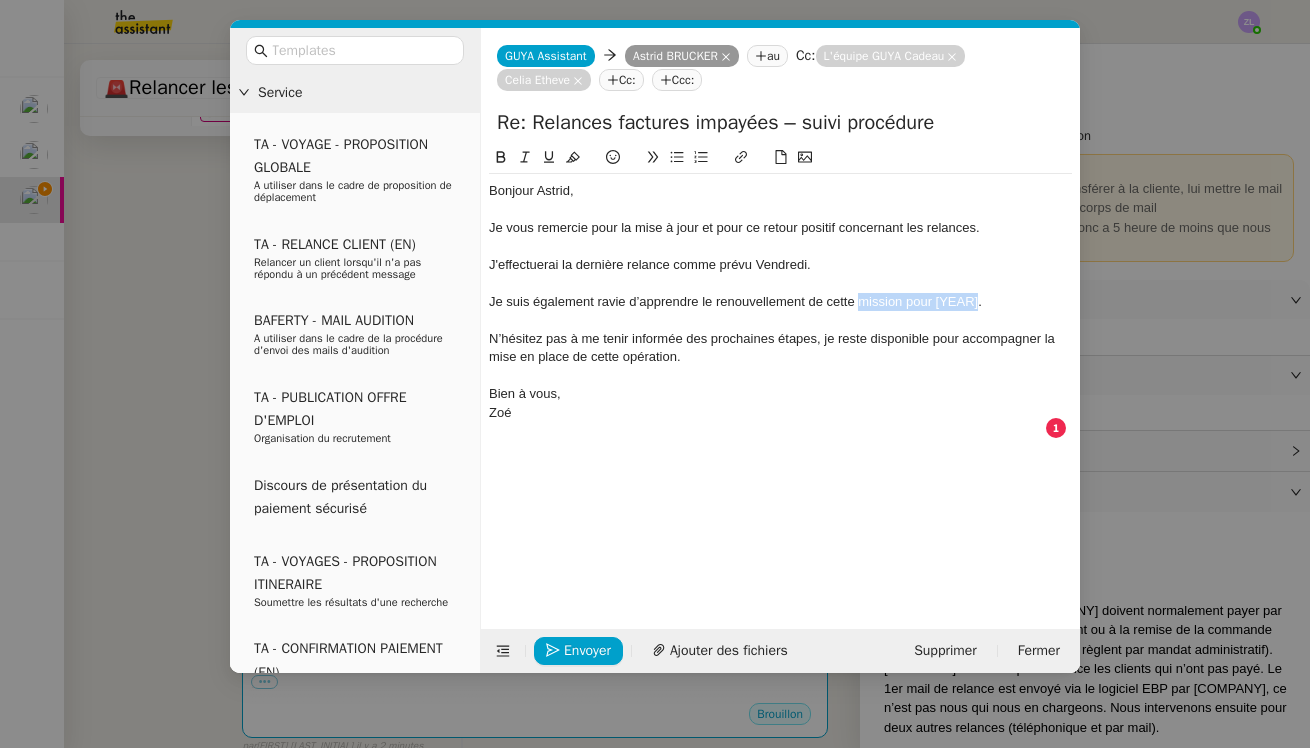 click on "Je suis également ravie d’apprendre le renouvellement de cette mission pour [YEAR]." 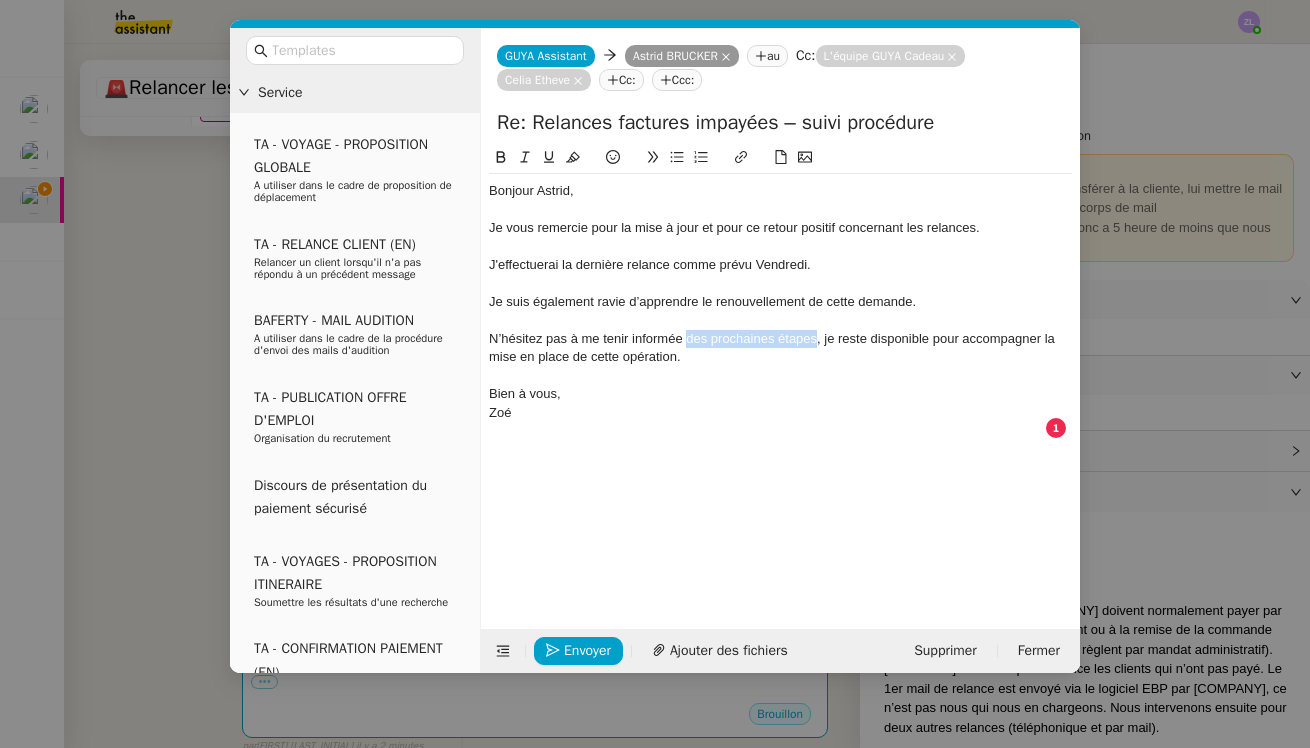 drag, startPoint x: 701, startPoint y: 341, endPoint x: 689, endPoint y: 341, distance: 12 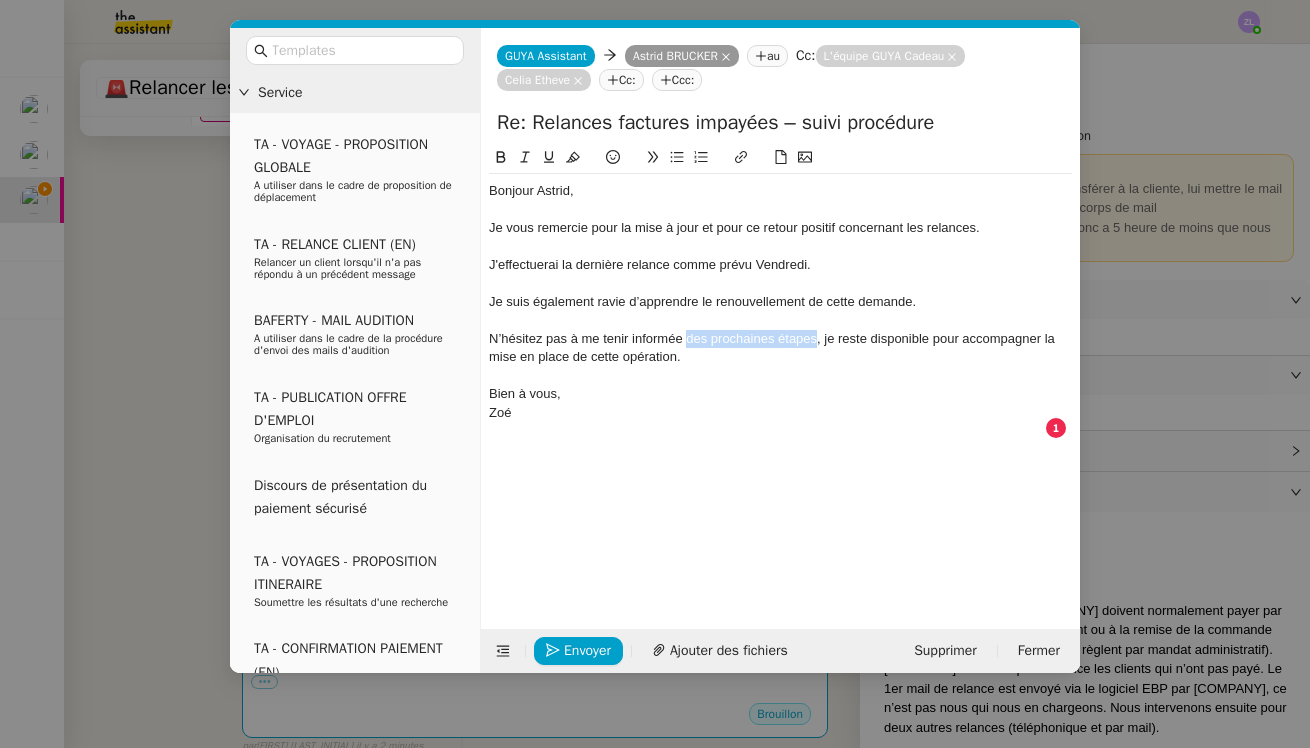 click on "N’hésitez pas à me tenir informée des prochaines étapes, je reste disponible pour accompagner la mise en place de cette opération." 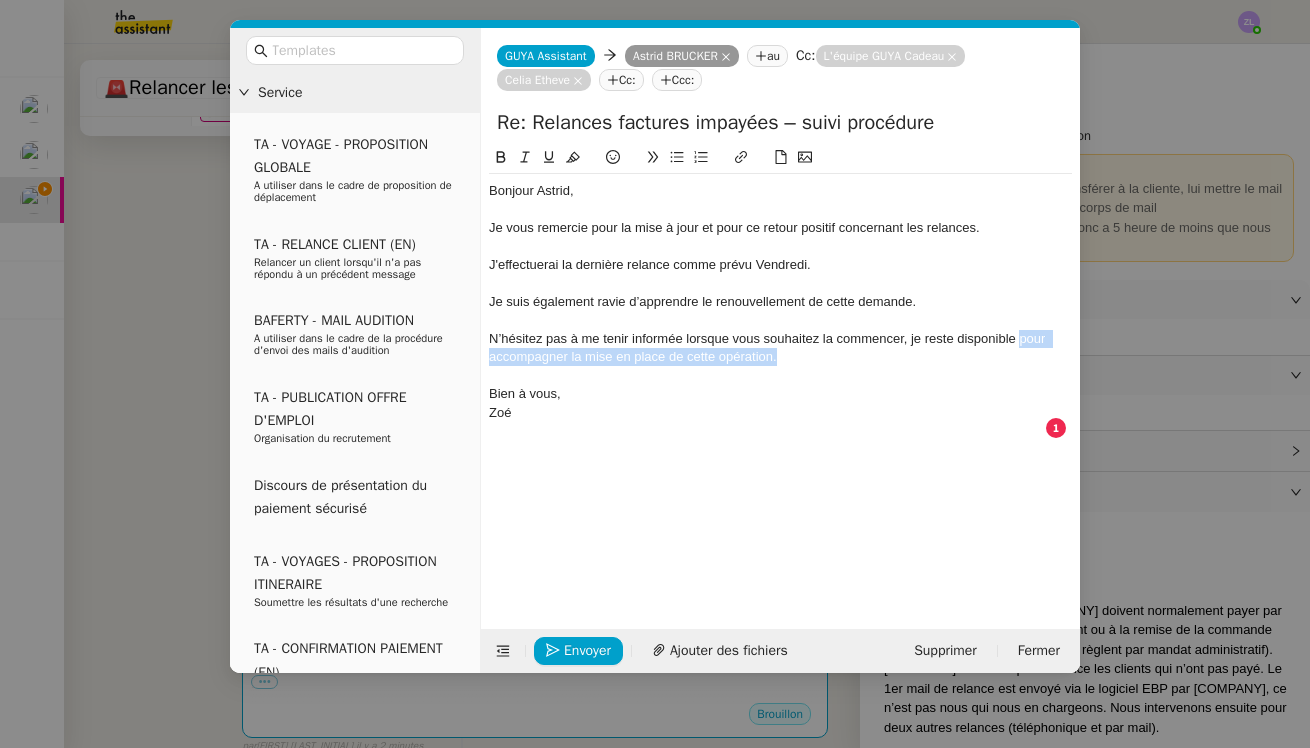 drag, startPoint x: 1018, startPoint y: 336, endPoint x: 1022, endPoint y: 348, distance: 12.649111 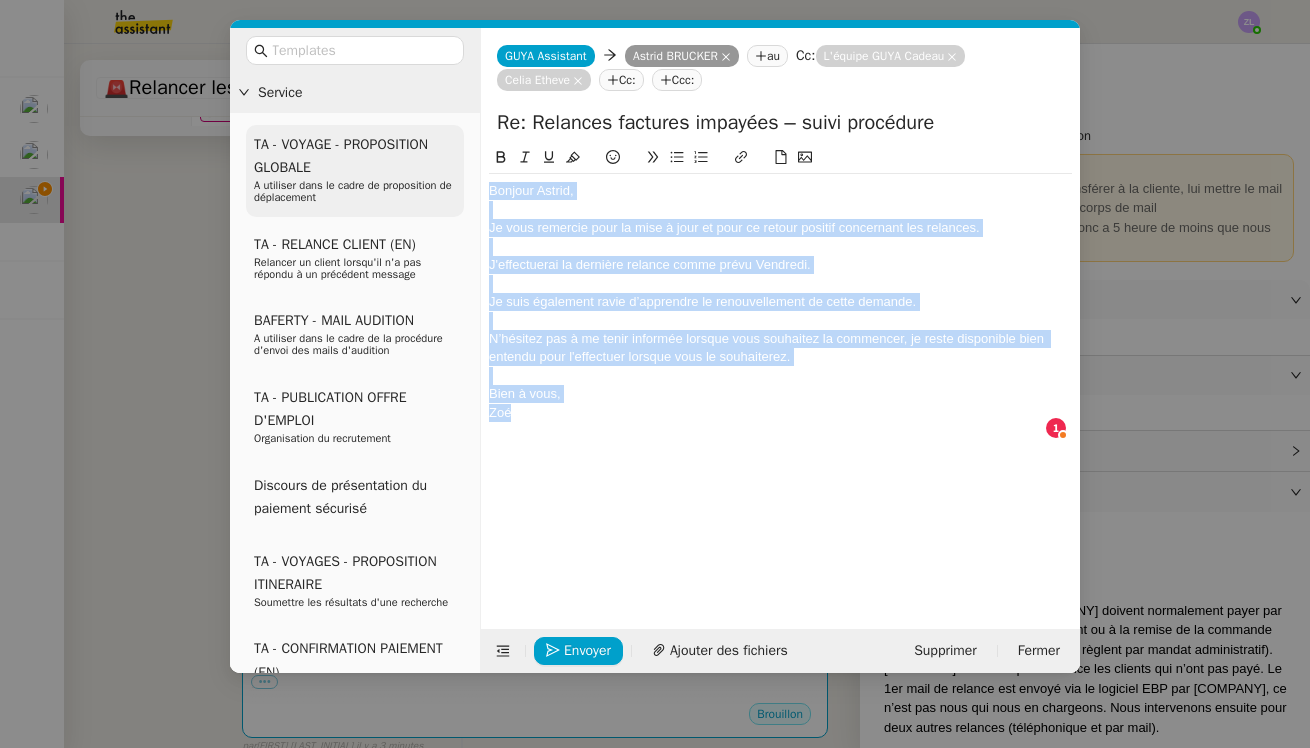 drag, startPoint x: 552, startPoint y: 404, endPoint x: 458, endPoint y: 183, distance: 240.16037 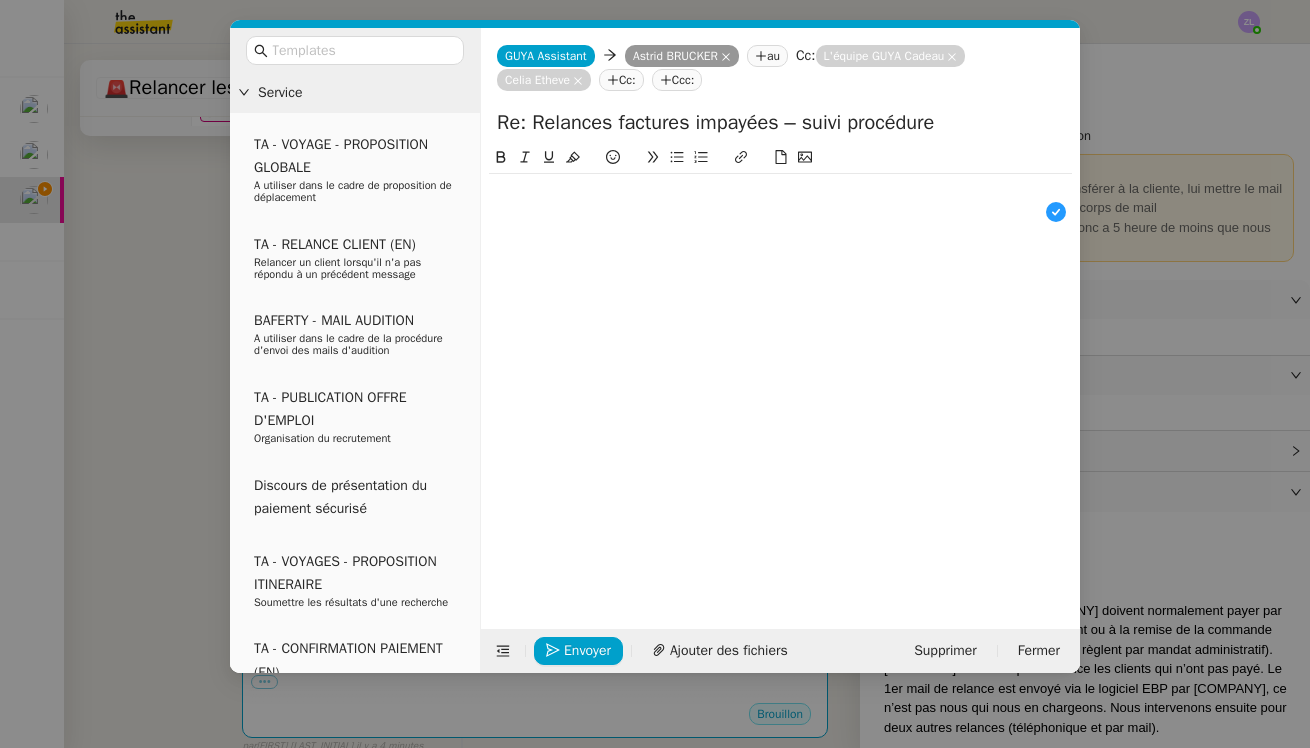 scroll, scrollTop: 21, scrollLeft: 0, axis: vertical 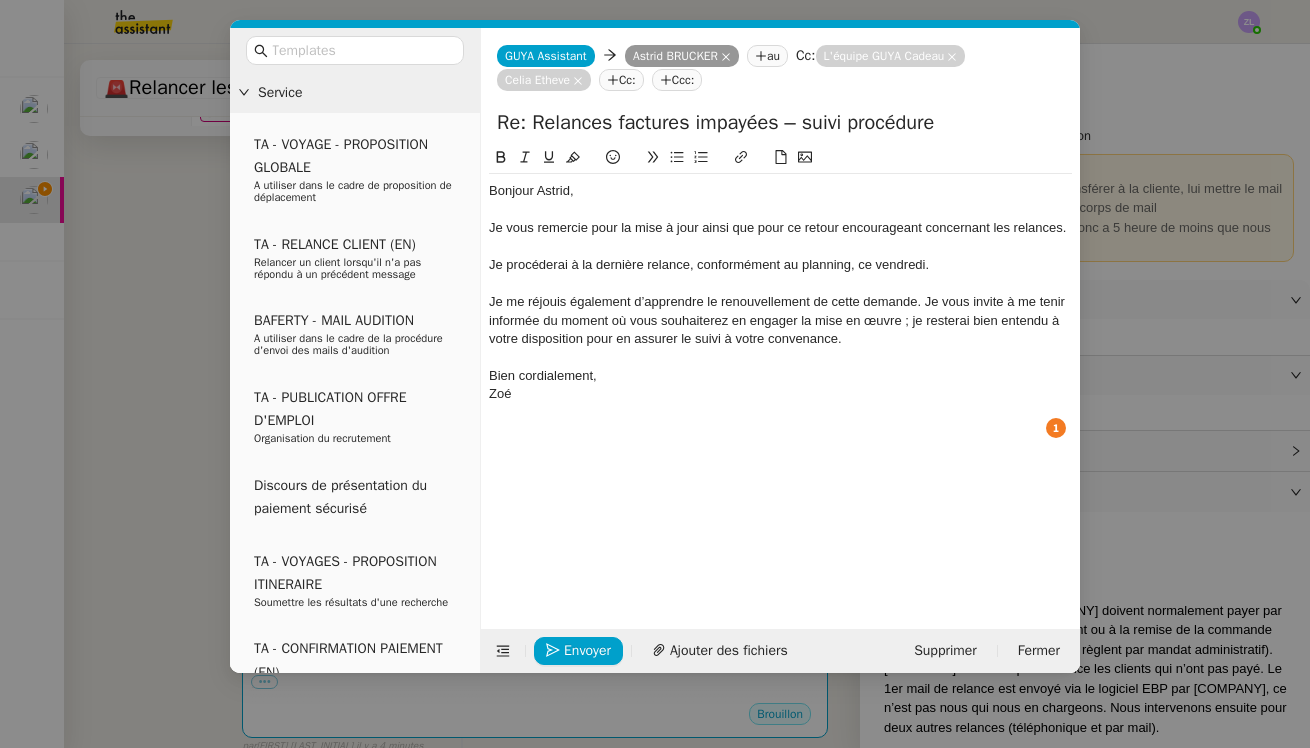 click on "Je me réjouis également d’apprendre le renouvellement de cette demande. Je vous invite à me tenir informée du moment où vous souhaiterez en engager la mise en œuvre ; je resterai bien entendu à votre disposition pour en assurer le suivi à votre convenance." 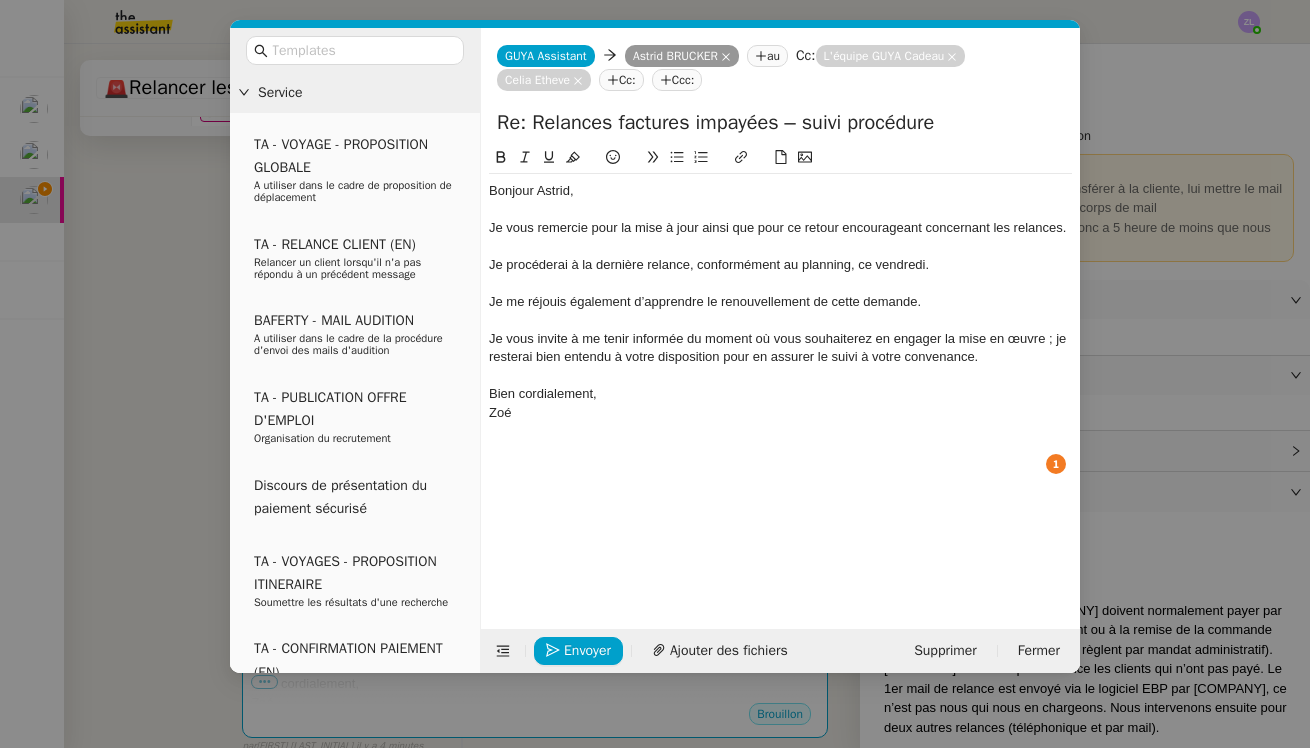 click on "Je vous invite à me tenir informée du moment où vous souhaiterez en engager la mise en œuvre ; je resterai bien entendu à votre disposition pour en assurer le suivi à votre convenance." 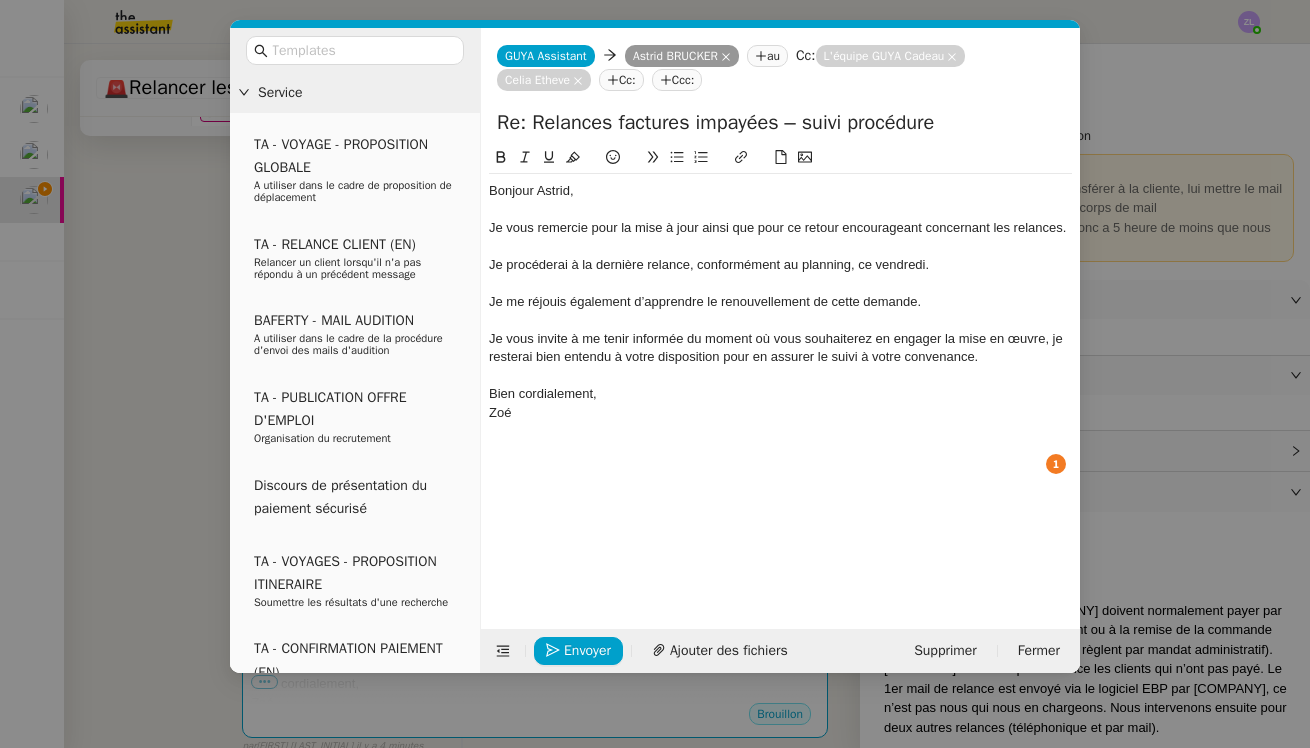 click on "Bien cordialement," 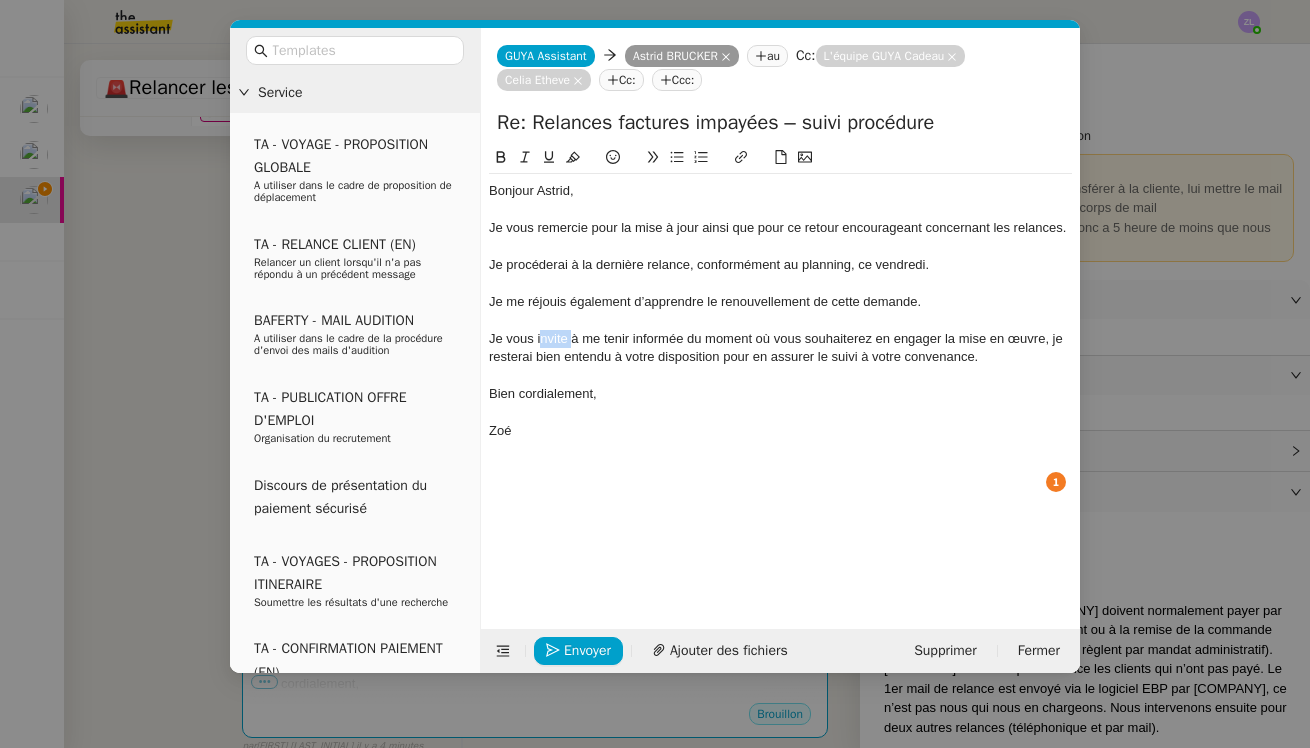 drag, startPoint x: 572, startPoint y: 334, endPoint x: 540, endPoint y: 337, distance: 32.140316 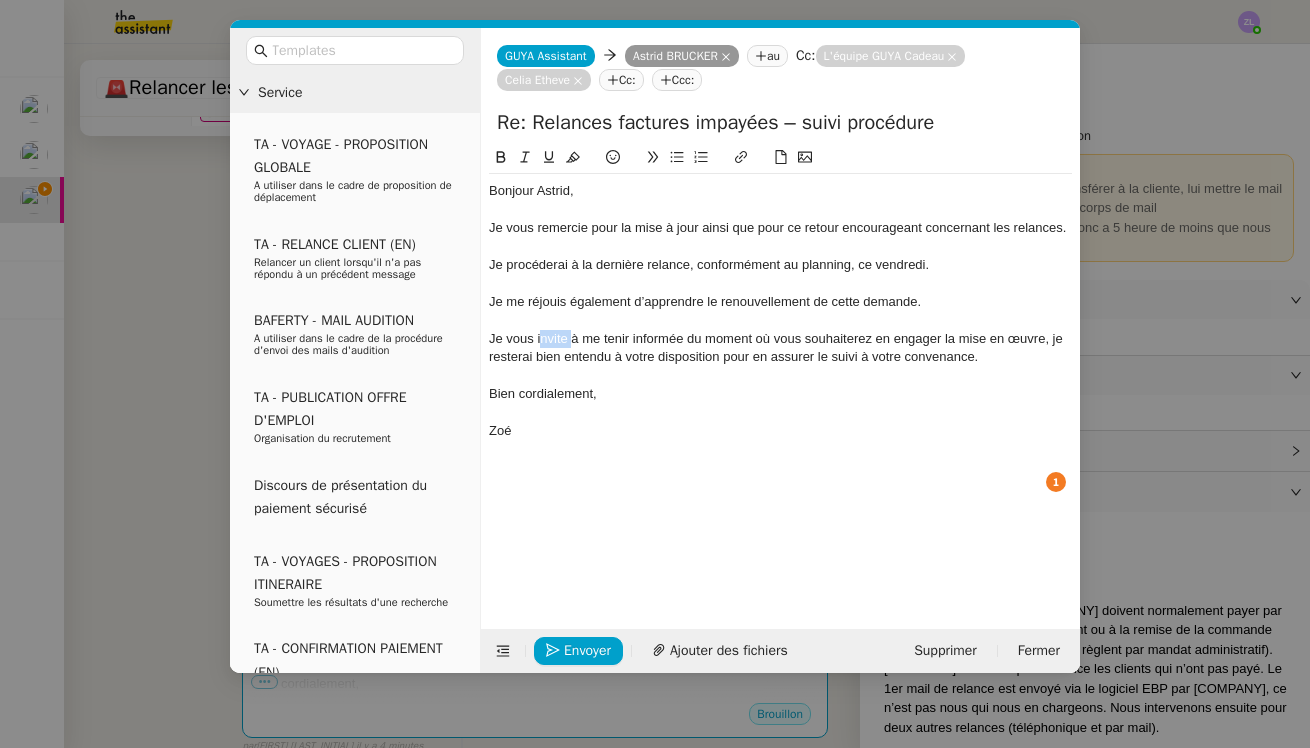 click on "Je vous invite à me tenir informée du moment où vous souhaiterez en engager la mise en œuvre, je resterai bien entendu à votre disposition pour en assurer le suivi à votre convenance." 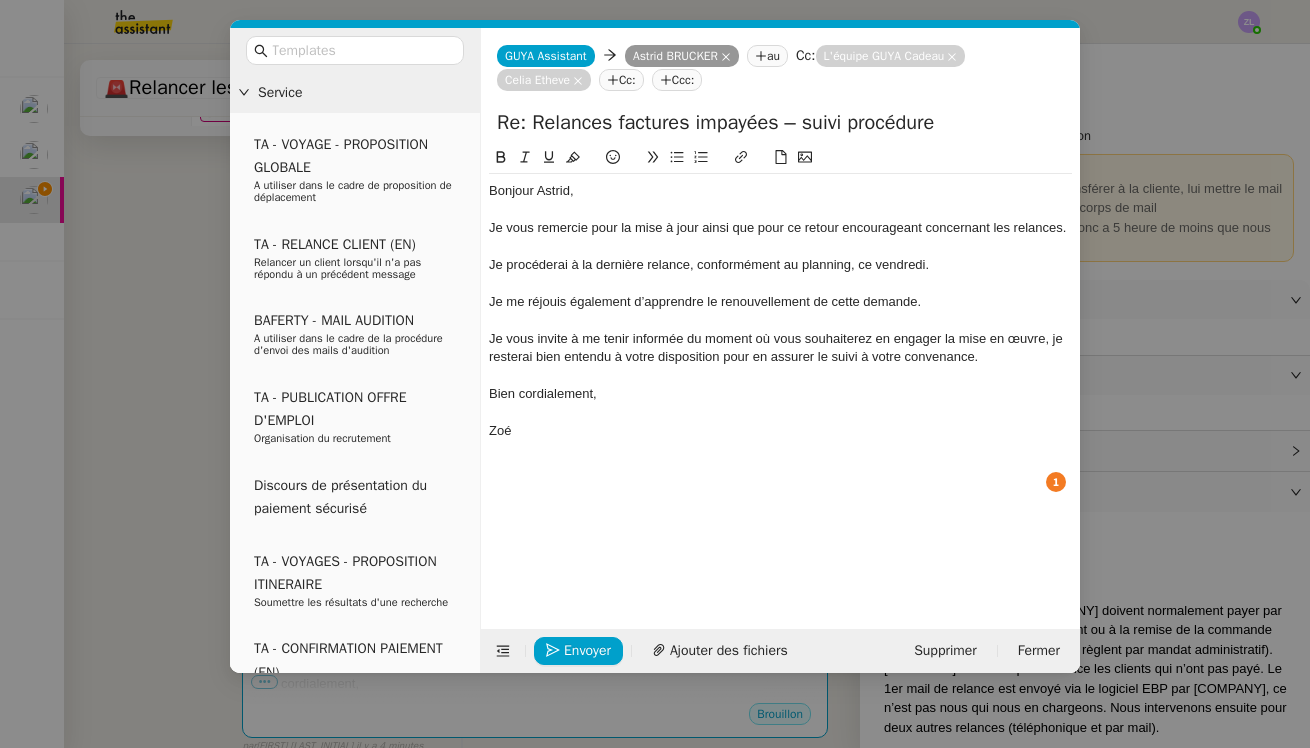 click on "Je vous invite à me tenir informée du moment où vous souhaiterez en engager la mise en œuvre, je resterai bien entendu à votre disposition pour en assurer le suivi à votre convenance." 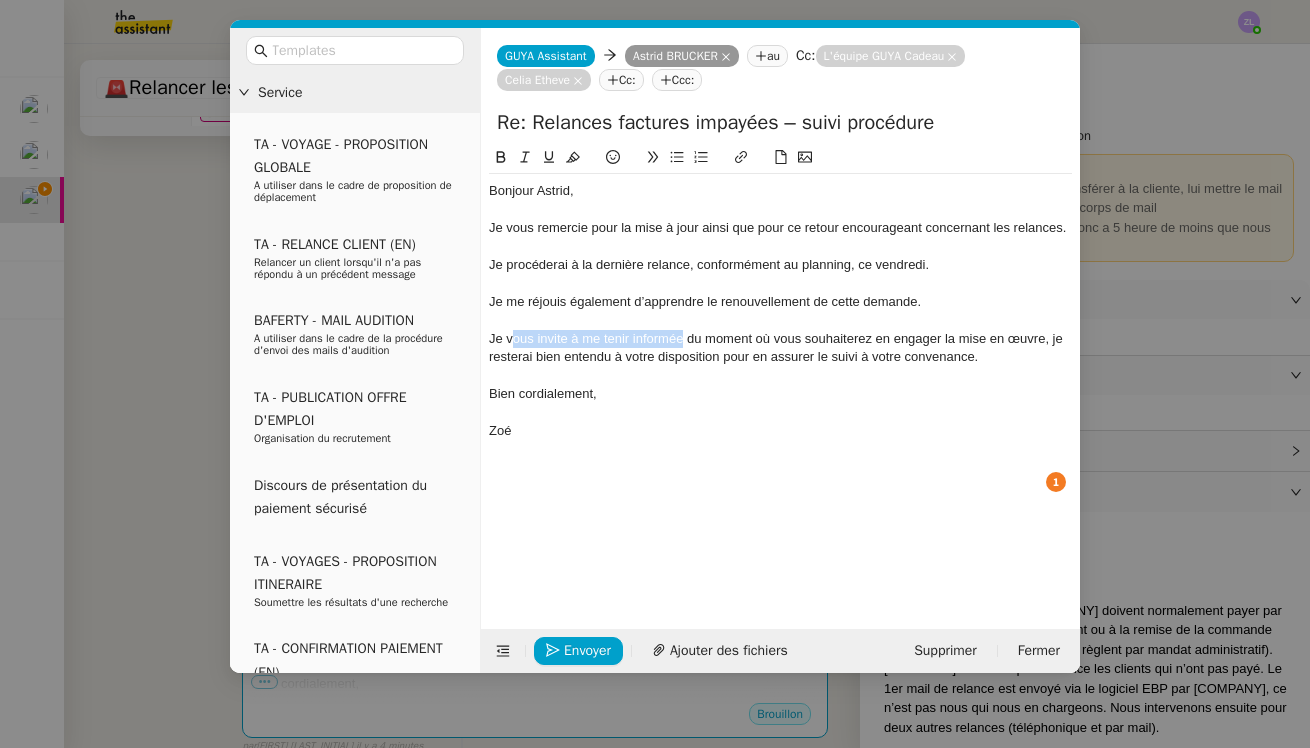 drag, startPoint x: 682, startPoint y: 334, endPoint x: 515, endPoint y: 330, distance: 167.0479 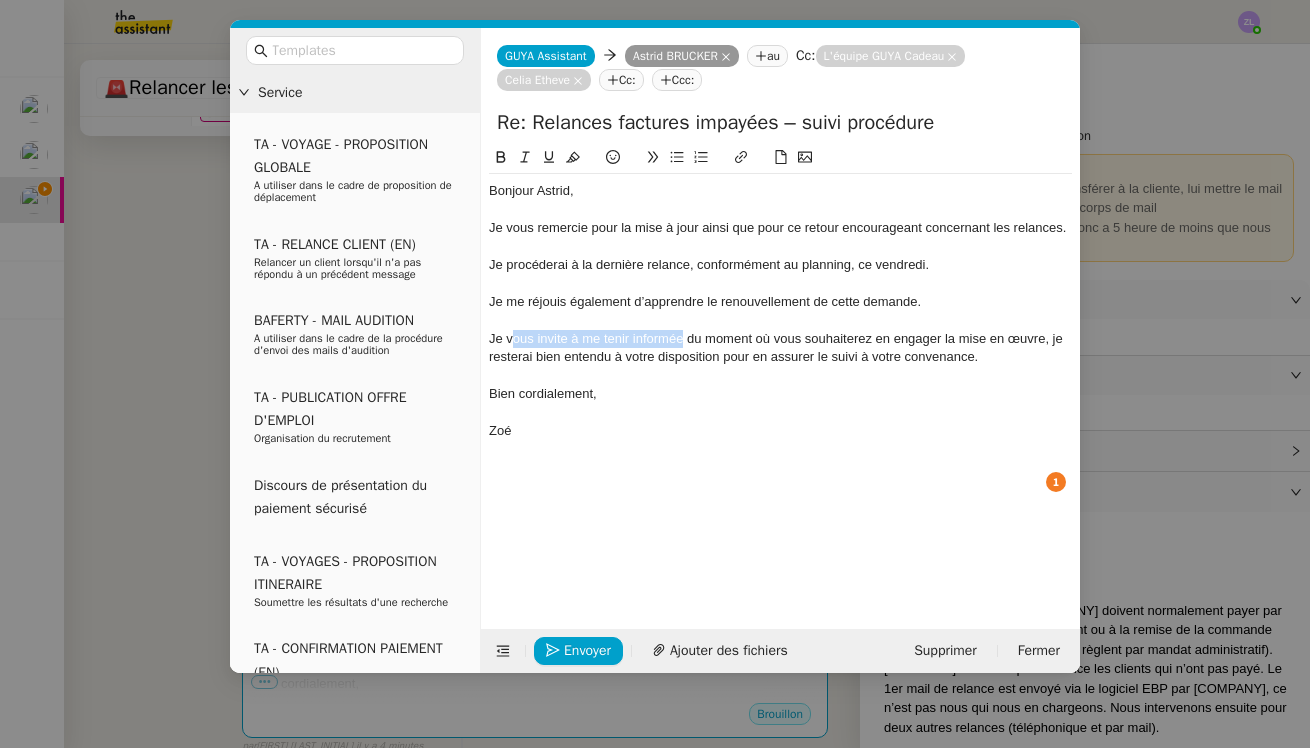 click on "Je vous invite à me tenir informée du moment où vous souhaiterez en engager la mise en œuvre, je resterai bien entendu à votre disposition pour en assurer le suivi à votre convenance." 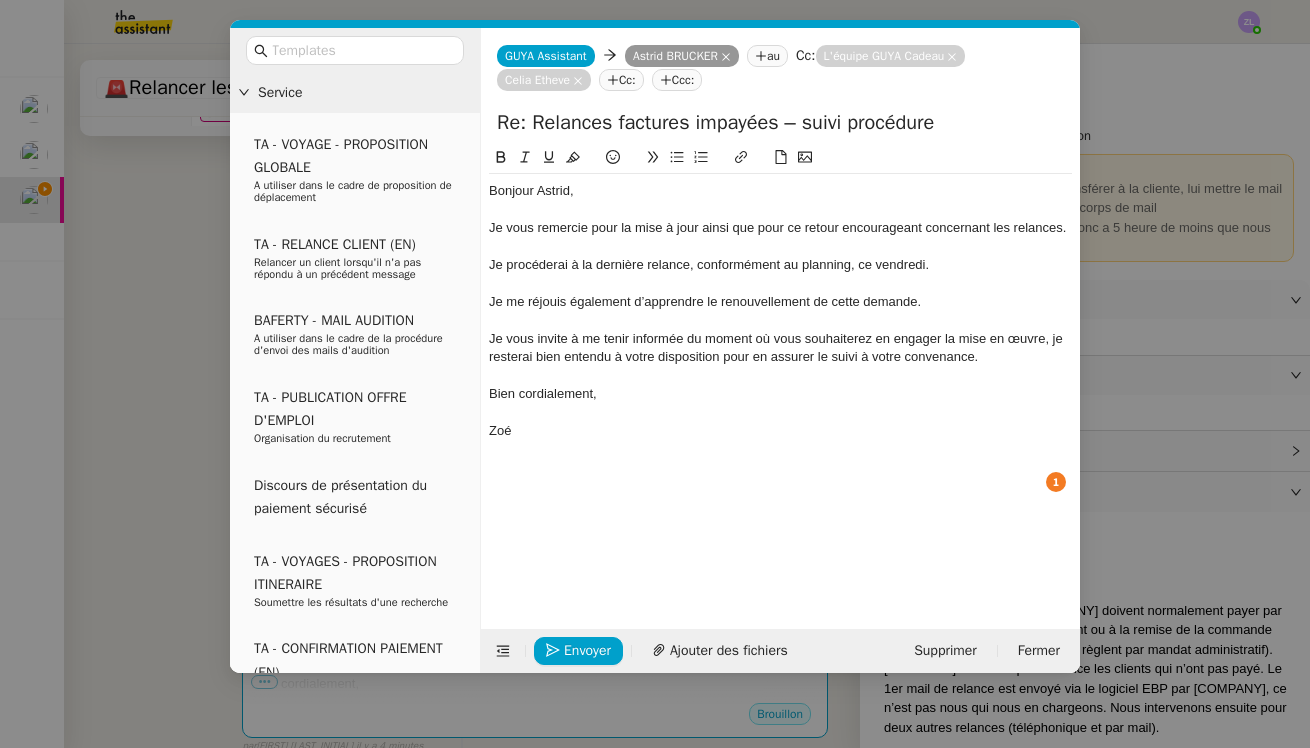 click on "Zoé" 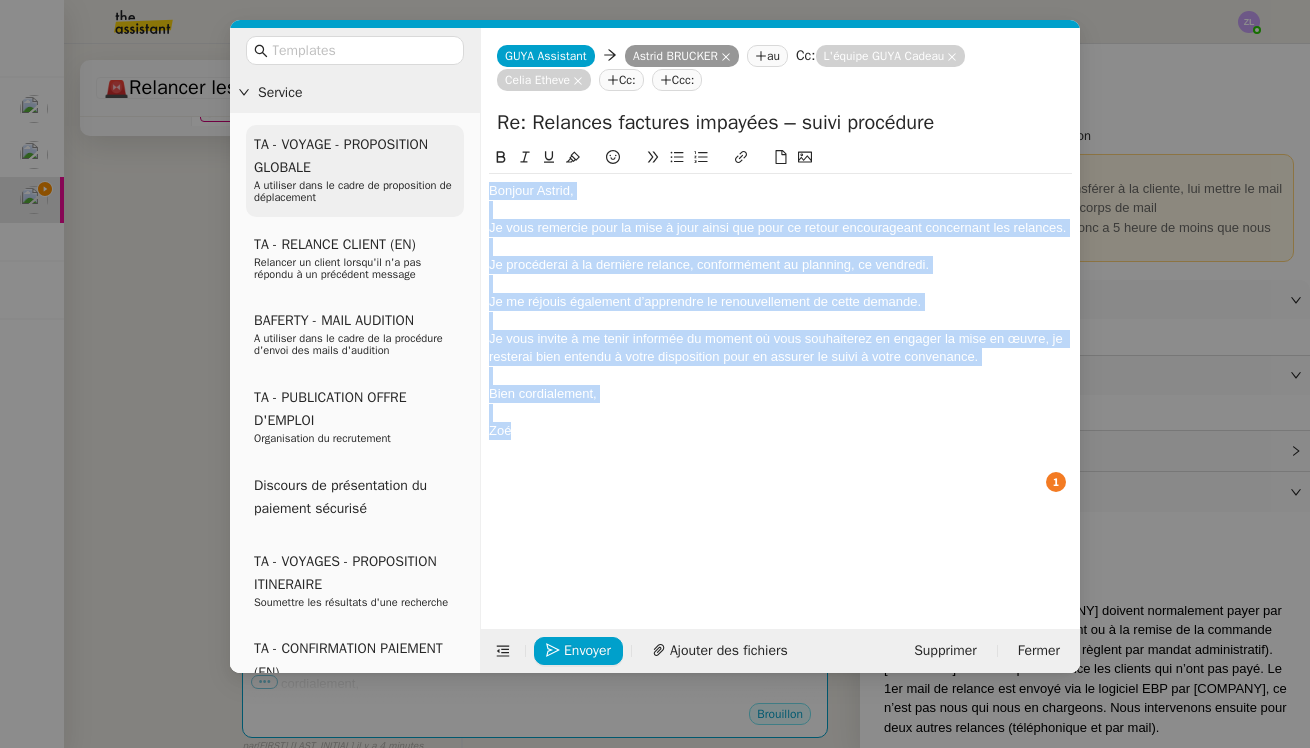 drag, startPoint x: 576, startPoint y: 432, endPoint x: 460, endPoint y: 133, distance: 320.71326 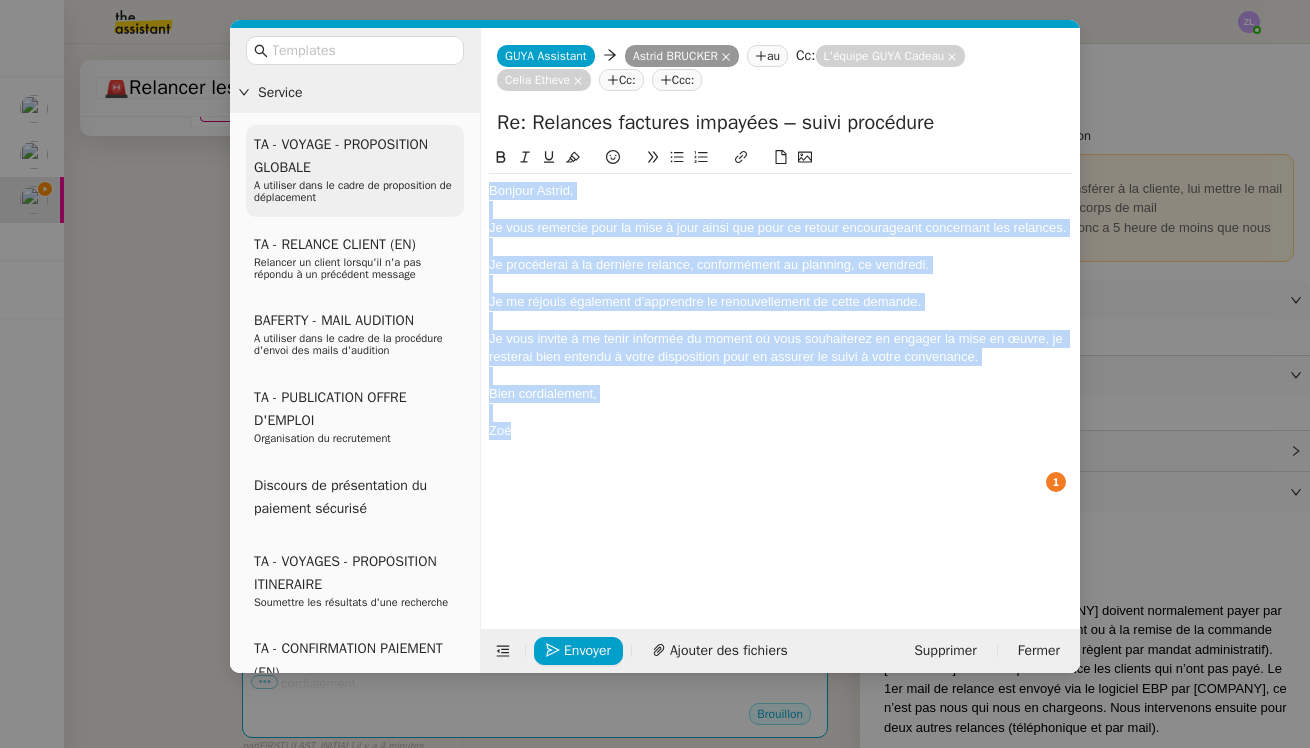 click on "Service TA - VOYAGE - PROPOSITION GLOBALE    A utiliser dans le cadre de proposition de déplacement TA - RELANCE CLIENT (EN)    Relancer un client lorsqu'il n'a pas répondu à un précédent message BAFERTY - MAIL AUDITION    A utiliser dans le cadre de la procédure d'envoi des mails d'audition TA - PUBLICATION OFFRE D'EMPLOI     Organisation du recrutement Discours de présentation du paiement sécurisé    TA - VOYAGES - PROPOSITION ITINERAIRE    Soumettre les résultats d'une recherche TA - CONFIRMATION PAIEMENT (EN)    Confirmer avec le client de modèle de transaction - Attention Plan Pro nécessaire. TA - COURRIER EXPEDIE (recommandé)    A utiliser dans le cadre de l'envoi d'un courrier recommandé TA - PARTAGE DE CALENDRIER (EN)    A utiliser pour demander au client de partager son calendrier afin de faciliter l'accès et la gestion PSPI - Appel de fonds MJL    A utiliser dans le cadre de la procédure d'appel de fonds MJL TA - RELANCE CLIENT    TA - AR PROCEDURES        21 YIELD" at bounding box center (655, 350) 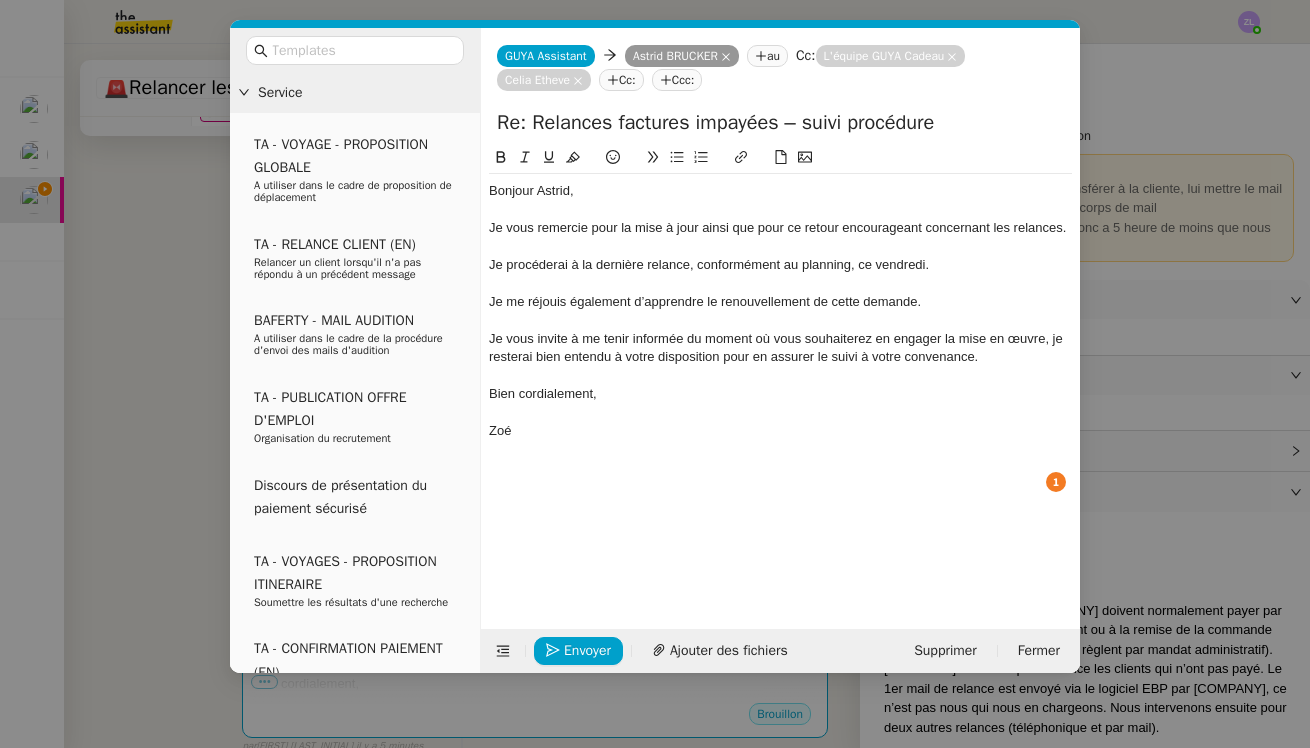 scroll, scrollTop: 21, scrollLeft: 0, axis: vertical 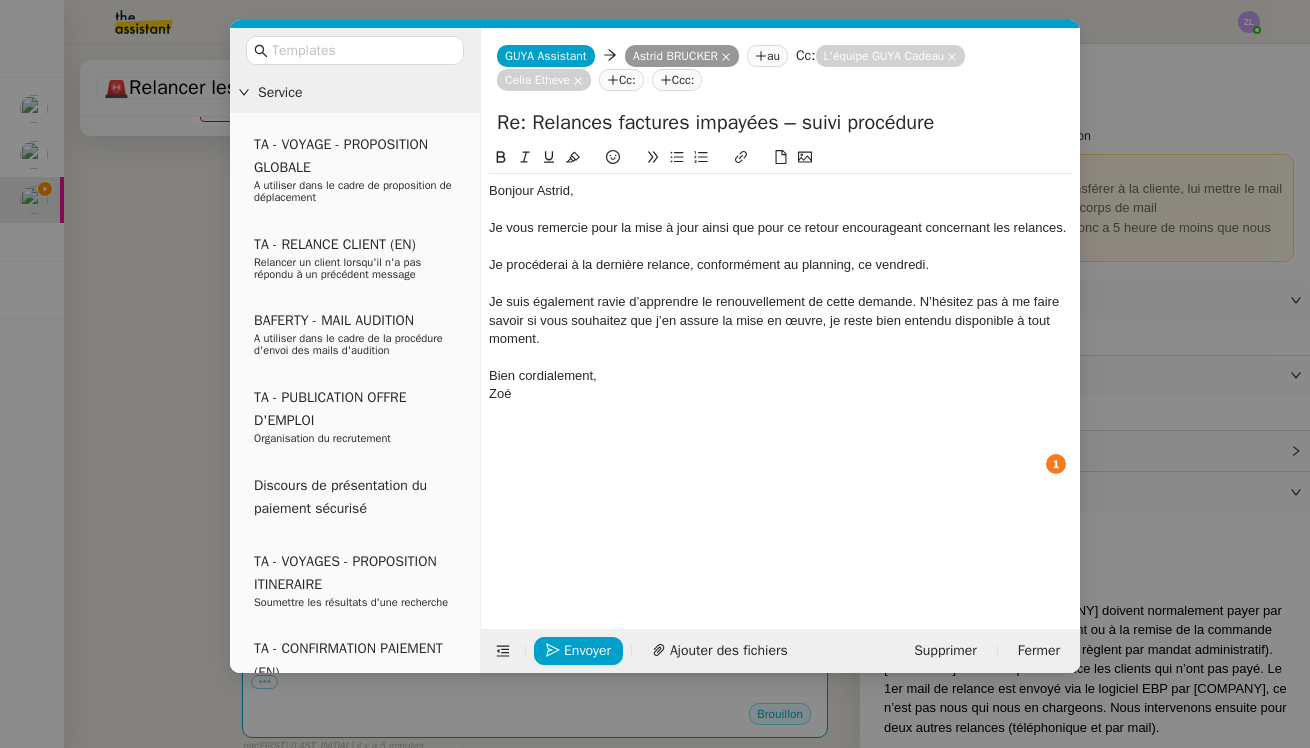 click on "Je suis également ravie d’apprendre le renouvellement de cette demande. N’hésitez pas à me faire savoir si vous souhaitez que j’en assure la mise en œuvre, je reste bien entendu disponible à tout moment." 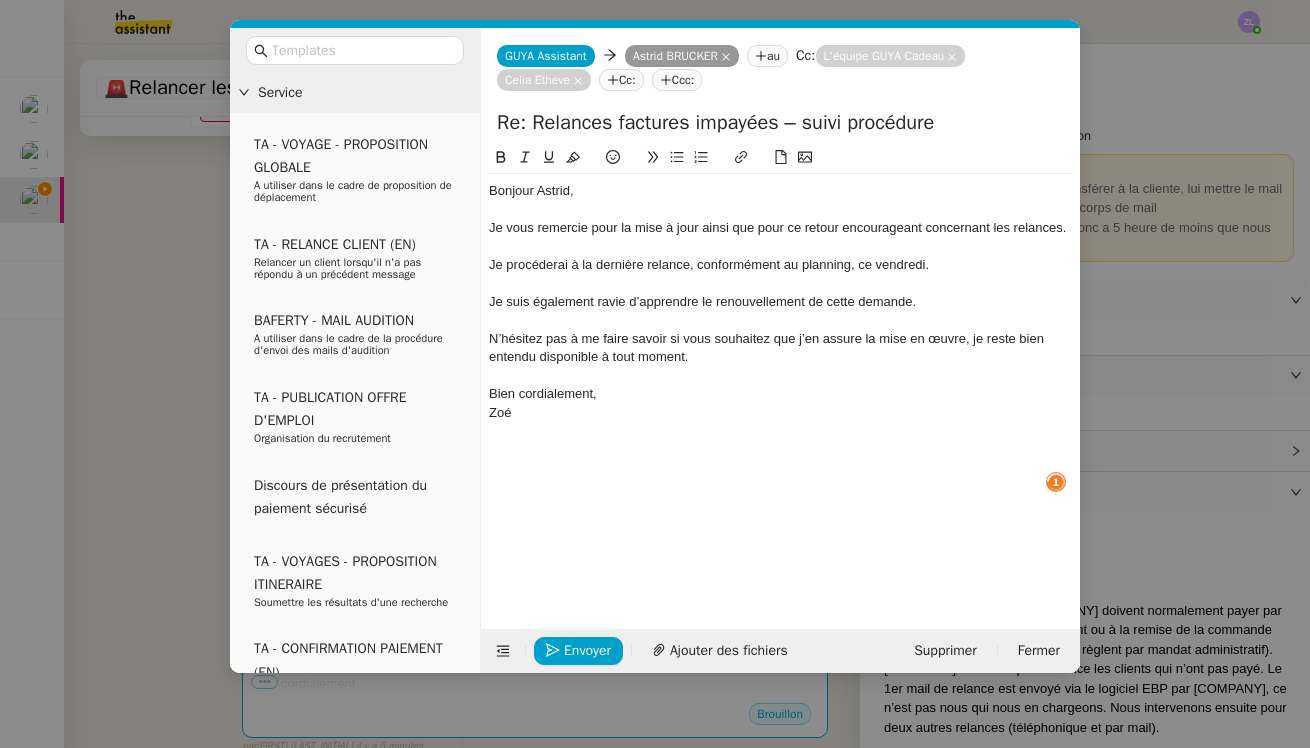 click on "Bien cordialement," 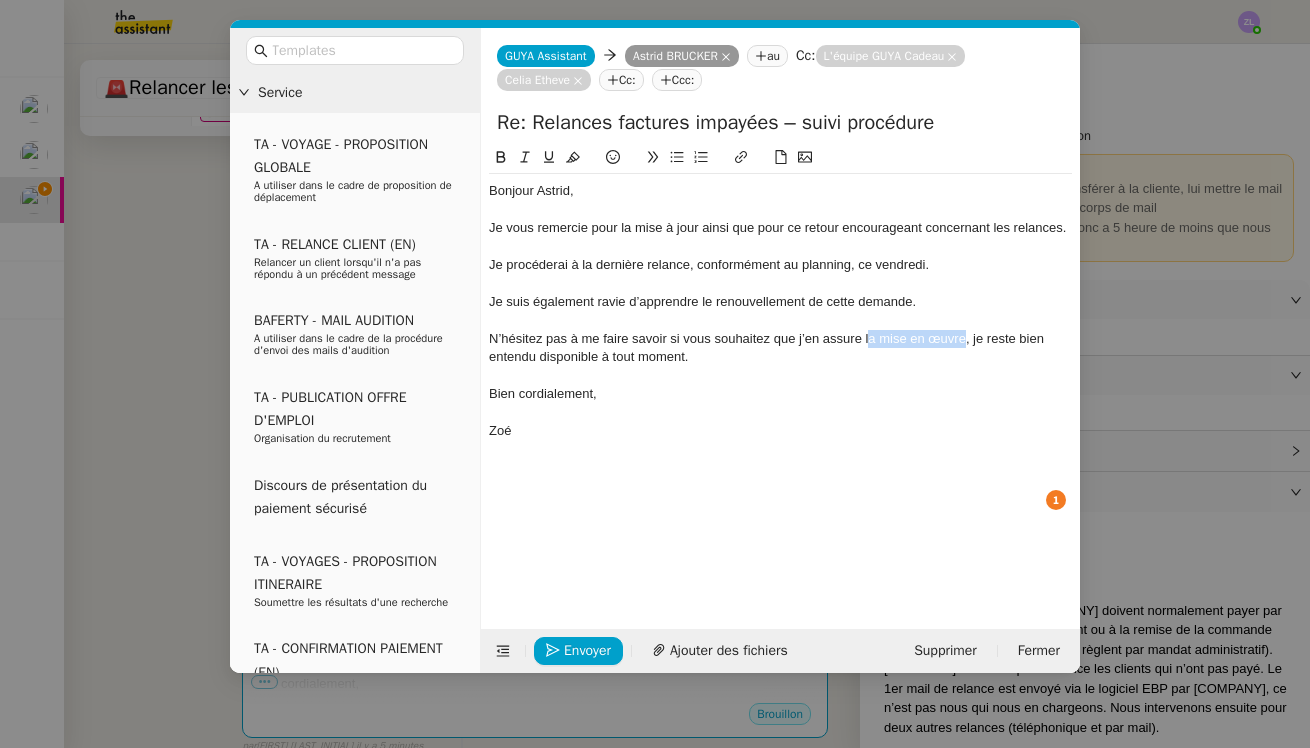 drag, startPoint x: 964, startPoint y: 338, endPoint x: 871, endPoint y: 339, distance: 93.00538 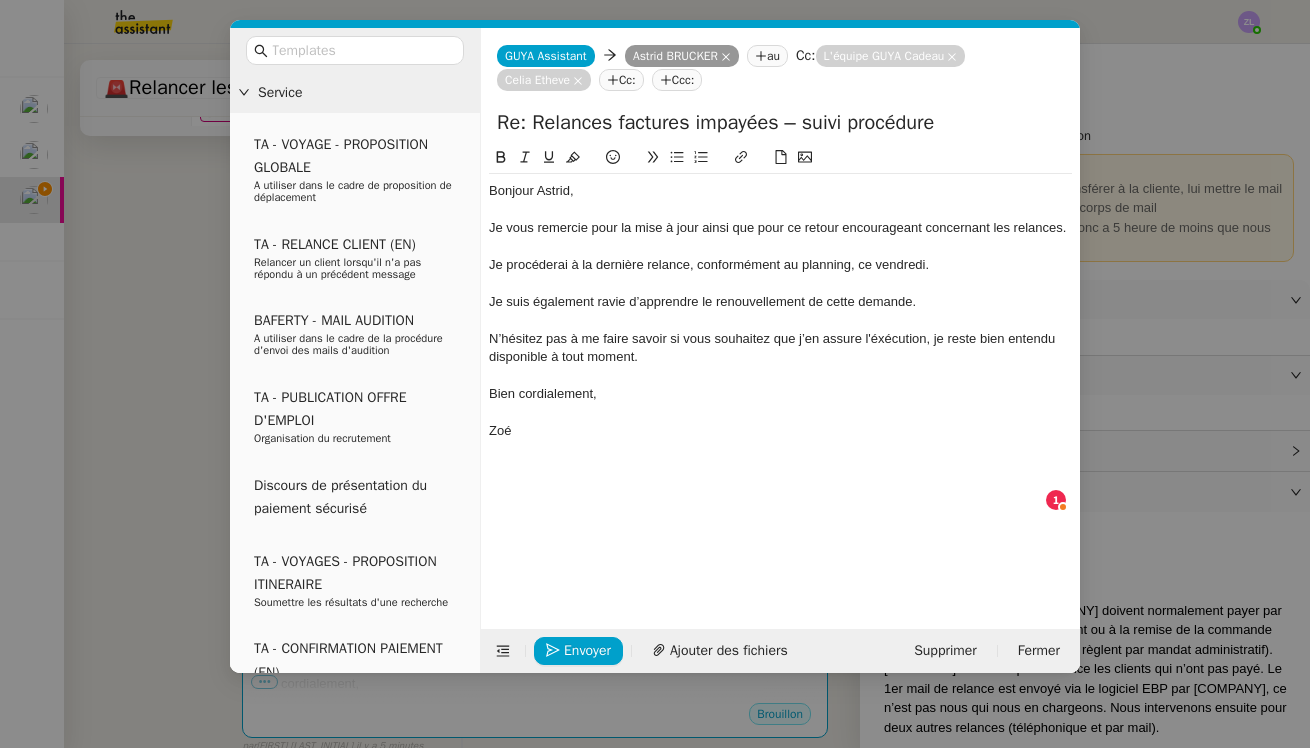 click on "N’hésitez pas à me faire savoir si vous souhaitez que j’en assure l'éxécution, je reste bien entendu disponible à tout moment." 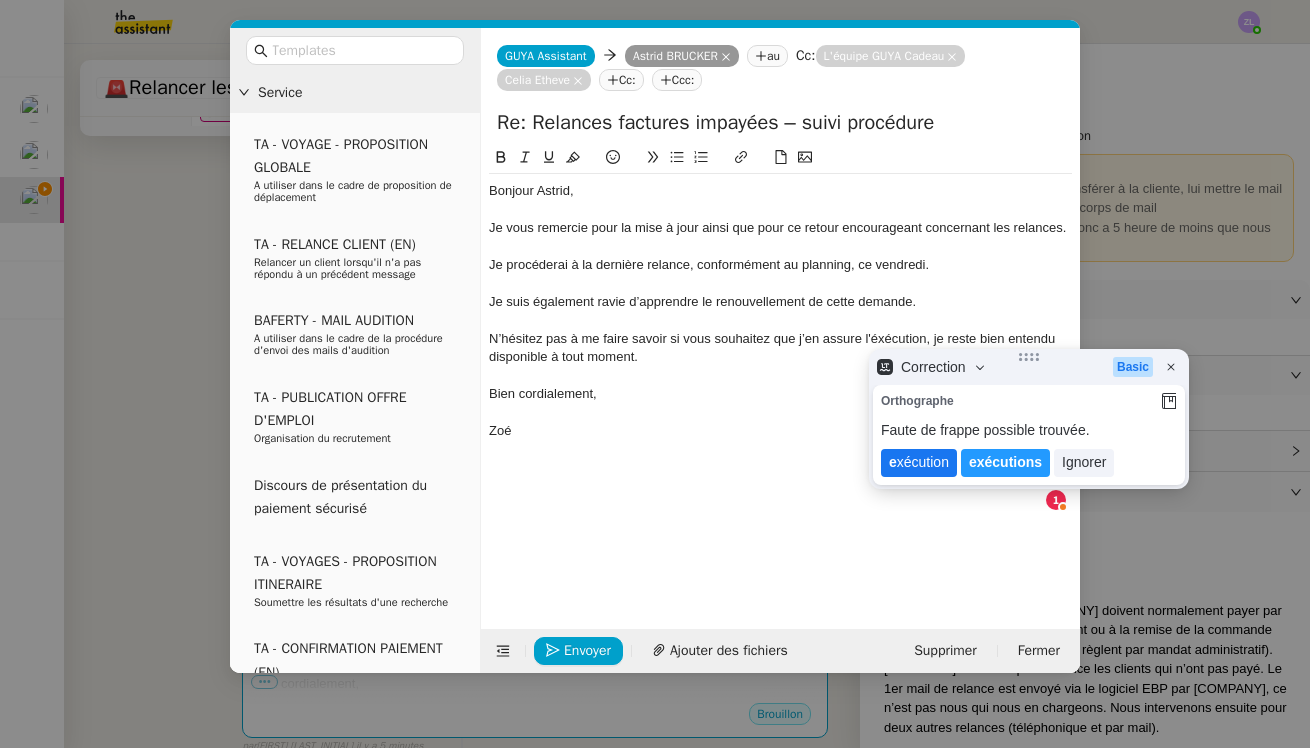 click on "e xécution" 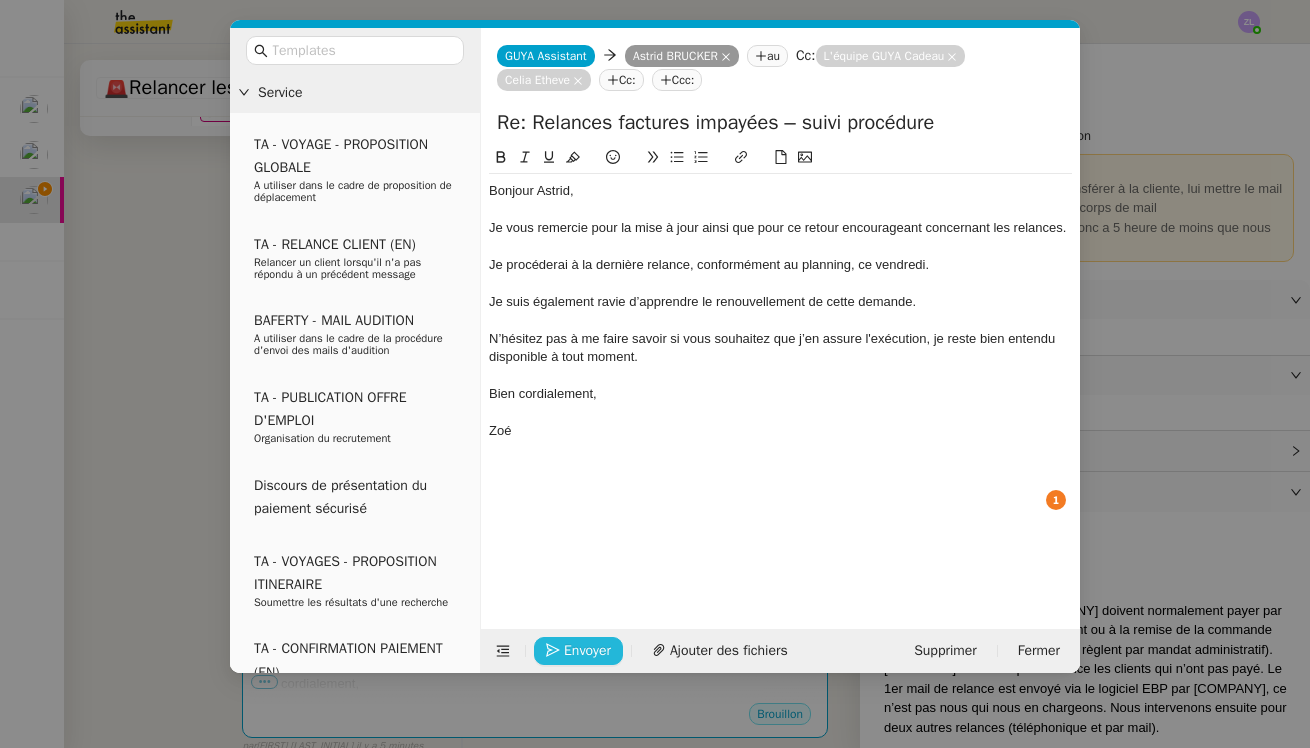 click on "Envoyer" 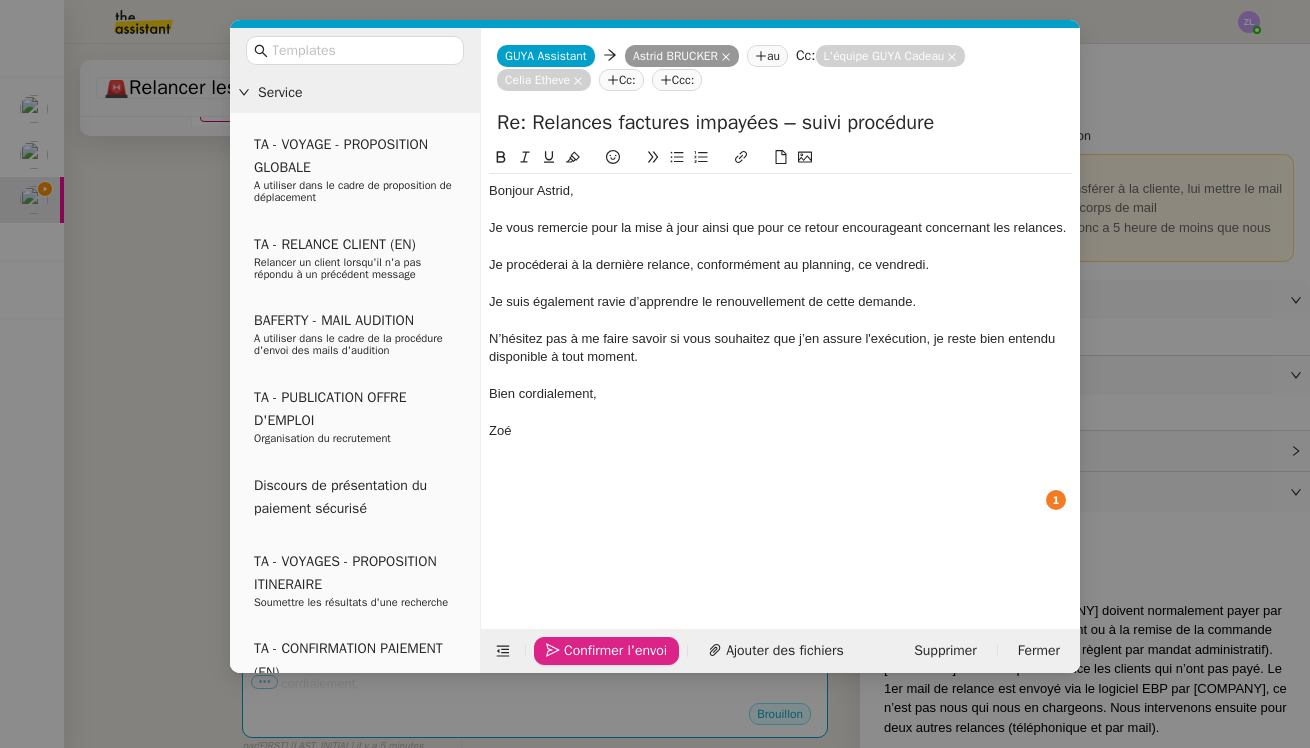 click on "Confirmer l'envoi" 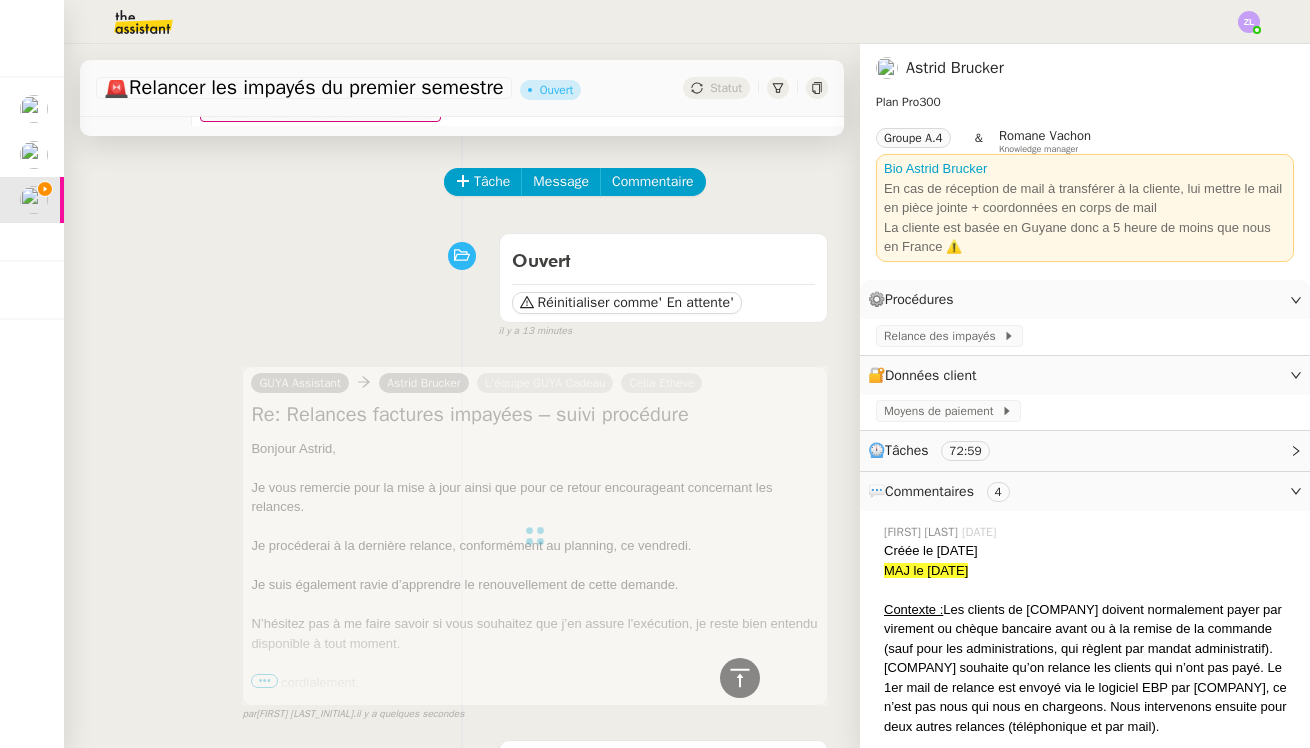 scroll, scrollTop: 1115, scrollLeft: 0, axis: vertical 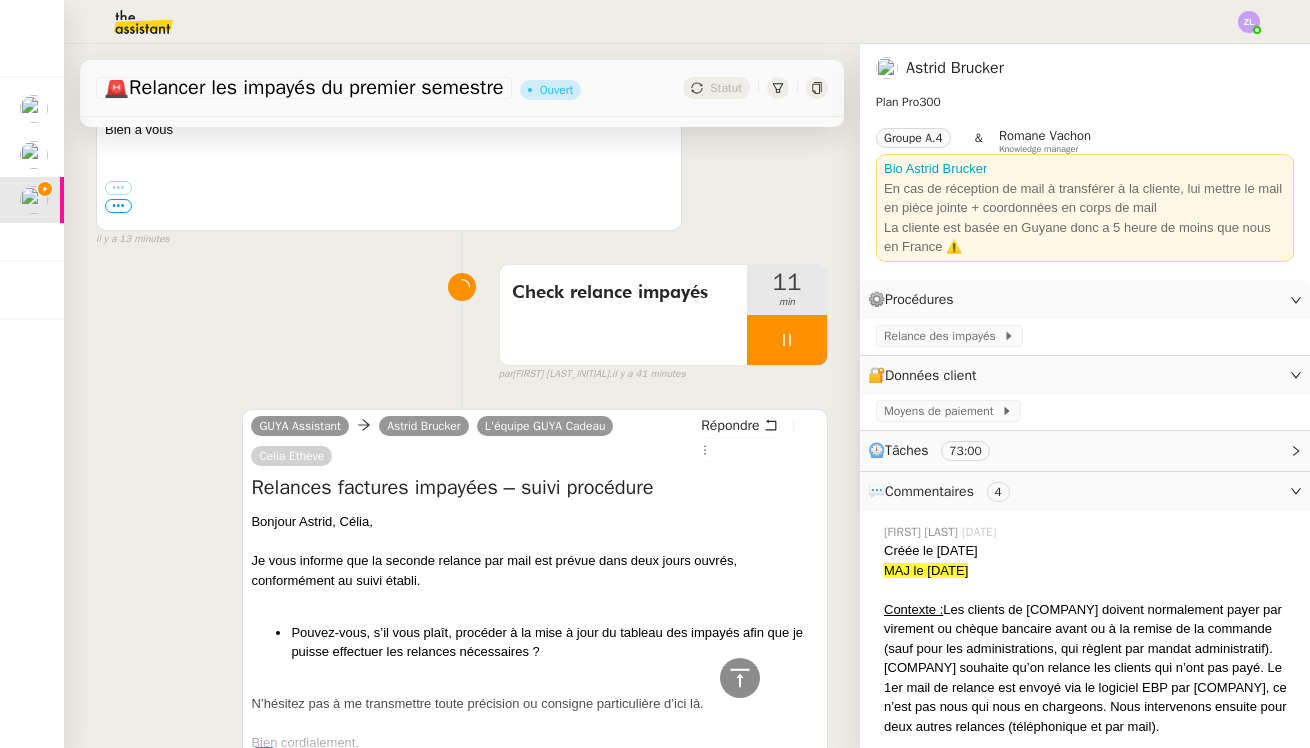click on "Check relance impayés 11 min false par [PERSON] [LAST] il y a 41 minutes" at bounding box center [663, 328] 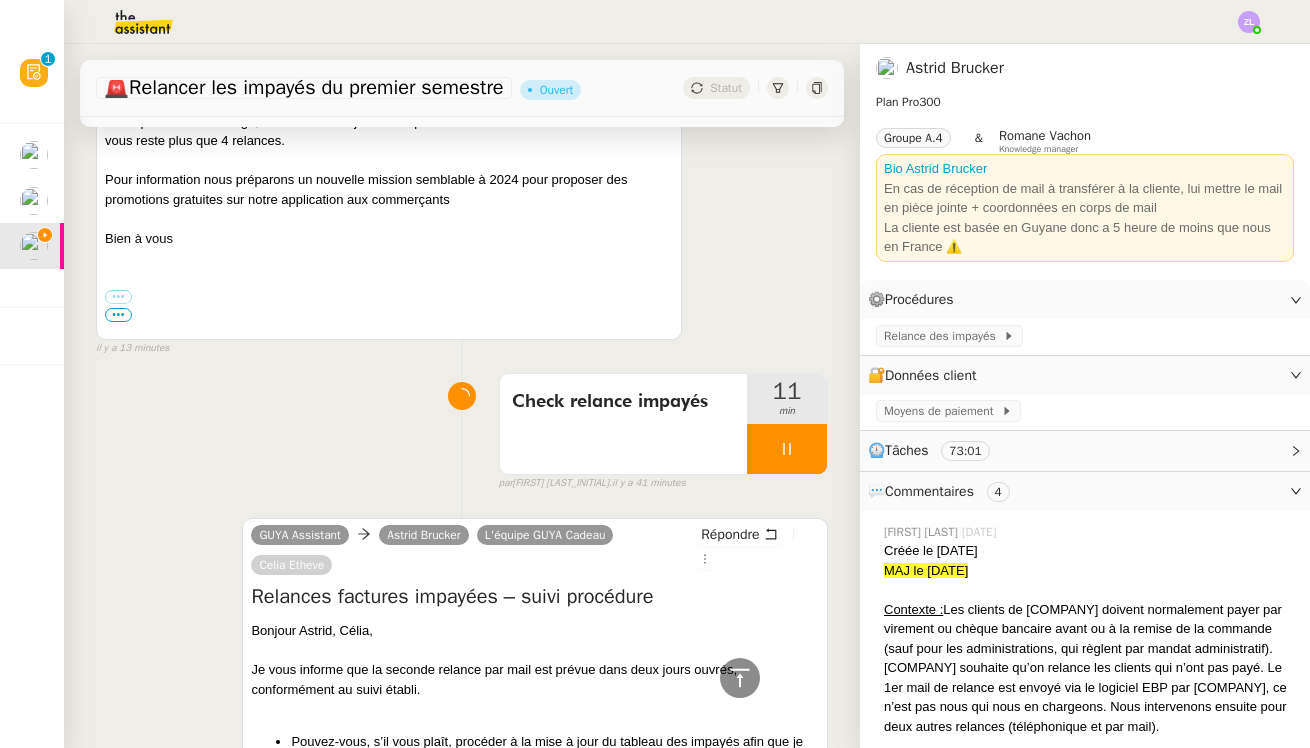 scroll, scrollTop: 883, scrollLeft: 0, axis: vertical 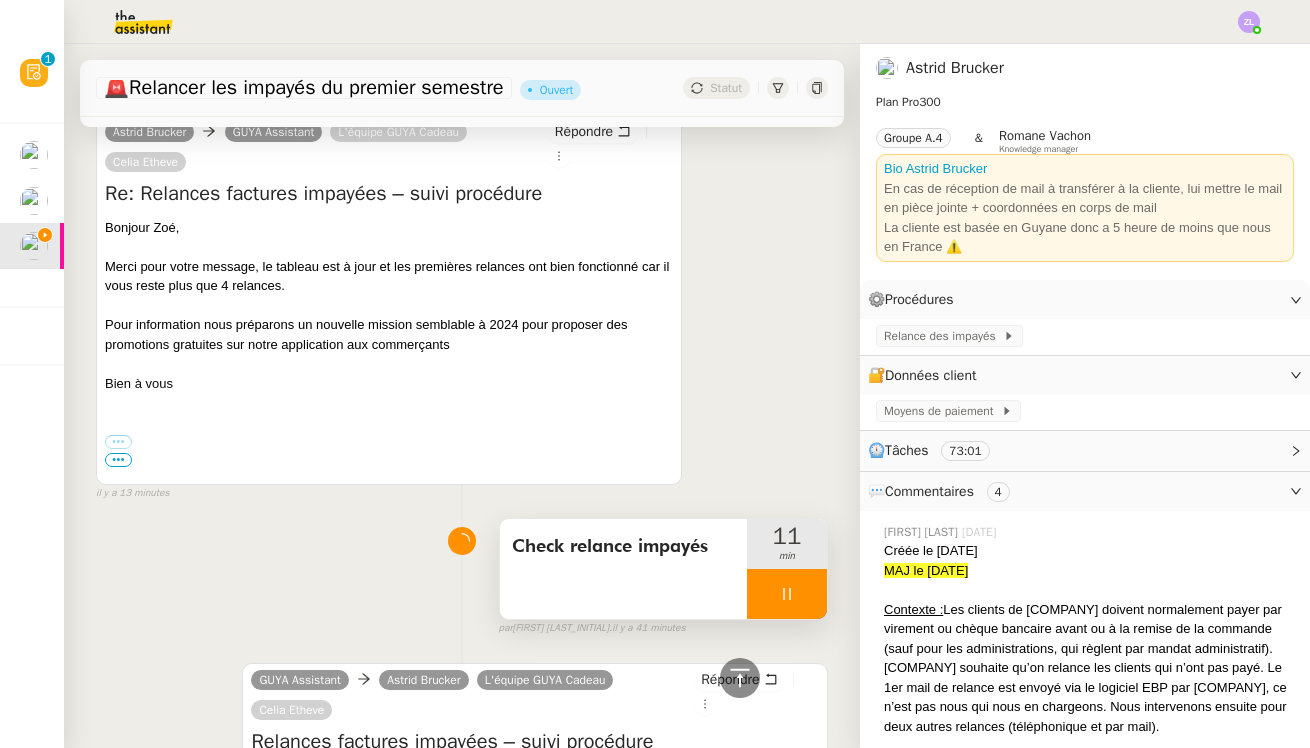 click at bounding box center (787, 594) 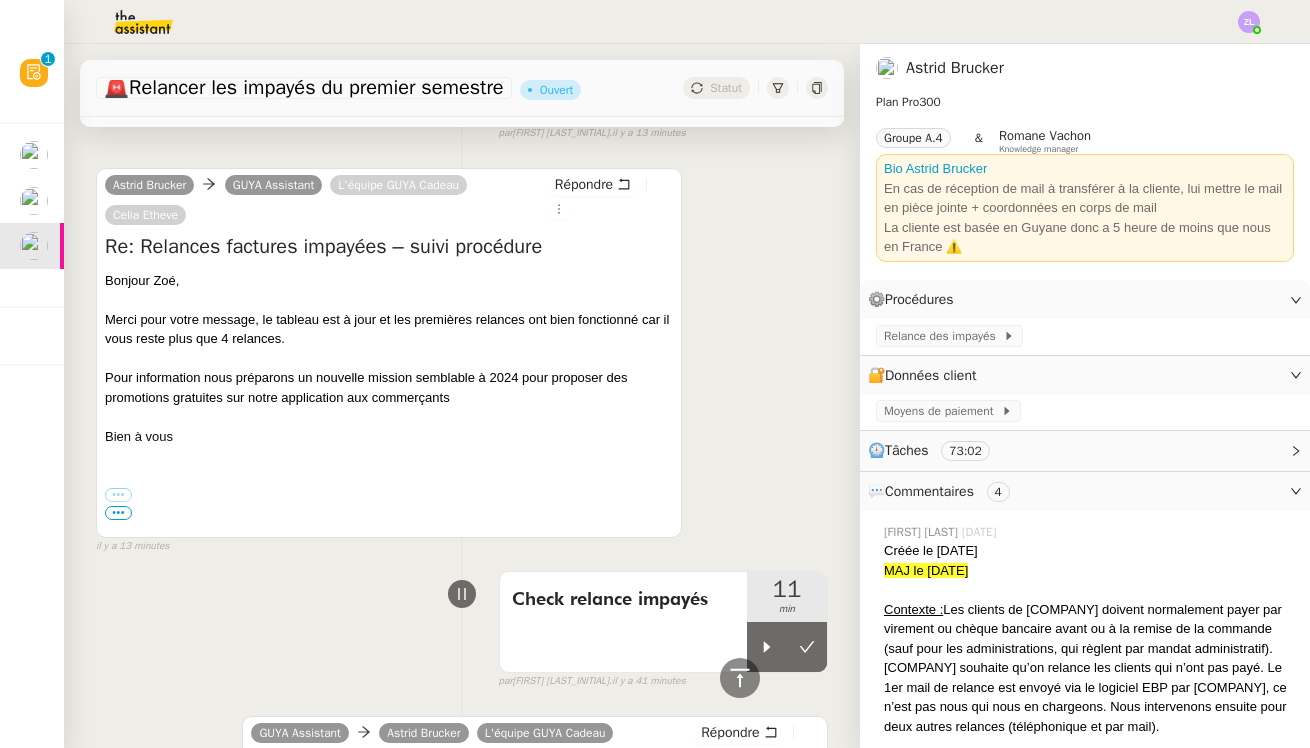 scroll, scrollTop: 829, scrollLeft: 0, axis: vertical 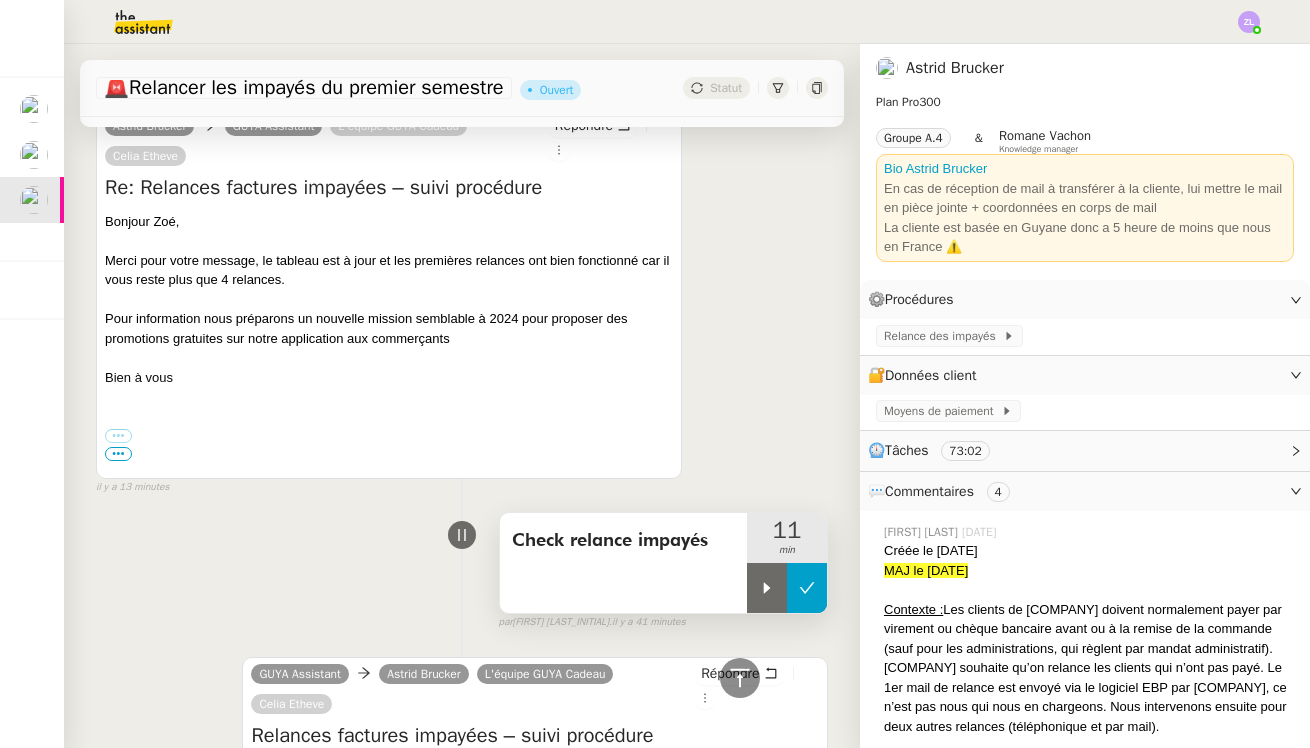 click at bounding box center (807, 588) 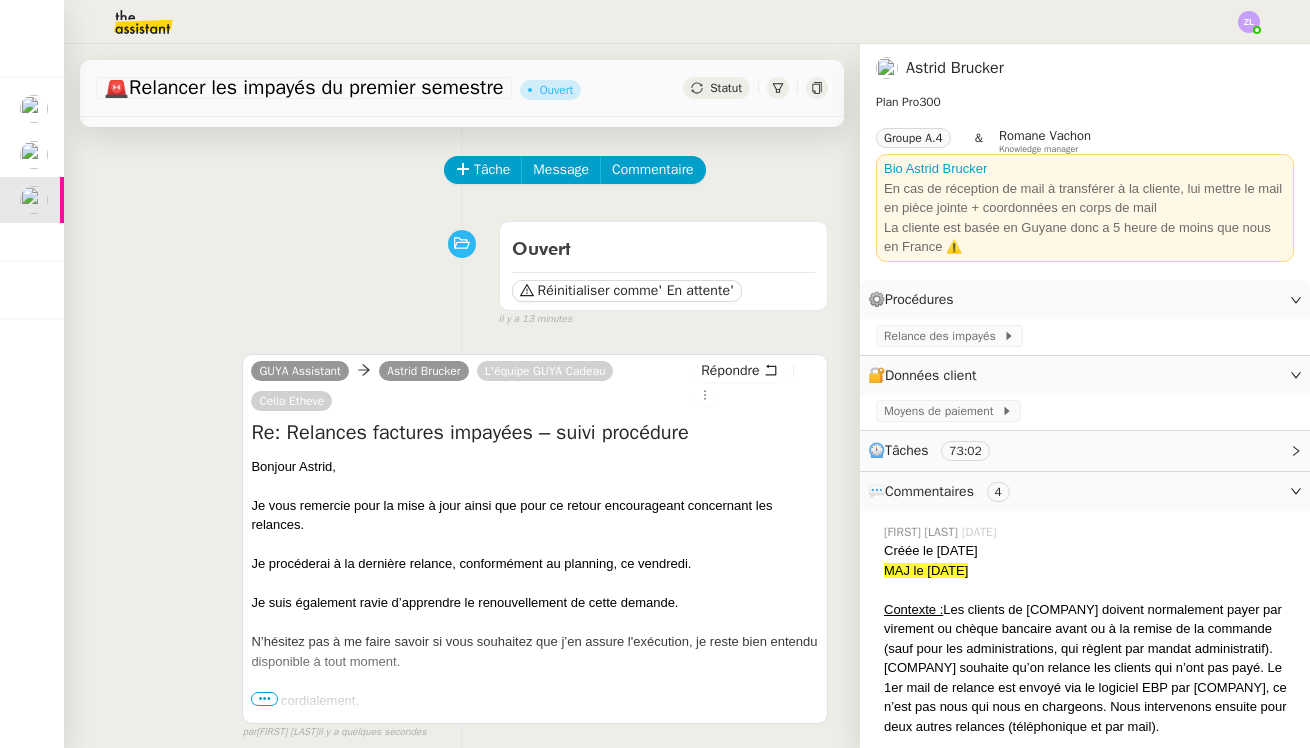 scroll, scrollTop: 65, scrollLeft: 0, axis: vertical 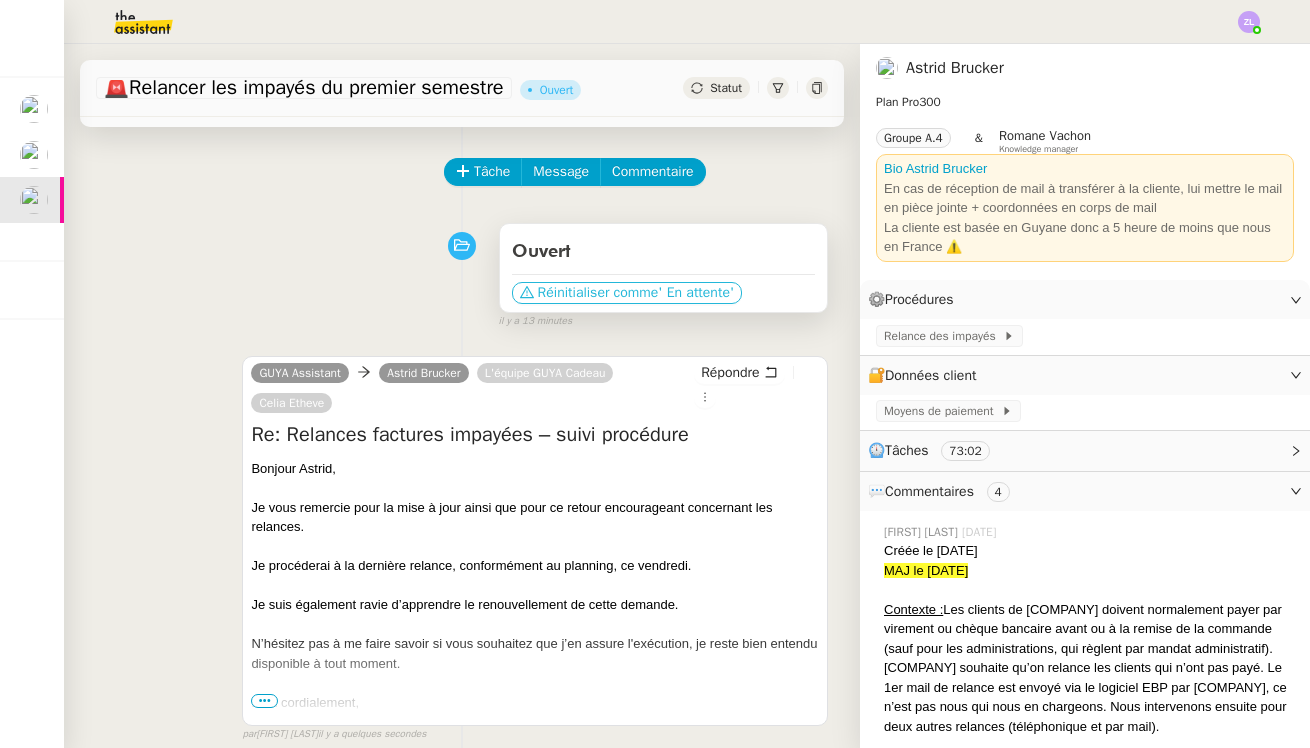 click on "Réinitialiser comme" at bounding box center [598, 293] 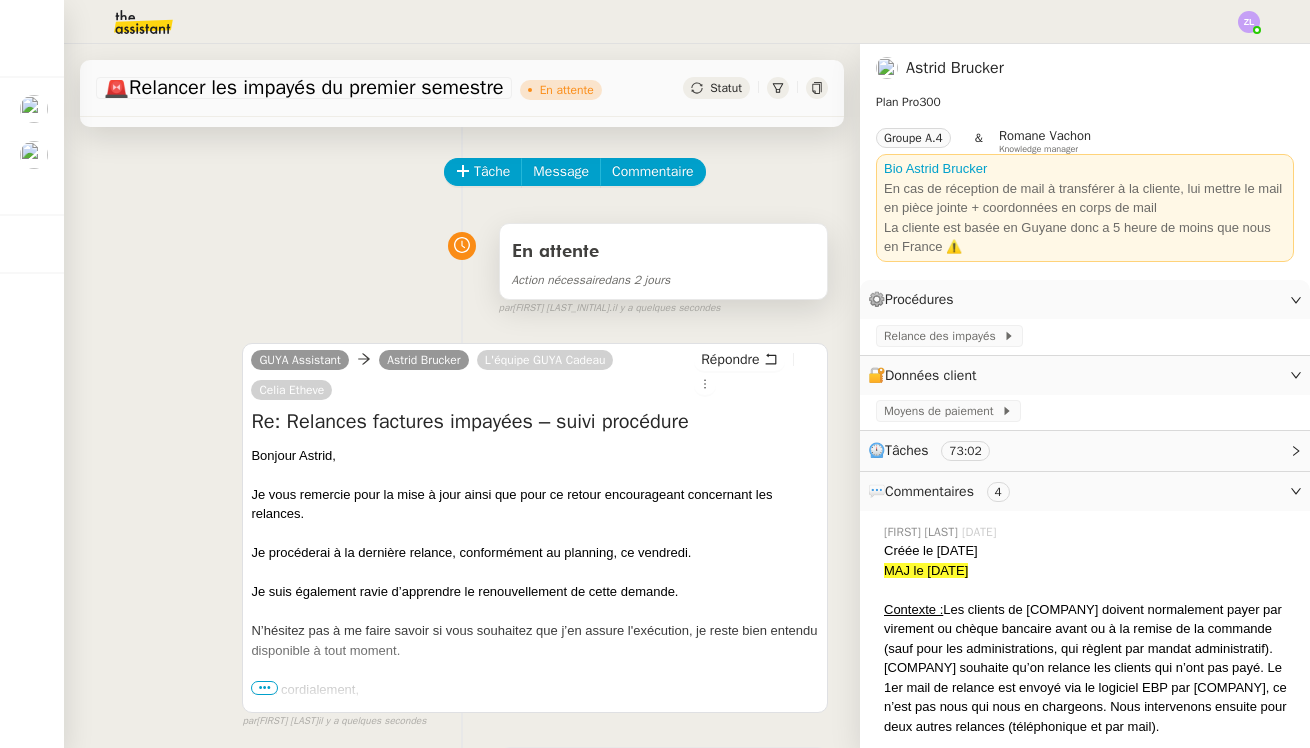 click on "En attente" at bounding box center (663, 252) 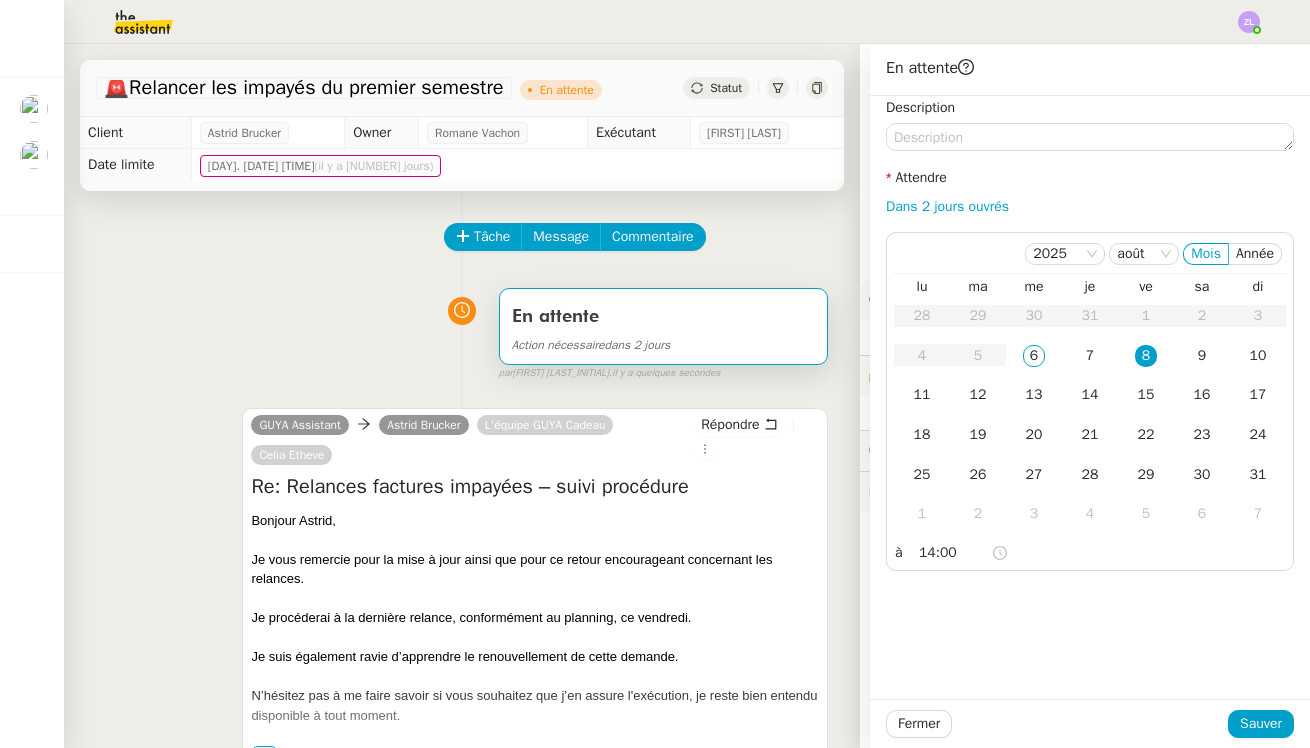 scroll, scrollTop: 0, scrollLeft: 0, axis: both 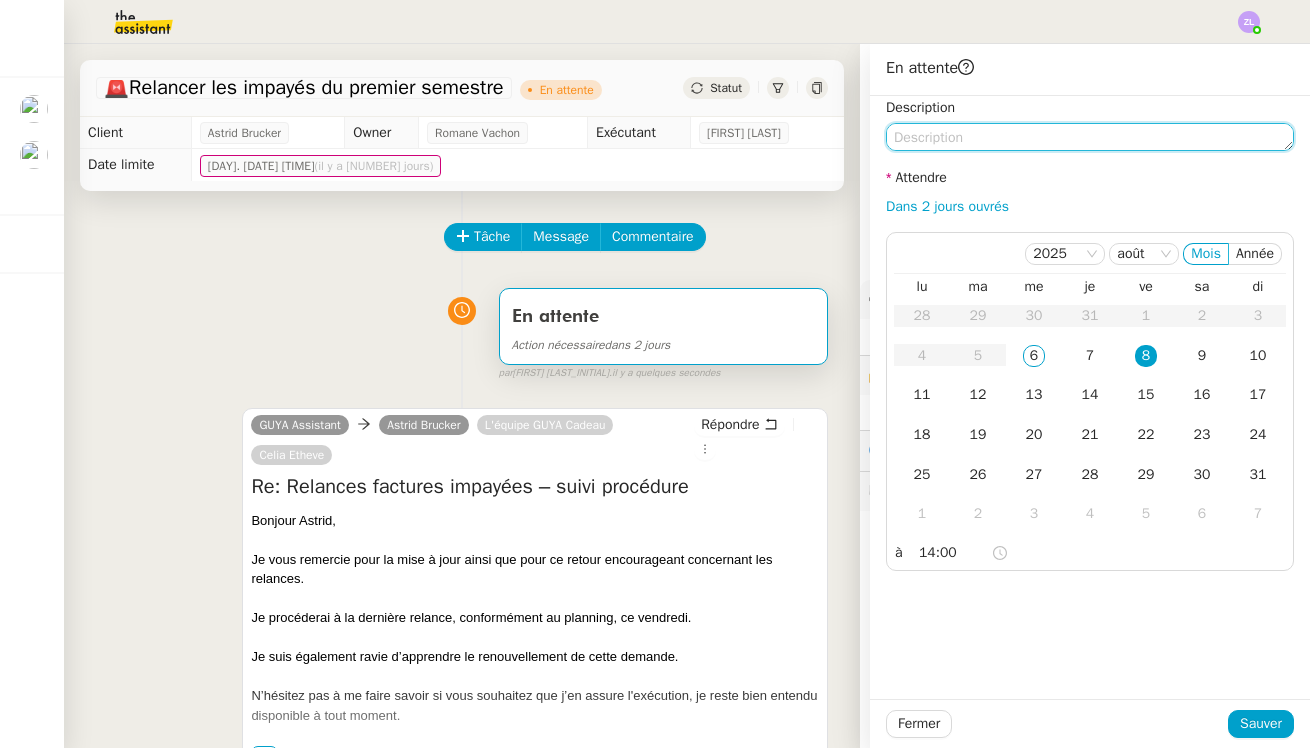 click 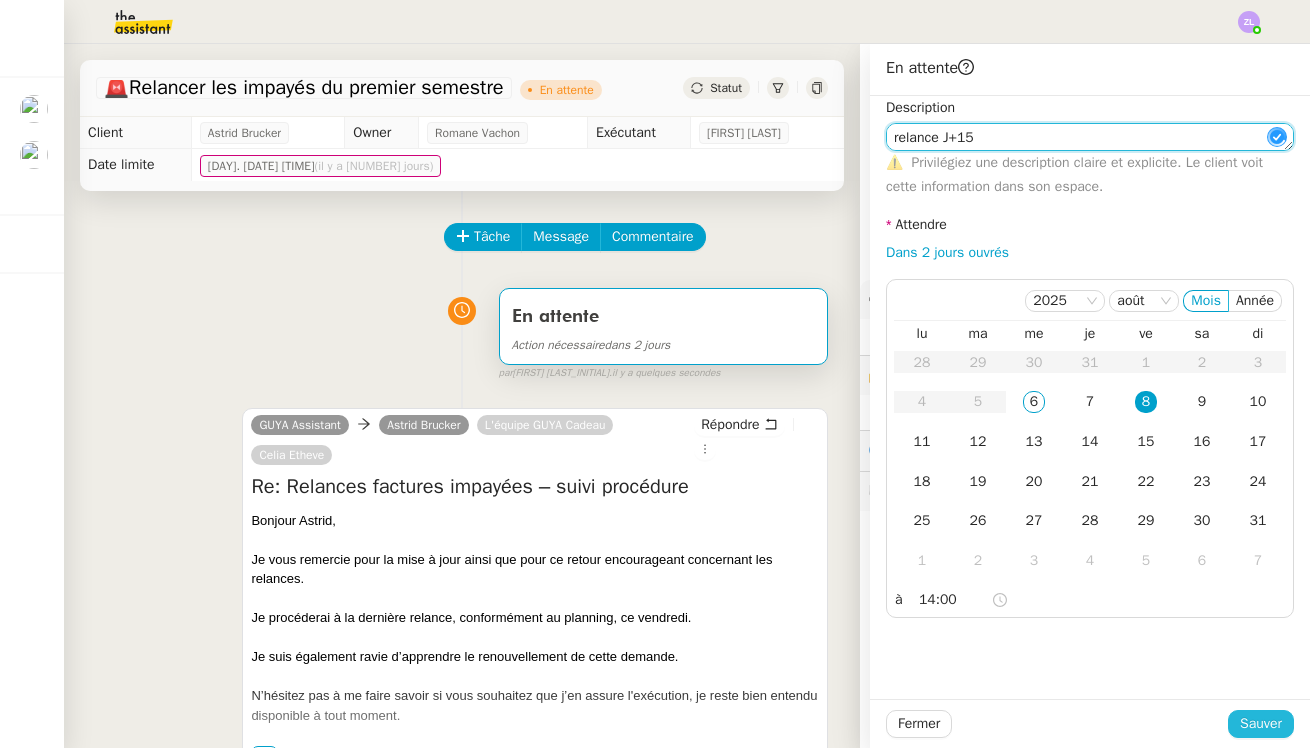 type on "relance J+15" 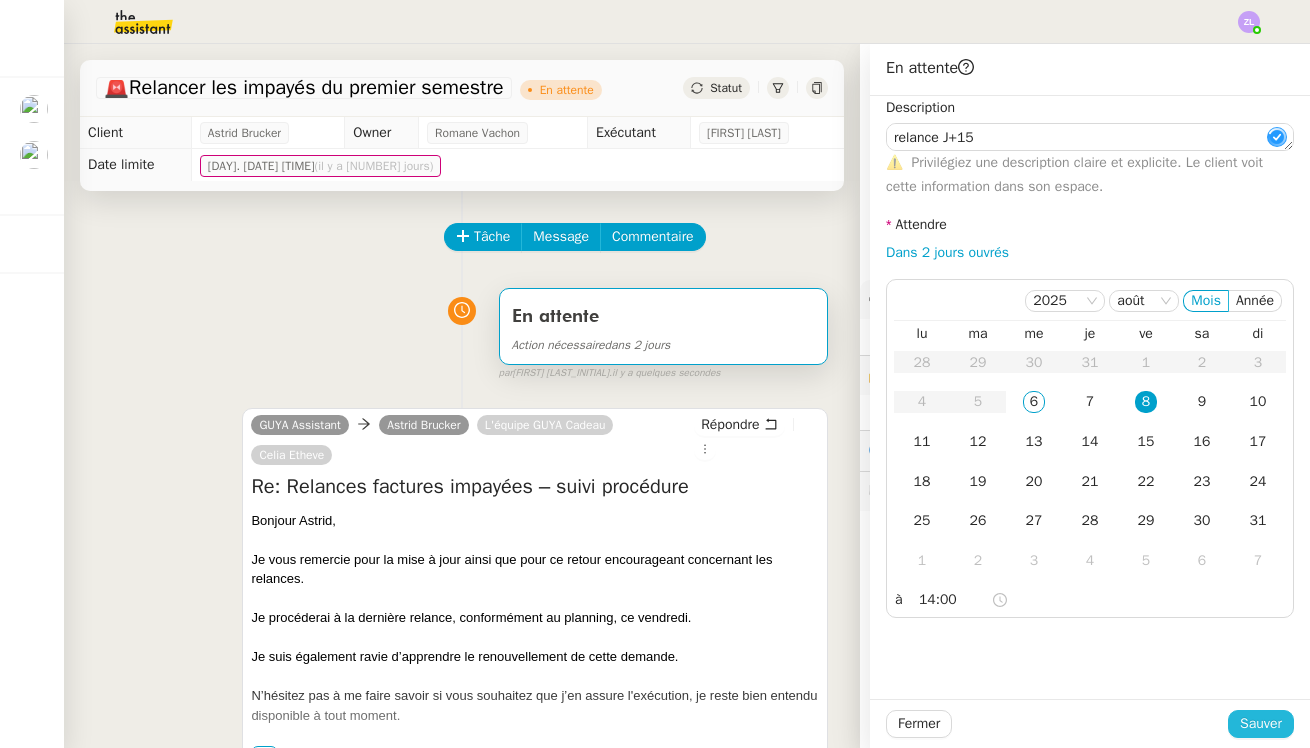 click on "Sauver" 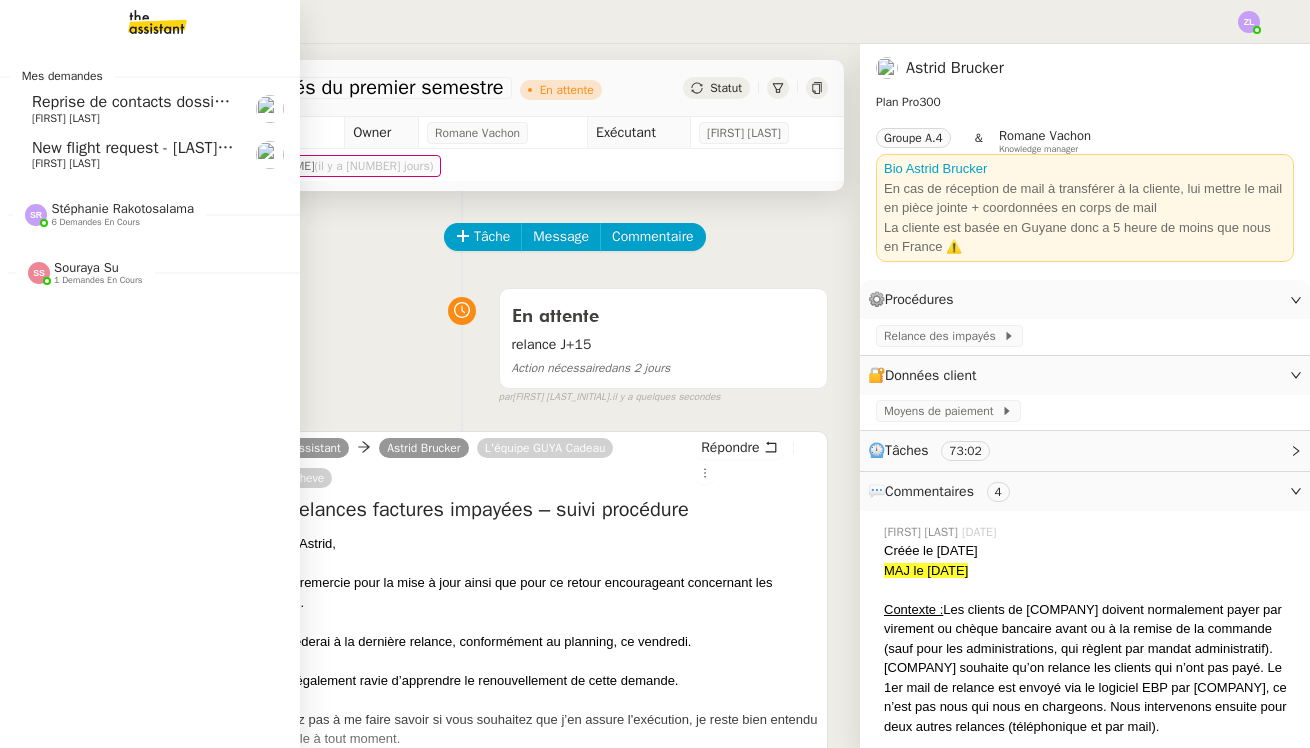 drag, startPoint x: 15, startPoint y: 159, endPoint x: 85, endPoint y: 152, distance: 70.34913 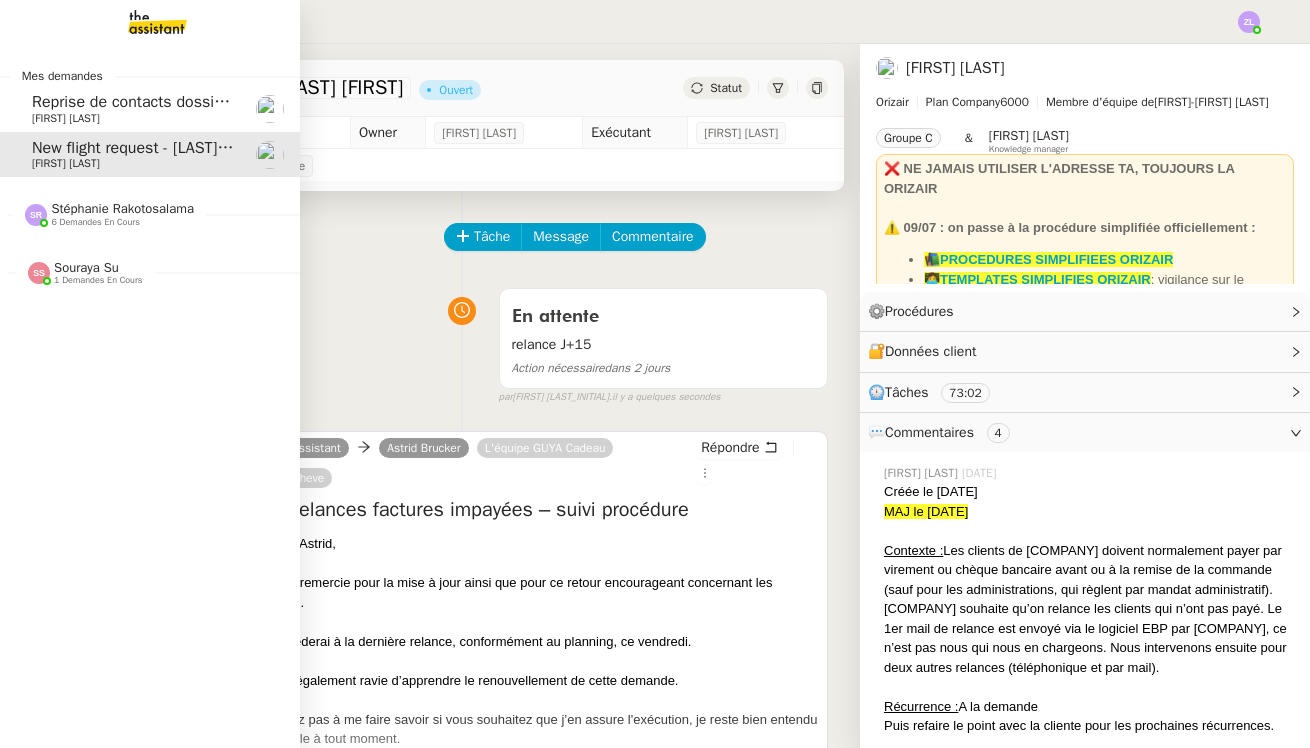 click on "New flight request - [LAST] [FIRST]" 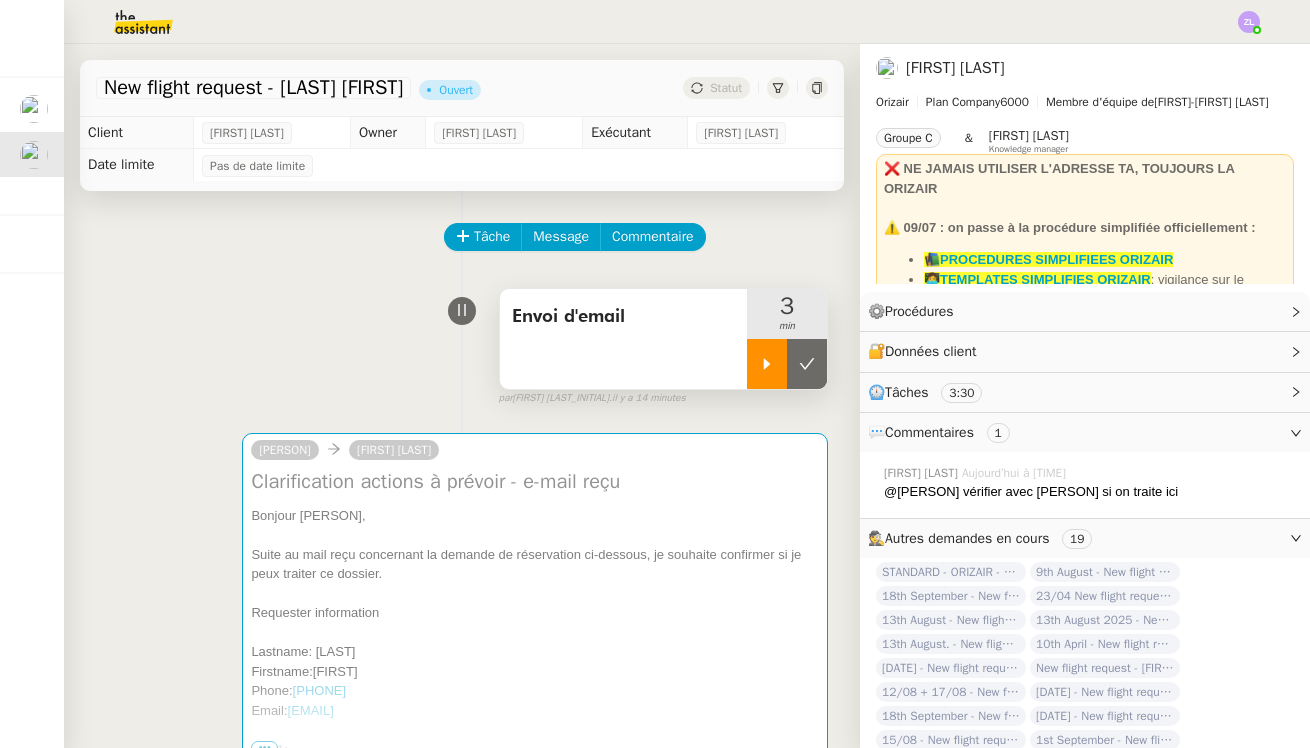 click 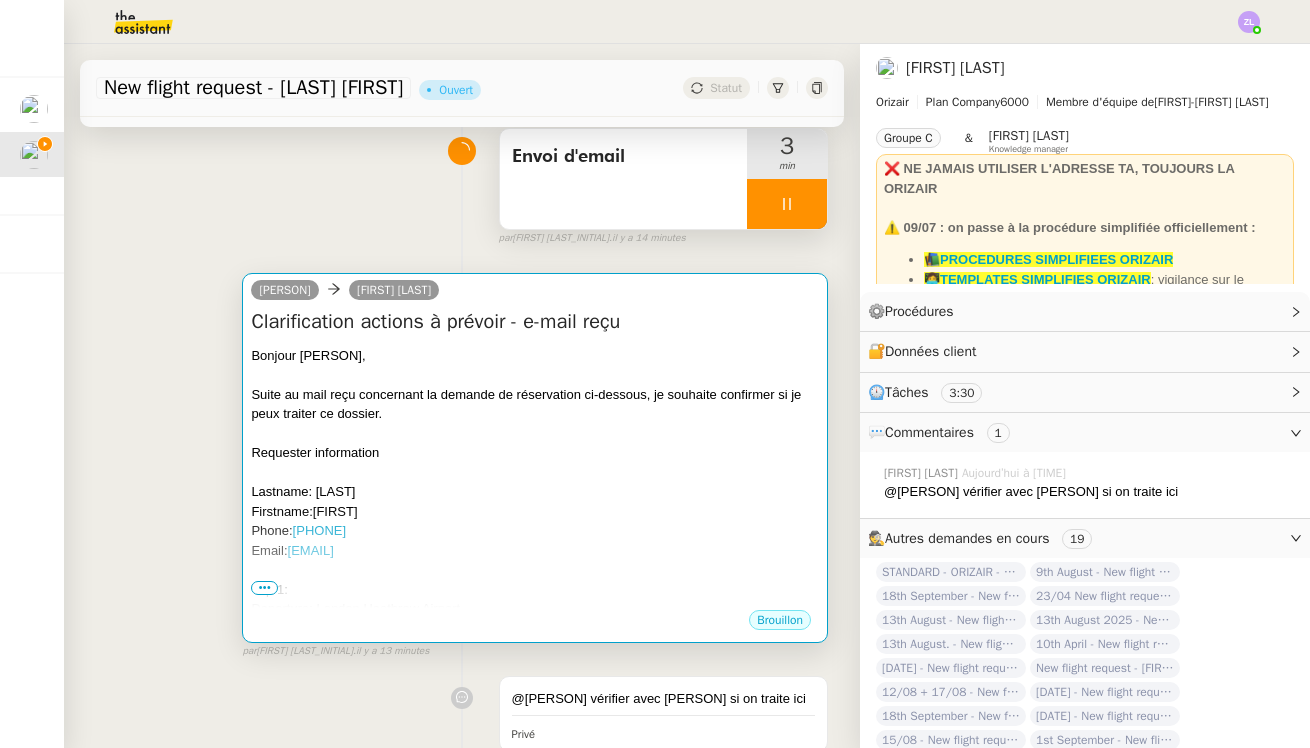 scroll, scrollTop: 223, scrollLeft: 0, axis: vertical 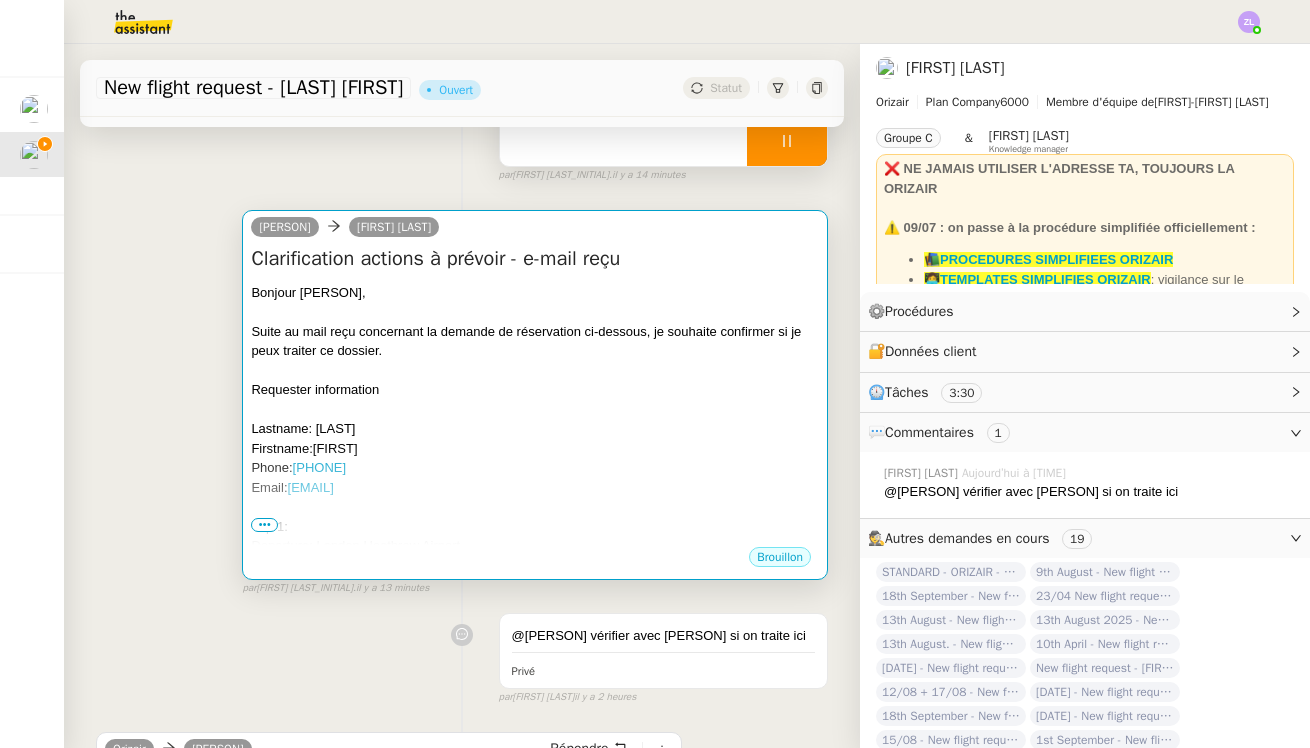 click on "Phone: [PHONE]" at bounding box center (535, 468) 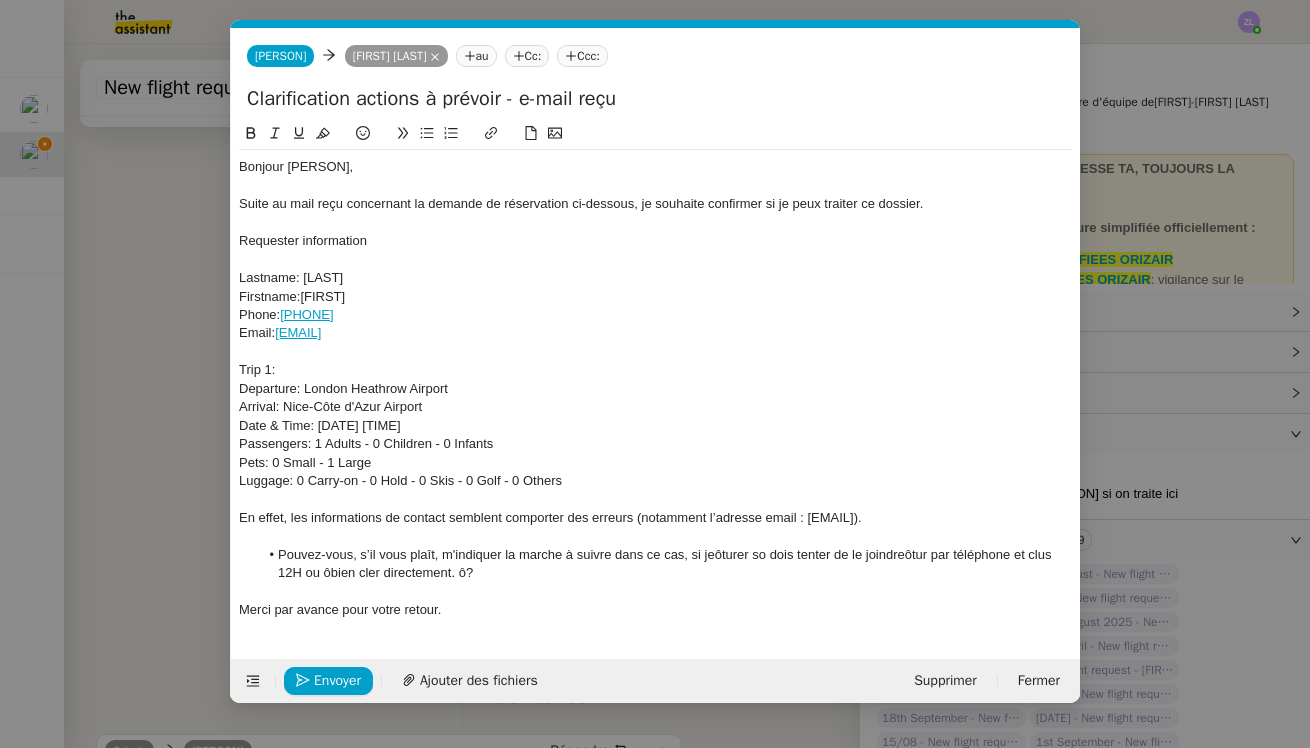 scroll, scrollTop: 0, scrollLeft: 43, axis: horizontal 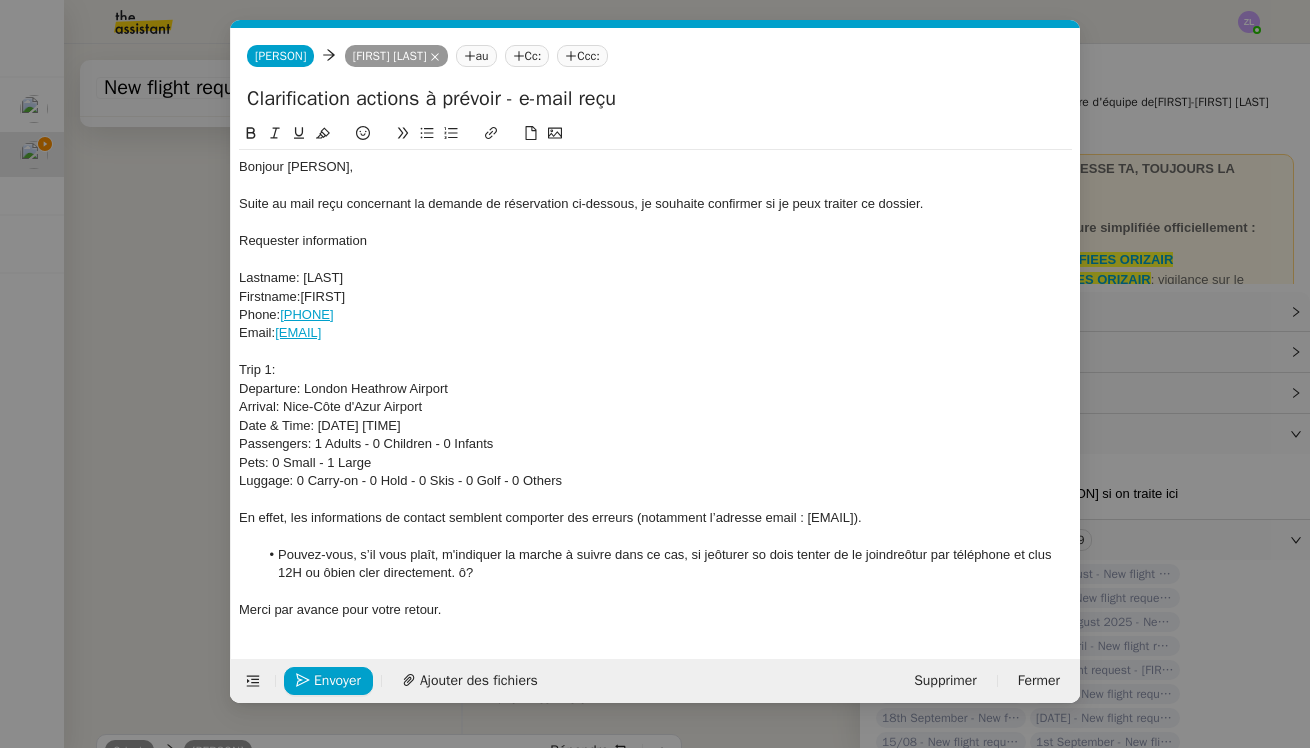 click on "Requester information" 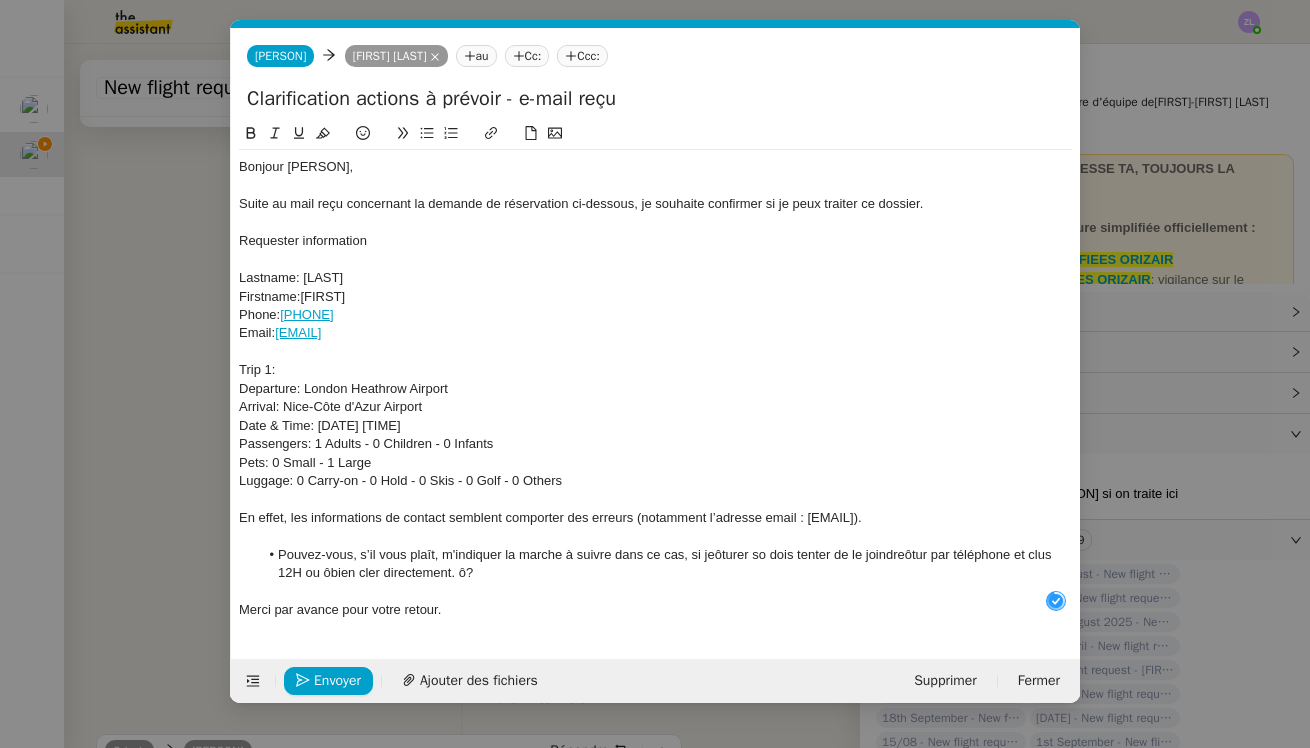 type 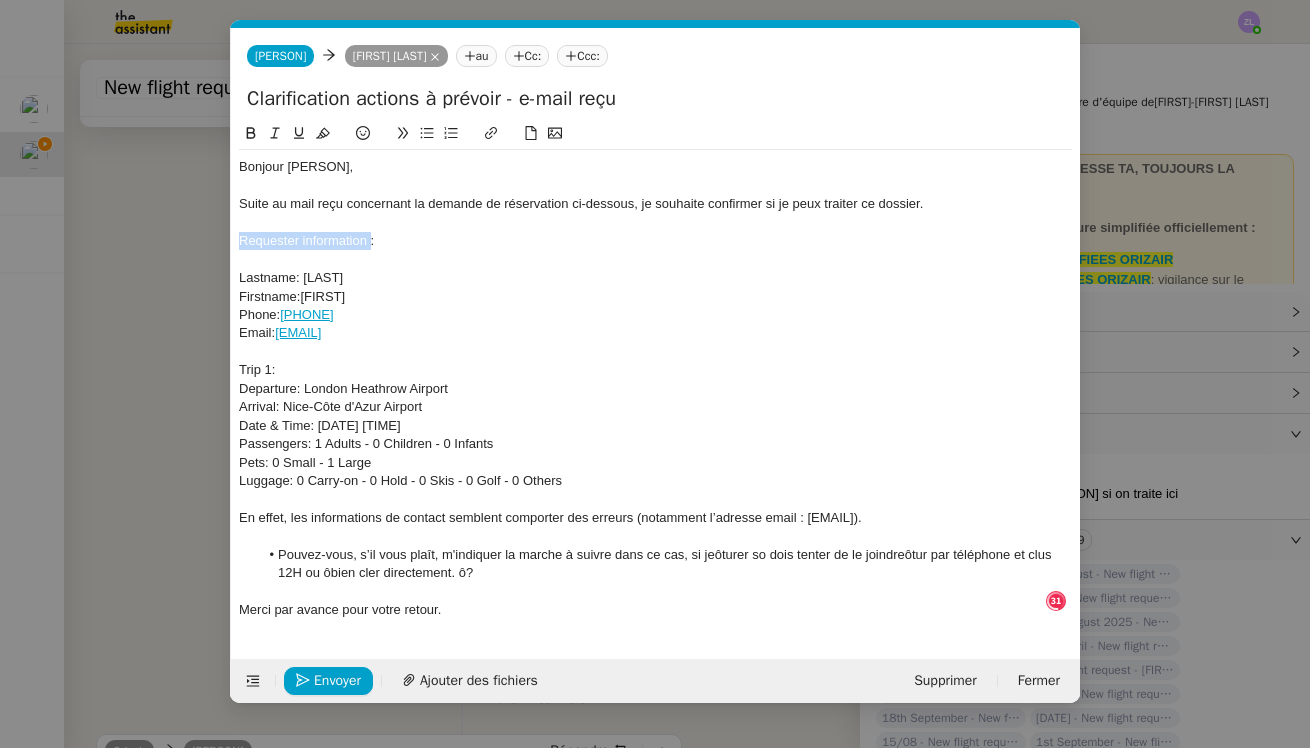 drag, startPoint x: 371, startPoint y: 238, endPoint x: 276, endPoint y: 250, distance: 95.7549 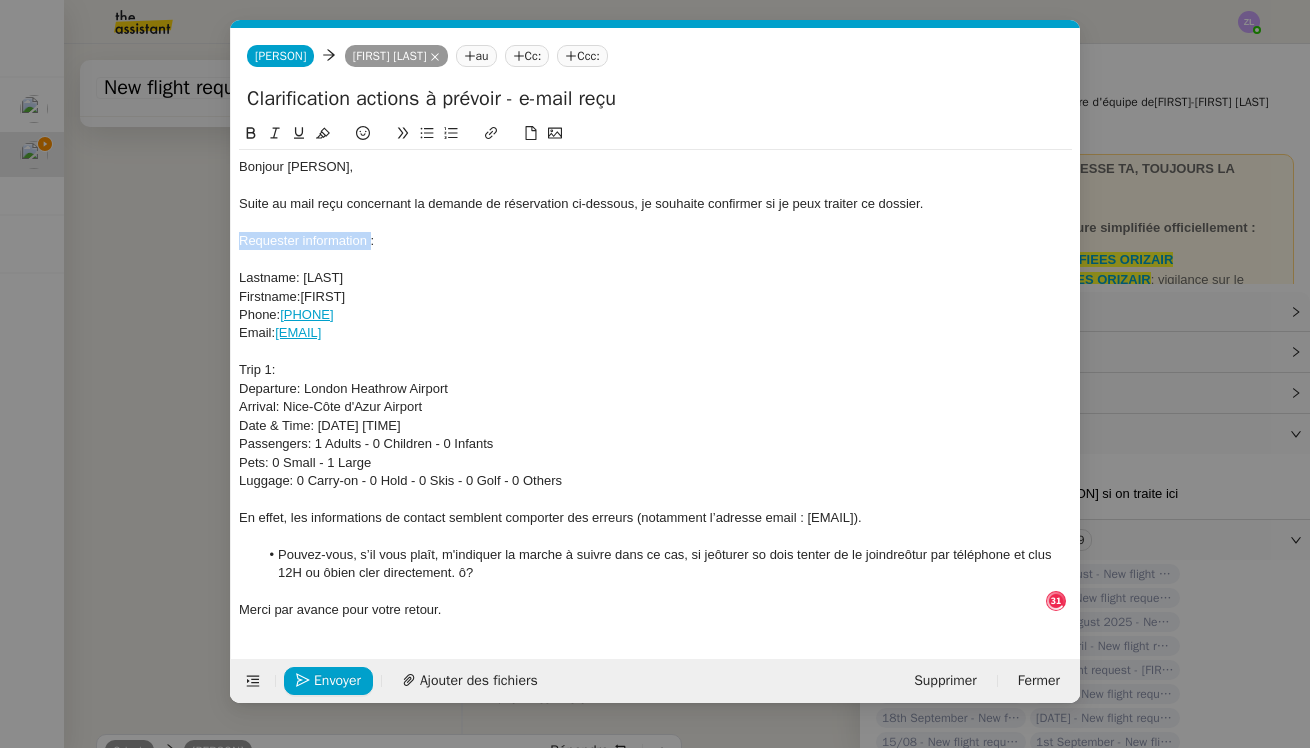click on "Service TA - VOYAGE - PROPOSITION GLOBALE    A utiliser dans le cadre de proposition de déplacement TA - RELANCE CLIENT (EN)    Relancer un client lorsqu'il n'a pas répondu à un précédent message BAFERTY - MAIL AUDITION    A utiliser dans le cadre de la procédure d'envoi des mails d'audition TA - PUBLICATION OFFRE D'EMPLOI     Organisation du recrutement ✈️Orizair - Relance client (EN)     à utiliser pour orizair, relance en anglais  [FIRST] [LAST] ✈️Orizair - Aucun vol disponible (FR)    à utiliser quand pas de vol dispo en fr  [FIRST] [LAST] Discours de présentation du paiement sécurisé    ✈️Orizair - Relance client (FR)    à utiliser pour orizair, première relance en français  [FIRST] [LAST] TA - VOYAGES - PROPOSITION ITINERAIRE    Soumettre les résultats d'une recherche Orizair - Empty Legs - Confirmation opérateur (EN)    à utiliser dans la communication sur avinode pour les empty legs  [FIRST] [LAST] TA - CONFIRMATION PAIEMENT (EN)    TA - COURRIER EXPEDIE (recommandé)" at bounding box center (655, 374) 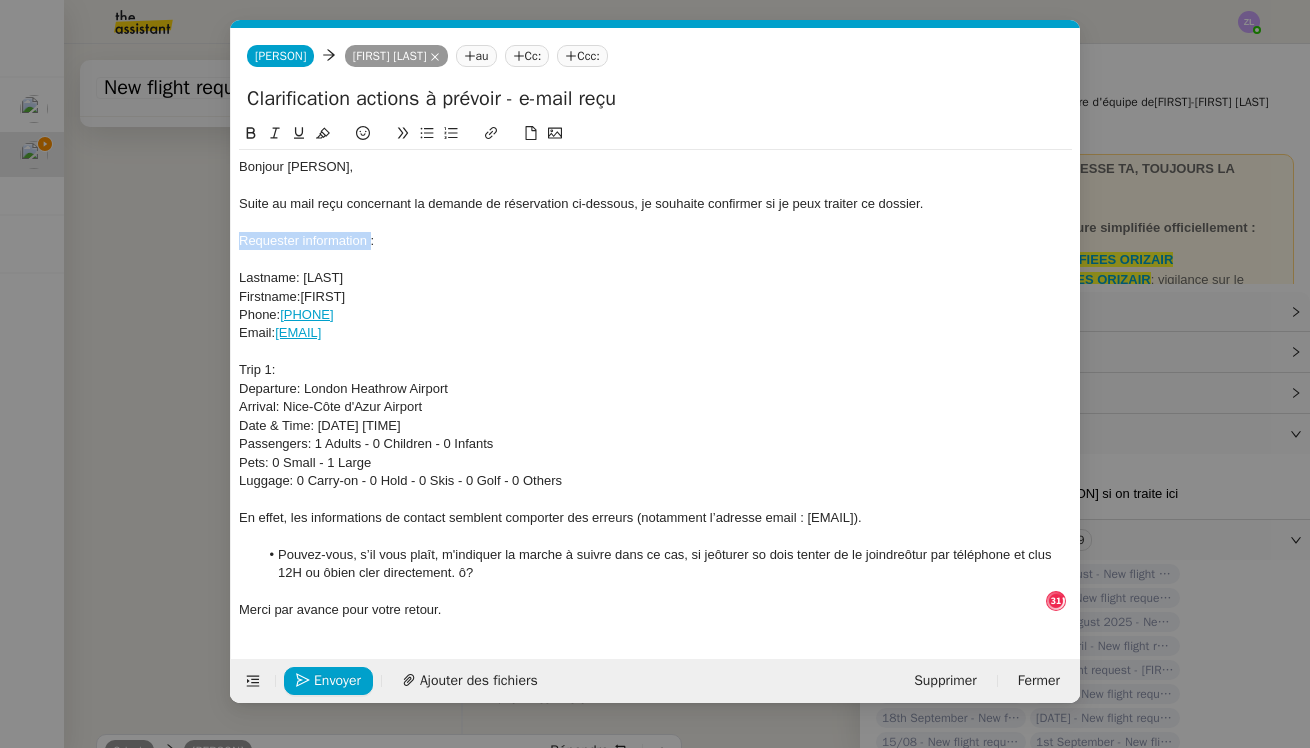 click 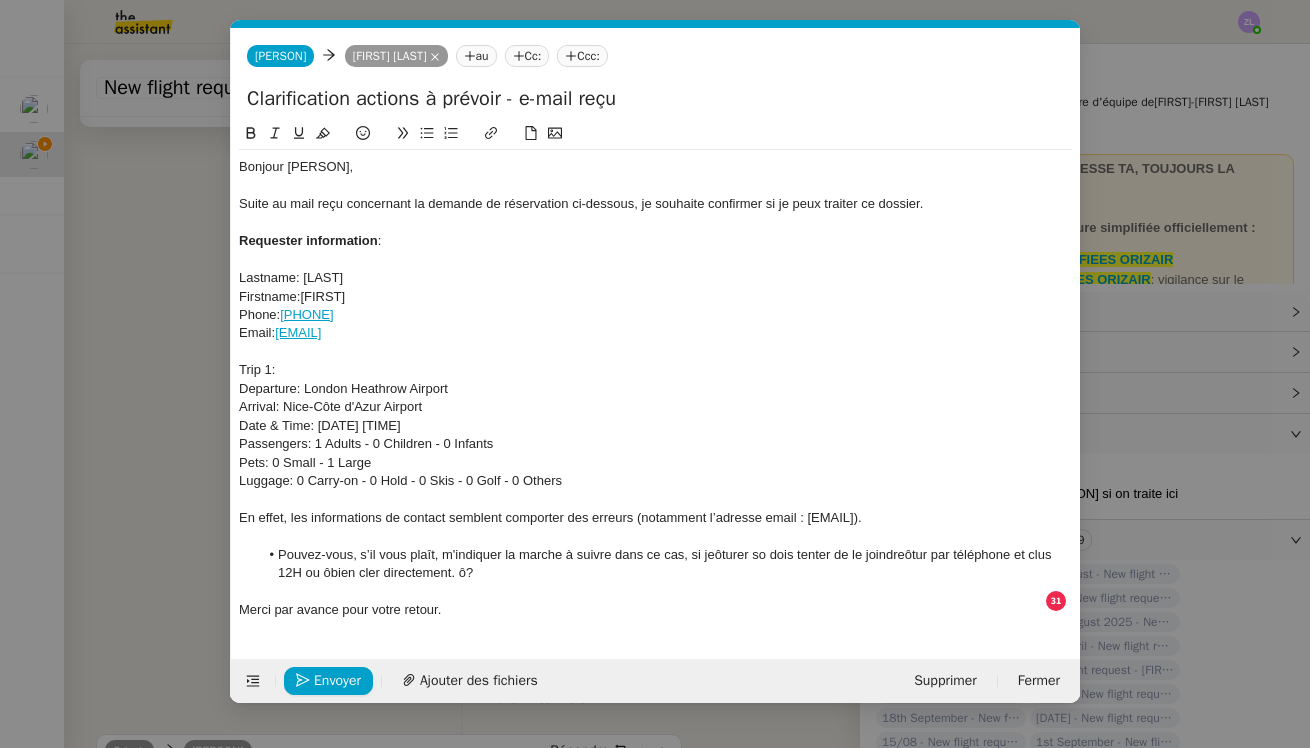 click on "Lastname: [LAST]" 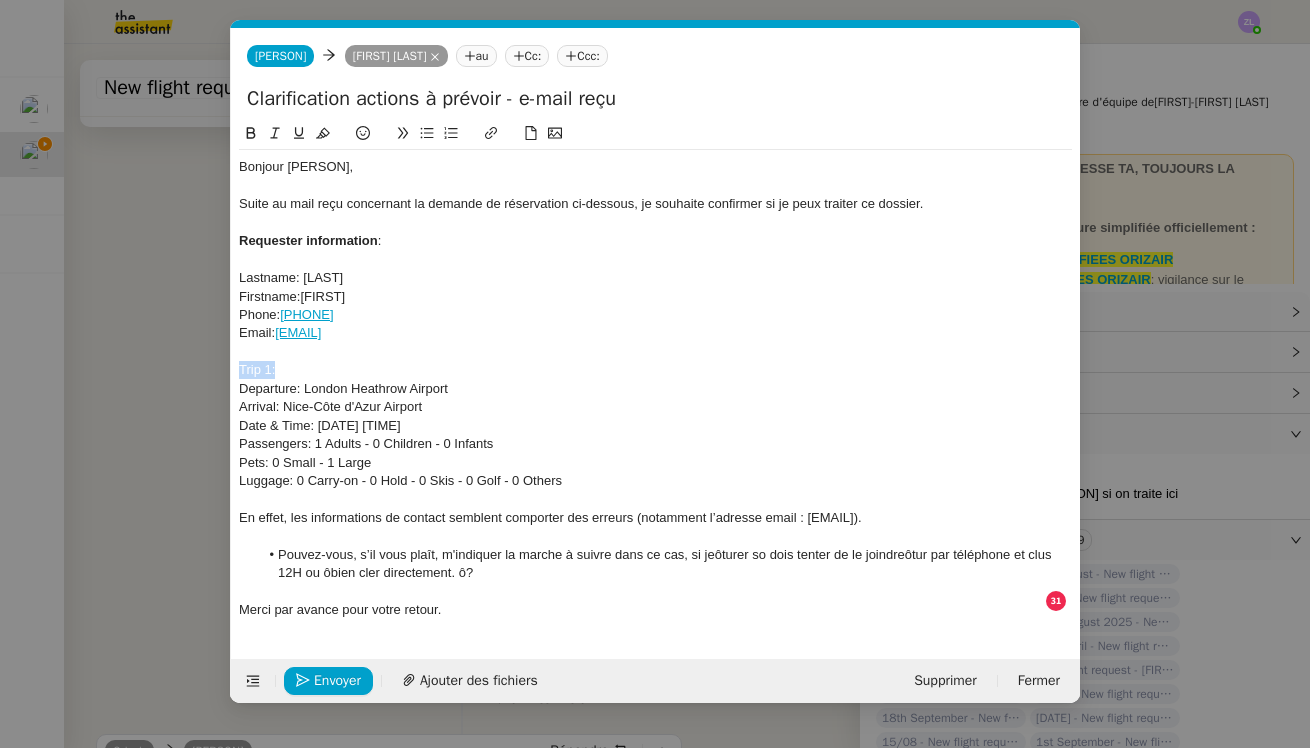 drag, startPoint x: 292, startPoint y: 362, endPoint x: 214, endPoint y: 363, distance: 78.00641 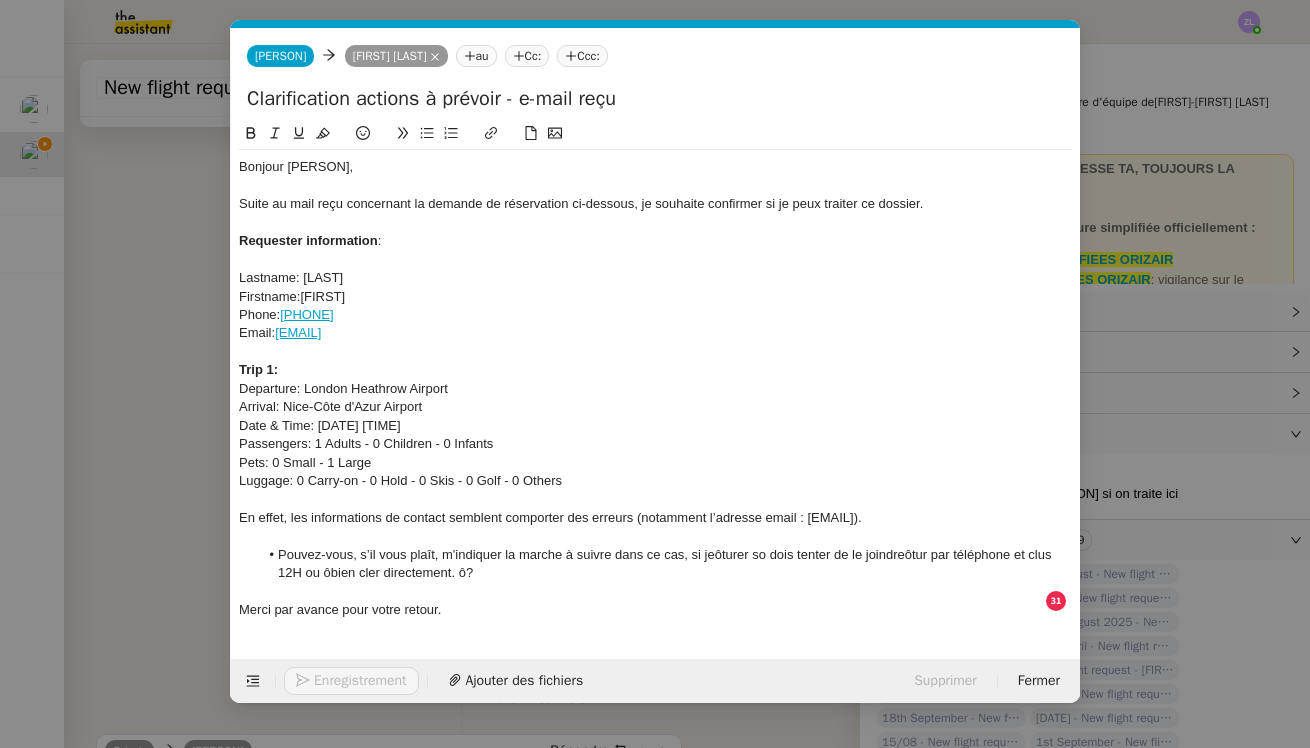 click 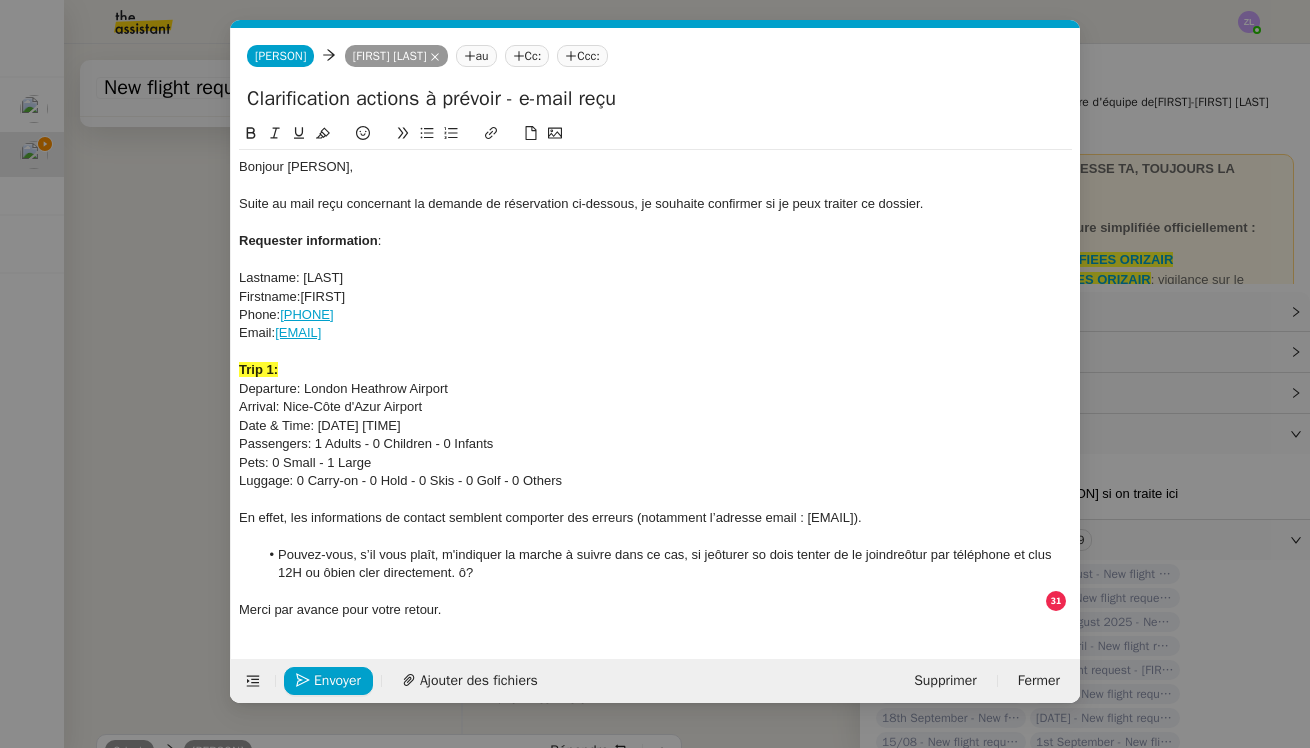 click 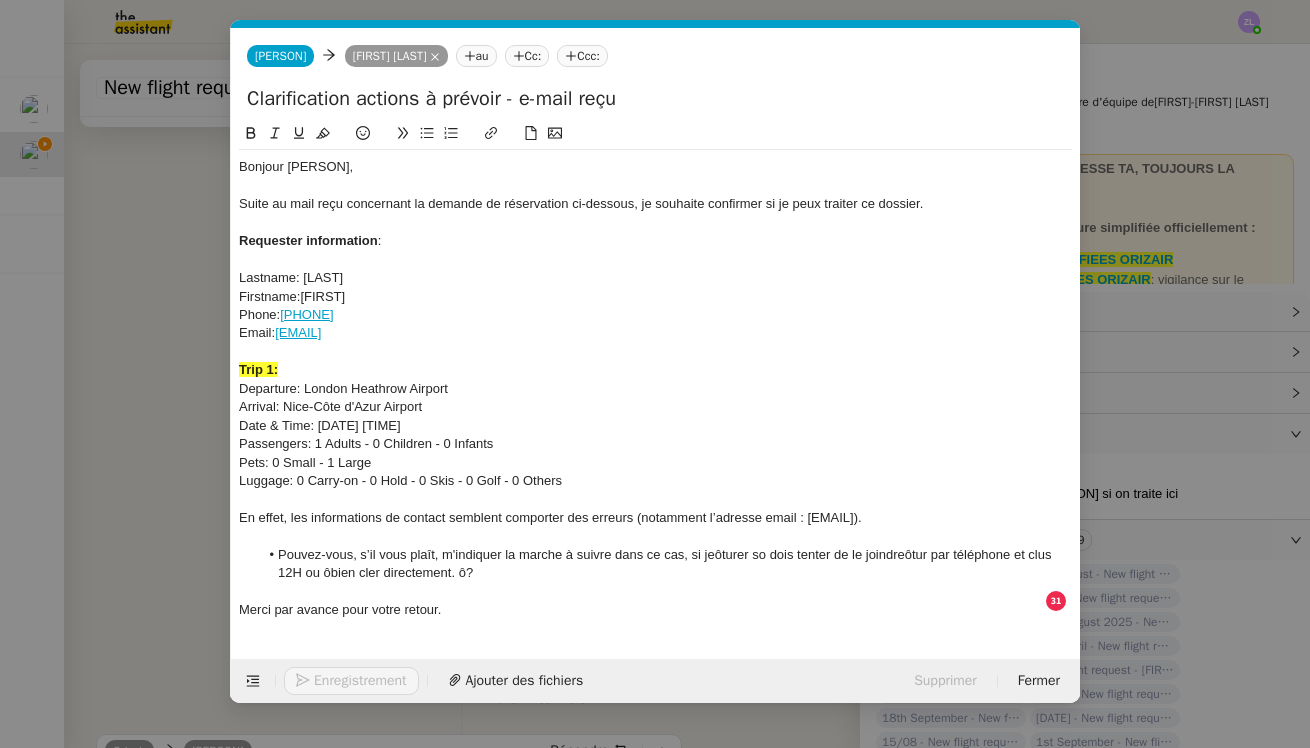click 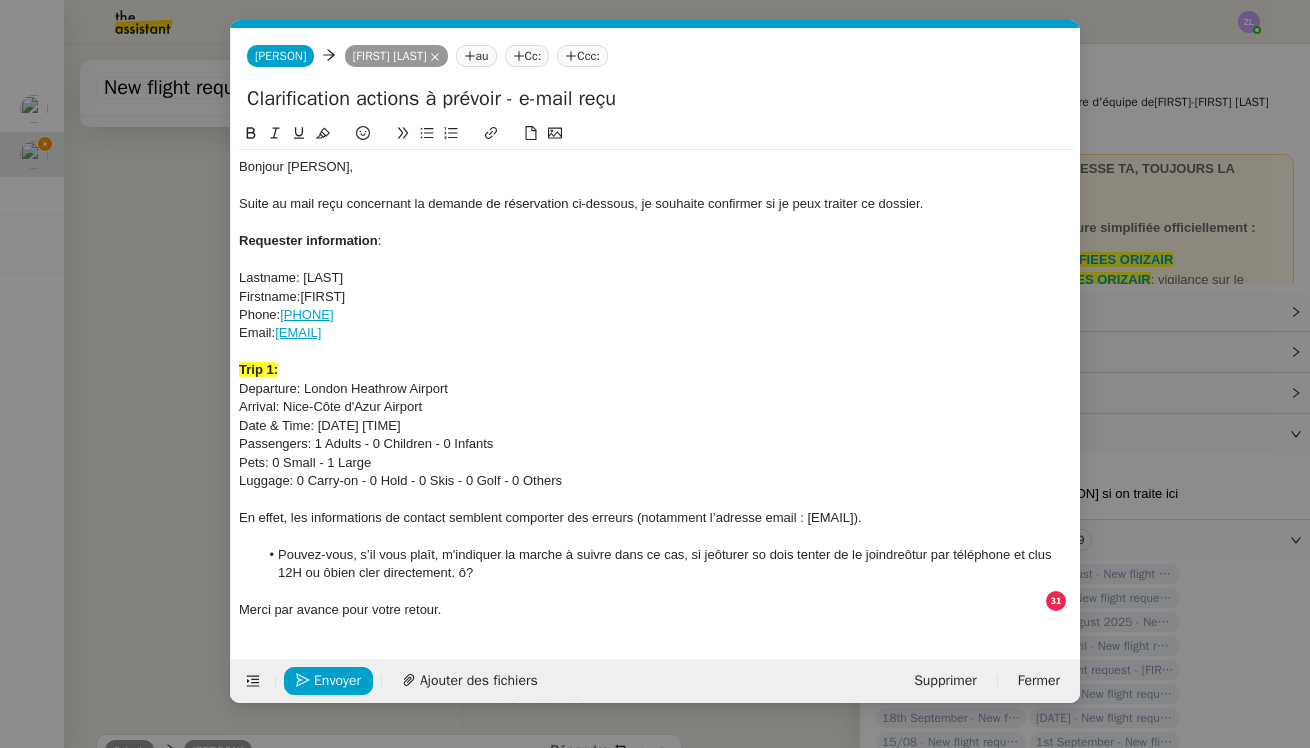 drag, startPoint x: 319, startPoint y: 372, endPoint x: 287, endPoint y: 366, distance: 32.55764 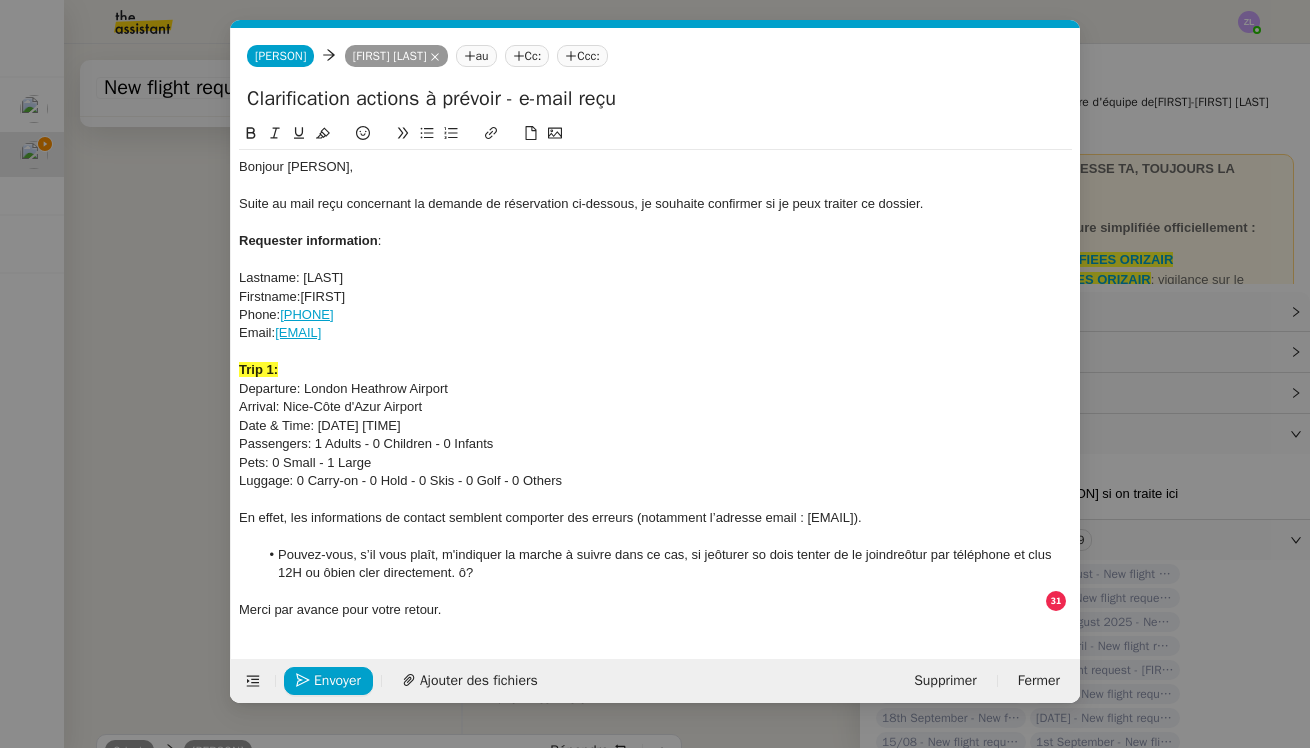 click on "Trip 1:" 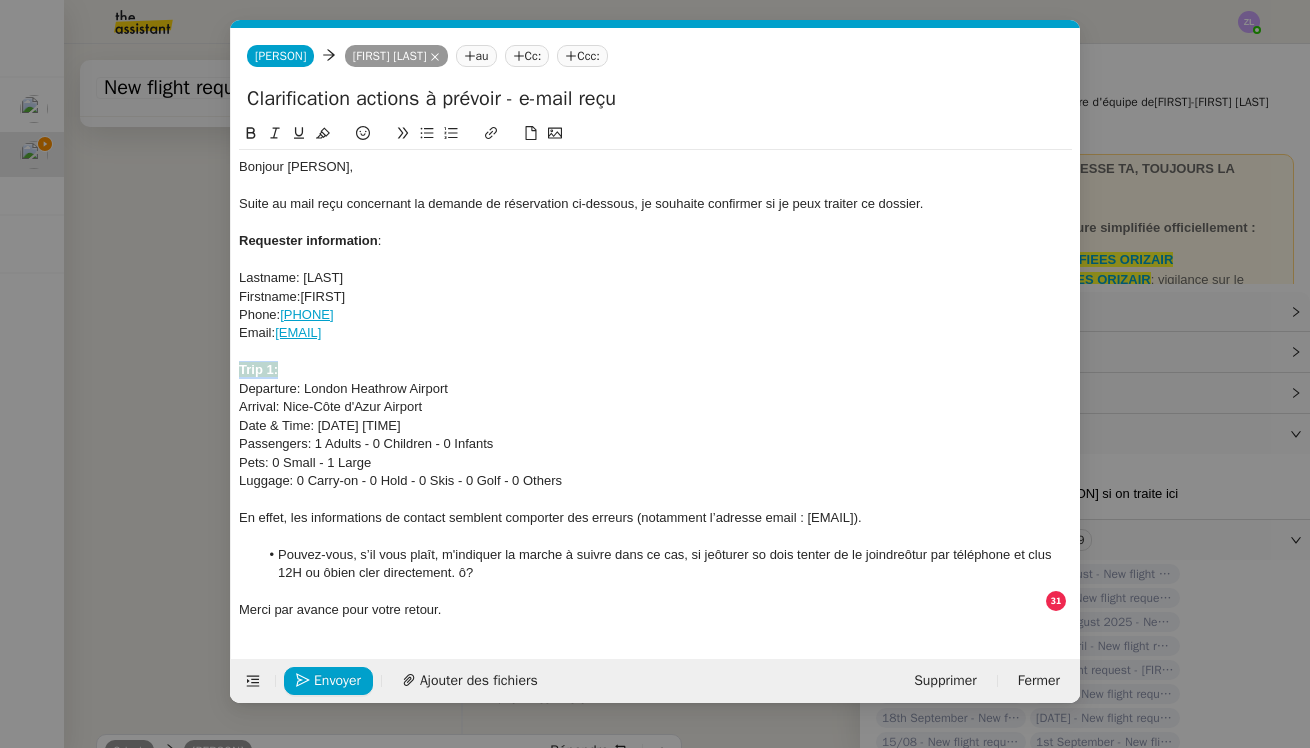drag, startPoint x: 281, startPoint y: 366, endPoint x: 222, endPoint y: 364, distance: 59.03389 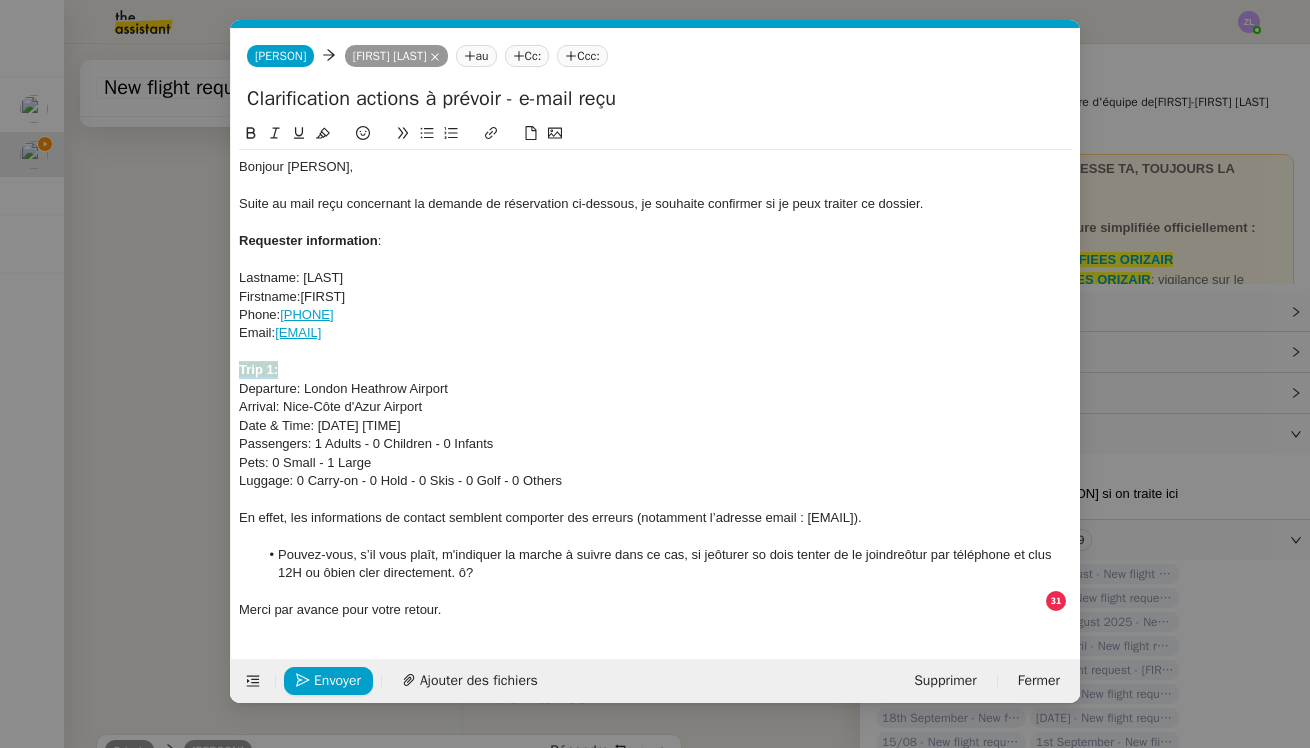 click on "Service TA - VOYAGE - PROPOSITION GLOBALE    A utiliser dans le cadre de proposition de déplacement TA - RELANCE CLIENT (EN)    Relancer un client lorsqu'il n'a pas répondu à un précédent message BAFERTY - MAIL AUDITION    A utiliser dans le cadre de la procédure d'envoi des mails d'audition TA - PUBLICATION OFFRE D'EMPLOI     Organisation du recrutement ✈️Orizair - Relance client (EN)     à utiliser pour orizair, relance en anglais  [FIRST] [LAST] ✈️Orizair - Aucun vol disponible (FR)    à utiliser quand pas de vol dispo en fr  [FIRST] [LAST] Discours de présentation du paiement sécurisé    ✈️Orizair - Relance client (FR)    à utiliser pour orizair, première relance en français  [FIRST] [LAST] TA - VOYAGES - PROPOSITION ITINERAIRE    Soumettre les résultats d'une recherche Orizair - Empty Legs - Confirmation opérateur (EN)    à utiliser dans la communication sur avinode pour les empty legs  [FIRST] [LAST] TA - CONFIRMATION PAIEMENT (EN)    TA - COURRIER EXPEDIE (recommandé)" at bounding box center (655, 374) 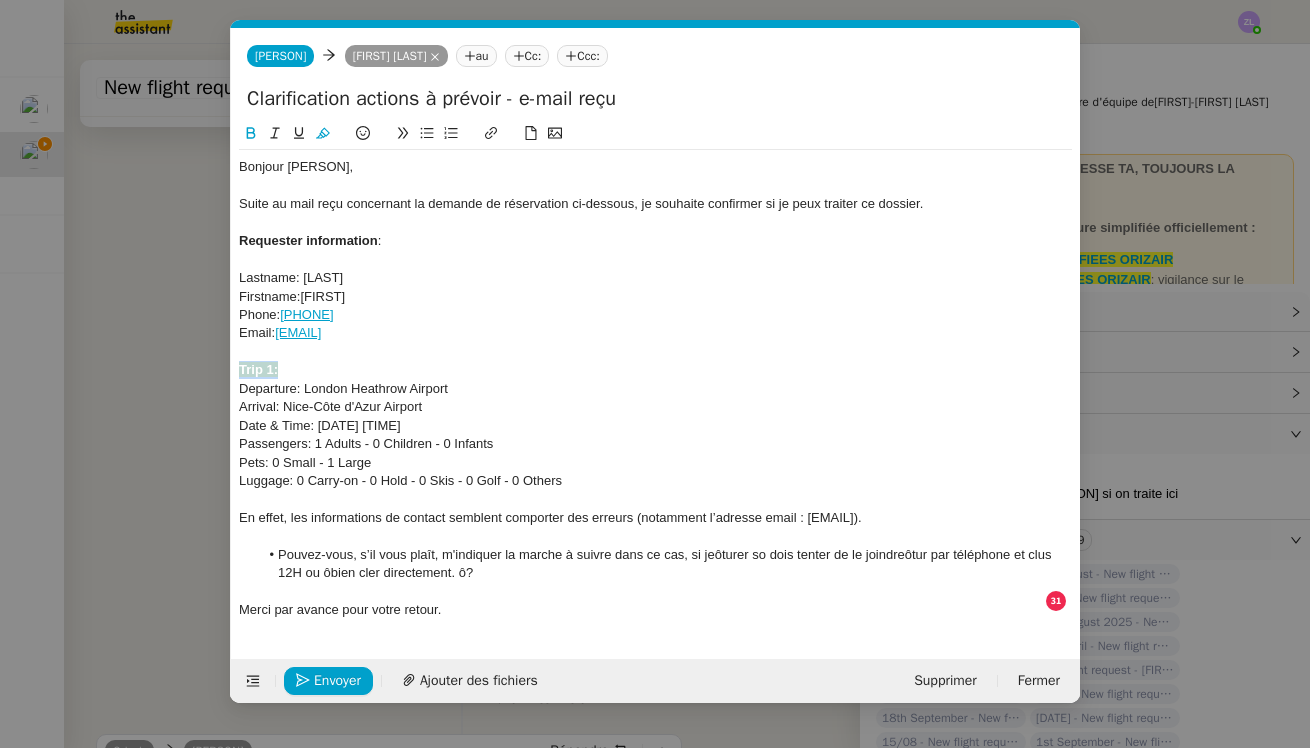 click 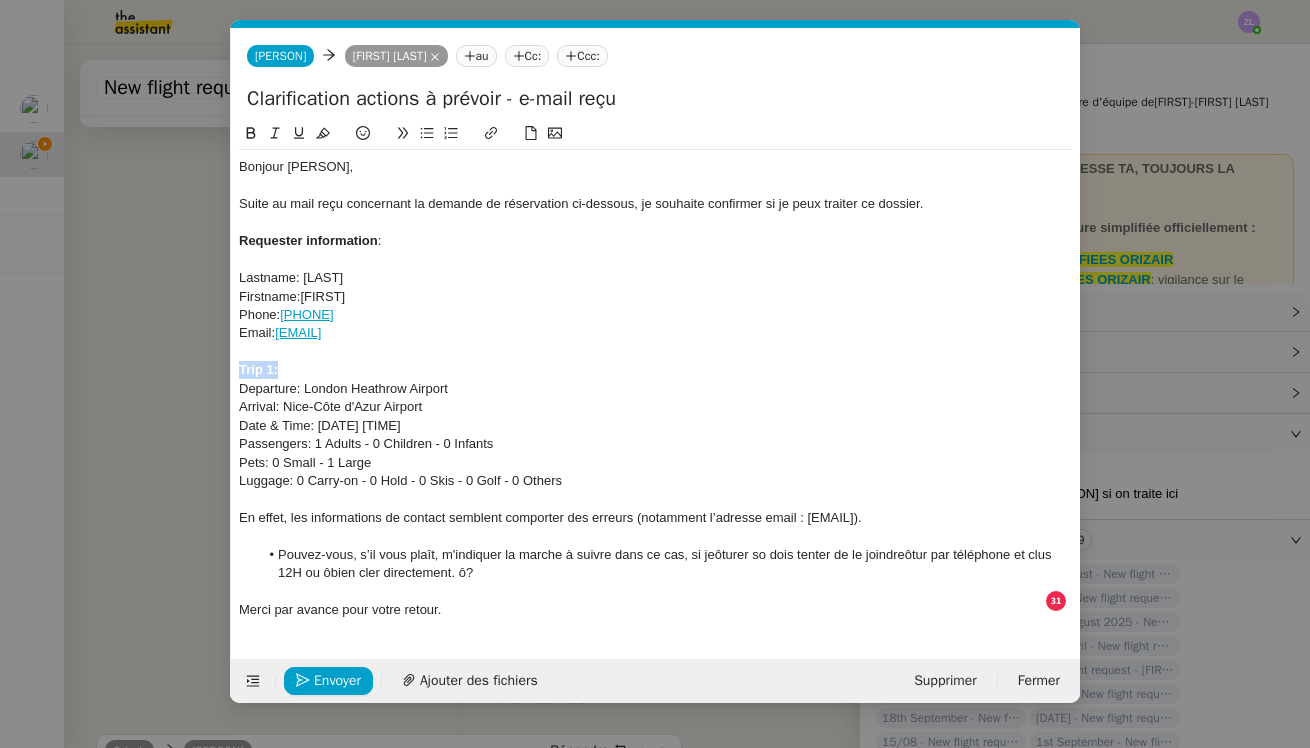 click 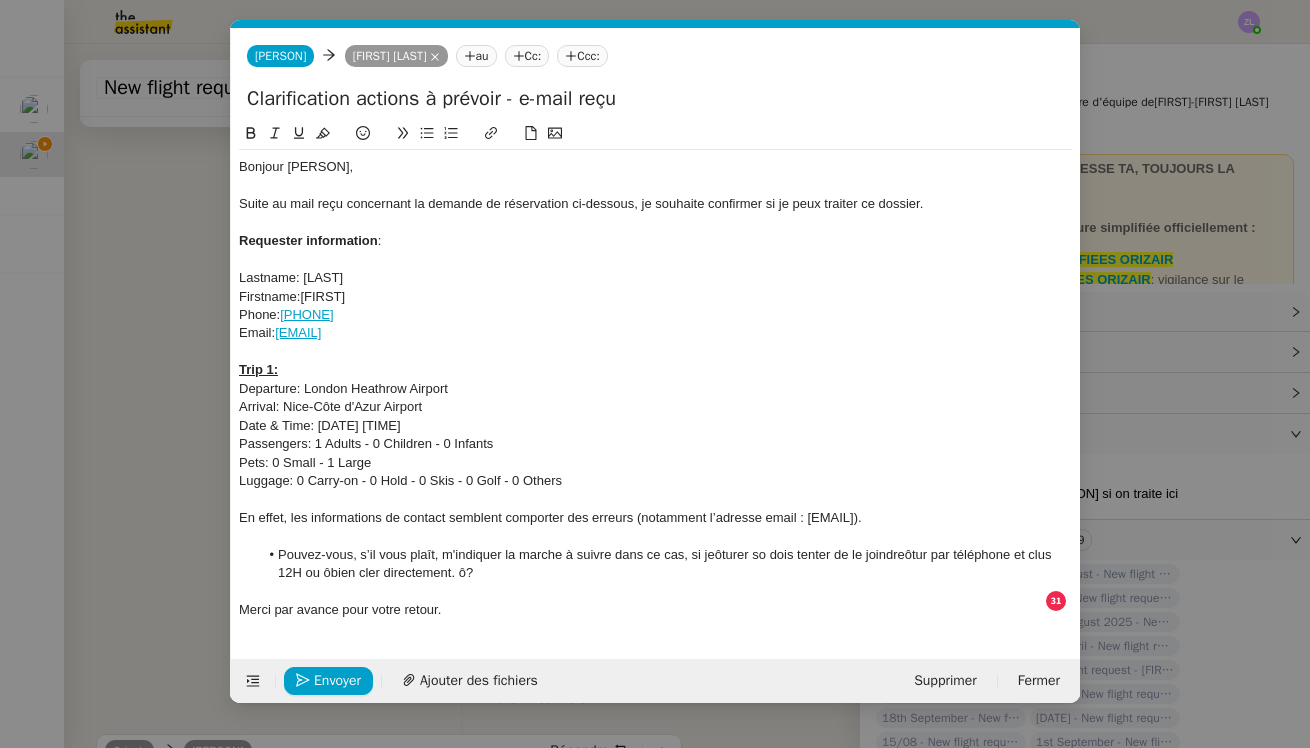 drag, startPoint x: 390, startPoint y: 237, endPoint x: 213, endPoint y: 242, distance: 177.0706 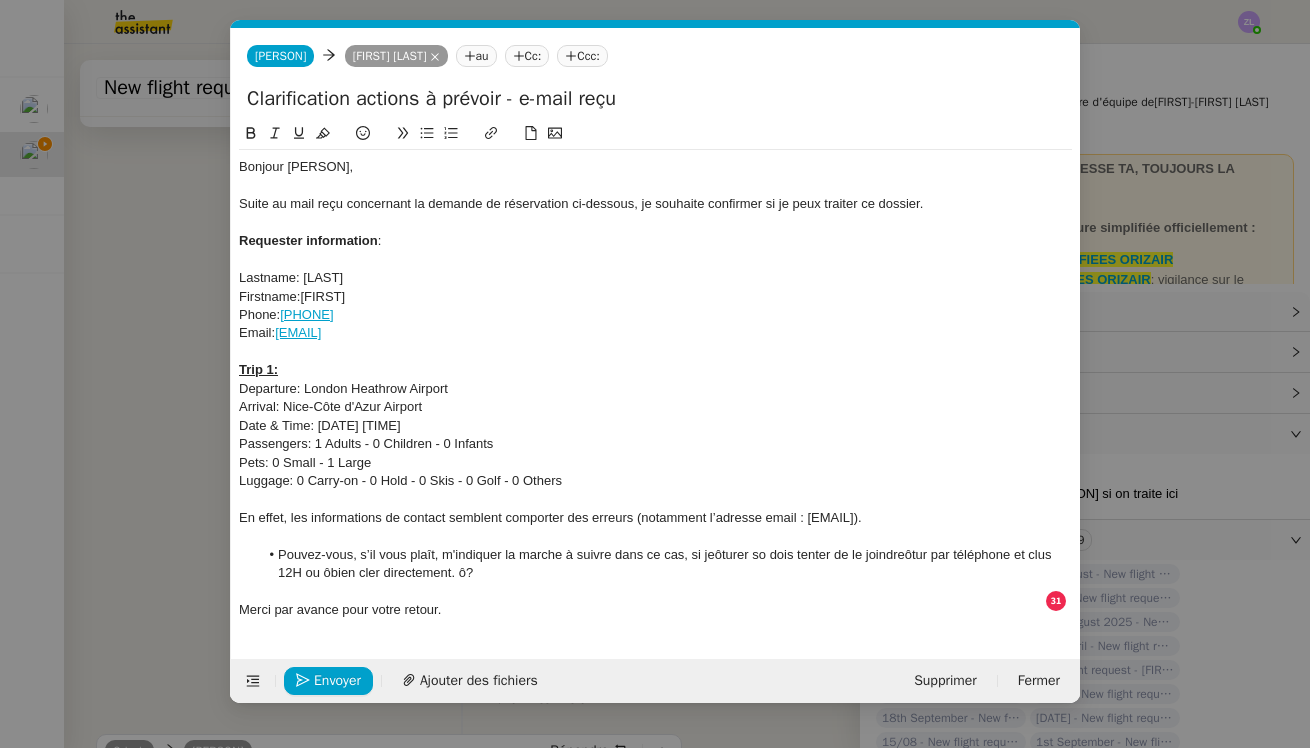 click on "Service TA - VOYAGE - PROPOSITION GLOBALE    A utiliser dans le cadre de proposition de déplacement TA - RELANCE CLIENT (EN)    Relancer un client lorsqu'il n'a pas répondu à un précédent message BAFERTY - MAIL AUDITION    A utiliser dans le cadre de la procédure d'envoi des mails d'audition TA - PUBLICATION OFFRE D'EMPLOI     Organisation du recrutement ✈️Orizair - Relance client (EN)     à utiliser pour orizair, relance en anglais  [FIRST] [LAST] ✈️Orizair - Aucun vol disponible (FR)    à utiliser quand pas de vol dispo en fr  [FIRST] [LAST] Discours de présentation du paiement sécurisé    ✈️Orizair - Relance client (FR)    à utiliser pour orizair, première relance en français  [FIRST] [LAST] TA - VOYAGES - PROPOSITION ITINERAIRE    Soumettre les résultats d'une recherche Orizair - Empty Legs - Confirmation opérateur (EN)    à utiliser dans la communication sur avinode pour les empty legs  [FIRST] [LAST] TA - CONFIRMATION PAIEMENT (EN)    TA - COURRIER EXPEDIE (recommandé)" at bounding box center (655, 374) 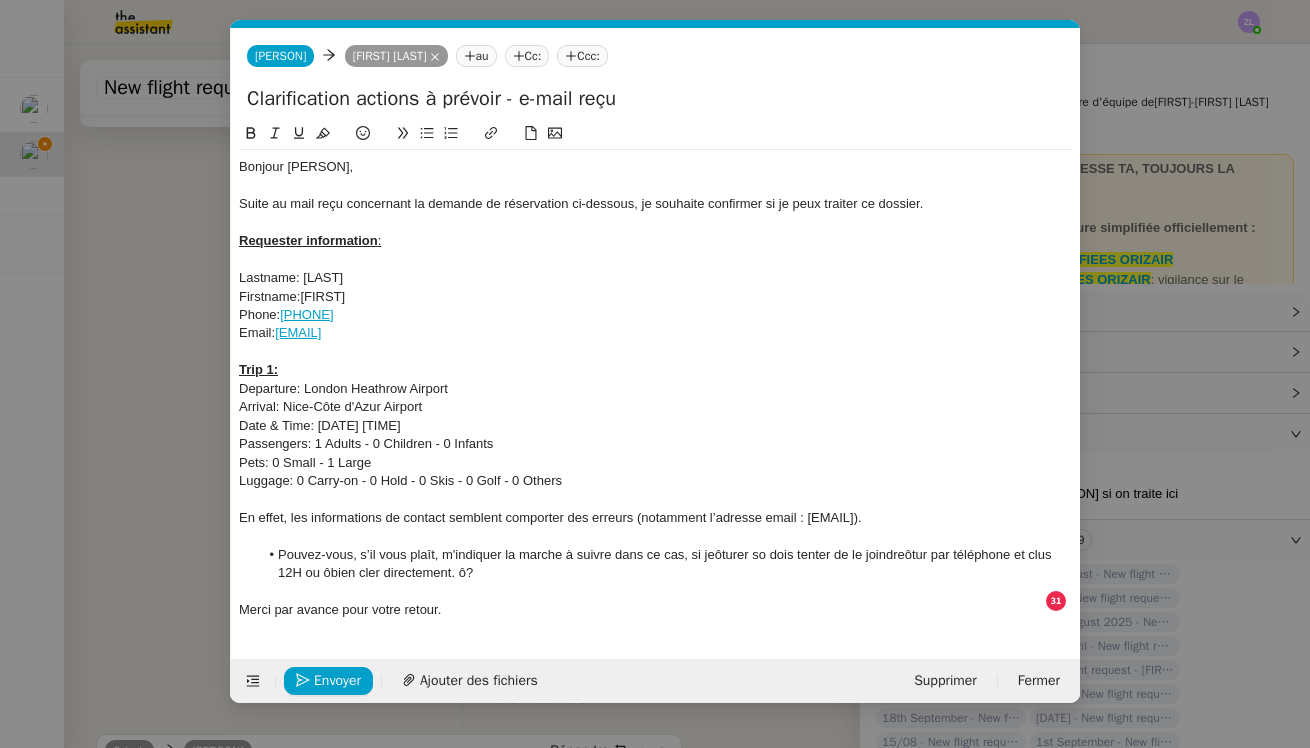 click on "Trip 1:" 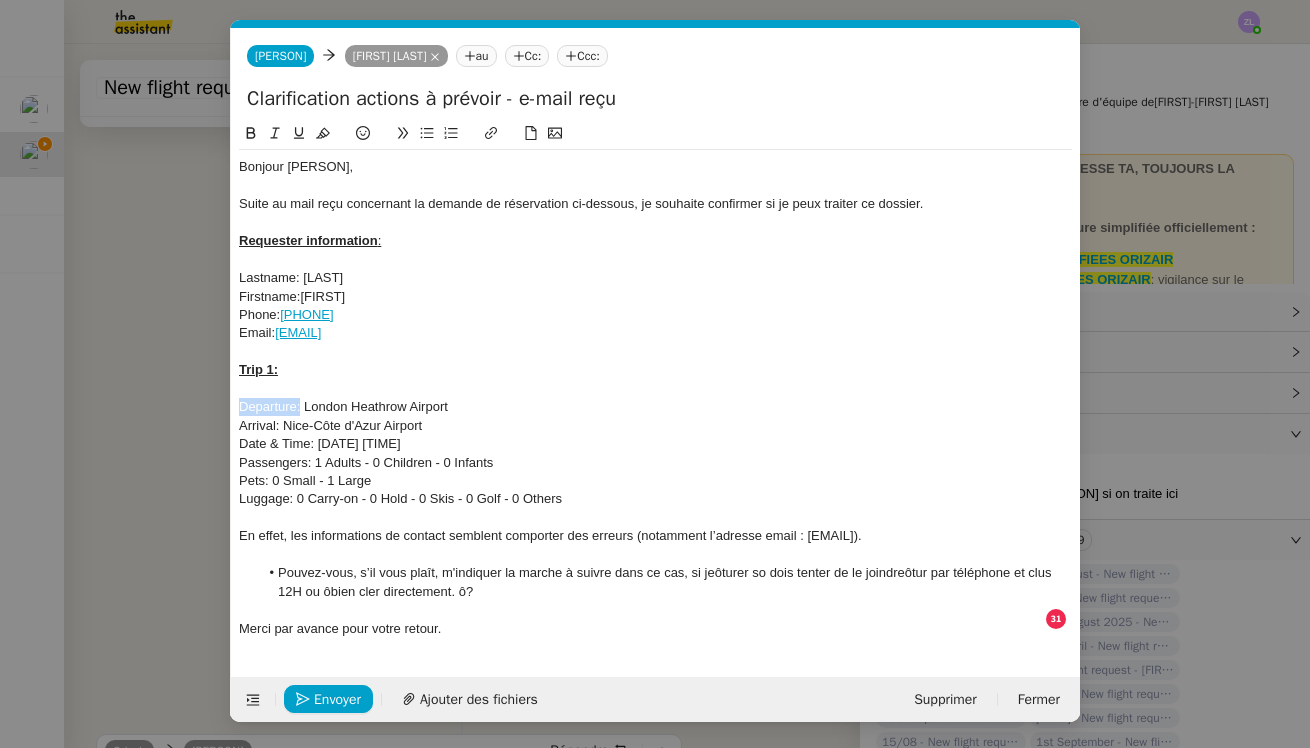 drag, startPoint x: 301, startPoint y: 402, endPoint x: 188, endPoint y: 402, distance: 113 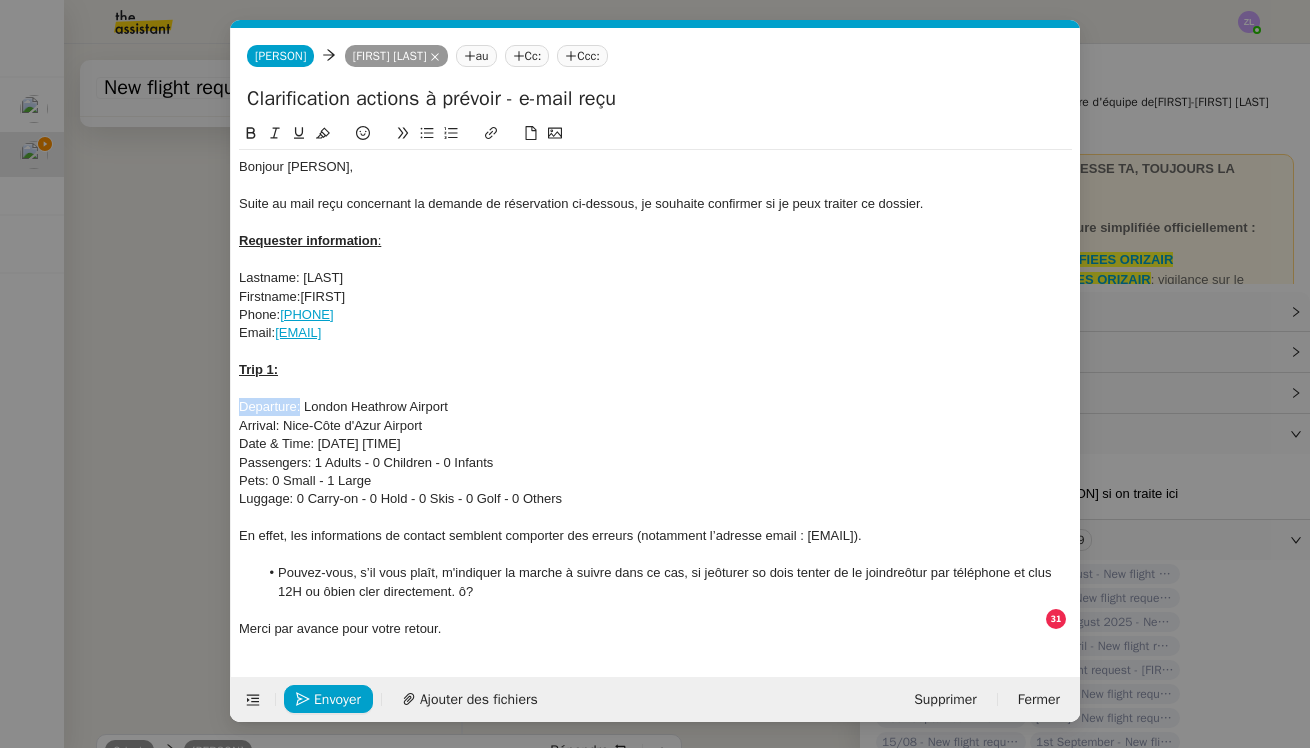 click on "Service TA - VOYAGE - PROPOSITION GLOBALE    A utiliser dans le cadre de proposition de déplacement TA - RELANCE CLIENT (EN)    Relancer un client lorsqu'il n'a pas répondu à un précédent message BAFERTY - MAIL AUDITION    A utiliser dans le cadre de la procédure d'envoi des mails d'audition TA - PUBLICATION OFFRE D'EMPLOI     Organisation du recrutement ✈️Orizair - Relance client (EN)     à utiliser pour orizair, relance en anglais  [FIRST] [LAST] ✈️Orizair - Aucun vol disponible (FR)    à utiliser quand pas de vol dispo en fr  [FIRST] [LAST] Discours de présentation du paiement sécurisé    ✈️Orizair - Relance client (FR)    à utiliser pour orizair, première relance en français  [FIRST] [LAST] TA - VOYAGES - PROPOSITION ITINERAIRE    Soumettre les résultats d'une recherche Orizair - Empty Legs - Confirmation opérateur (EN)    à utiliser dans la communication sur avinode pour les empty legs  [FIRST] [LAST] TA - CONFIRMATION PAIEMENT (EN)    TA - COURRIER EXPEDIE (recommandé)" at bounding box center [655, 374] 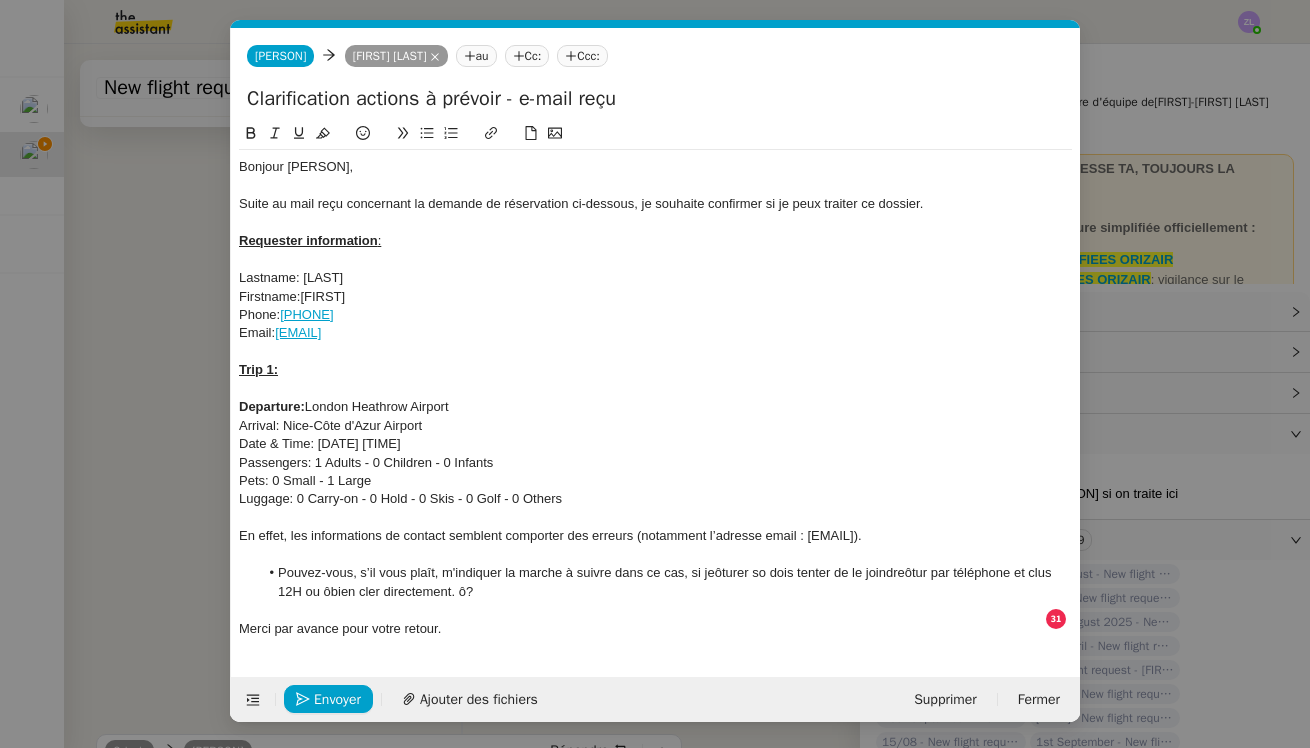 click 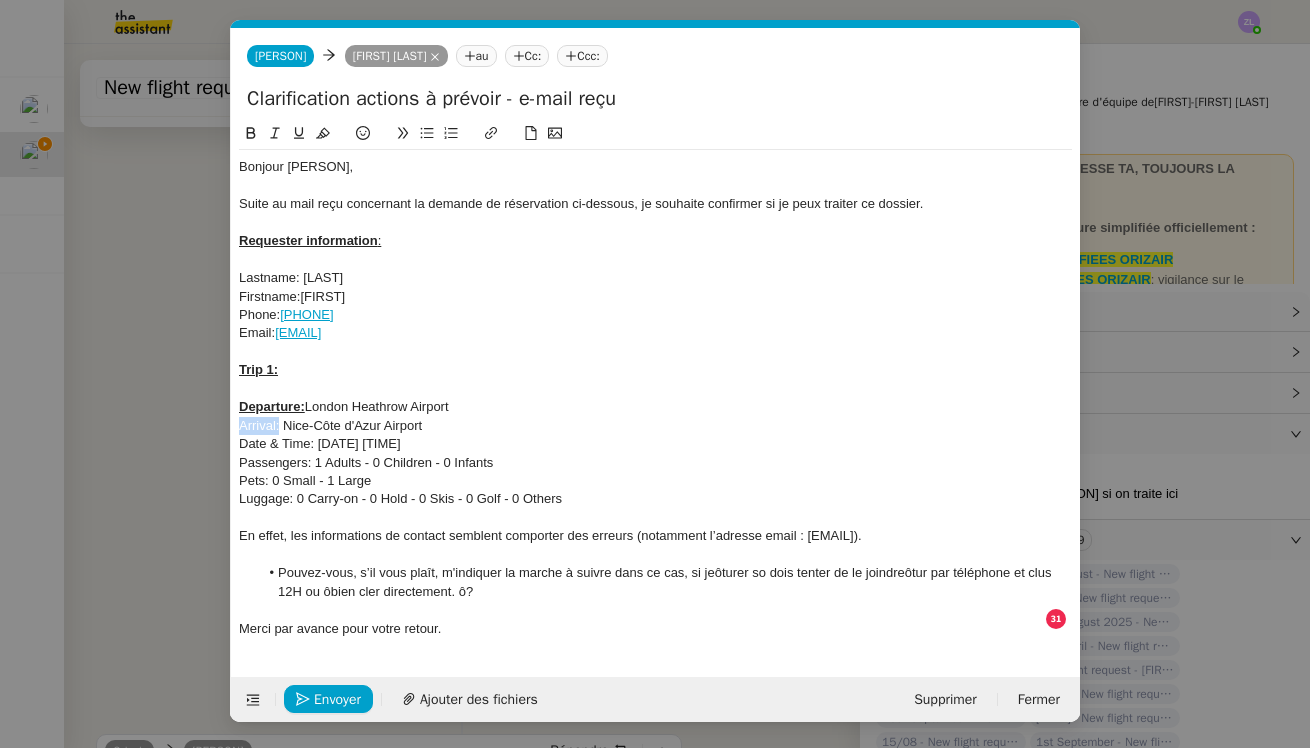 drag, startPoint x: 281, startPoint y: 423, endPoint x: 207, endPoint y: 422, distance: 74.00676 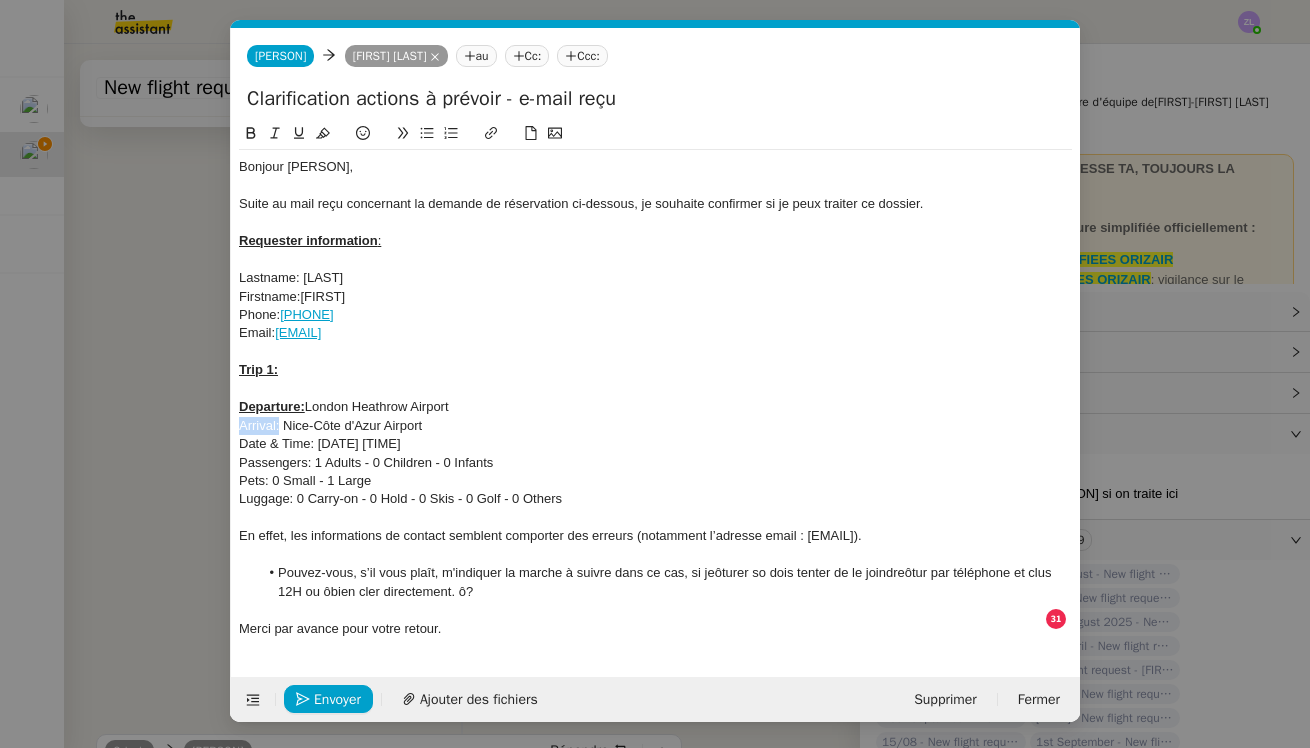 click on "Service TA - VOYAGE - PROPOSITION GLOBALE    A utiliser dans le cadre de proposition de déplacement TA - RELANCE CLIENT (EN)    Relancer un client lorsqu'il n'a pas répondu à un précédent message BAFERTY - MAIL AUDITION    A utiliser dans le cadre de la procédure d'envoi des mails d'audition TA - PUBLICATION OFFRE D'EMPLOI     Organisation du recrutement ✈️Orizair - Relance client (EN)     à utiliser pour orizair, relance en anglais  [FIRST] [LAST] ✈️Orizair - Aucun vol disponible (FR)    à utiliser quand pas de vol dispo en fr  [FIRST] [LAST] Discours de présentation du paiement sécurisé    ✈️Orizair - Relance client (FR)    à utiliser pour orizair, première relance en français  [FIRST] [LAST] TA - VOYAGES - PROPOSITION ITINERAIRE    Soumettre les résultats d'une recherche Orizair - Empty Legs - Confirmation opérateur (EN)    à utiliser dans la communication sur avinode pour les empty legs  [FIRST] [LAST] TA - CONFIRMATION PAIEMENT (EN)    TA - COURRIER EXPEDIE (recommandé)" at bounding box center (655, 374) 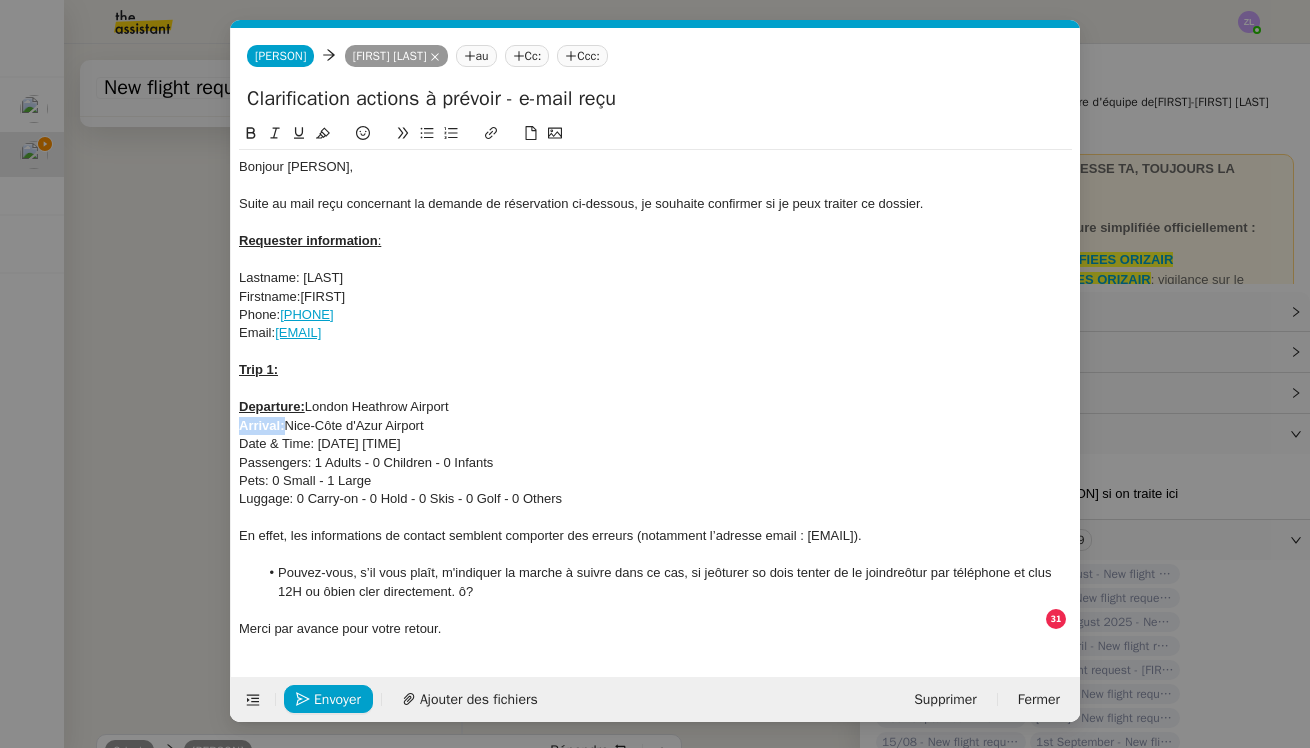 click 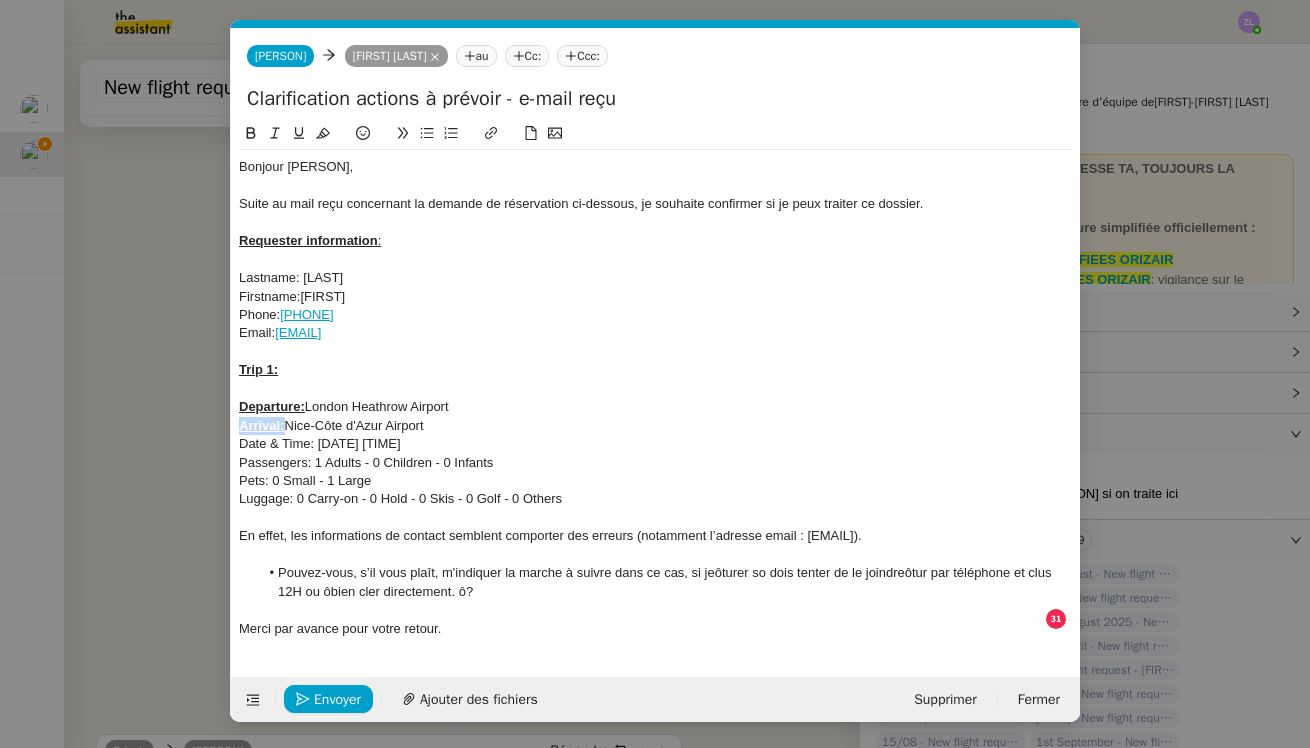 drag, startPoint x: 316, startPoint y: 439, endPoint x: 238, endPoint y: 439, distance: 78 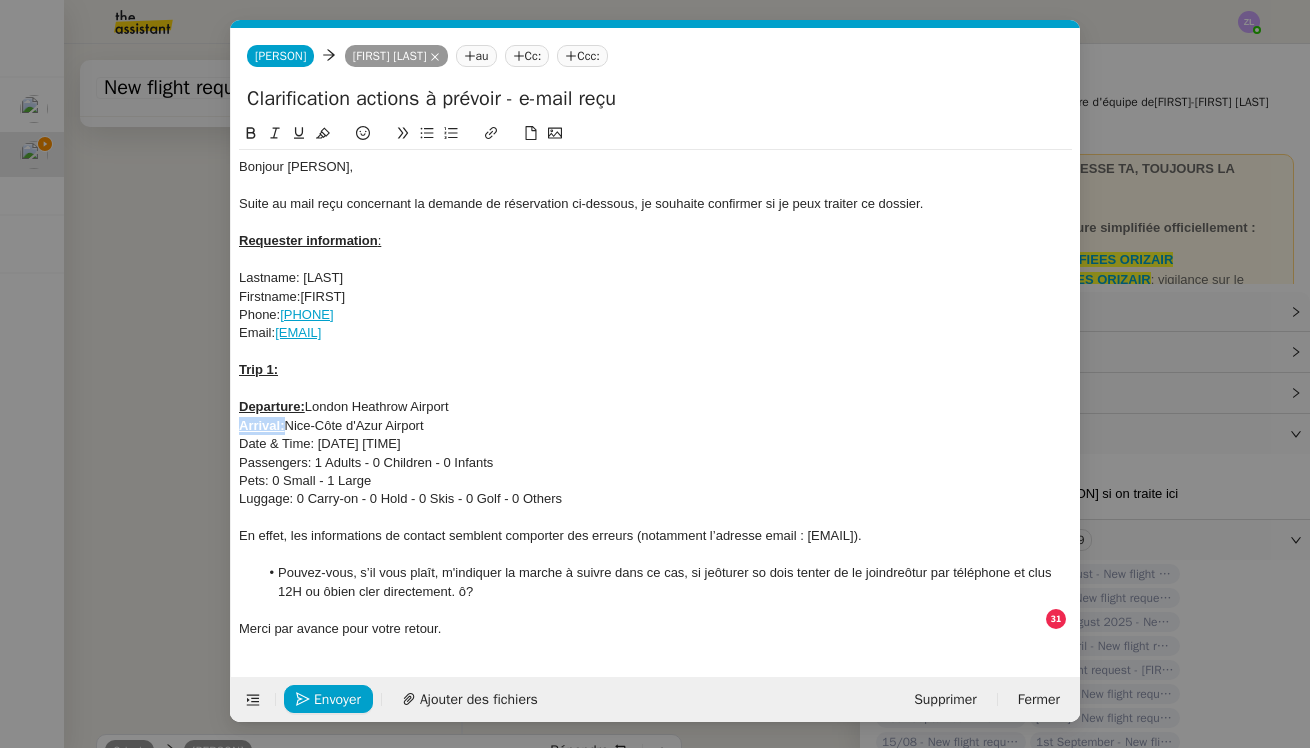 click on "Bonjour [NAME], Suite au mail reçu concernant la demande de réservation ci-dessous, je souhaite confirmer si je peux traiter ce dossier. Requester information : Lastname: sdfsd Firstname:dfsd Phone: [PHONE] Email: abc@example.coms Trip 1: ﻿ Departure: London Heathrow Airport Arrival: Nice-Côte d'Azur Airport Date & Time: 13th August 2025 12:06 Passengers: 1 Adults - 0 Children - 0 Infants Pets: 0 Small - 1 Large Luggage: 0 Carry-on - 0 Hold - 0 Skis - 0 Golf - 0 Others En effet, les informations de contact semblent comporter des erreurs (notamment l’adresse email : abc@example.coms). Pouvez-vous, s’il vous plaît, m'indiquer la marche à suivre dans ce cas, si jeôturer so dois tenter de le joindreôtur par téléphone et clus 12H ou ôbien cler directement. ô? Merci par avance pour votre retour." 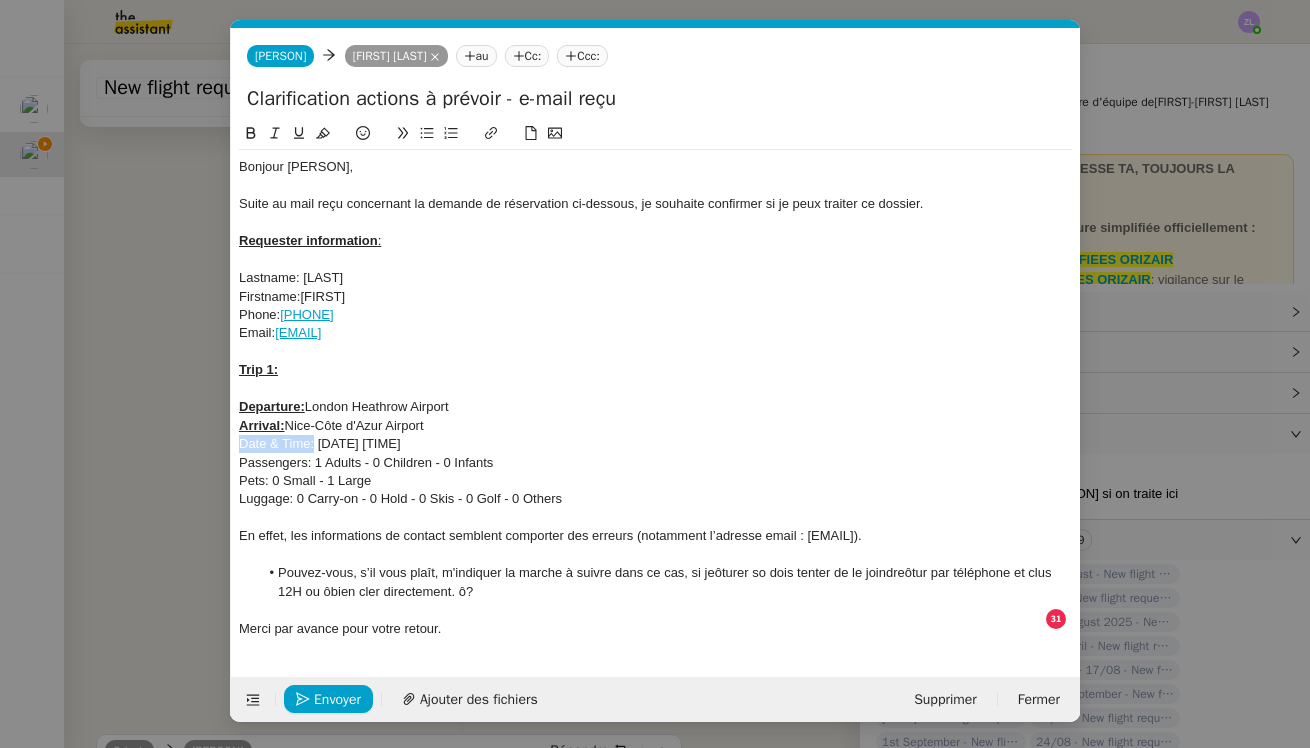 click 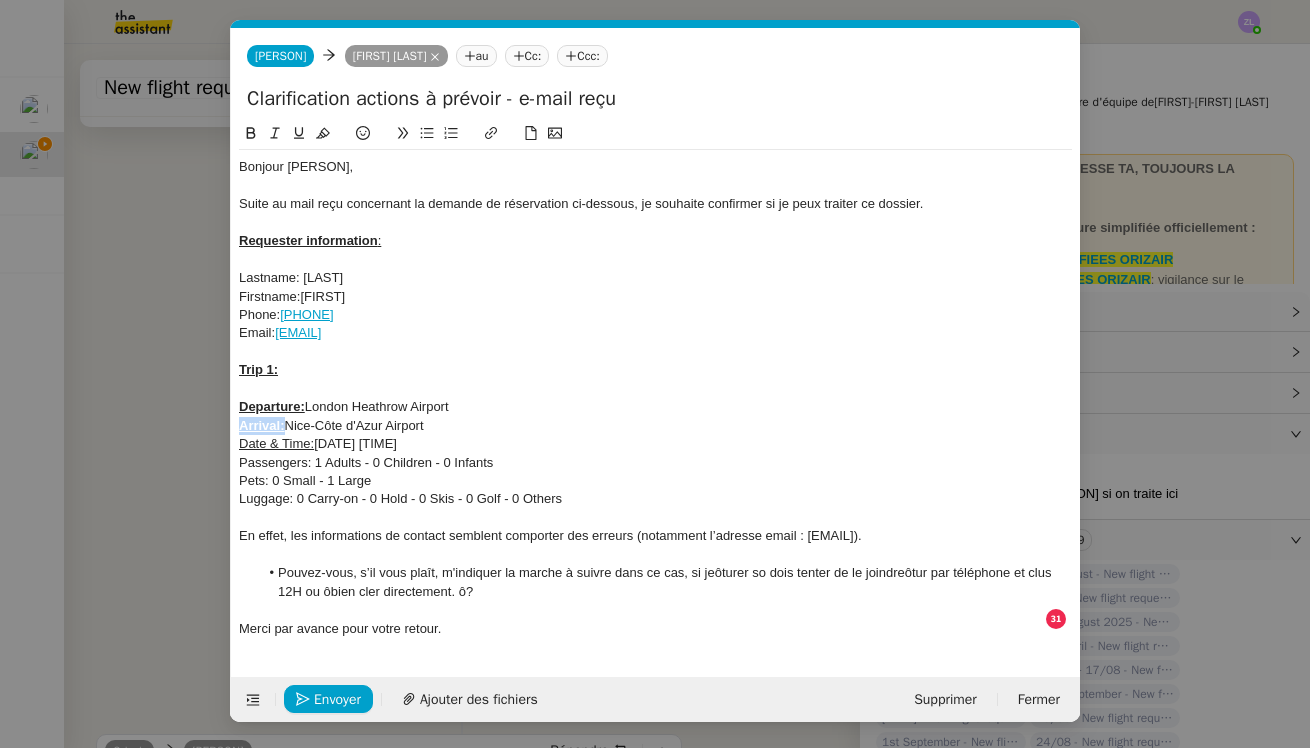 drag, startPoint x: 284, startPoint y: 419, endPoint x: 233, endPoint y: 420, distance: 51.009804 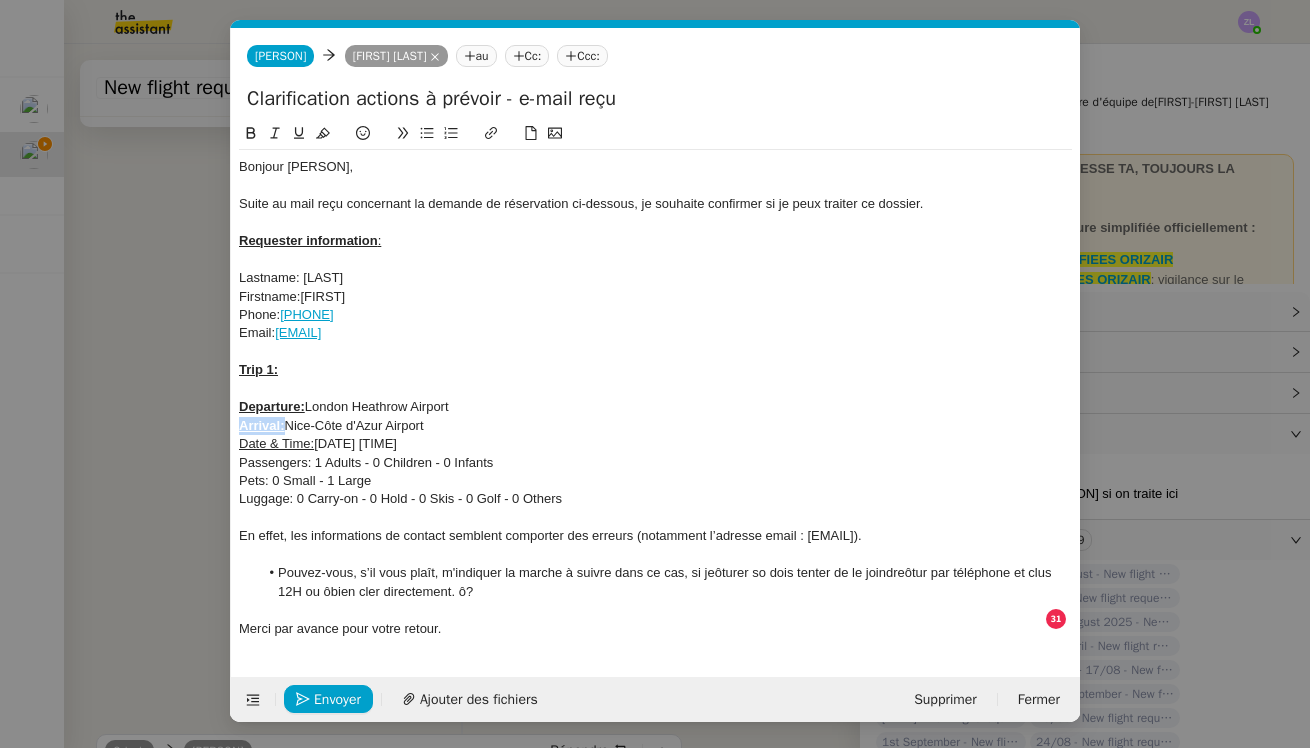 click on "Bonjour [FIRST], Suite au mail reçu concernant la demande de réservation ci-dessous, je souhaite confirmer si je peux traiter ce dossier. Requester information  :  Lastname: [LAST]  Firstname:[FIRST]  Phone:  [PHONE] Email:  [EMAIL] Trip 1: ﻿ Departure:  London Heathrow Airport Arrival:  Nice-Côte d'Azur Airport Date & Time:  [DATE] [TIME] Passengers: 1 Adults - 0 Children - 0 Infants  Pets: 0 Small - 1 Large  Luggage: 0 Carry-on - 0 Hold - 0 Skis - 0 Golf - 0 Others En effet, les informations de contact semblent comporter des erreurs (notamment l’adresse email : [EMAIL]). Pouvez-vous, s’il vous plaît, m'indiquer la marche à suivre dans ce cas, si jeôturer so dois tenter de le joindreôtur par téléphone et clus 12H ou ôbien cler directement. ô? Merci par avance pour votre retour." 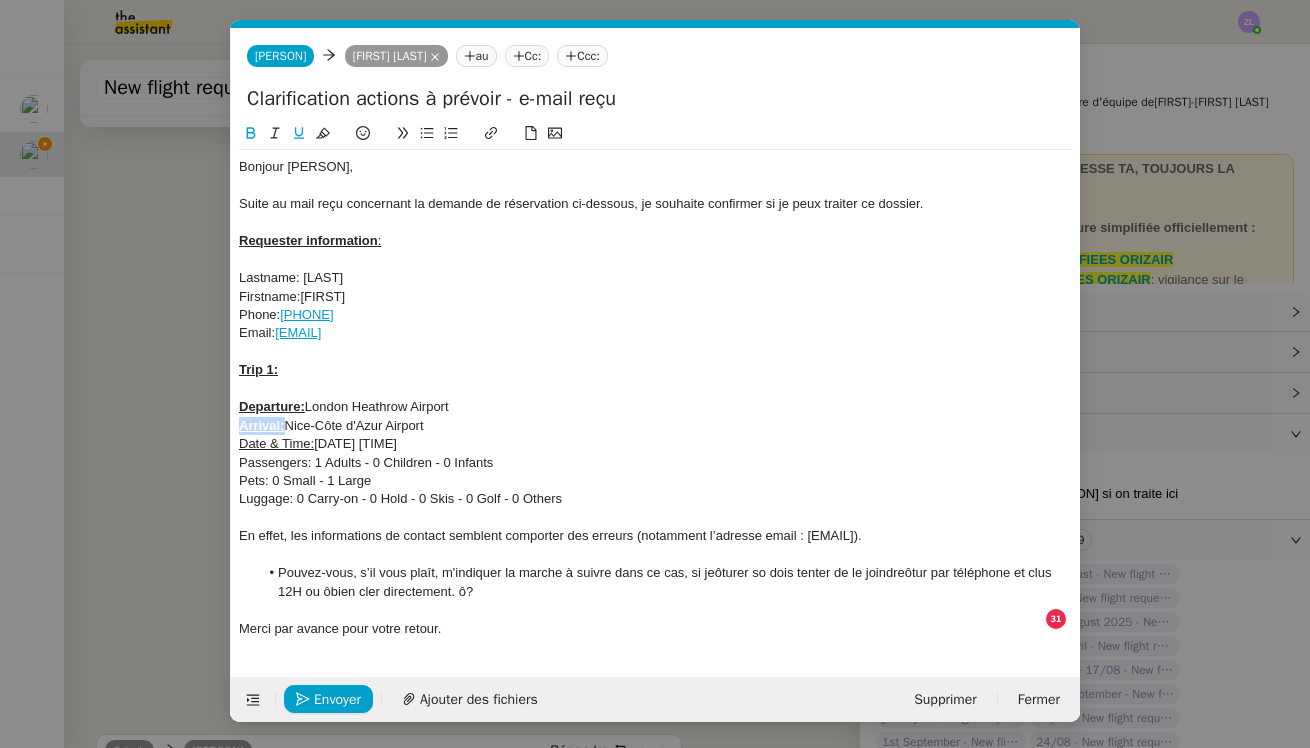 click 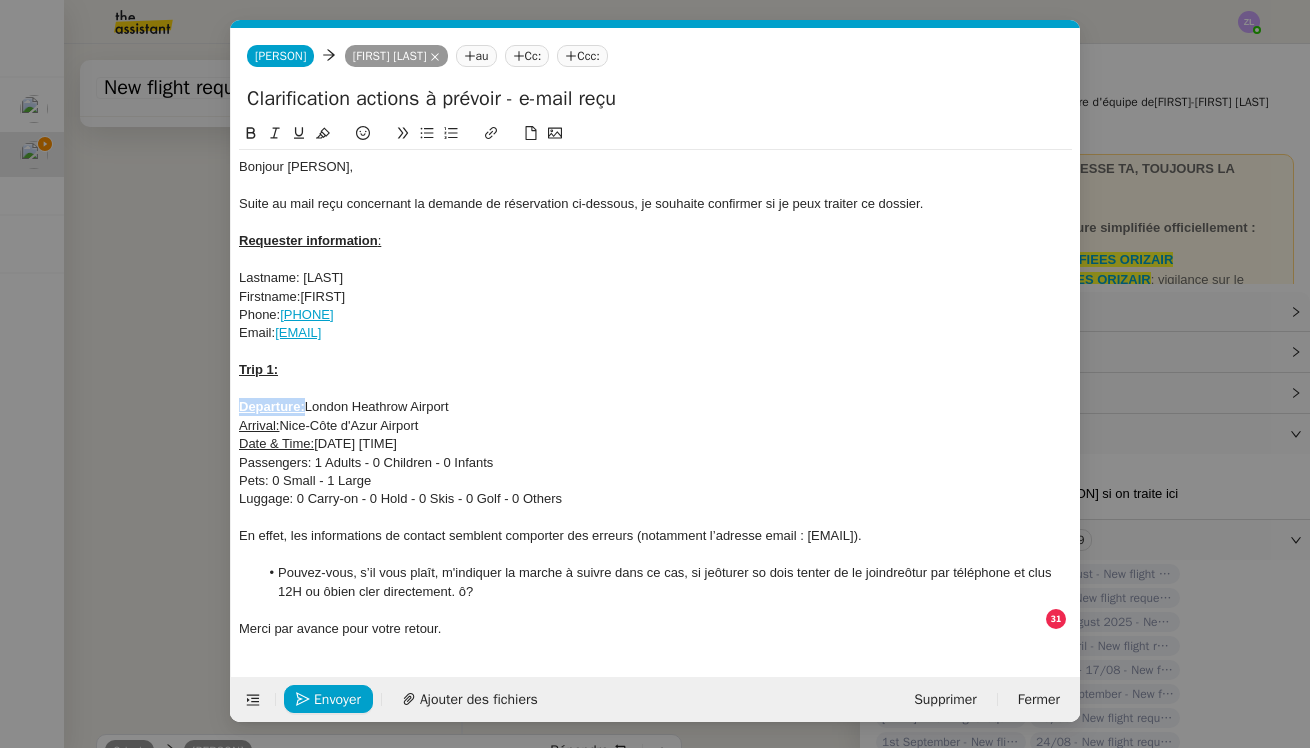 drag, startPoint x: 304, startPoint y: 400, endPoint x: 192, endPoint y: 400, distance: 112 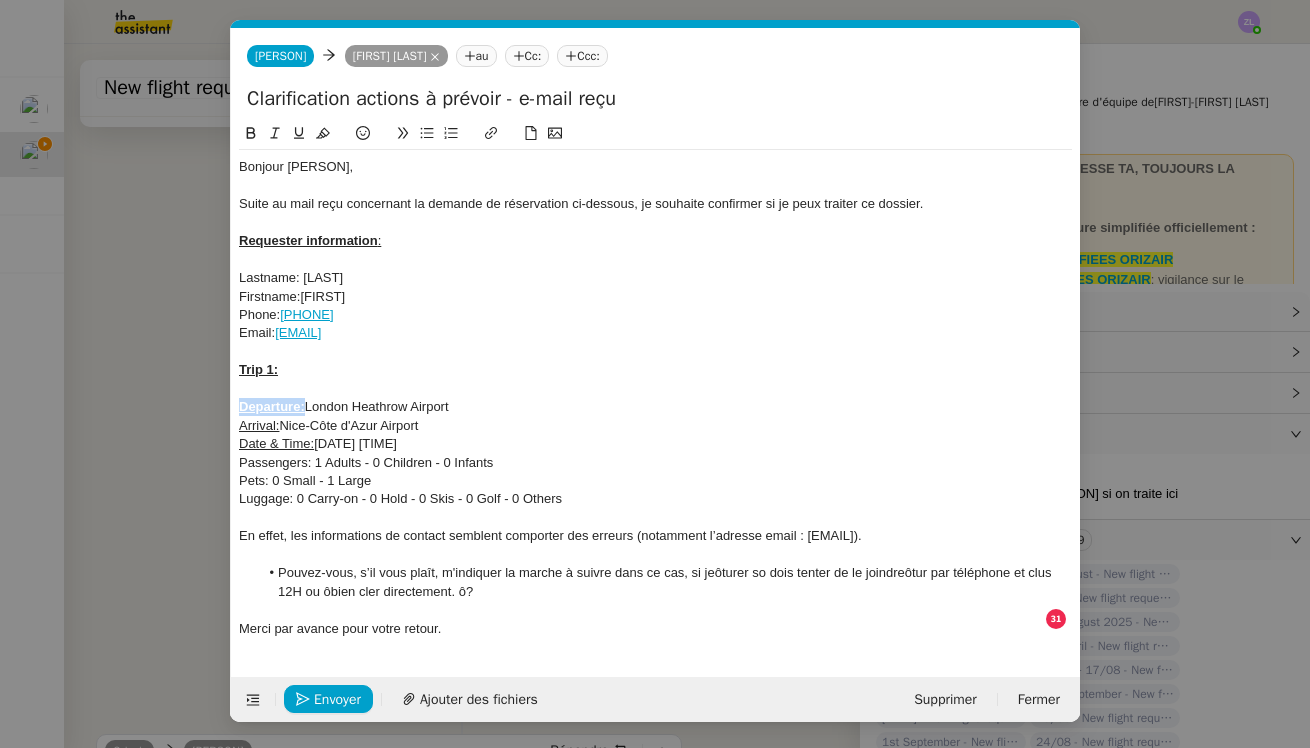 click on "Service TA - VOYAGE - PROPOSITION GLOBALE    A utiliser dans le cadre de proposition de déplacement TA - RELANCE CLIENT (EN)    Relancer un client lorsqu'il n'a pas répondu à un précédent message BAFERTY - MAIL AUDITION    A utiliser dans le cadre de la procédure d'envoi des mails d'audition TA - PUBLICATION OFFRE D'EMPLOI     Organisation du recrutement ✈️Orizair - Relance client (EN)     à utiliser pour orizair, relance en anglais  [FIRST] [LAST] ✈️Orizair - Aucun vol disponible (FR)    à utiliser quand pas de vol dispo en fr  [FIRST] [LAST] Discours de présentation du paiement sécurisé    ✈️Orizair - Relance client (FR)    à utiliser pour orizair, première relance en français  [FIRST] [LAST] TA - VOYAGES - PROPOSITION ITINERAIRE    Soumettre les résultats d'une recherche Orizair - Empty Legs - Confirmation opérateur (EN)    à utiliser dans la communication sur avinode pour les empty legs  [FIRST] [LAST] TA - CONFIRMATION PAIEMENT (EN)    TA - COURRIER EXPEDIE (recommandé)" at bounding box center [655, 374] 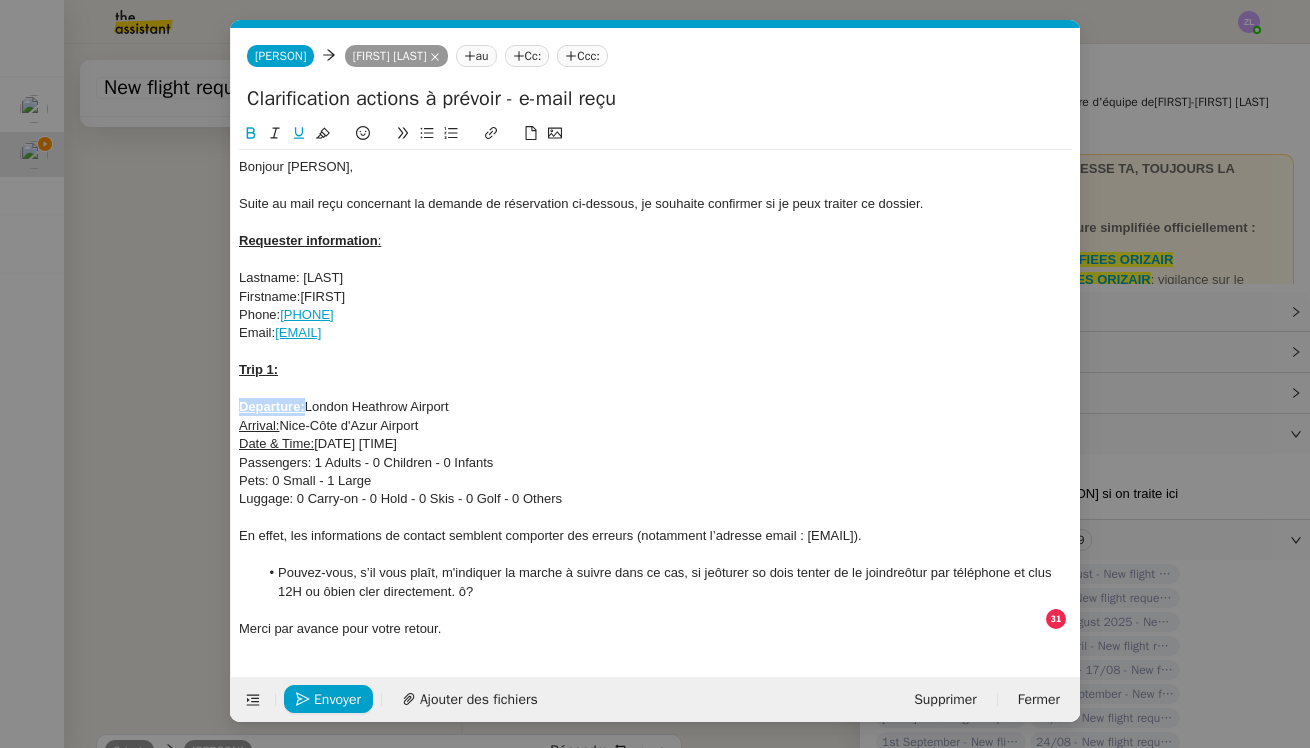 click 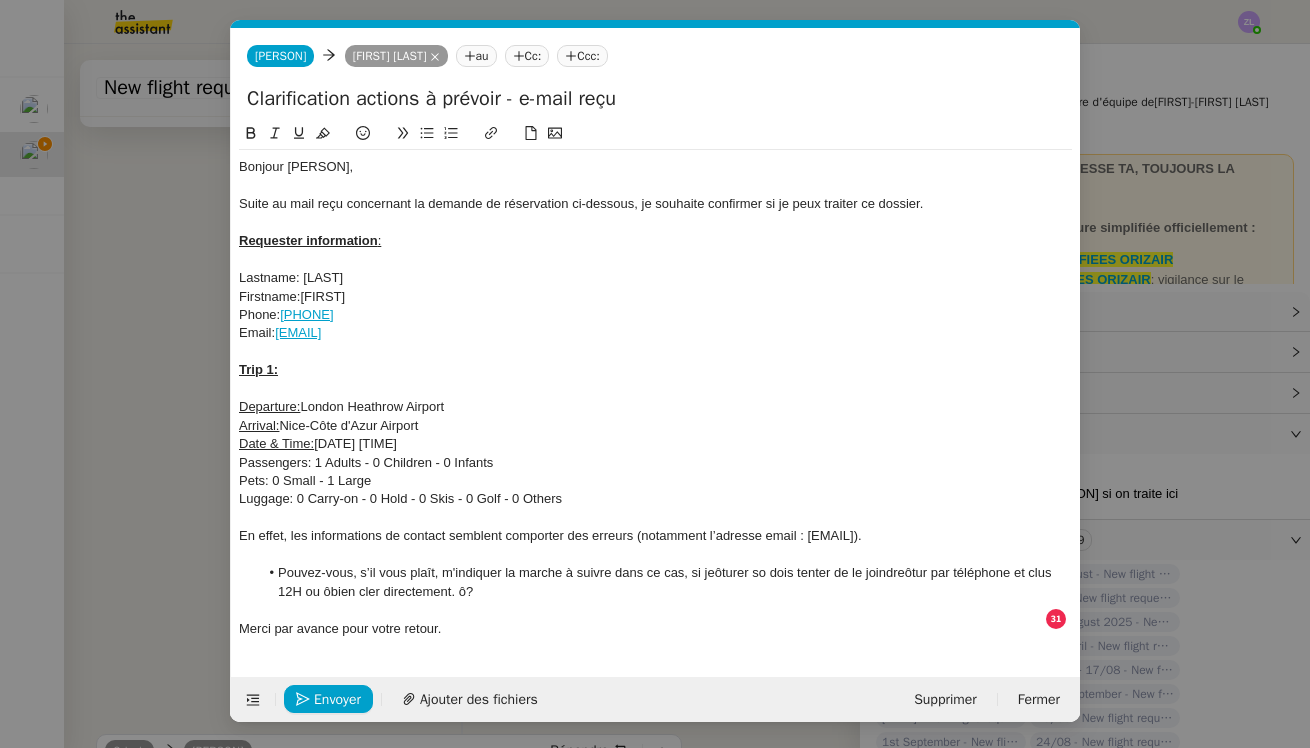 drag, startPoint x: 311, startPoint y: 456, endPoint x: 225, endPoint y: 463, distance: 86.28442 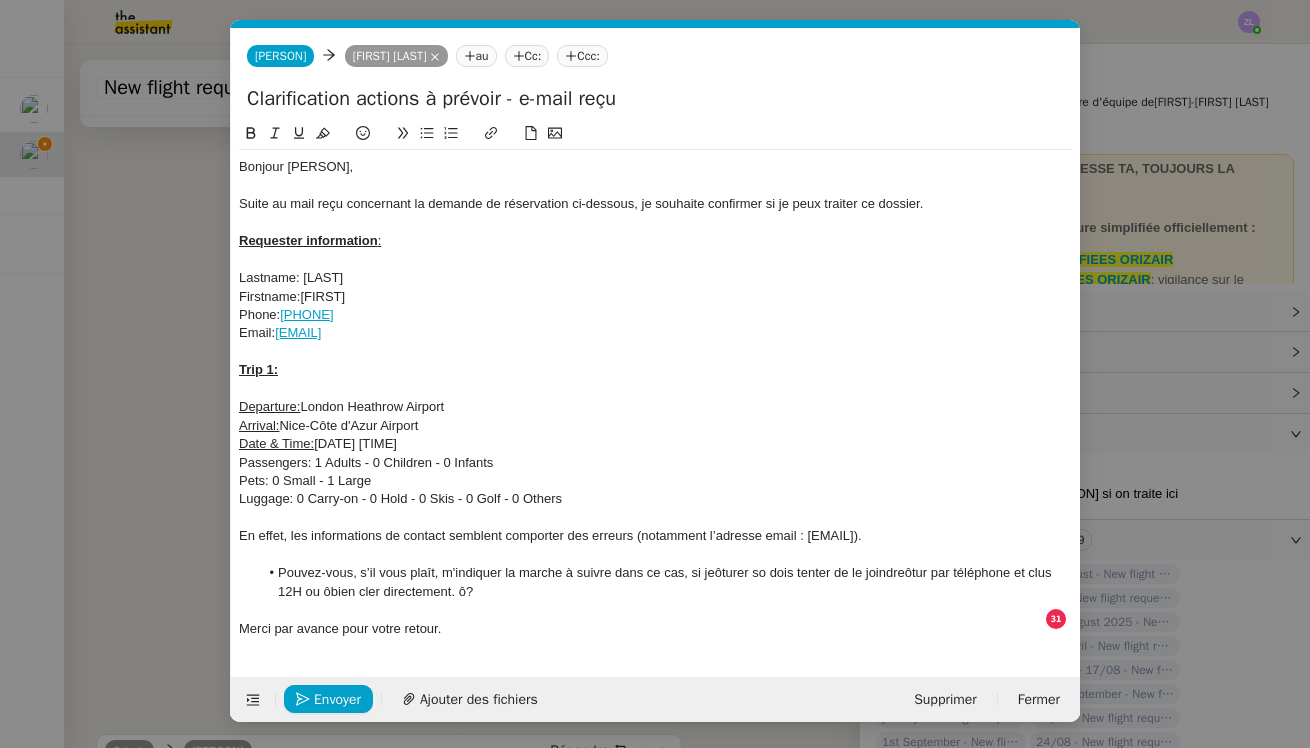 click on "Service TA - VOYAGE - PROPOSITION GLOBALE    A utiliser dans le cadre de proposition de déplacement TA - RELANCE CLIENT (EN)    Relancer un client lorsqu'il n'a pas répondu à un précédent message BAFERTY - MAIL AUDITION    A utiliser dans le cadre de la procédure d'envoi des mails d'audition TA - PUBLICATION OFFRE D'EMPLOI     Organisation du recrutement ✈️Orizair - Relance client (EN)     à utiliser pour orizair, relance en anglais  [FIRST] [LAST] ✈️Orizair - Aucun vol disponible (FR)    à utiliser quand pas de vol dispo en fr  [FIRST] [LAST] Discours de présentation du paiement sécurisé    ✈️Orizair - Relance client (FR)    à utiliser pour orizair, première relance en français  [FIRST] [LAST] TA - VOYAGES - PROPOSITION ITINERAIRE    Soumettre les résultats d'une recherche Orizair - Empty Legs - Confirmation opérateur (EN)    à utiliser dans la communication sur avinode pour les empty legs  [FIRST] [LAST] TA - CONFIRMATION PAIEMENT (EN)    TA - COURRIER EXPEDIE (recommandé)" at bounding box center (655, 374) 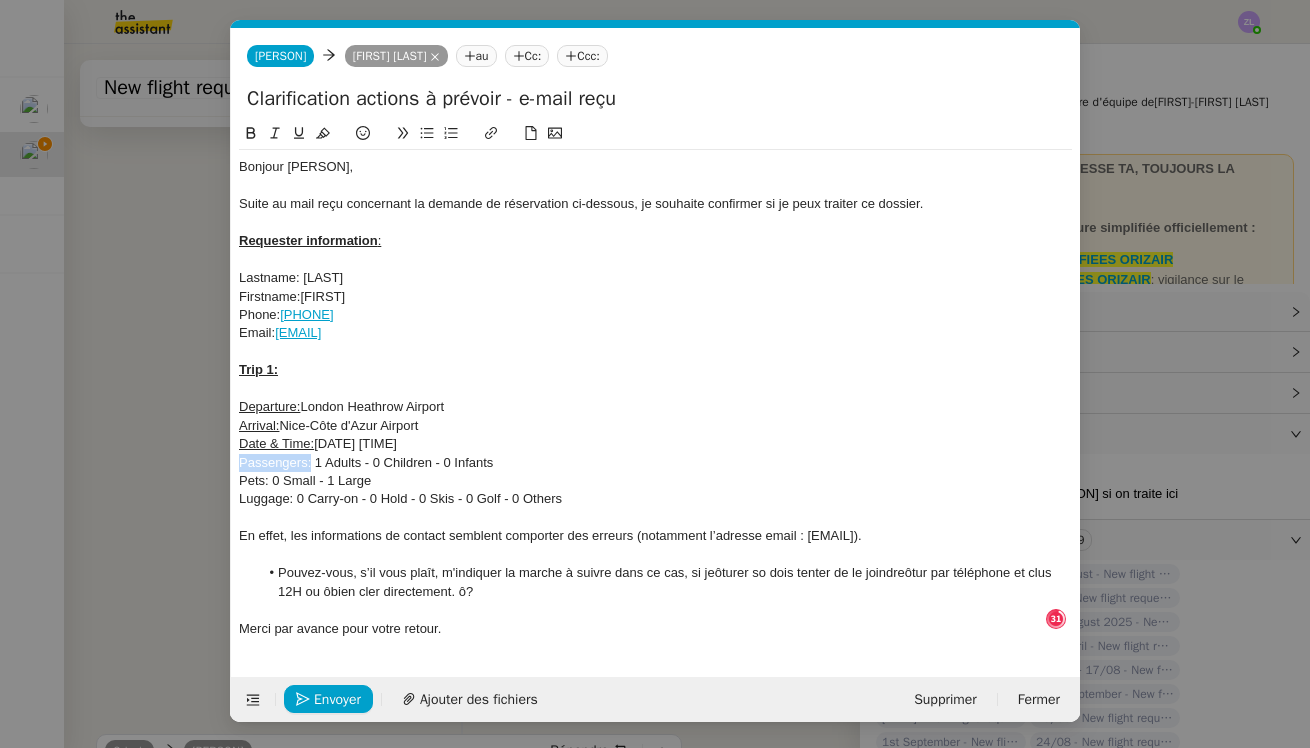 drag, startPoint x: 311, startPoint y: 456, endPoint x: 229, endPoint y: 462, distance: 82.219215 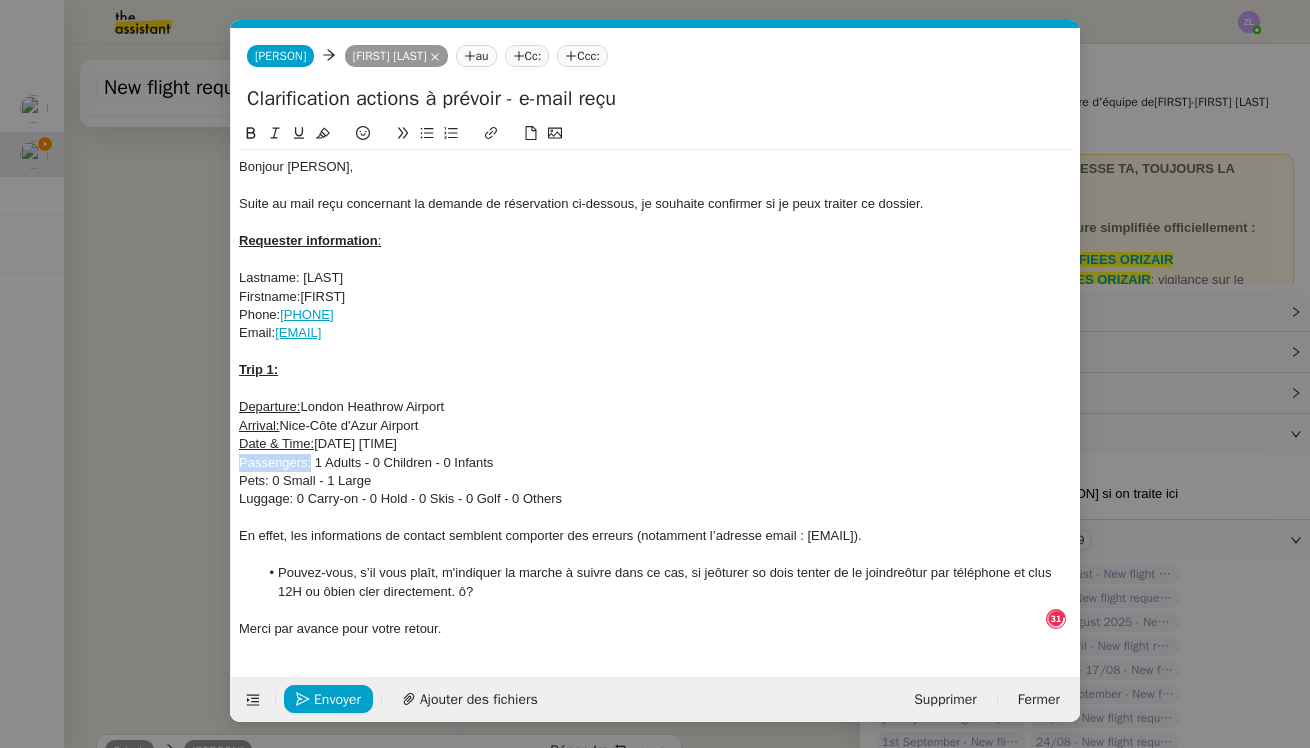 click on "Service TA - VOYAGE - PROPOSITION GLOBALE    A utiliser dans le cadre de proposition de déplacement TA - RELANCE CLIENT (EN)    Relancer un client lorsqu'il n'a pas répondu à un précédent message BAFERTY - MAIL AUDITION    A utiliser dans le cadre de la procédure d'envoi des mails d'audition TA - PUBLICATION OFFRE D'EMPLOI     Organisation du recrutement ✈️Orizair - Relance client (EN)     à utiliser pour orizair, relance en anglais  [FIRST] [LAST] ✈️Orizair - Aucun vol disponible (FR)    à utiliser quand pas de vol dispo en fr  [FIRST] [LAST] Discours de présentation du paiement sécurisé    ✈️Orizair - Relance client (FR)    à utiliser pour orizair, première relance en français  [FIRST] [LAST] TA - VOYAGES - PROPOSITION ITINERAIRE    Soumettre les résultats d'une recherche Orizair - Empty Legs - Confirmation opérateur (EN)    à utiliser dans la communication sur avinode pour les empty legs  [FIRST] [LAST] TA - CONFIRMATION PAIEMENT (EN)    TA - COURRIER EXPEDIE (recommandé)" at bounding box center (655, 374) 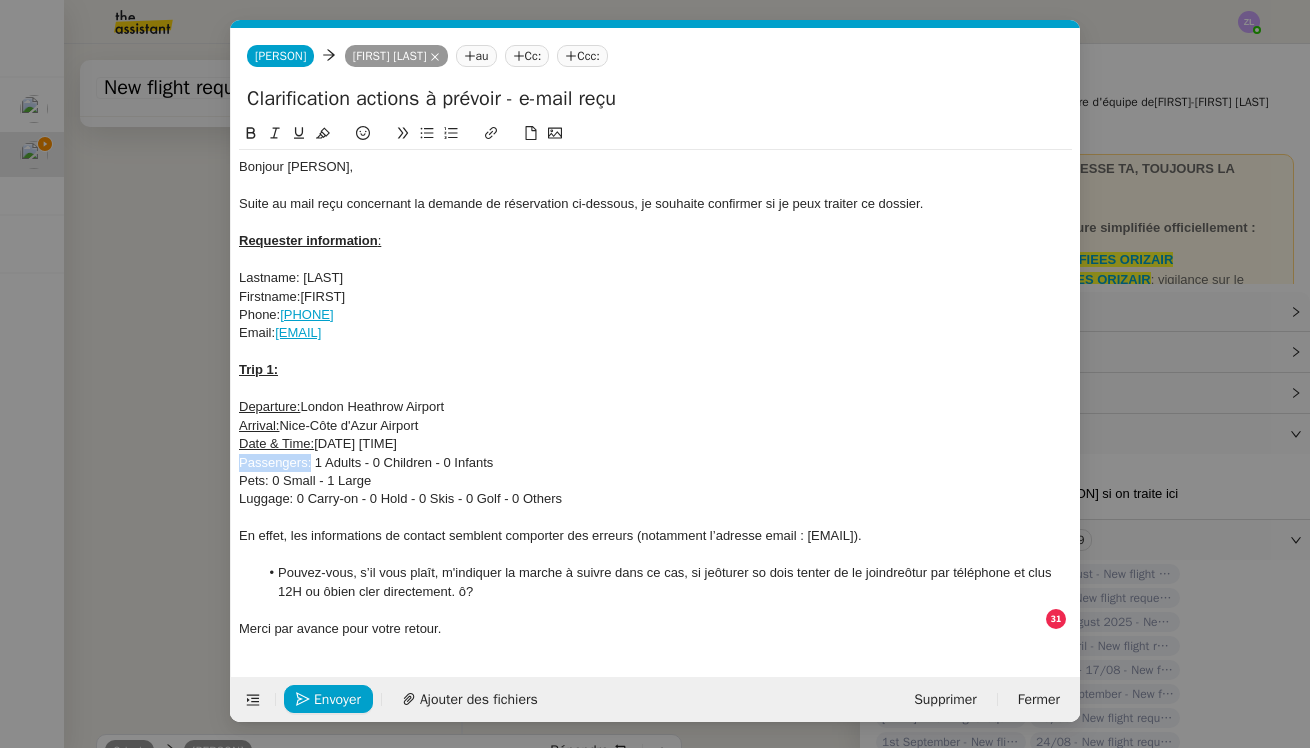 click 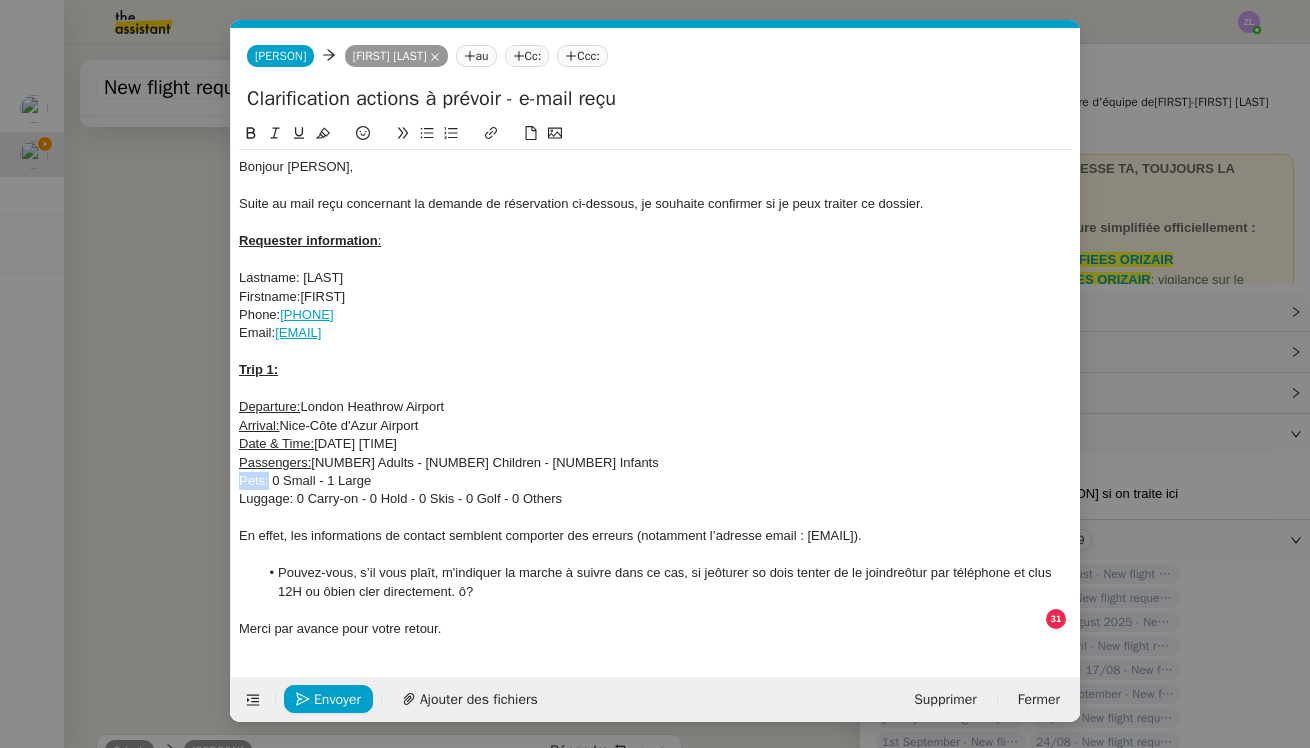 drag, startPoint x: 269, startPoint y: 477, endPoint x: 230, endPoint y: 477, distance: 39 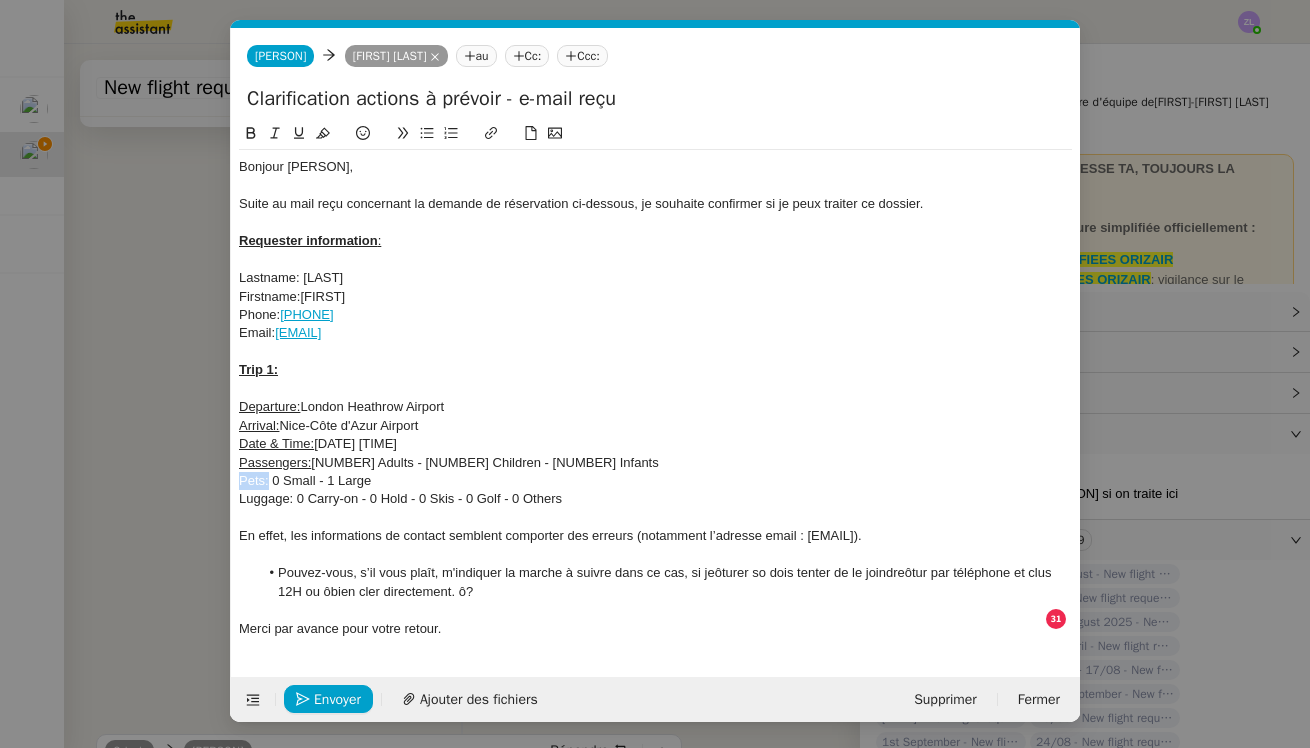 click on "[FIRST] [LAST] au Cc: Ccc: Clarification actions à prévoir - e-mail reçu Bonjour [LAST], Suite au mail reçu concernant la demande de réservation ci-dessous, je souhaite confirmer si je peux traiter ce dossier. Requester information : Lastname: [LAST] Firstname: [FIRST] Phone: [PHONE] Email: [EMAIL] Trip 1: Departure: London Heathrow Airport Arrival: Nice-Côte d'Azur Airport Date & Time: [DATE] [TIME] Passengers: 1 Adults - 0 Children - 0 Infants Pets: 0 Small - 1 Large Luggage: 0 Carry-on - 0 Hold - 0 Skis - 0 Golf - 0 Others En effet, les informations de contact semblent comporter des erreurs (notamment l’adresse email : [EMAIL]). Pouvez-vous, s’il vous plaît, m'indiquer la marche à suivre dans ce cas, si jeôturer so dois tenter de le joindreôtur par téléphone et clus 12H ou ôbien cler directement. ô? Merci par avance pour votre retour. Envoyer Ajouter des fichiers Supprimer Fermer" 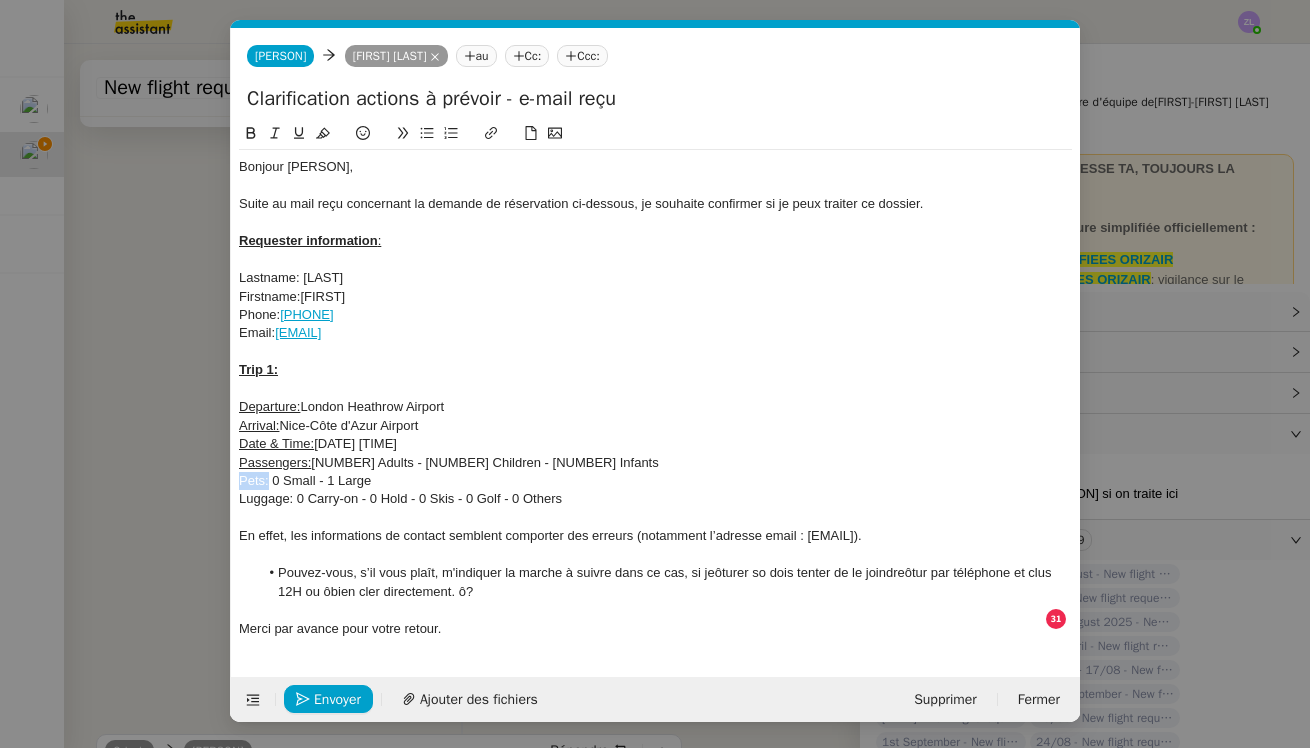 click 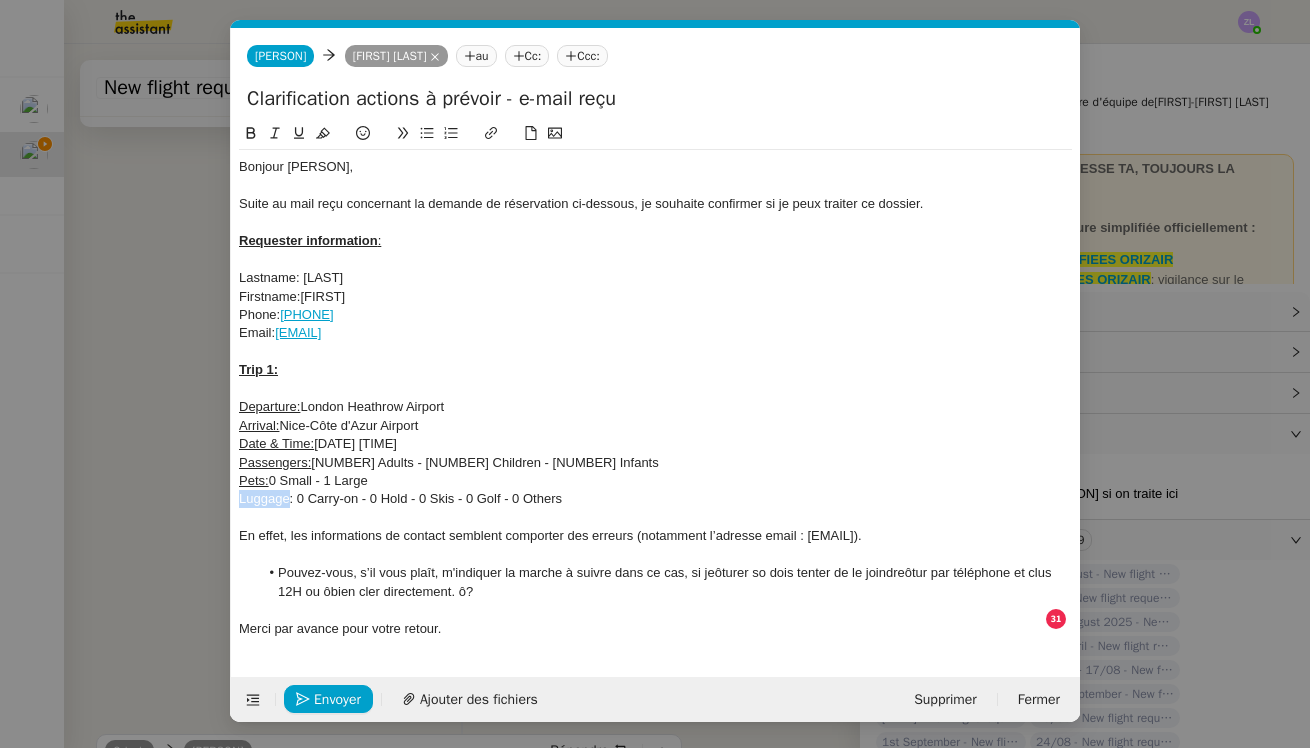 drag, startPoint x: 291, startPoint y: 492, endPoint x: 221, endPoint y: 491, distance: 70.00714 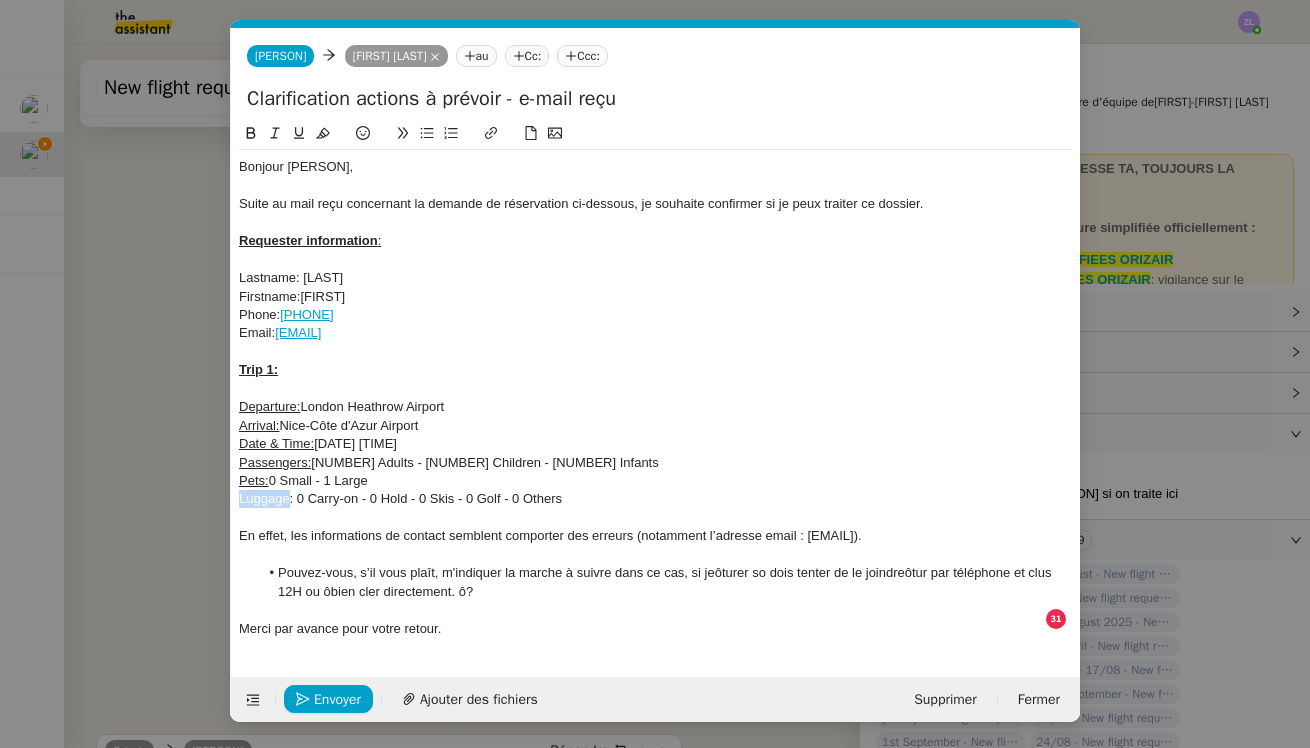 click on "Service TA - VOYAGE - PROPOSITION GLOBALE    A utiliser dans le cadre de proposition de déplacement TA - RELANCE CLIENT (EN)    Relancer un client lorsqu'il n'a pas répondu à un précédent message BAFERTY - MAIL AUDITION    A utiliser dans le cadre de la procédure d'envoi des mails d'audition TA - PUBLICATION OFFRE D'EMPLOI     Organisation du recrutement ✈️Orizair - Relance client (EN)     à utiliser pour orizair, relance en anglais  [FIRST] [LAST] ✈️Orizair - Aucun vol disponible (FR)    à utiliser quand pas de vol dispo en fr  [FIRST] [LAST] Discours de présentation du paiement sécurisé    ✈️Orizair - Relance client (FR)    à utiliser pour orizair, première relance en français  [FIRST] [LAST] TA - VOYAGES - PROPOSITION ITINERAIRE    Soumettre les résultats d'une recherche Orizair - Empty Legs - Confirmation opérateur (EN)    à utiliser dans la communication sur avinode pour les empty legs  [FIRST] [LAST] TA - CONFIRMATION PAIEMENT (EN)    TA - COURRIER EXPEDIE (recommandé)" at bounding box center (655, 374) 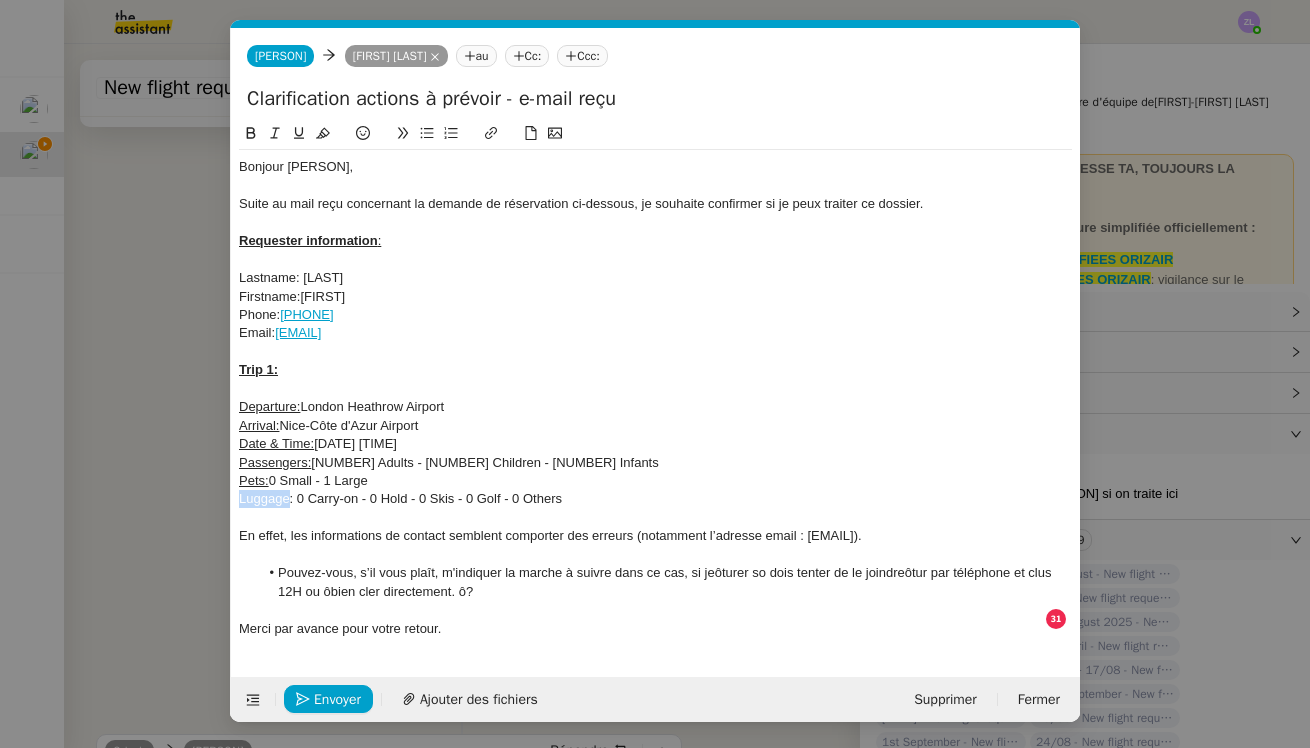 click 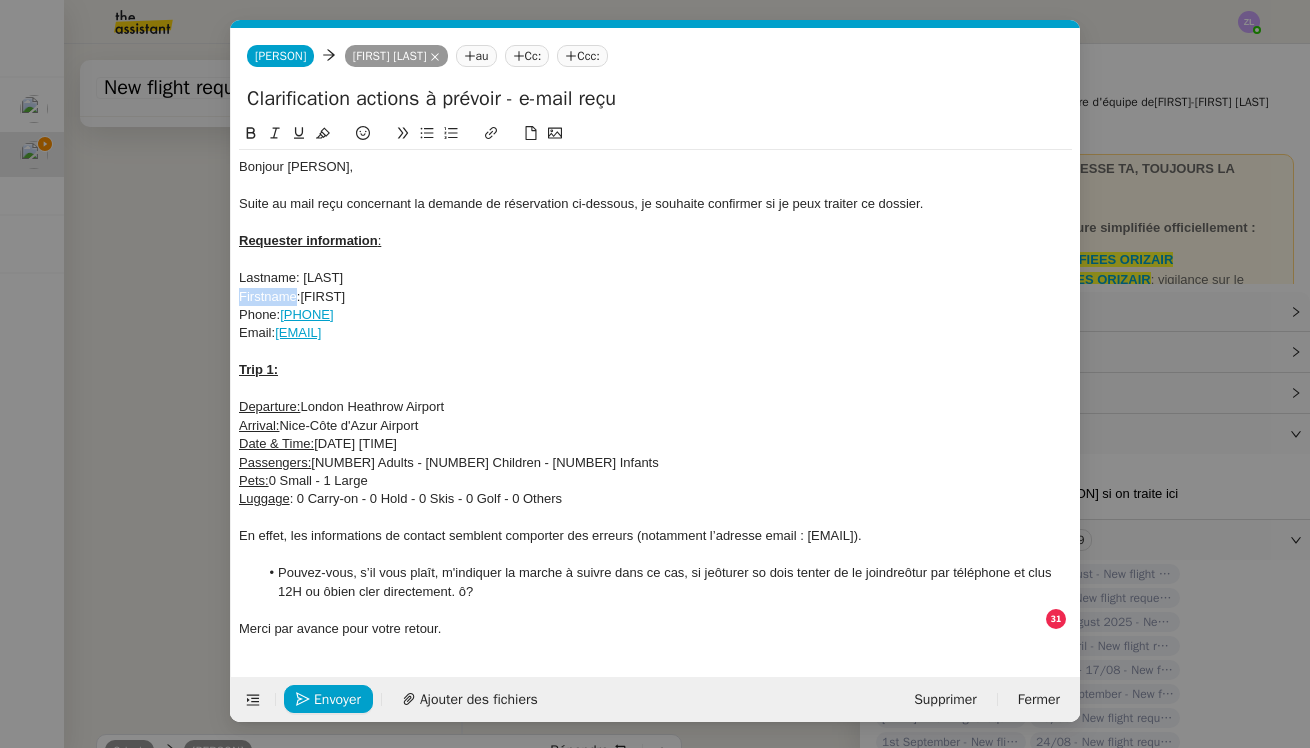 drag, startPoint x: 296, startPoint y: 294, endPoint x: 229, endPoint y: 297, distance: 67.06713 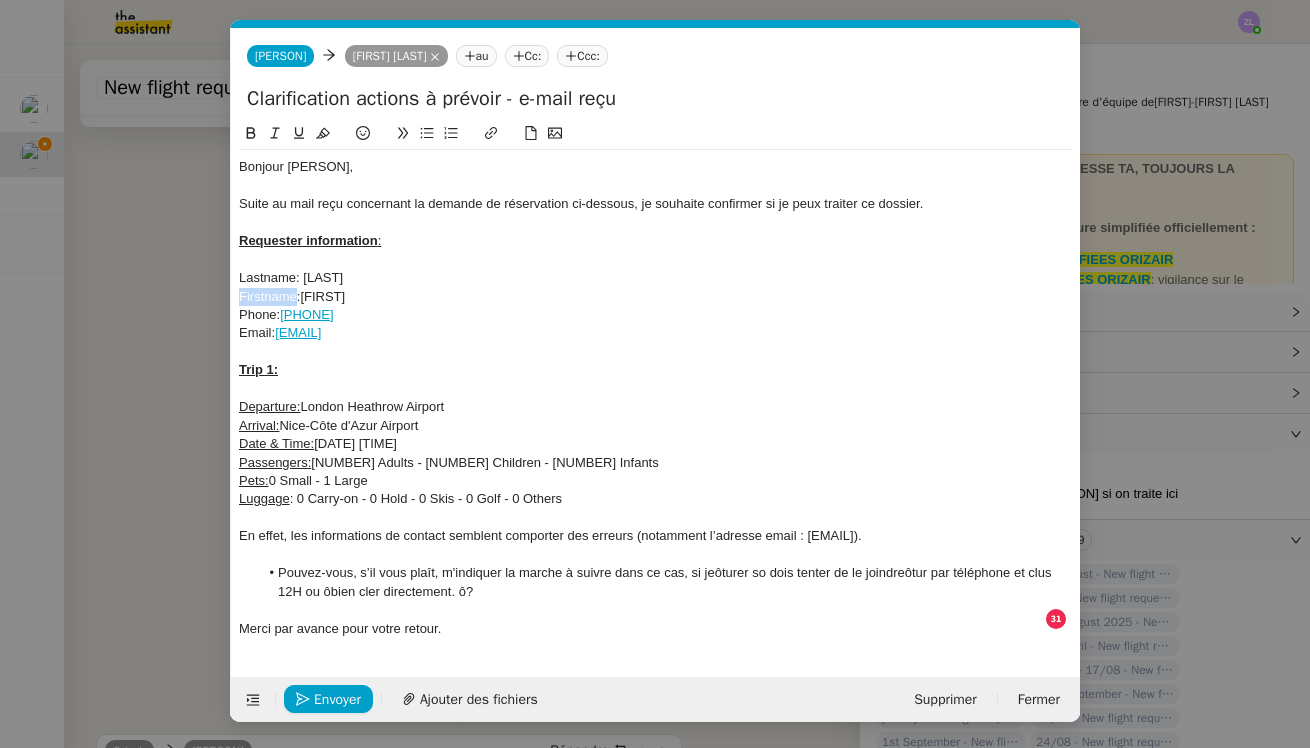 click on "Service TA - VOYAGE - PROPOSITION GLOBALE    A utiliser dans le cadre de proposition de déplacement TA - RELANCE CLIENT (EN)    Relancer un client lorsqu'il n'a pas répondu à un précédent message BAFERTY - MAIL AUDITION    A utiliser dans le cadre de la procédure d'envoi des mails d'audition TA - PUBLICATION OFFRE D'EMPLOI     Organisation du recrutement ✈️Orizair - Relance client (EN)     à utiliser pour orizair, relance en anglais  [FIRST] [LAST] ✈️Orizair - Aucun vol disponible (FR)    à utiliser quand pas de vol dispo en fr  [FIRST] [LAST] Discours de présentation du paiement sécurisé    ✈️Orizair - Relance client (FR)    à utiliser pour orizair, première relance en français  [FIRST] [LAST] TA - VOYAGES - PROPOSITION ITINERAIRE    Soumettre les résultats d'une recherche Orizair - Empty Legs - Confirmation opérateur (EN)    à utiliser dans la communication sur avinode pour les empty legs  [FIRST] [LAST] TA - CONFIRMATION PAIEMENT (EN)    TA - COURRIER EXPEDIE (recommandé)" at bounding box center (655, 374) 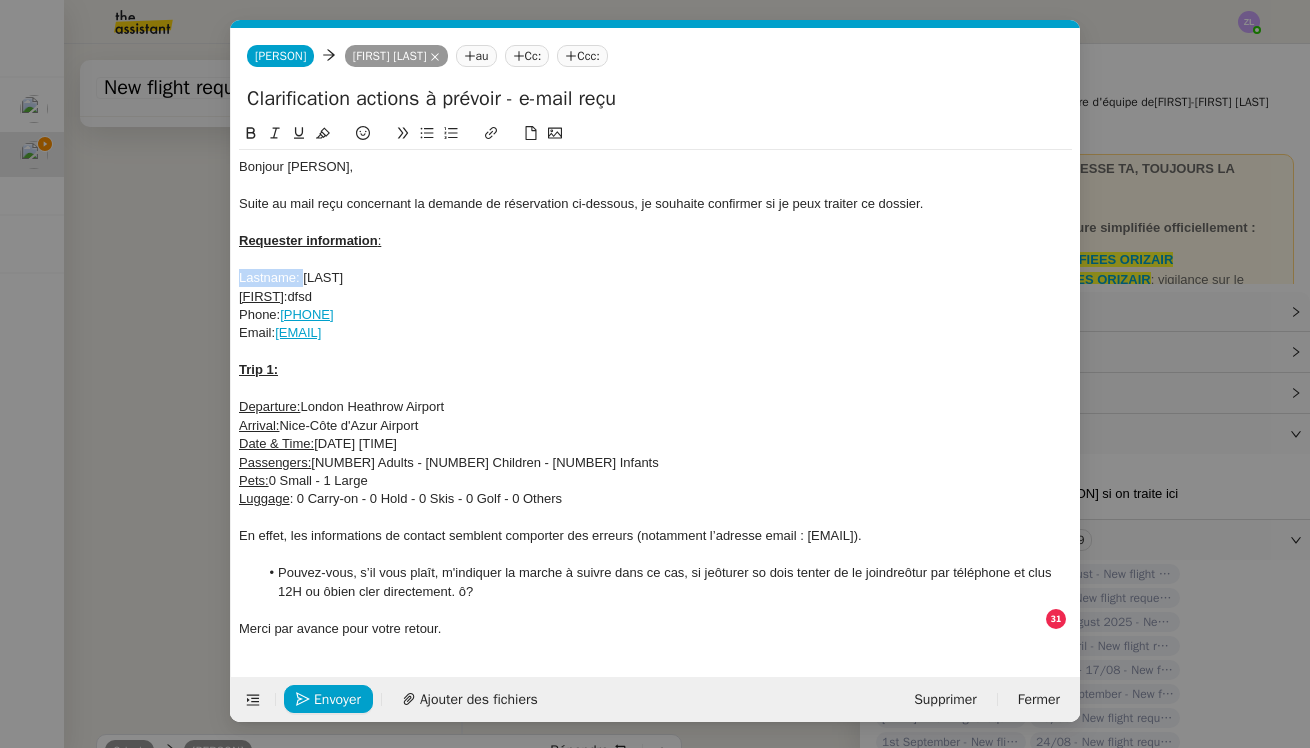drag, startPoint x: 302, startPoint y: 270, endPoint x: 217, endPoint y: 276, distance: 85.2115 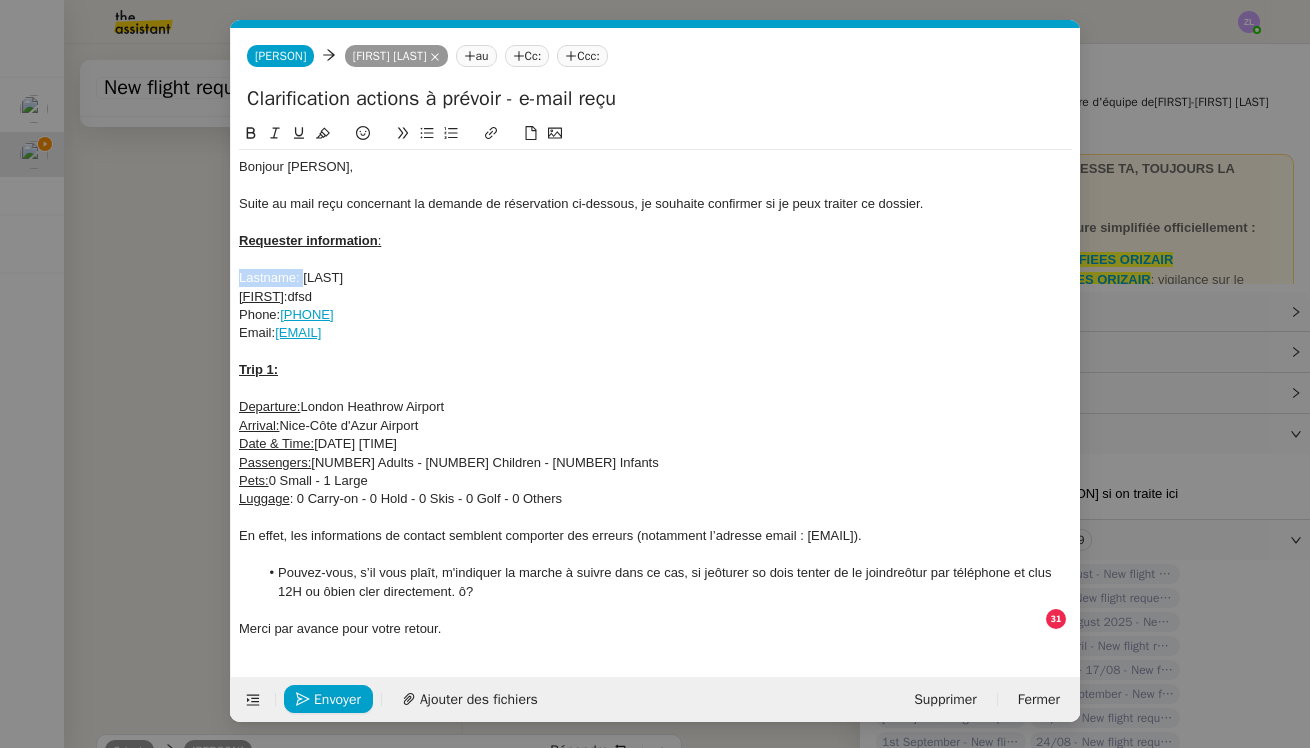 click on "Service TA - VOYAGE - PROPOSITION GLOBALE    A utiliser dans le cadre de proposition de déplacement TA - RELANCE CLIENT (EN)    Relancer un client lorsqu'il n'a pas répondu à un précédent message BAFERTY - MAIL AUDITION    A utiliser dans le cadre de la procédure d'envoi des mails d'audition TA - PUBLICATION OFFRE D'EMPLOI     Organisation du recrutement ✈️Orizair - Relance client (EN)     à utiliser pour orizair, relance en anglais  [FIRST] [LAST] ✈️Orizair - Aucun vol disponible (FR)    à utiliser quand pas de vol dispo en fr  [FIRST] [LAST] Discours de présentation du paiement sécurisé    ✈️Orizair - Relance client (FR)    à utiliser pour orizair, première relance en français  [FIRST] [LAST] TA - VOYAGES - PROPOSITION ITINERAIRE    Soumettre les résultats d'une recherche Orizair - Empty Legs - Confirmation opérateur (EN)    à utiliser dans la communication sur avinode pour les empty legs  [FIRST] [LAST] TA - CONFIRMATION PAIEMENT (EN)    TA - COURRIER EXPEDIE (recommandé)" at bounding box center [655, 374] 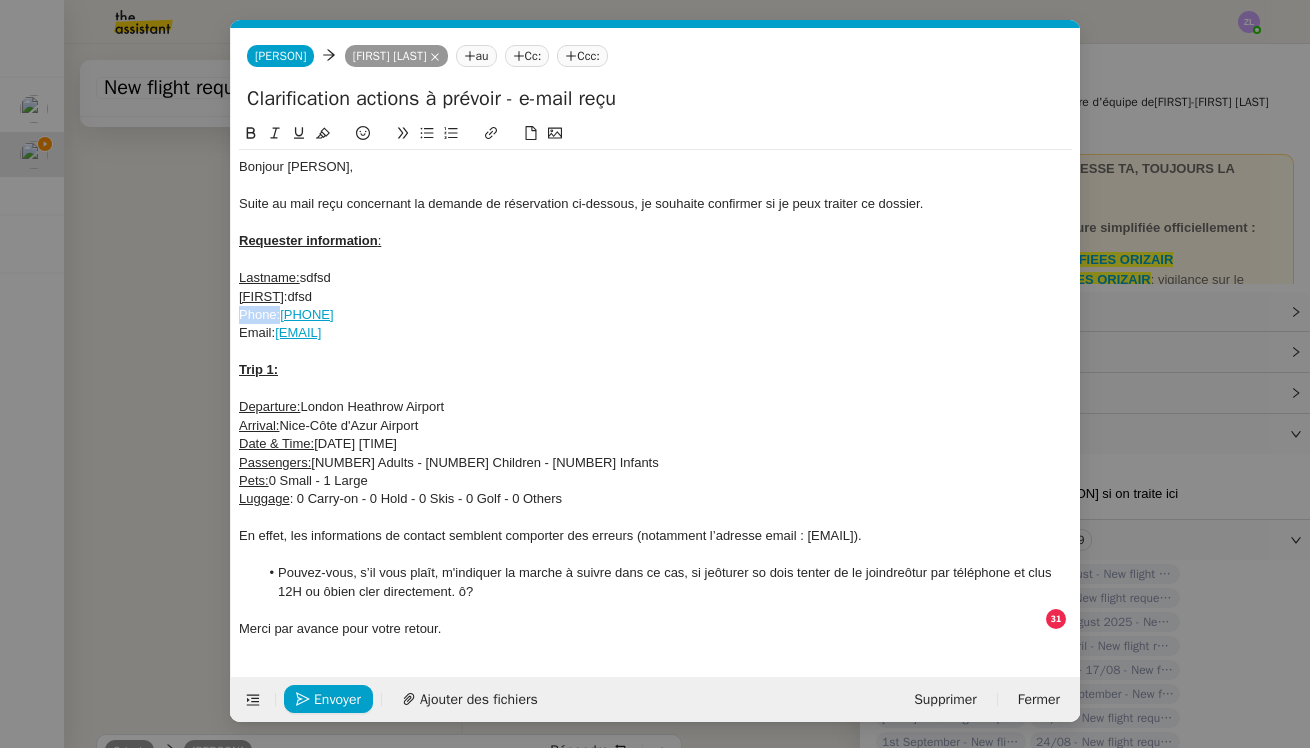 drag, startPoint x: 280, startPoint y: 312, endPoint x: 233, endPoint y: 313, distance: 47.010635 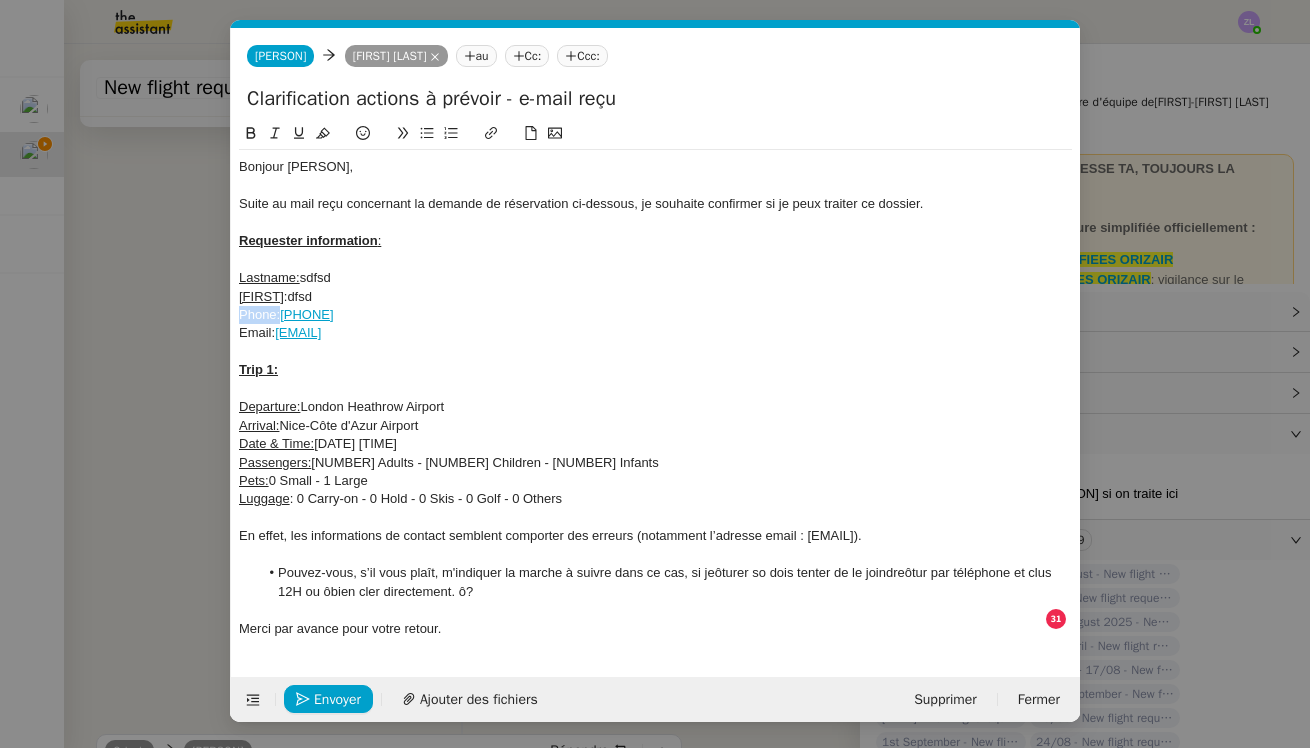 click on "Bonjour Louis, Suite au mail reçu concernant la demande de réservation ci-dessous, je souhaite confirmer si je peux traiter ce dossier. Requester information  :  Lastname:  [LAST]  Firstname :[FIRST]  Phone:  [PHONE] Email:  [EMAIL] Trip 1: Departure:  London Heathrow Airport Arrival:  Nice-Côte d'Azur Airport Date & Time:  [DATE] [TIME] Passengers:  1 Adults - 0 Children - 0 Infants  Pets:  0 Small - 1 Large  Luggage : 0 Carry-on - 0 Hold - 0 Skis - 0 Golf - 0 Others En effet, les informations de contact semblent comporter des erreurs (notamment l’adresse email : [EMAIL]). Pouvez-vous, s’il vous plaît, m'indiquer la marche à suivre dans ce cas, si jeôturer so dois tenter de le joindreôtur par téléphone et clus 12H ou ôbien cler directement. ô? Merci par avance pour votre retour." 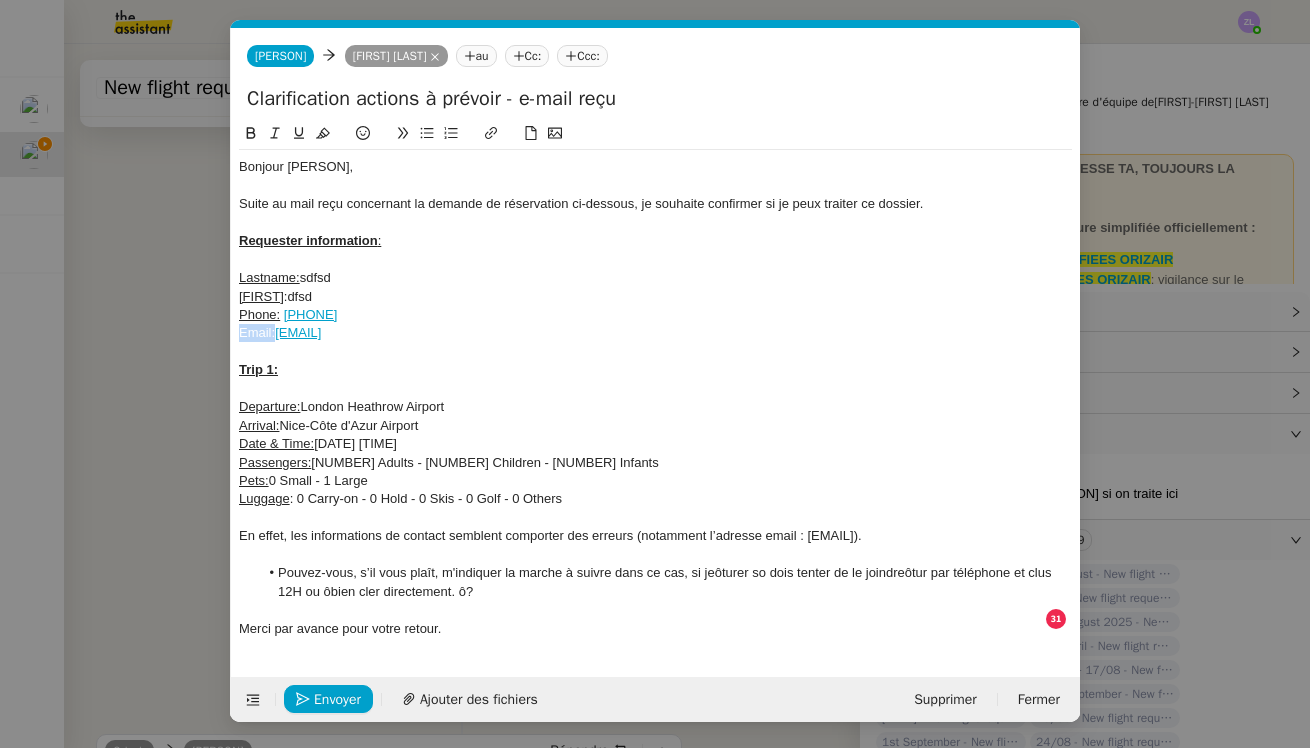 drag, startPoint x: 274, startPoint y: 330, endPoint x: 234, endPoint y: 332, distance: 40.04997 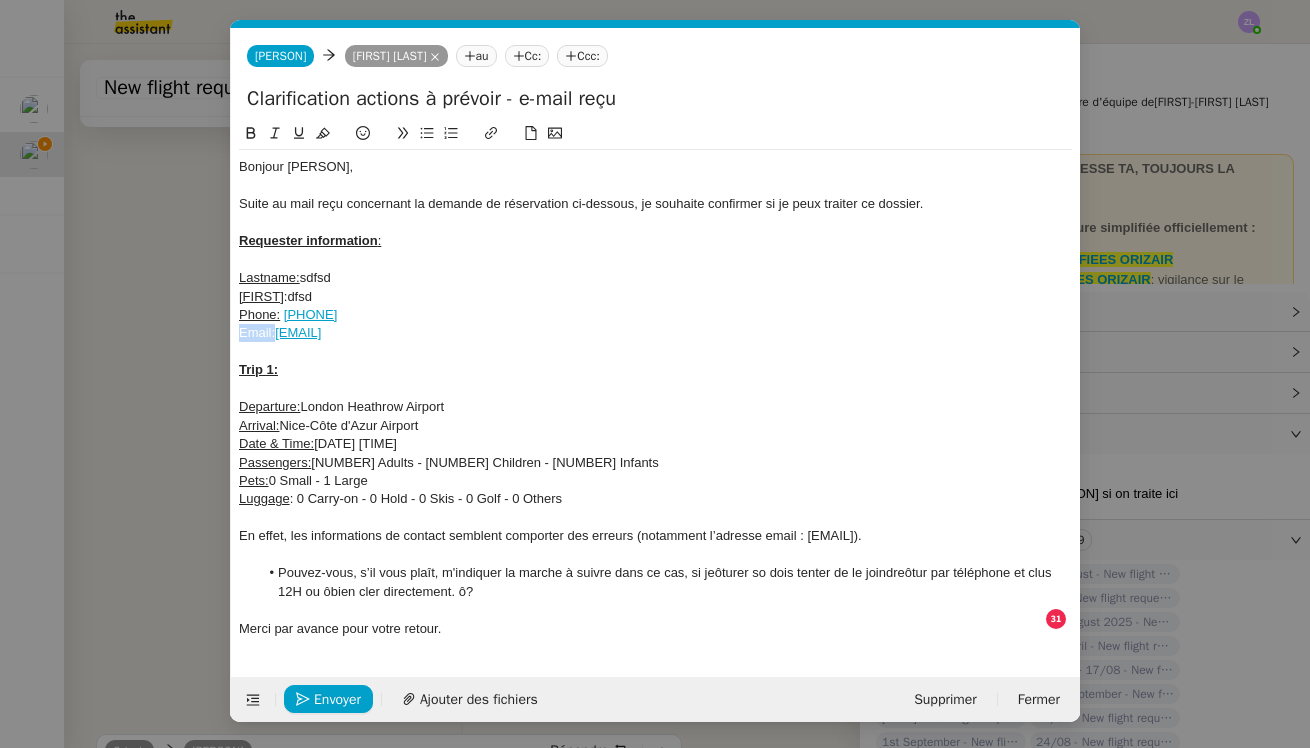 click on "Bonjour [FIRST_NAME], Suite au mail reçu concernant la demande de réservation ci-dessous, je souhaite confirmer si je peux traiter ce dossier. Requester information : Lastname: [LAST_NAME] Firstname :[FIRST_NAME] Phone: [PHONE] Email: [EMAIL] Trip 1: Departure: London Heathrow Airport Arrival: Nice-Côte d'Azur Airport Date & Time: [DATE] [TIME] Passengers: 1 Adults - 0 Children - 0 Infants Pets: 0 Small - 1 Large Luggage : 0 Carry-on - 0 Hold - 0 Skis - 0 Golf - 0 Others En effet, les informations de contact semblent comporter des erreurs (notamment l’adresse email : [EMAIL]). Pouvez-vous, s’il vous plaît, m'indiquer la marche à suivre dans ce cas, si jeôturer so dois tenter de le joindreôtur par téléphone et clus [TIME] ou ôbien cler directement. ô? Merci par avance pour votre retour." 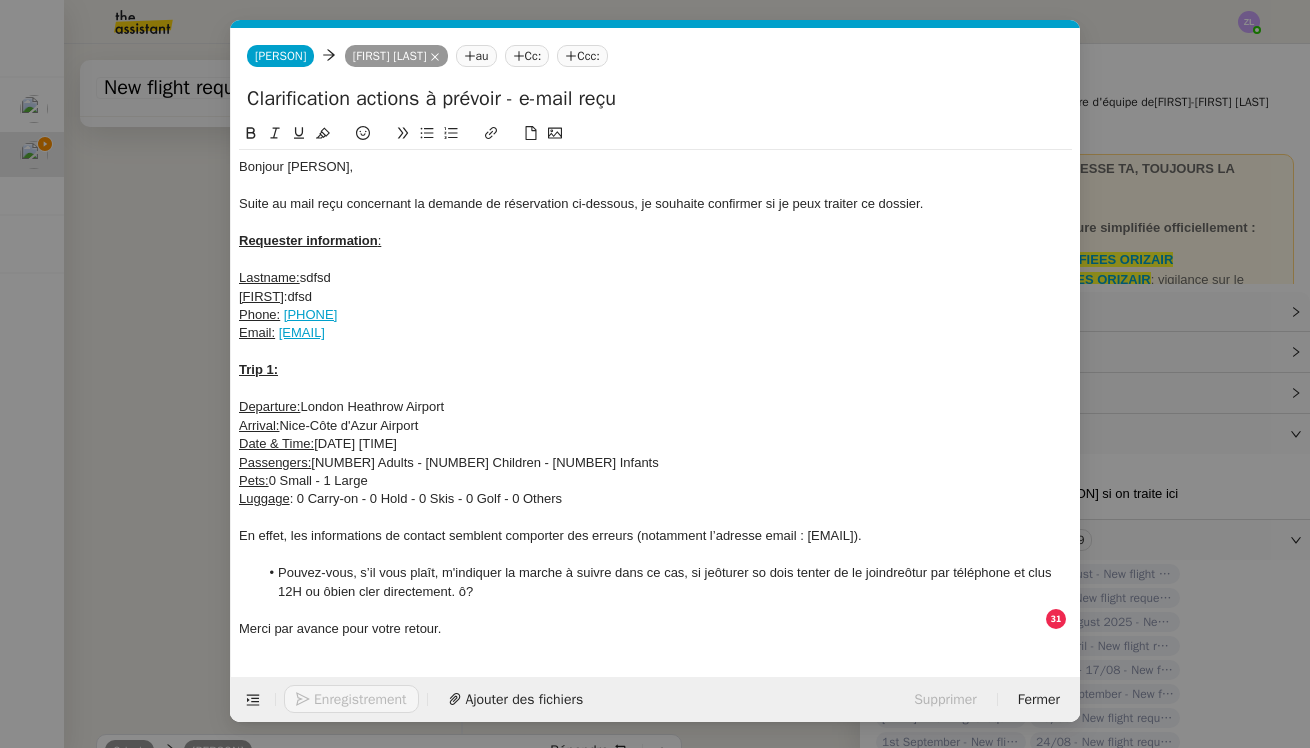 click on "Email:   [EMAIL]" 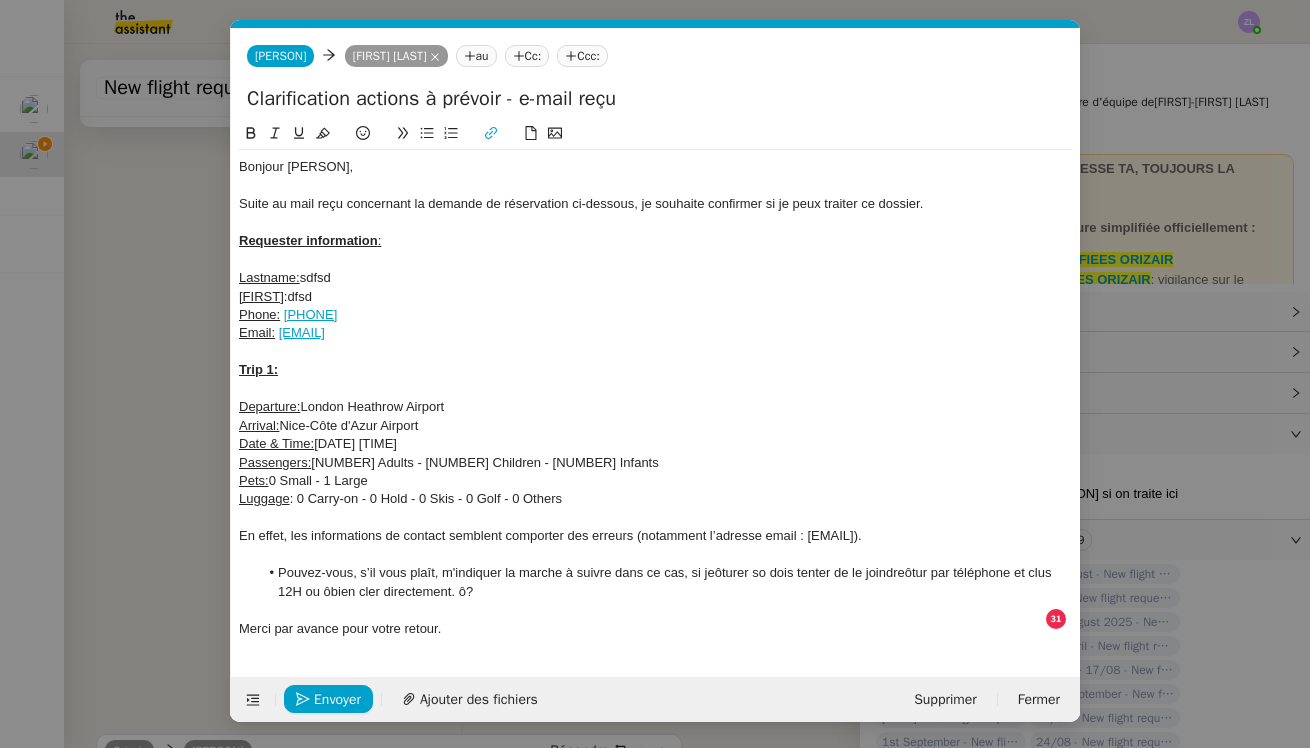 click on "Pouvez-vous, s’il vous plaît, m'indiquer la marche à suivre dans ce cas, si jeôturer so dois tenter de le joindreôtur par téléphone et clus 12H ou ôbien cler directement. ô?" 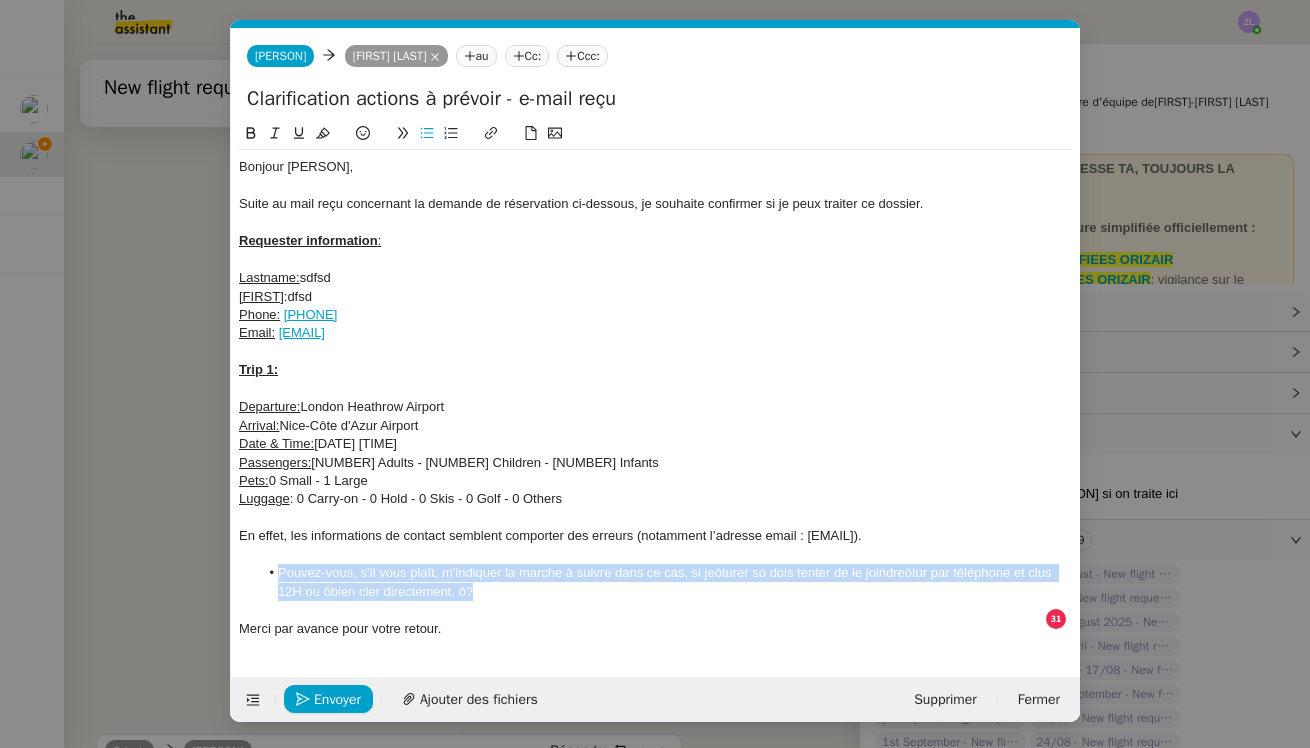 drag, startPoint x: 481, startPoint y: 578, endPoint x: 274, endPoint y: 565, distance: 207.4078 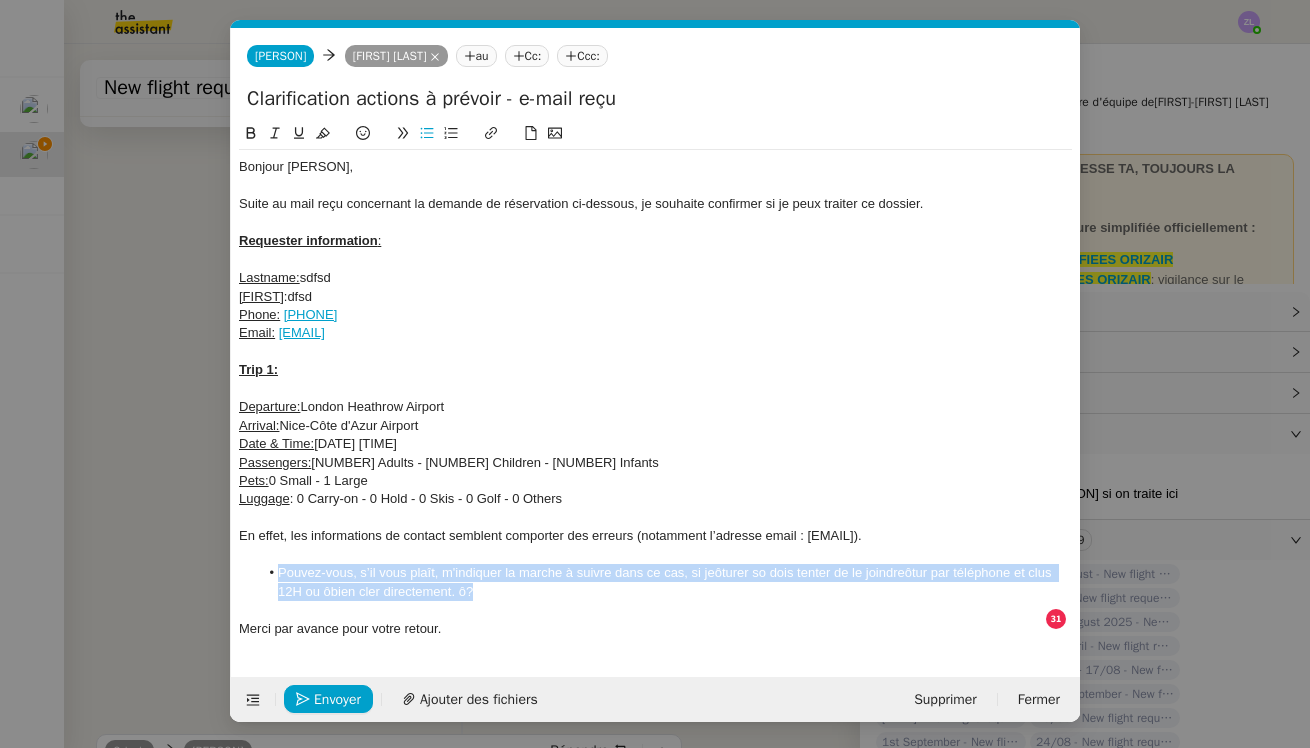 click on "Pouvez-vous, s’il vous plaît, m'indiquer la marche à suivre dans ce cas, si jeôturer so dois tenter de le joindreôtur par téléphone et clus 12H ou ôbien cler directement. ô?" 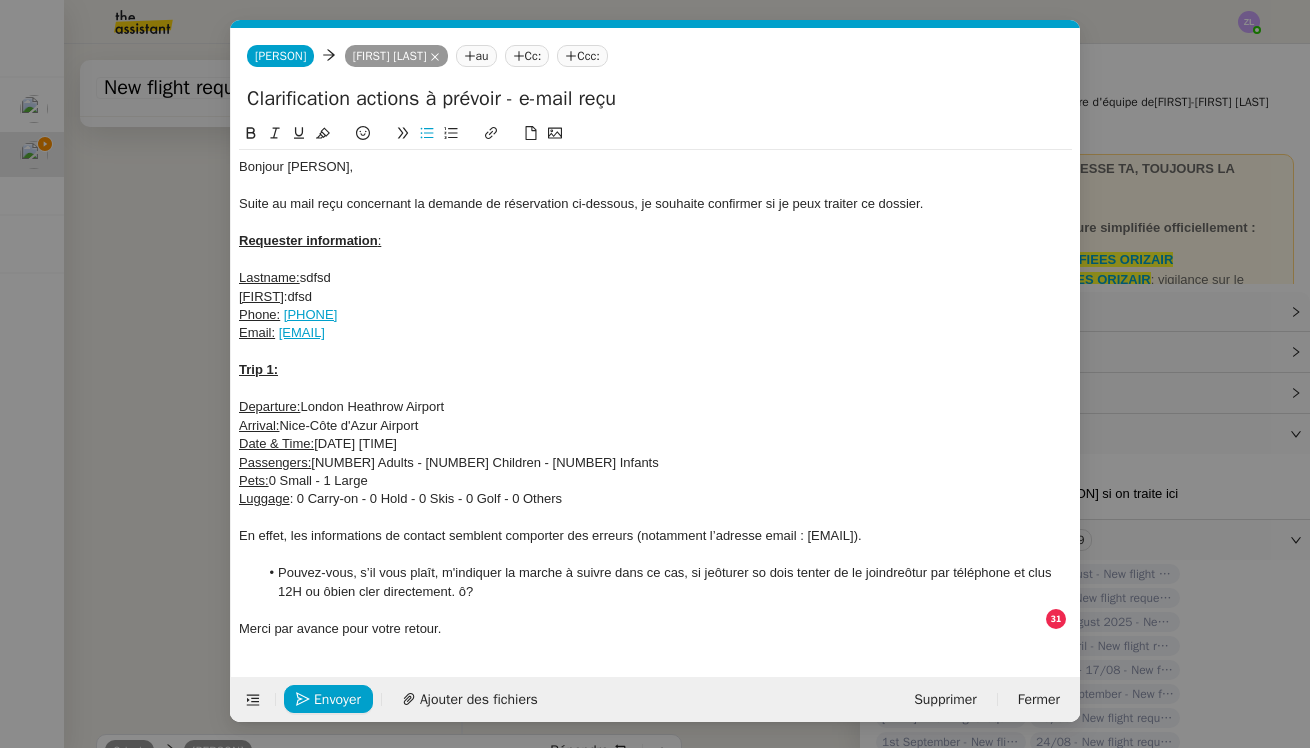 scroll, scrollTop: 11, scrollLeft: 0, axis: vertical 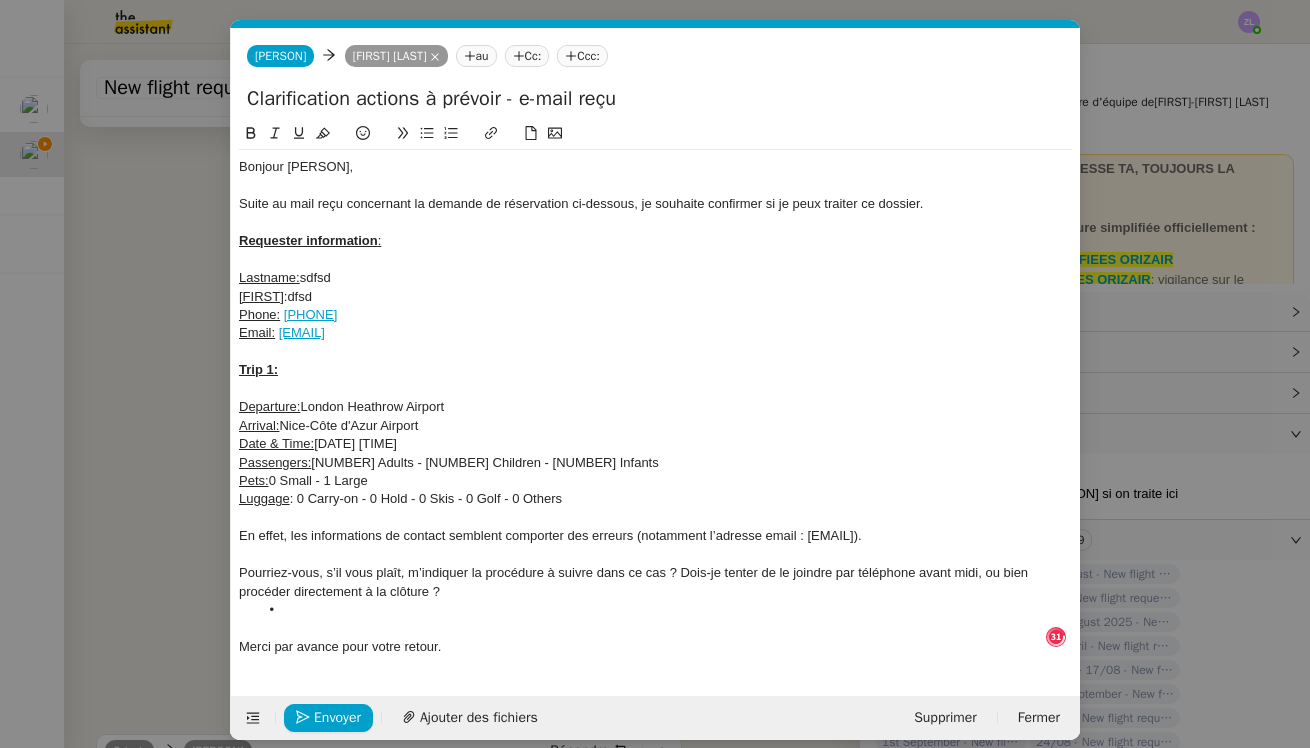 click on "Bonjour [FIRST], Suite au mail reçu concernant la demande de réservation ci-dessous, je souhaite confirmer si je peux traiter ce dossier. Requester information  :  Lastname:  [LAST]  Firstname :[FIRST]  Phone:   [PHONE] Email:   [EMAIL] Trip 1: Departure:  London Heathrow Airport Arrival:  Nice-Côte d'Azur Airport Date & Time:  [DATE] [TIME] Passengers:  1 Adults - 0 Children - 0 Infants  Pets:  0 Small - 1 Large  Luggage : 0 Carry-on - 0 Hold - 0 Skis - 0 Golf - 0 Others En effet, les informations de contact semblent comporter des erreurs (notamment l’adresse email : [EMAIL]). Pourriez-vous, s’il vous plaît, m’indiquer la procédure à suivre dans ce cas ? Dois-je tenter de le joindre par téléphone avant midi, ou bien procéder directement à la clôture ? Merci par avance pour votre retour." 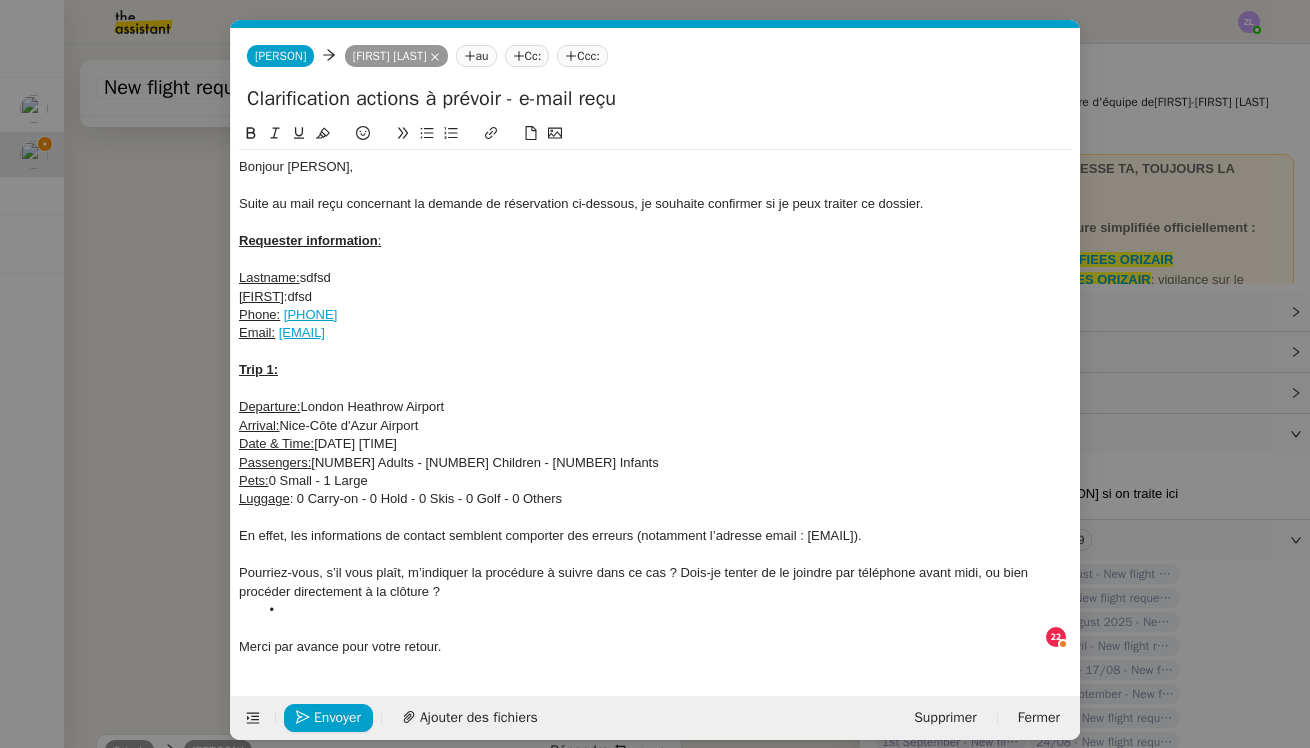 click 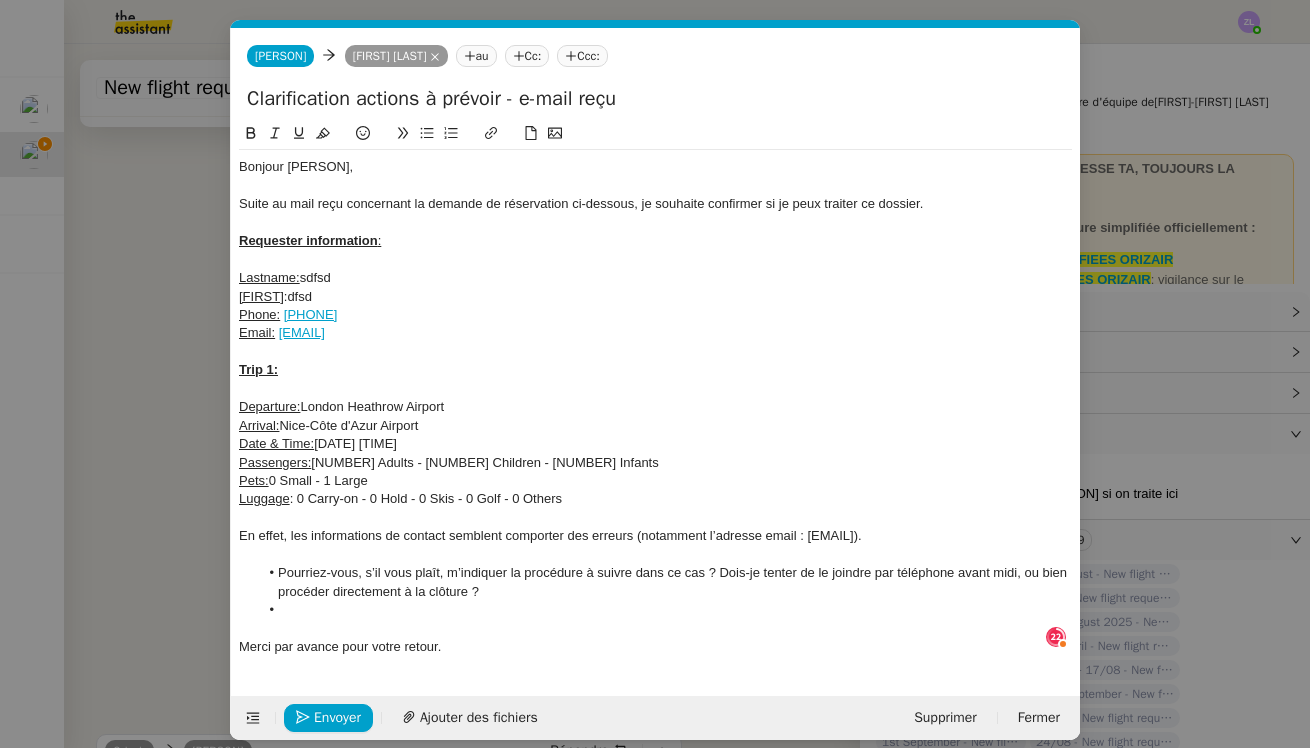 click 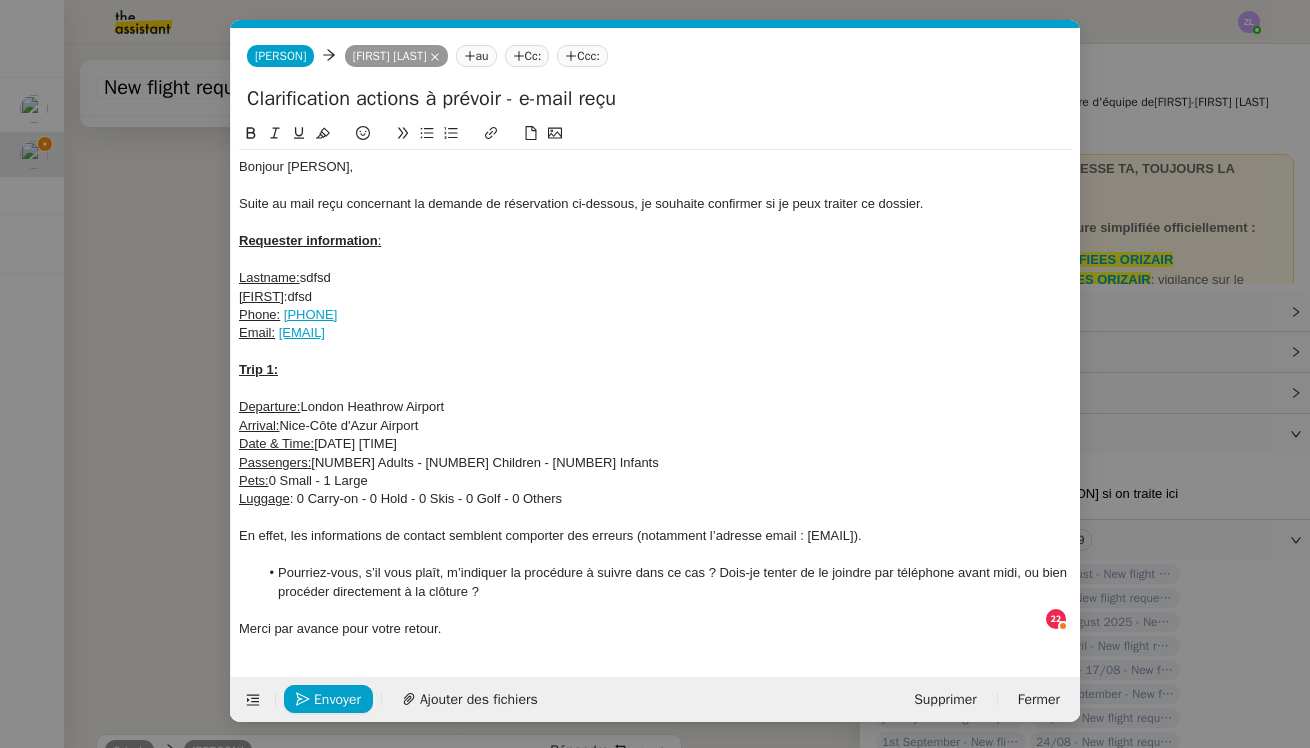 click on "Pourriez-vous, s’il vous plaît, m’indiquer la procédure à suivre dans ce cas ? Dois-je tenter de le joindre par téléphone avant midi, ou bien procéder directement à la clôture ?" 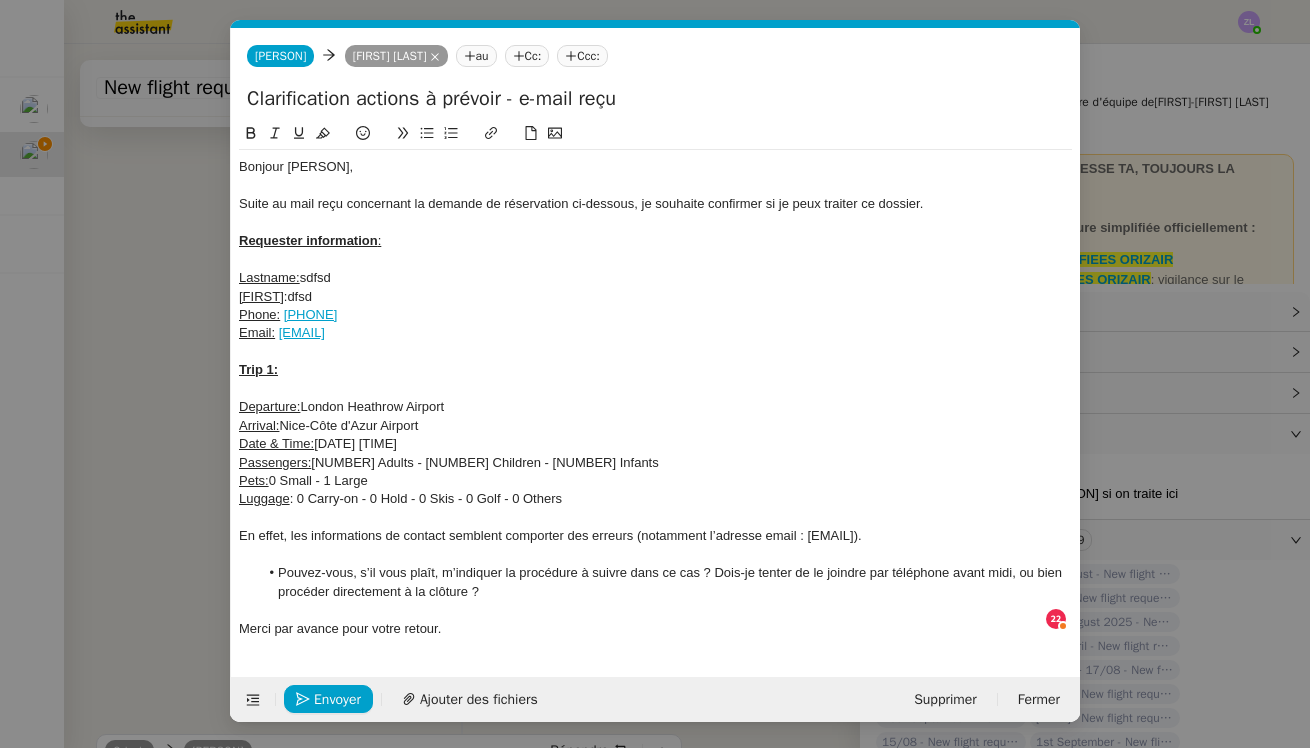 click on "Pouvez-vous, s’il vous plaît, m’indiquer la procédure à suivre dans ce cas ? Dois-je tenter de le joindre par téléphone avant midi, ou bien procéder directement à la clôture ?" 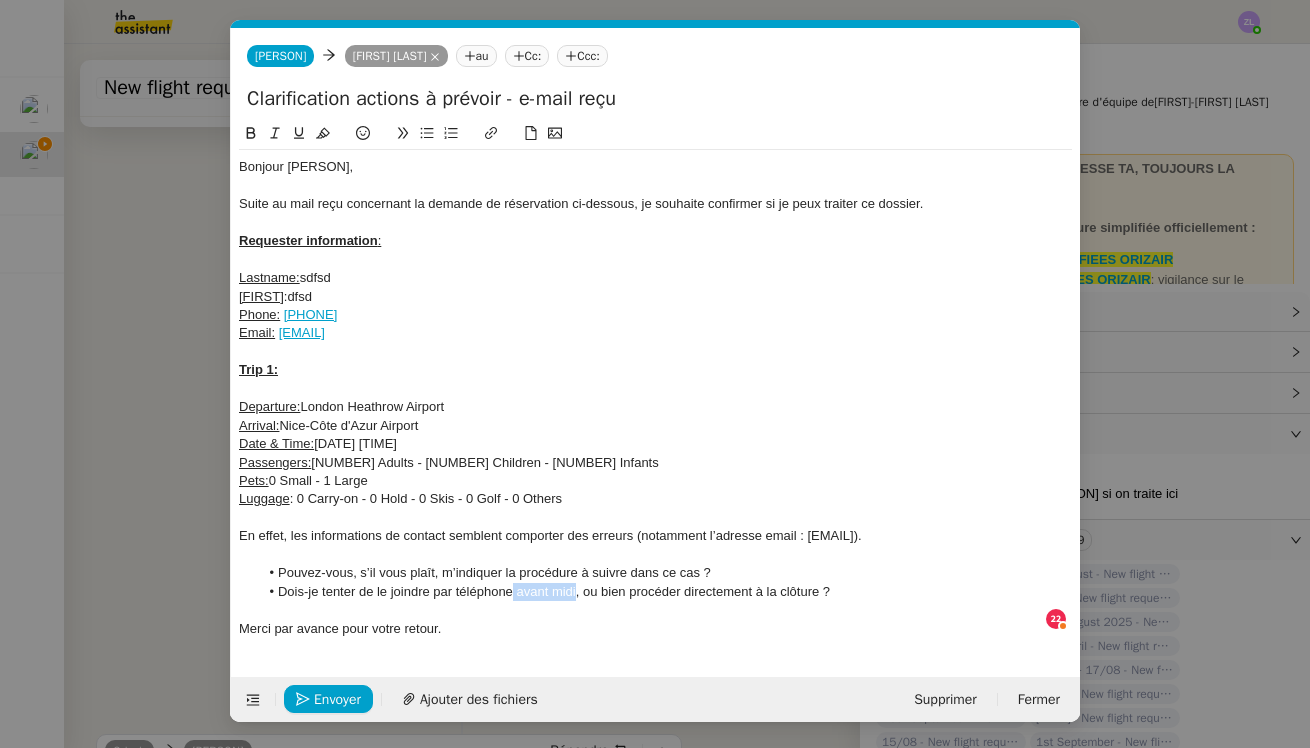 drag, startPoint x: 533, startPoint y: 582, endPoint x: 514, endPoint y: 583, distance: 19.026299 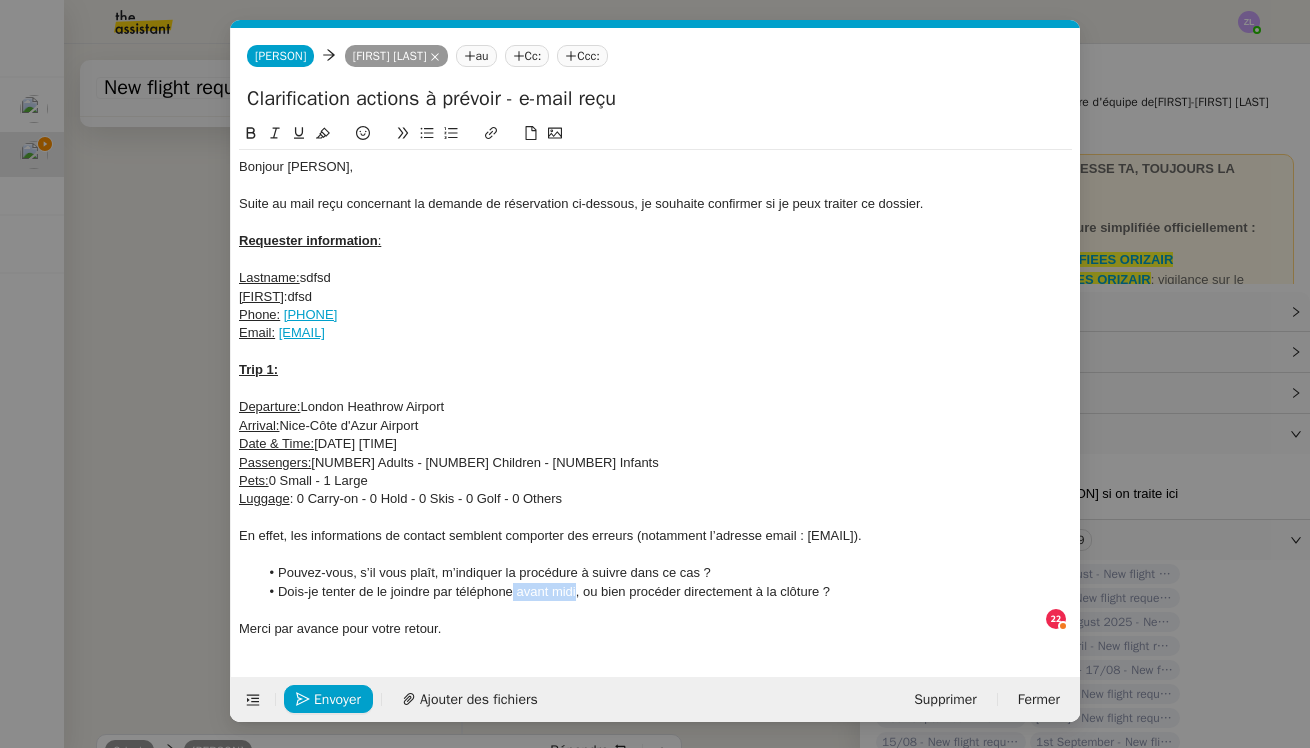 click on "Dois-je tenter de le joindre par téléphone avant midi, ou bien procéder directement à la clôture ?" 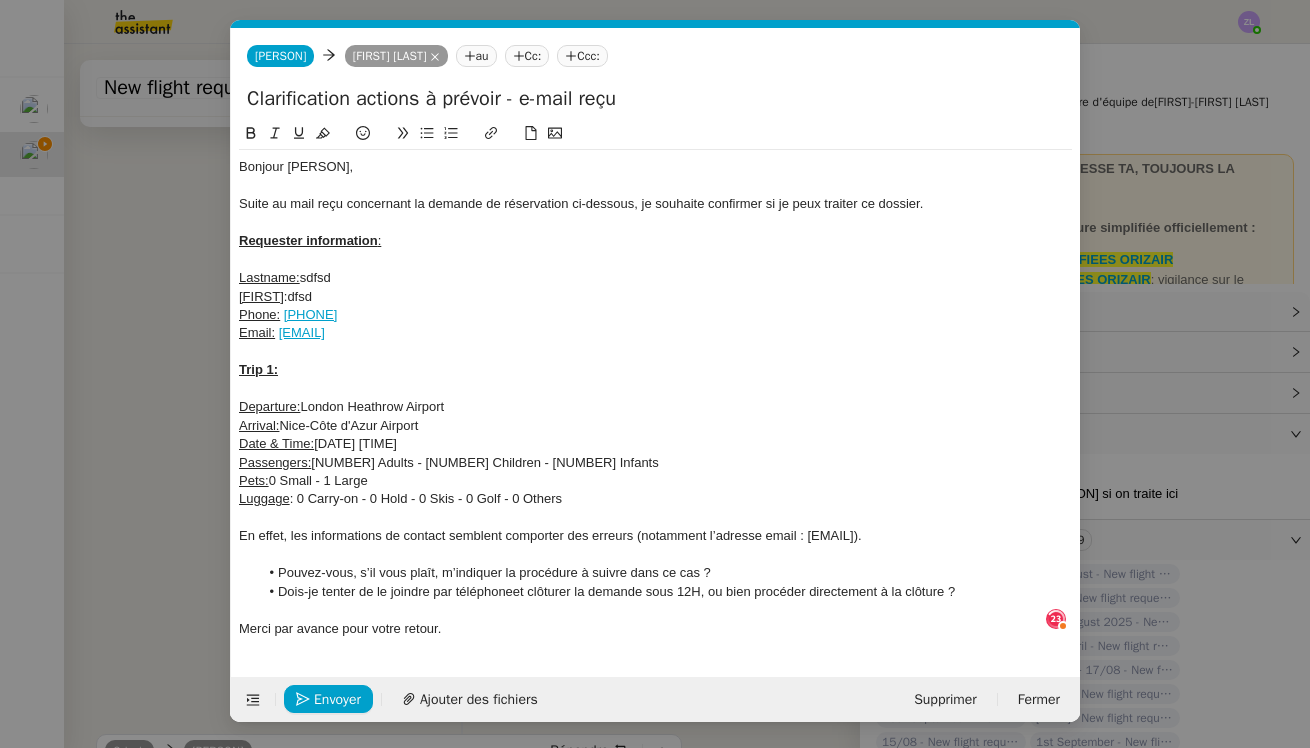 click on "Dois-je tenter de le joindre par téléphoneet clôturer la demande sous 12H, ou bien procéder directement à la clôture ?" 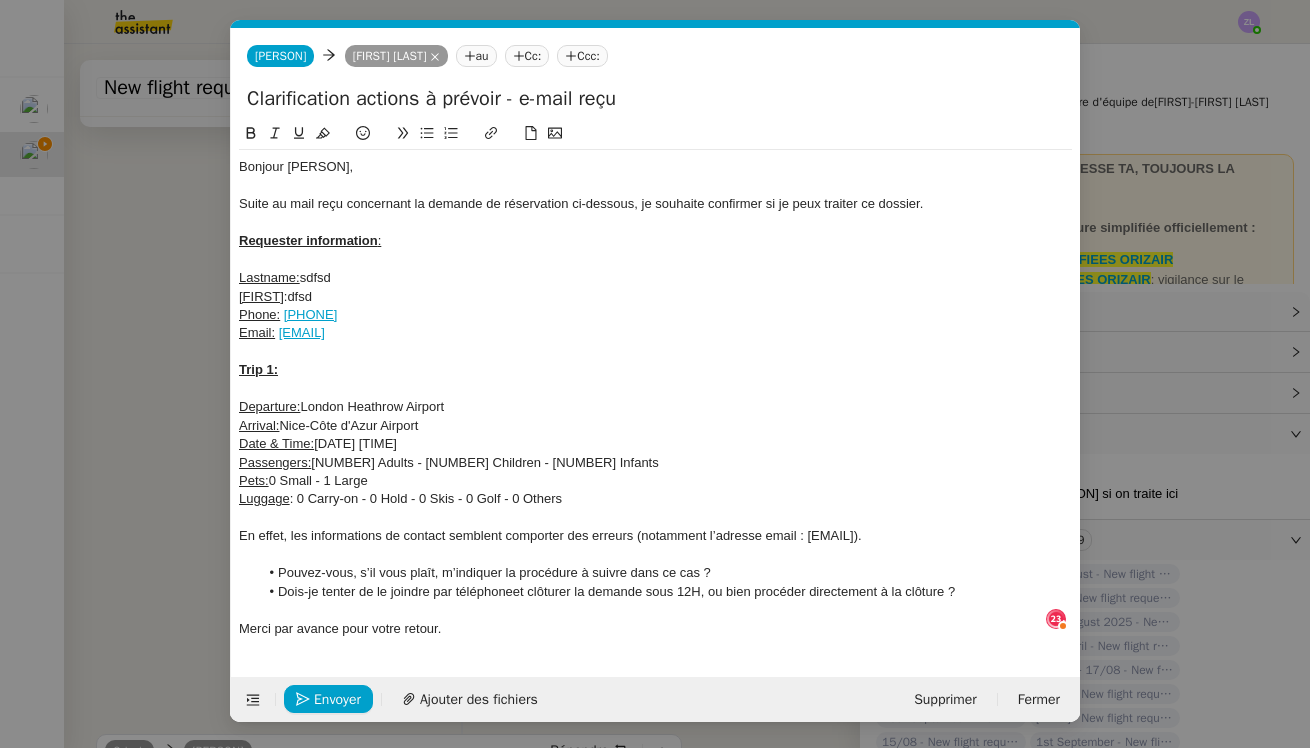 click on "Dois-je tenter de le joindre par téléphoneet clôturer la demande sous 12H, ou bien procéder directement à la clôture ?" 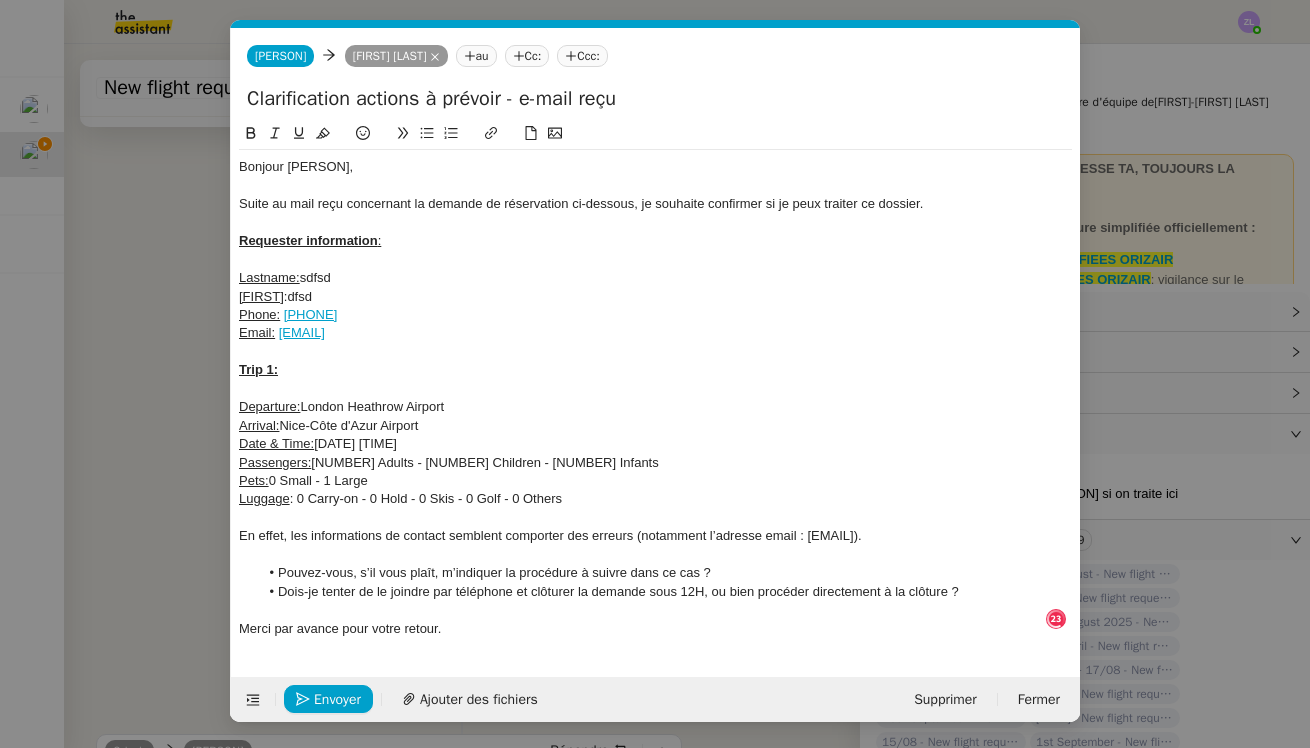 click on "Dois-je tenter de le joindre par téléphone et clôturer la demande sous 12H, ou bien procéder directement à la clôture ?" 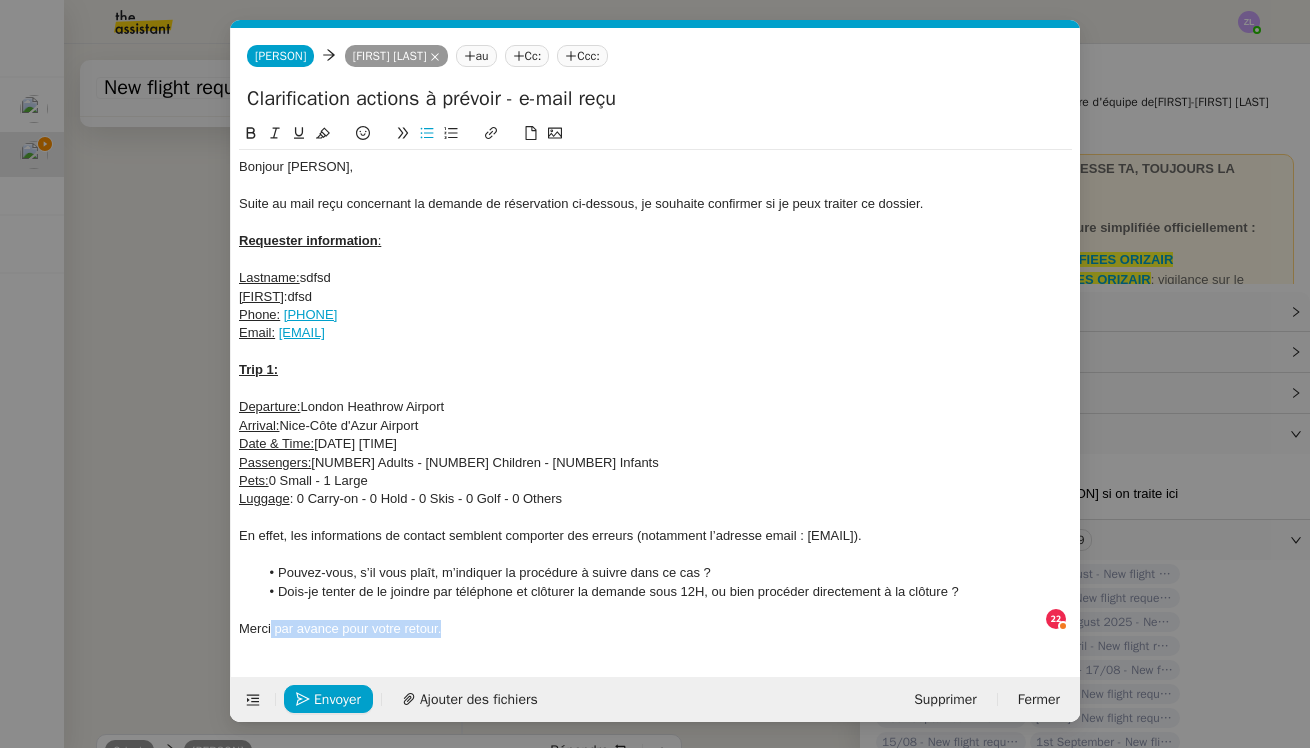 drag, startPoint x: 442, startPoint y: 617, endPoint x: 272, endPoint y: 616, distance: 170.00294 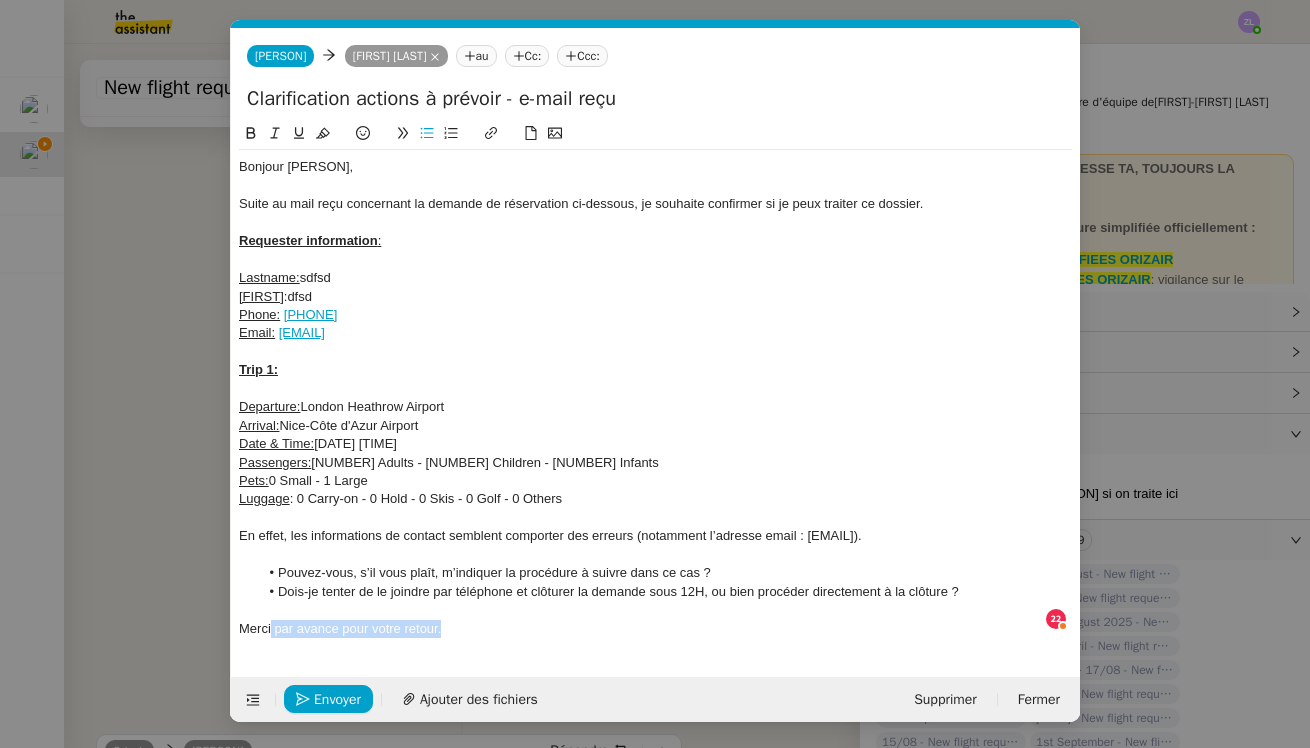 click on "Merci par avance pour votre retour." 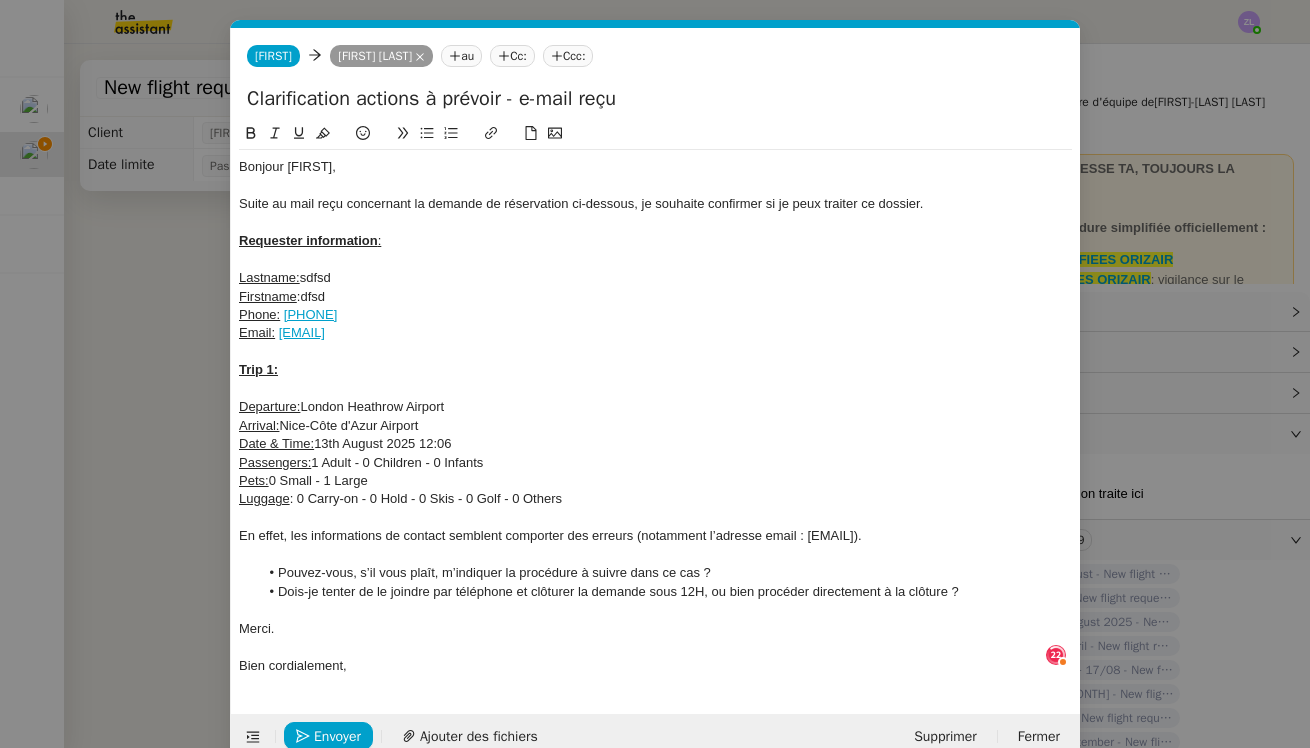 type 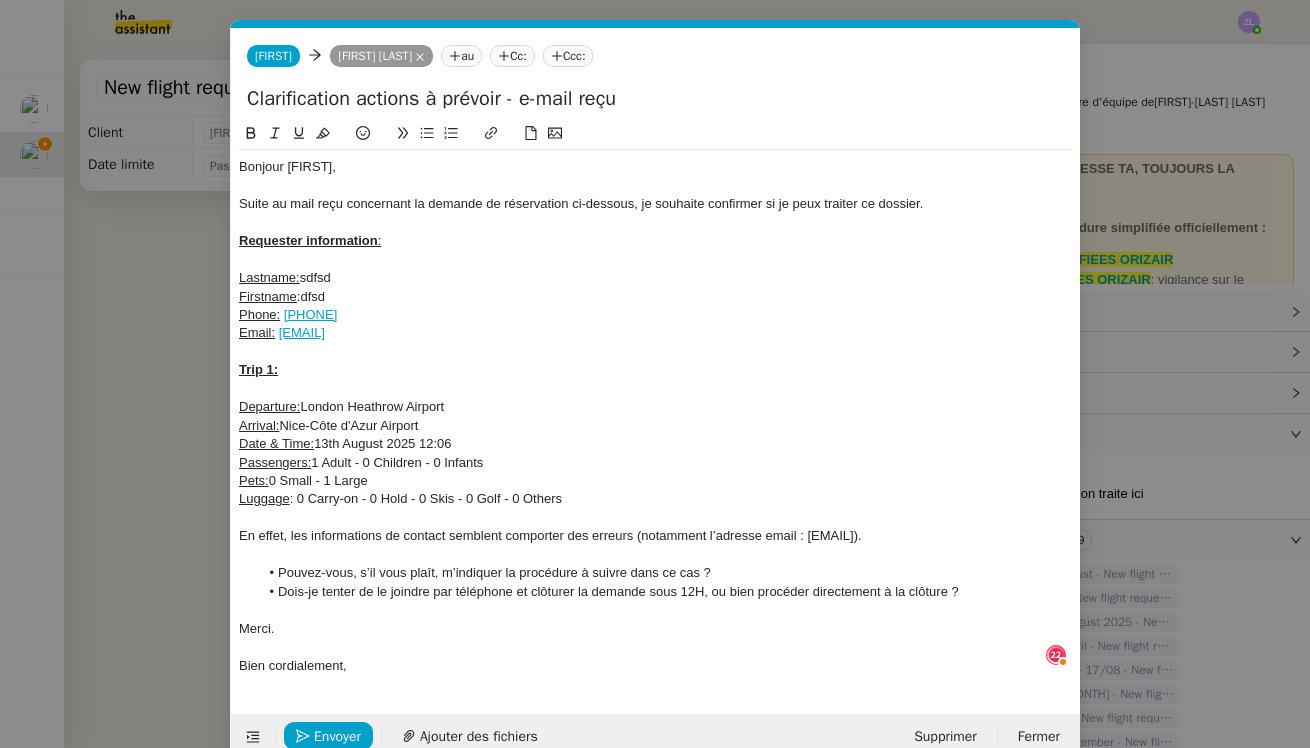scroll, scrollTop: 0, scrollLeft: 0, axis: both 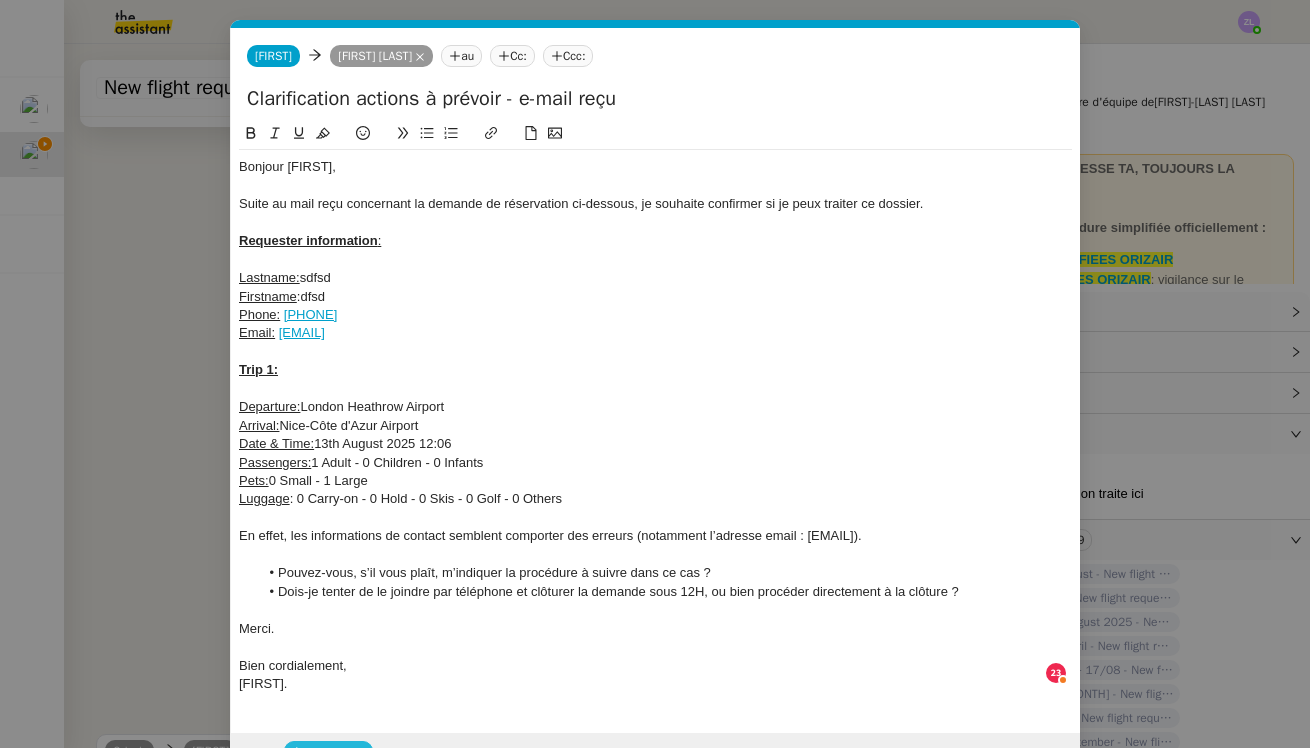 click on "Envoyer" 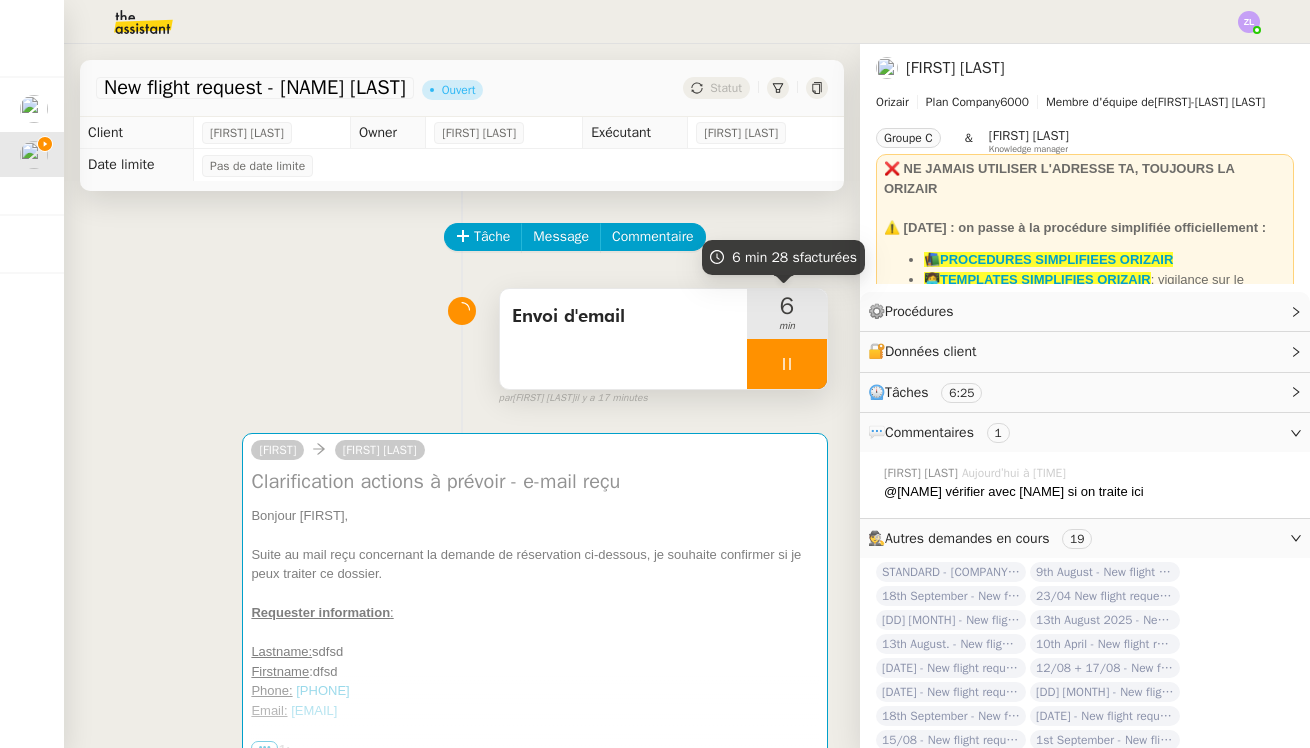 scroll, scrollTop: 0, scrollLeft: 0, axis: both 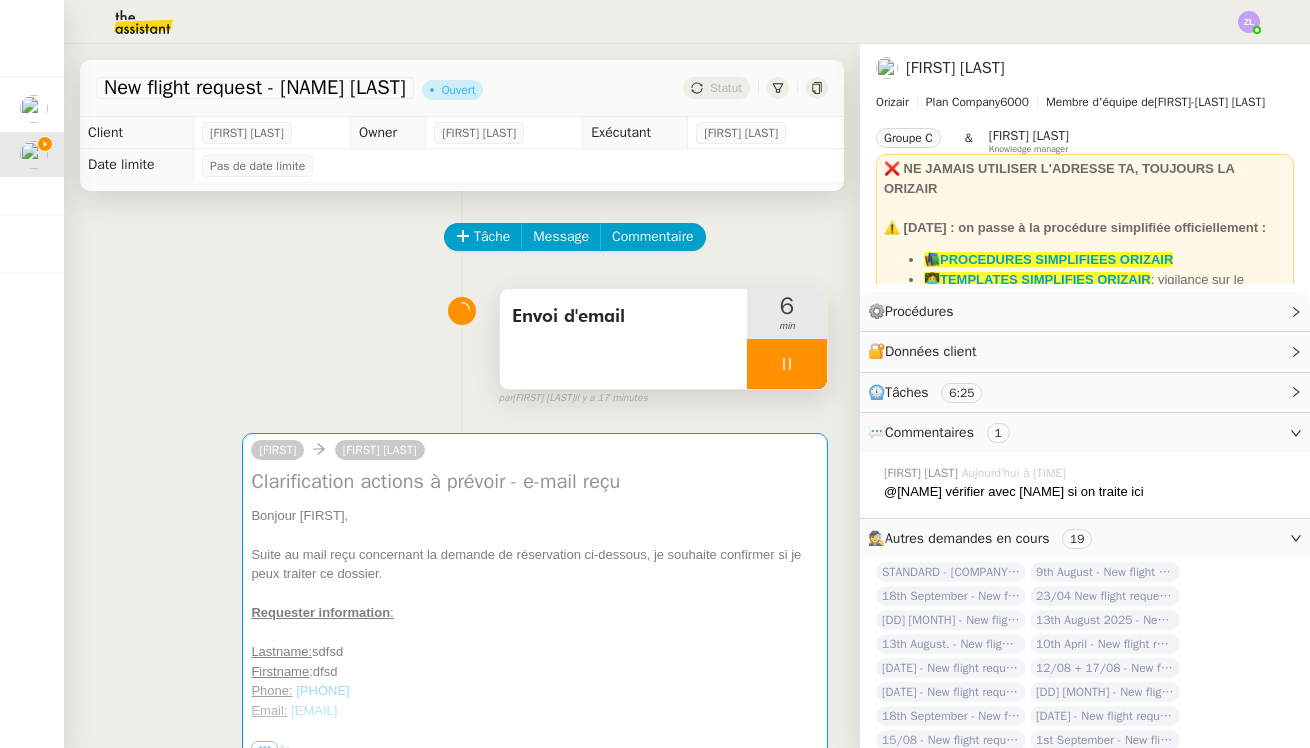 click at bounding box center (787, 364) 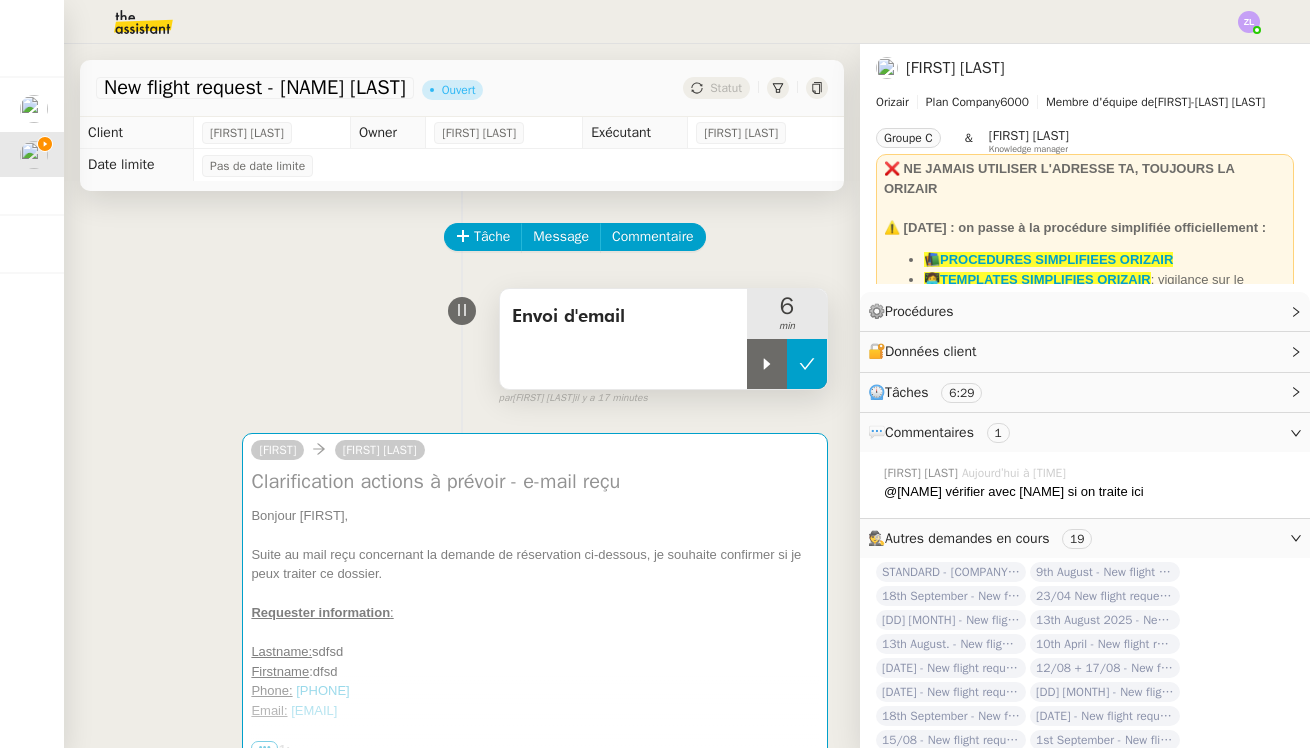 click 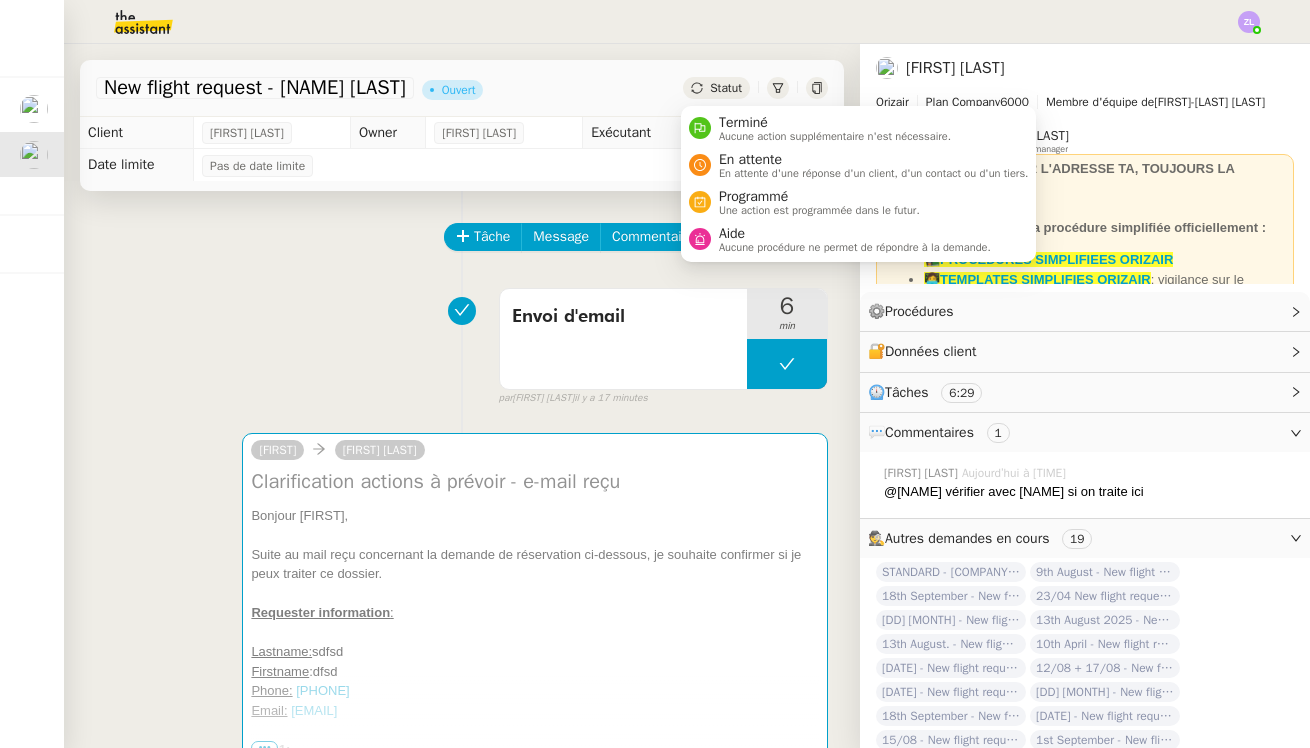click on "Statut" 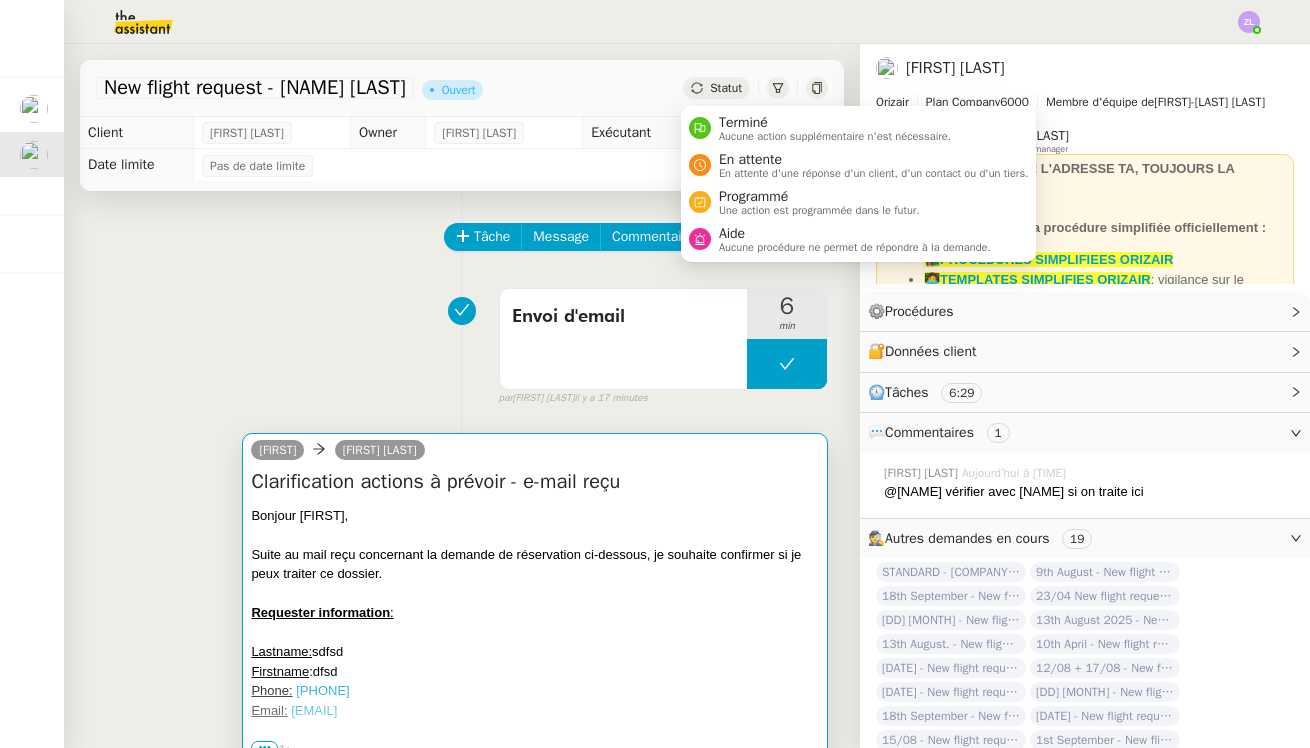 click at bounding box center [535, 594] 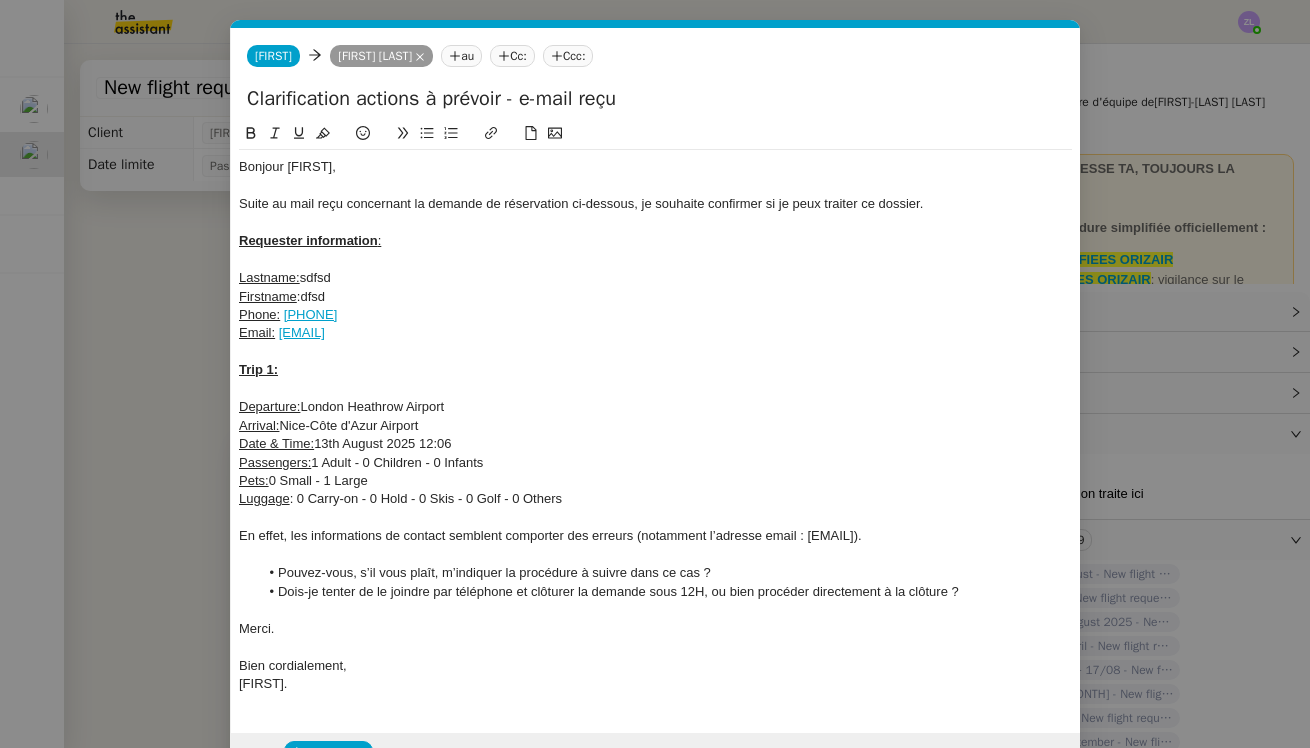 scroll, scrollTop: 0, scrollLeft: 43, axis: horizontal 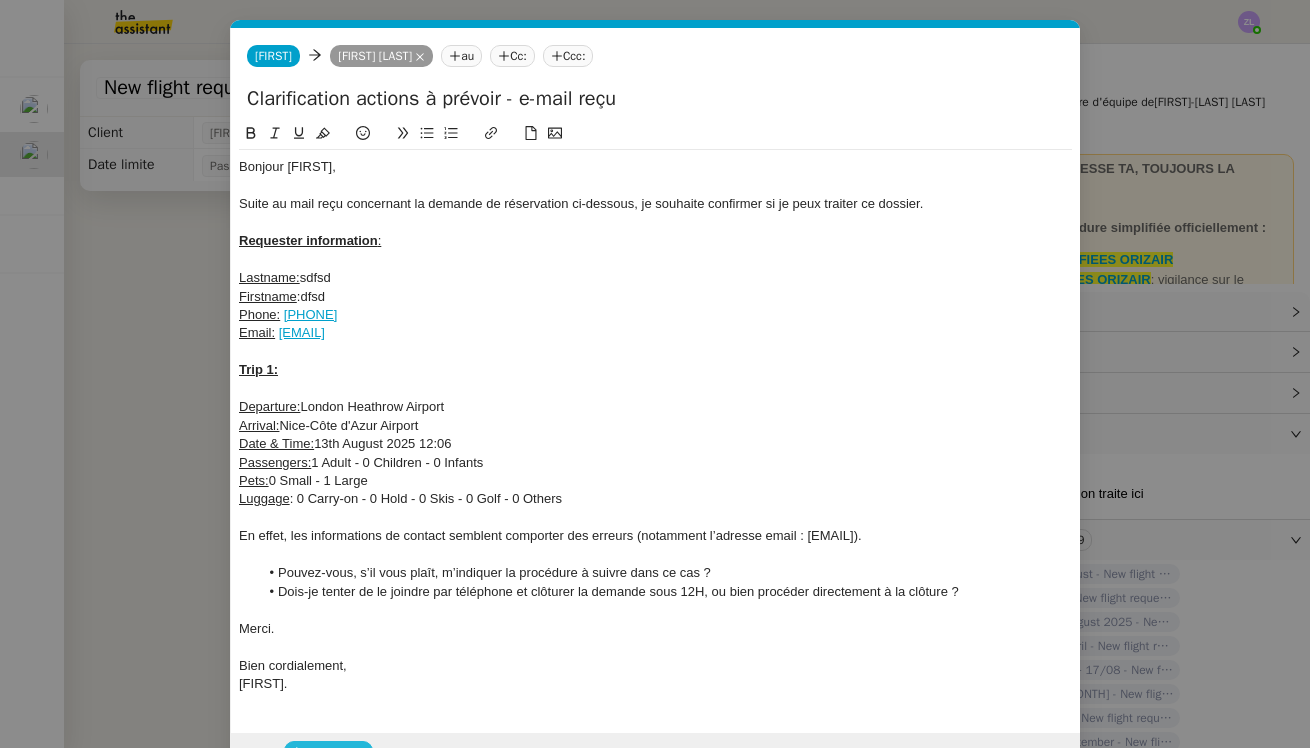 click on "Envoyer" 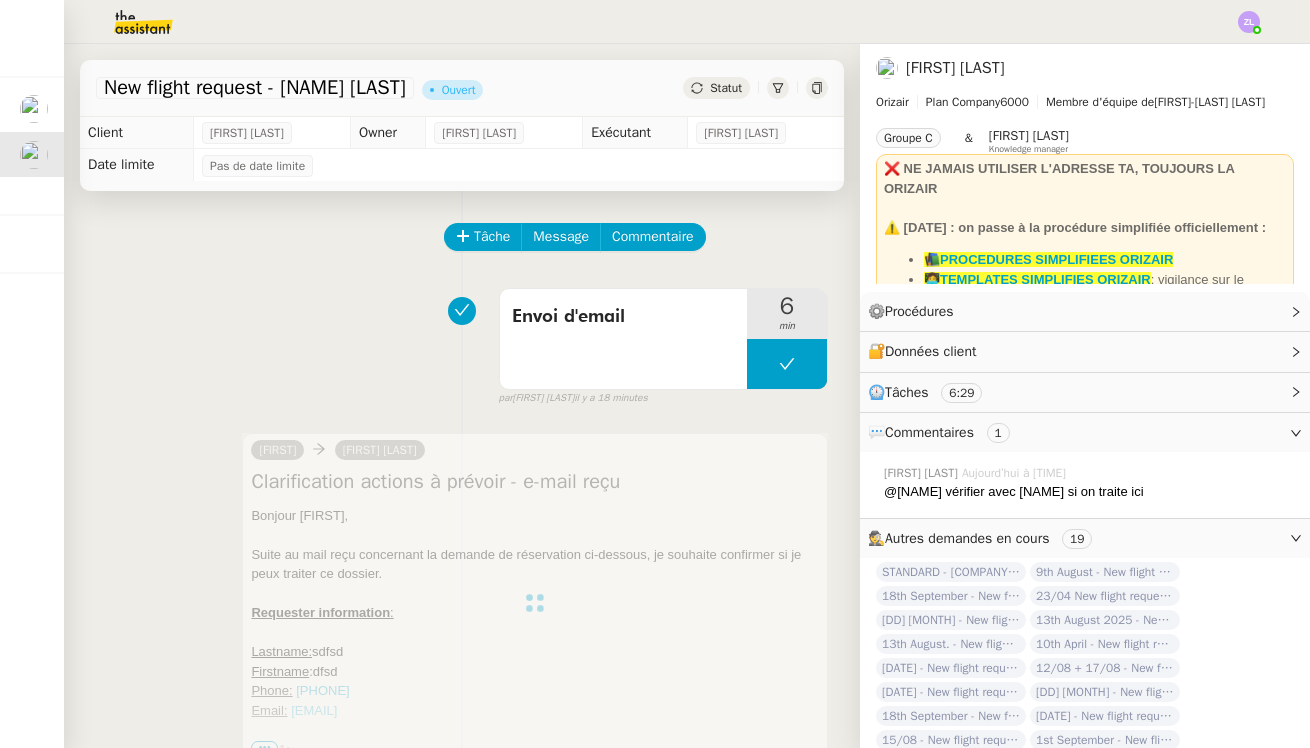 scroll, scrollTop: 0, scrollLeft: 0, axis: both 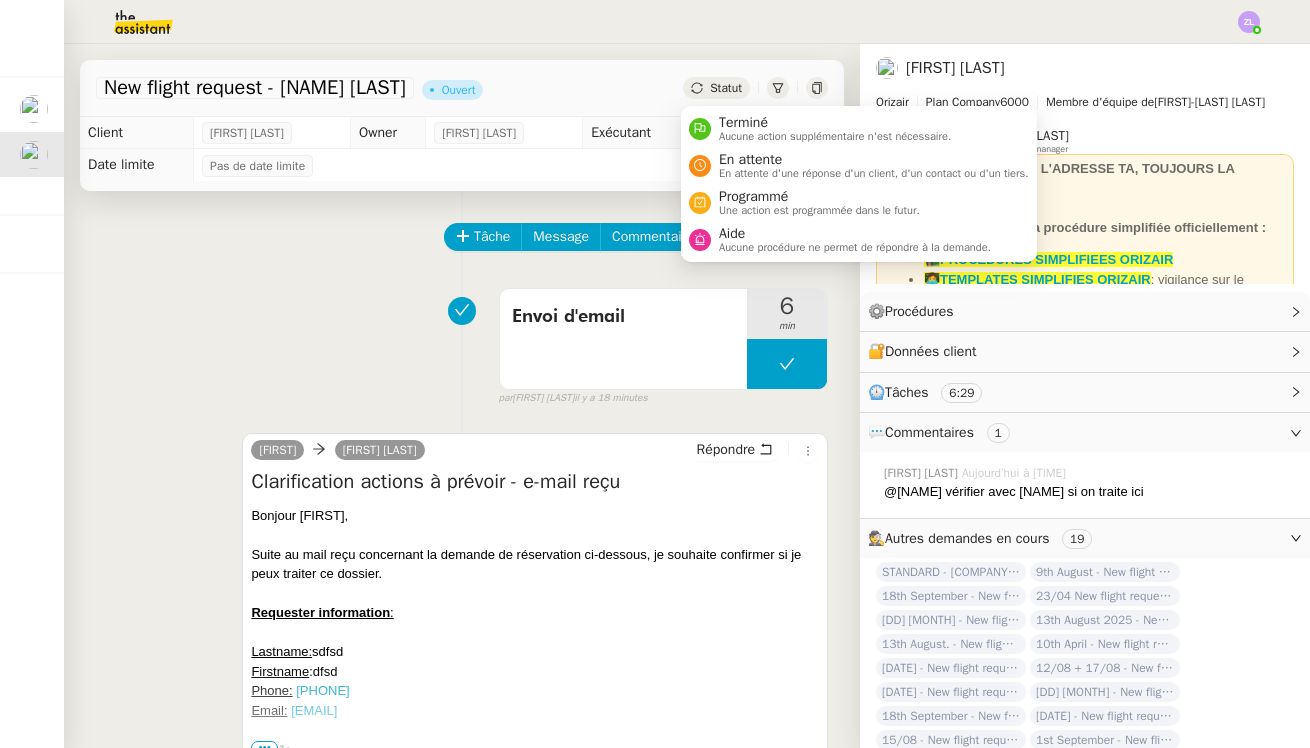 click on "Statut" 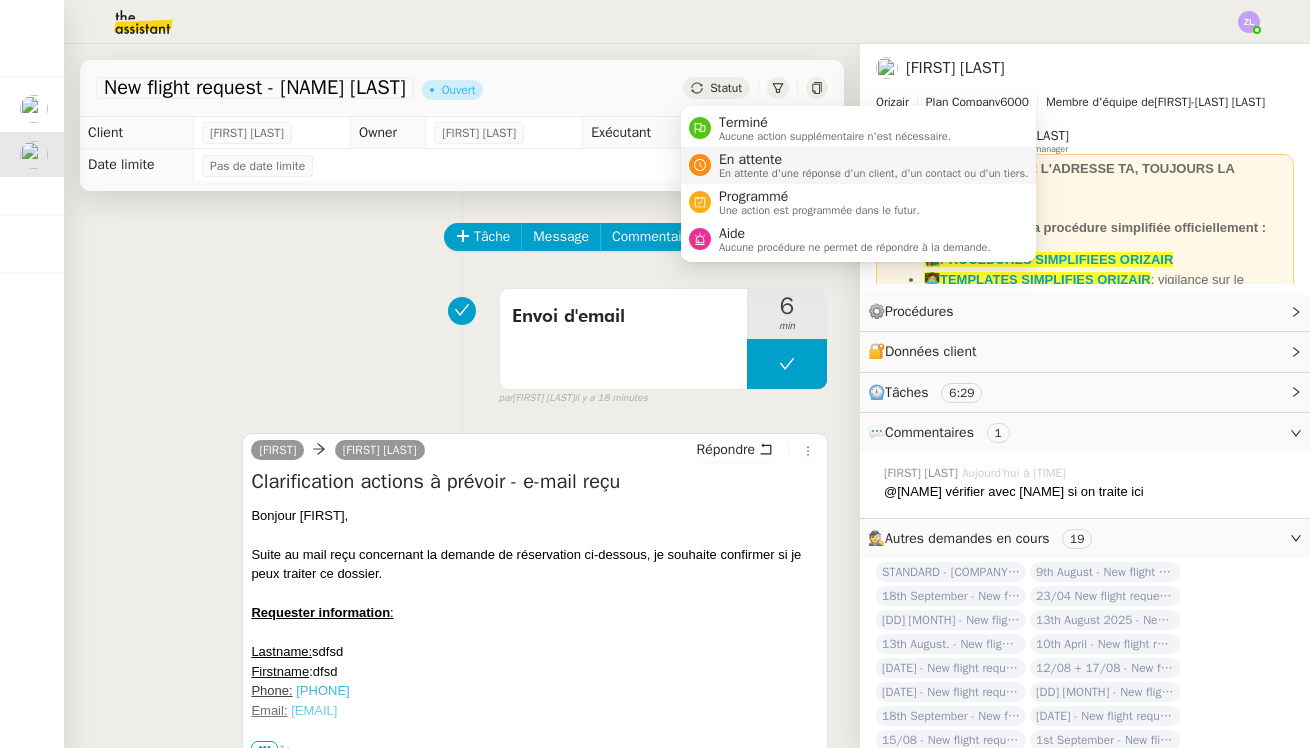 click on "En attente d'une réponse d'un client, d'un contact ou d'un tiers." at bounding box center (874, 173) 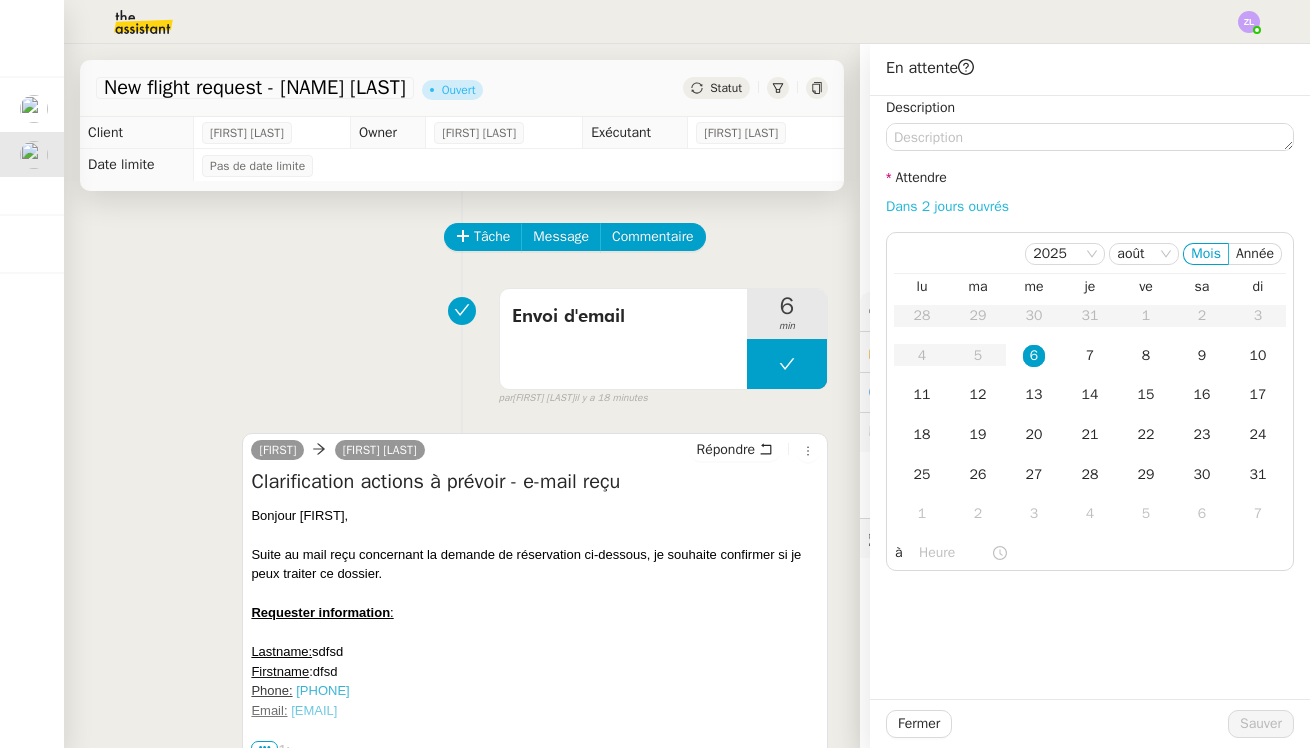 click on "Dans 2 jours ouvrés" 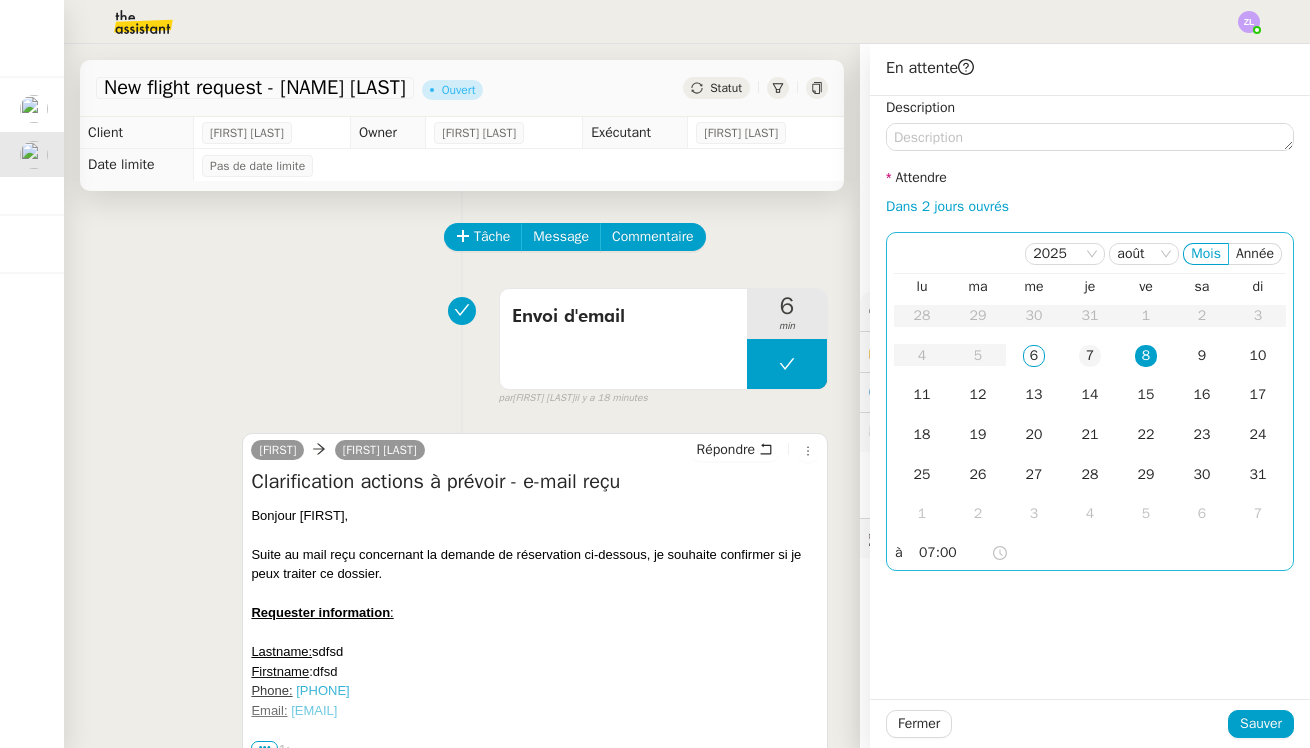 click on "7" 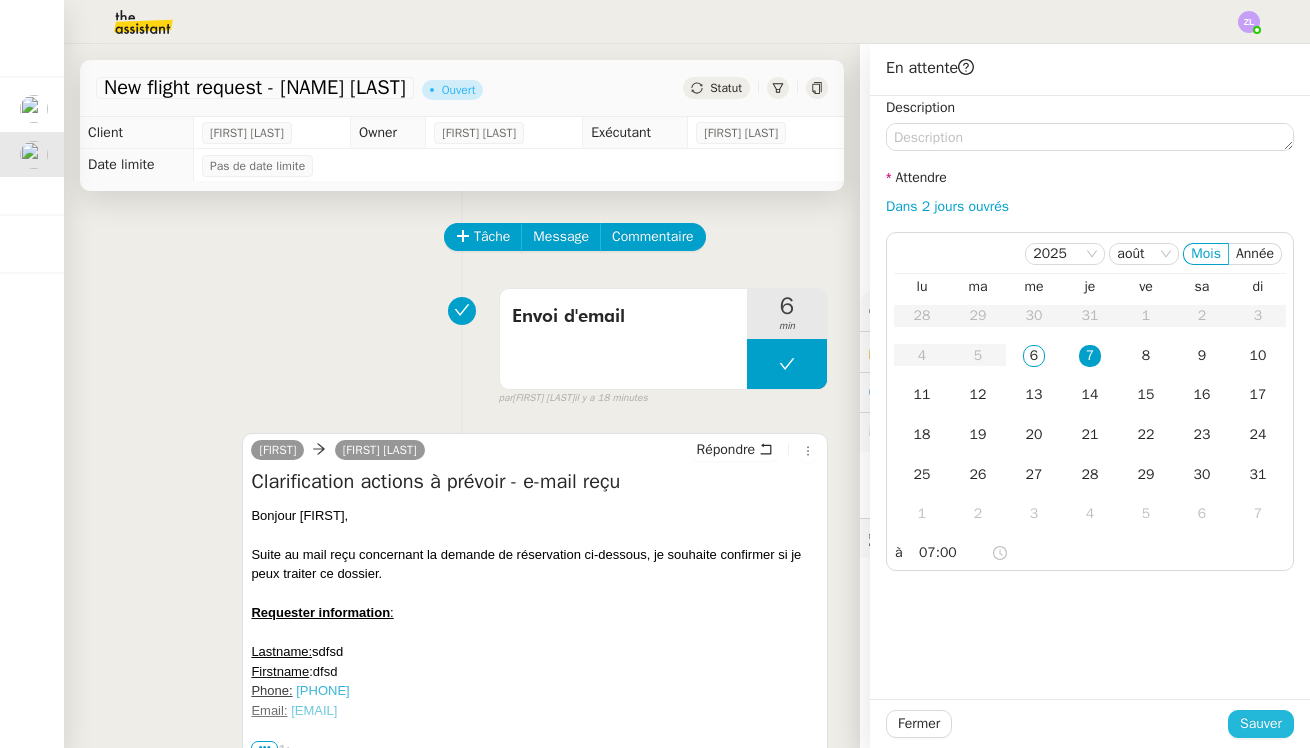click on "Sauver" 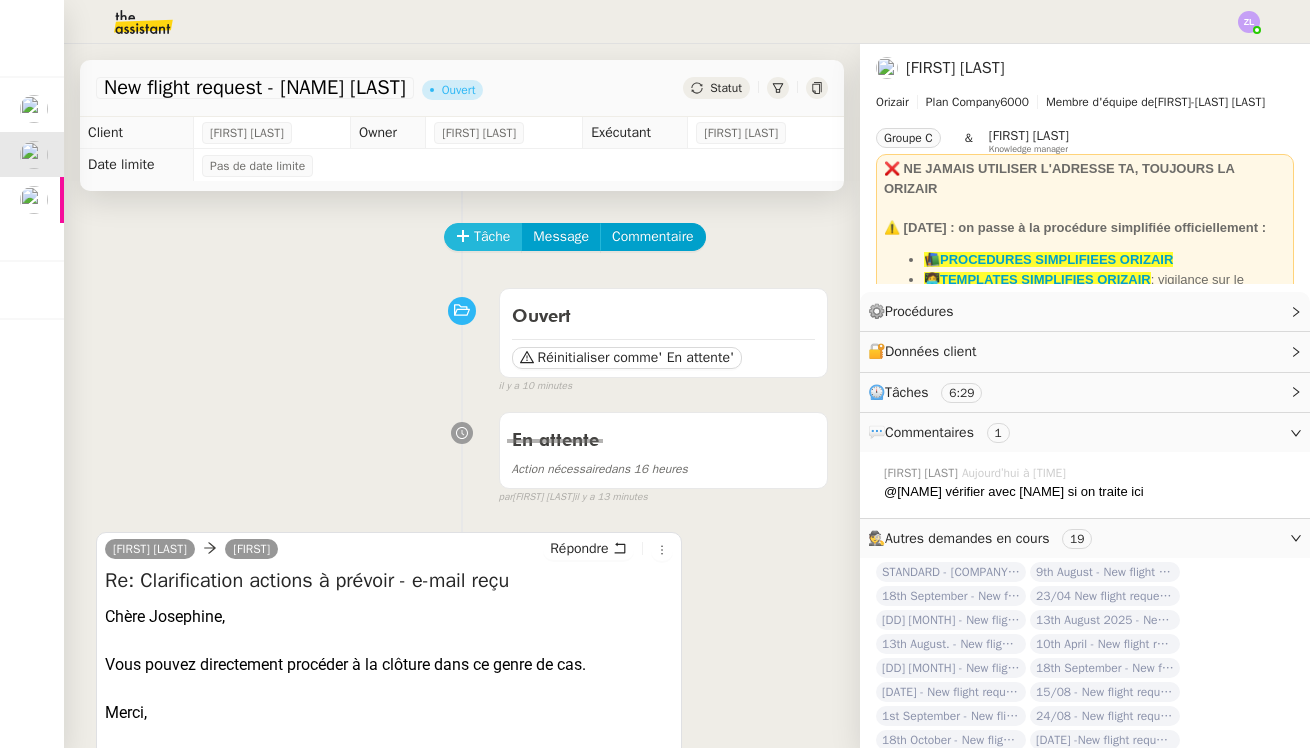 scroll, scrollTop: 0, scrollLeft: 0, axis: both 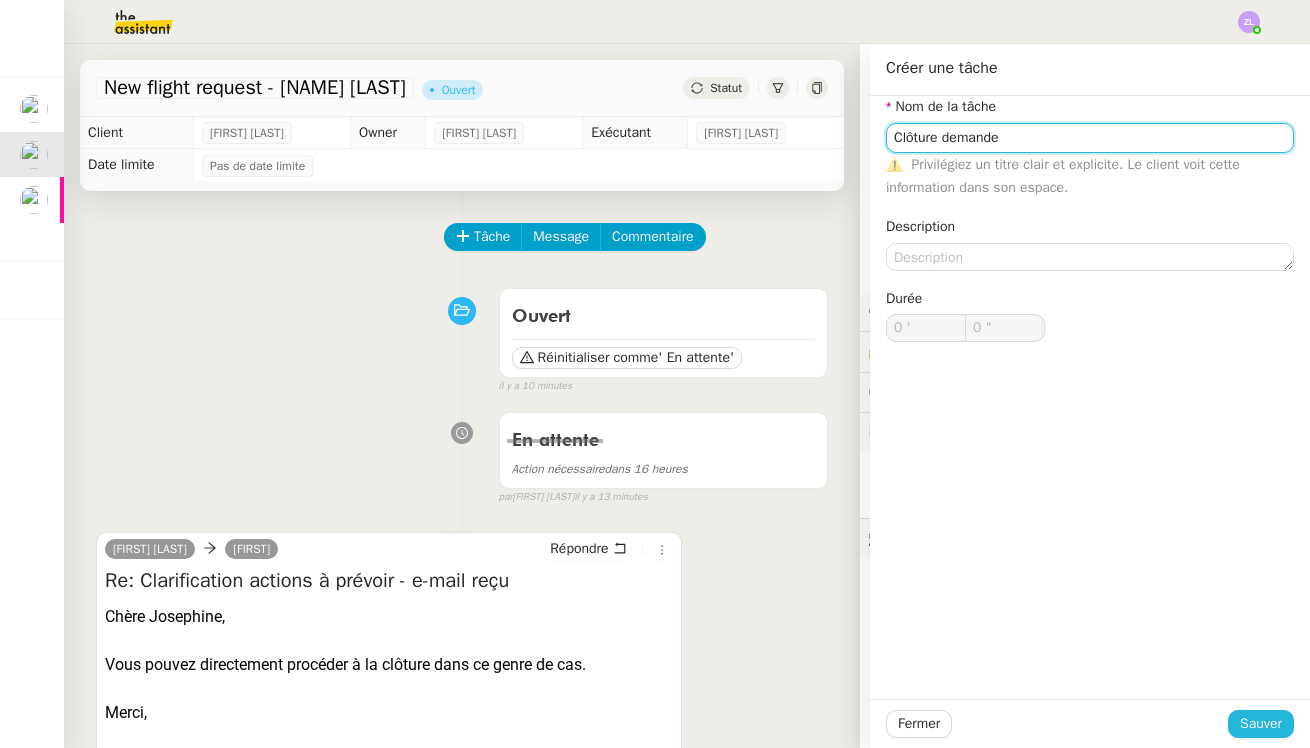 type on "Clôture demande" 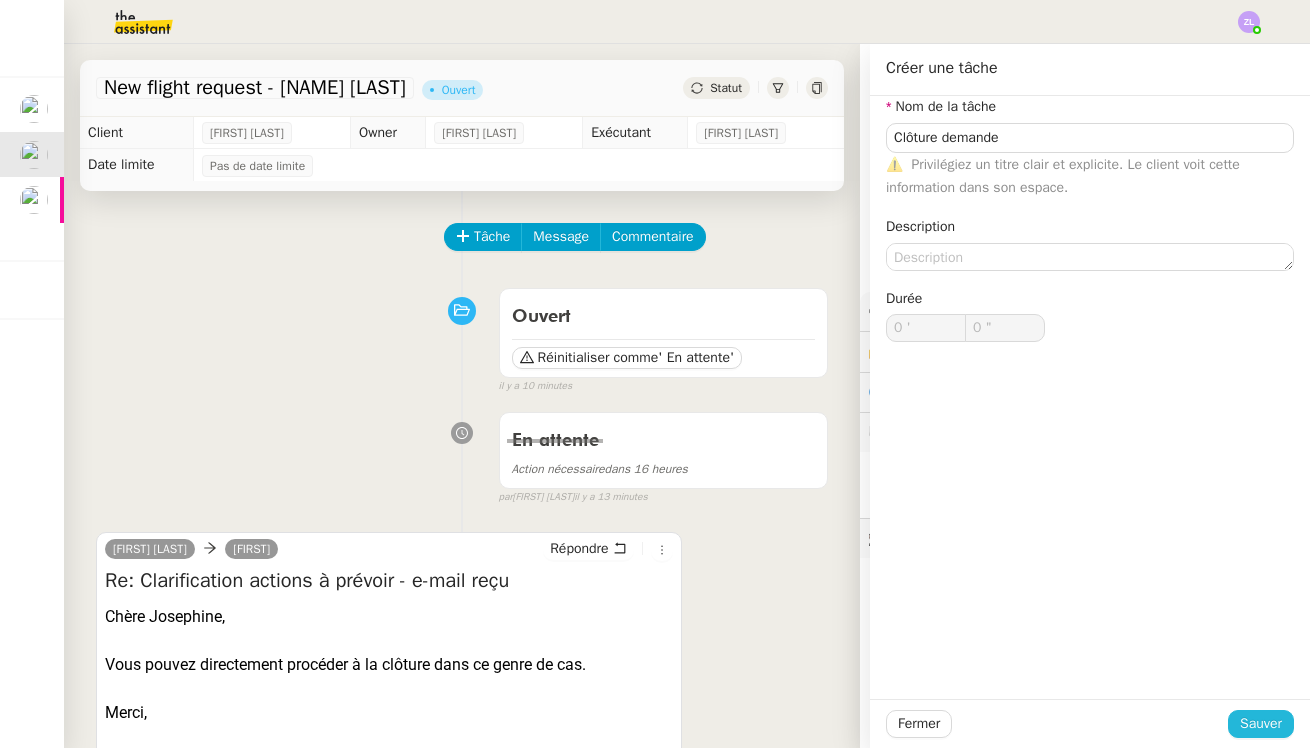 click on "Sauver" 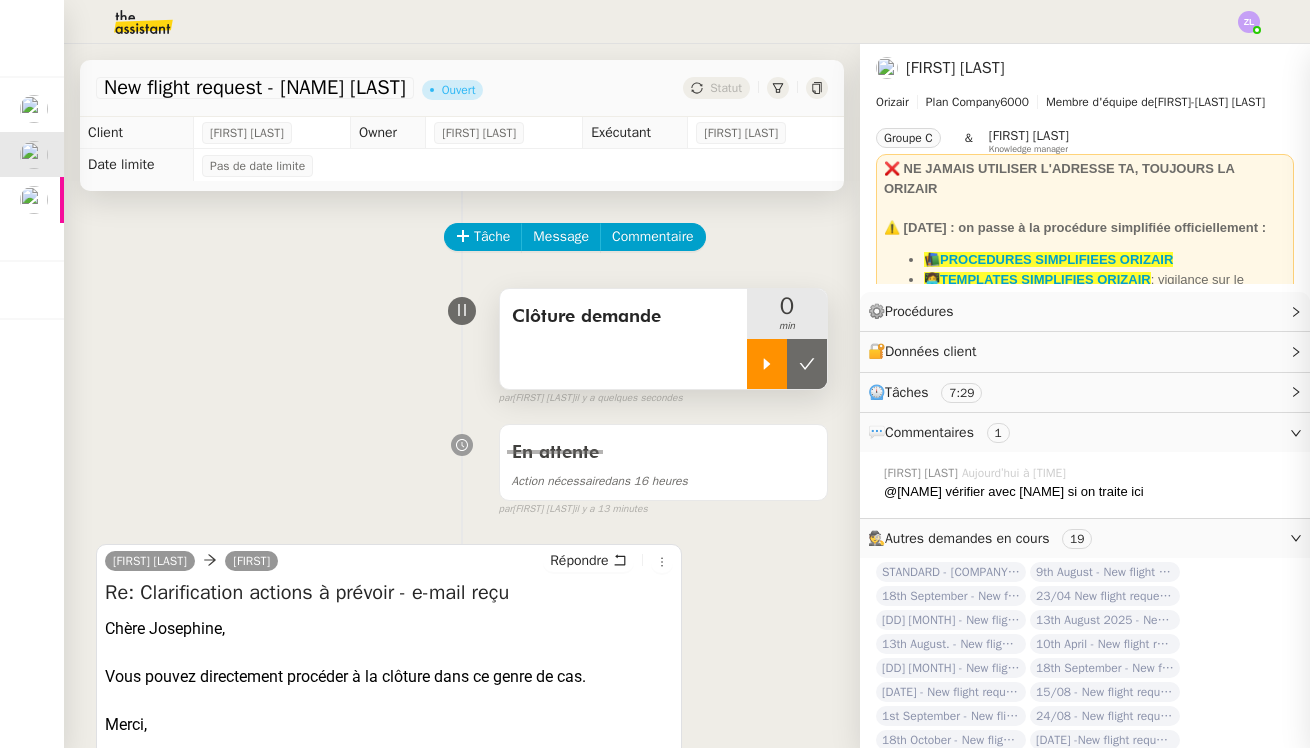 click at bounding box center (767, 364) 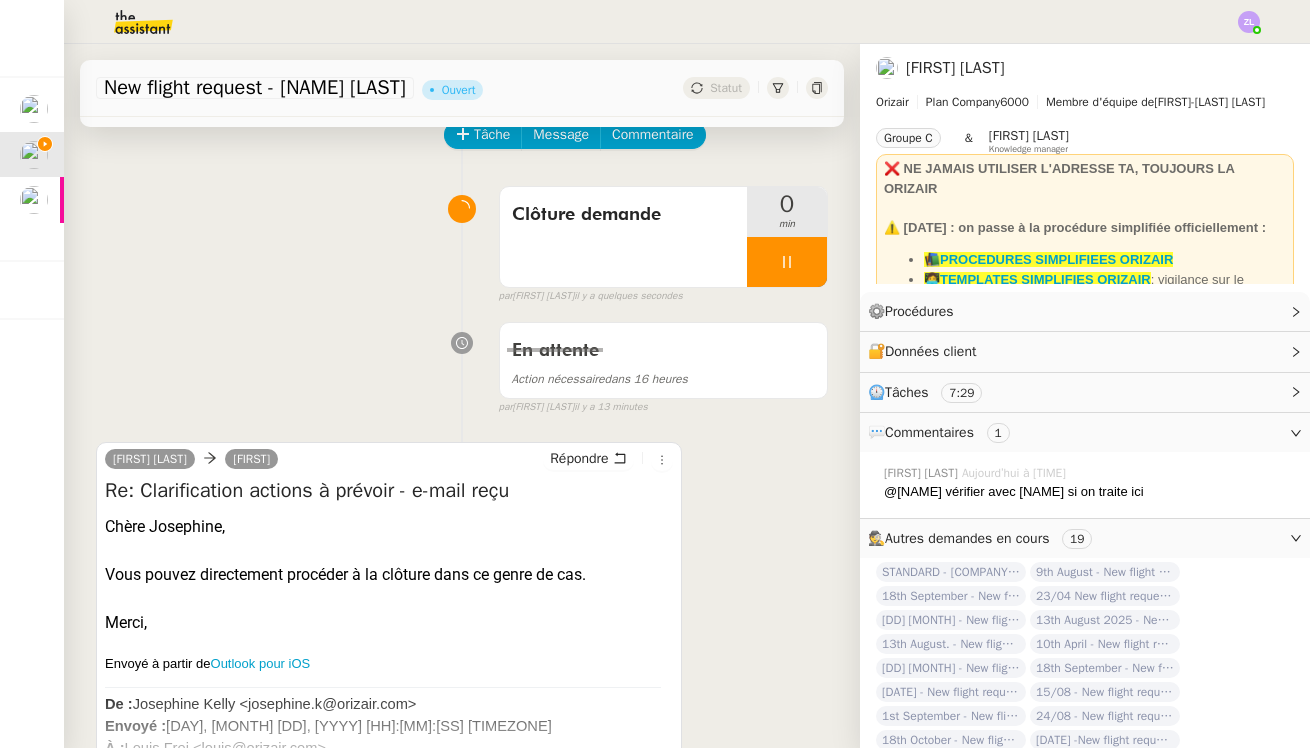 scroll, scrollTop: 135, scrollLeft: 0, axis: vertical 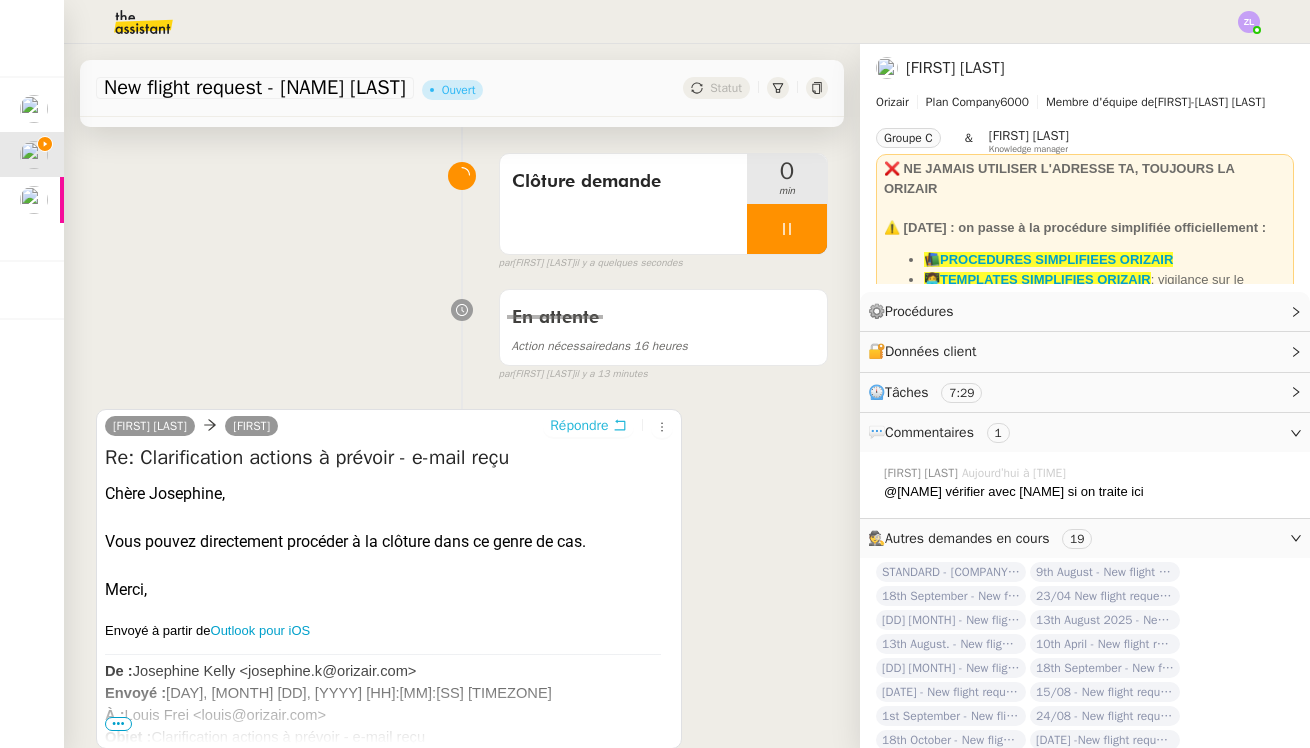 click on "Répondre" at bounding box center [579, 426] 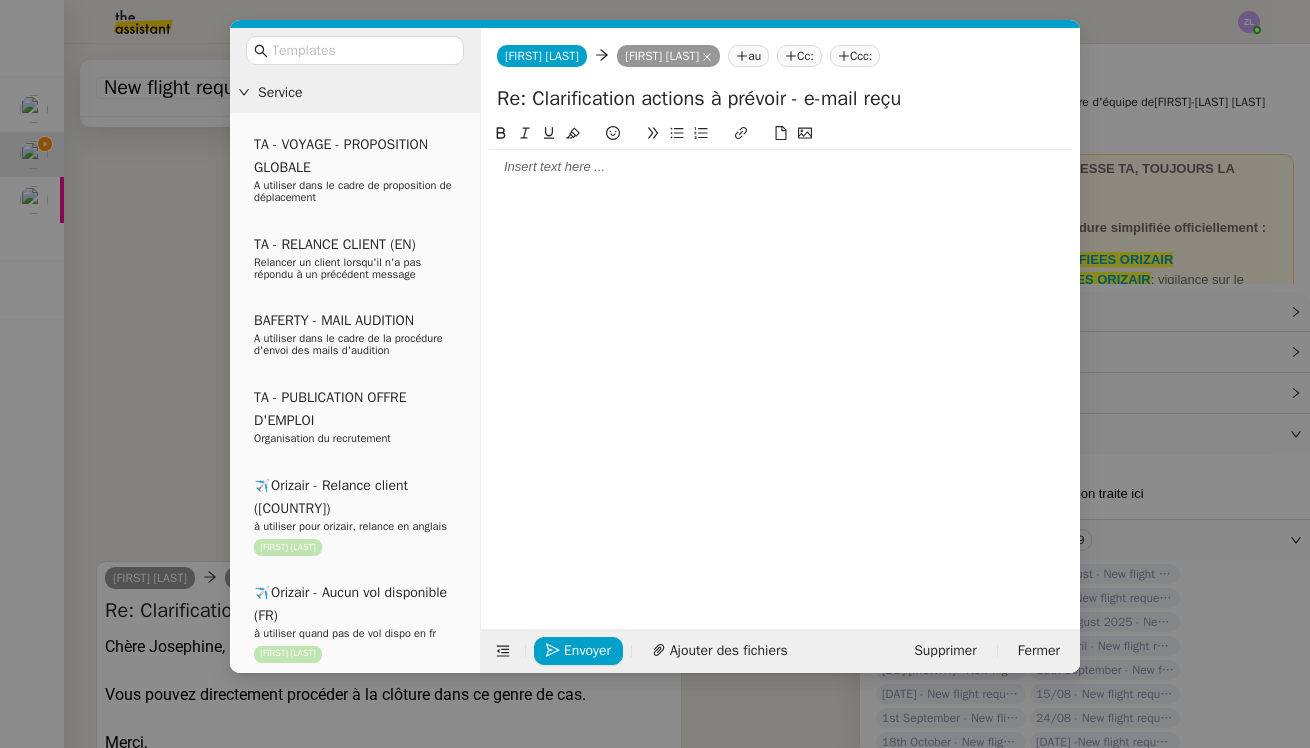 click 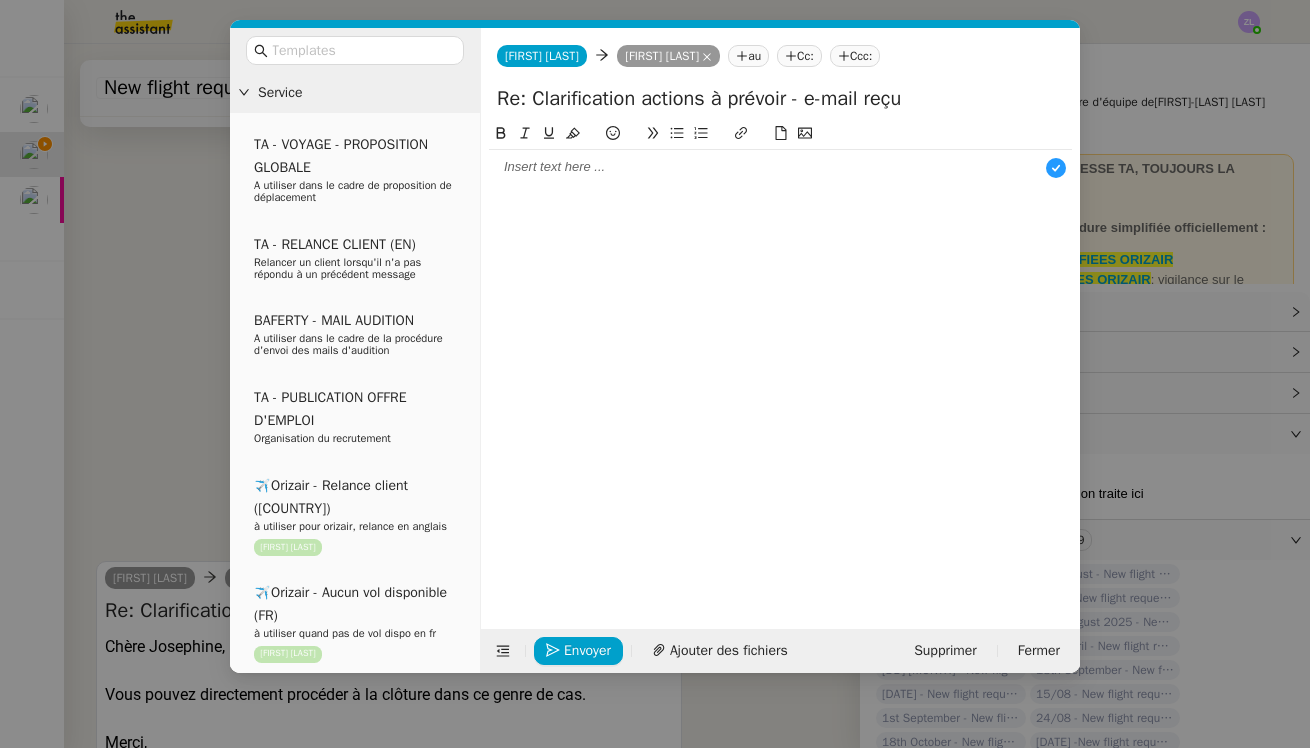 type 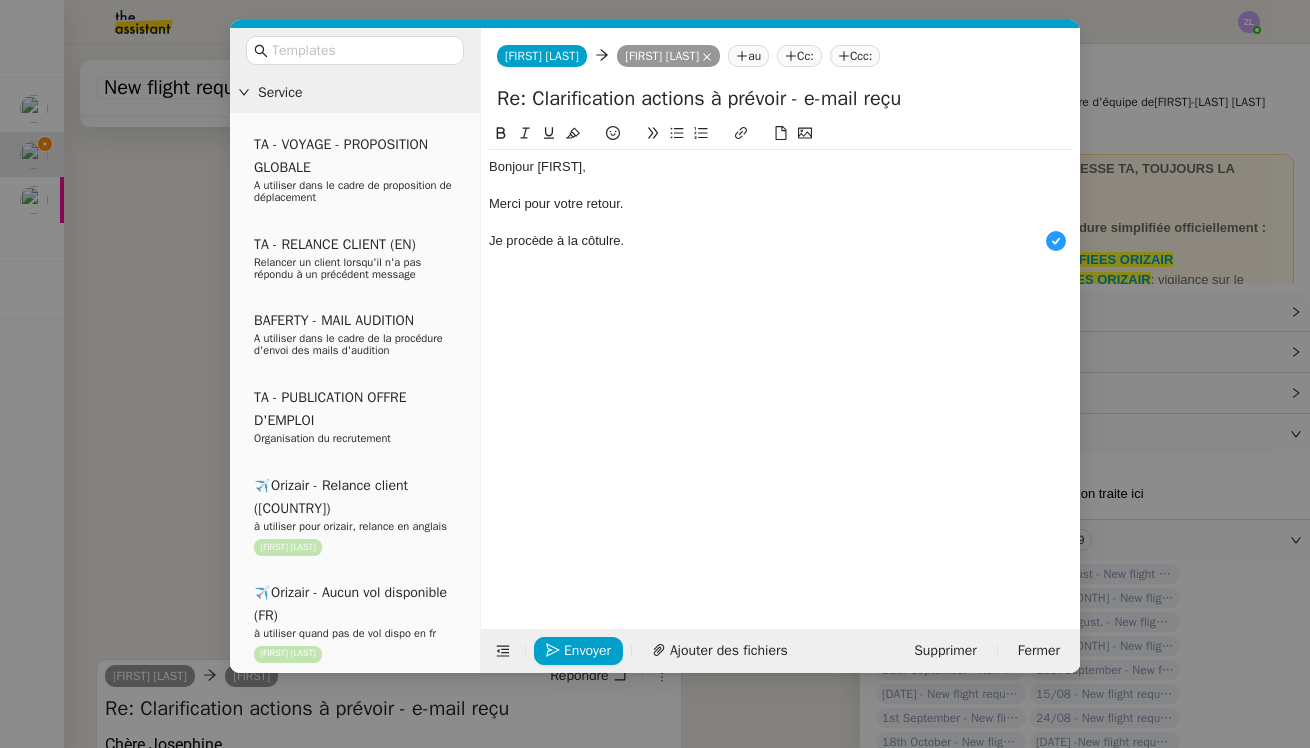 click on "Je procède à la côtulre." 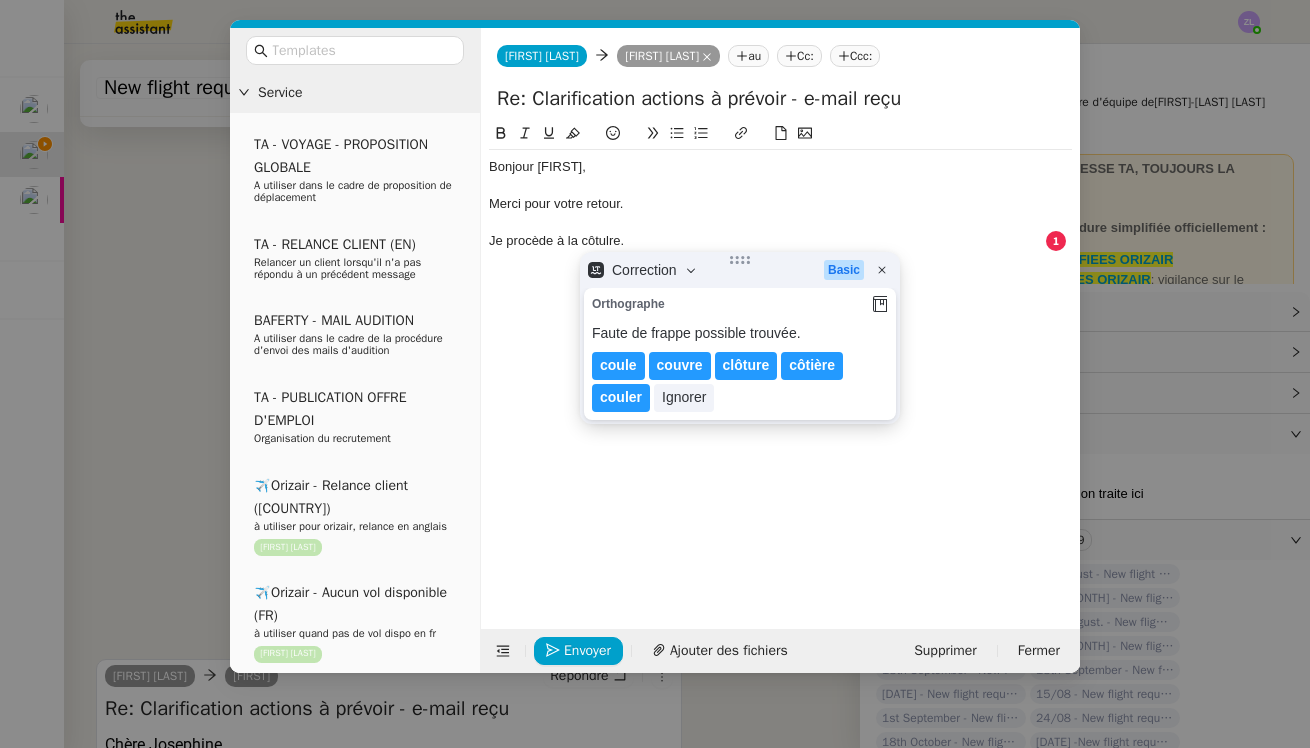 drag, startPoint x: 588, startPoint y: 238, endPoint x: 655, endPoint y: 238, distance: 67 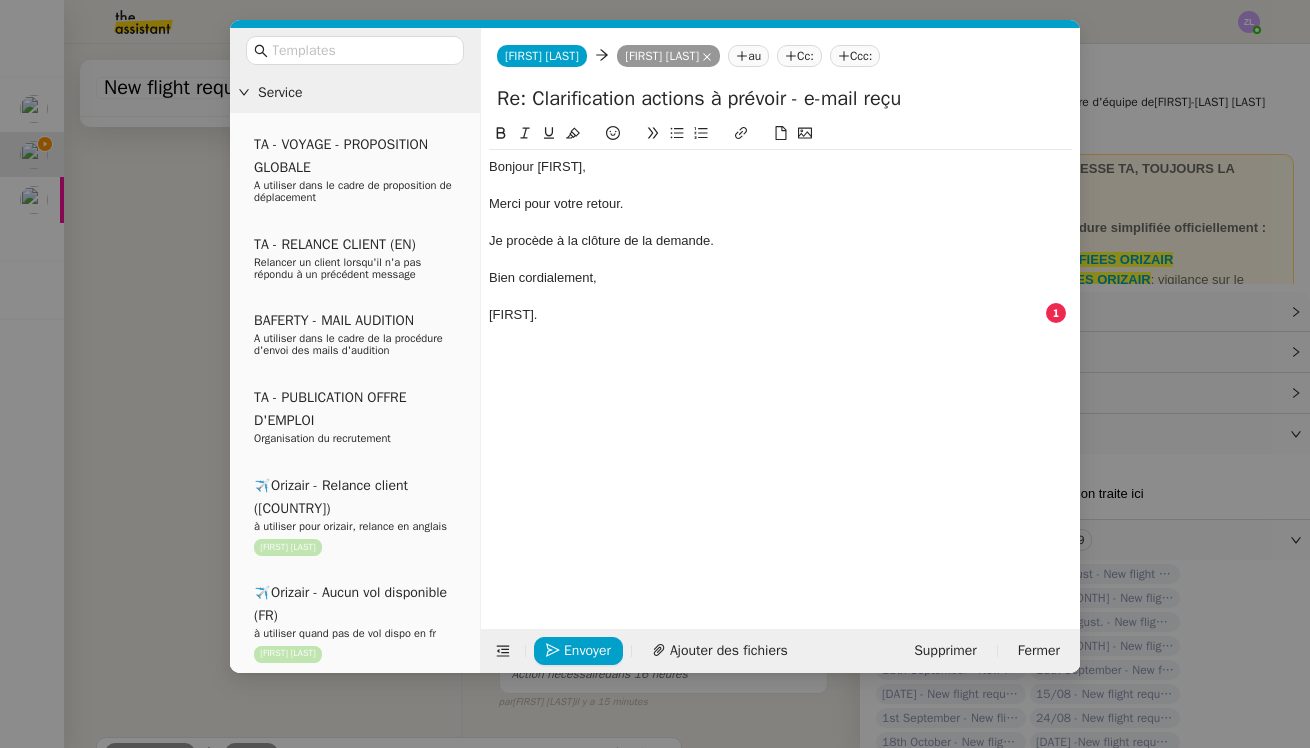 click on "Josephine." 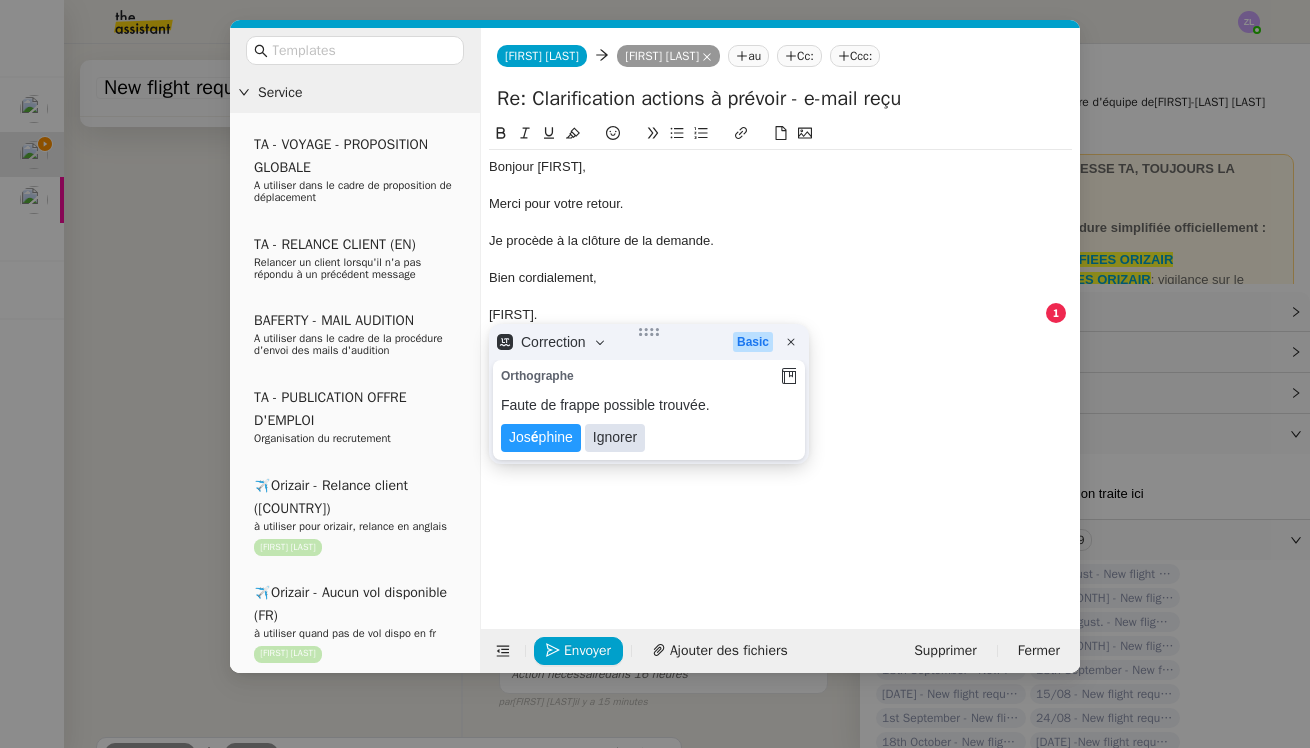 click on "Ignorer" 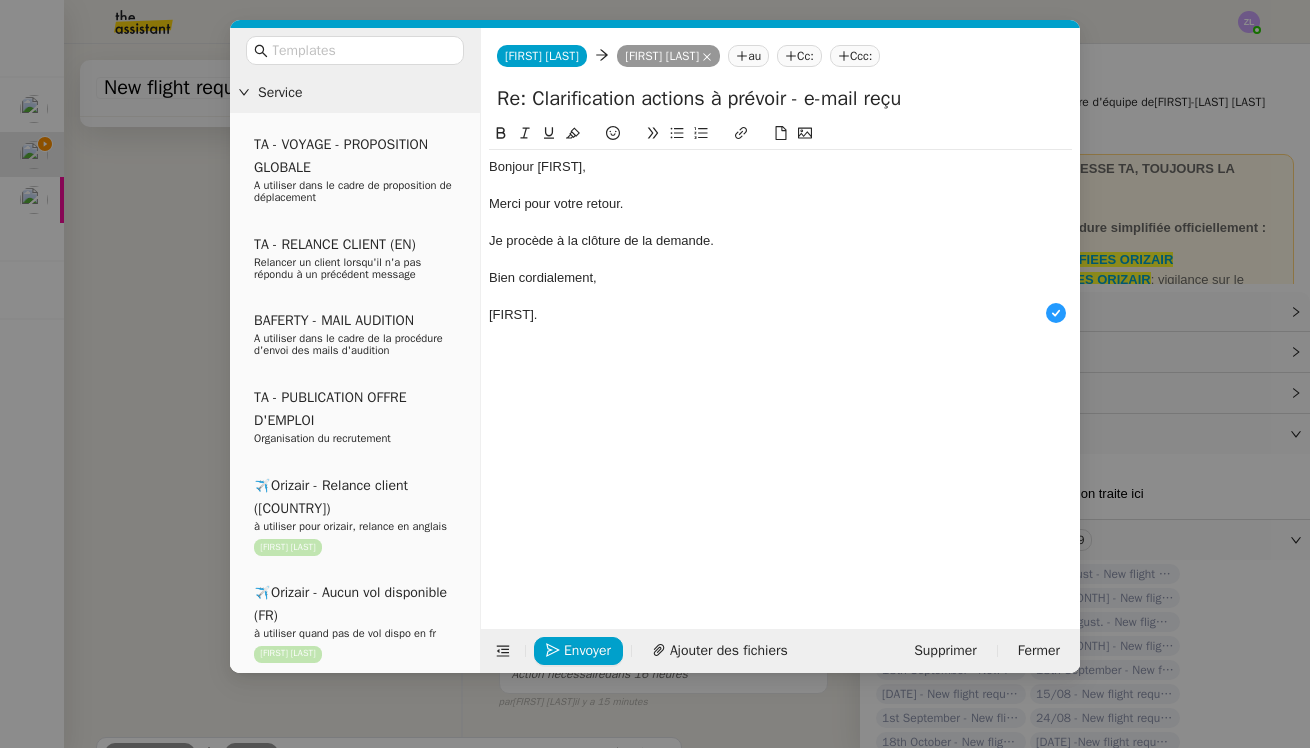 click 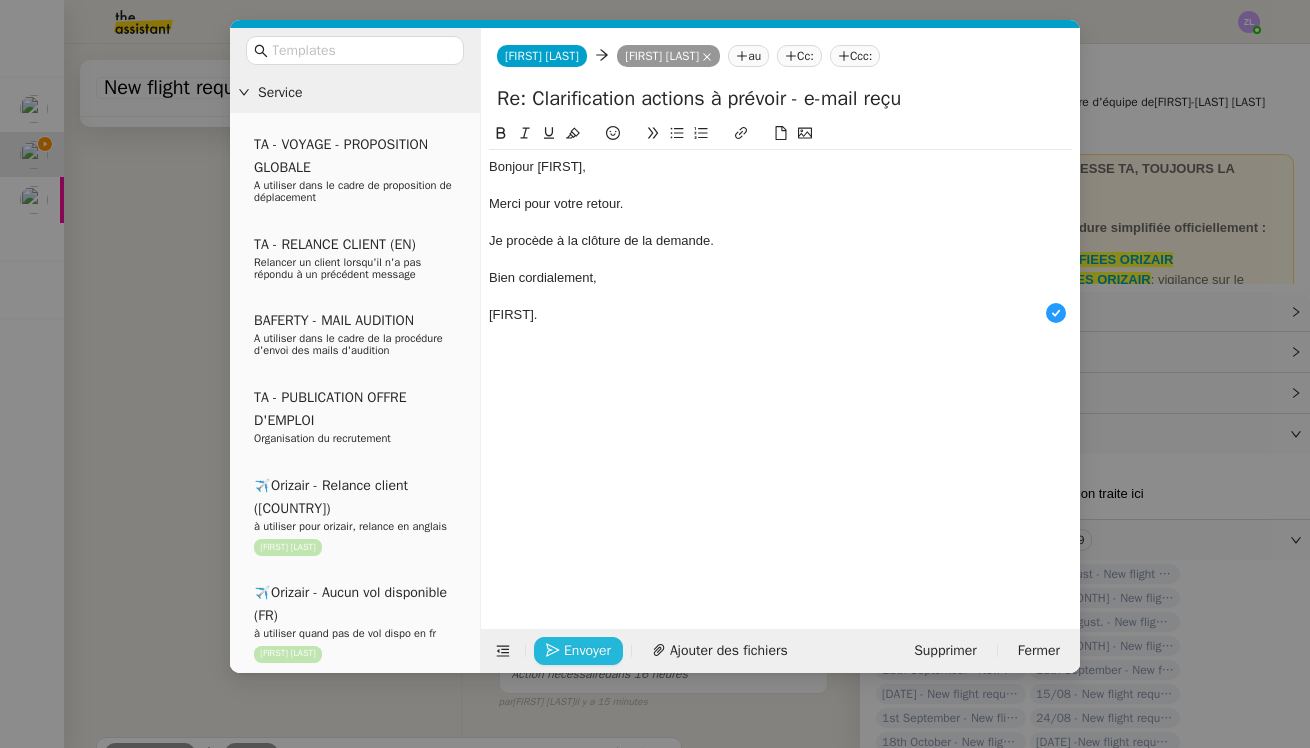 click on "Envoyer" 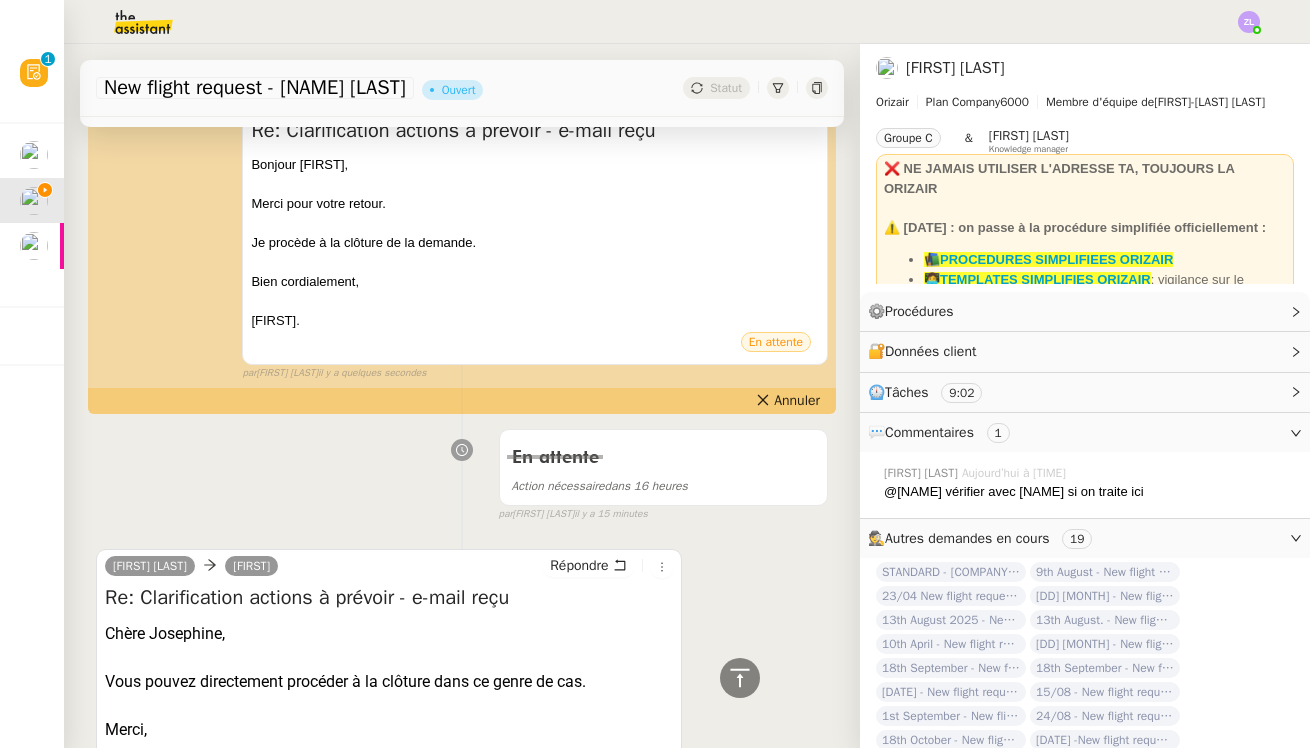 scroll, scrollTop: 158, scrollLeft: 0, axis: vertical 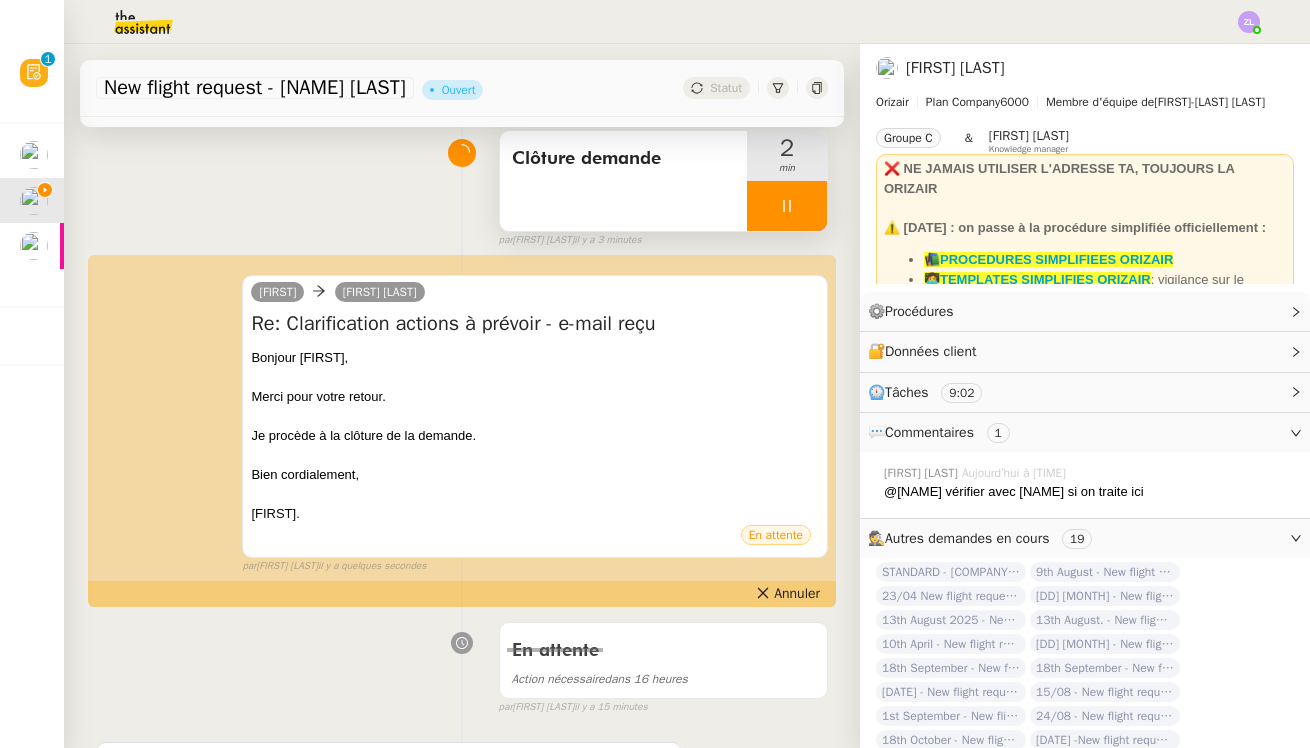 click at bounding box center [787, 206] 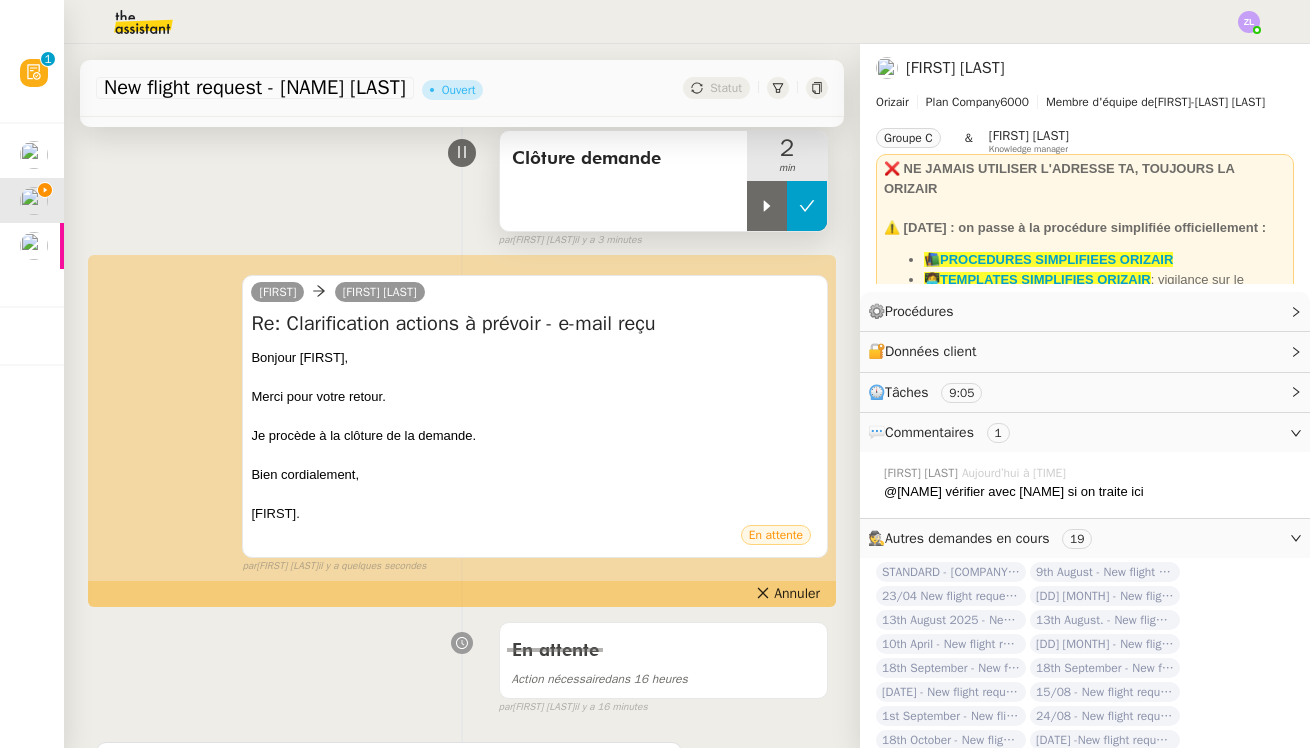 click 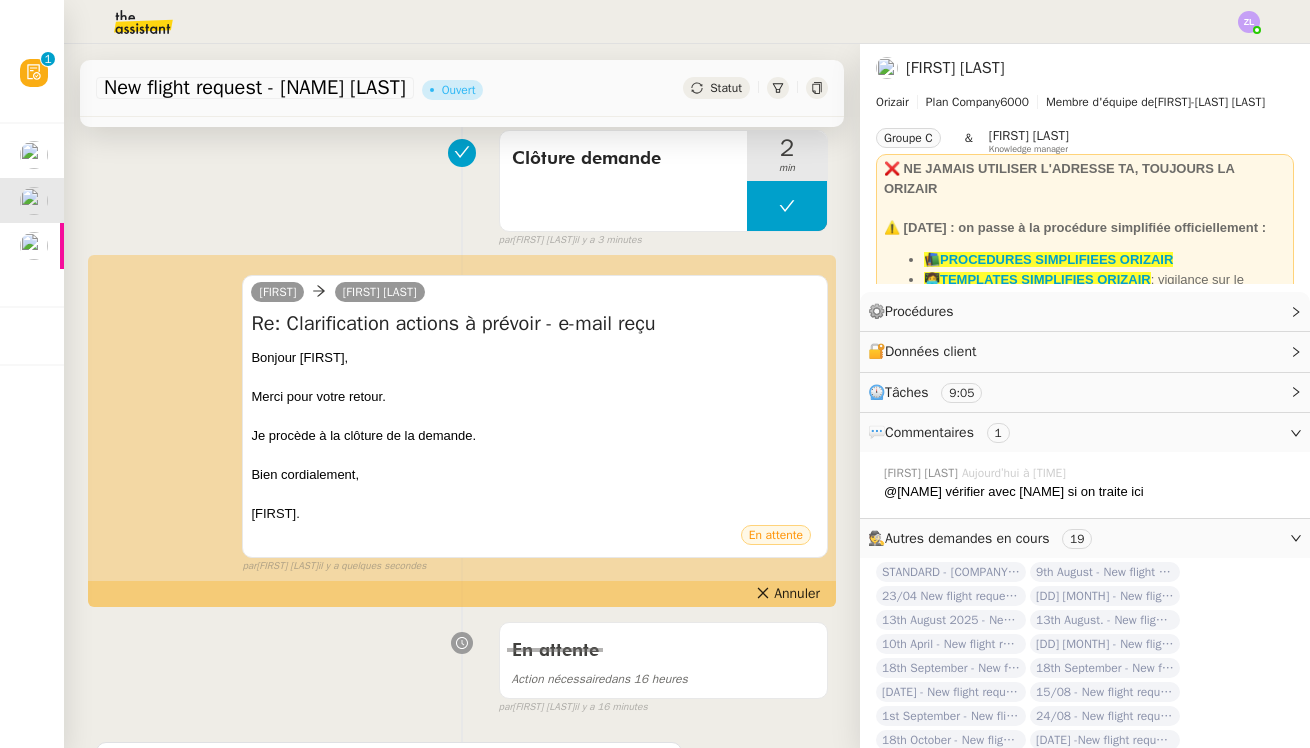 click on "Statut" 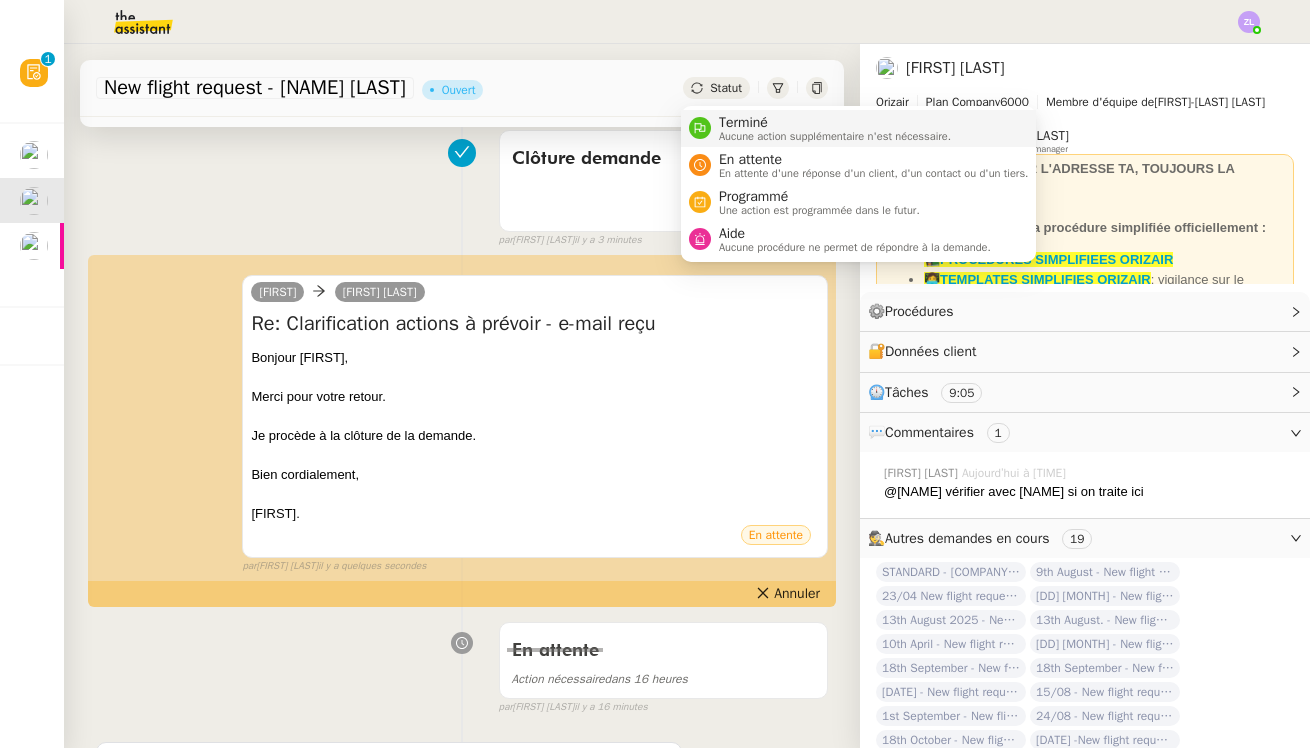 click on "Aucune action supplémentaire n'est nécessaire." at bounding box center [835, 136] 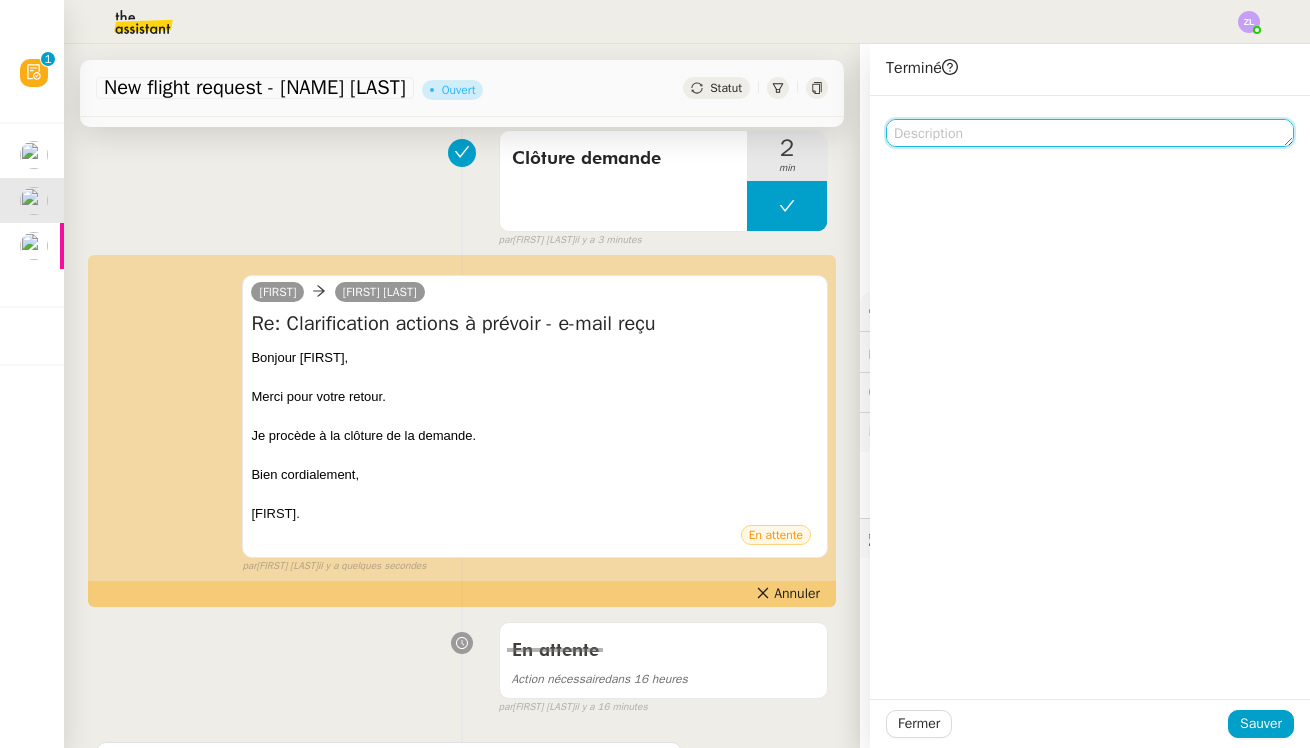 click 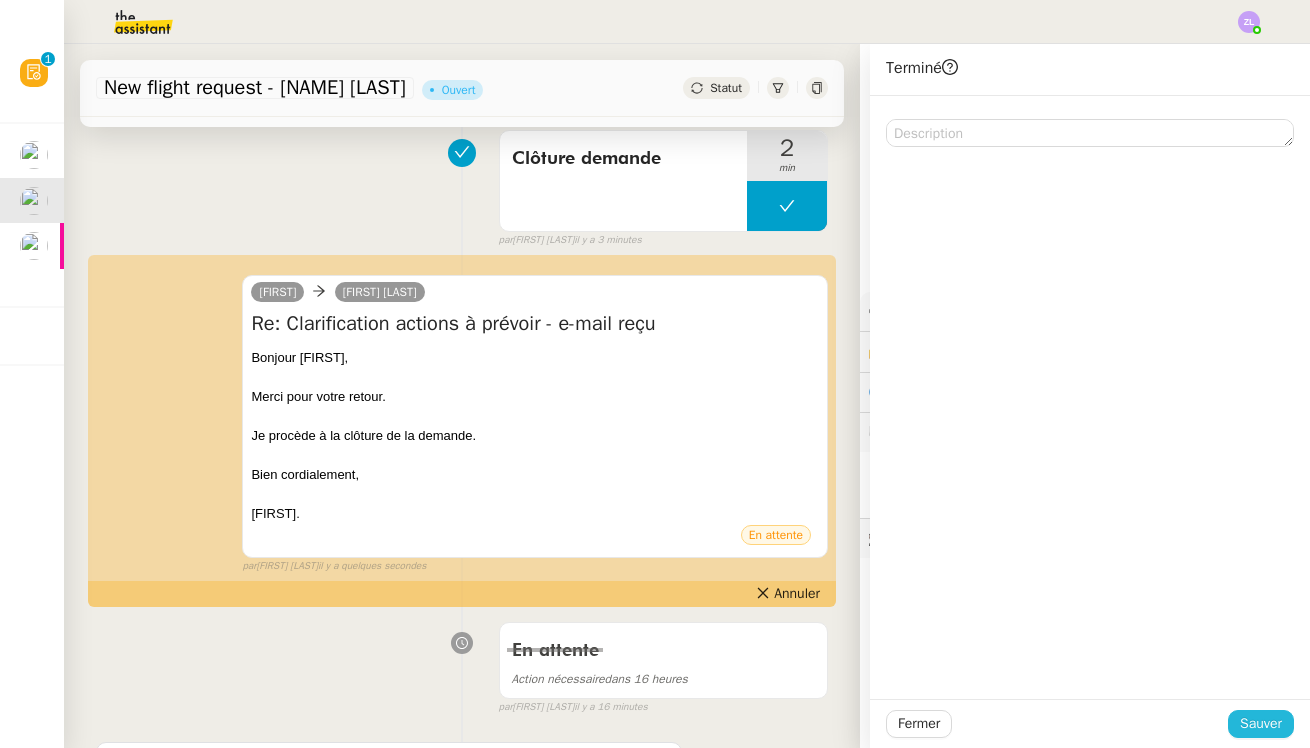 click on "Sauver" 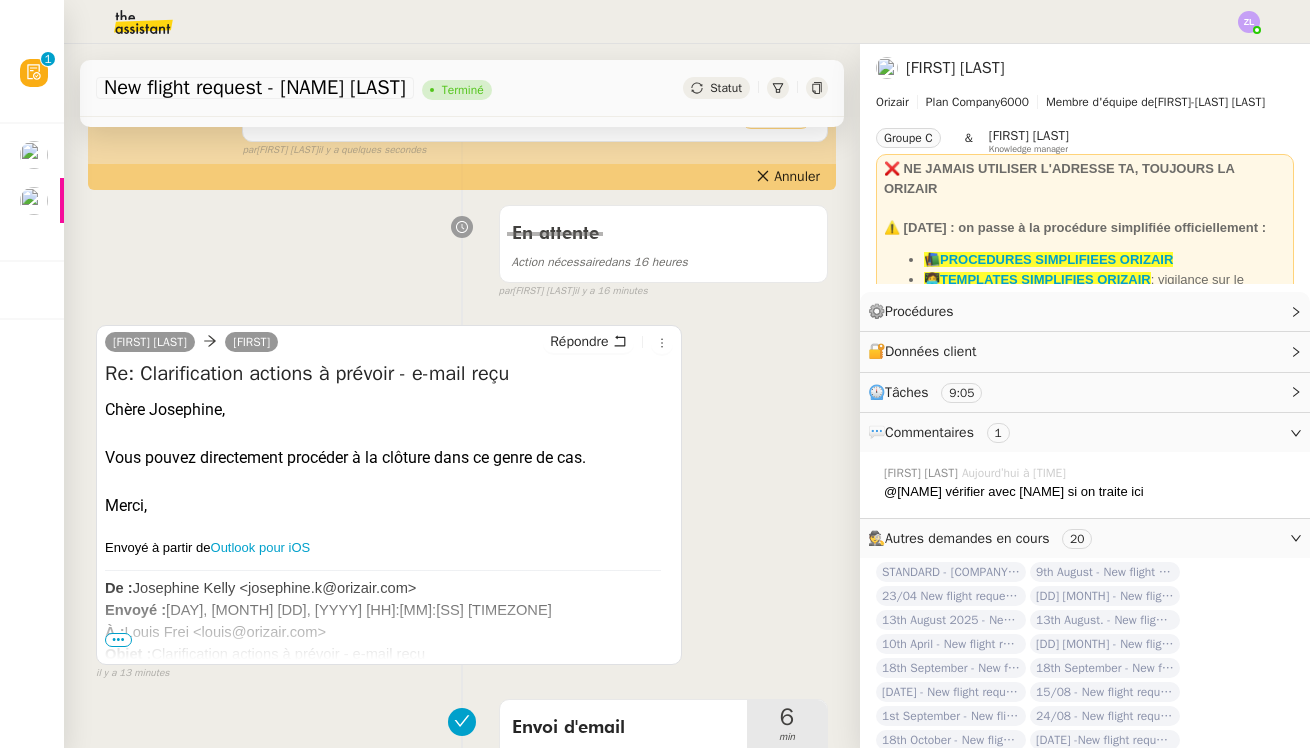 scroll, scrollTop: 827, scrollLeft: 0, axis: vertical 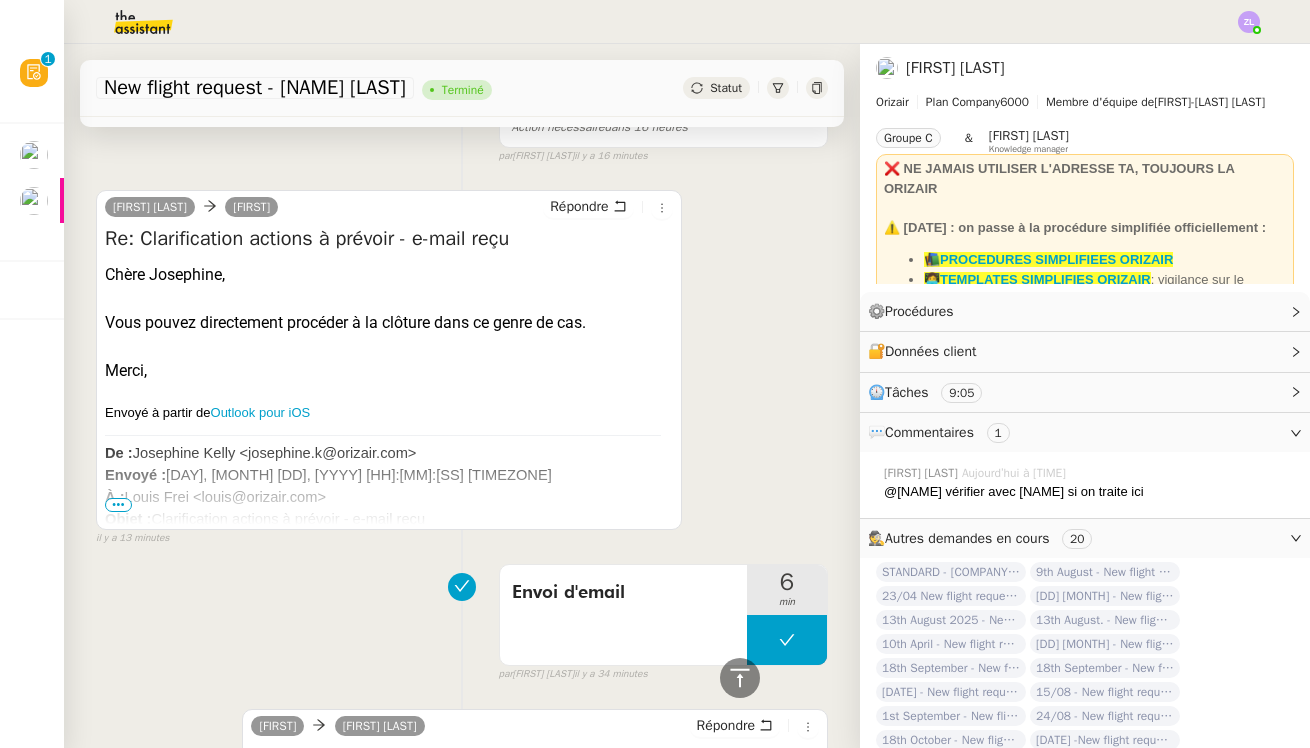 click on "•••" at bounding box center (118, 505) 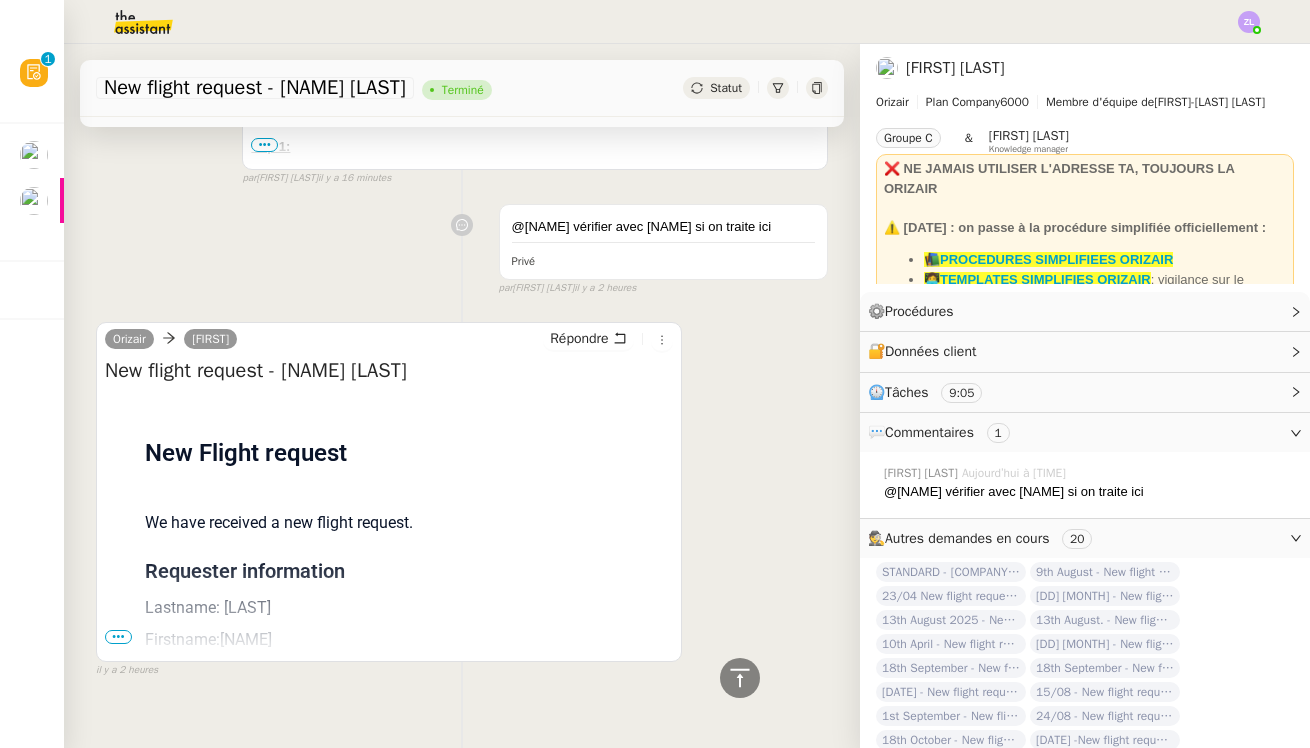 click on "•••" at bounding box center (118, 637) 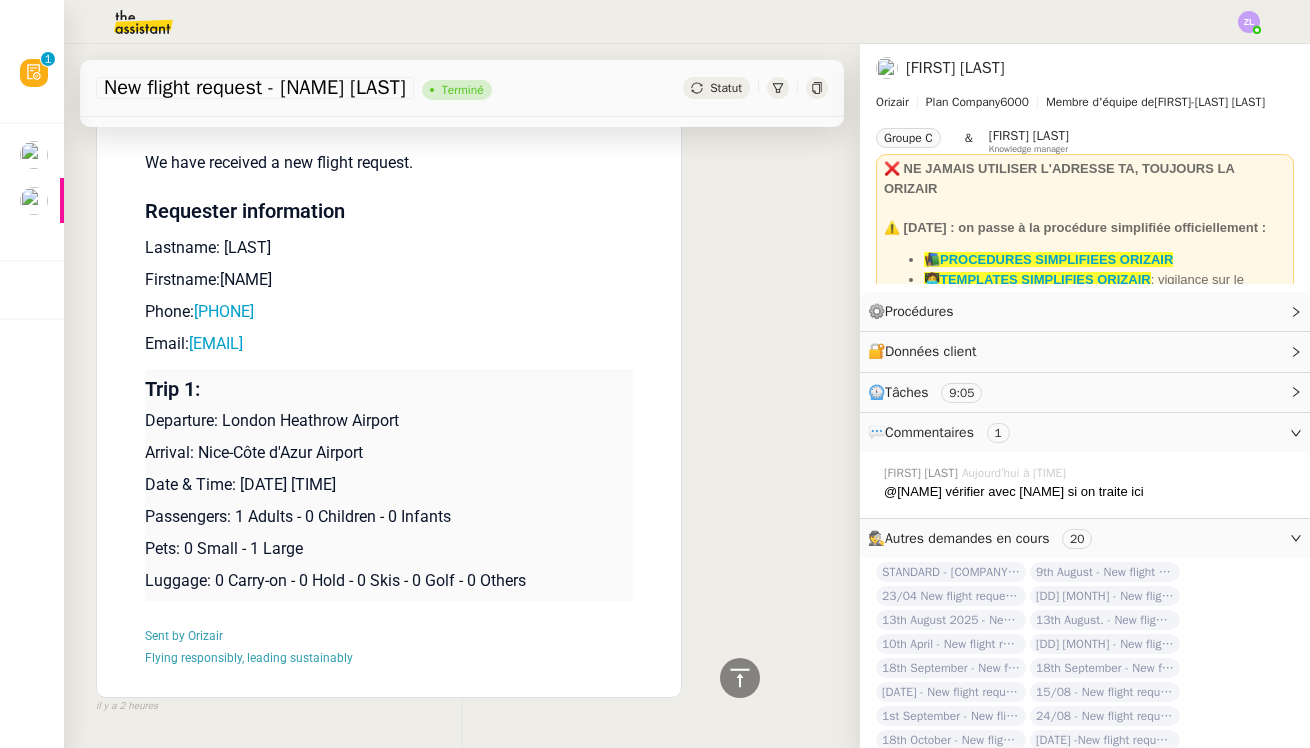 scroll, scrollTop: 2727, scrollLeft: 0, axis: vertical 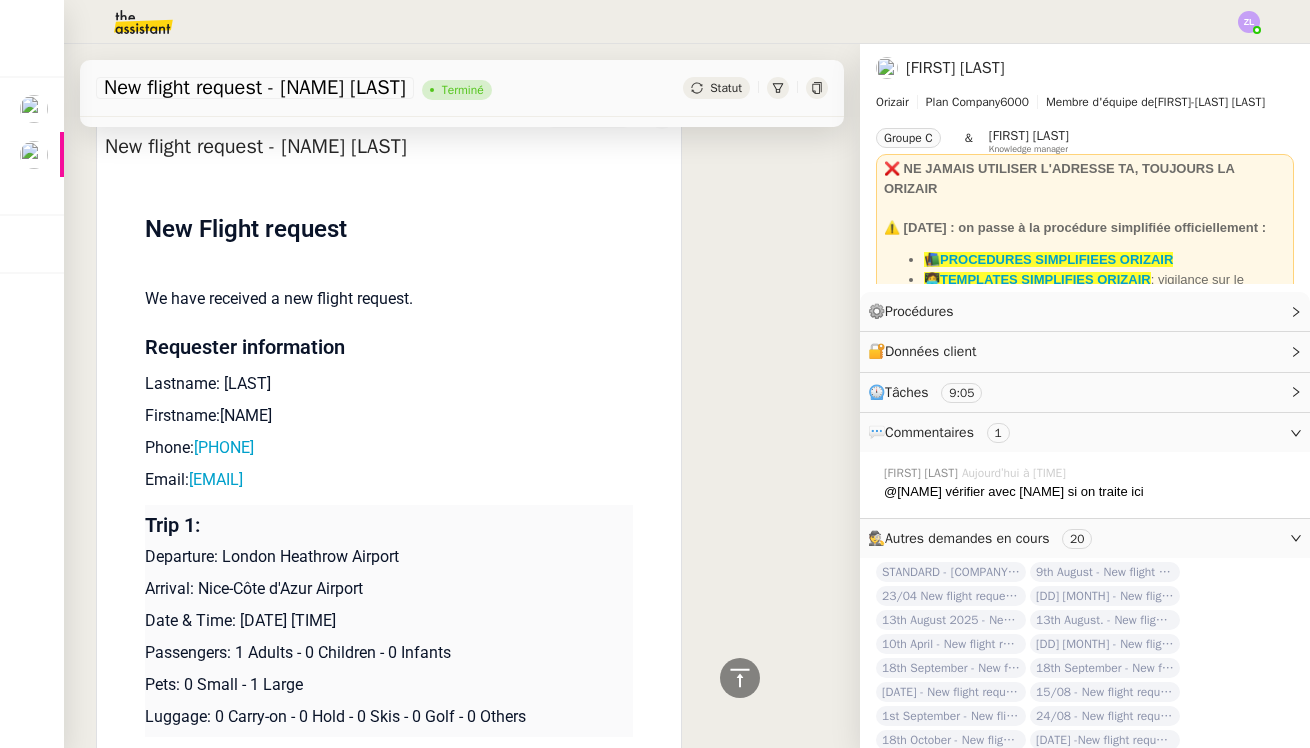 drag, startPoint x: 348, startPoint y: 366, endPoint x: 384, endPoint y: 303, distance: 72.56032 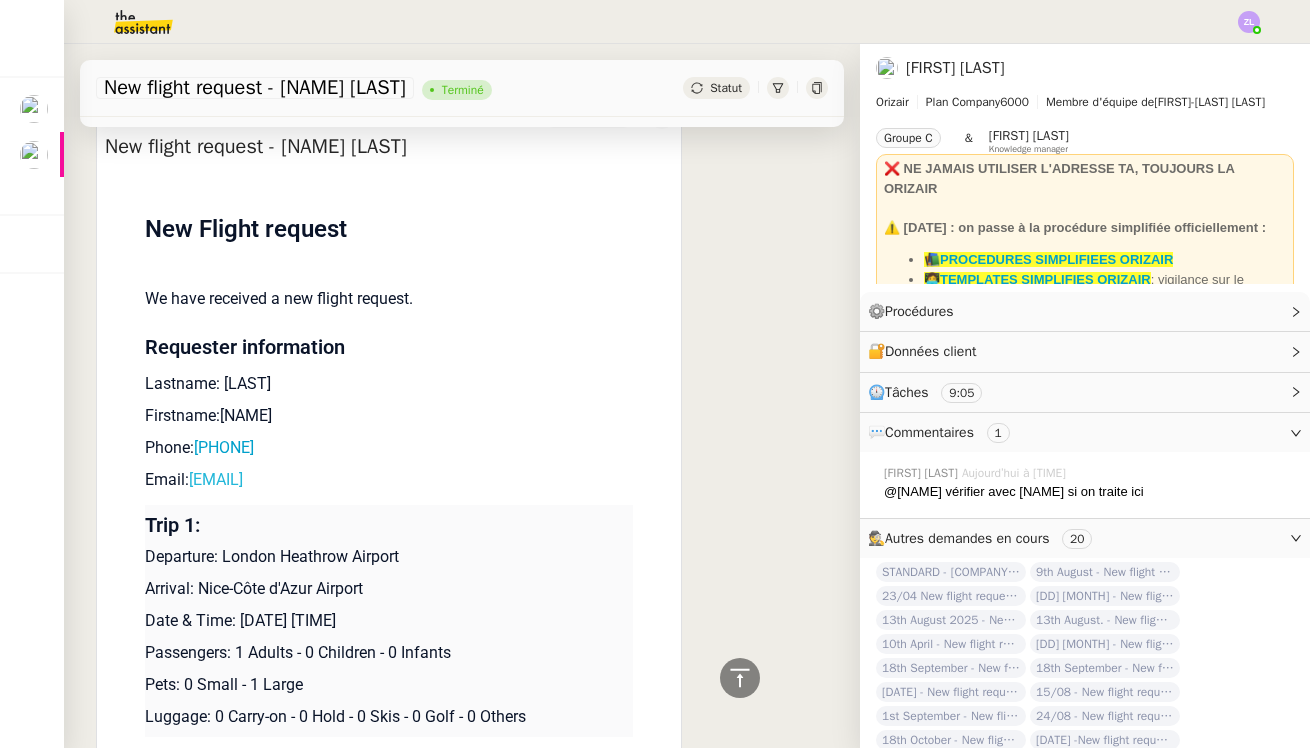 drag, startPoint x: 320, startPoint y: 455, endPoint x: 194, endPoint y: 456, distance: 126.00397 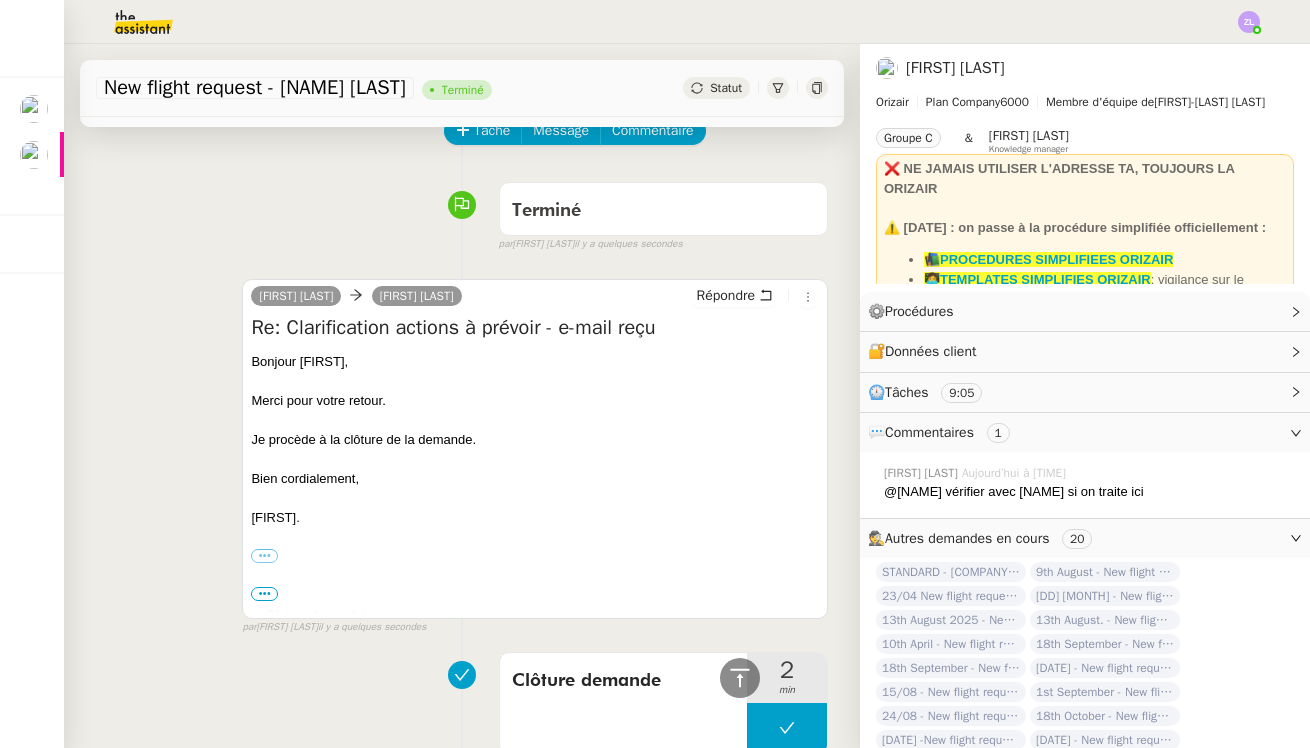 scroll, scrollTop: 538, scrollLeft: 0, axis: vertical 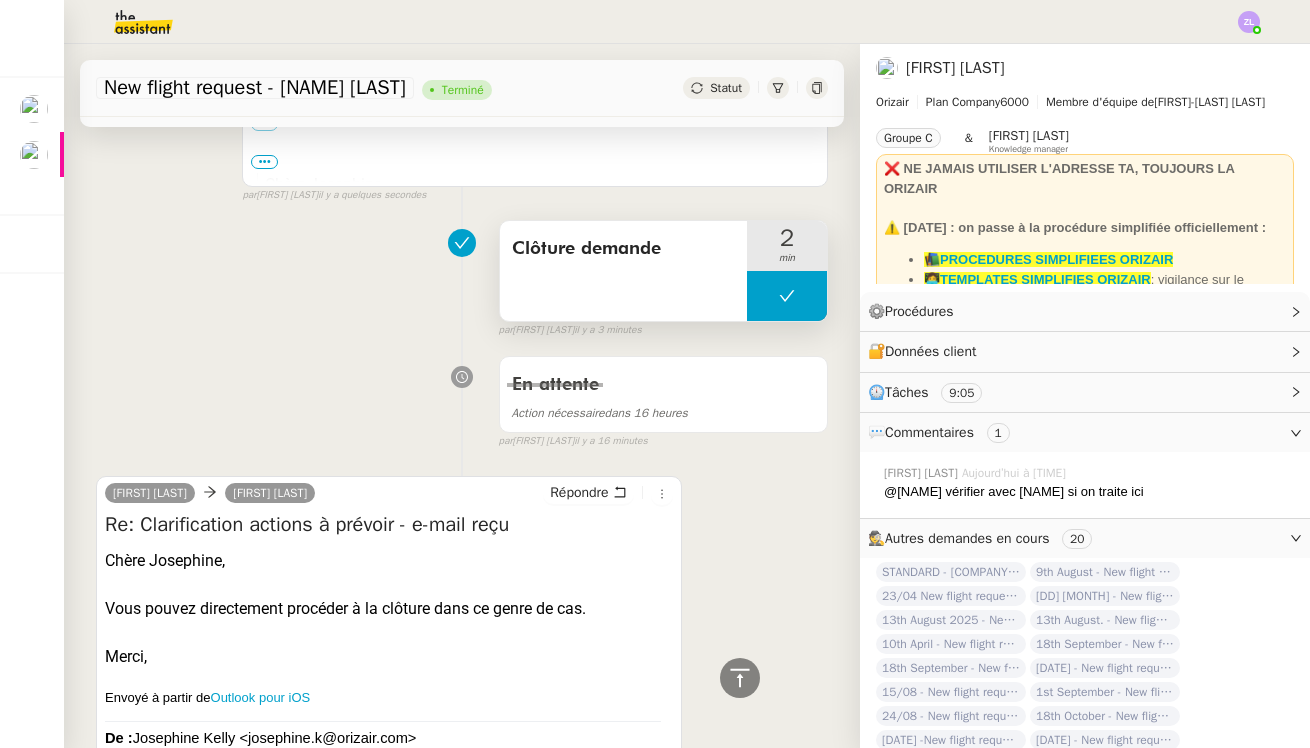 click at bounding box center (787, 296) 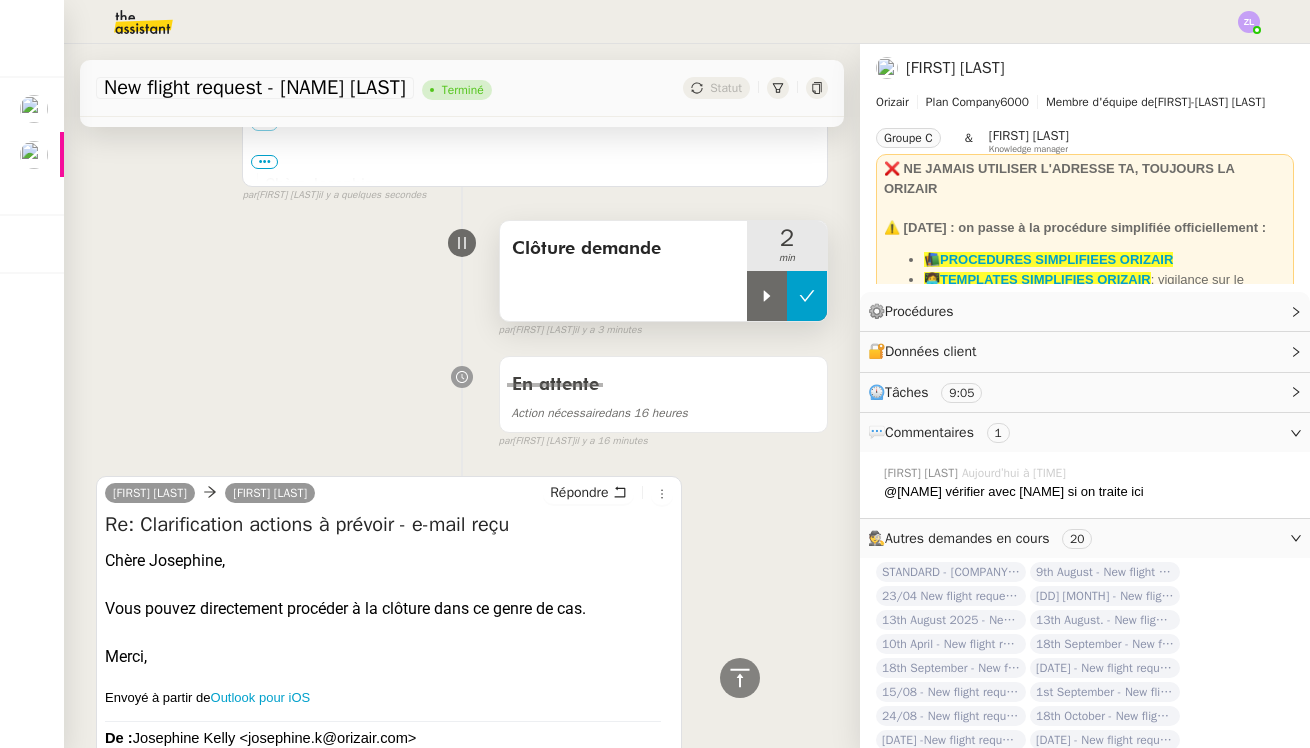 click at bounding box center (767, 296) 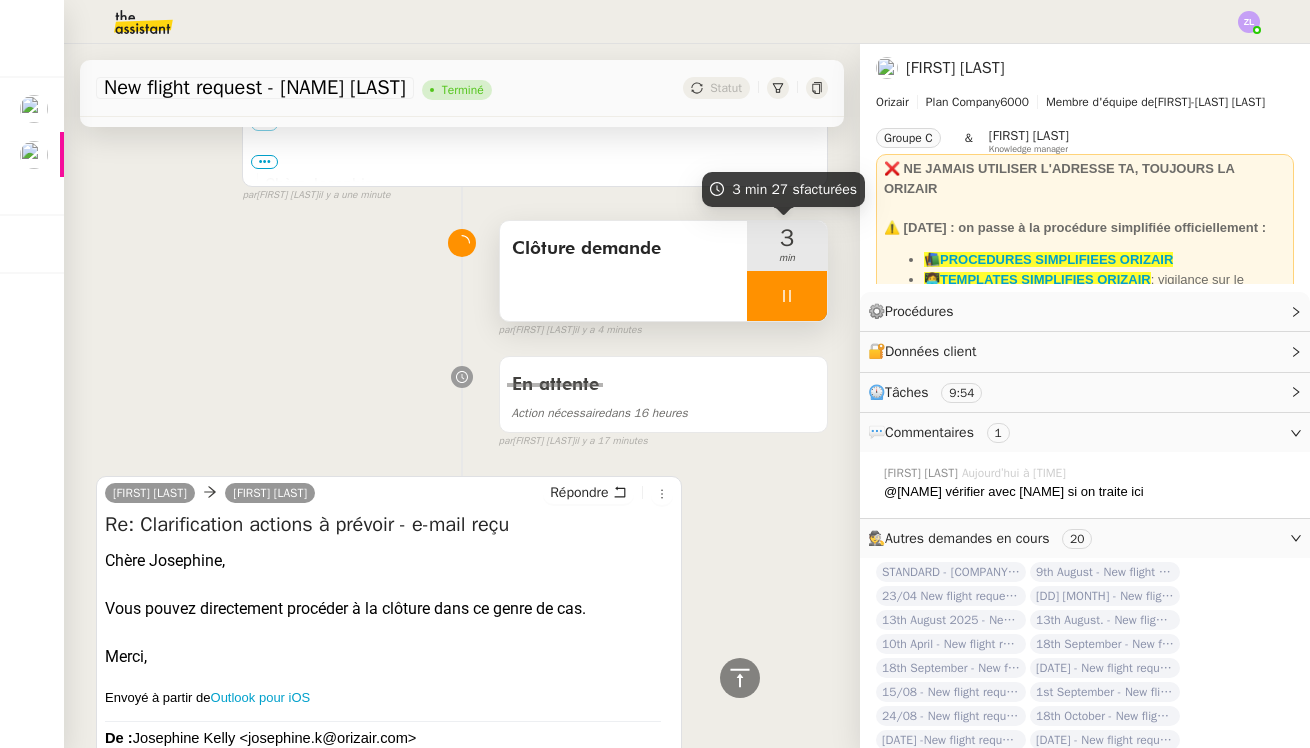 click at bounding box center (787, 296) 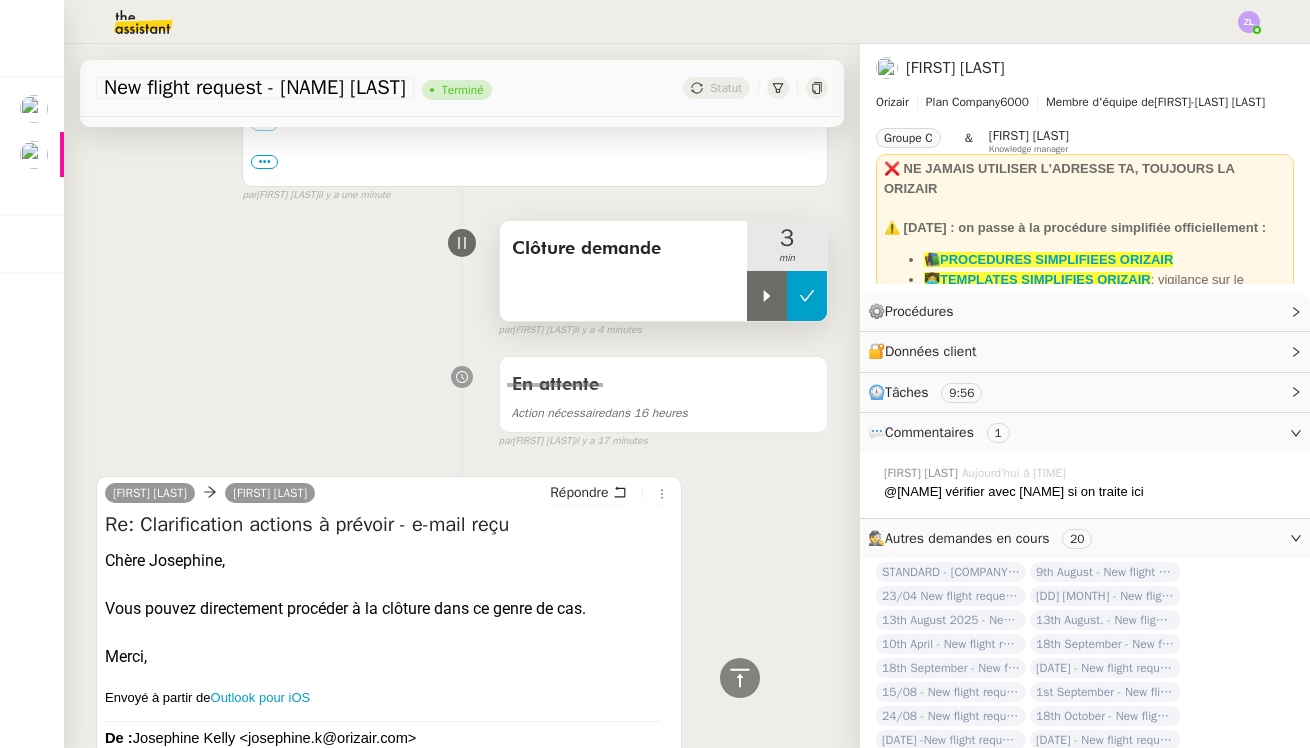 click at bounding box center [807, 296] 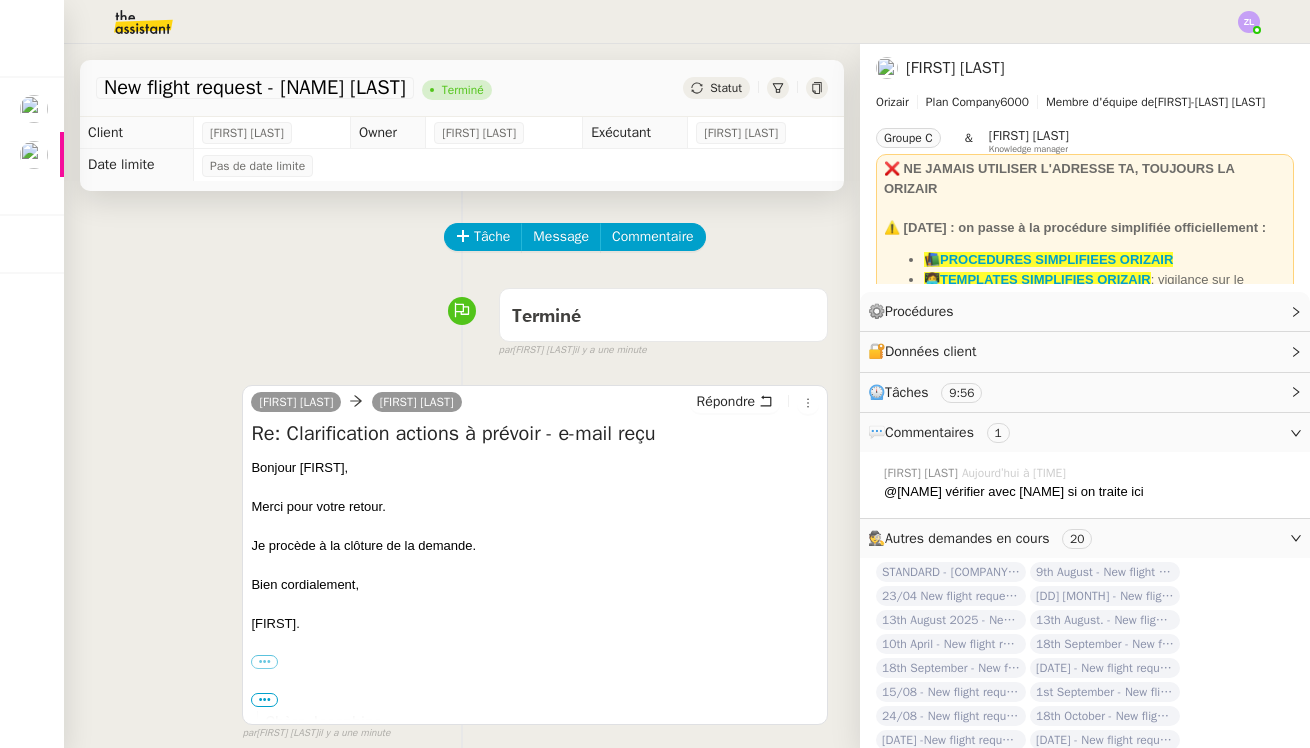 scroll, scrollTop: 0, scrollLeft: 0, axis: both 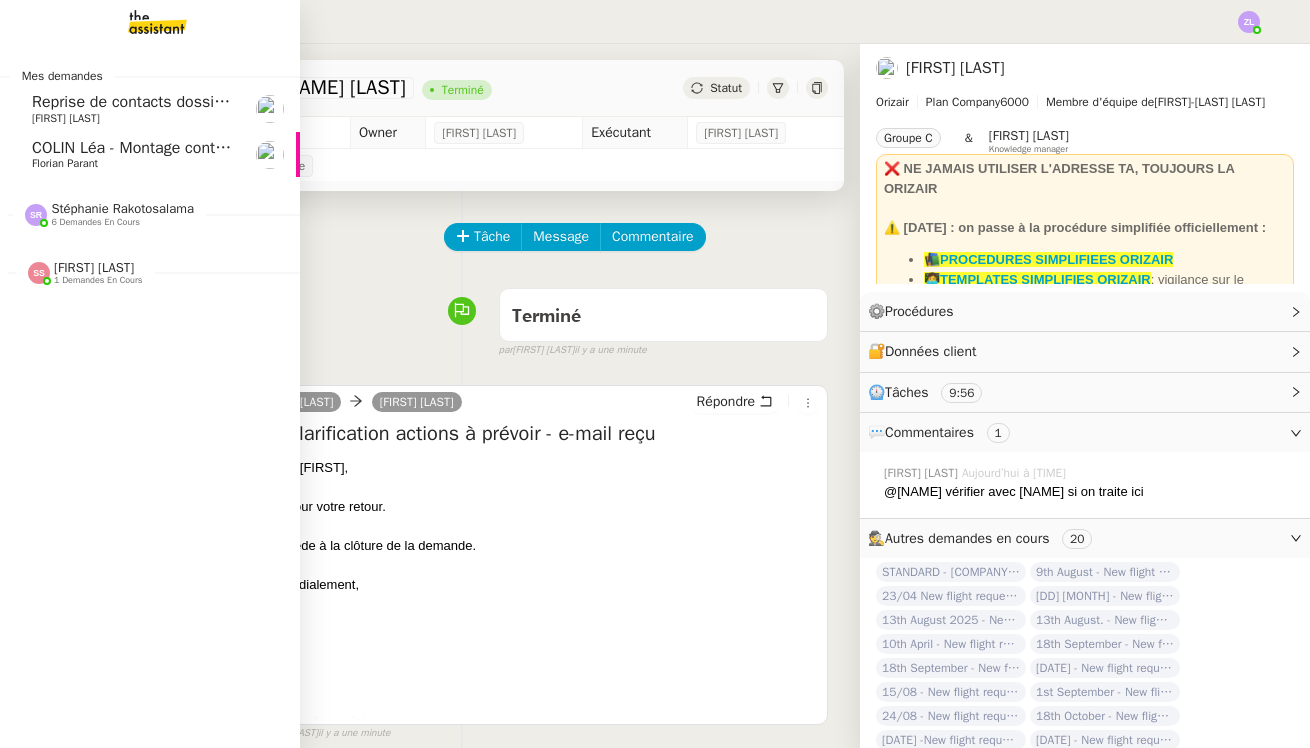 click on "COLIN Léa - Montage contrat - WIS Toulouse" 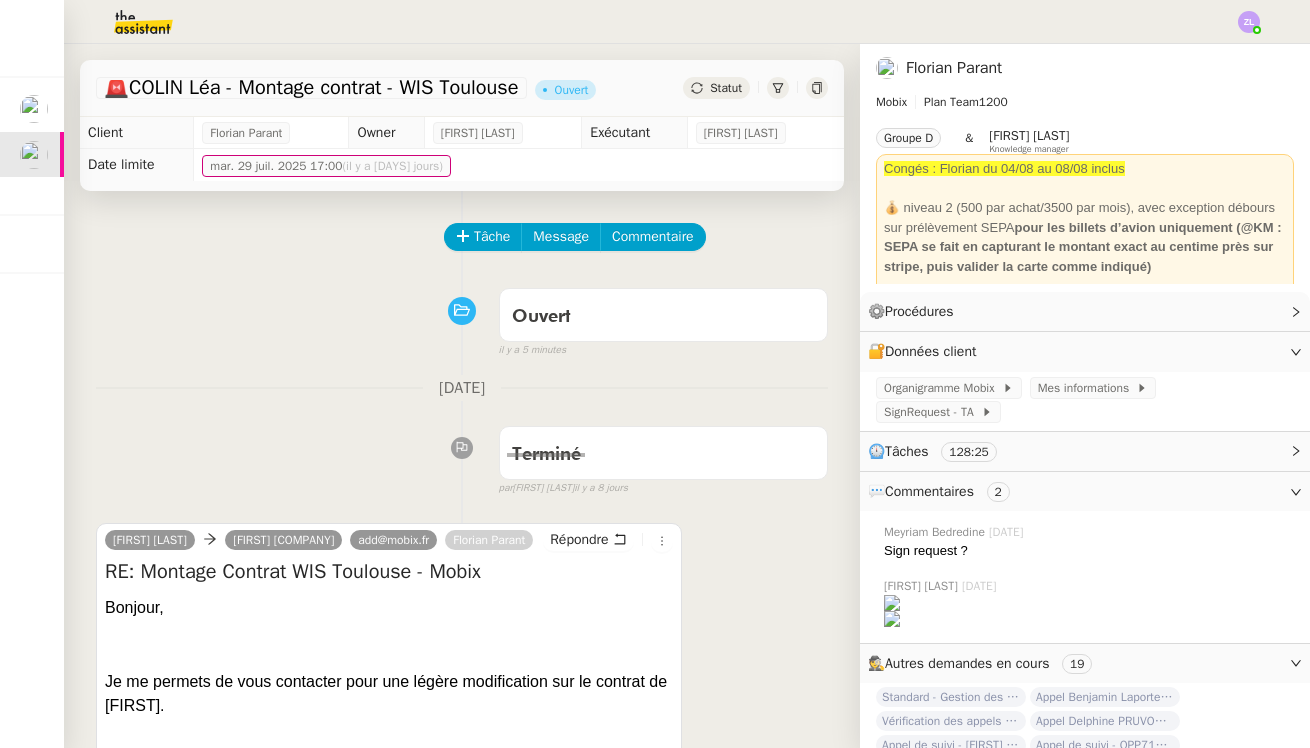 scroll, scrollTop: 326, scrollLeft: 0, axis: vertical 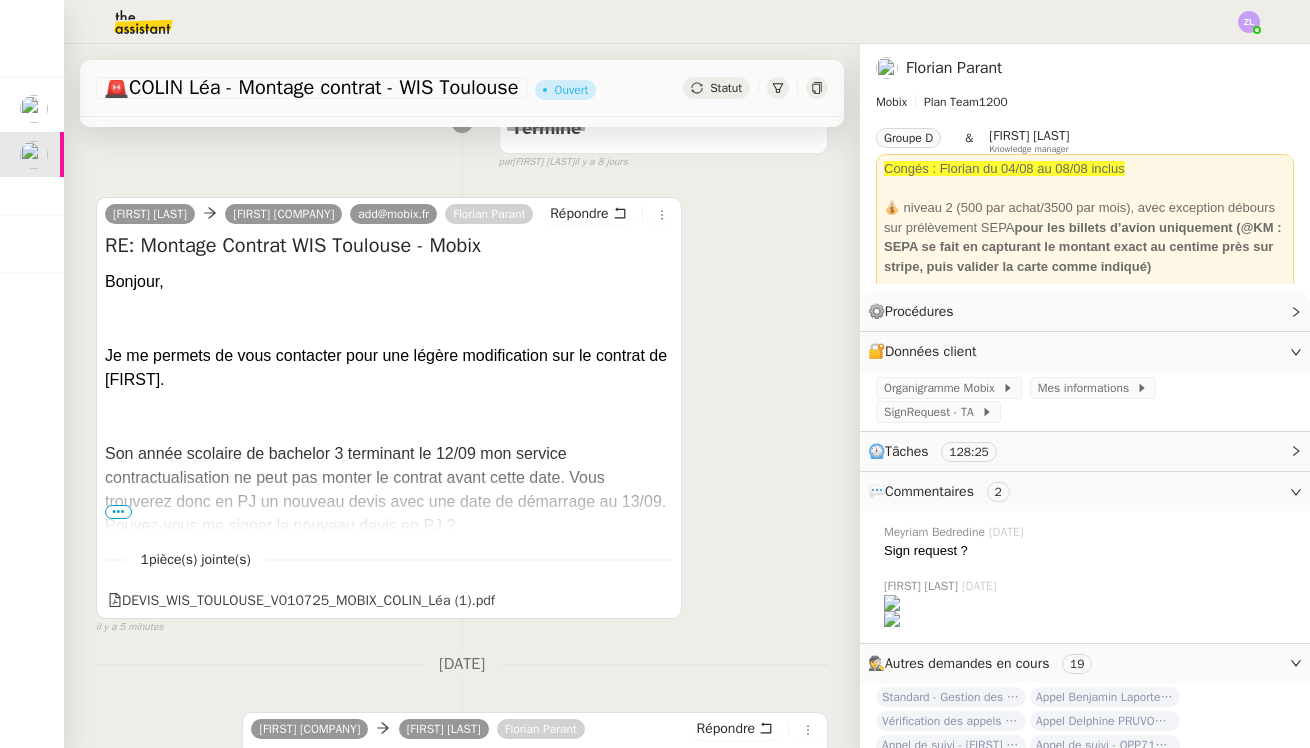 click on "•••" at bounding box center (118, 512) 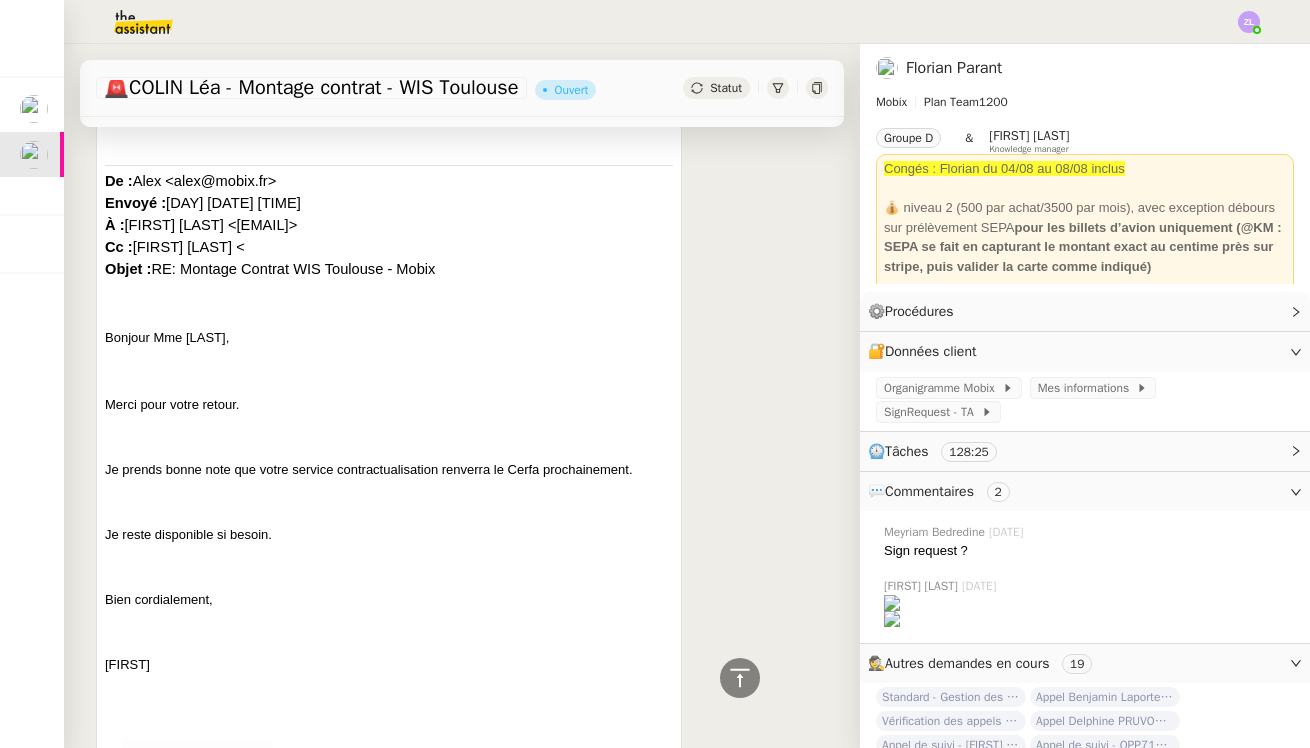 scroll, scrollTop: 1715, scrollLeft: 0, axis: vertical 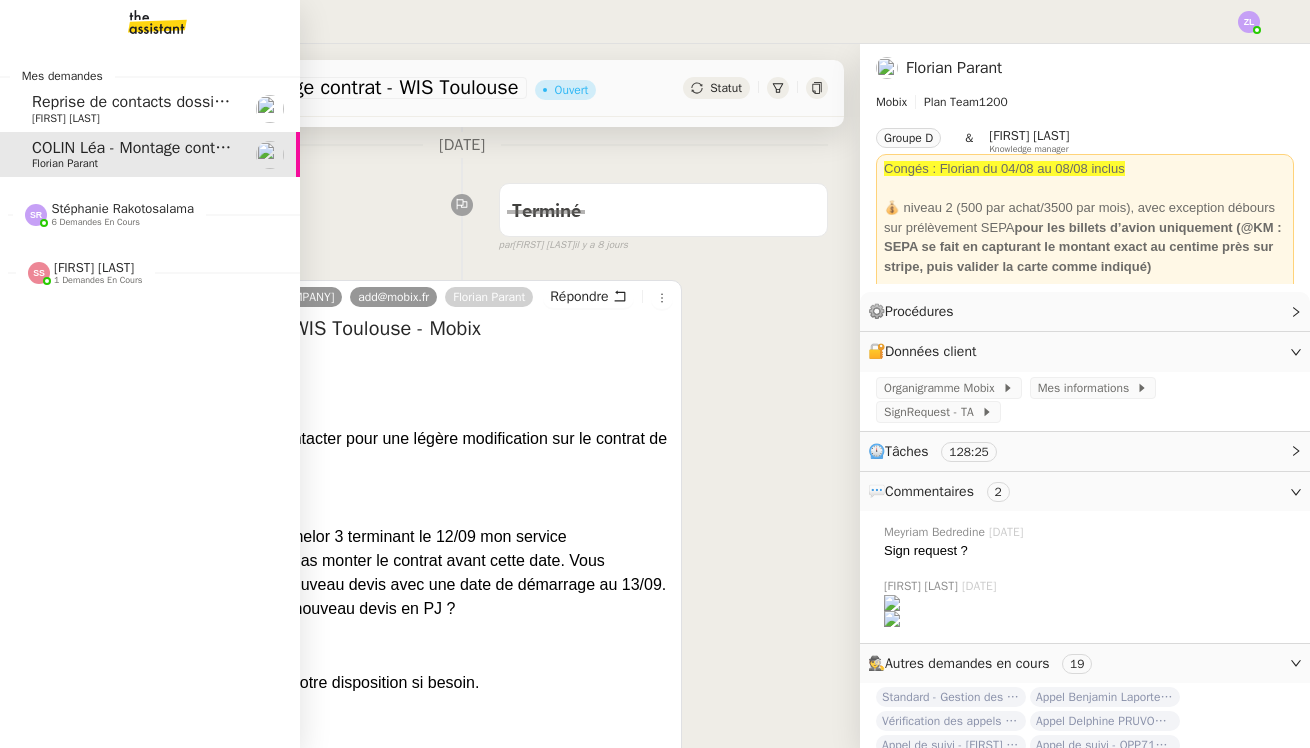 click on "Reprise de contacts dossiers non suivis - 29 juillet 2025    Franck MUFFAT-JEANDET" 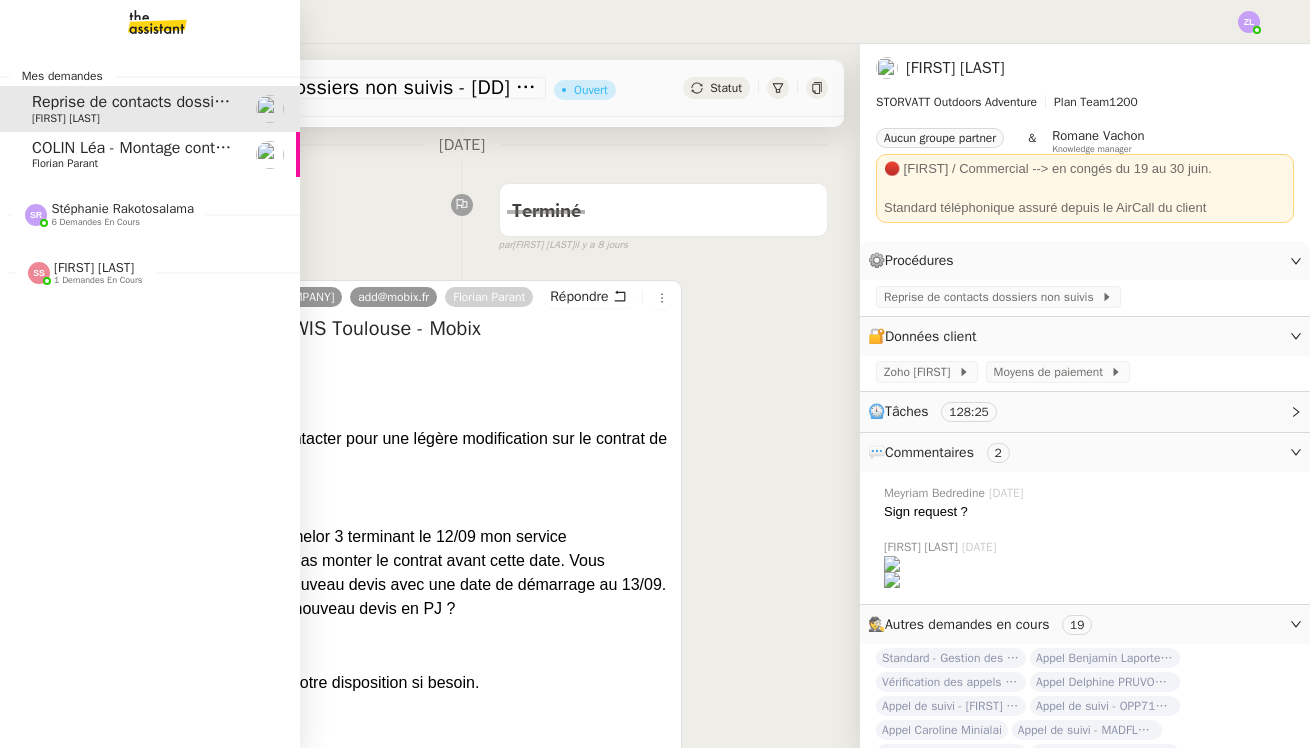 drag, startPoint x: 44, startPoint y: 111, endPoint x: 66, endPoint y: 162, distance: 55.542778 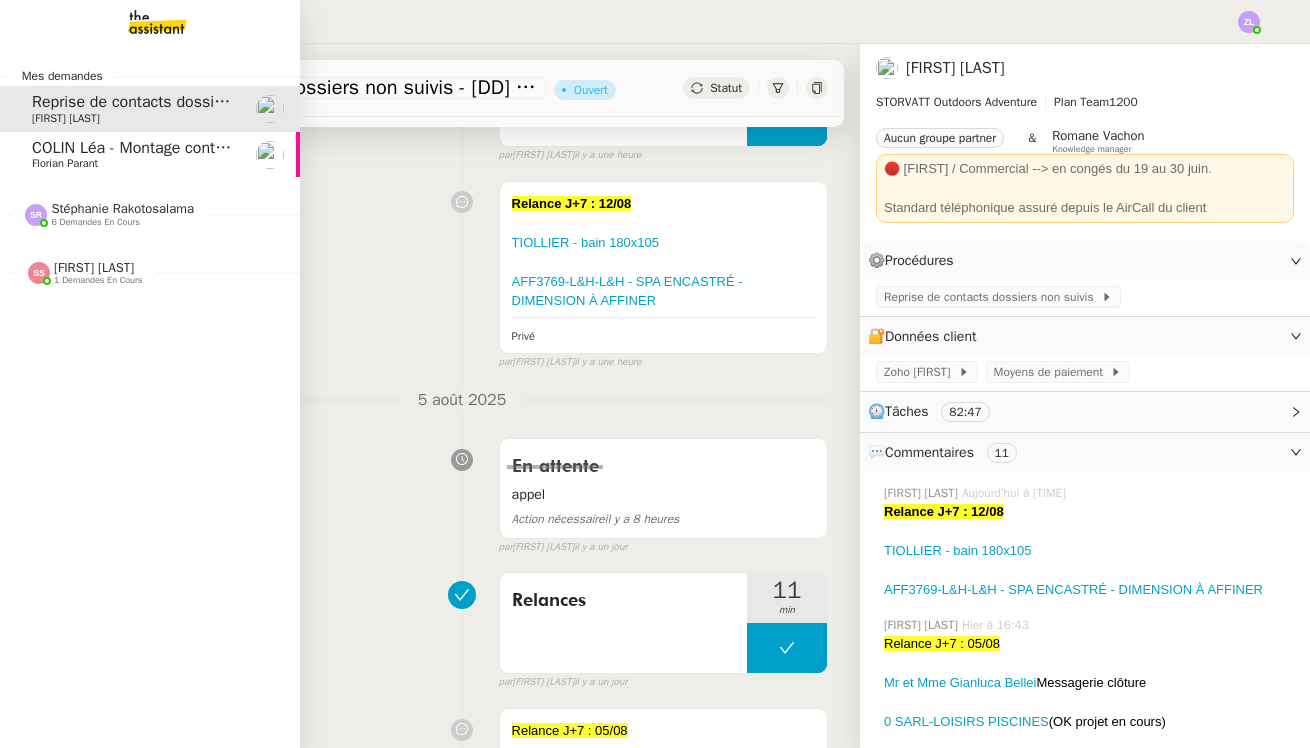 click on "[FIRSTNAME] [LASTNAME]" 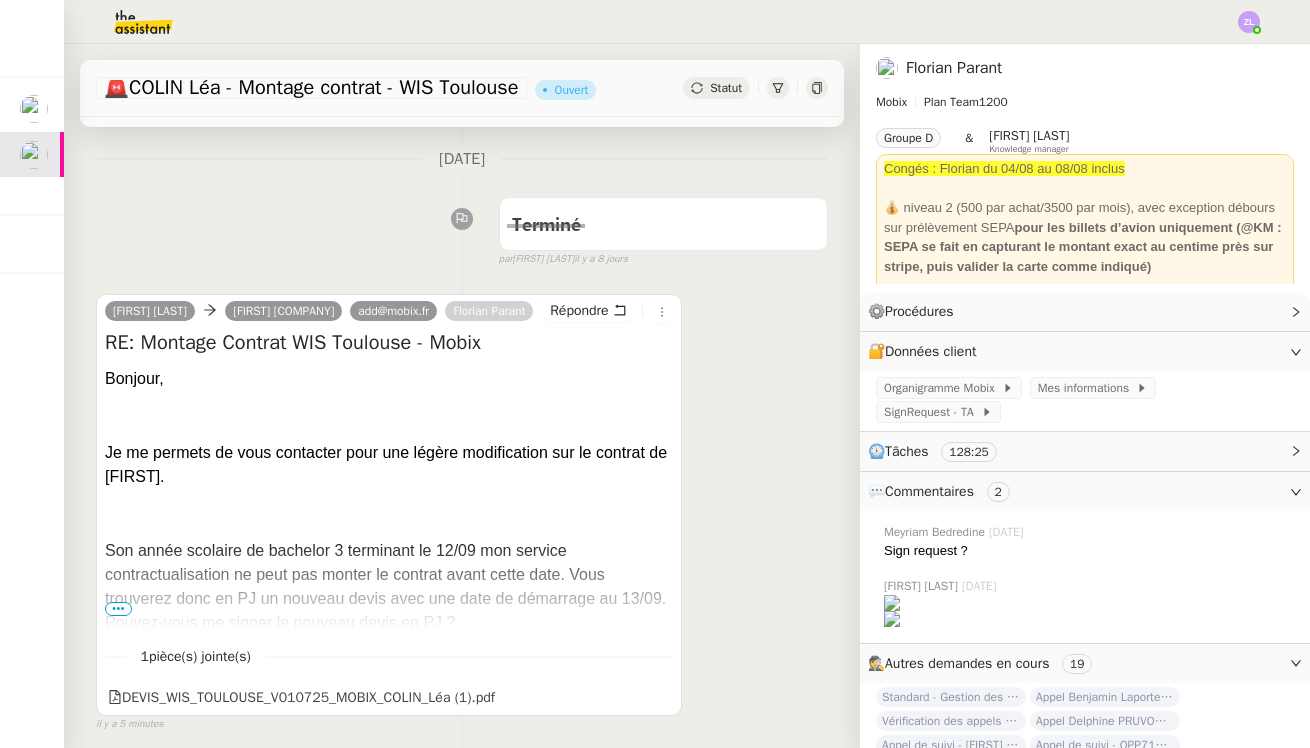 scroll, scrollTop: 217, scrollLeft: 0, axis: vertical 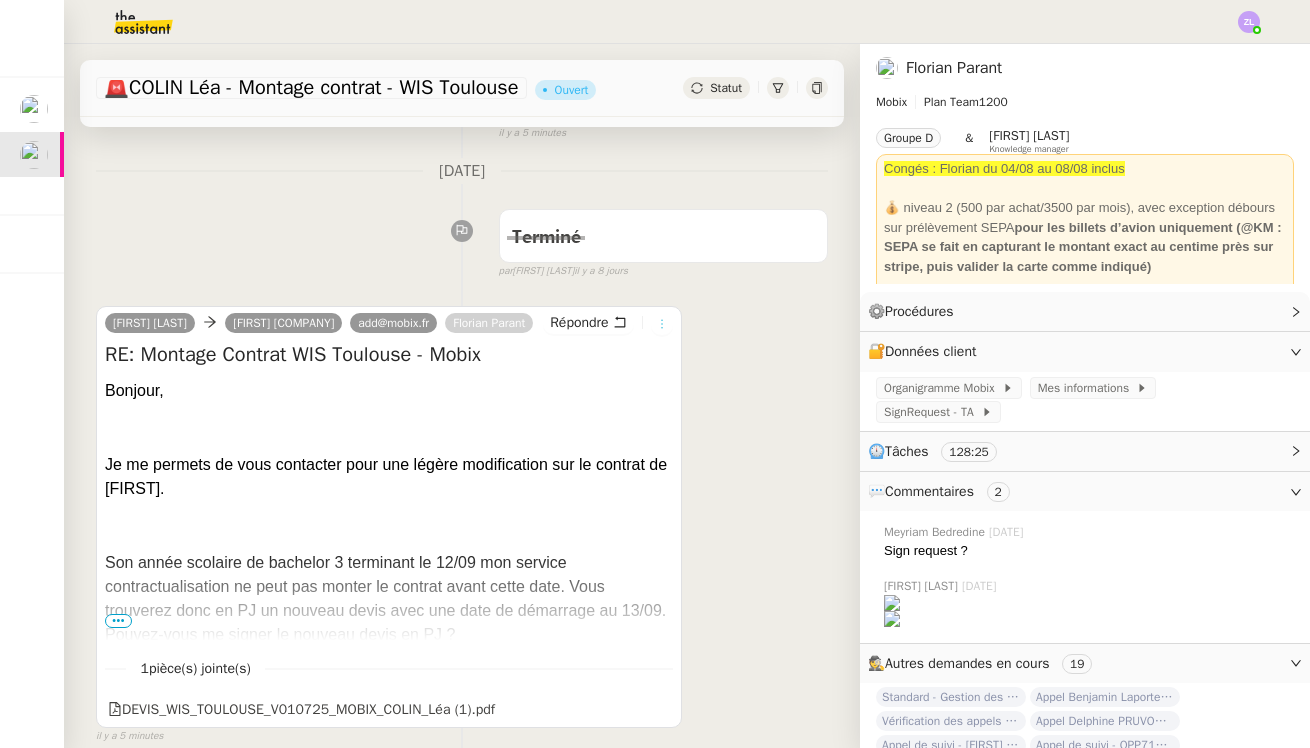 click 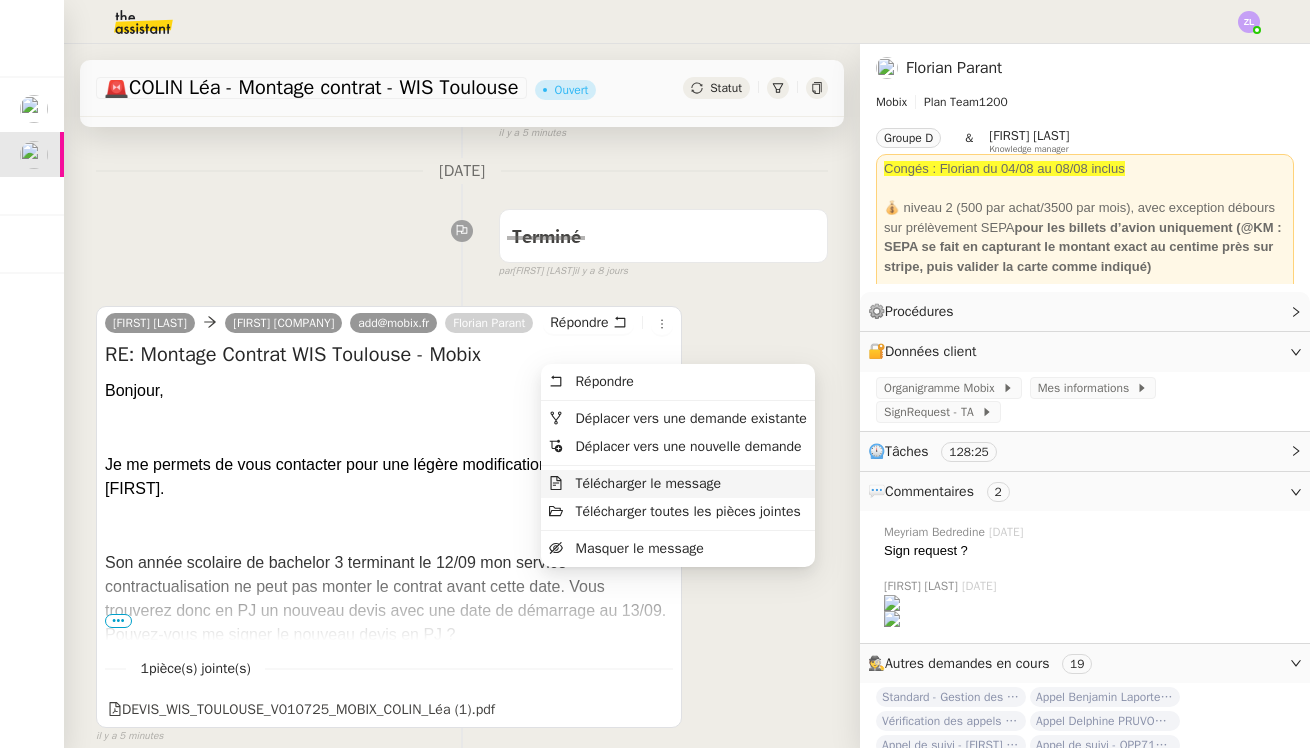 click on "Télécharger le message" at bounding box center (648, 483) 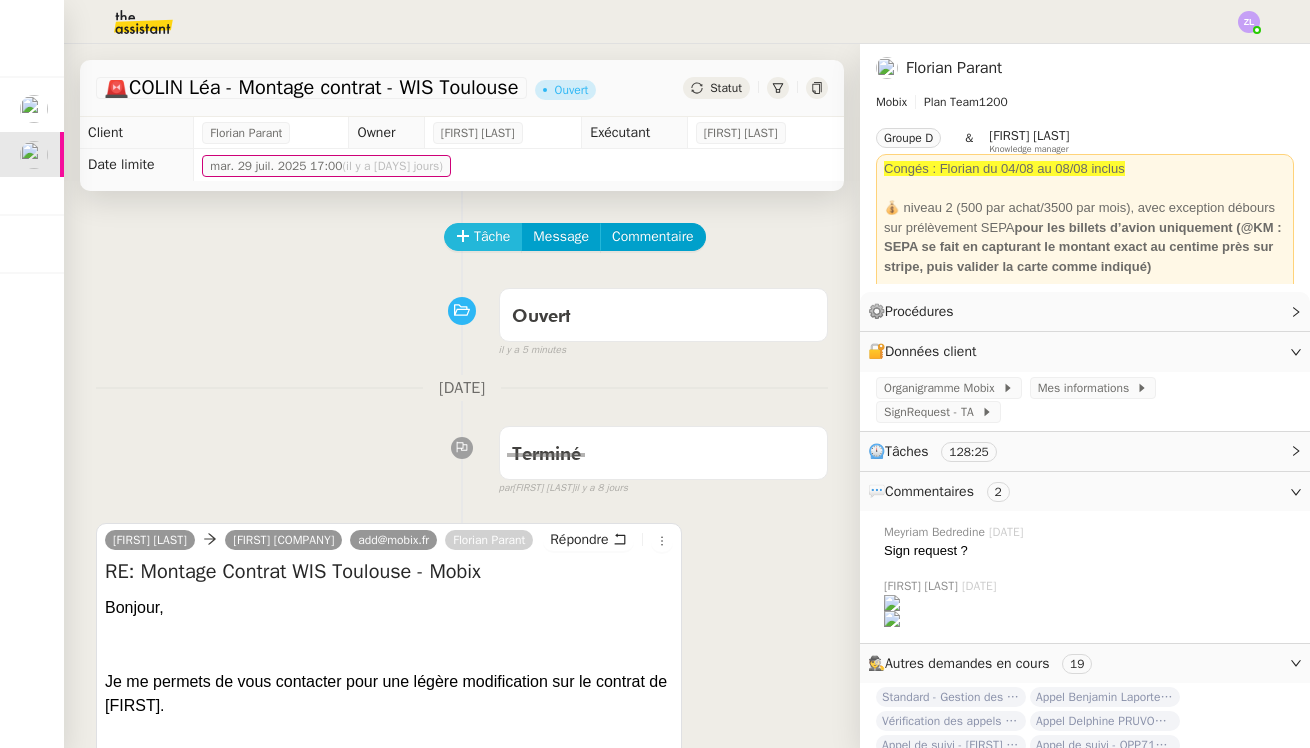 scroll, scrollTop: 0, scrollLeft: 0, axis: both 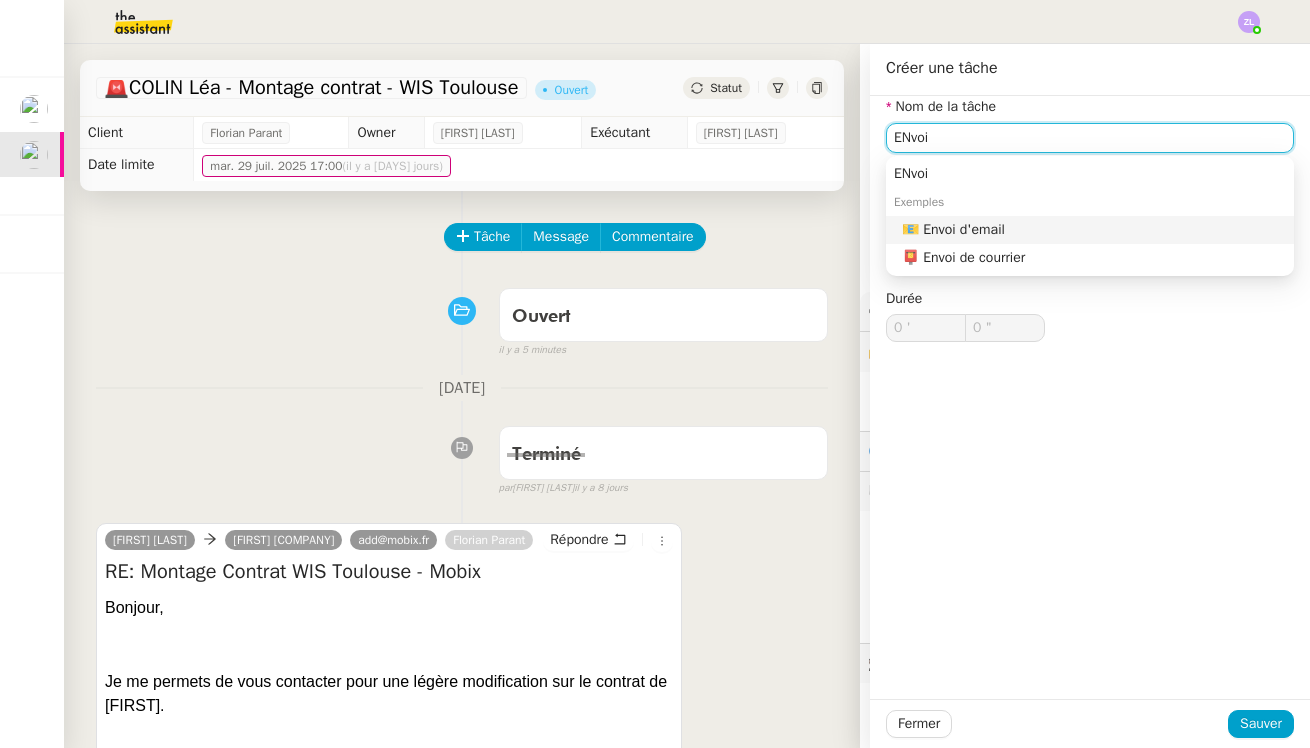 click on "📧 Envoi d'email" 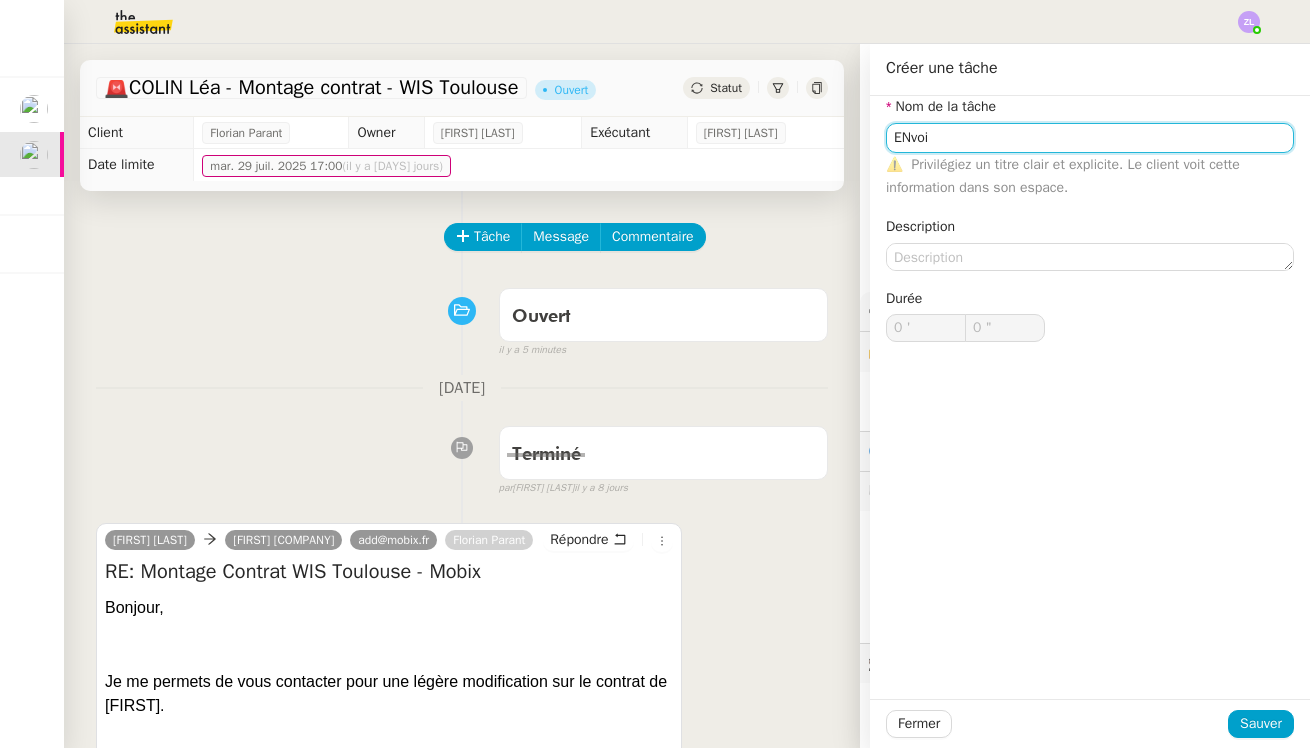 type on "Envoi d'email" 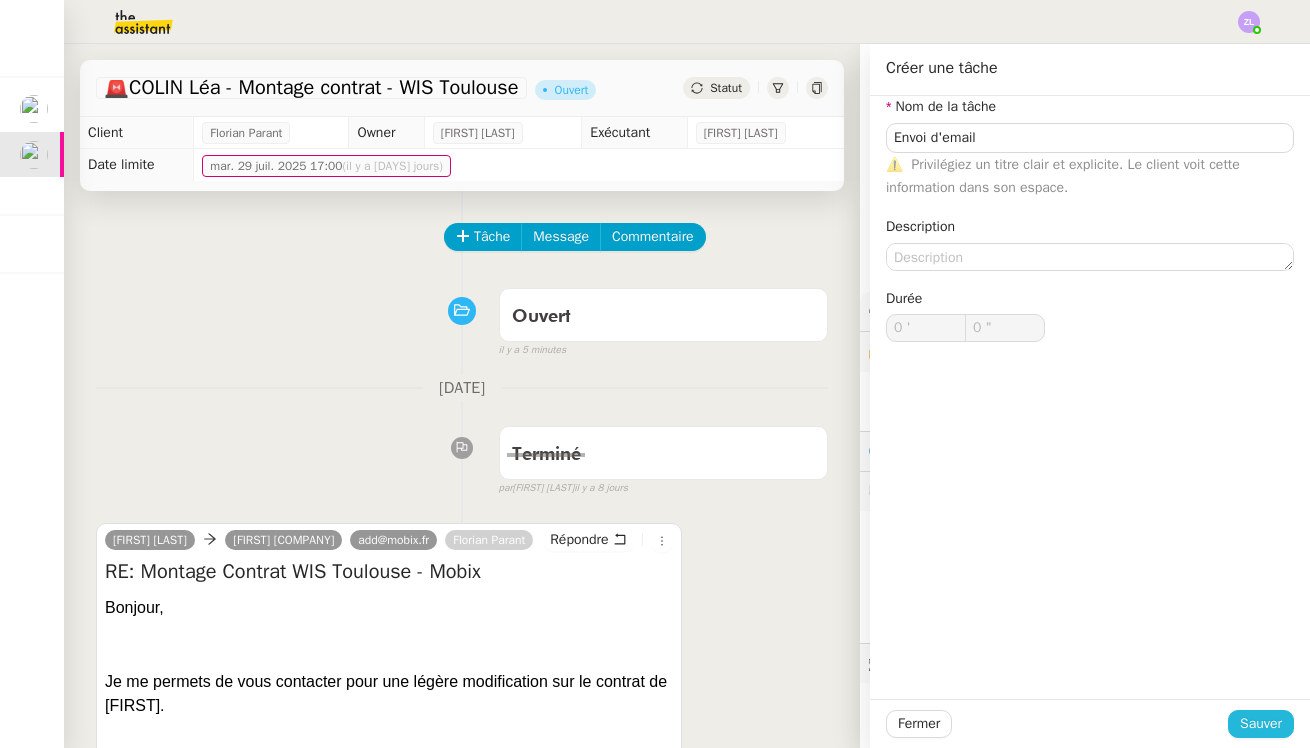 click on "Sauver" 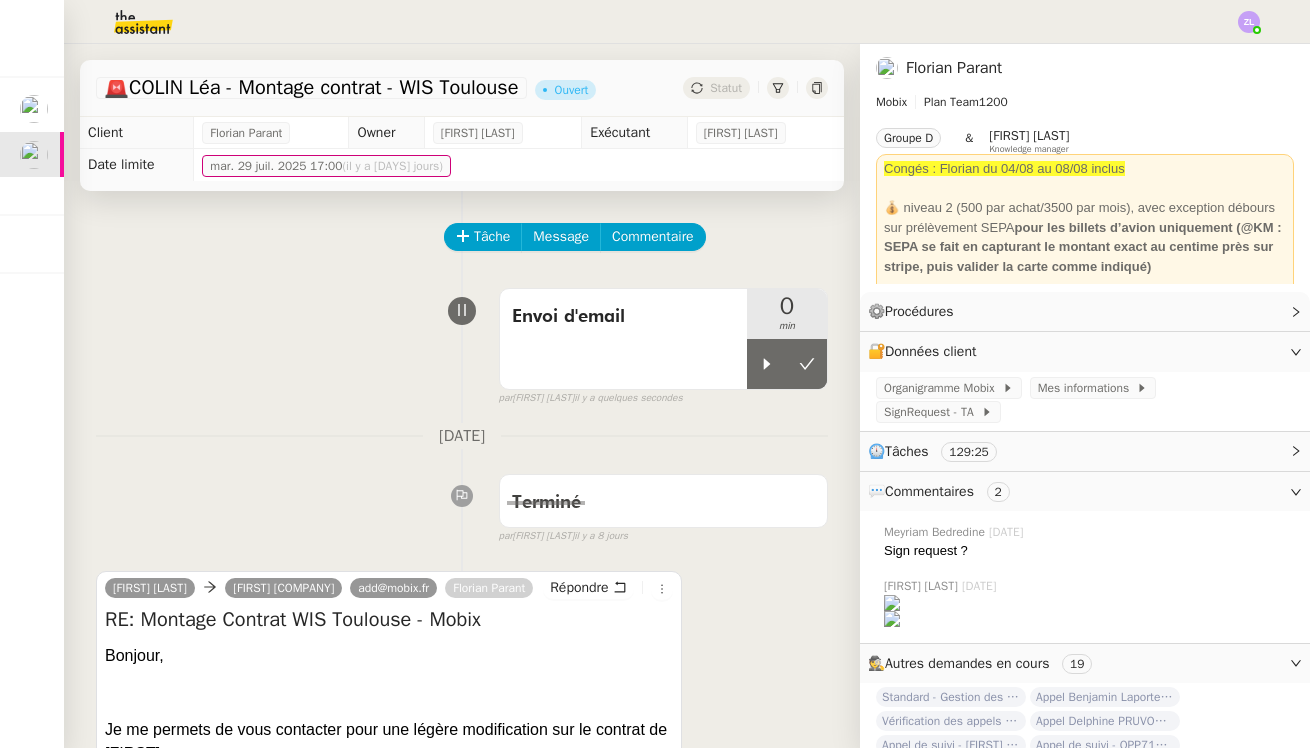 drag, startPoint x: 759, startPoint y: 365, endPoint x: 699, endPoint y: 403, distance: 71.021126 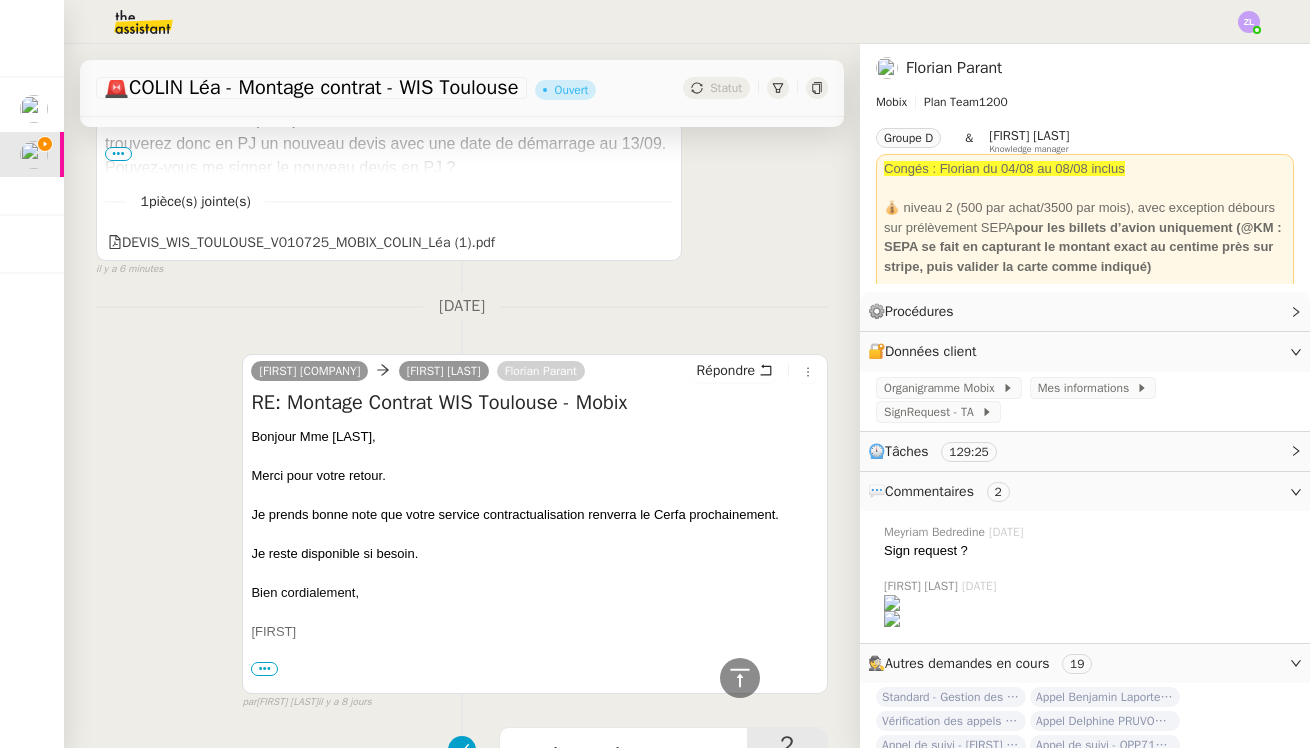 scroll, scrollTop: 0, scrollLeft: 0, axis: both 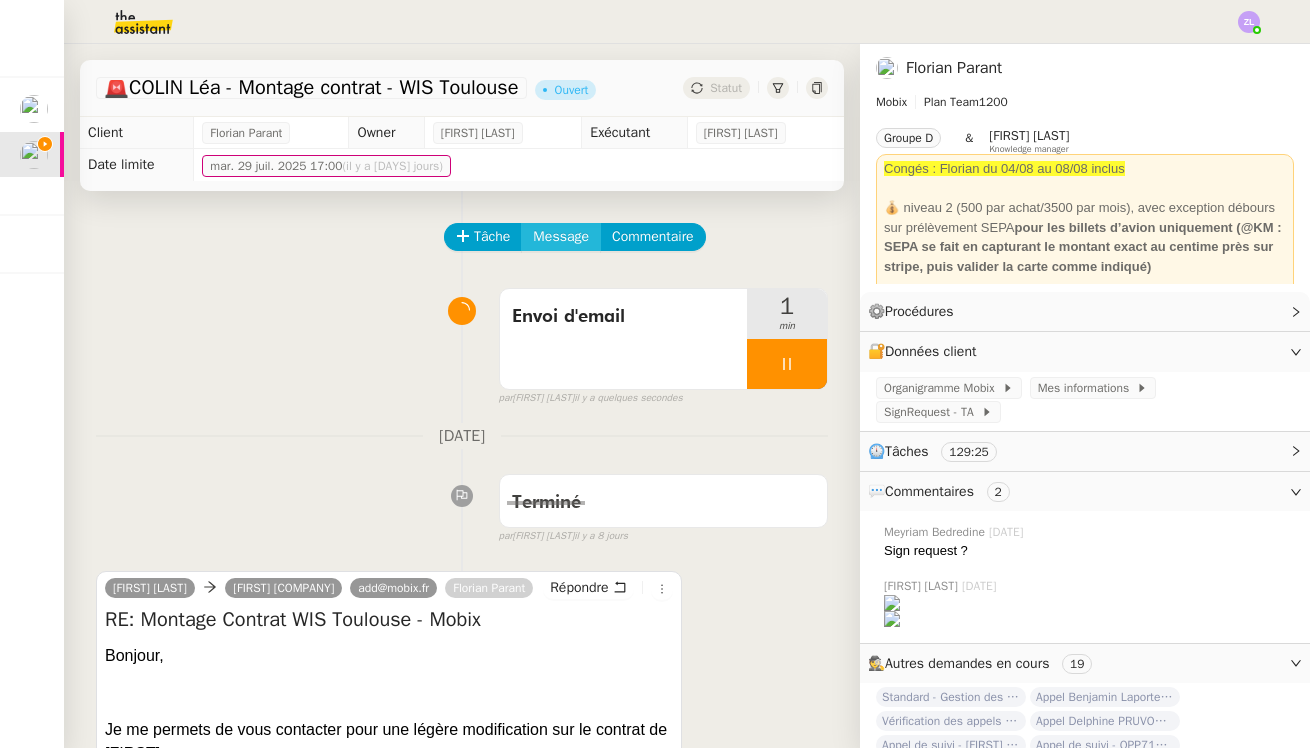 click on "Message" 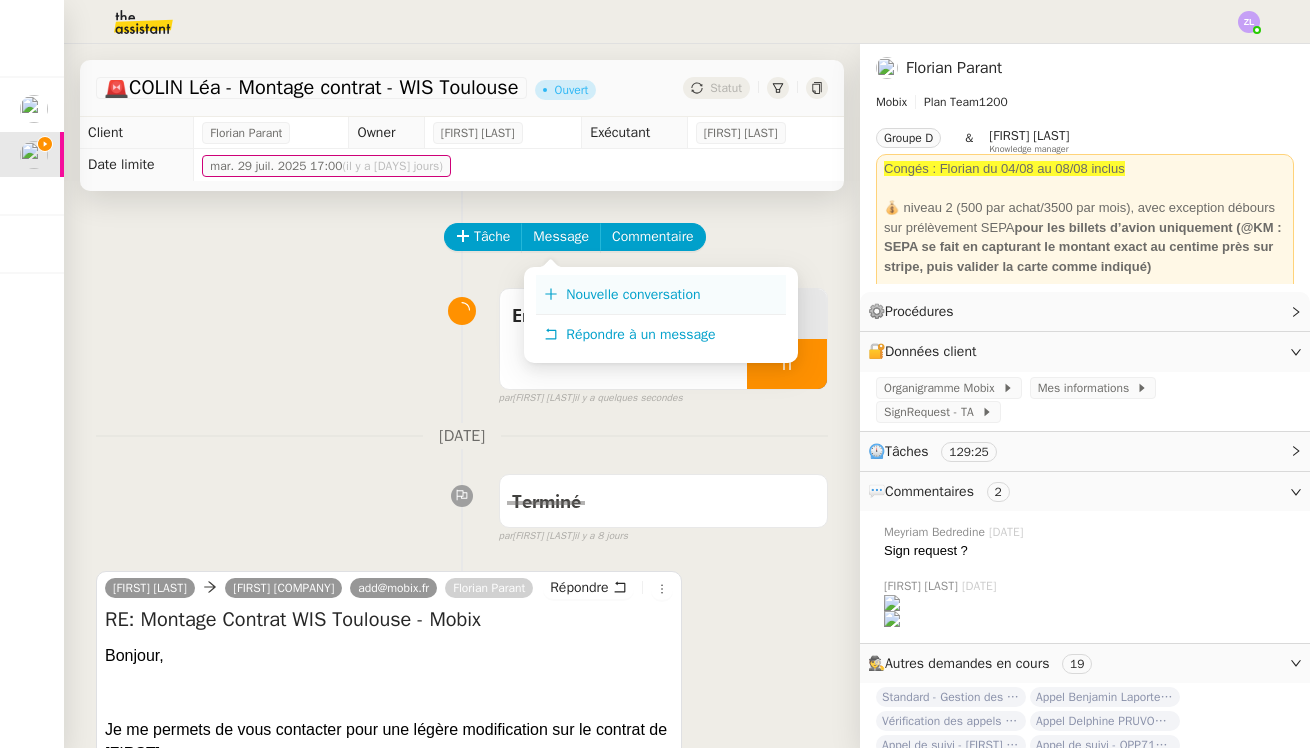 click on "Nouvelle conversation" at bounding box center [633, 294] 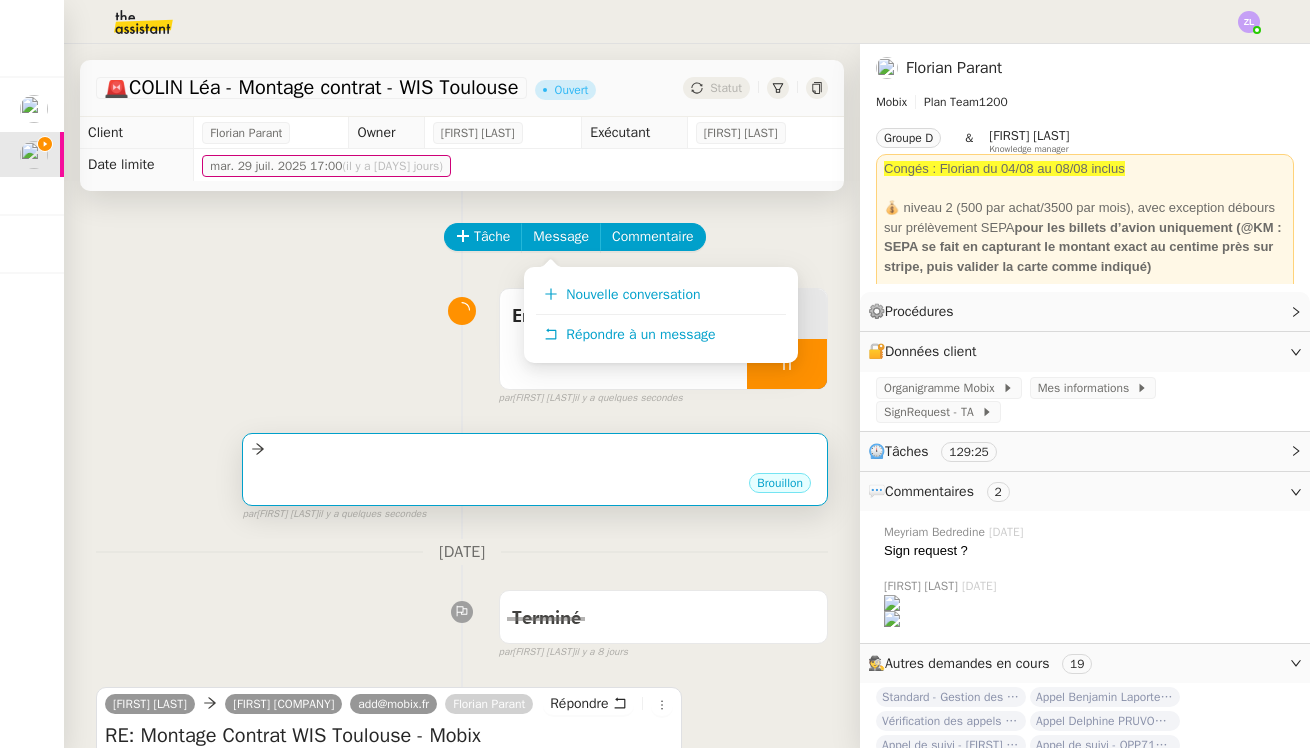 click on "••• Brouillon" at bounding box center (535, 469) 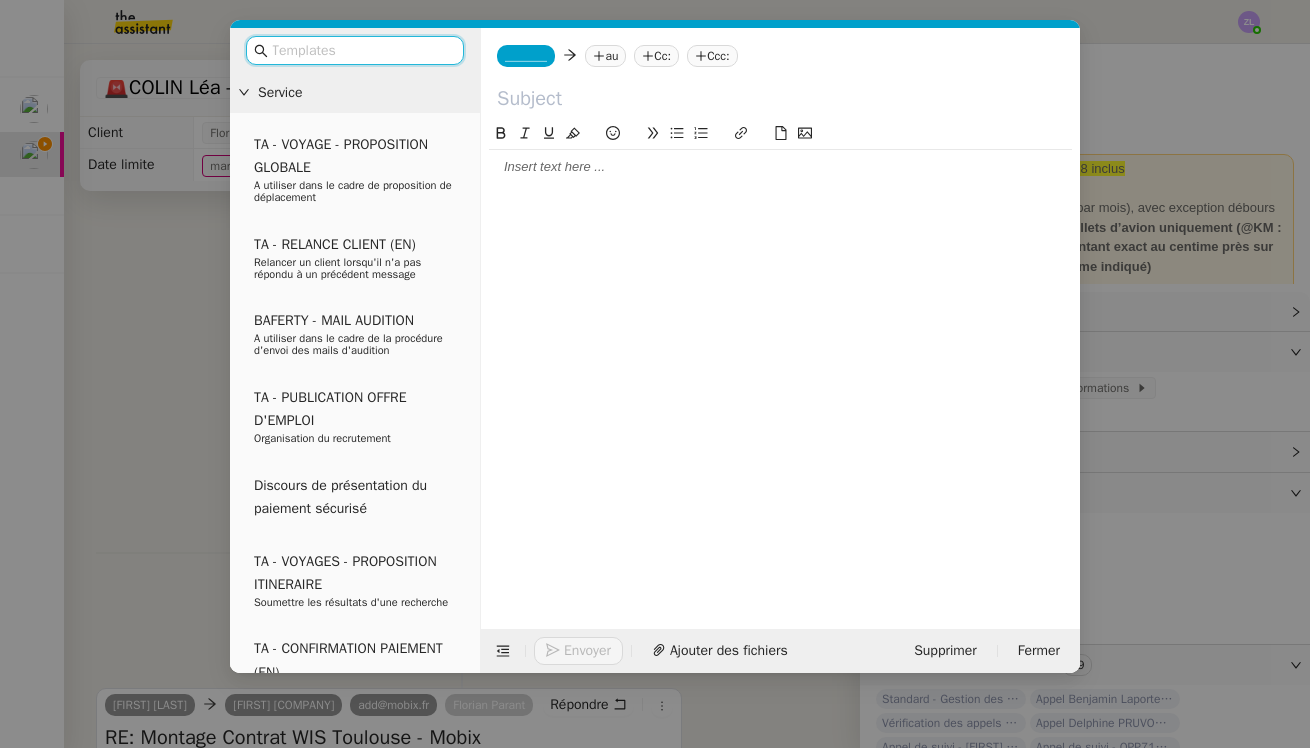 click on "_______" 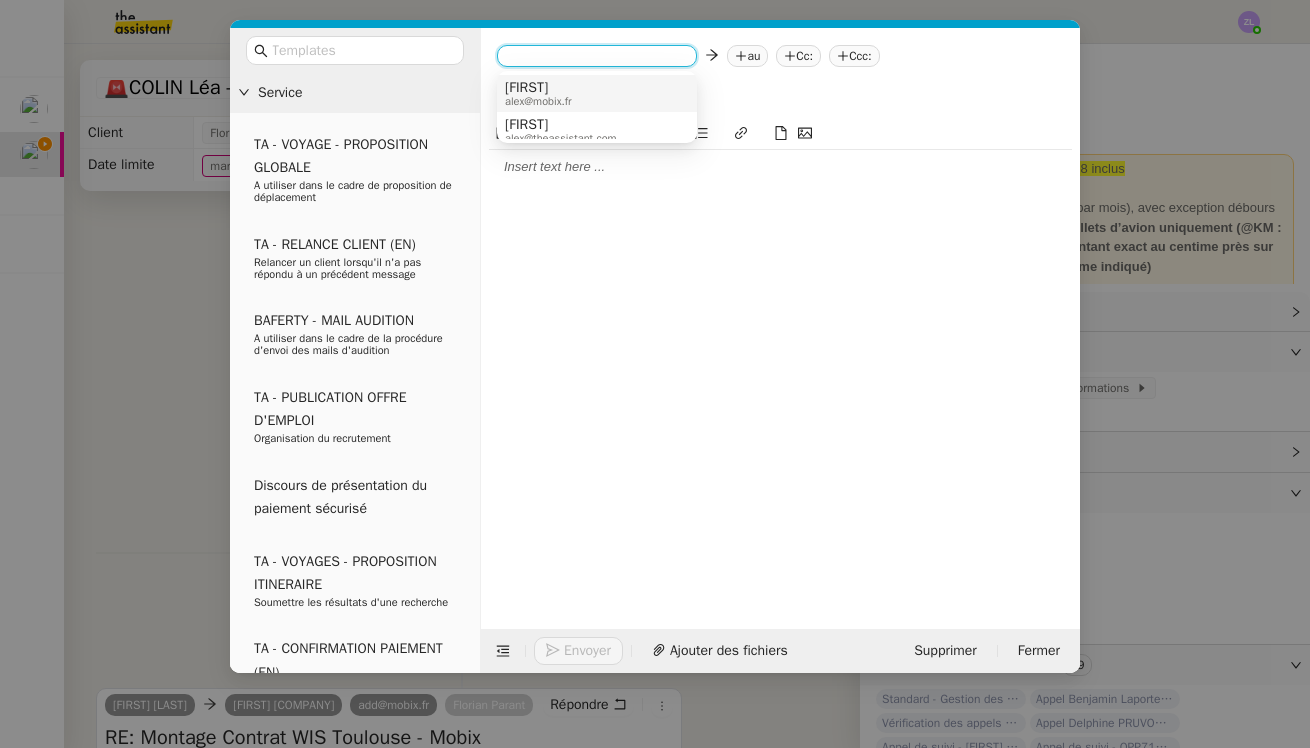 click on "alex@mobix.fr" at bounding box center (538, 101) 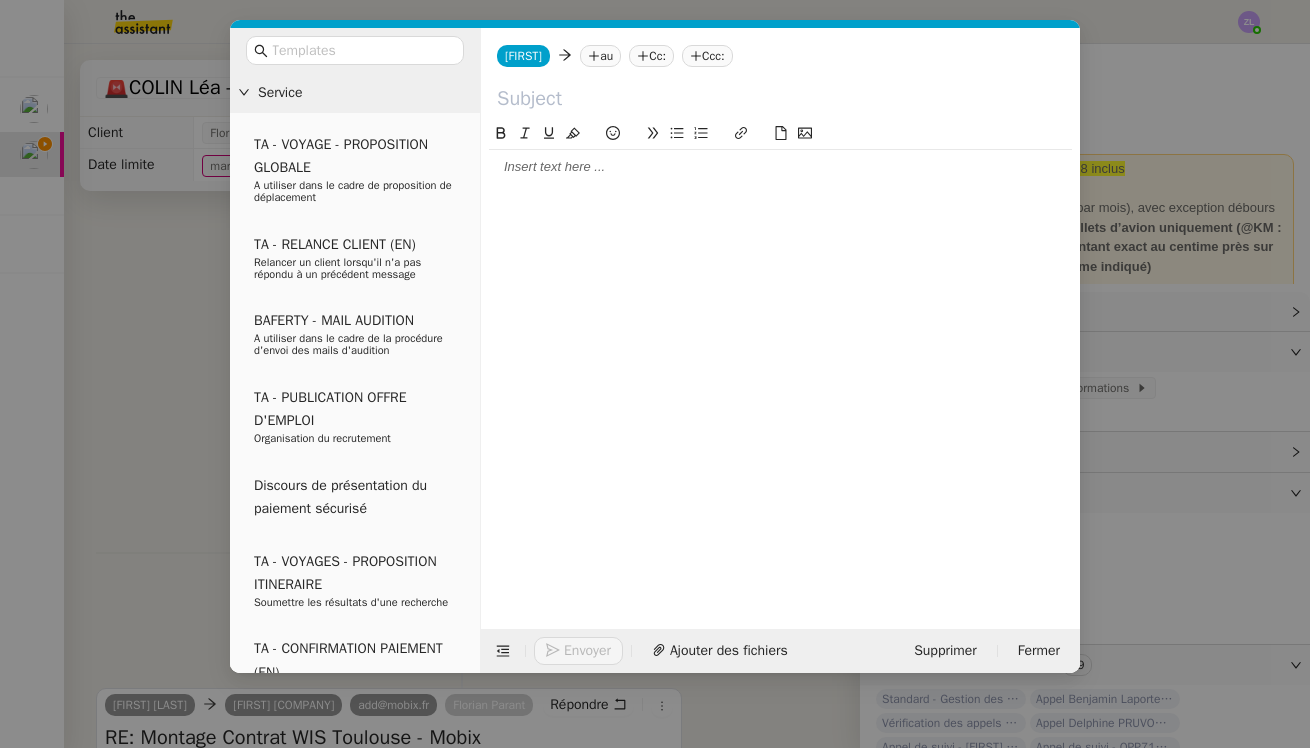 click 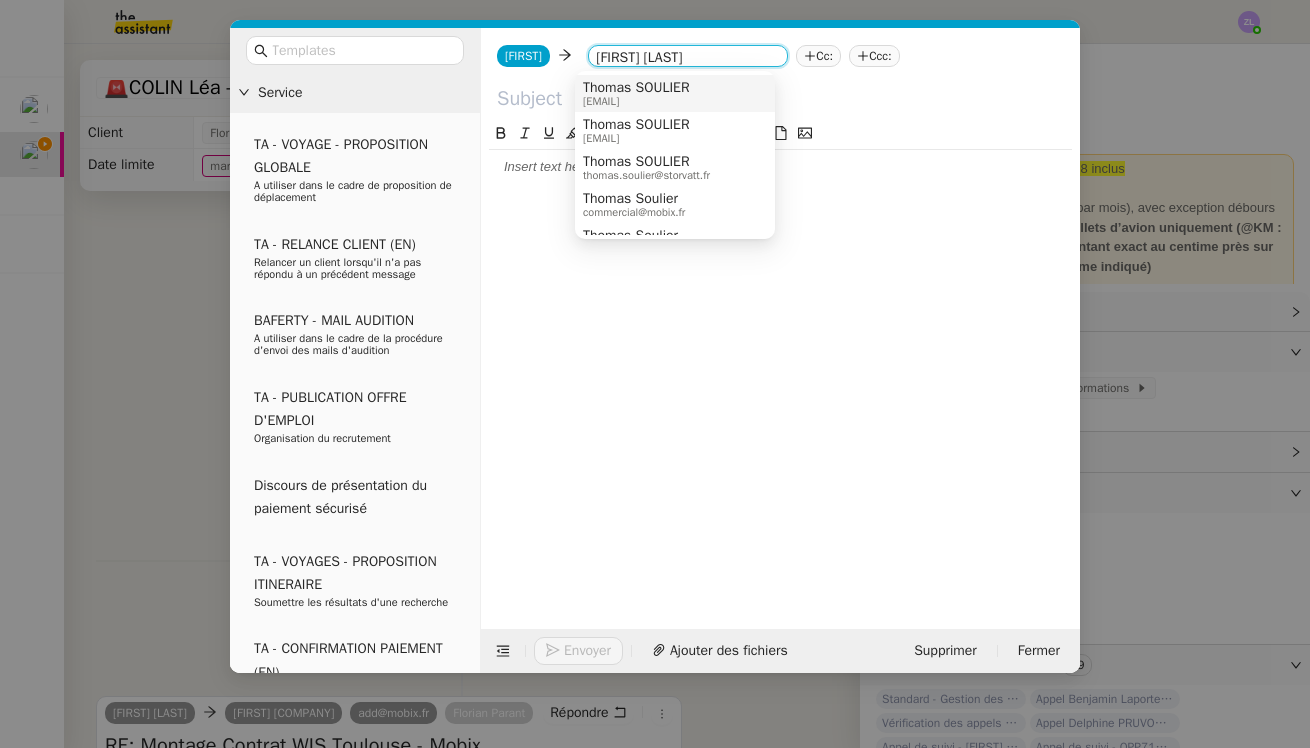 type on "thomas soulier" 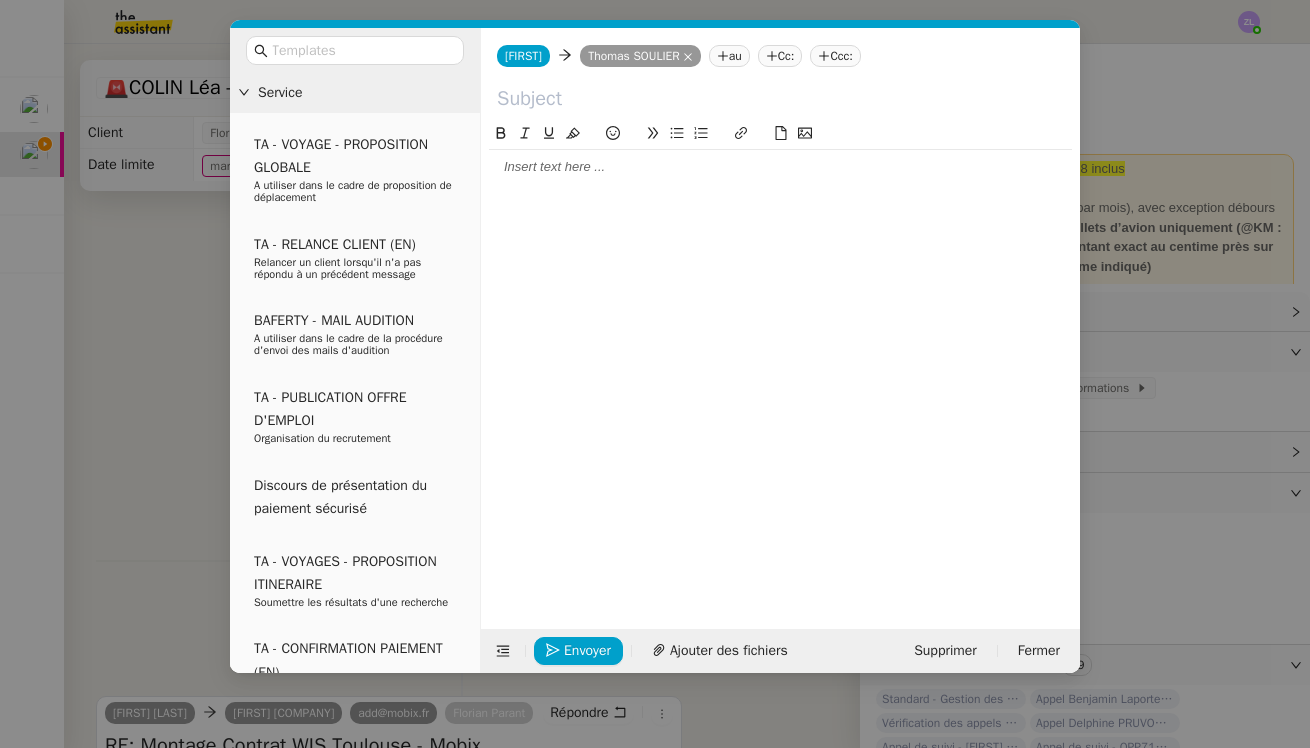 click on "Cc:" 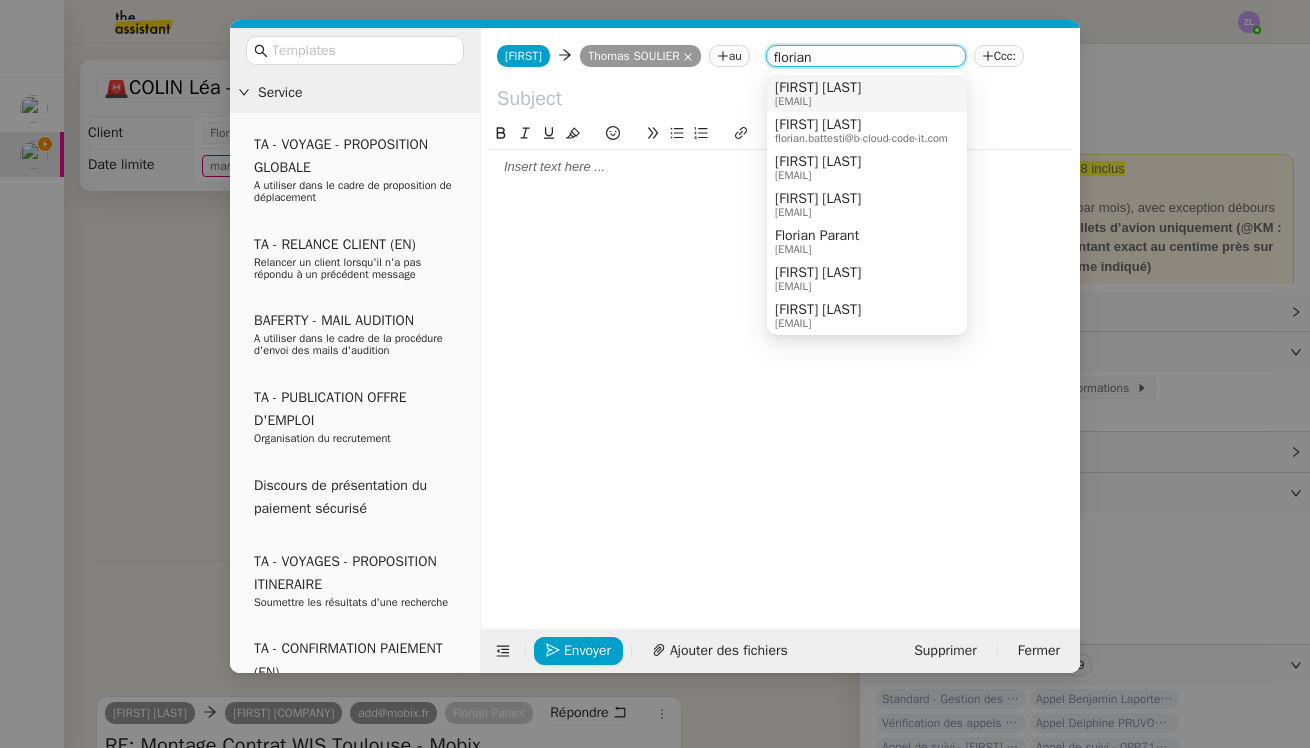 type on "florian" 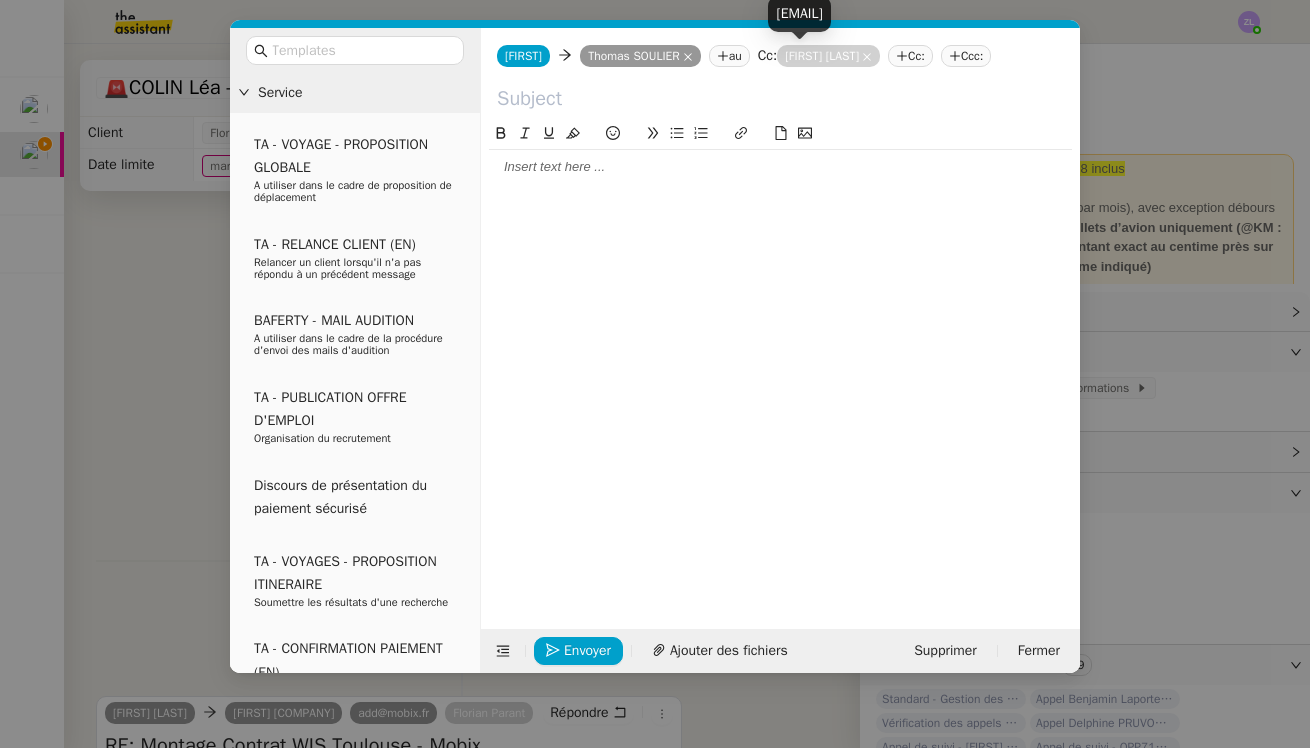 click 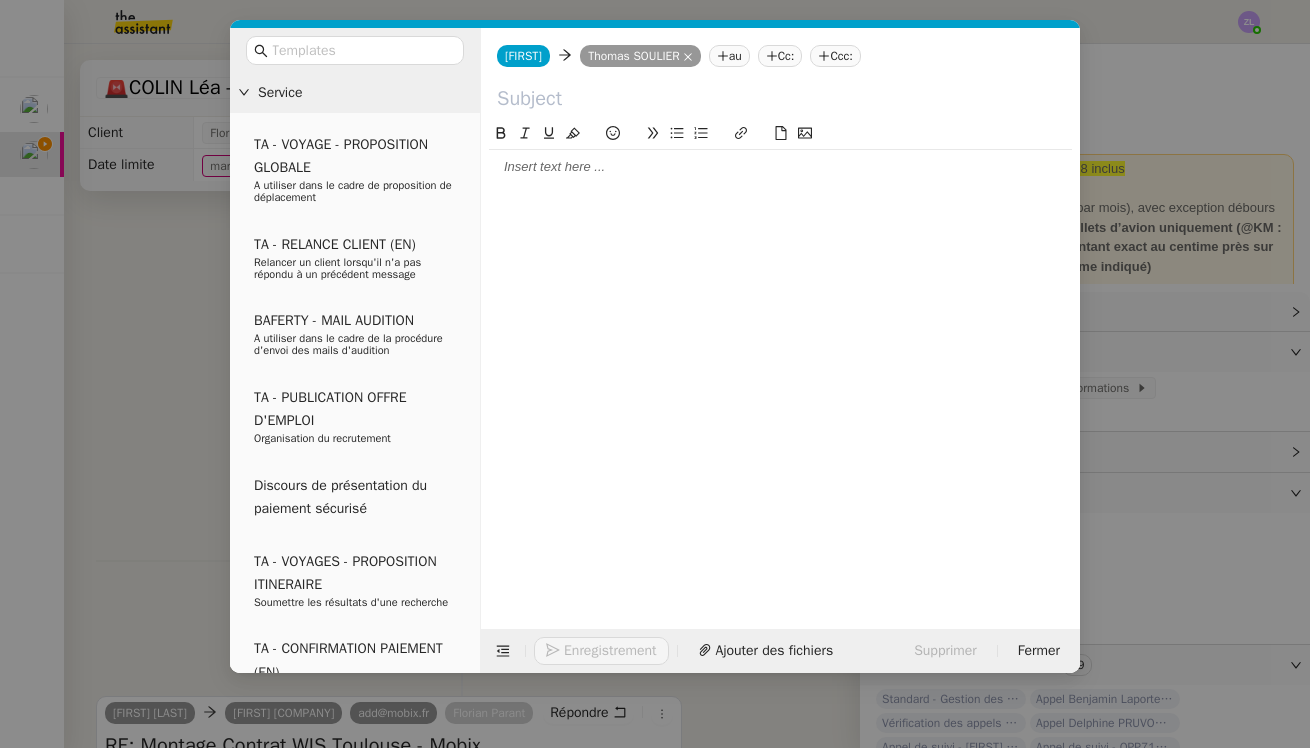 click 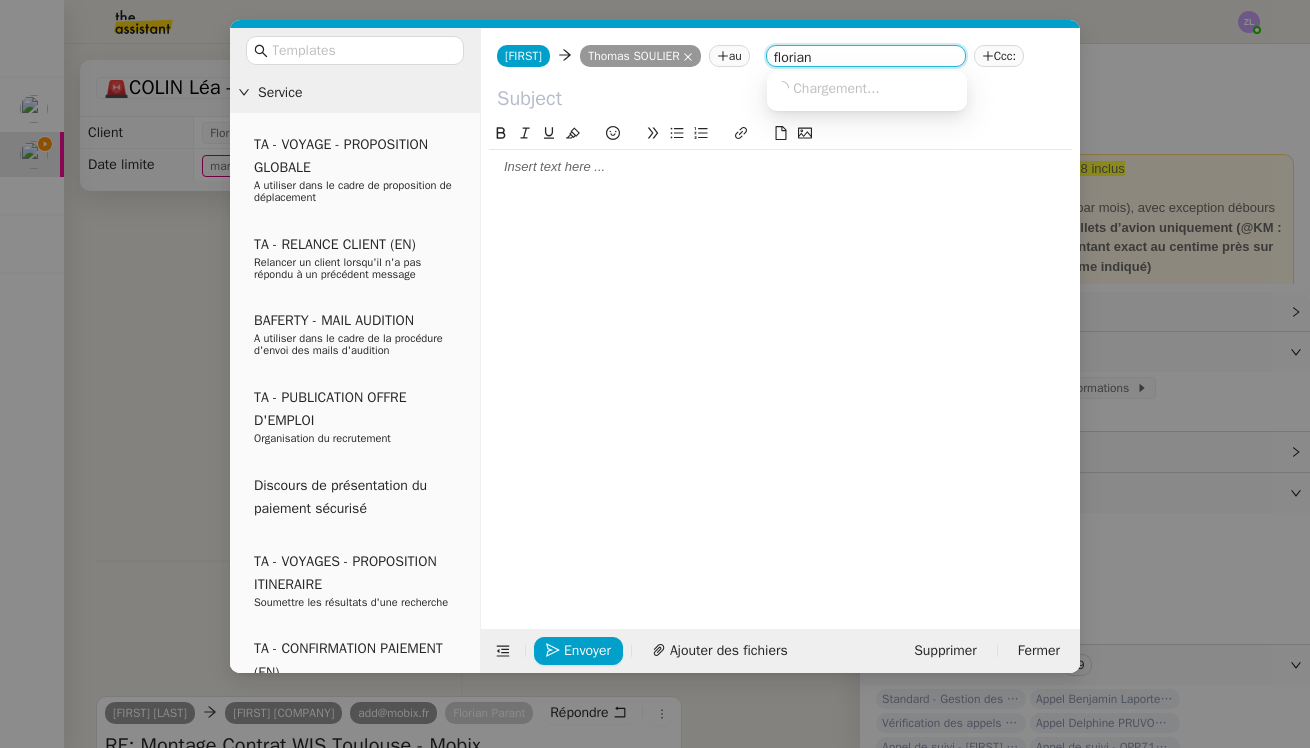 type on "floriant" 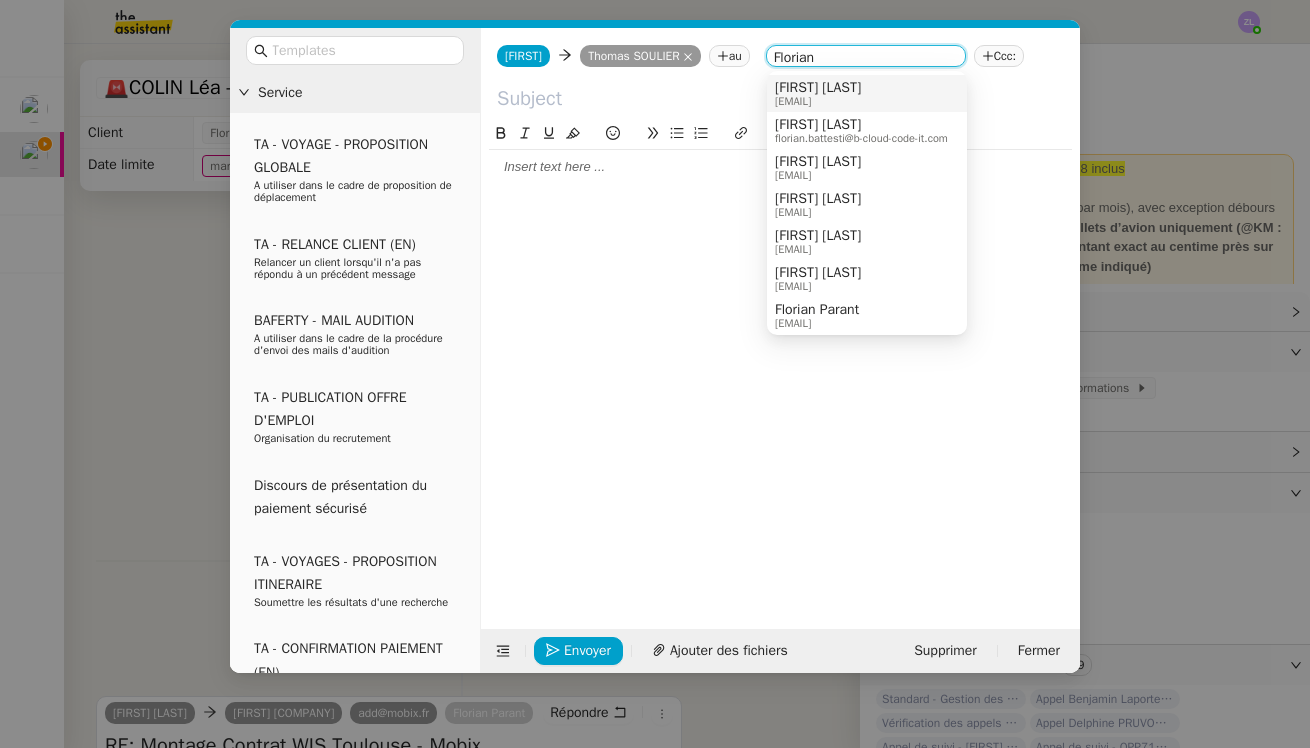 drag, startPoint x: 782, startPoint y: 98, endPoint x: 809, endPoint y: 315, distance: 218.67328 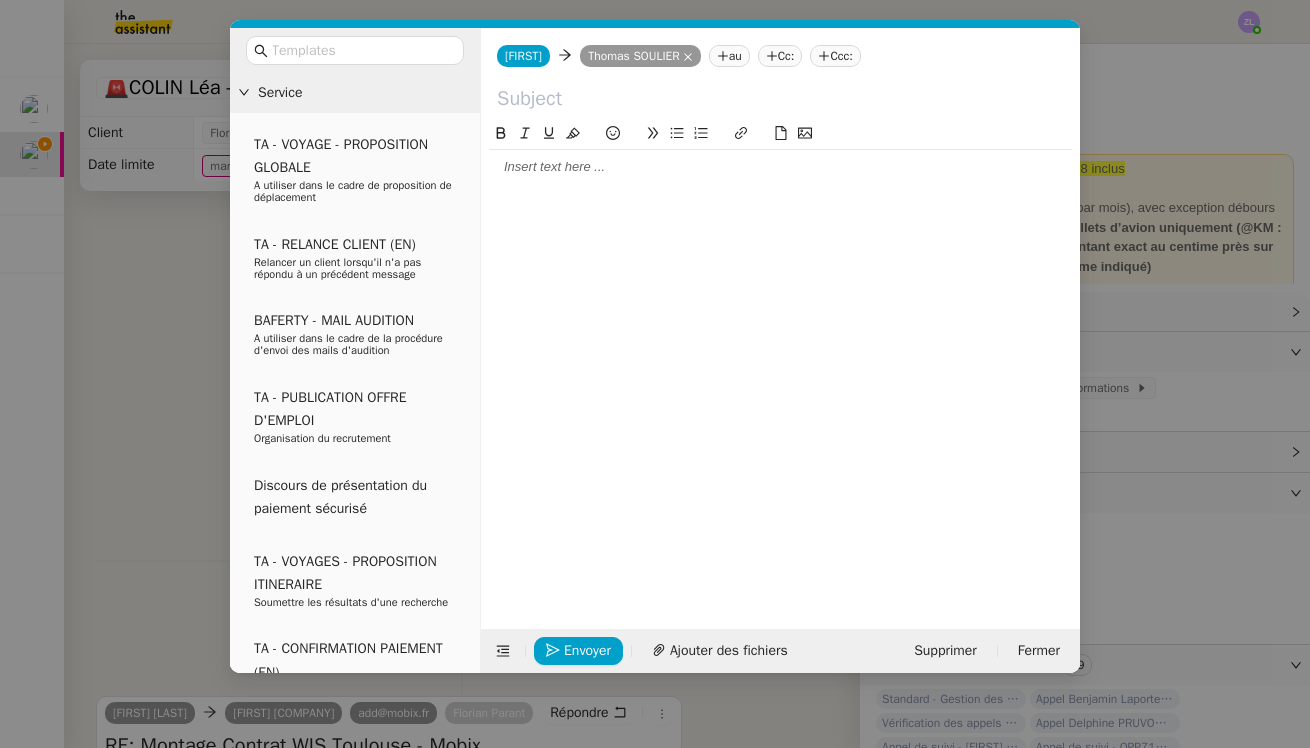 click on "Cc:" 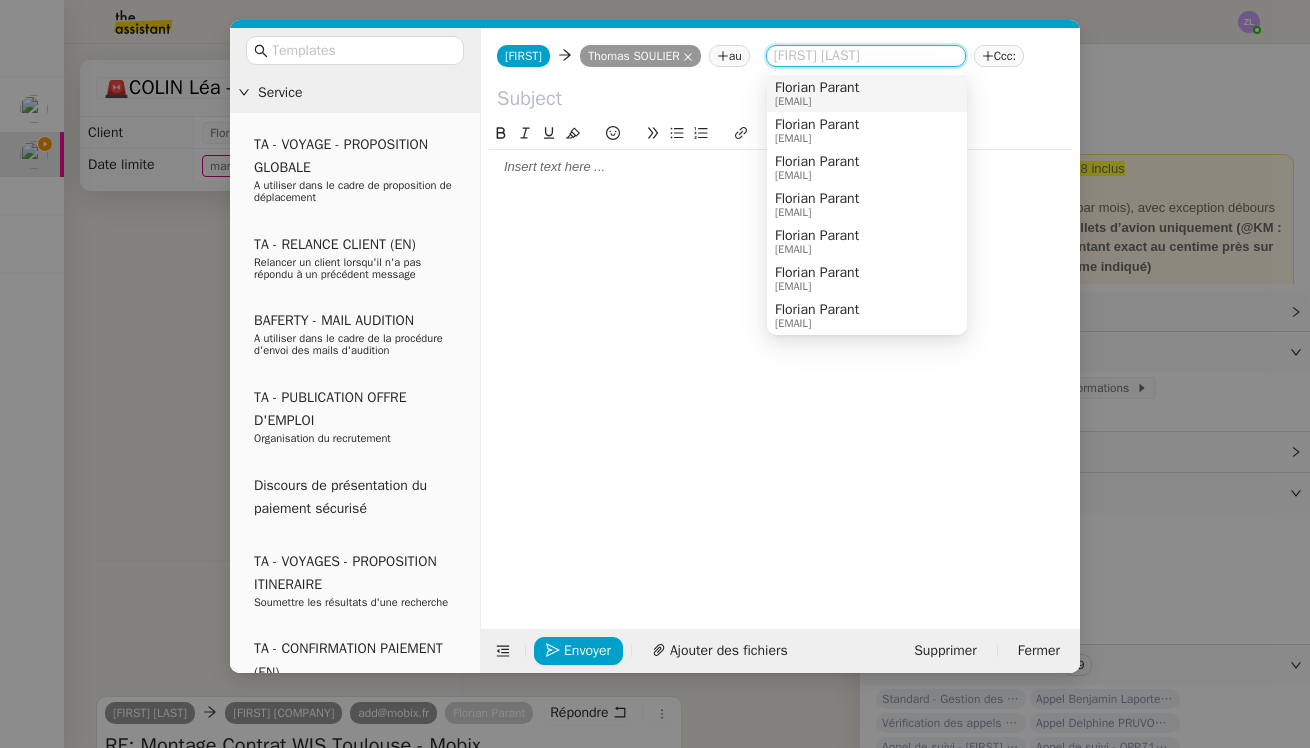 click on "[FIRSTNAME] [LASTNAME]" at bounding box center [817, 88] 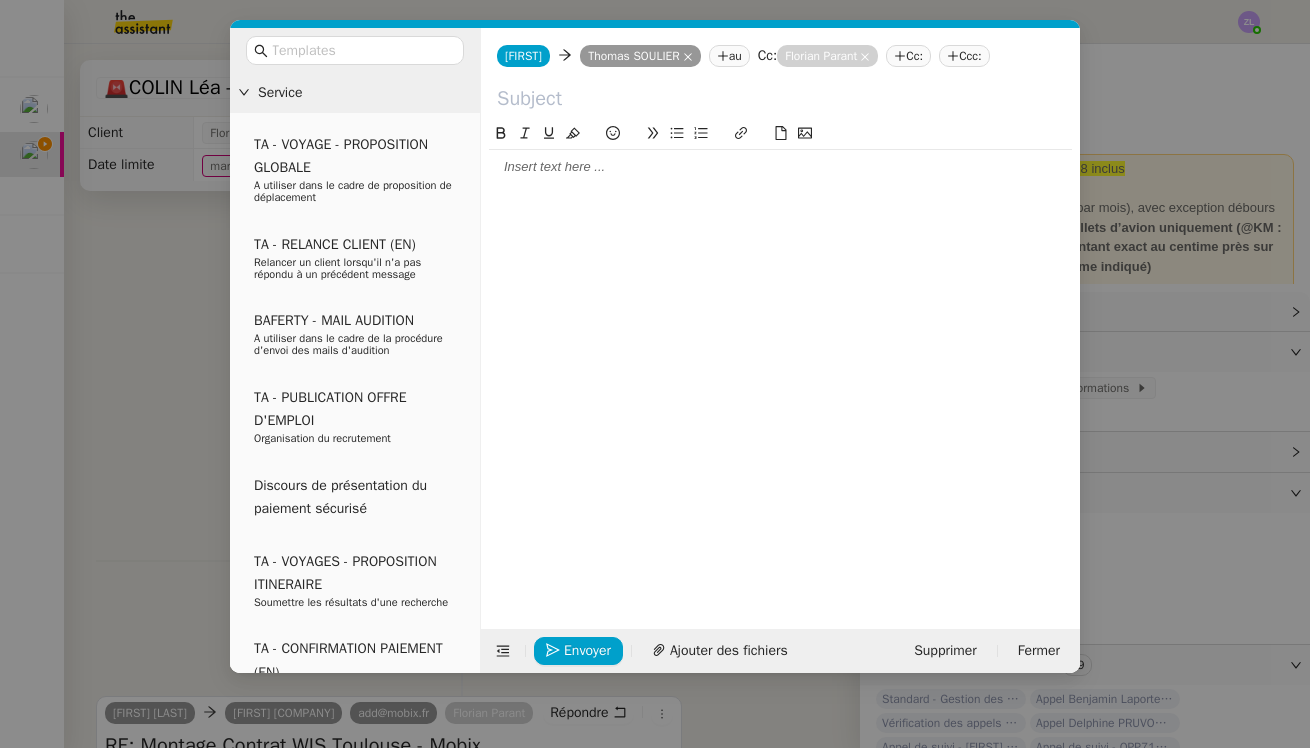 click on "Service TA - VOYAGE - PROPOSITION GLOBALE    A utiliser dans le cadre de proposition de déplacement TA - RELANCE CLIENT (EN)    Relancer un client lorsqu'il n'a pas répondu à un précédent message BAFERTY - MAIL AUDITION    A utiliser dans le cadre de la procédure d'envoi des mails d'audition TA - PUBLICATION OFFRE D'EMPLOI     Organisation du recrutement Discours de présentation du paiement sécurisé    TA - VOYAGES - PROPOSITION ITINERAIRE    Soumettre les résultats d'une recherche TA - CONFIRMATION PAIEMENT (EN)    Confirmer avec le client de modèle de transaction - Attention Plan Pro nécessaire. TA - COURRIER EXPEDIE (recommandé)    A utiliser dans le cadre de l'envoi d'un courrier recommandé TA - PARTAGE DE CALENDRIER (EN)    A utiliser pour demander au client de partager son calendrier afin de faciliter l'accès et la gestion PSPI - Appel de fonds MJL    A utiliser dans le cadre de la procédure d'appel de fonds MJL TA - RELANCE CLIENT    TA - AR PROCEDURES        21 YIELD" at bounding box center [655, 374] 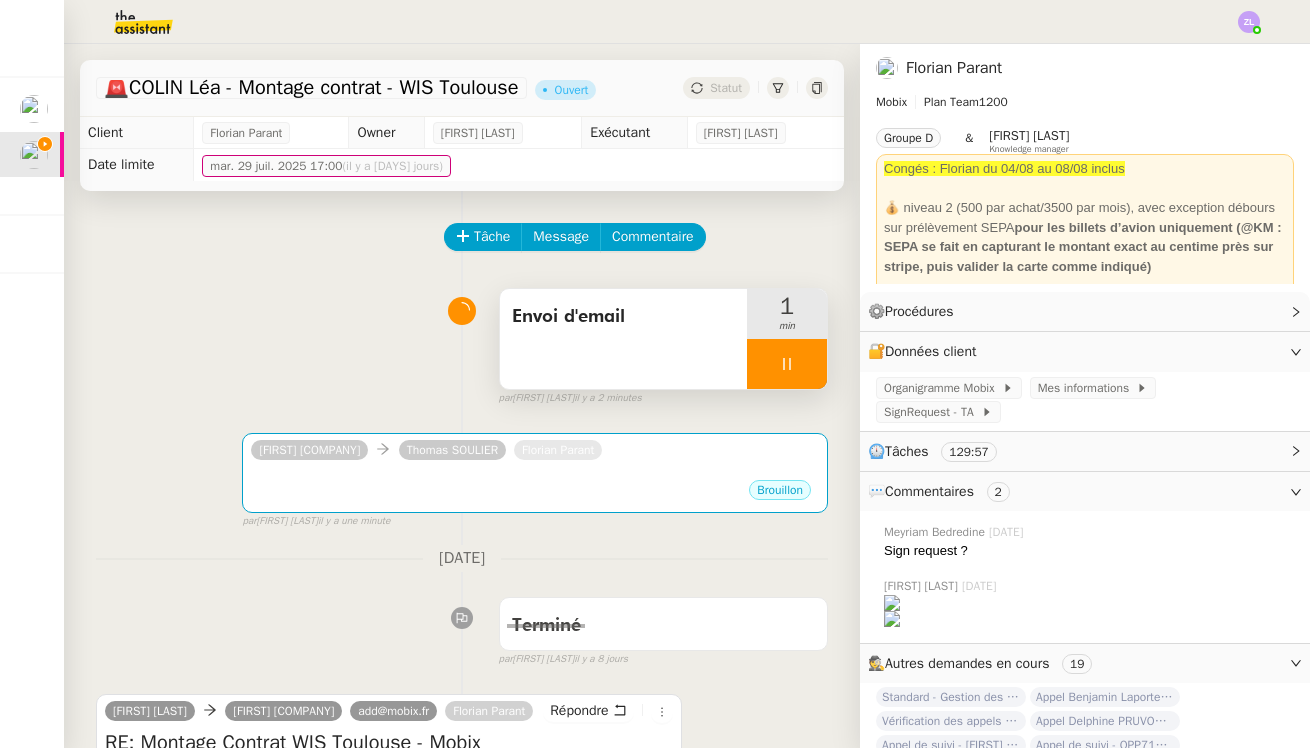 click at bounding box center [787, 364] 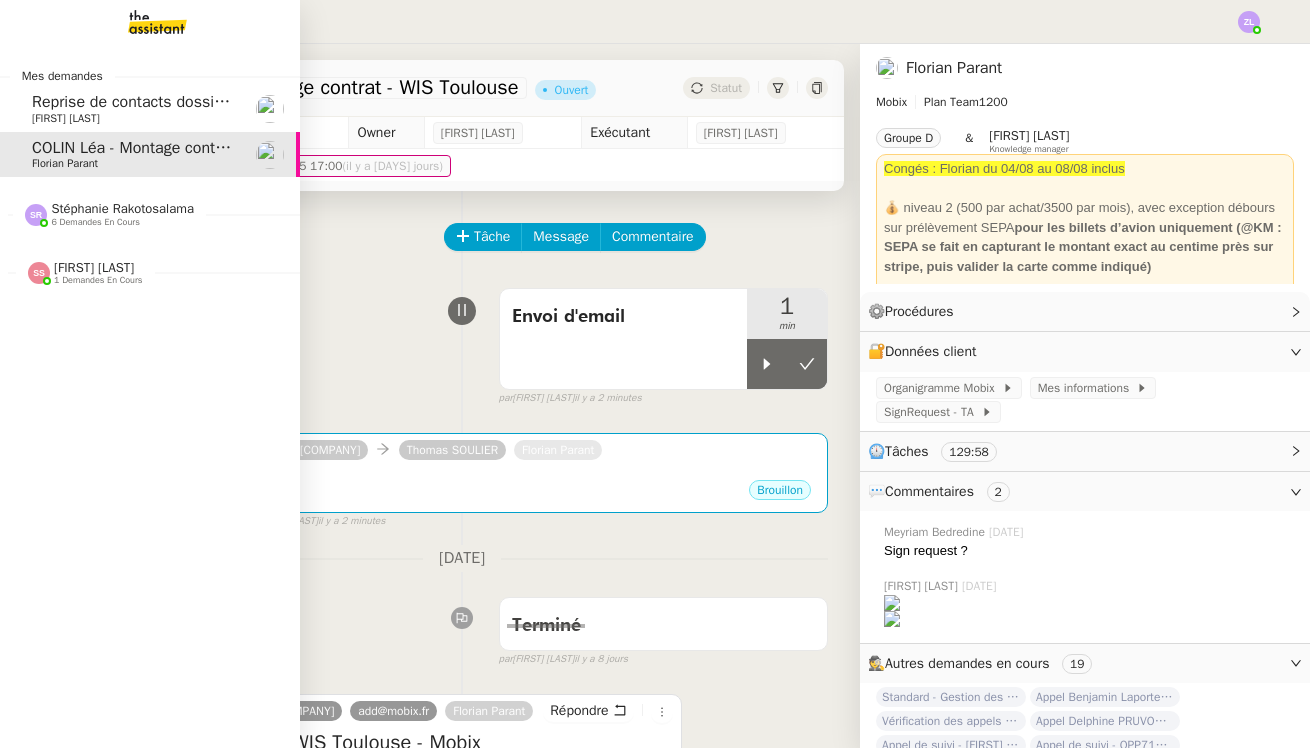 click on "6 demandes en cours" 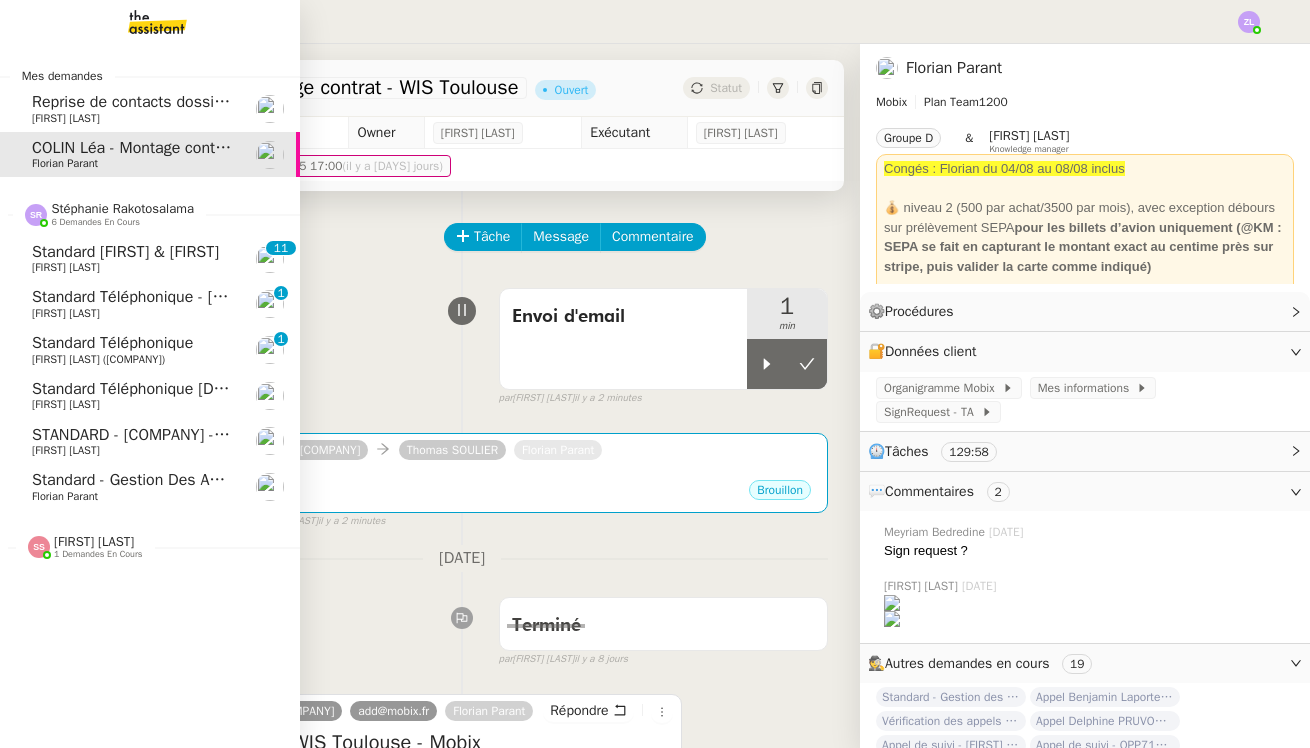 click on "[FIRST] [LAST] (thermisure)" 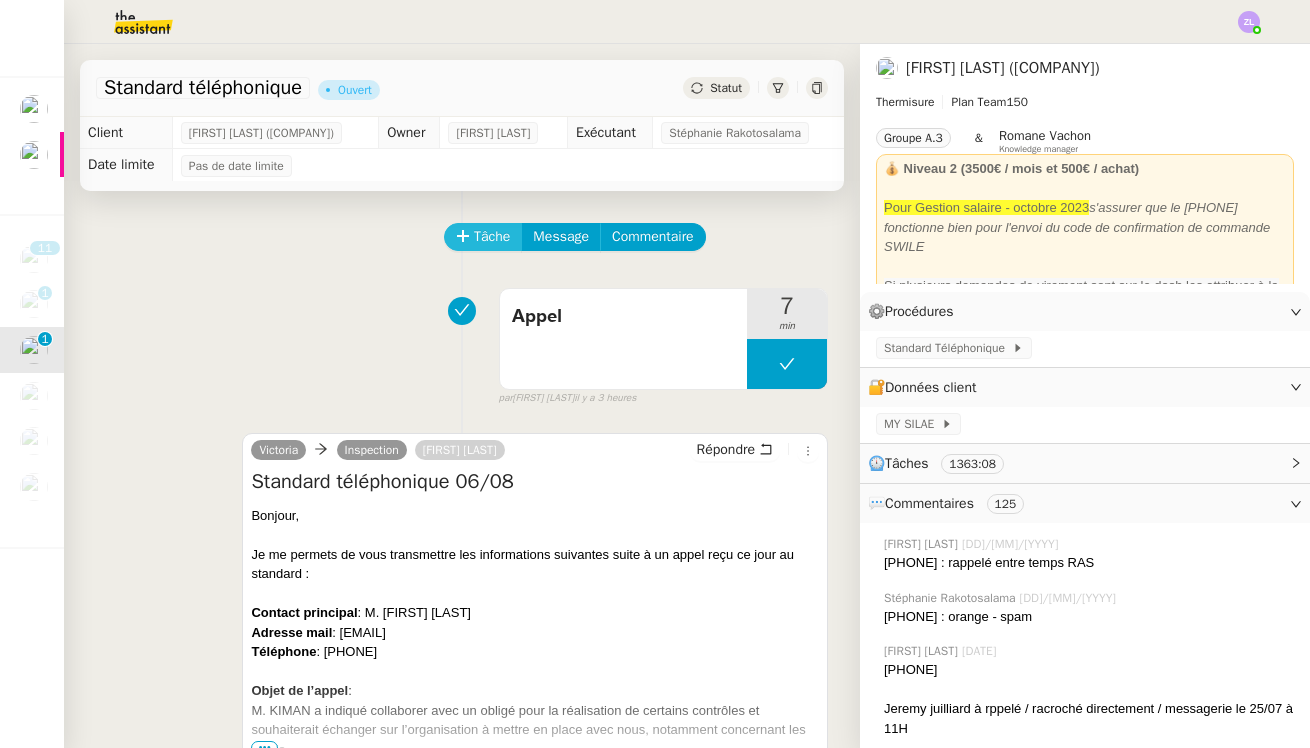 click on "Tâche" 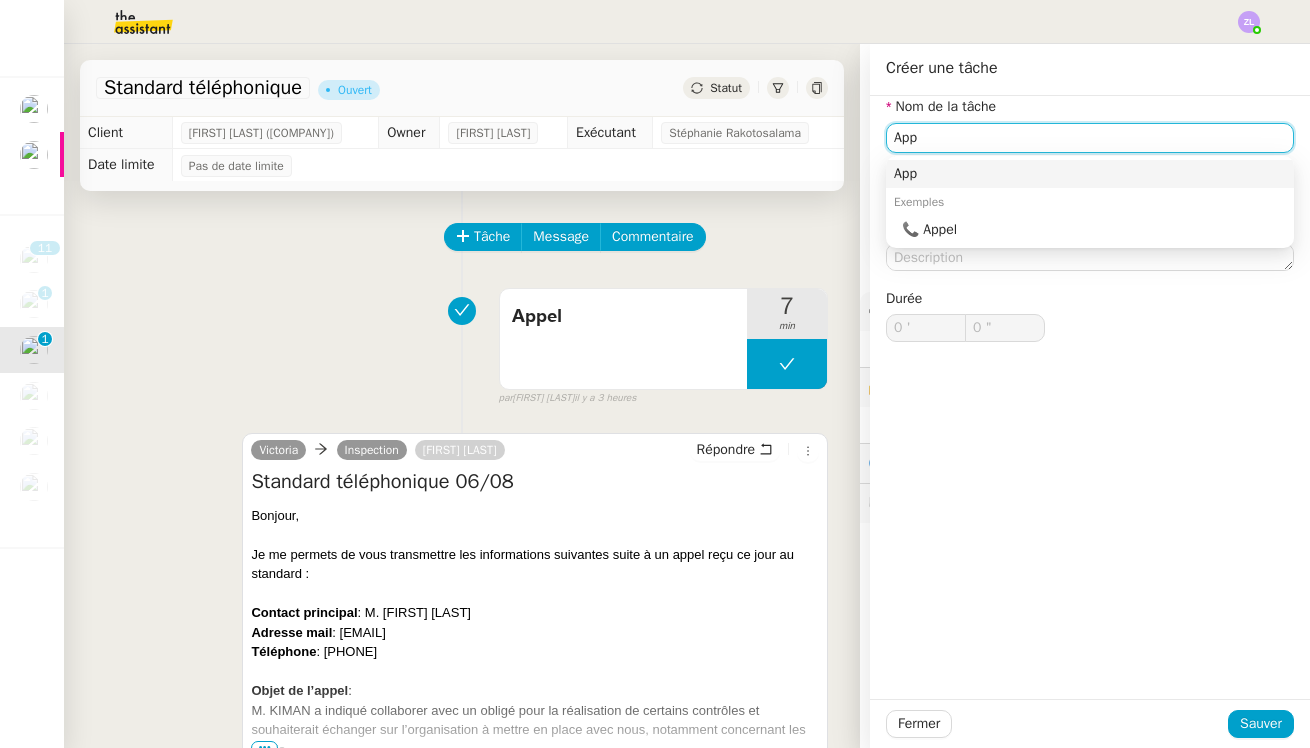 scroll, scrollTop: 0, scrollLeft: 0, axis: both 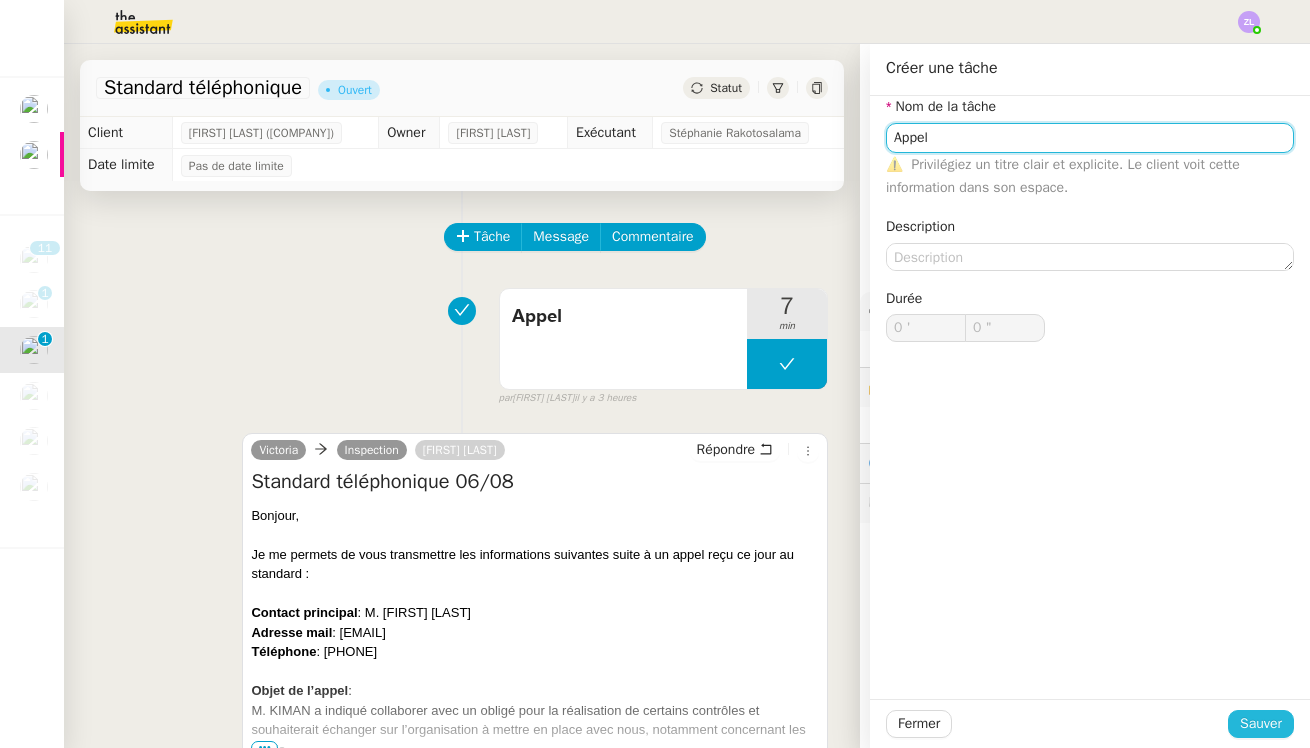 type on "Appel" 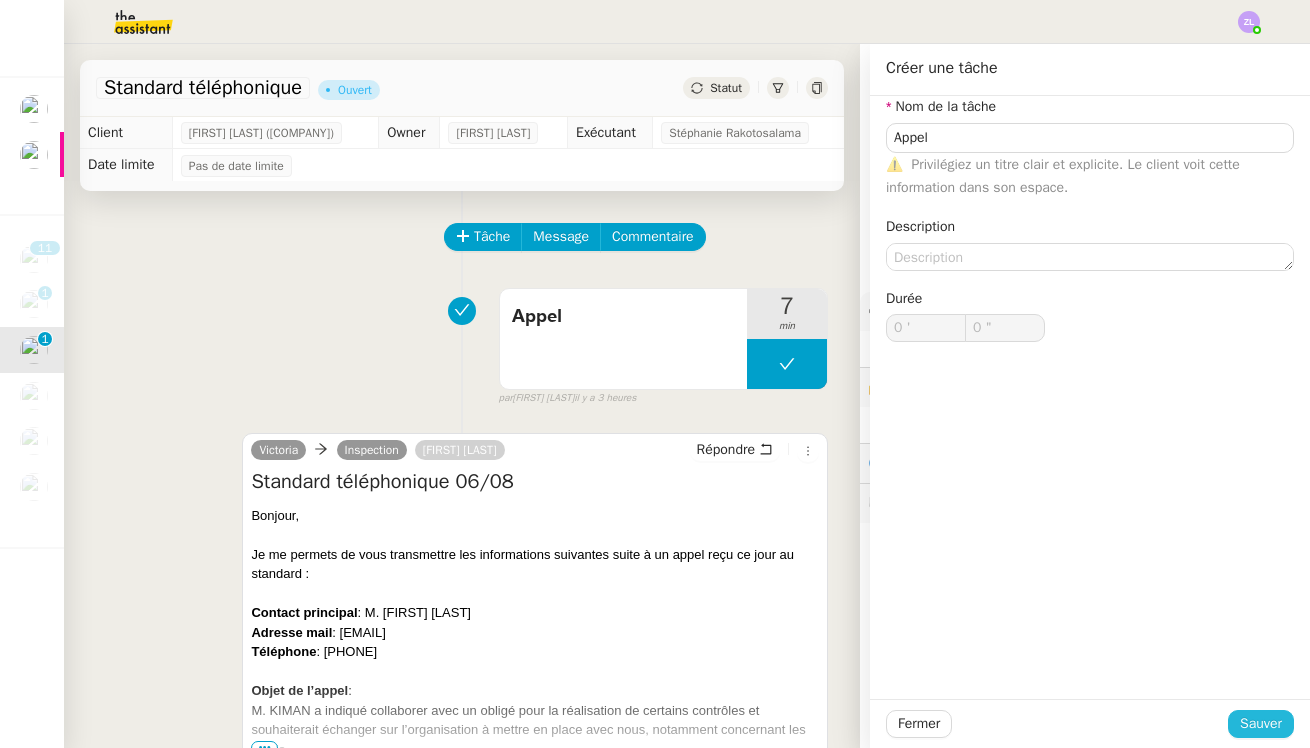 click on "Sauver" 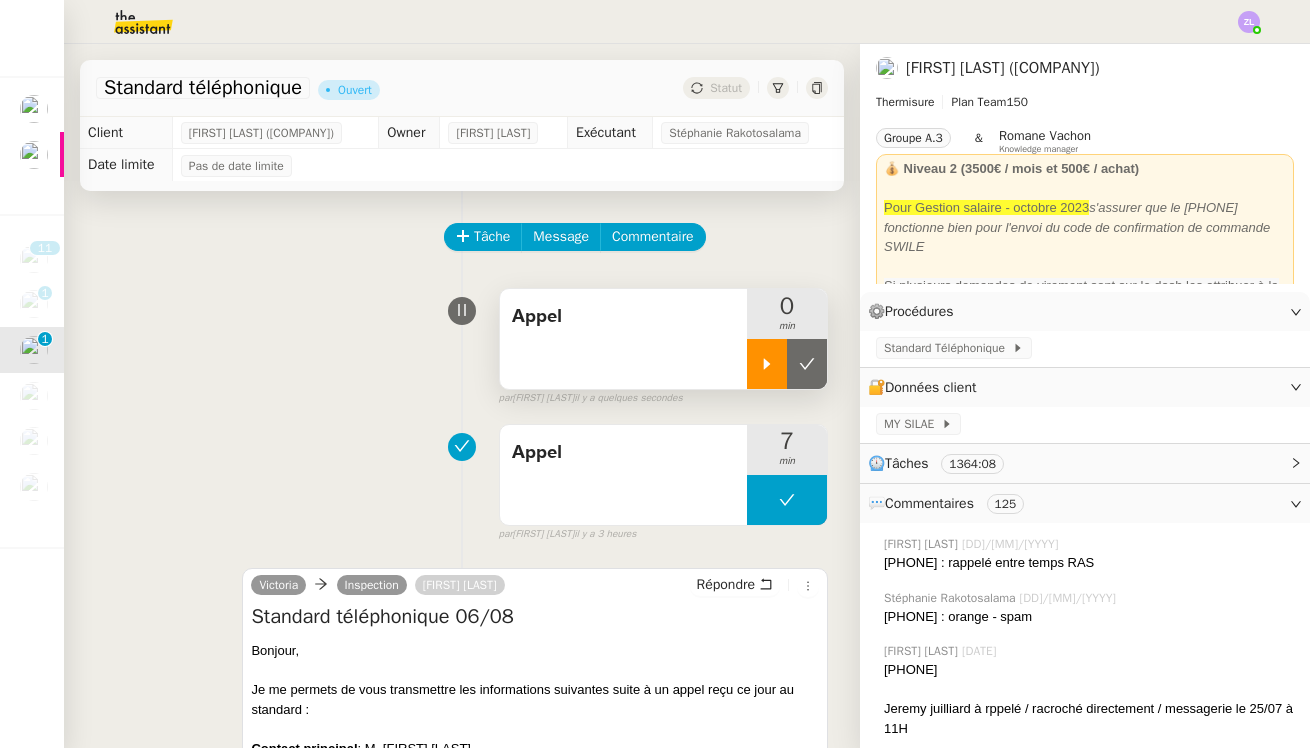 click at bounding box center [767, 364] 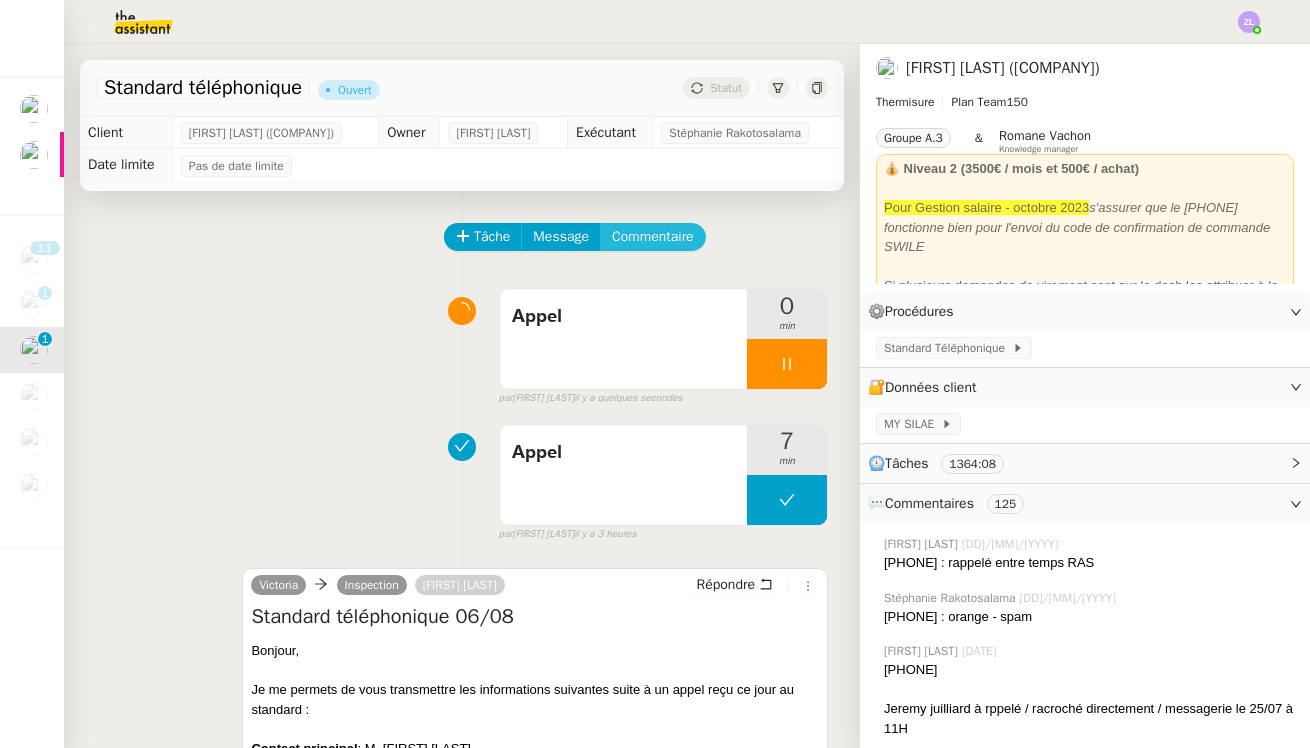 click on "Commentaire" 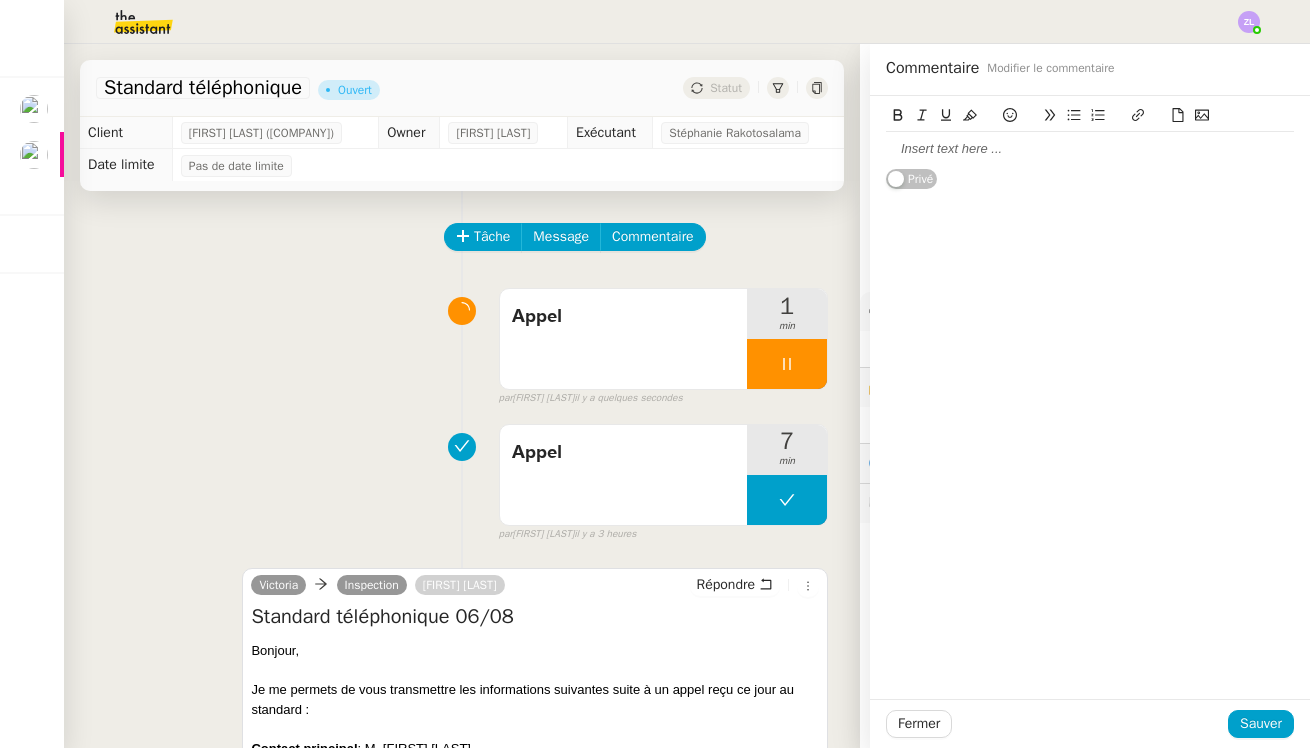 click 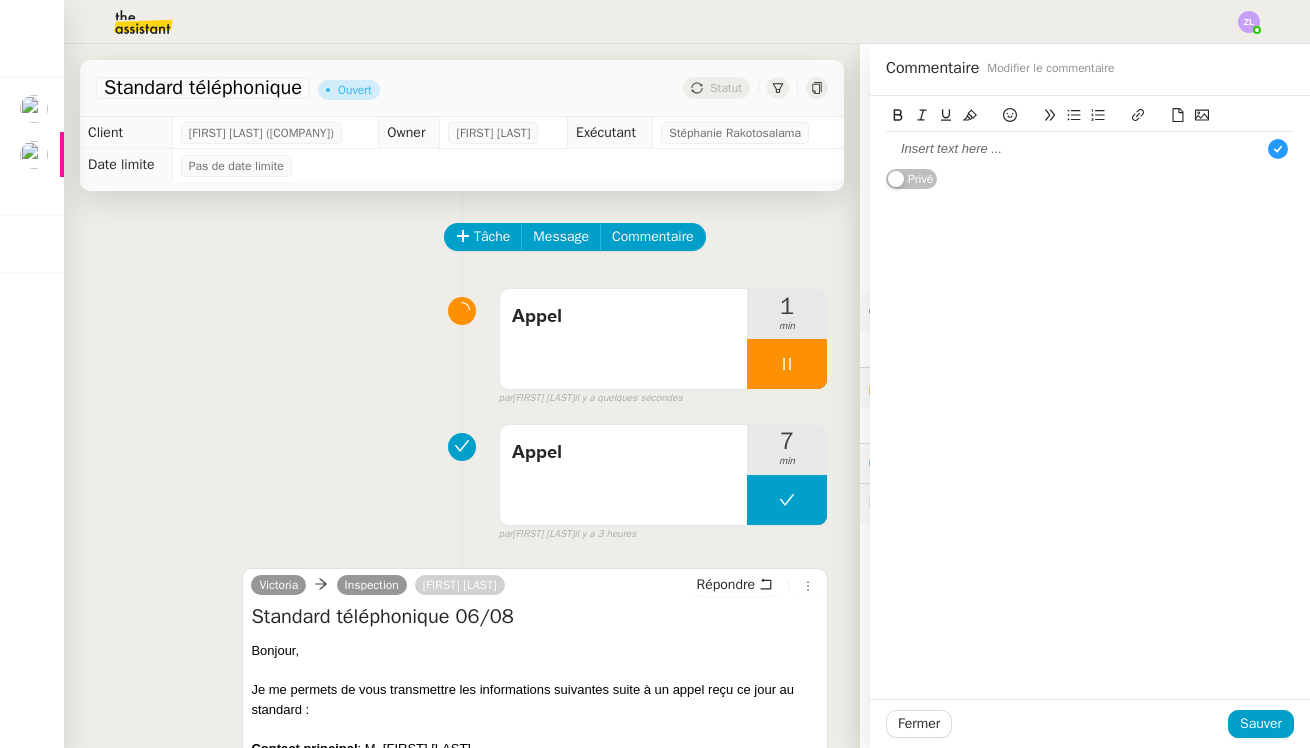 type 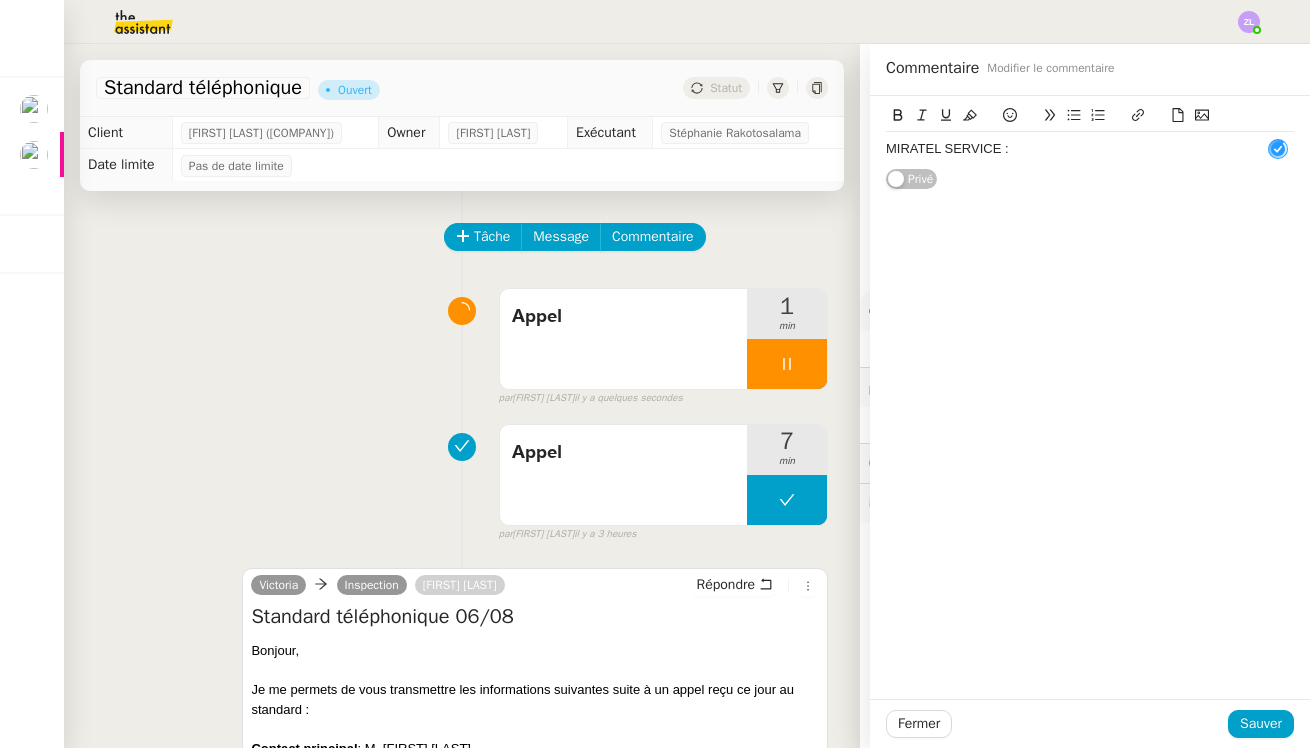 scroll, scrollTop: 21, scrollLeft: 0, axis: vertical 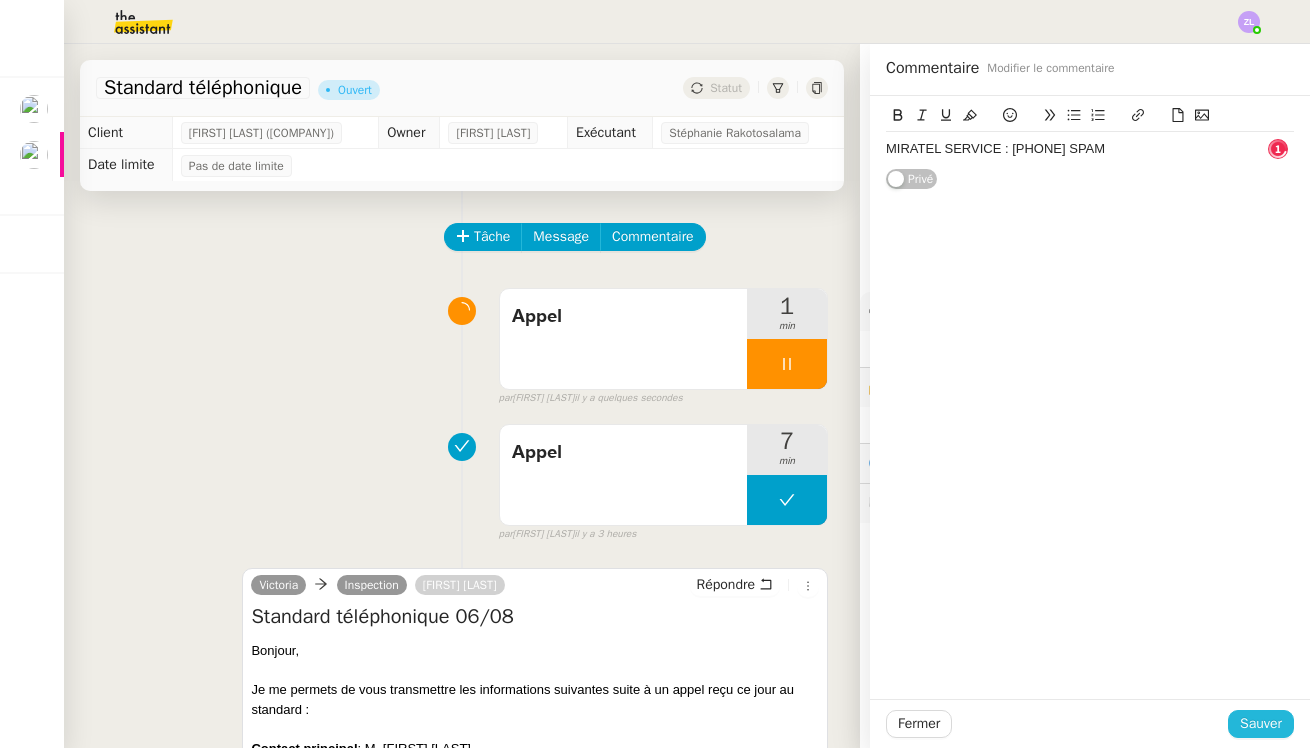 click on "Sauver" 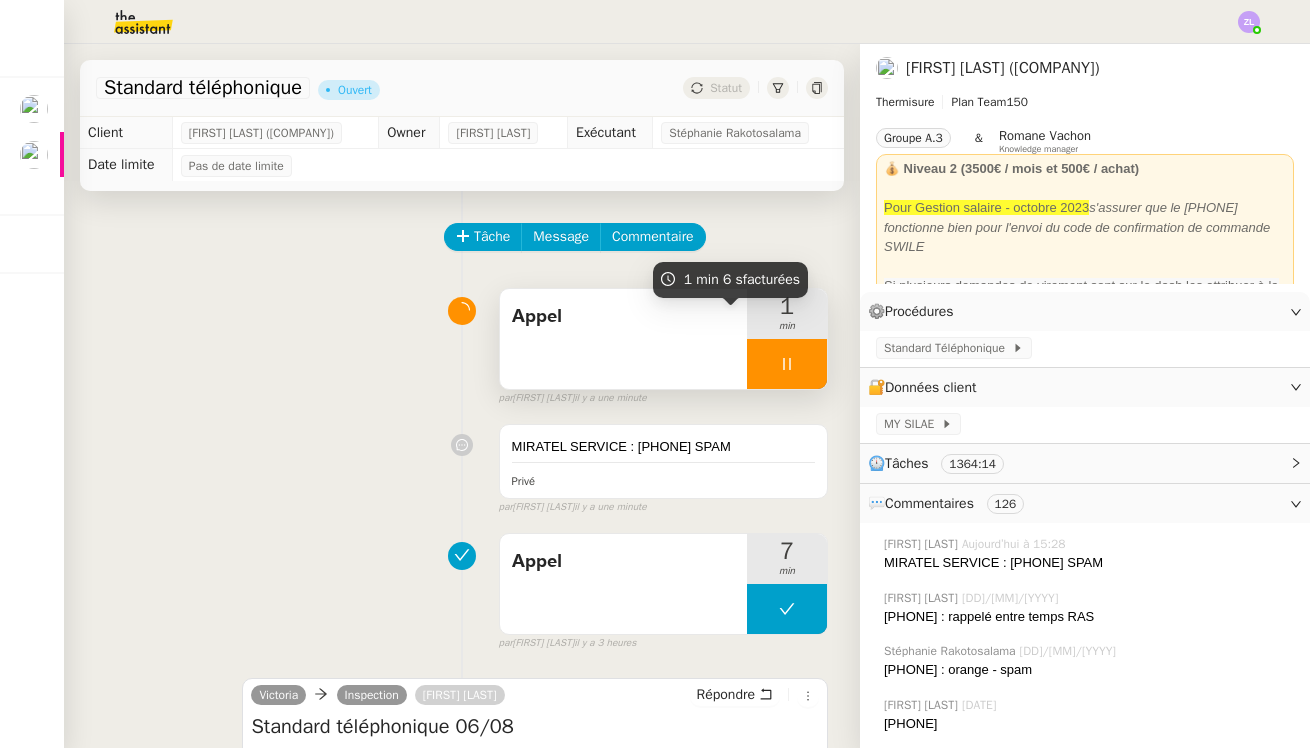 click at bounding box center [787, 364] 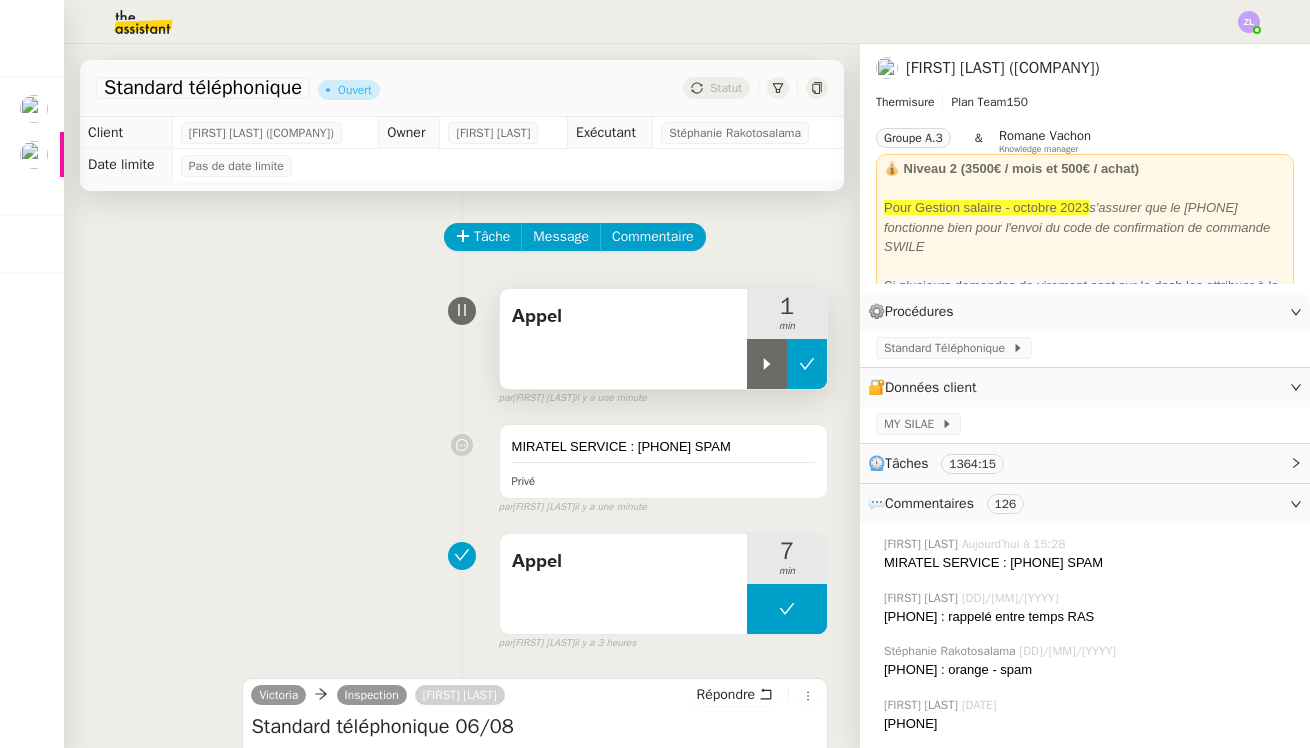 click 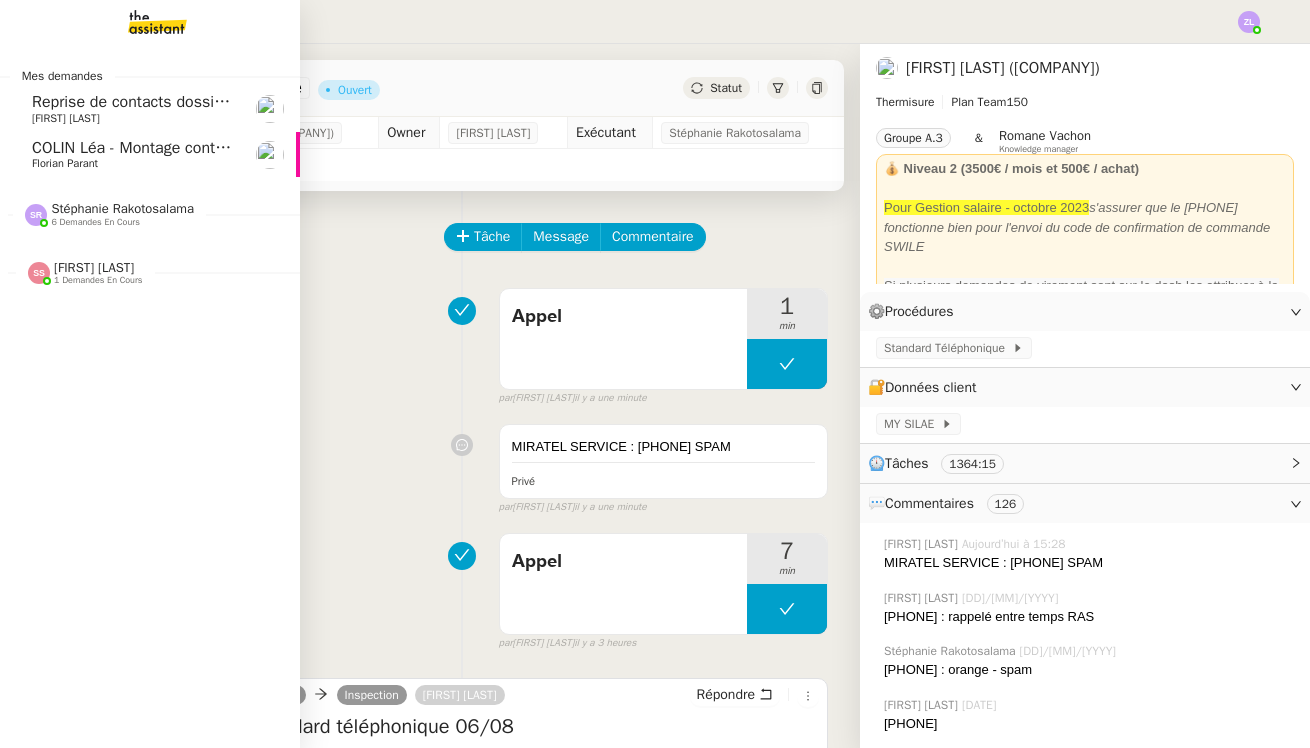 click on "COLIN Léa - Montage contrat - WIS Toulouse" 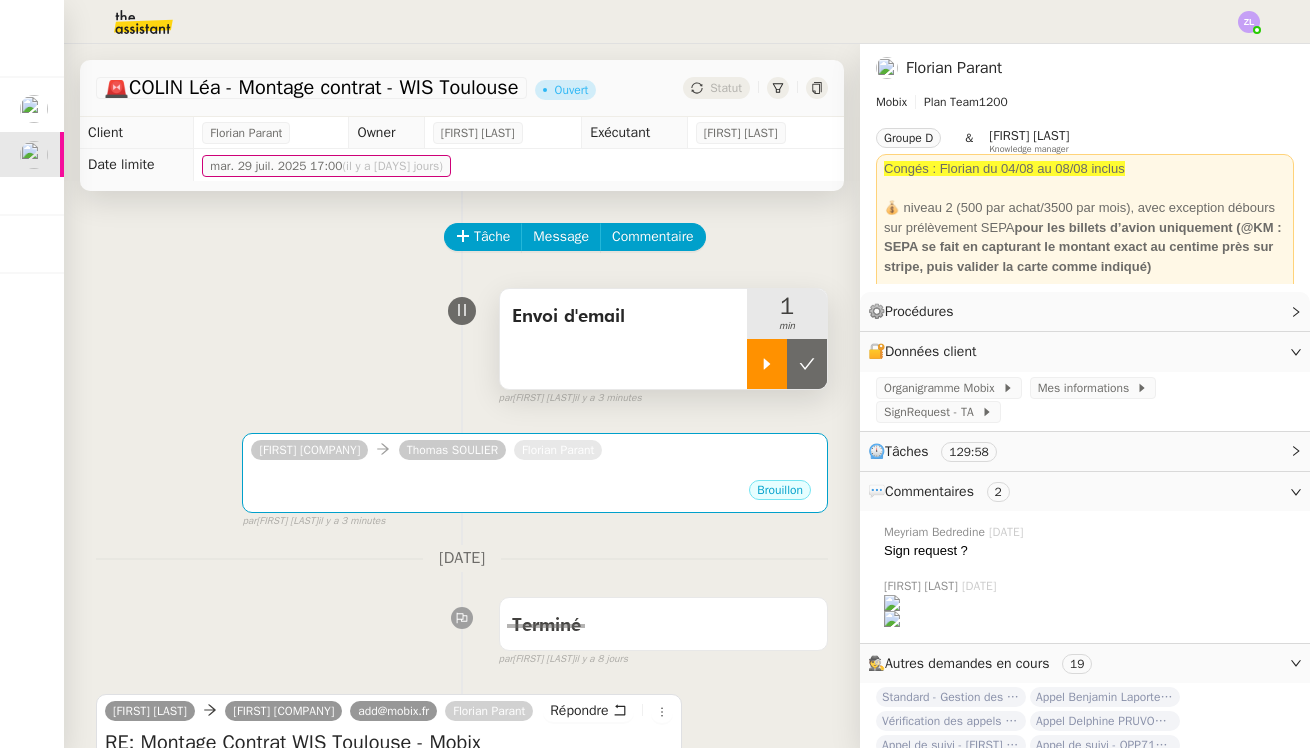 click 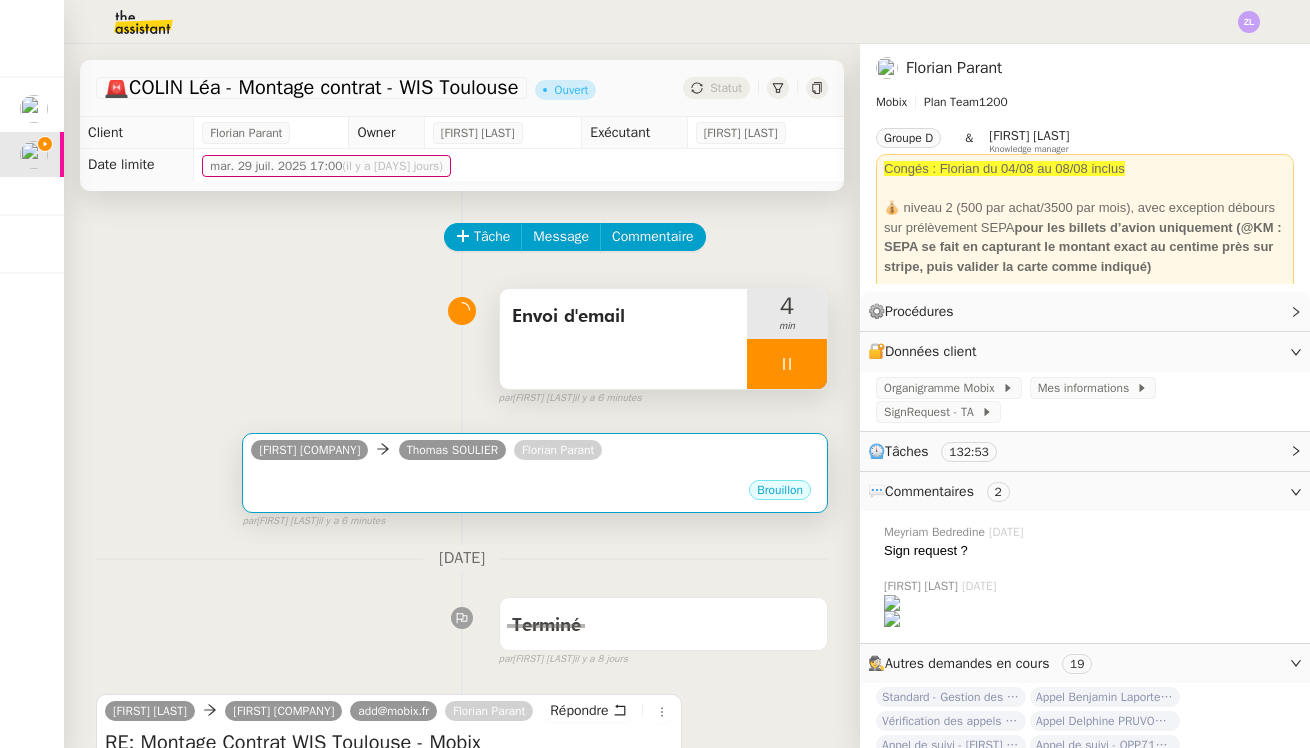 click on "Brouillon" at bounding box center (535, 493) 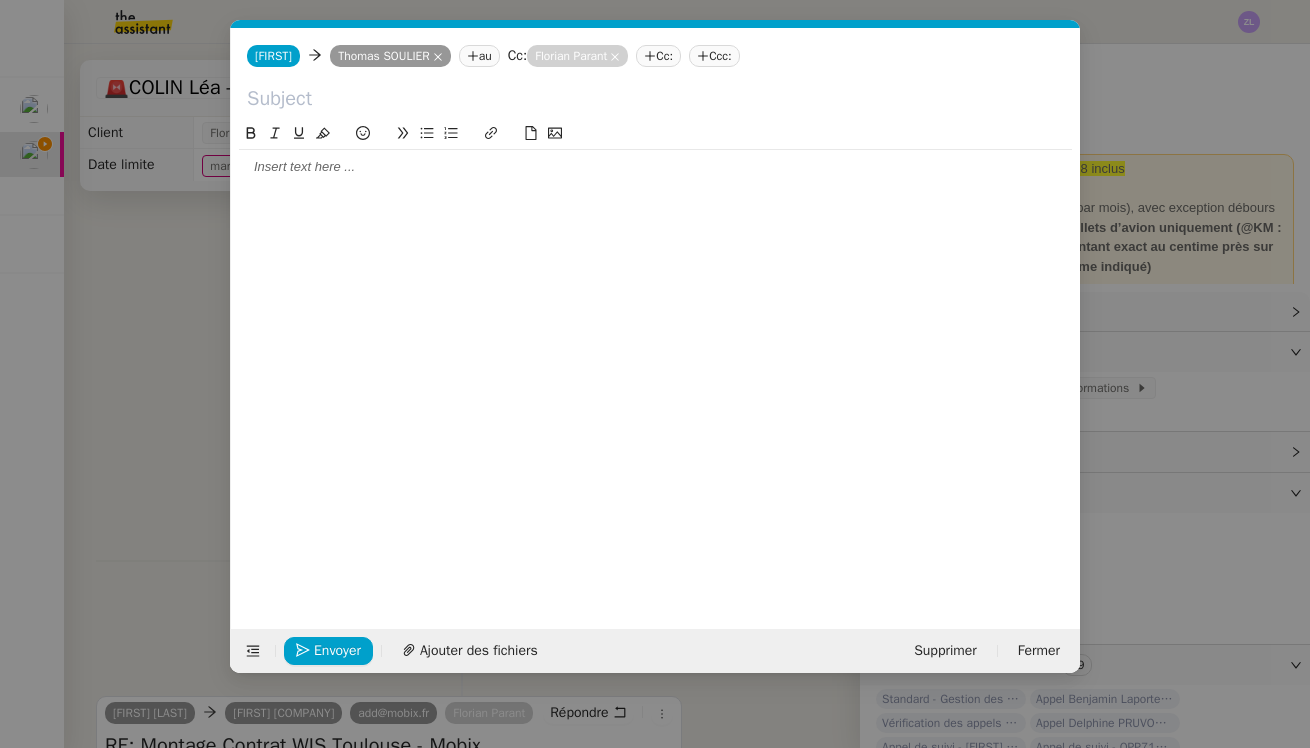 scroll, scrollTop: 0, scrollLeft: 43, axis: horizontal 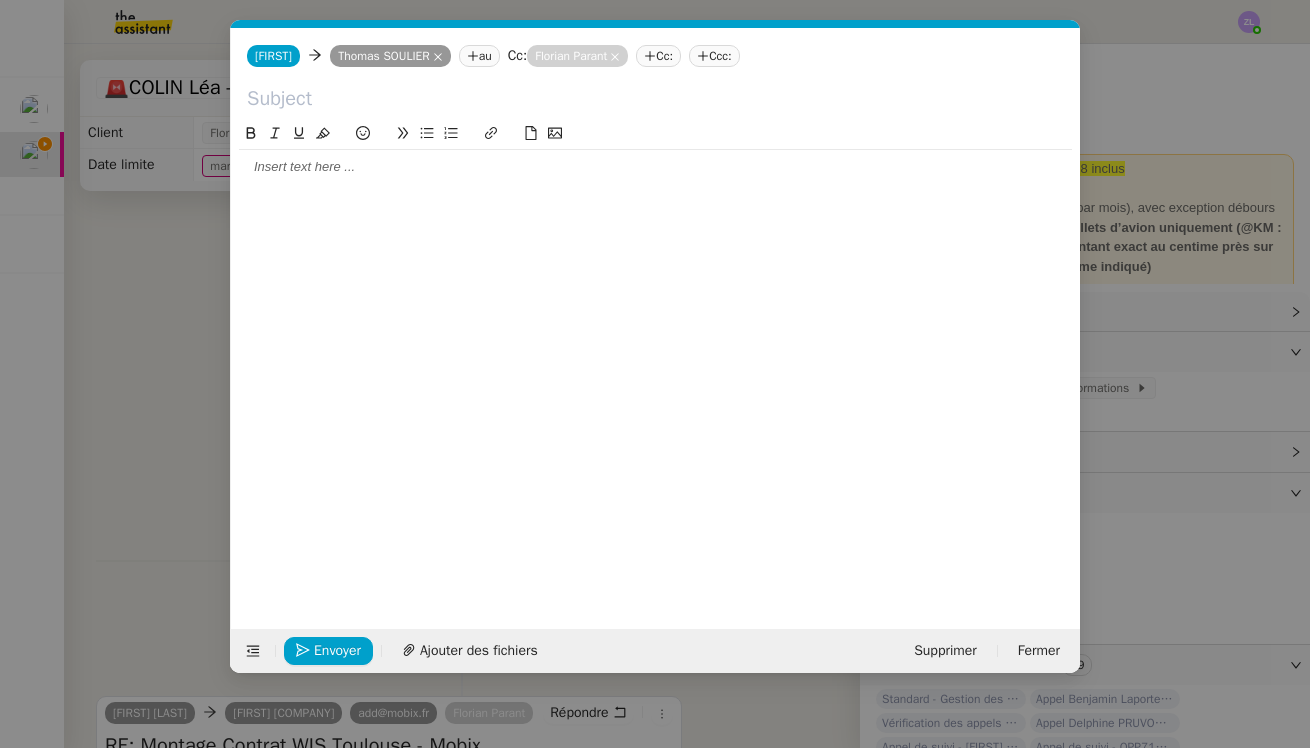 click 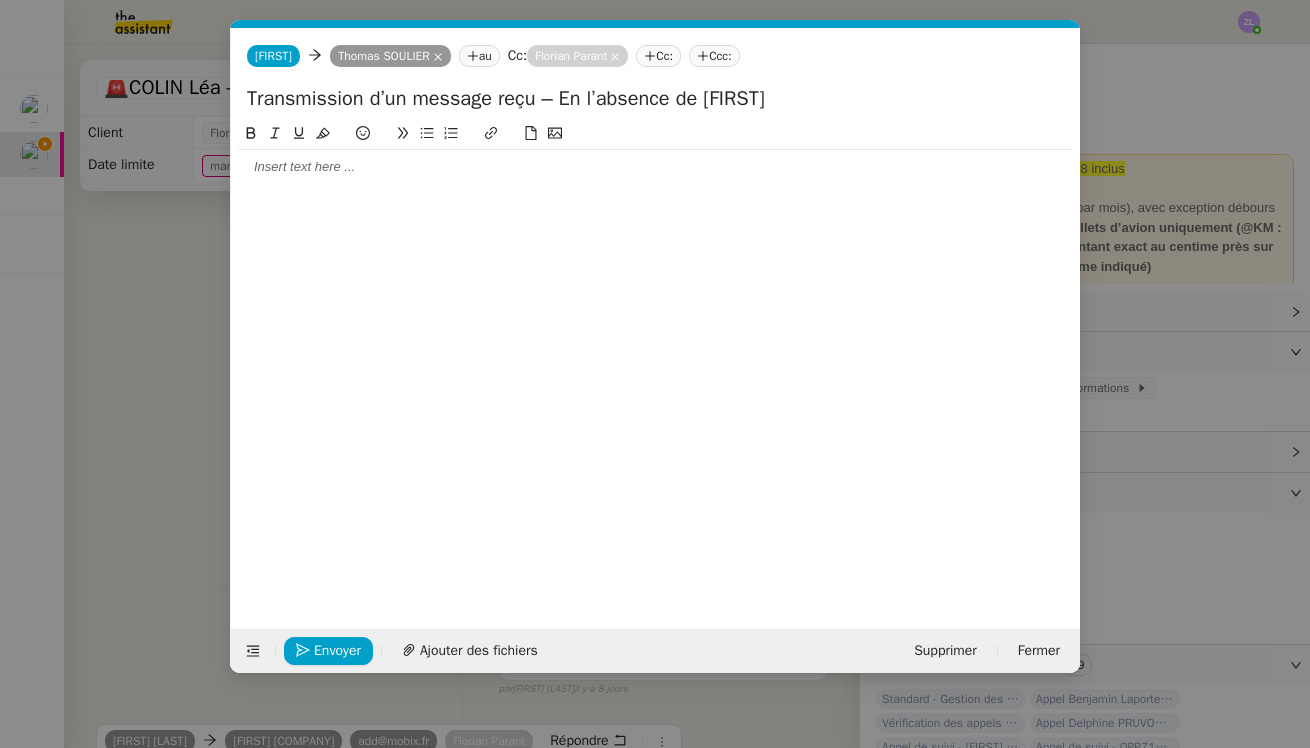 drag, startPoint x: 510, startPoint y: 100, endPoint x: 428, endPoint y: 98, distance: 82.02438 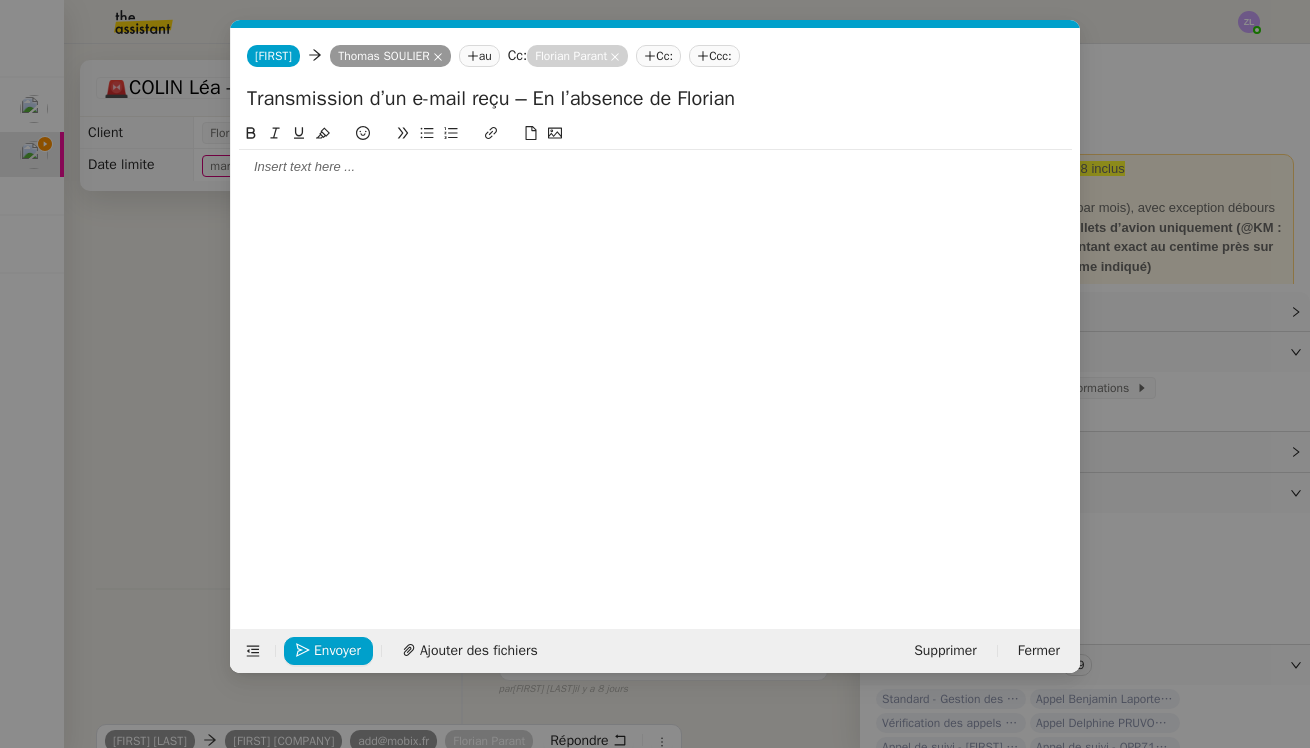 type on "Transmission d’un e-mail reçu – En l’absence de Florian" 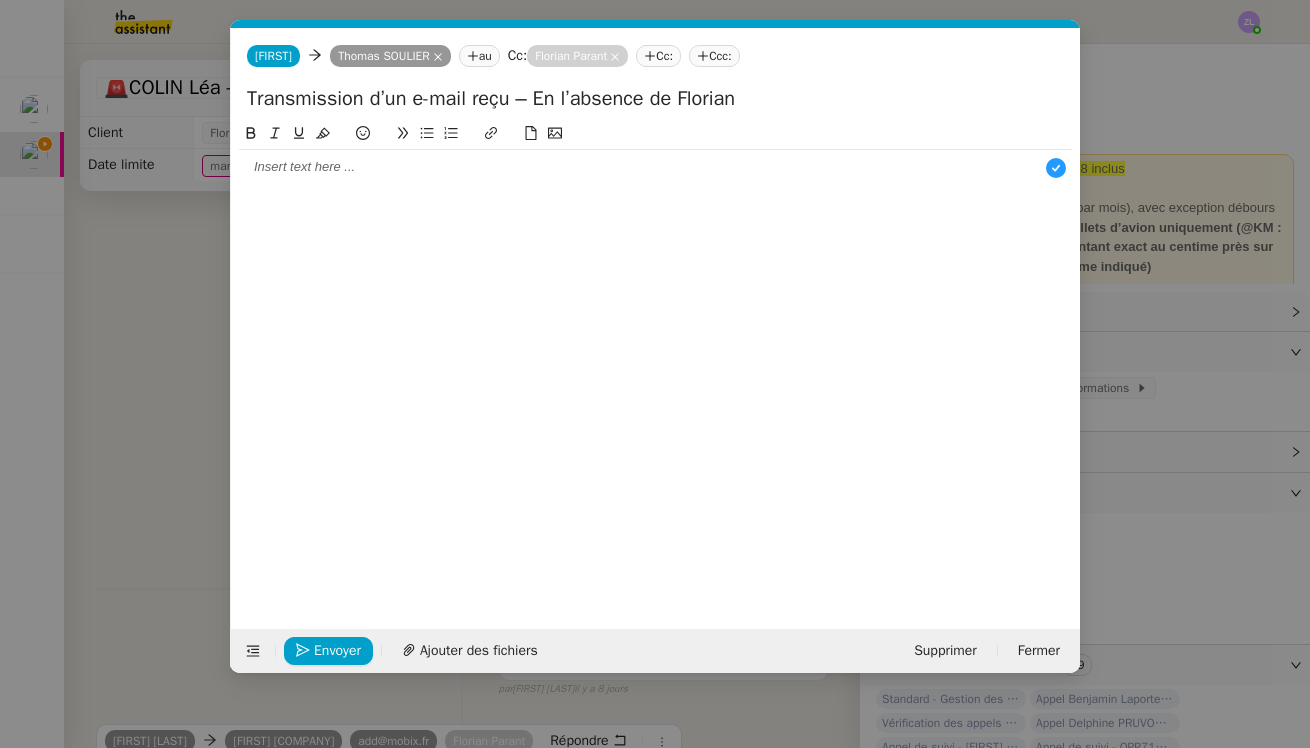 scroll, scrollTop: 21, scrollLeft: 0, axis: vertical 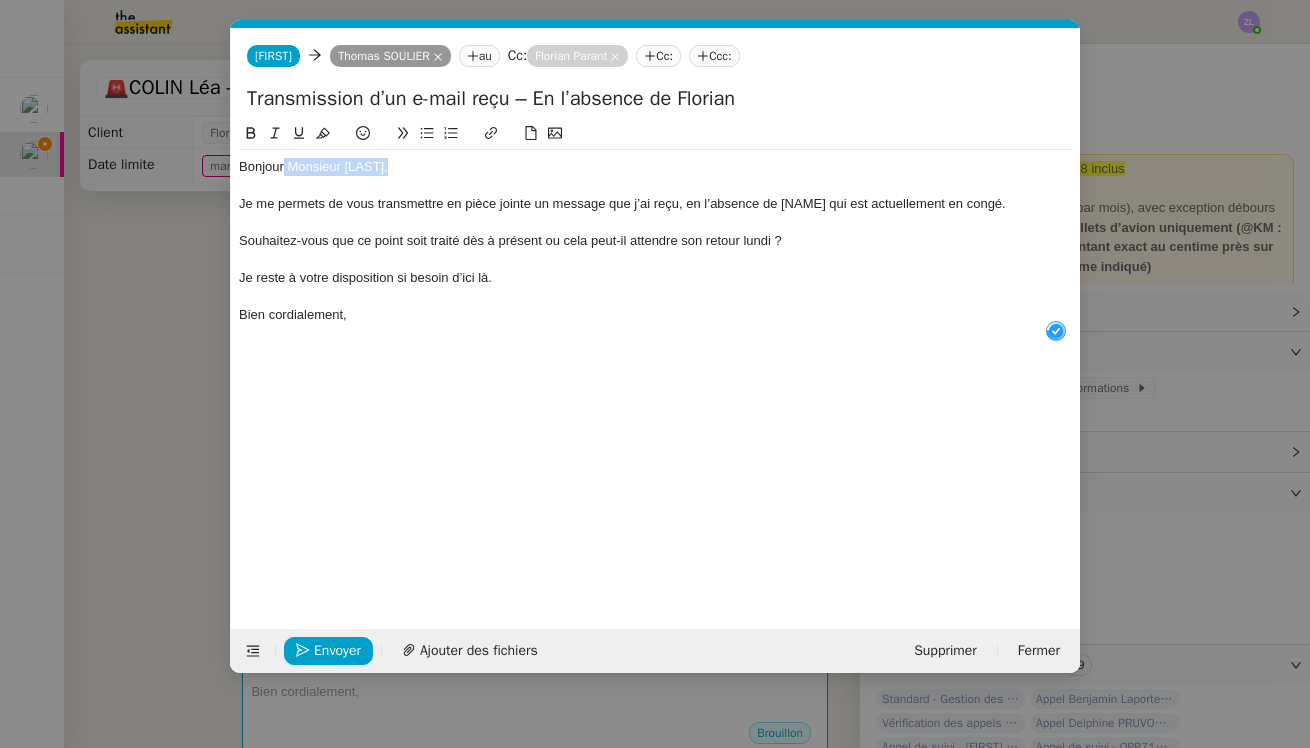 drag, startPoint x: 285, startPoint y: 169, endPoint x: 385, endPoint y: 168, distance: 100.005 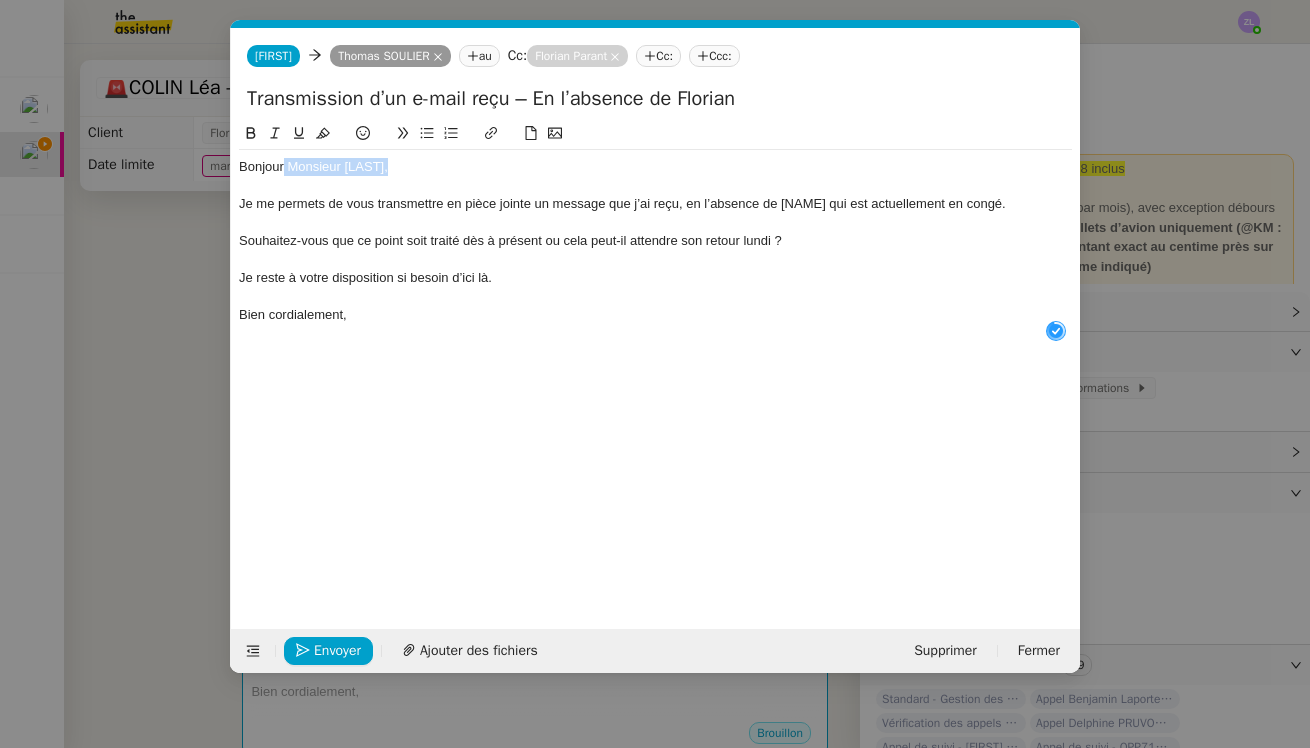 click on "Bonjour Monsieur Soulier," 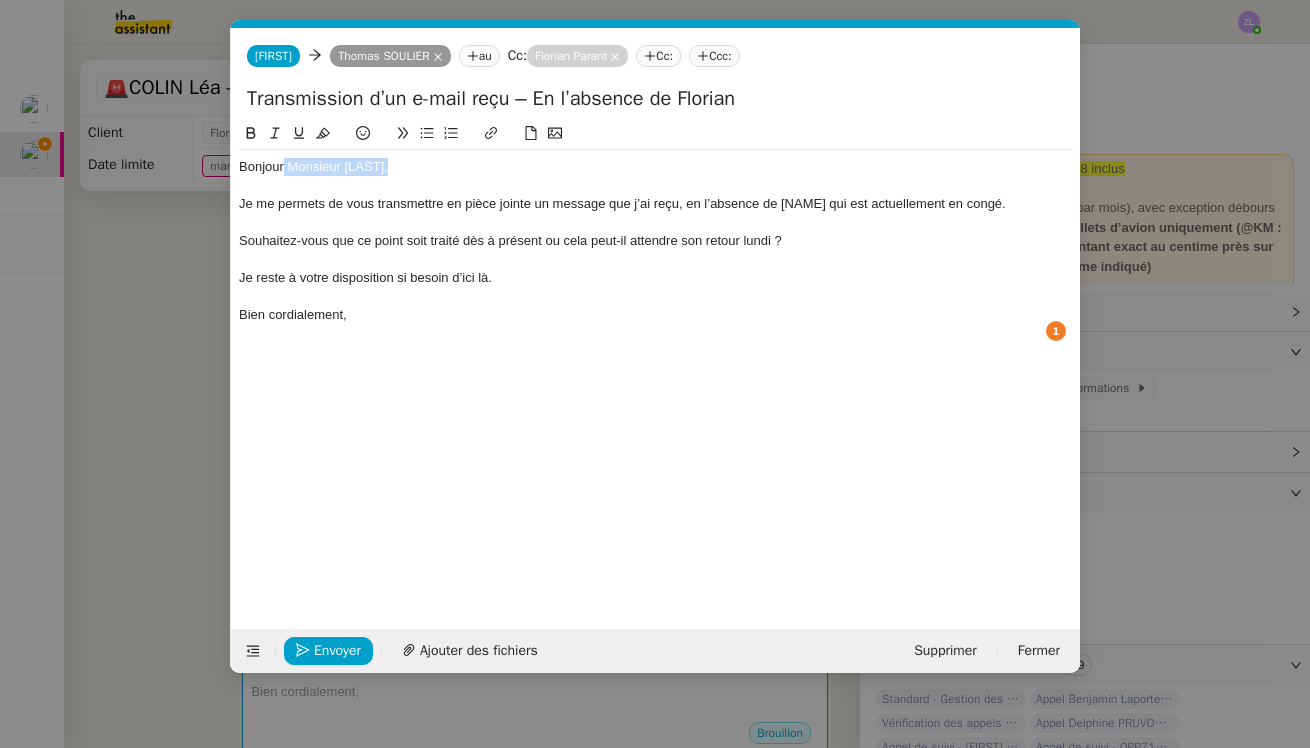 type 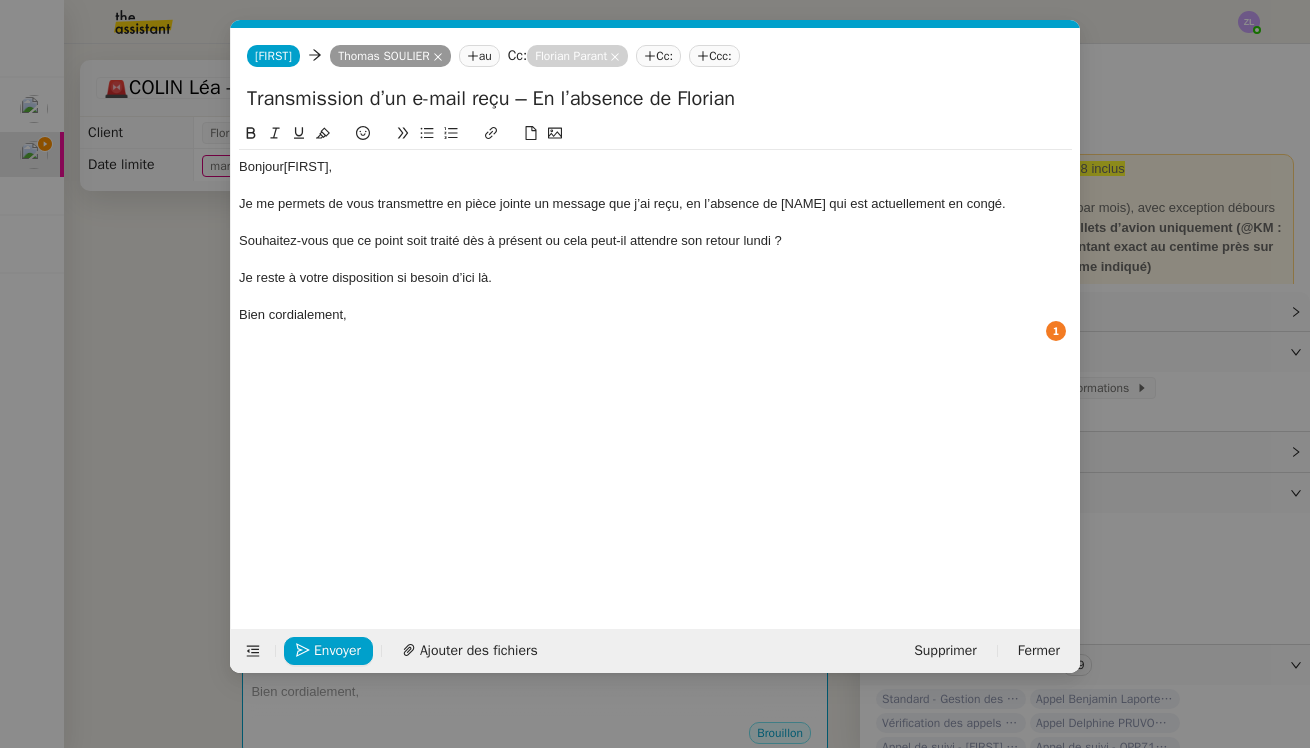 click on "BonjourThomas," 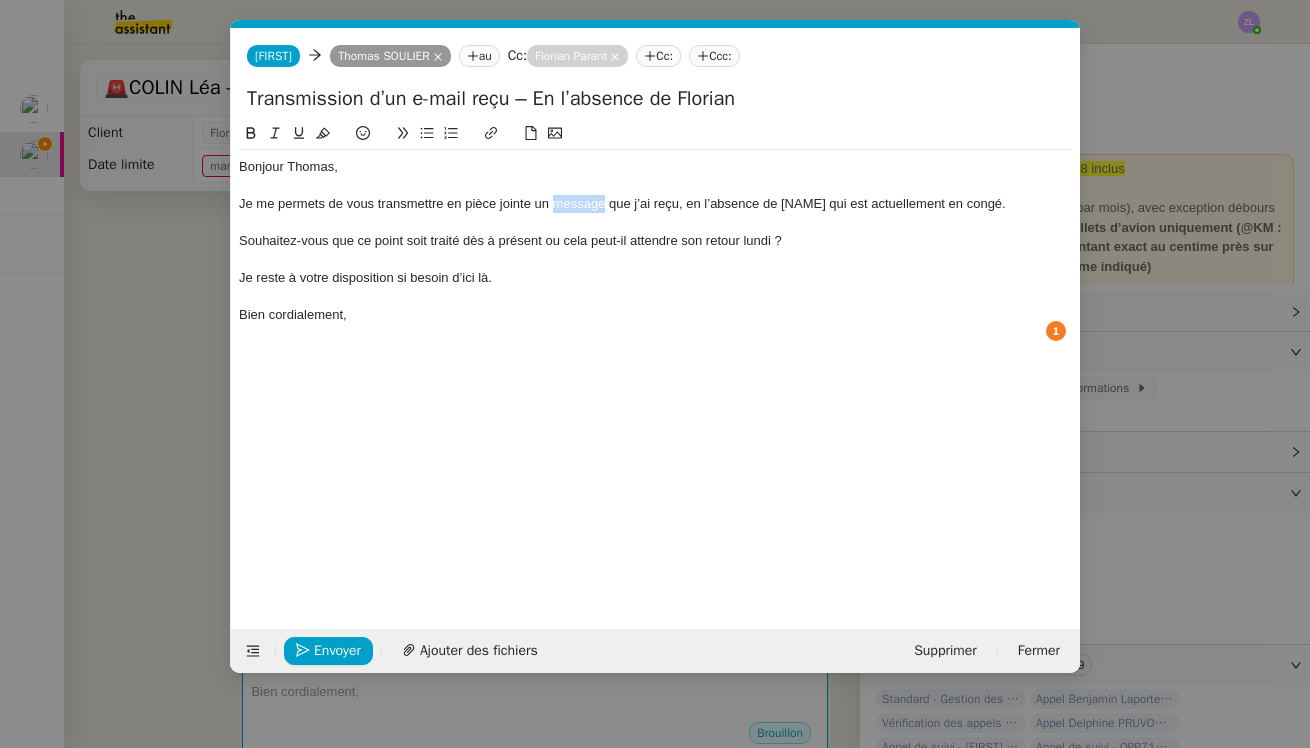 click on "Je me permets de vous transmettre en pièce jointe un message que j’ai reçu, en l’absence de Florian qui est actuellement en congé." 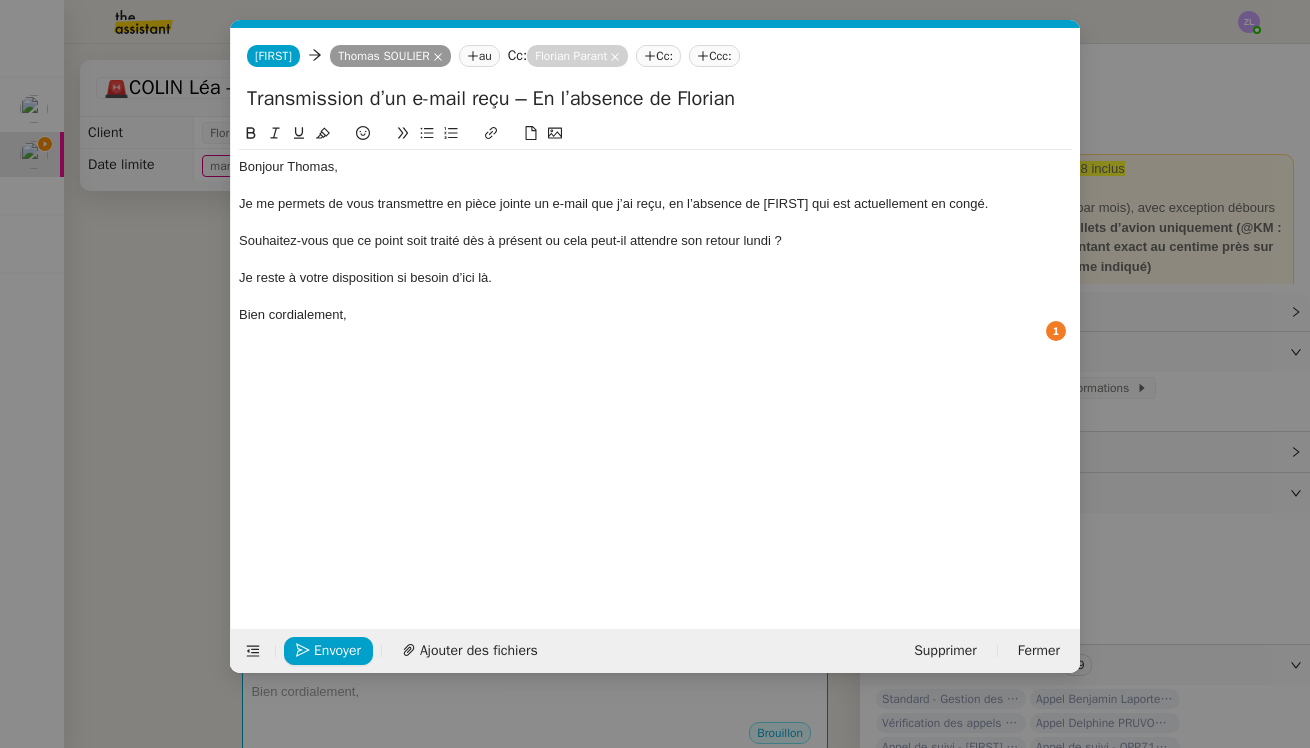 click on "Souhaitez-vous que ce point soit traité dès à présent ou cela peut-il attendre son retour lundi ?" 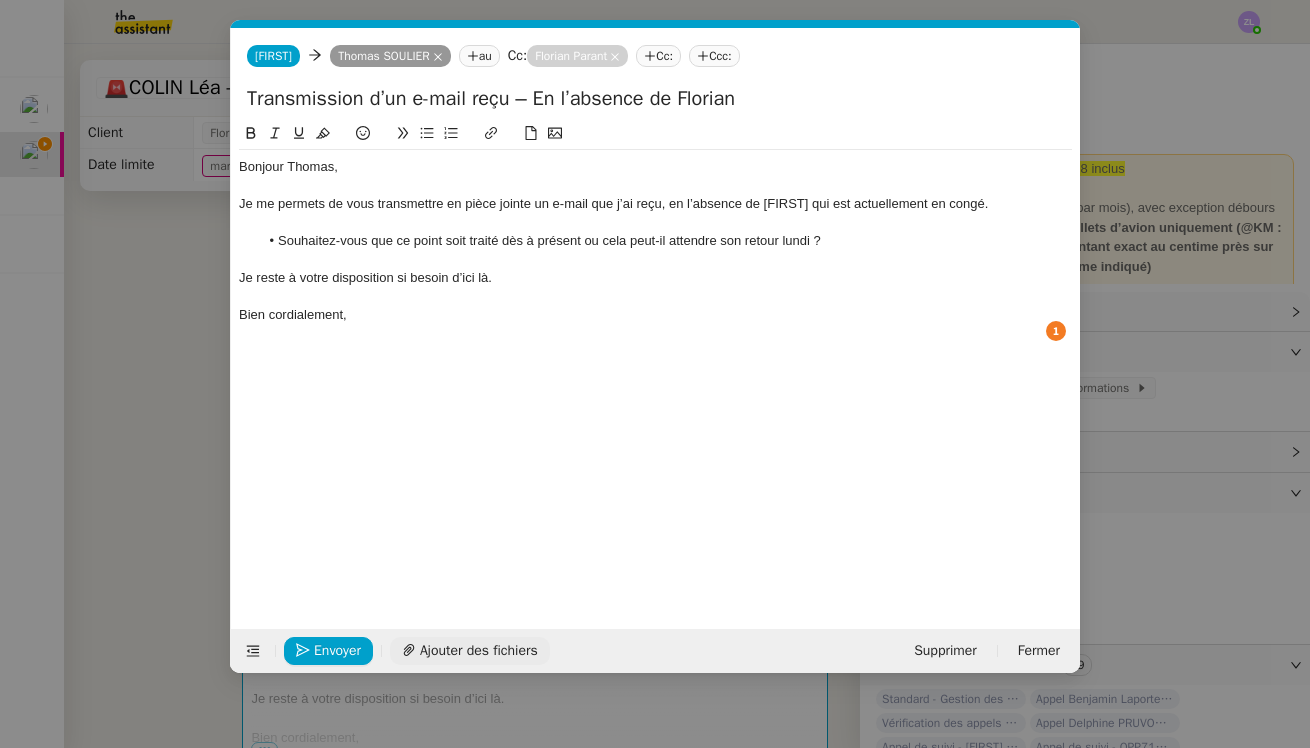 click on "Je reste à votre disposition si besoin d’ici là." 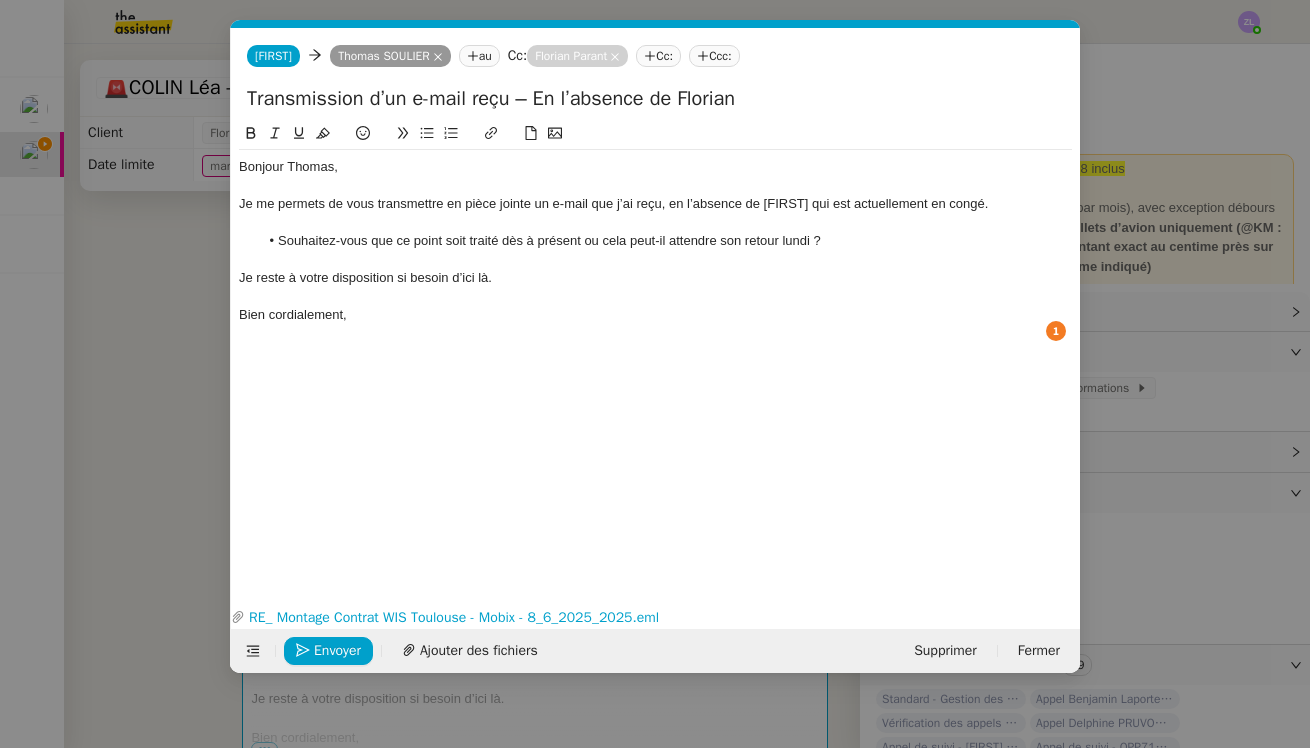 click on "Je me permets de vous transmettre en pièce jointe un e-mail que j’ai reçu, en l’absence de Florian qui est actuellement en congé." 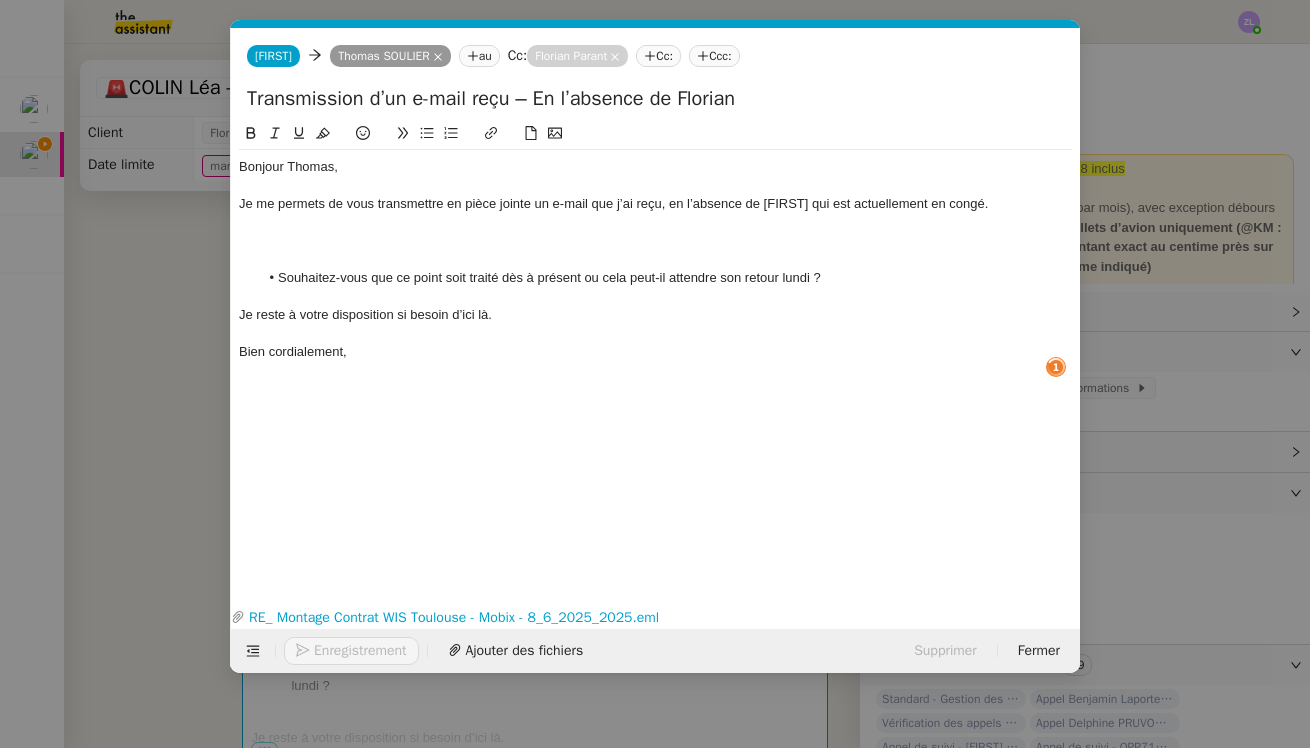 scroll, scrollTop: 10, scrollLeft: 0, axis: vertical 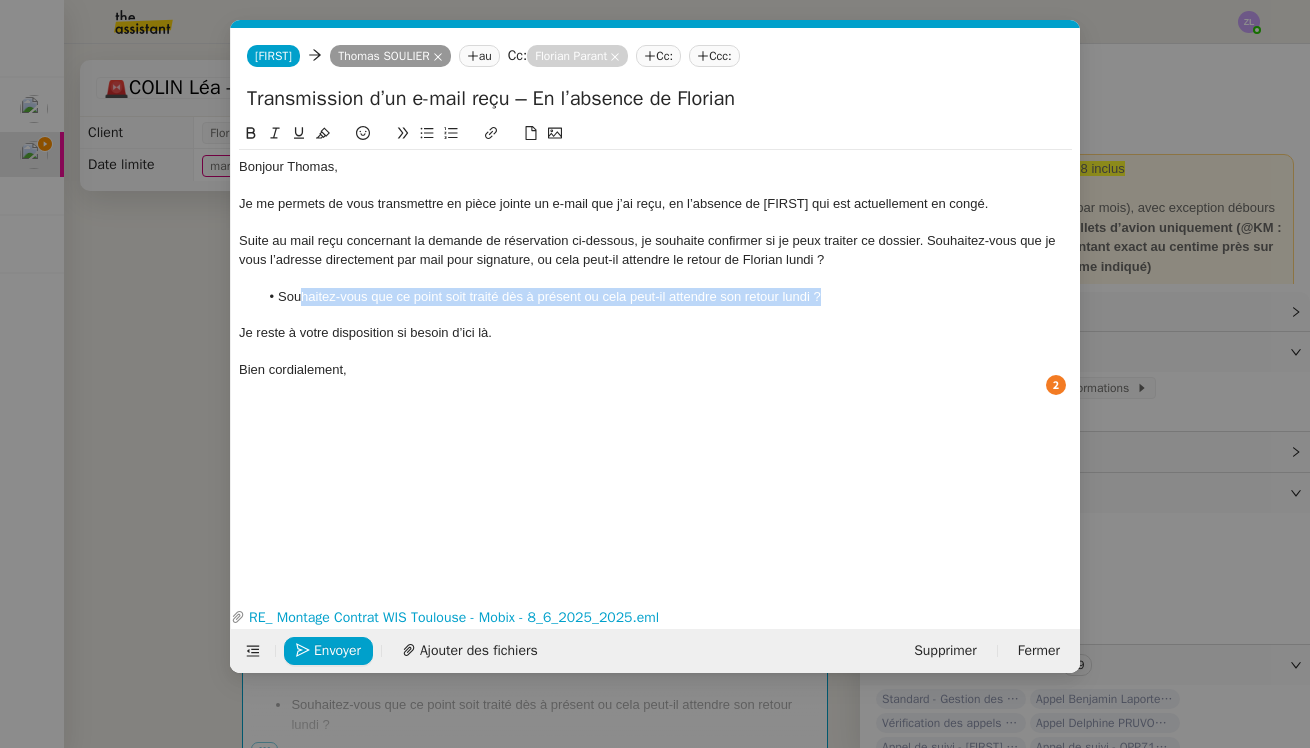 drag, startPoint x: 848, startPoint y: 292, endPoint x: 344, endPoint y: 247, distance: 506.00494 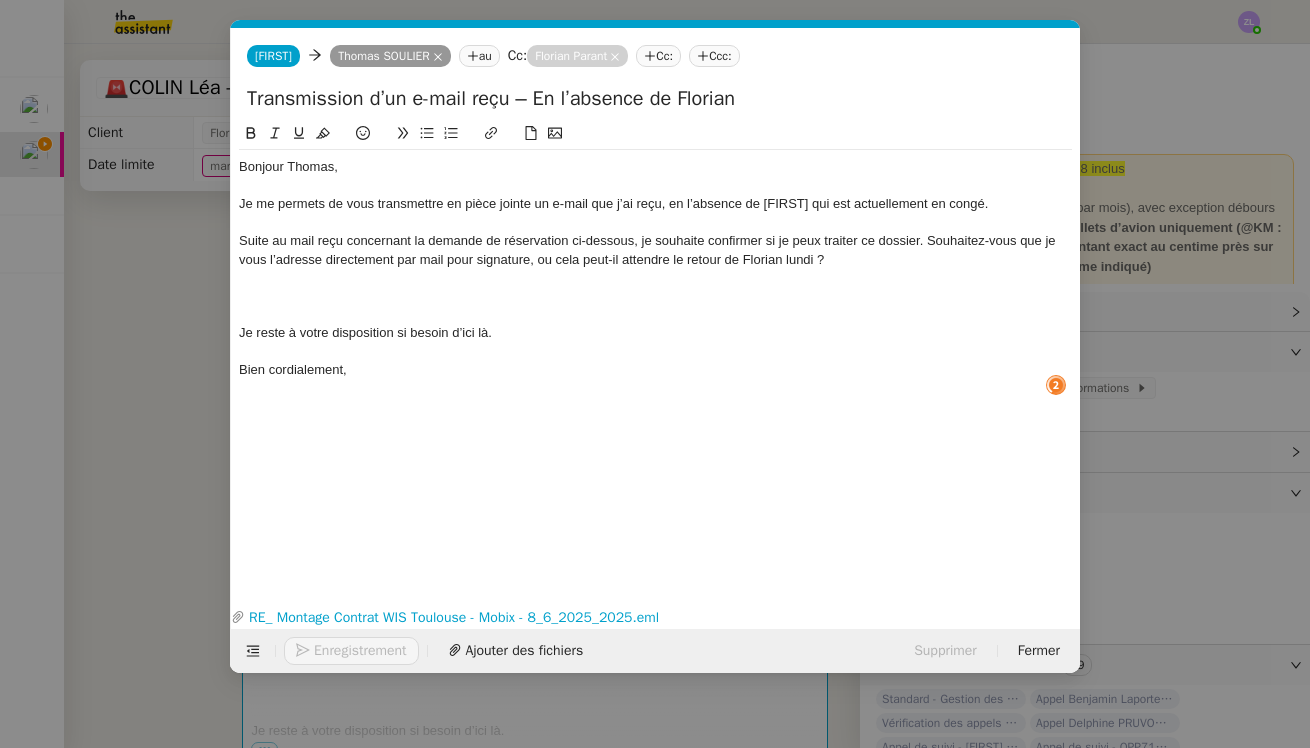 click on "Il s’agit d’un devis à faire signer. Souhaitez-vous que je vous l’adresse directement par mail pour signature, ou cela peut-il attendre le retour de Florian lundi ?" 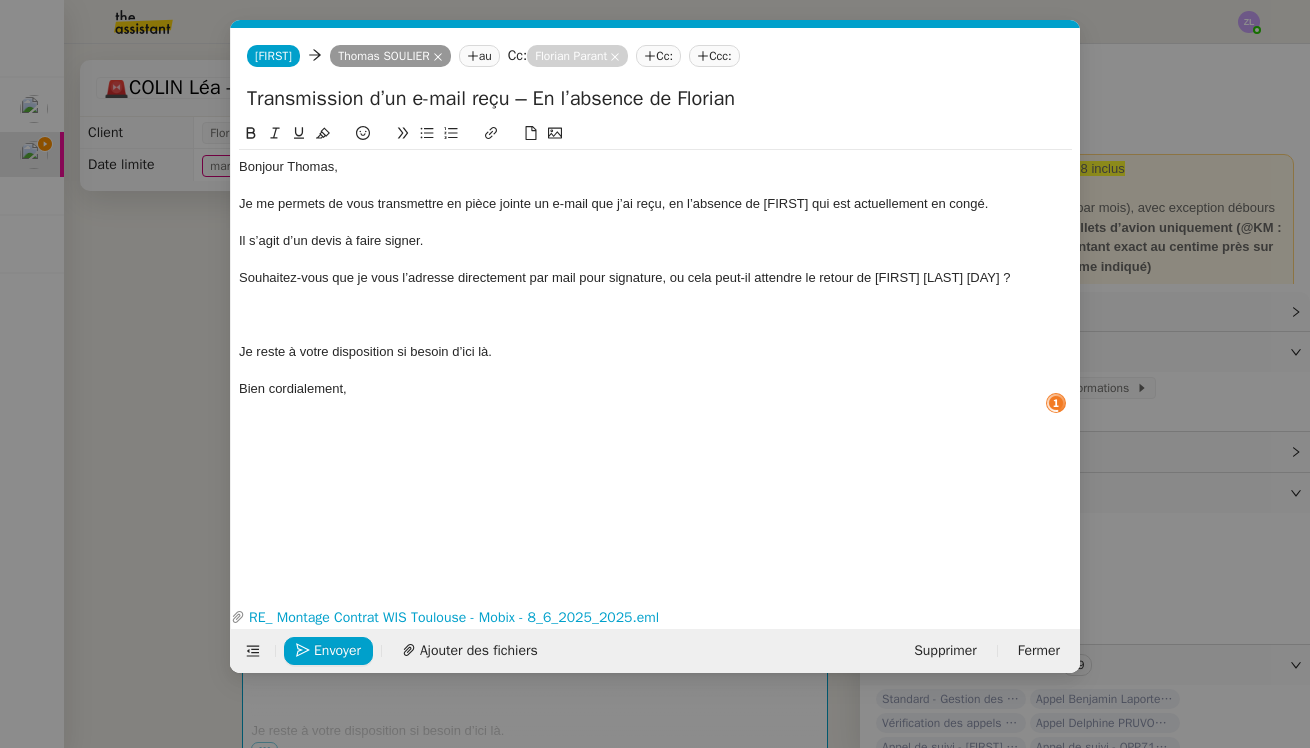 click 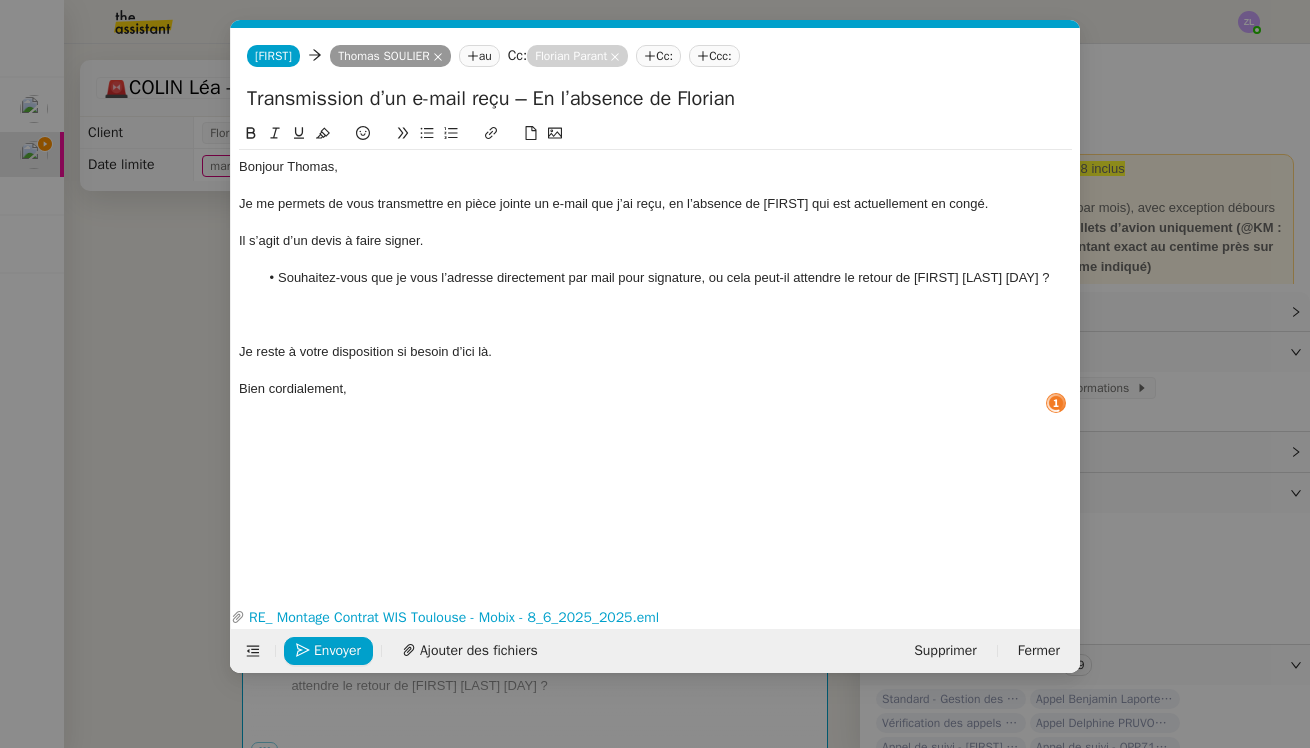 click 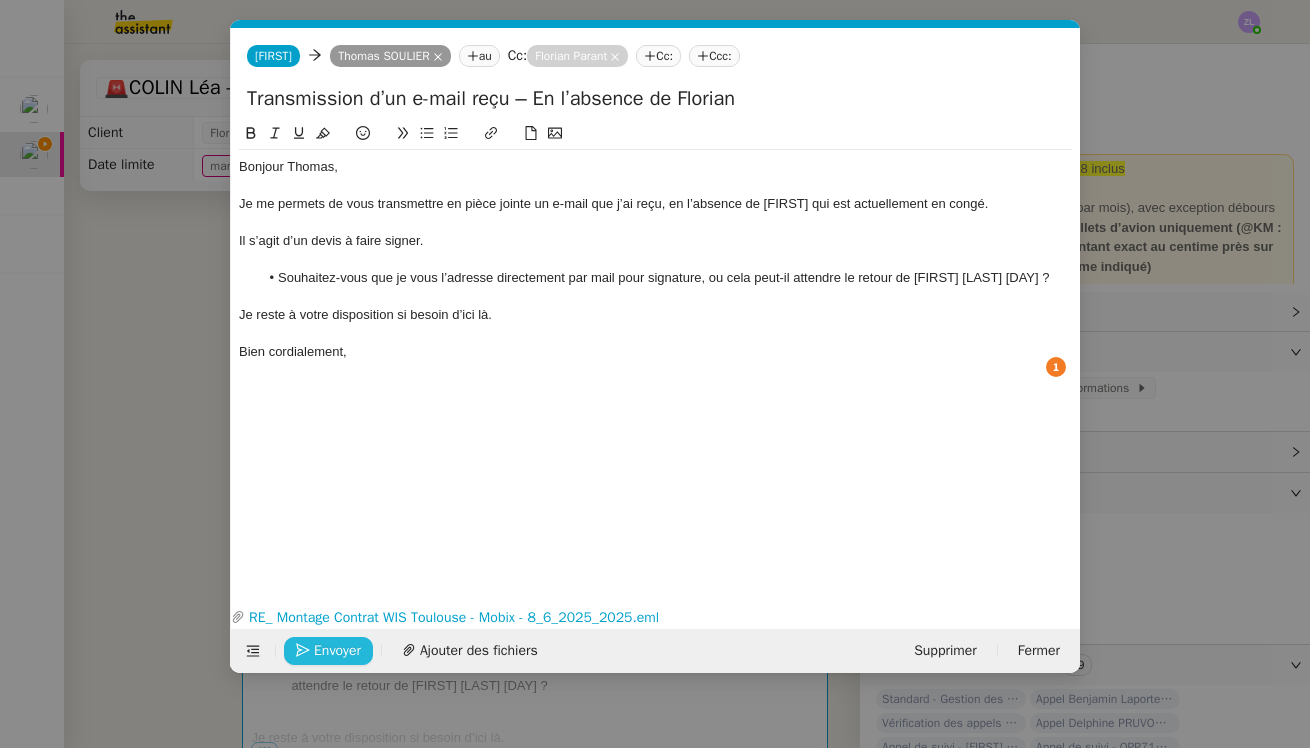 click on "Envoyer" 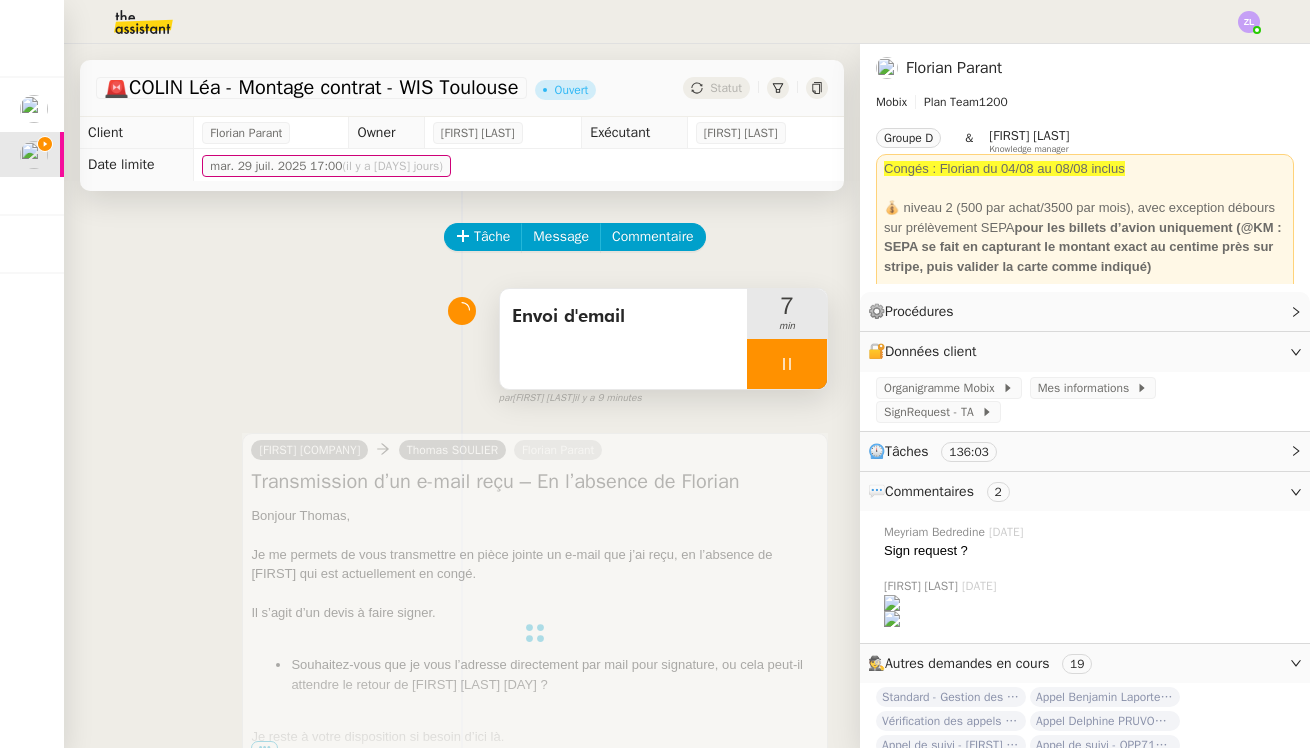 click at bounding box center [787, 364] 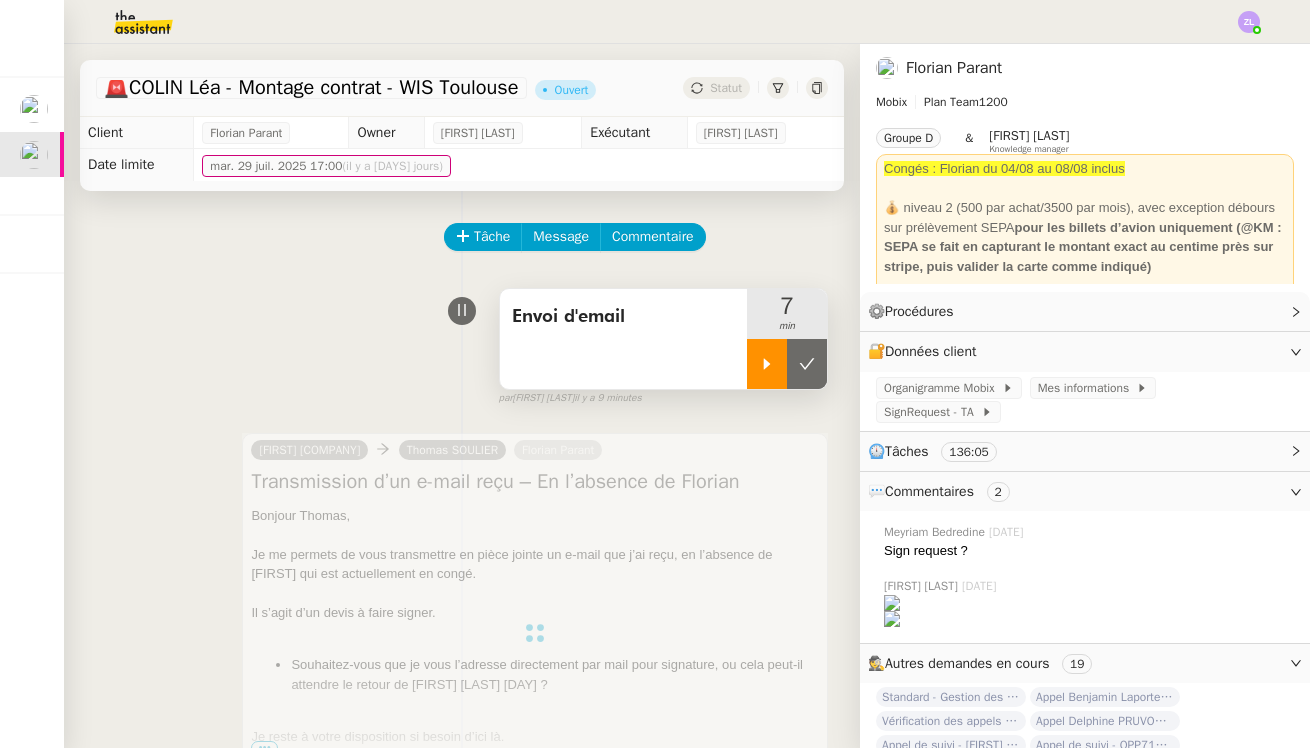click 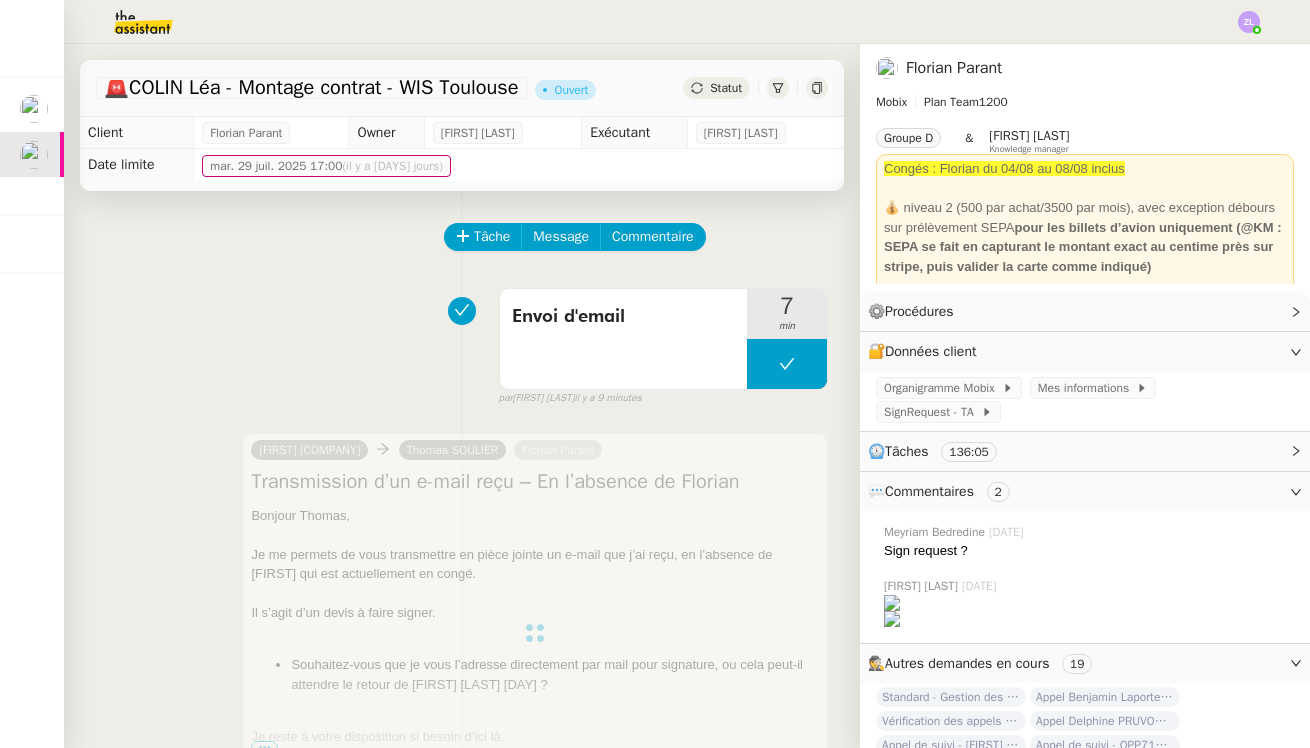 click on "Statut" 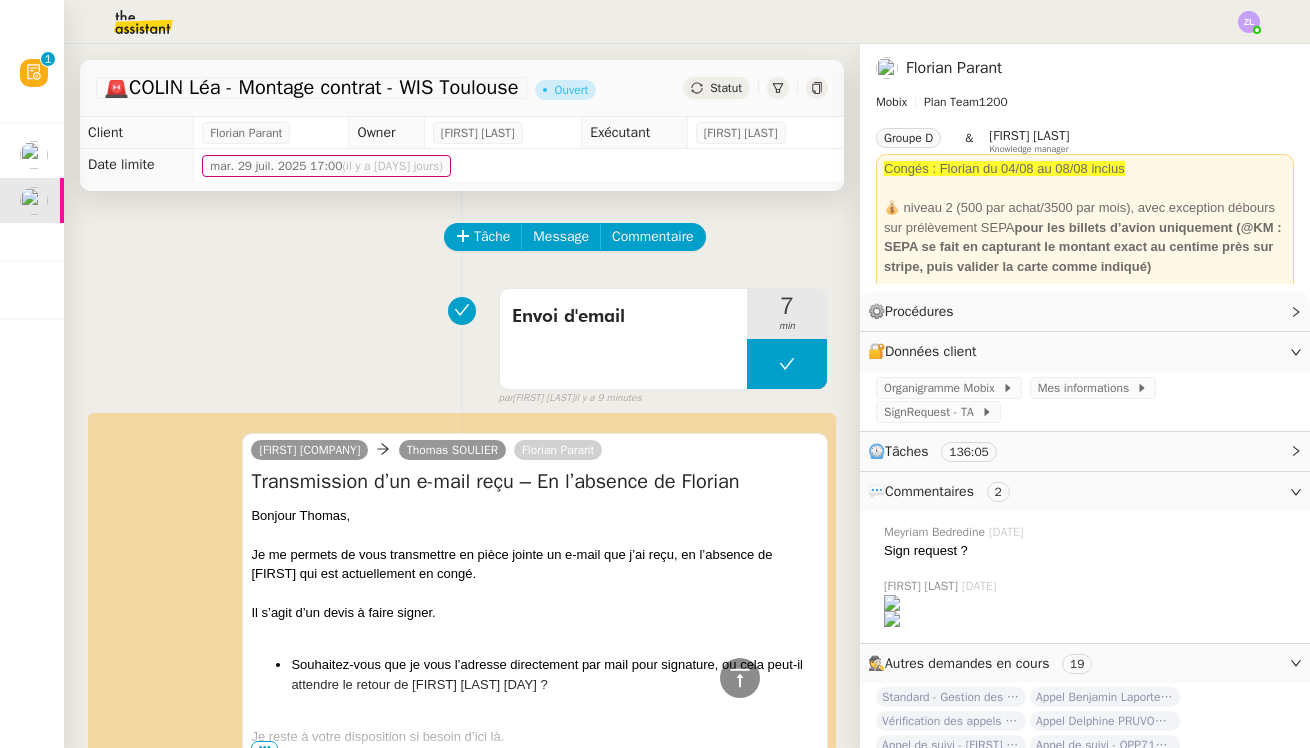 scroll, scrollTop: 440, scrollLeft: 0, axis: vertical 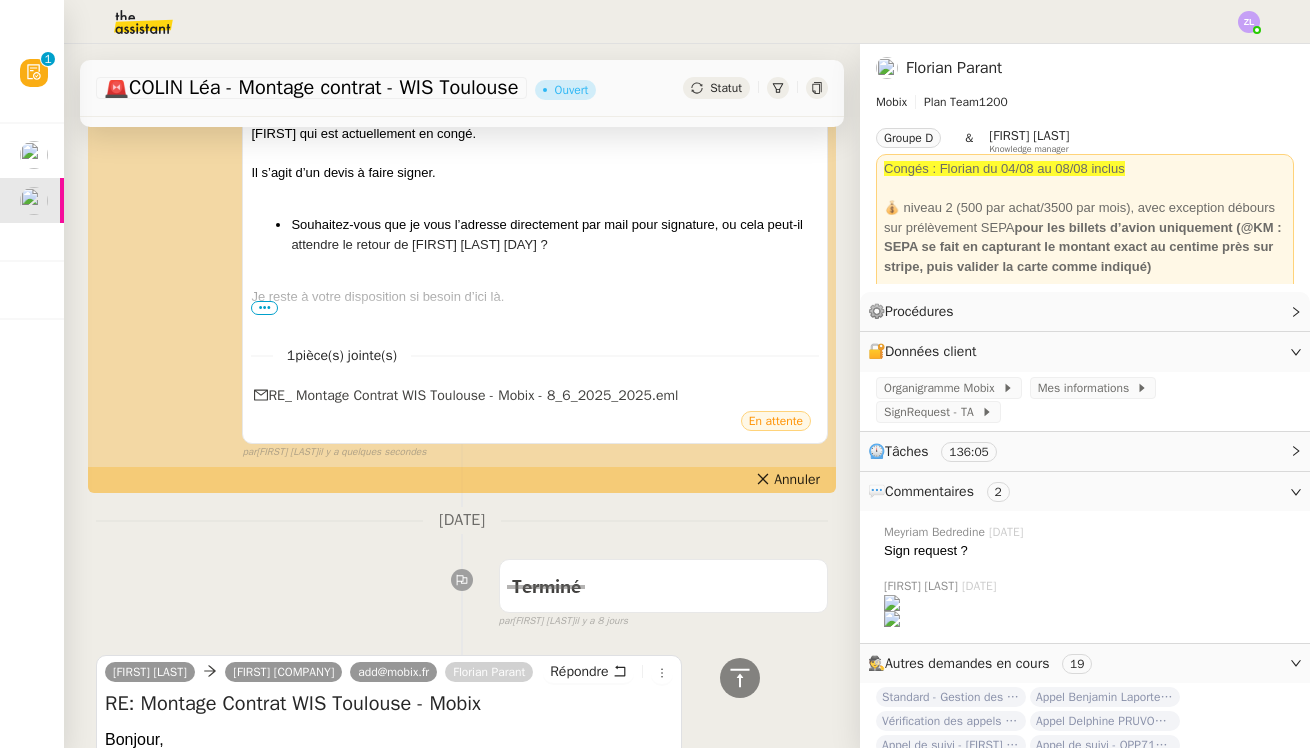 click on "Statut" 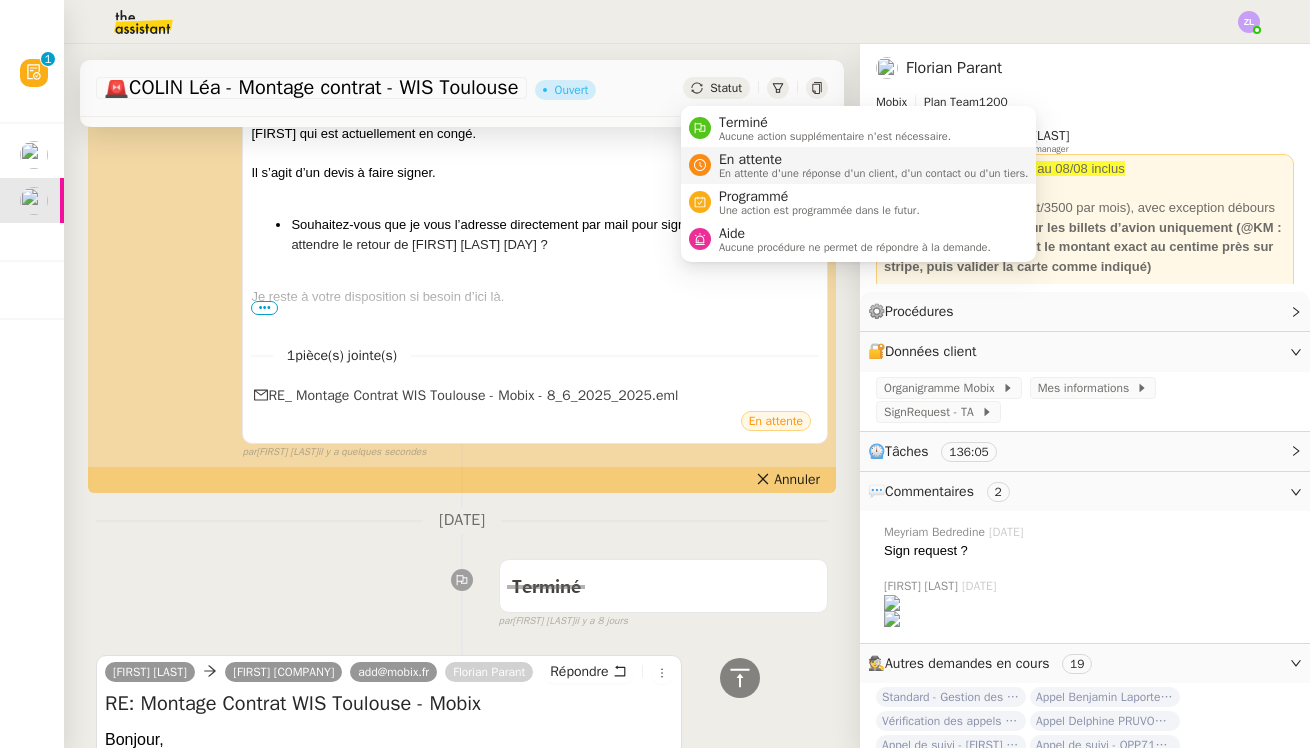 click on "En attente" at bounding box center [874, 160] 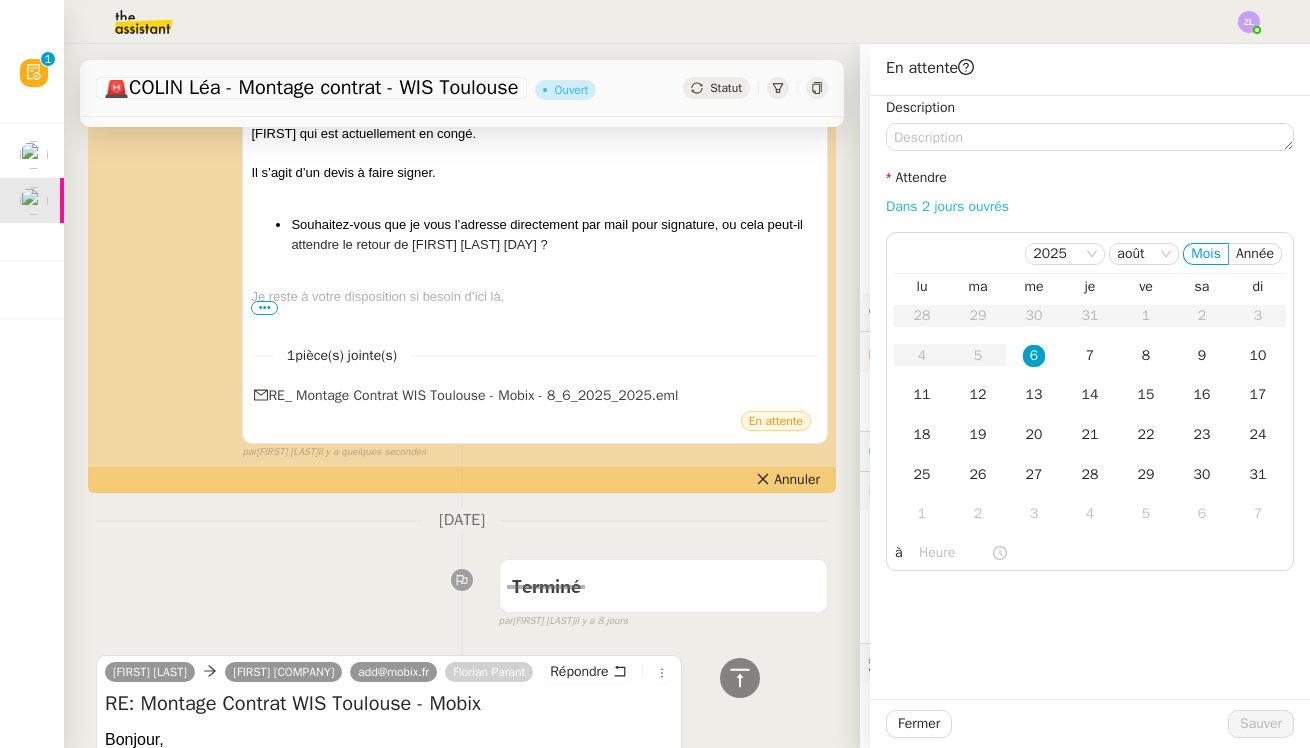 click on "Dans 2 jours ouvrés" 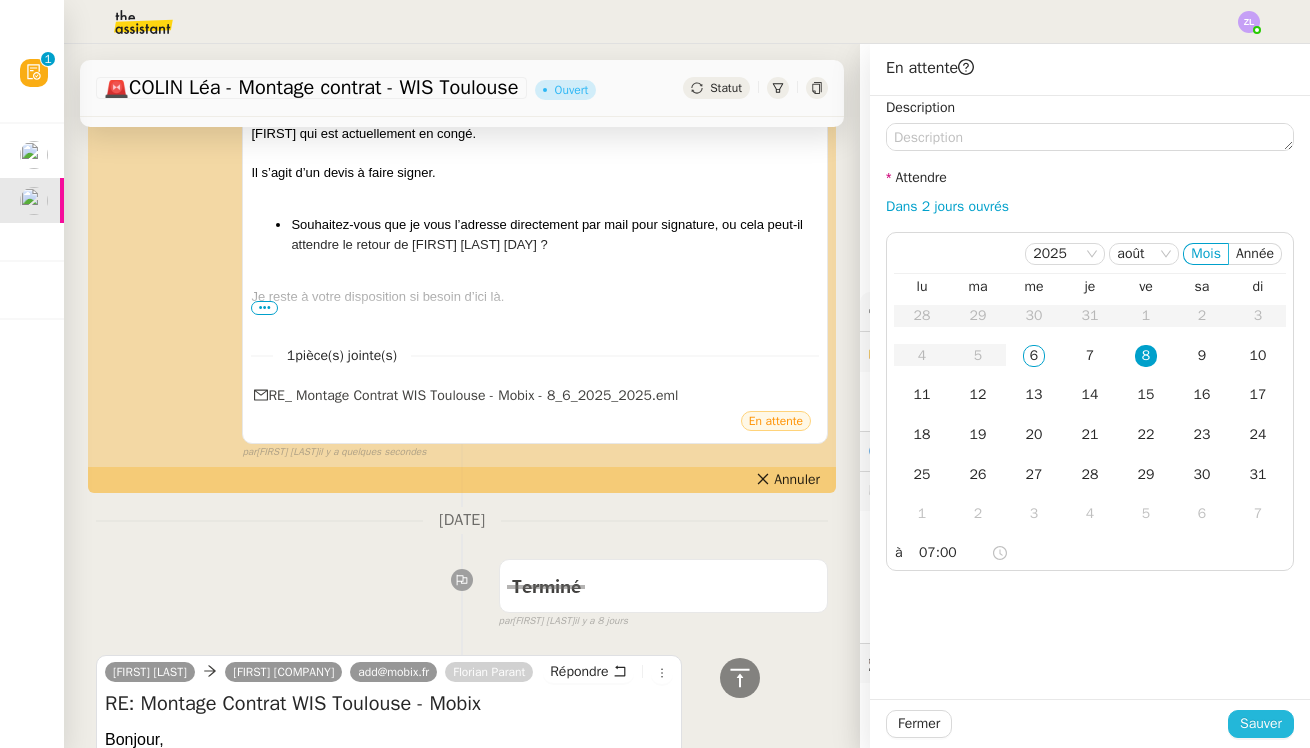click on "Sauver" 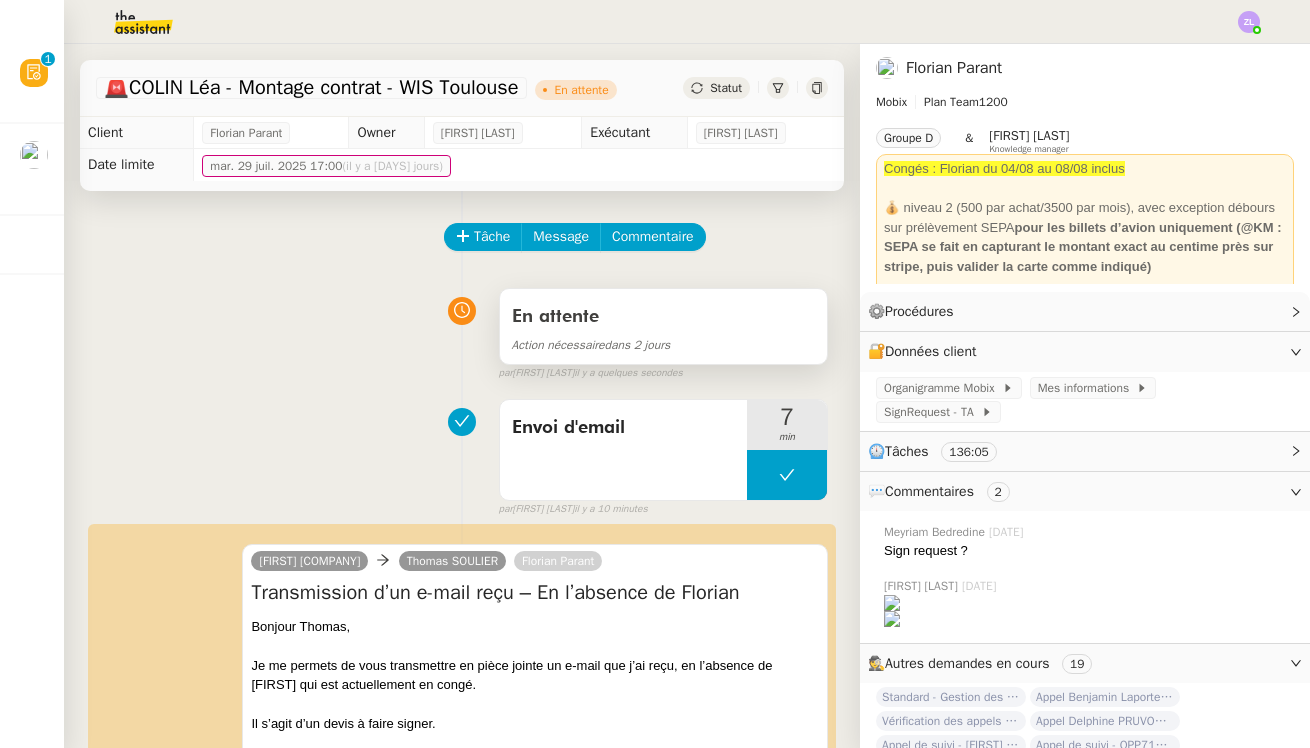 scroll, scrollTop: 0, scrollLeft: 0, axis: both 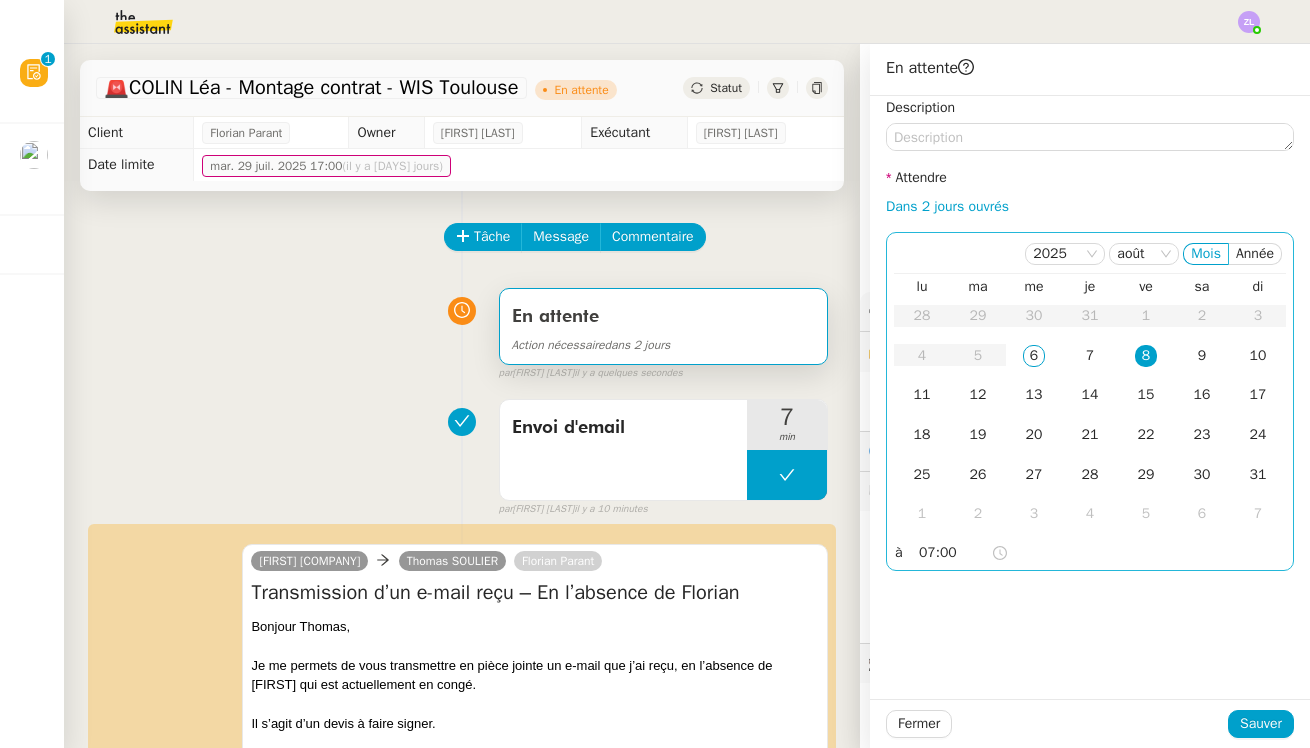 click on "07:00" 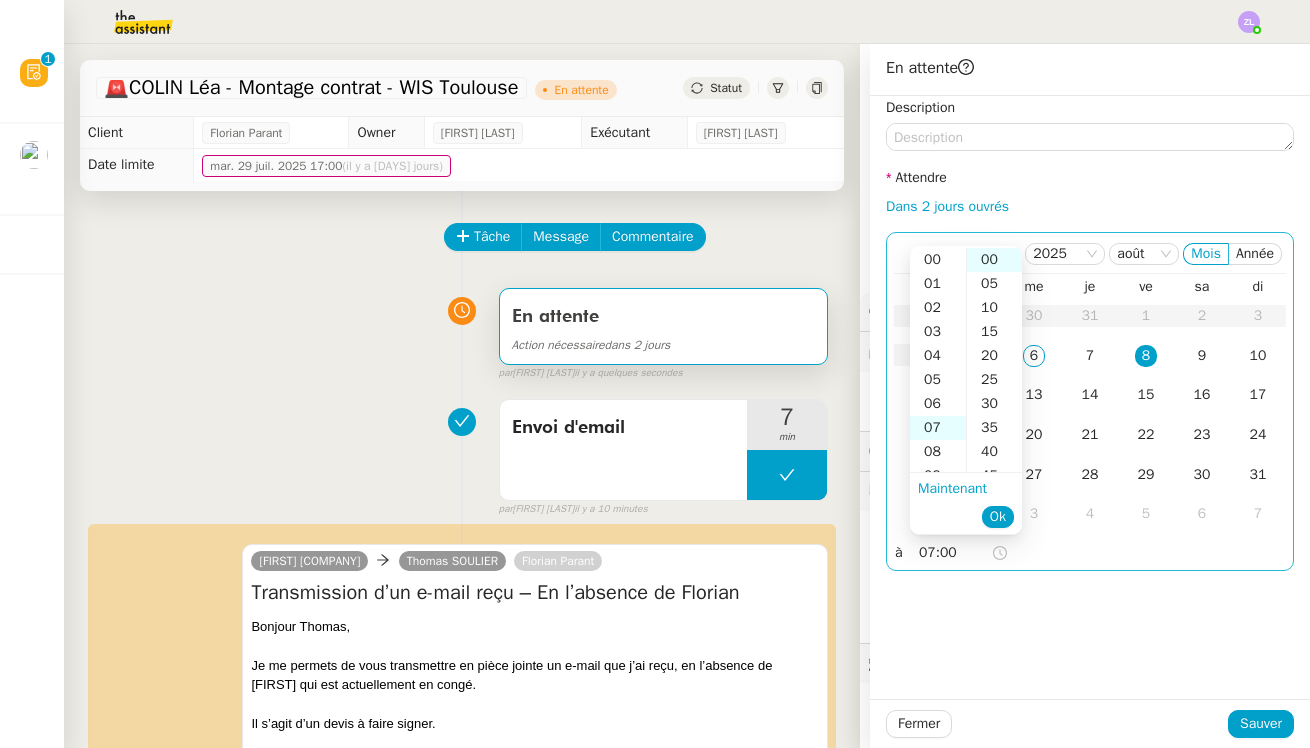 scroll, scrollTop: 168, scrollLeft: 0, axis: vertical 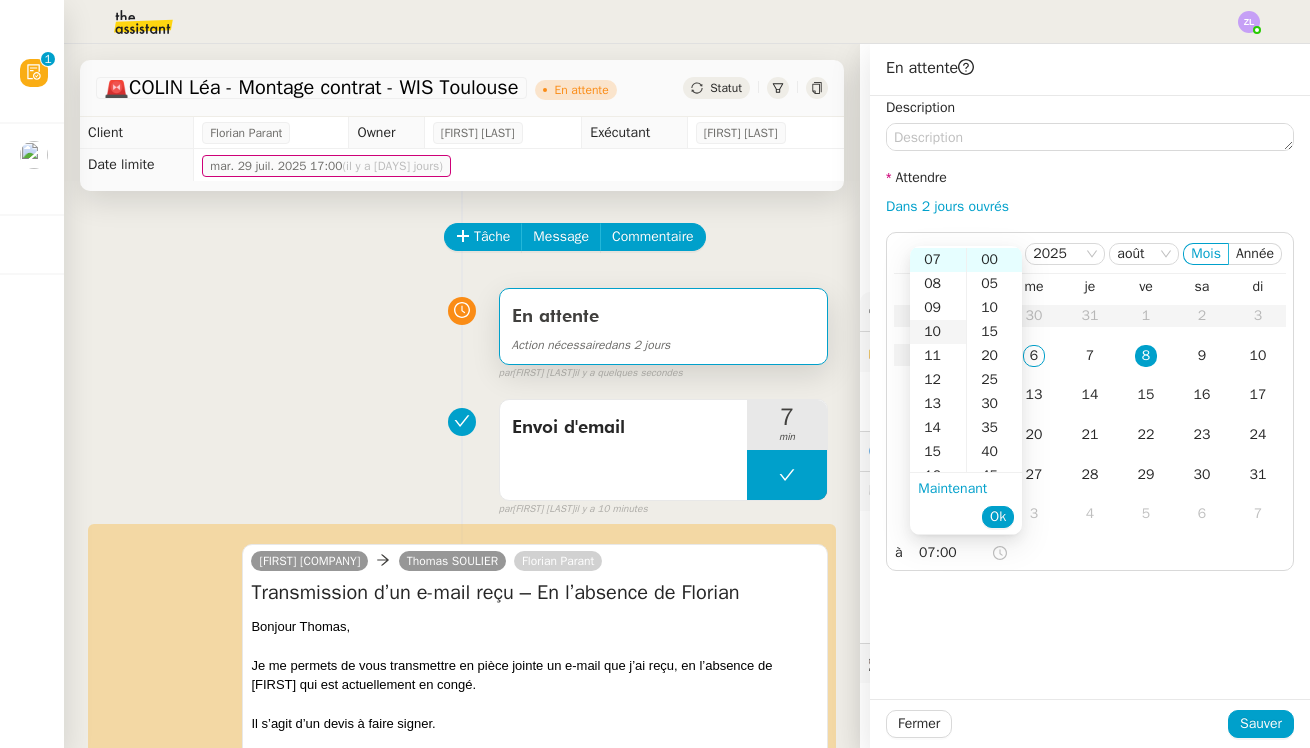 click on "10" at bounding box center (938, 332) 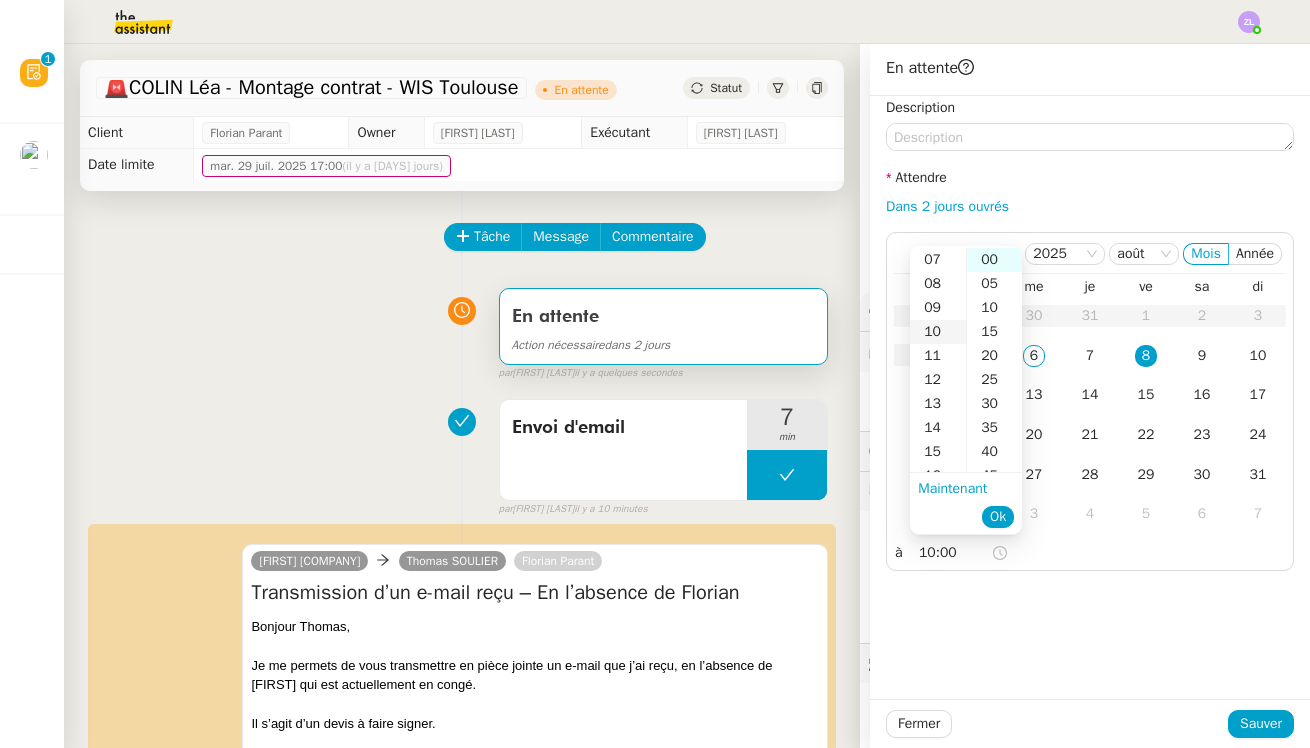 scroll, scrollTop: 240, scrollLeft: 0, axis: vertical 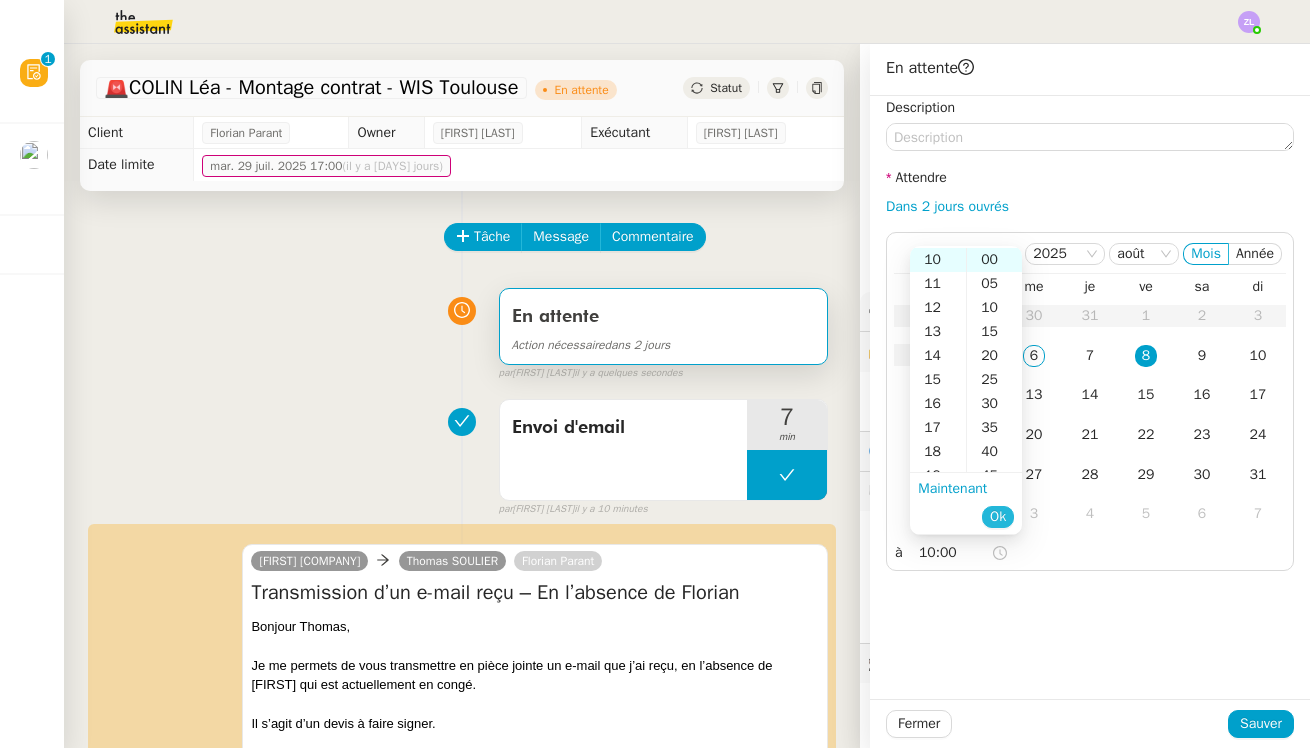 click on "Ok" at bounding box center [998, 517] 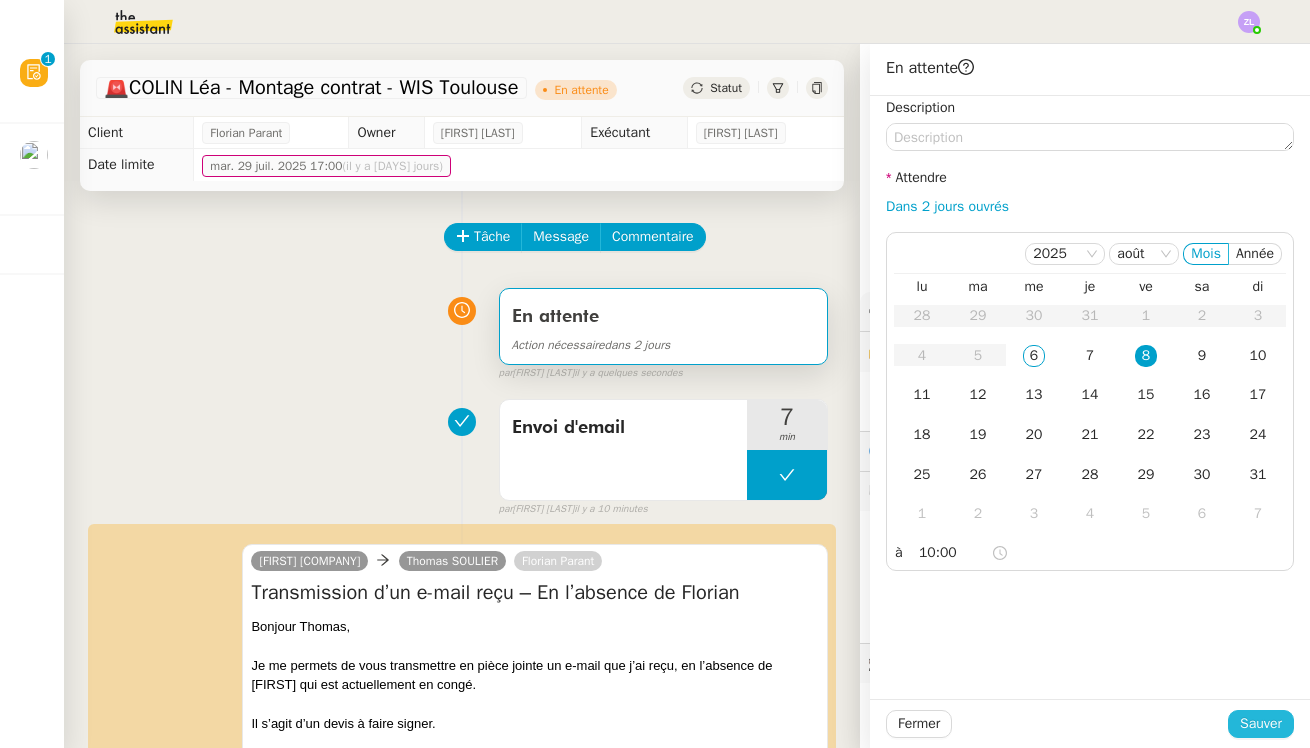click on "Sauver" 